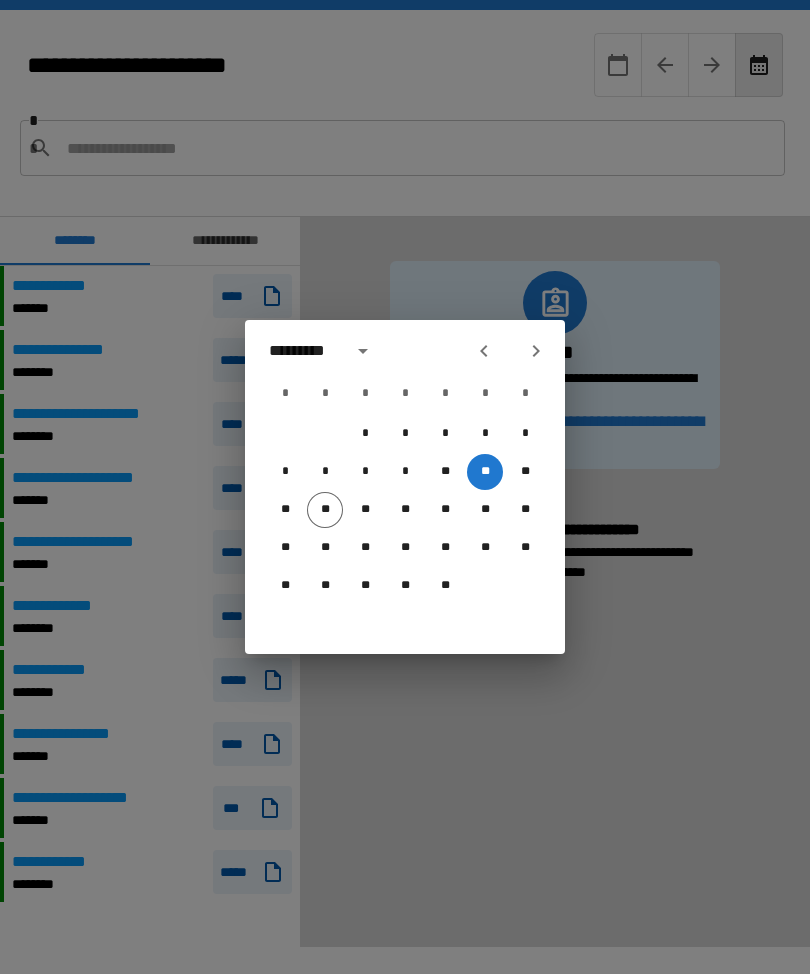 scroll, scrollTop: 66, scrollLeft: 0, axis: vertical 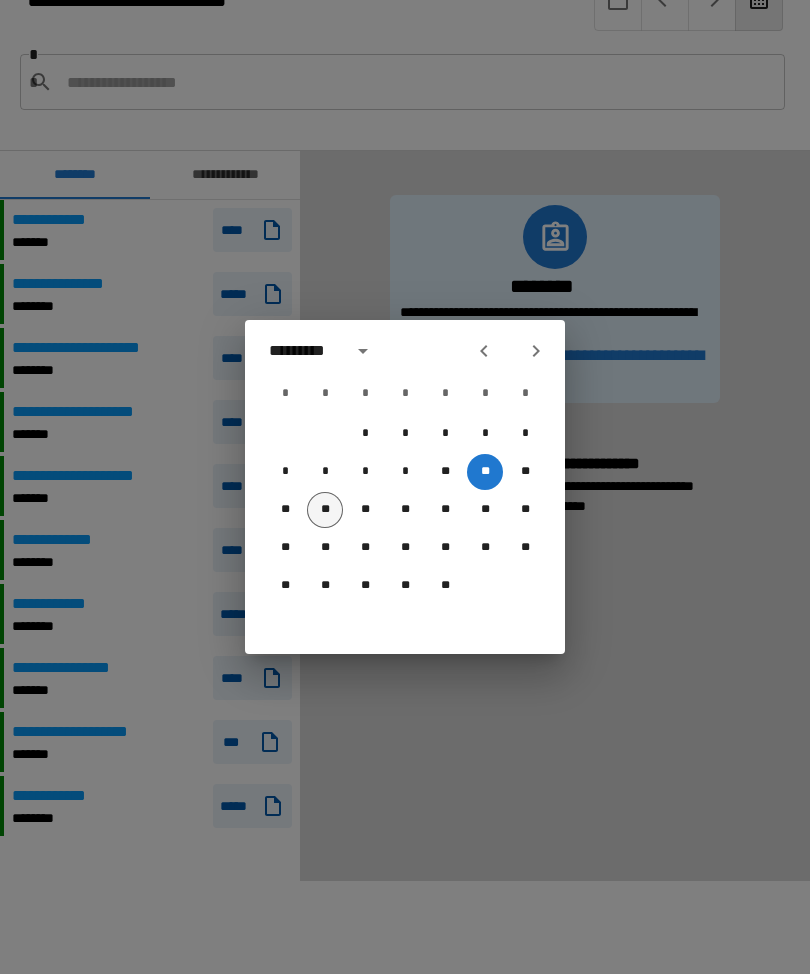 click on "**" at bounding box center (325, 510) 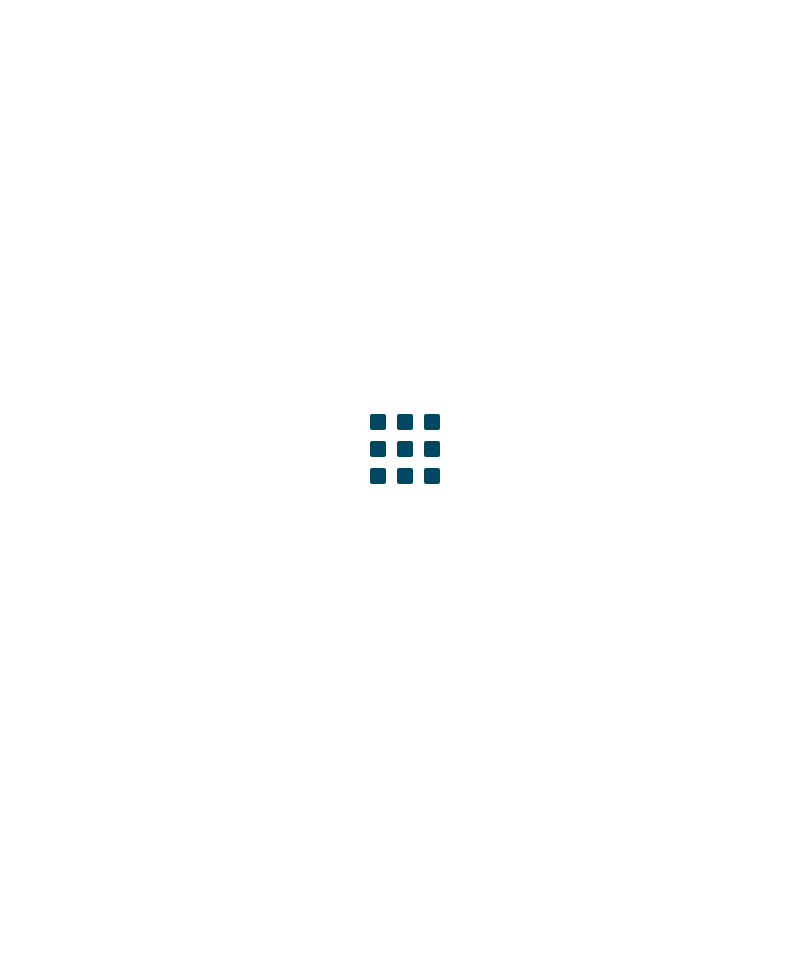 scroll, scrollTop: 0, scrollLeft: 0, axis: both 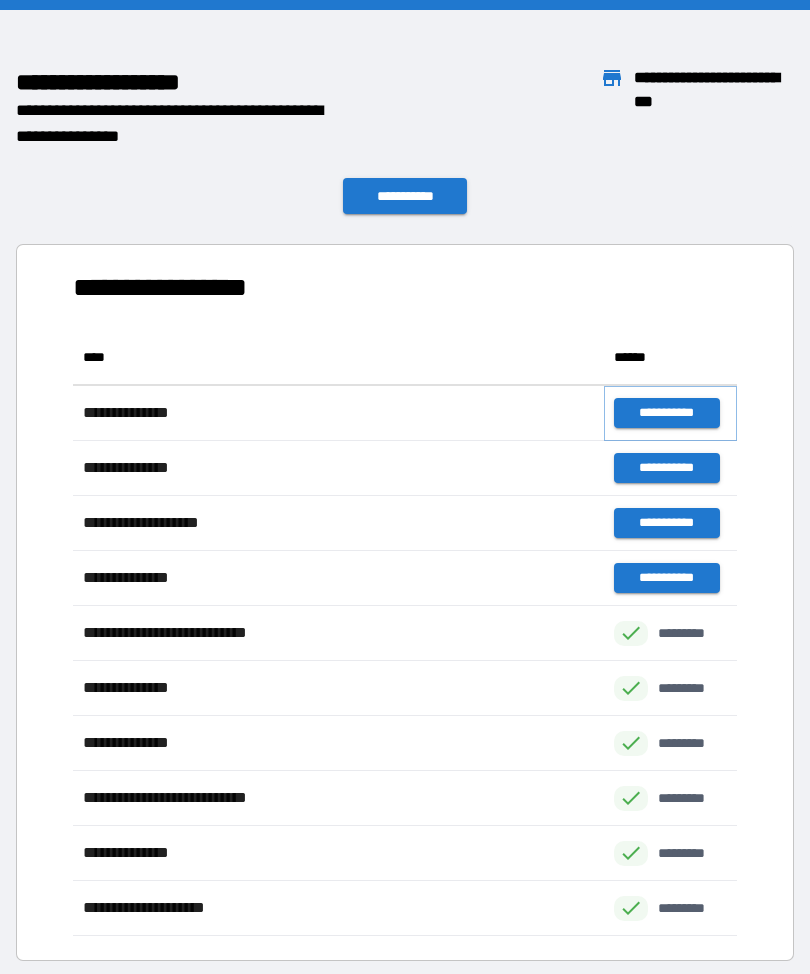 click on "**********" at bounding box center [666, 413] 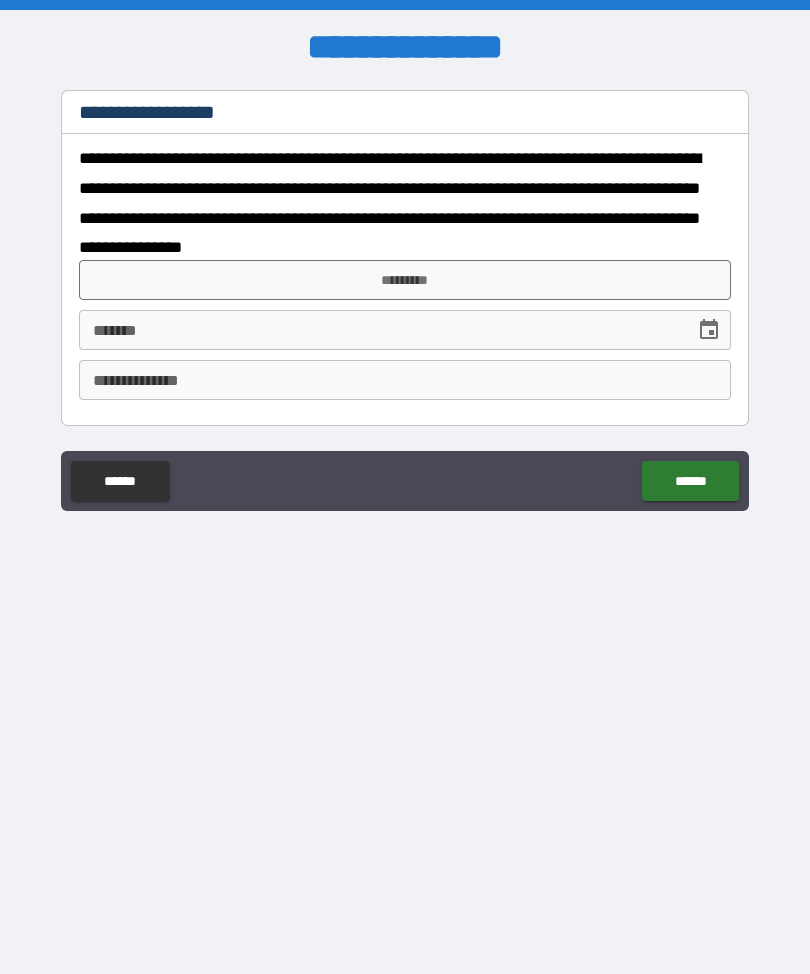 click on "*********" at bounding box center [405, 280] 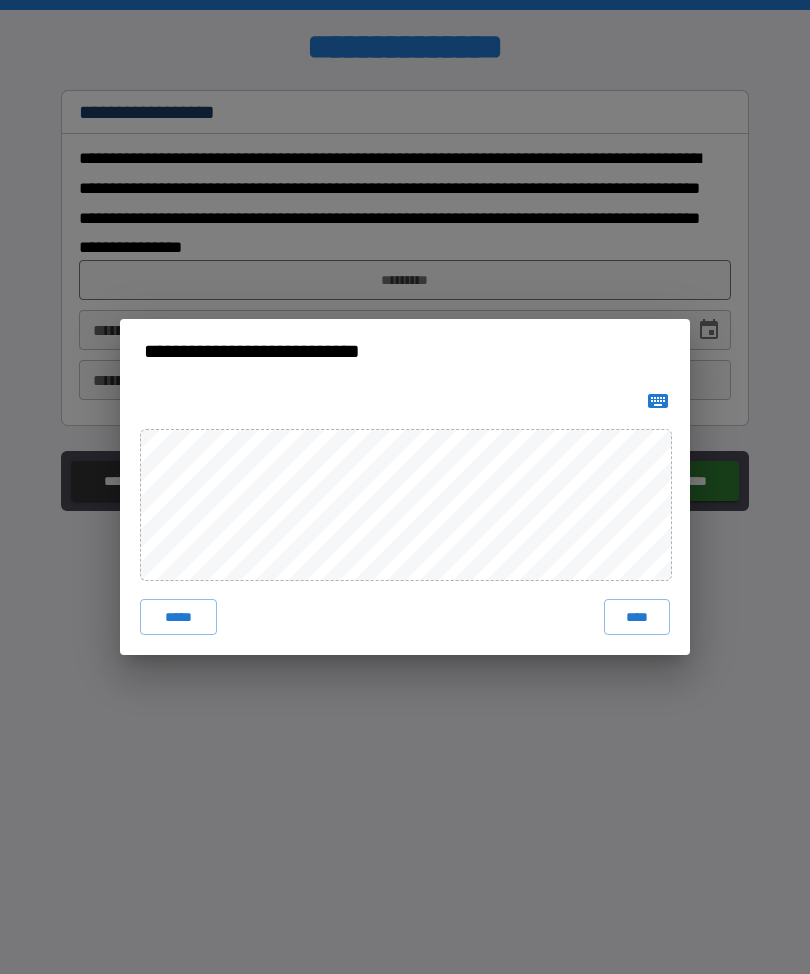 click on "****" at bounding box center [637, 617] 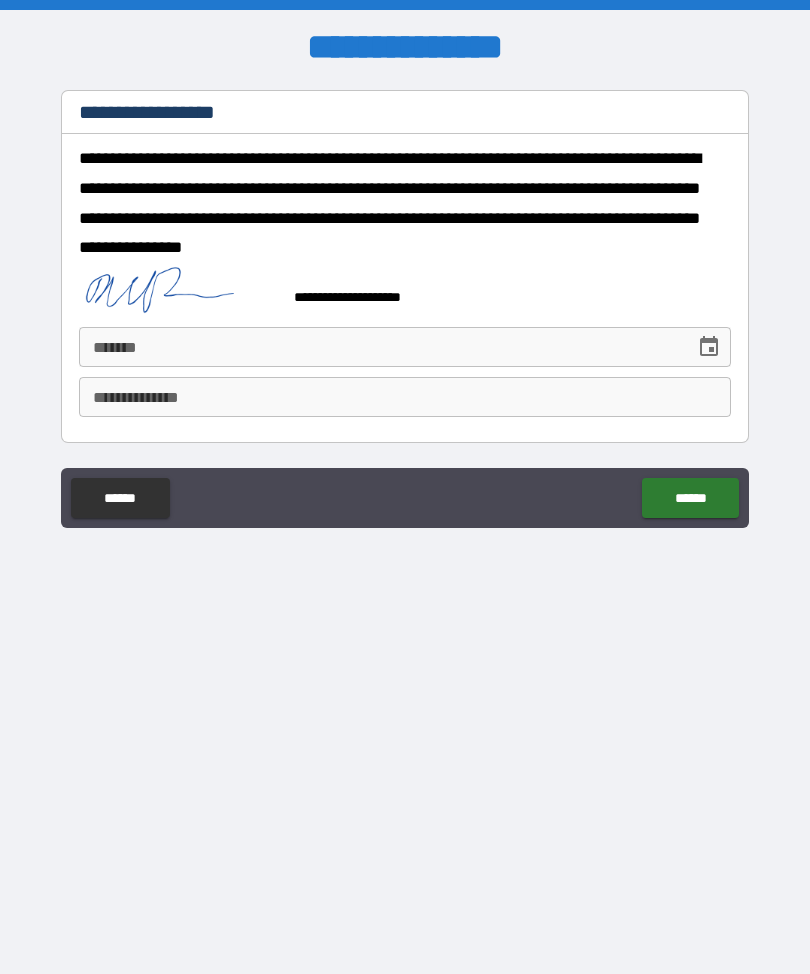 click on "****   *" at bounding box center [380, 347] 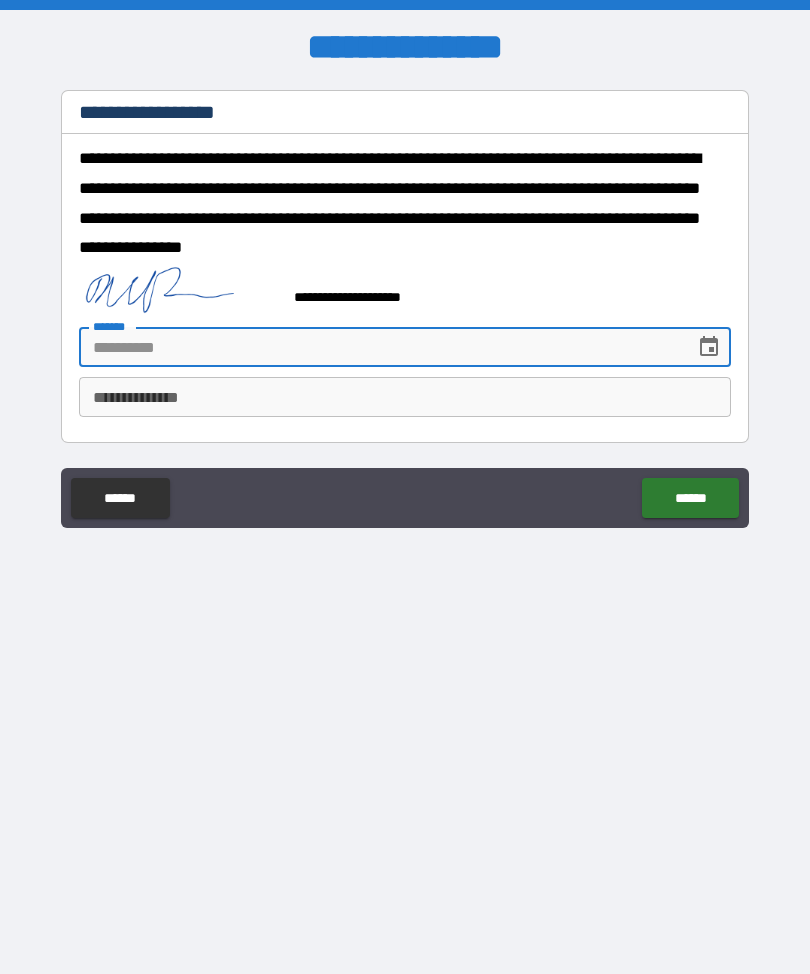 click at bounding box center (709, 347) 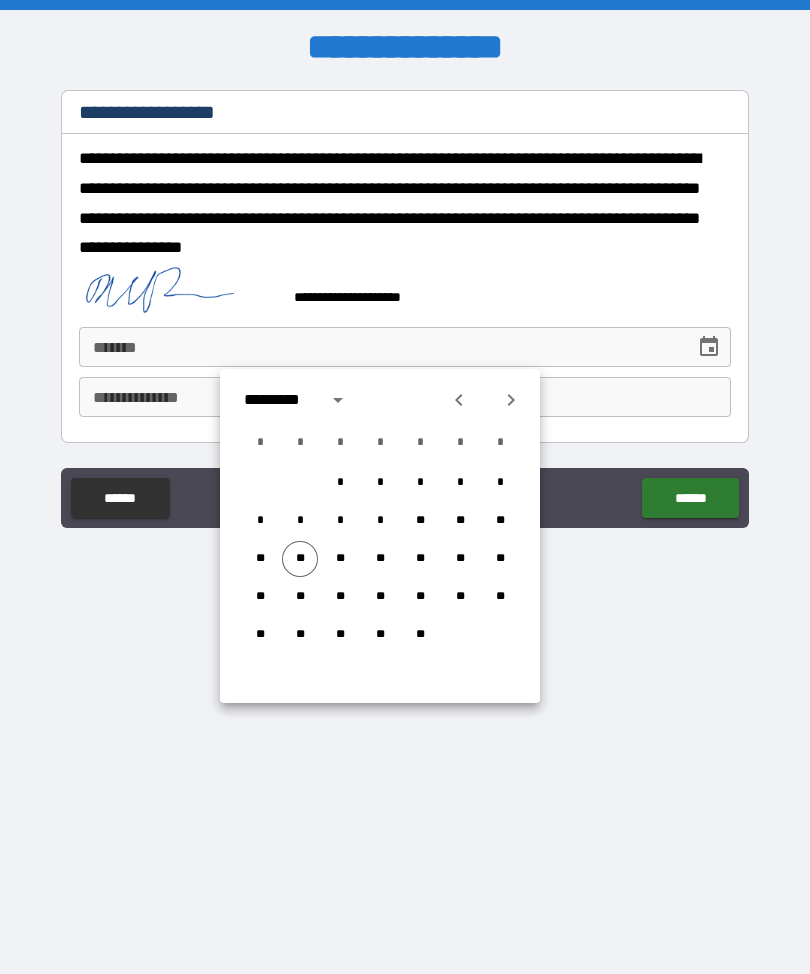 click on "**" at bounding box center [300, 559] 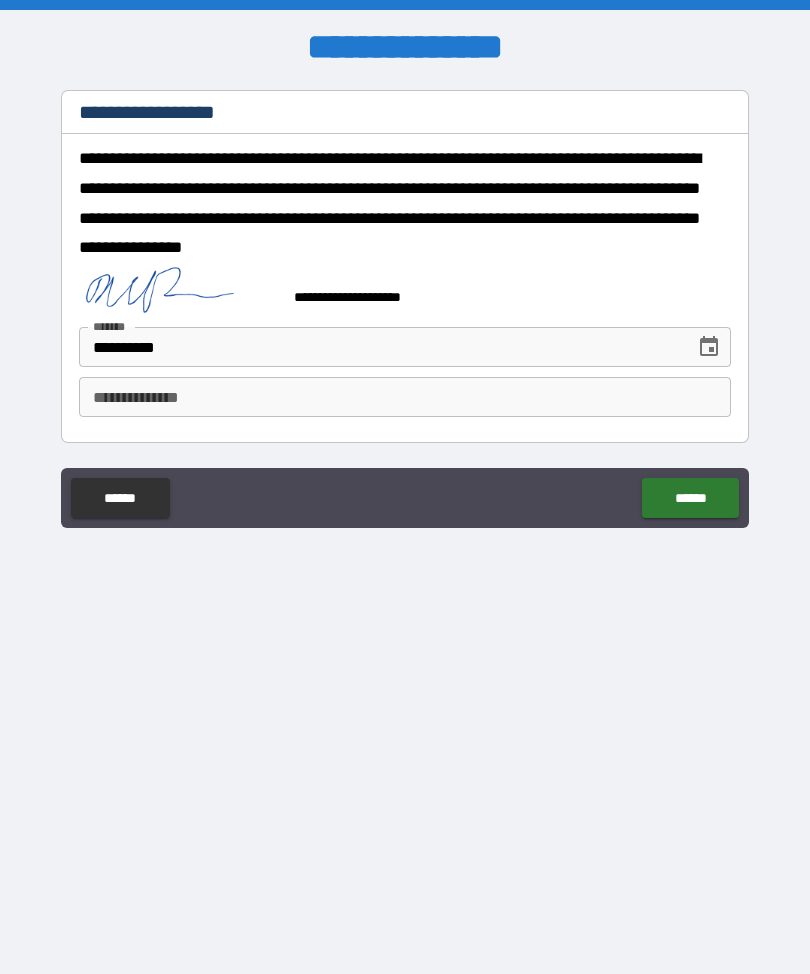 click on "**********" at bounding box center (405, 397) 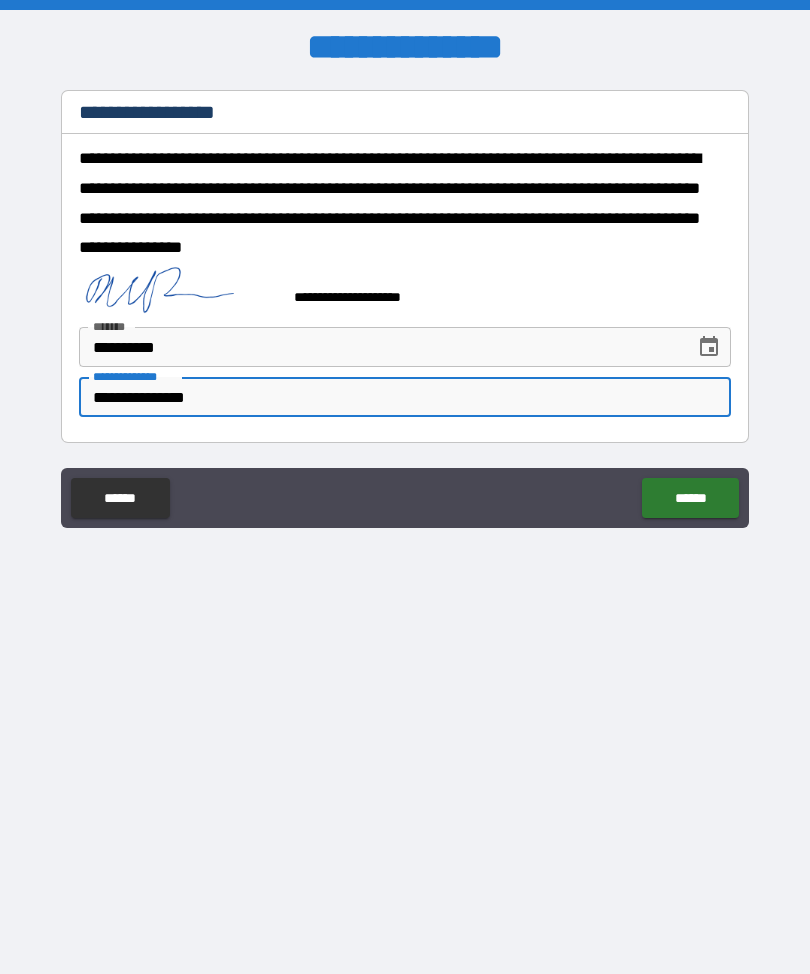 type on "**********" 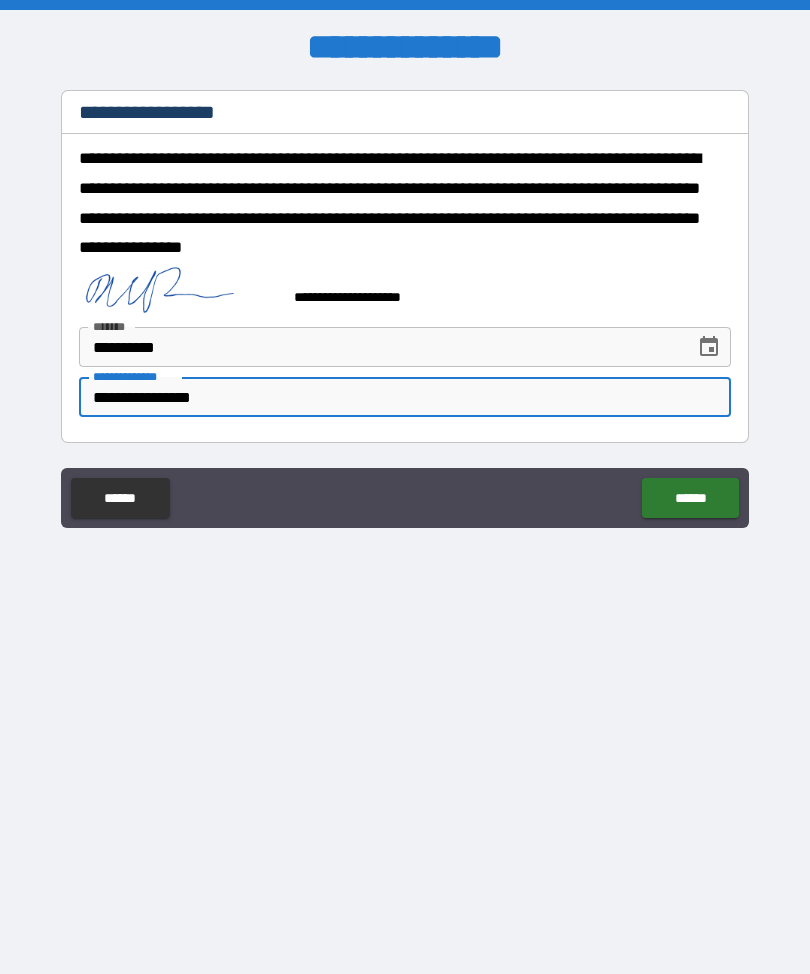 click on "******" at bounding box center (690, 498) 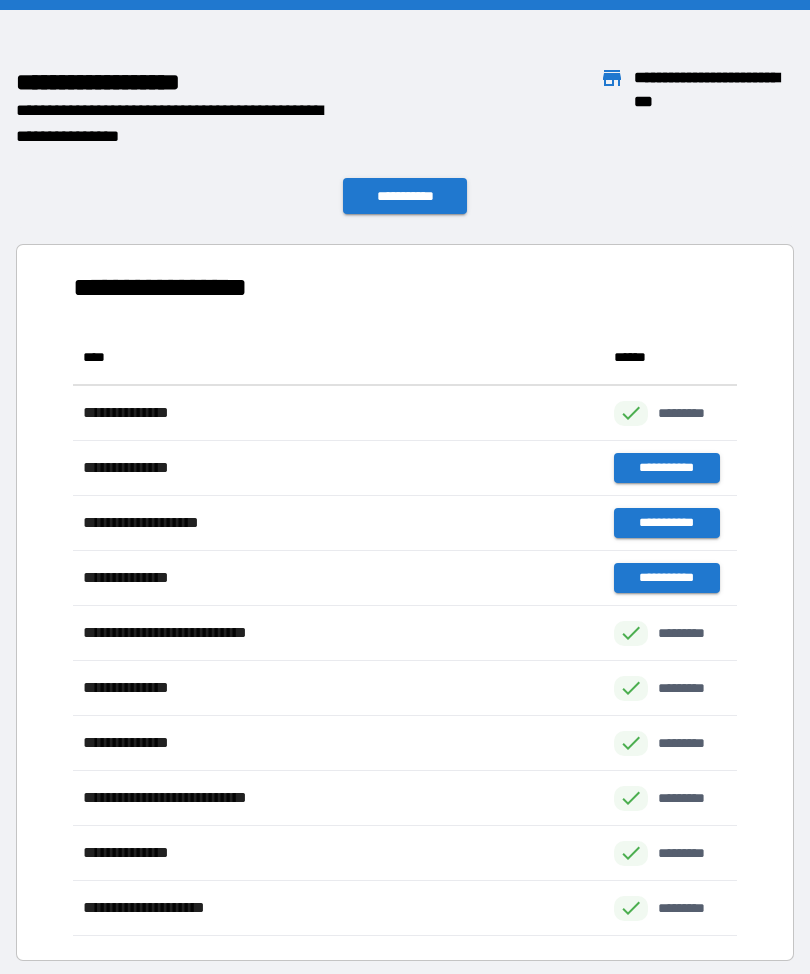 scroll, scrollTop: 606, scrollLeft: 664, axis: both 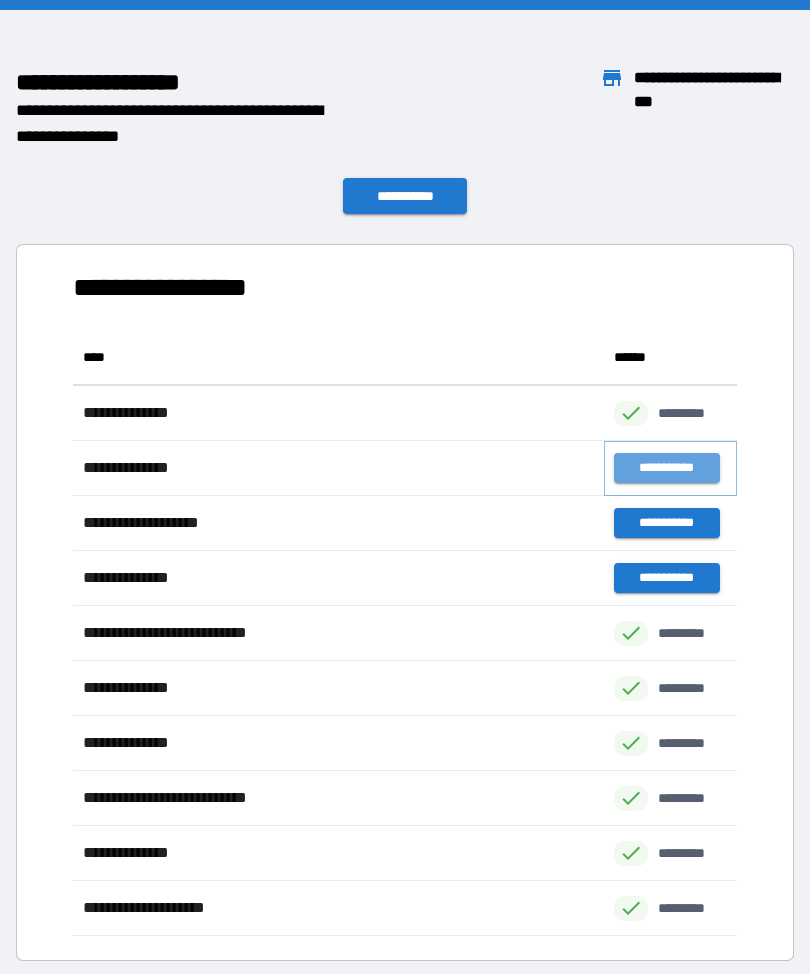 click on "**********" at bounding box center (666, 468) 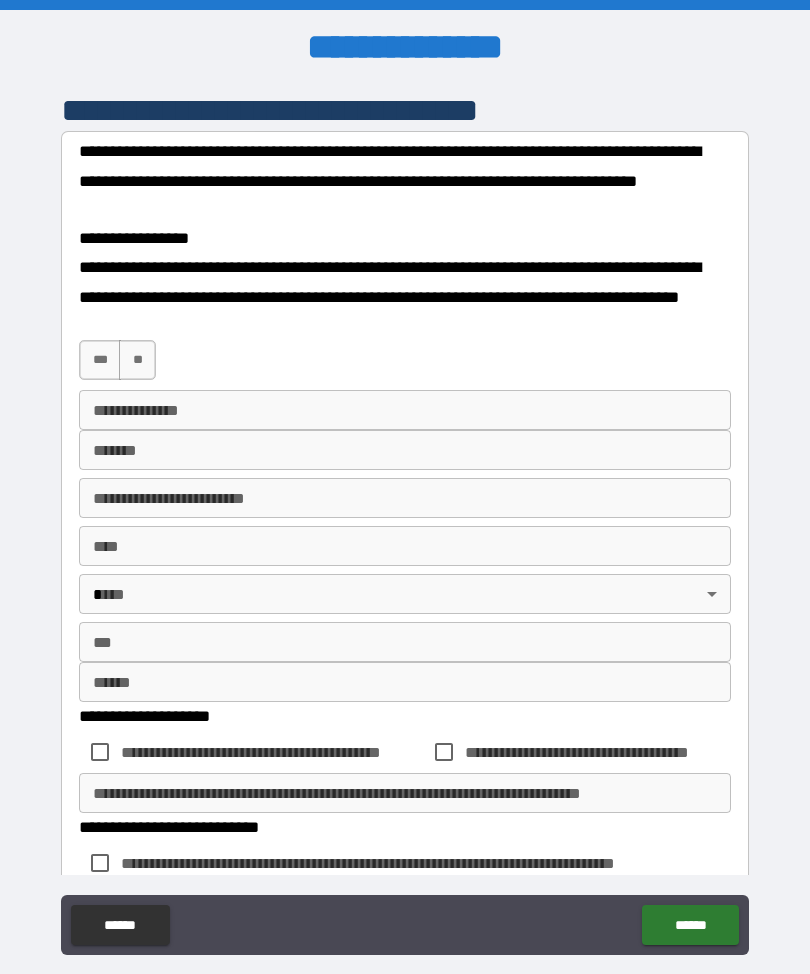 click on "**" at bounding box center [137, 360] 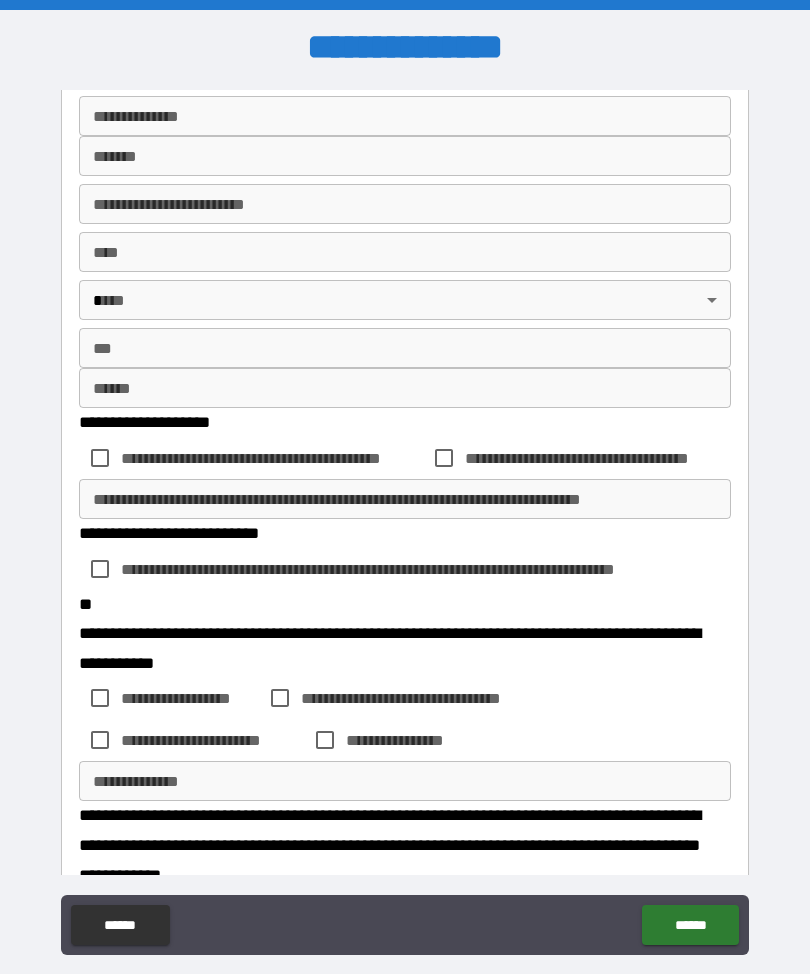 scroll, scrollTop: 478, scrollLeft: 0, axis: vertical 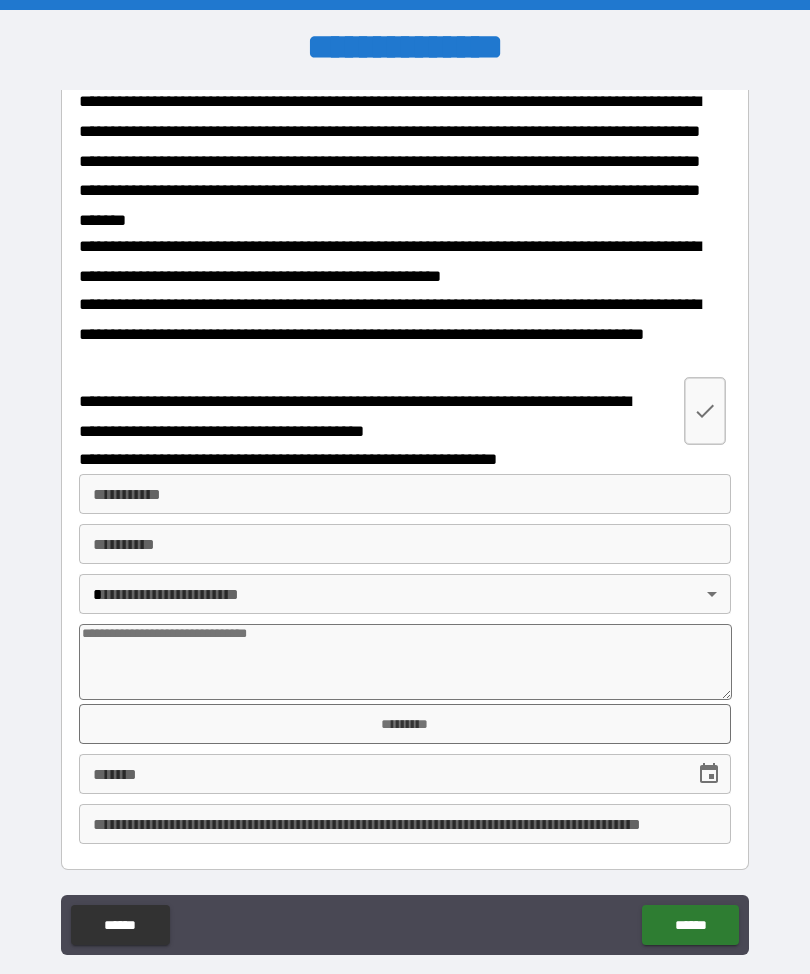 click on "******" at bounding box center [690, 925] 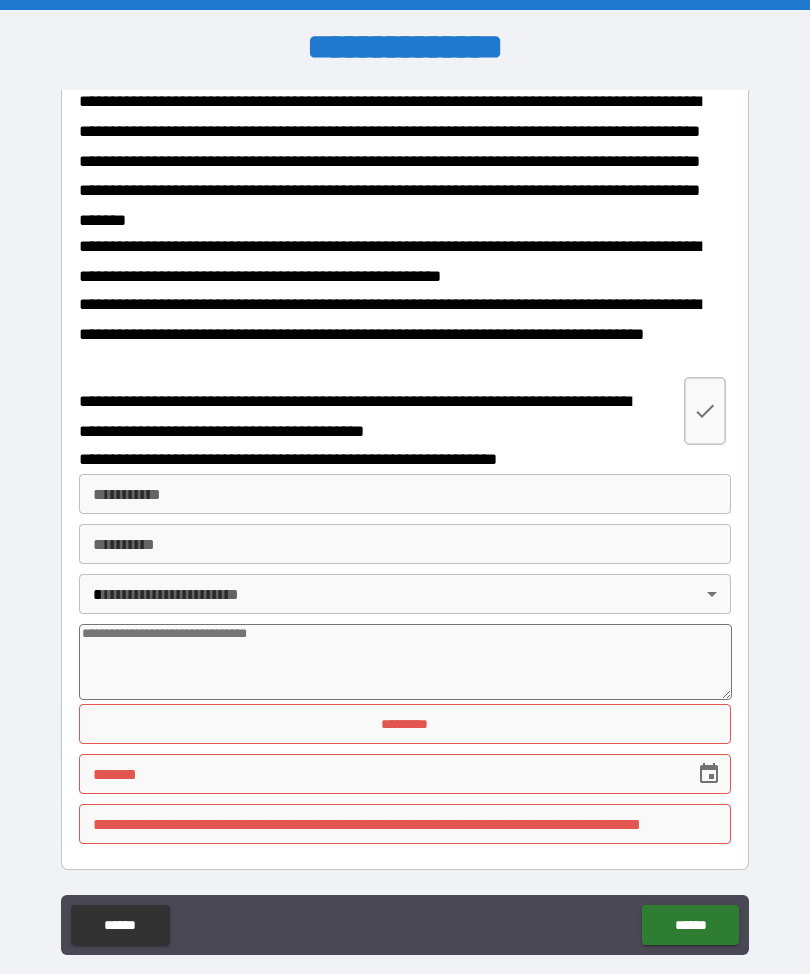 scroll, scrollTop: 1153, scrollLeft: 0, axis: vertical 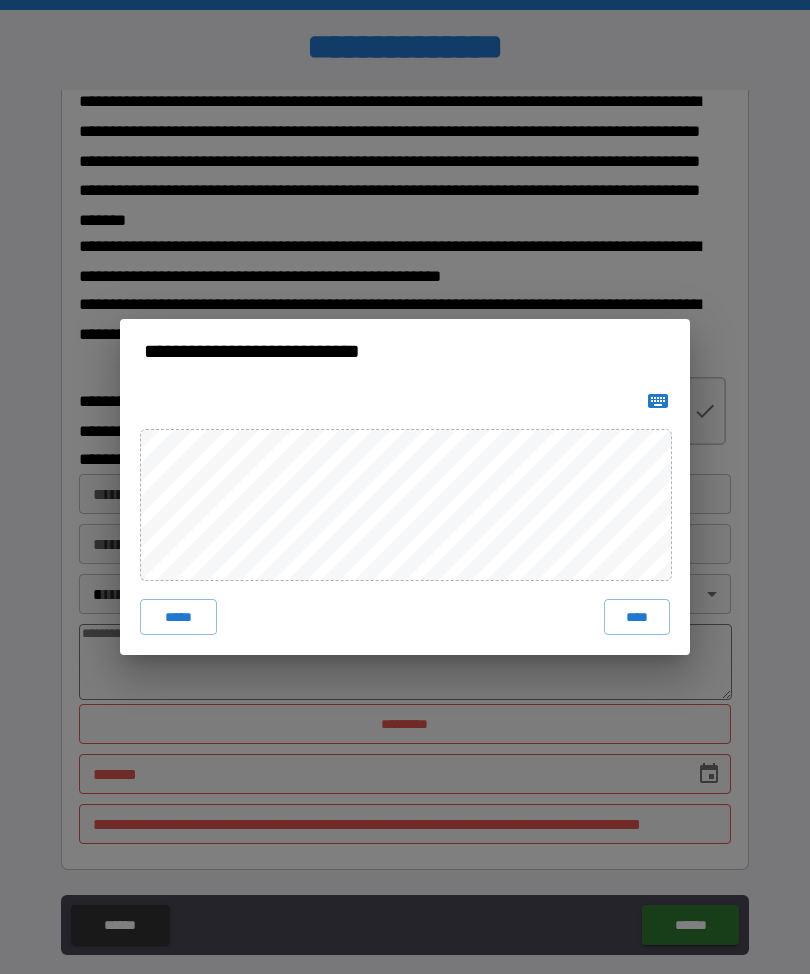 click on "****" at bounding box center (637, 617) 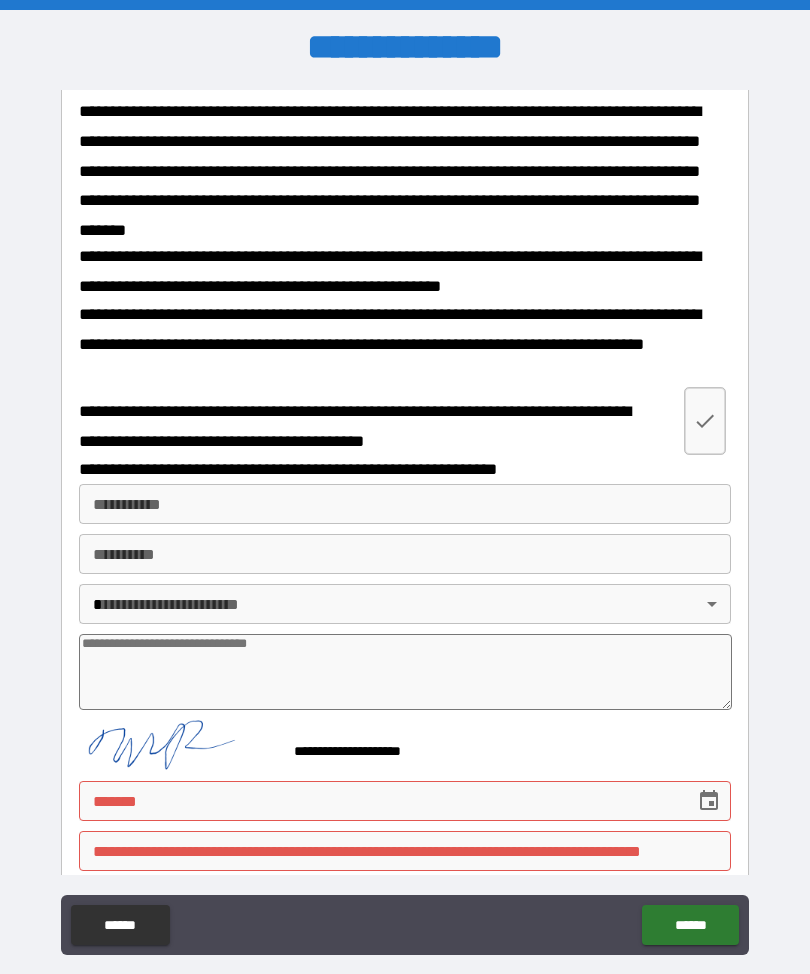 click on "****   *" at bounding box center (380, 801) 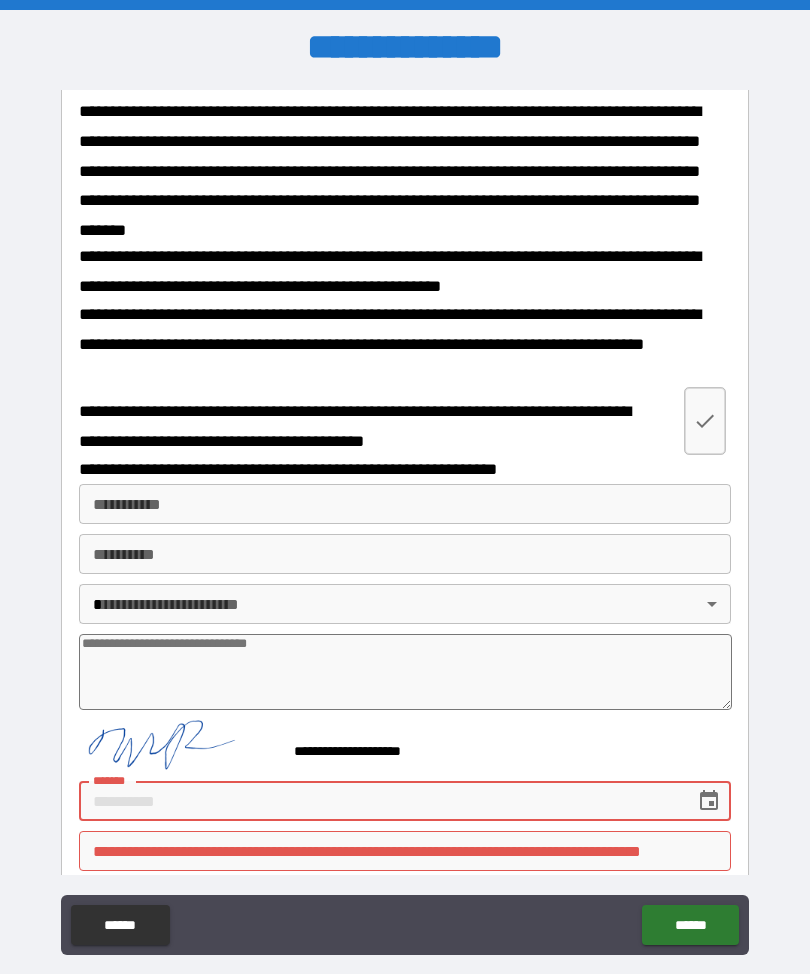 scroll, scrollTop: 67, scrollLeft: 0, axis: vertical 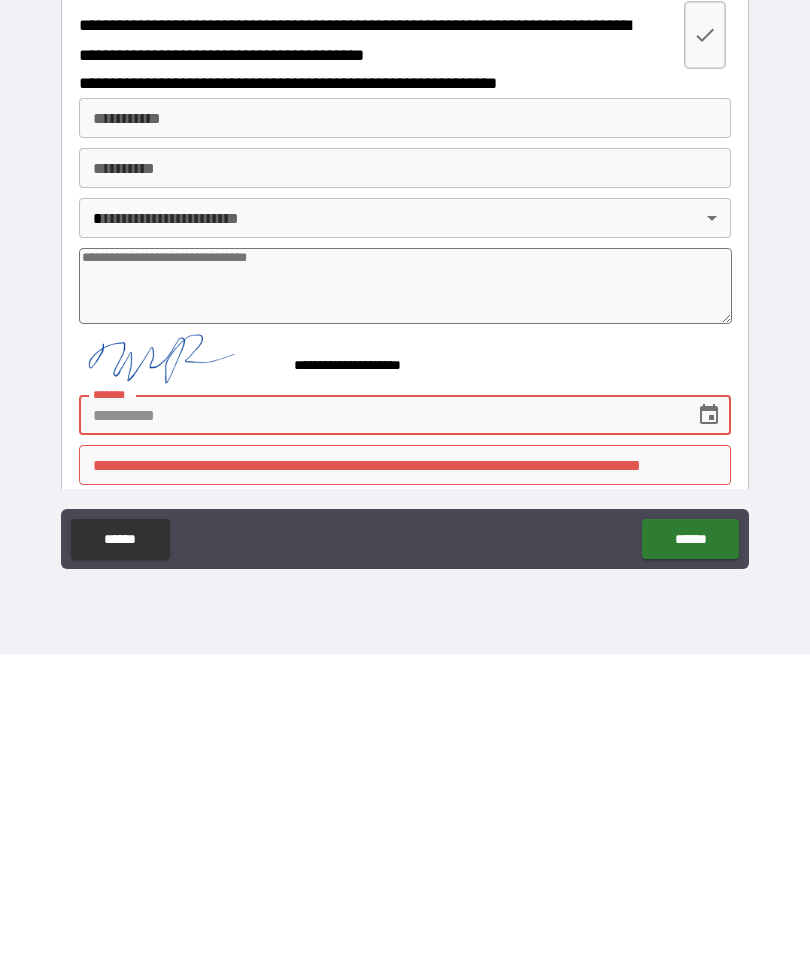 click on "****   *" at bounding box center (380, 735) 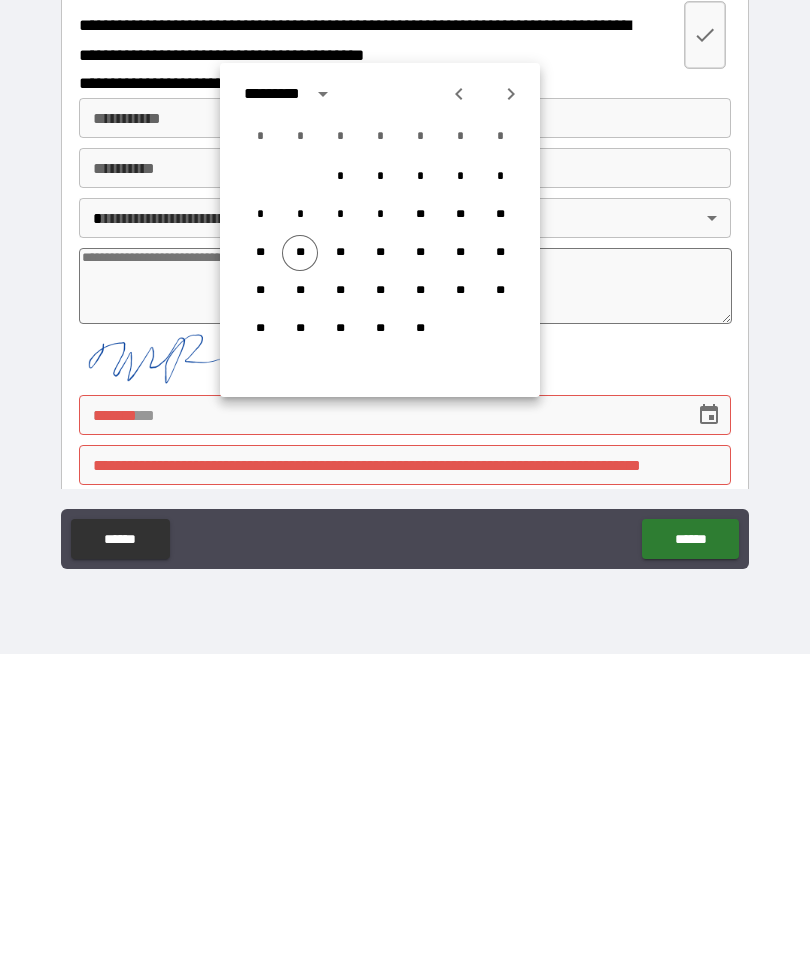 scroll, scrollTop: 66, scrollLeft: 0, axis: vertical 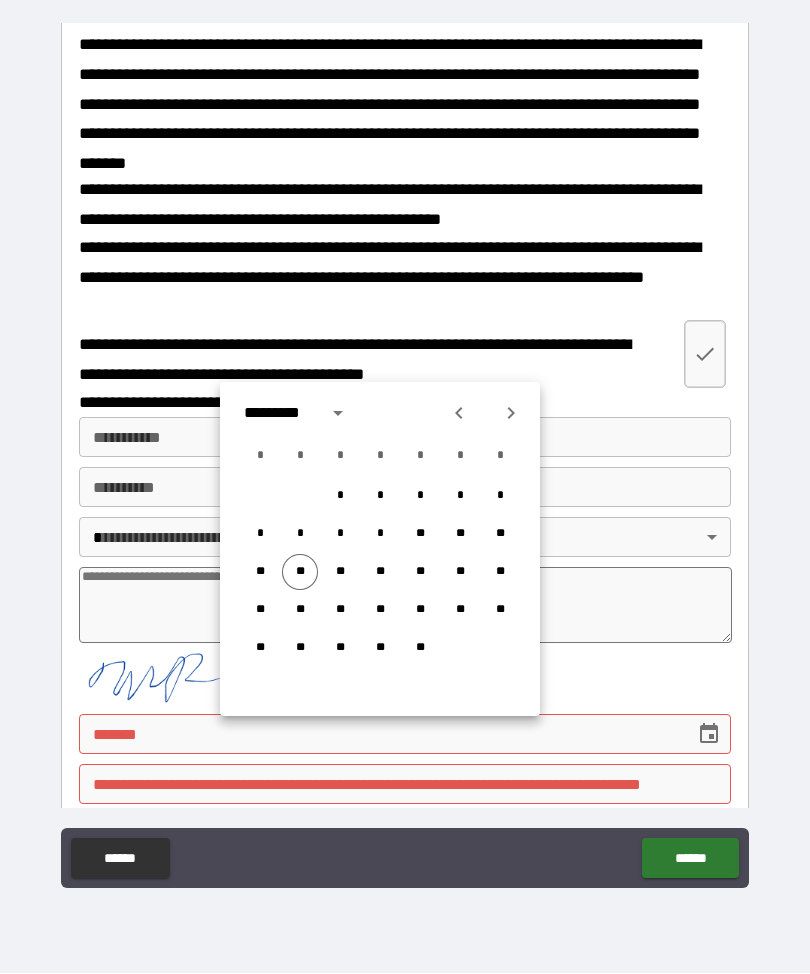 click on "**" at bounding box center [300, 573] 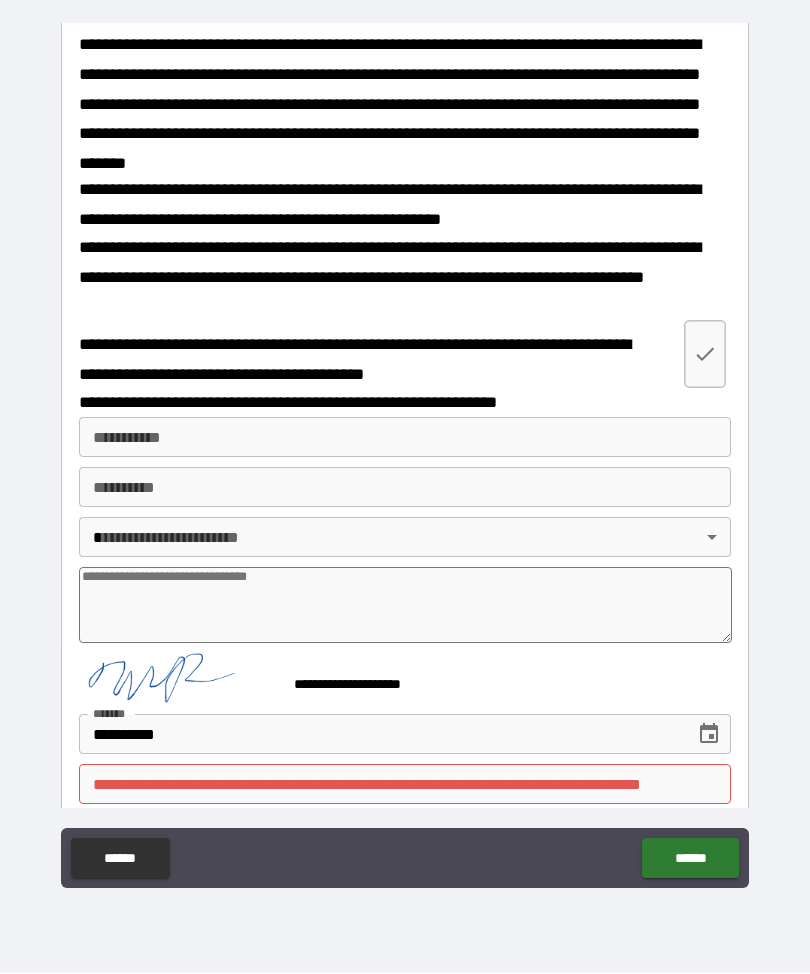 type on "*" 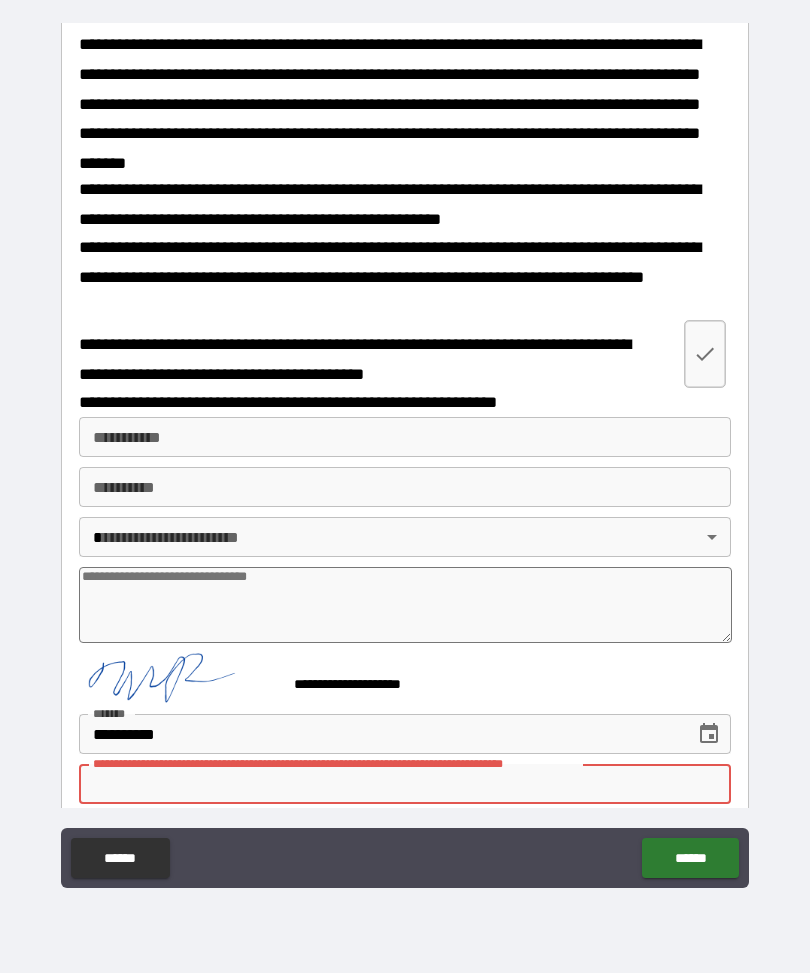scroll, scrollTop: 67, scrollLeft: 0, axis: vertical 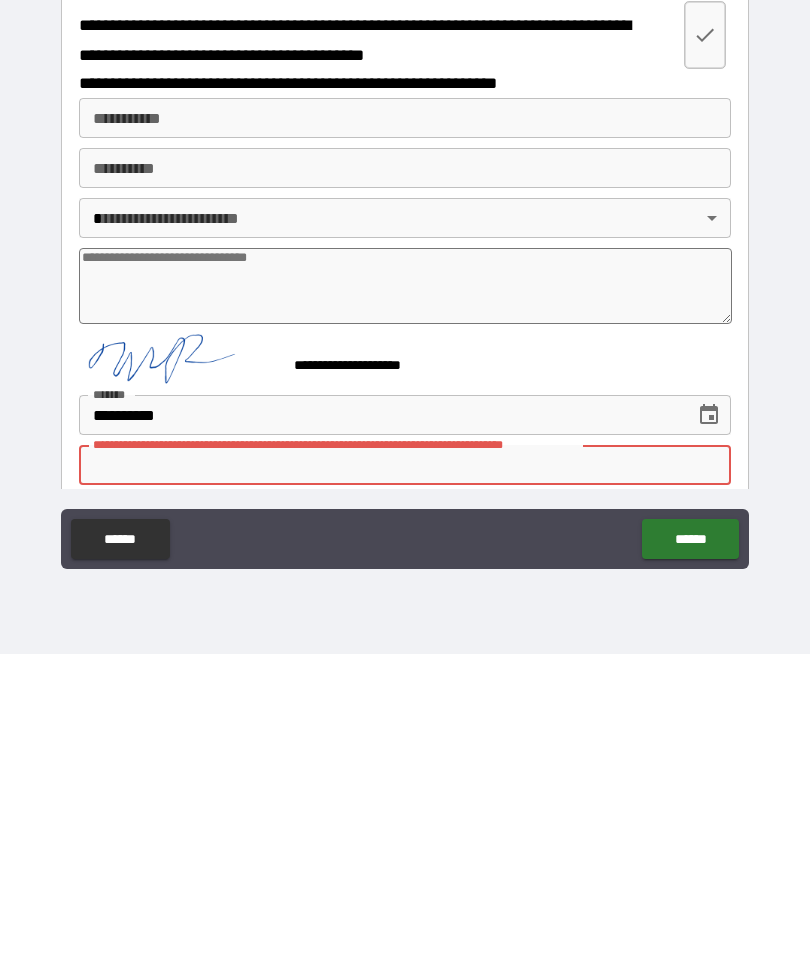 type on "*" 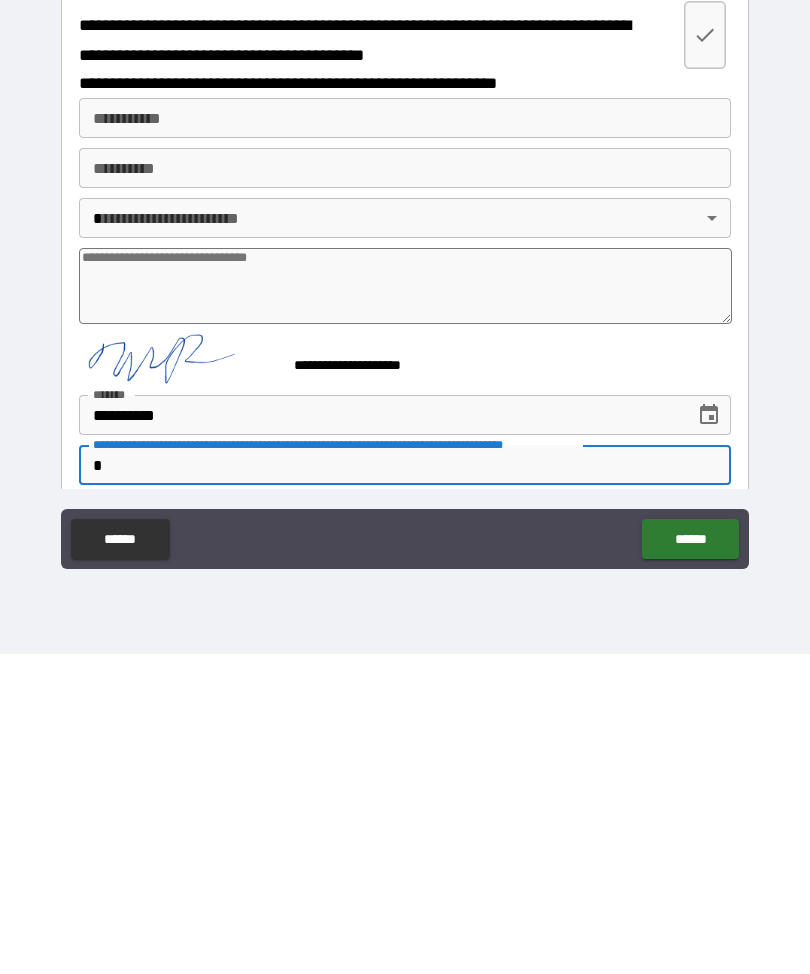scroll, scrollTop: 66, scrollLeft: 0, axis: vertical 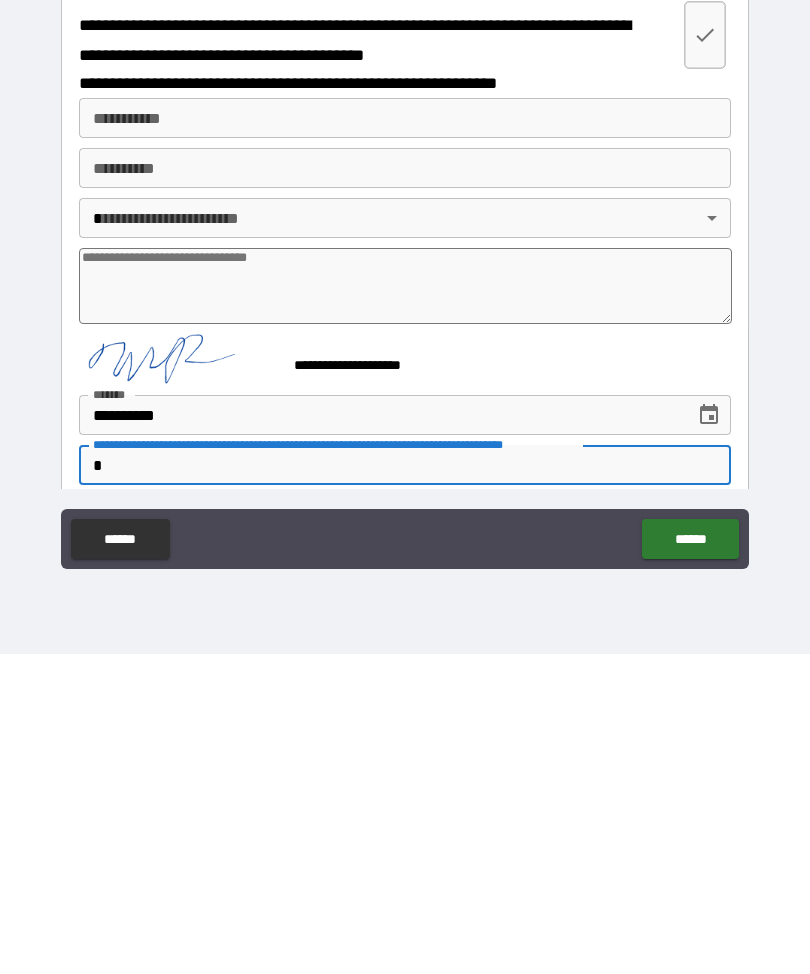 type on "*" 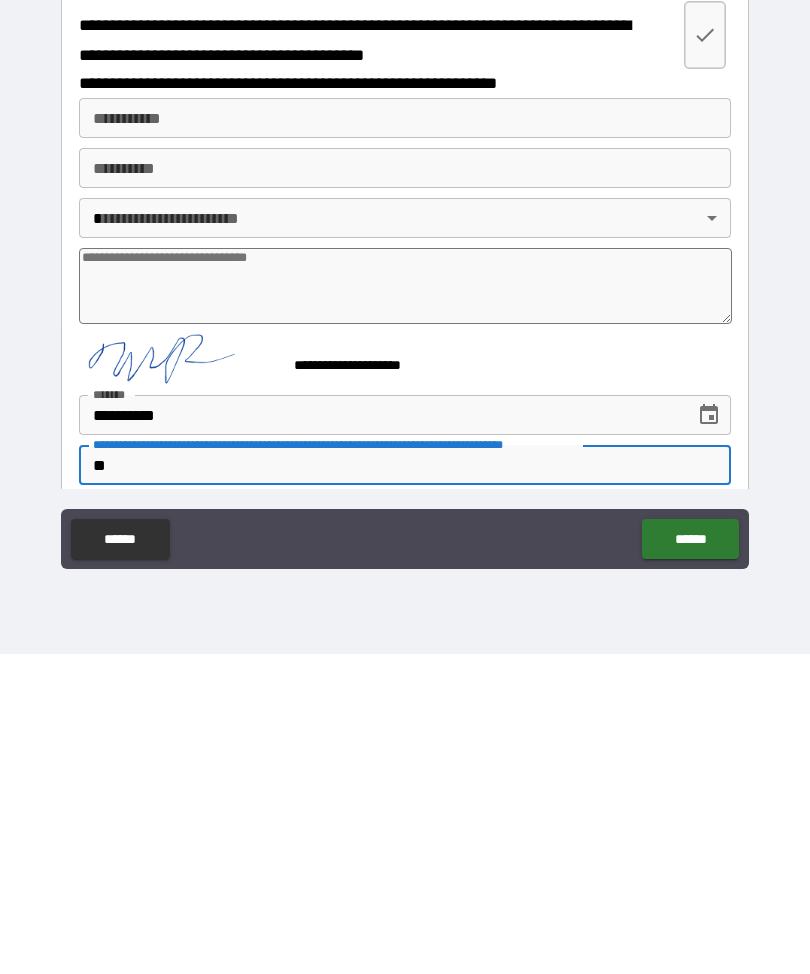 type on "*" 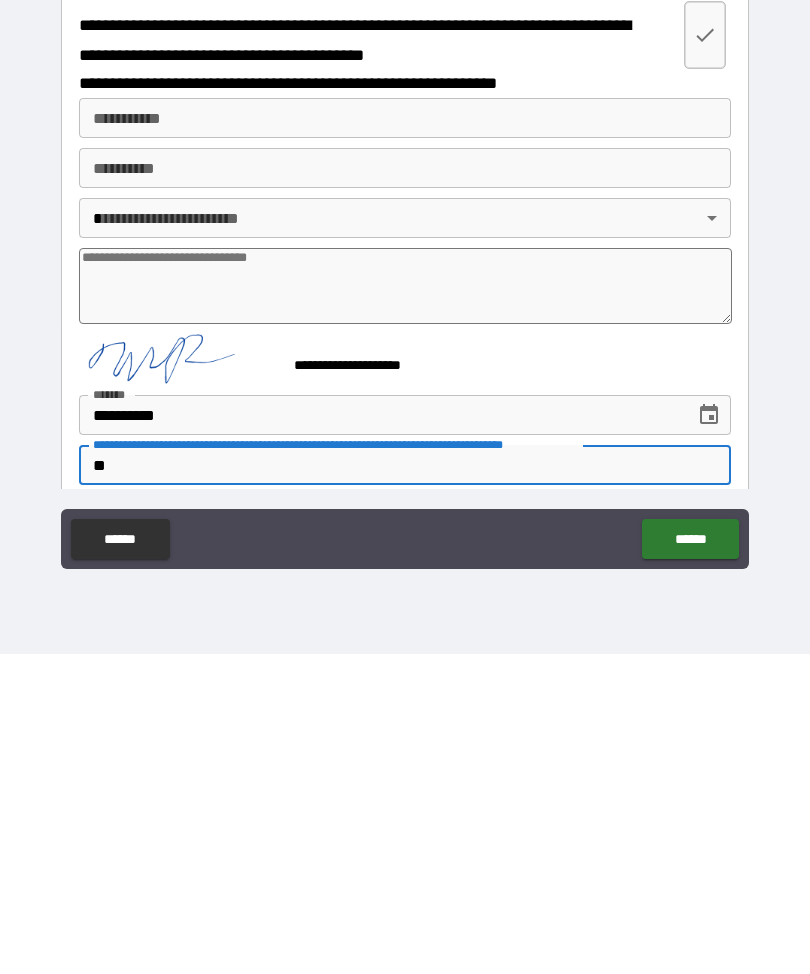 type on "***" 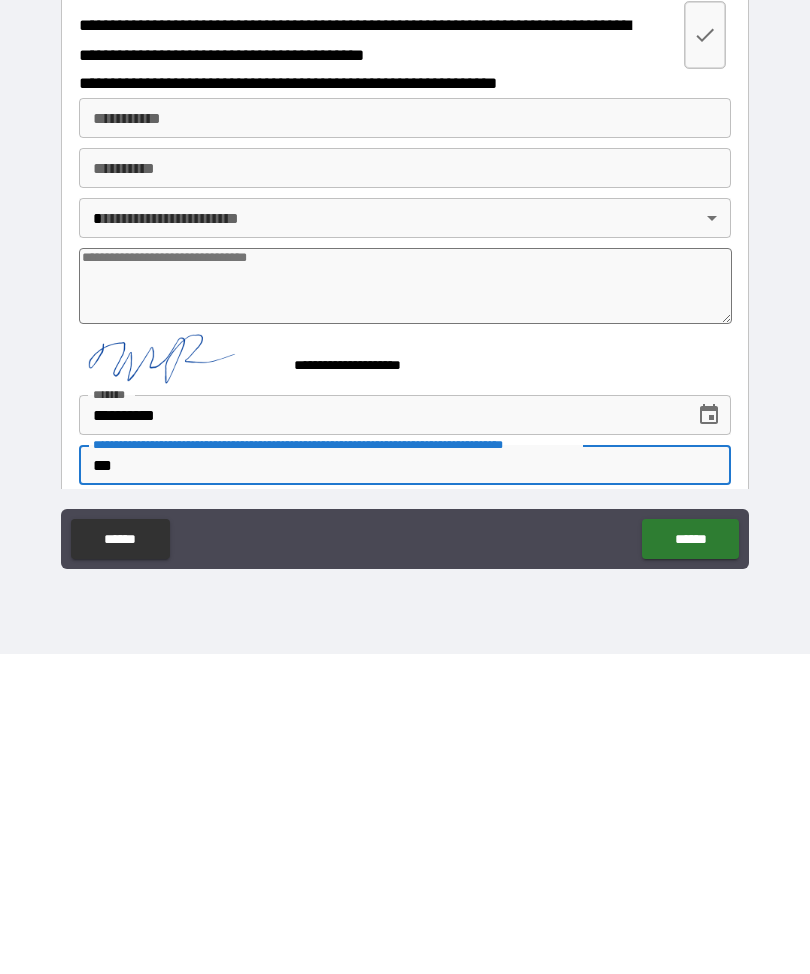 type on "*" 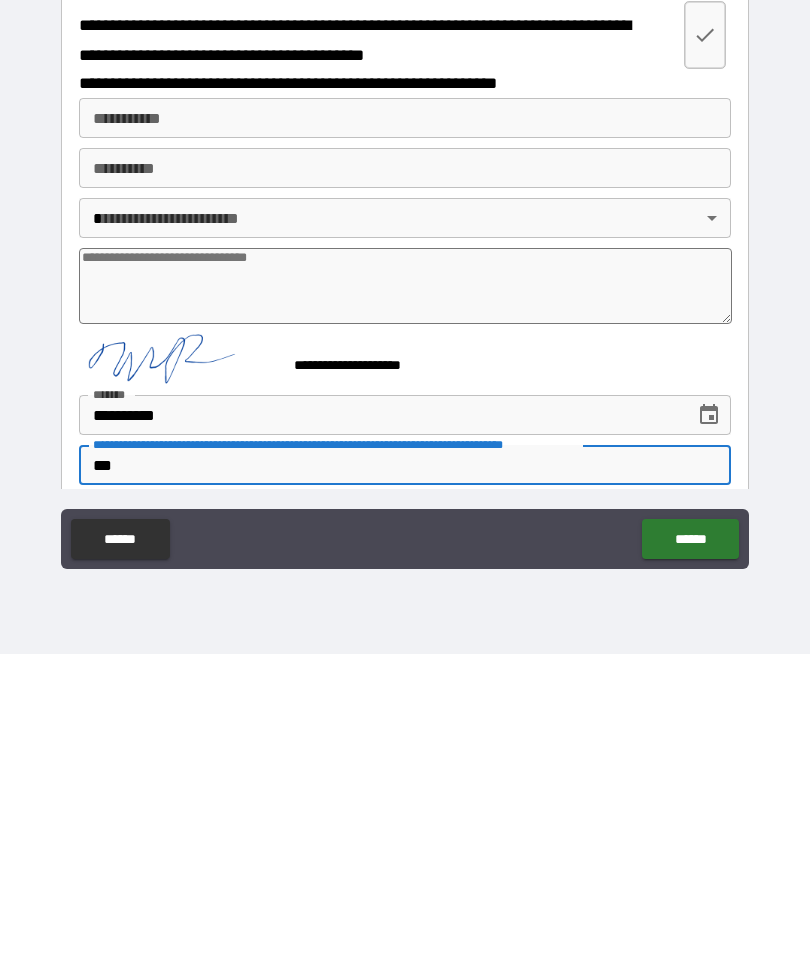 type on "****" 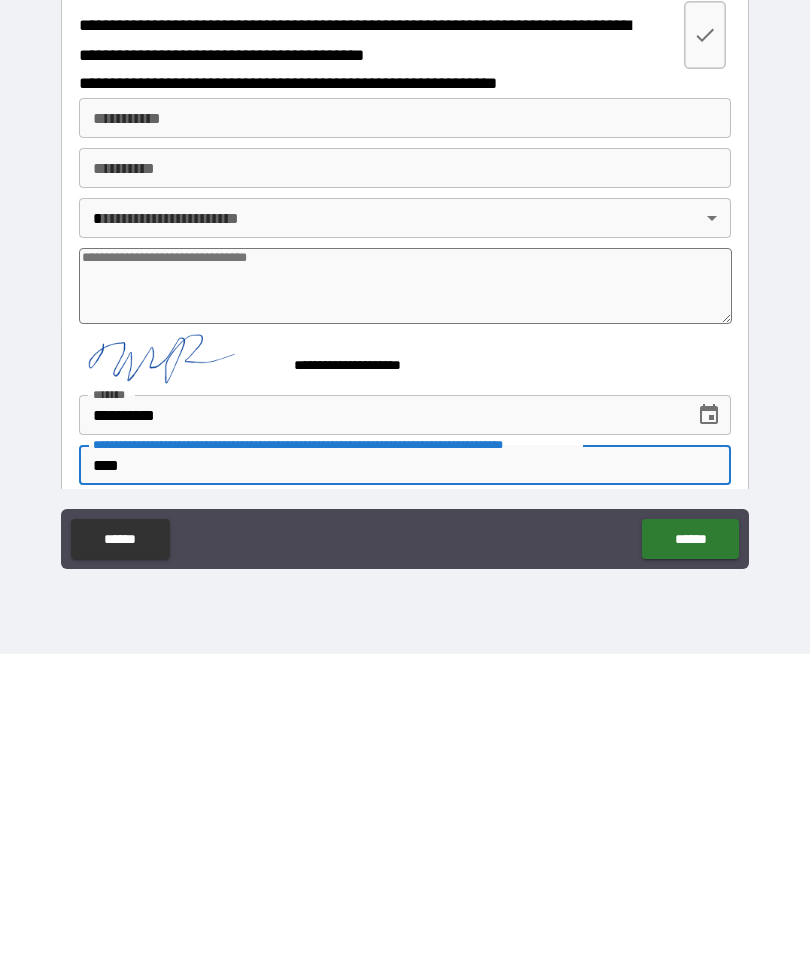type on "*" 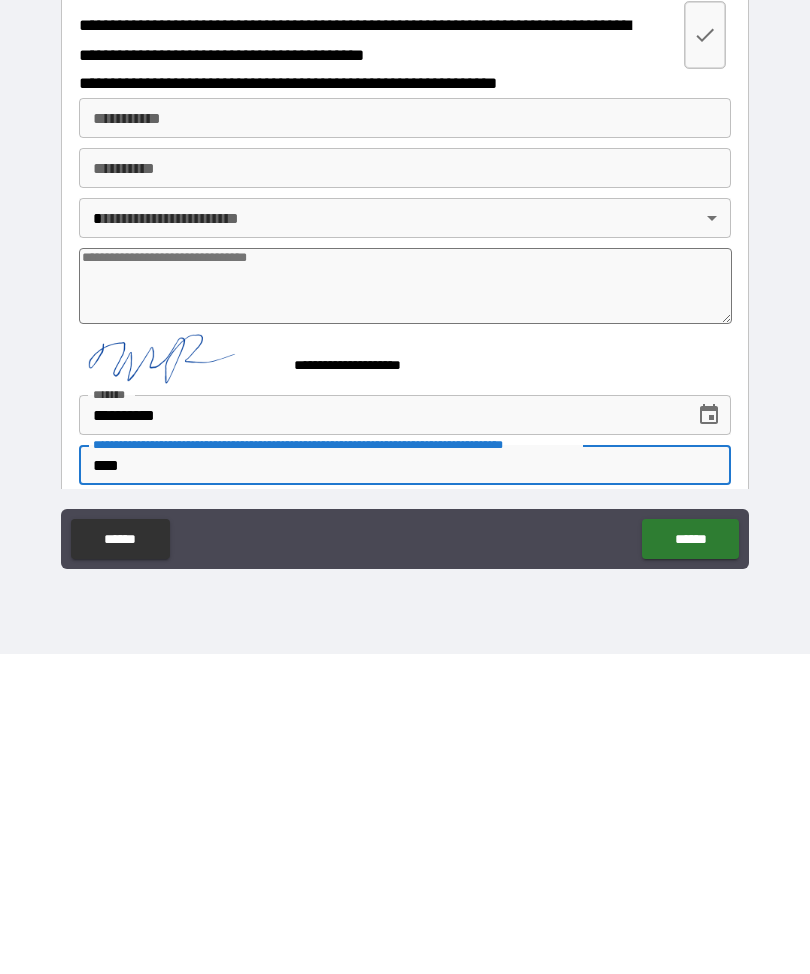 type on "*****" 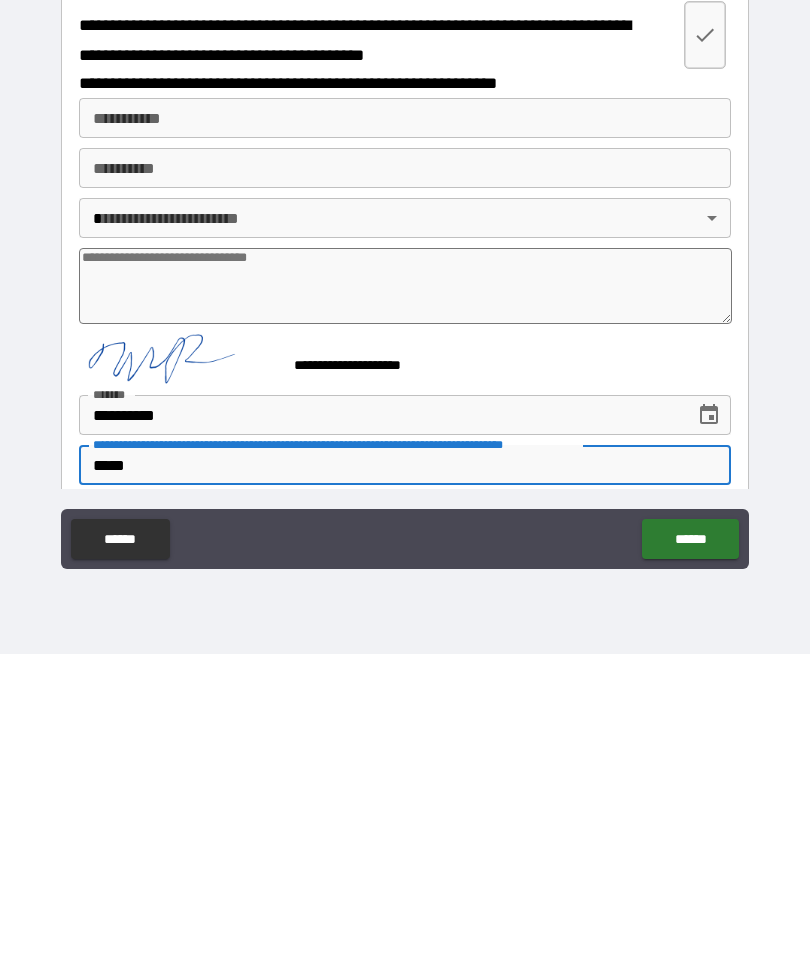 type on "*" 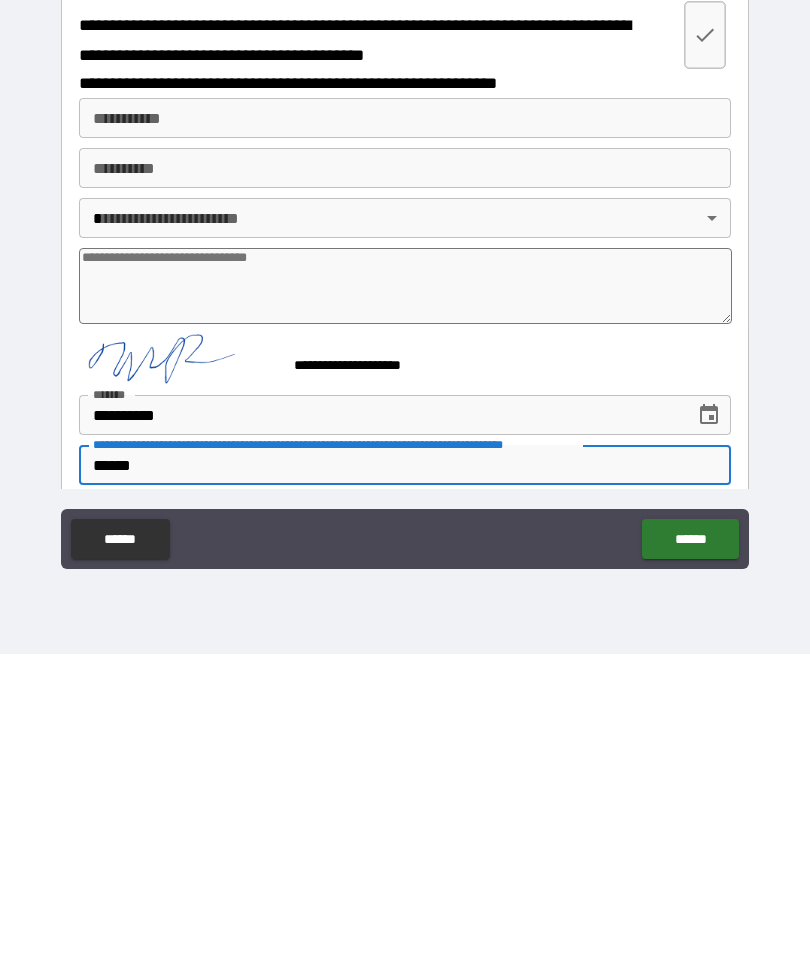 type on "*" 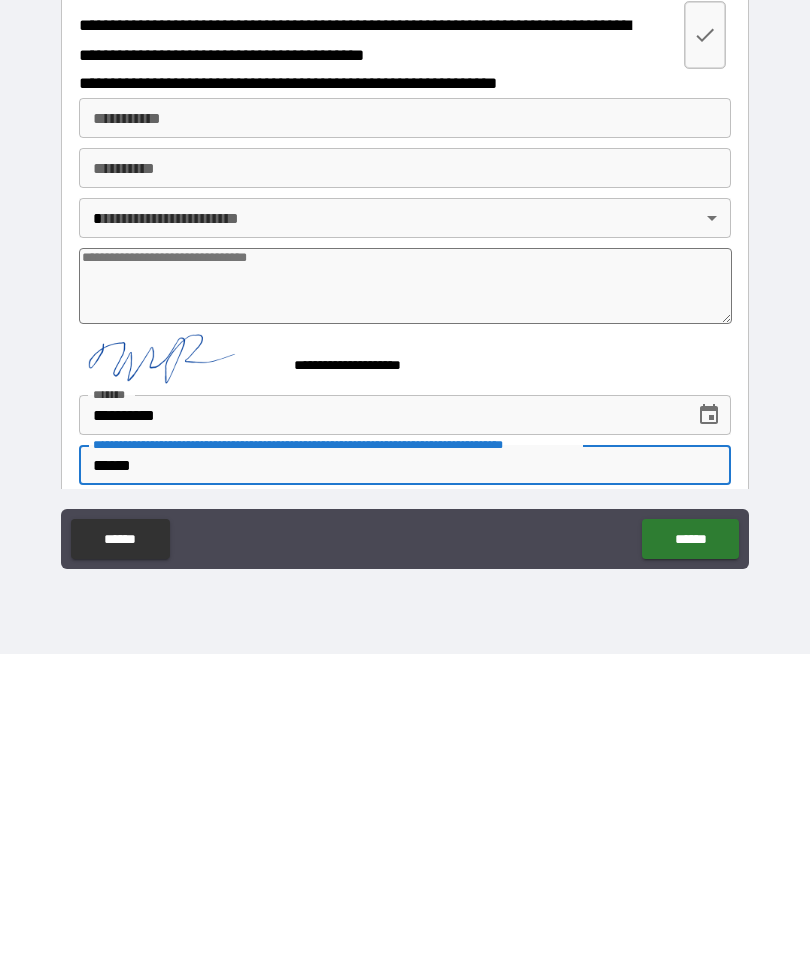 type on "*******" 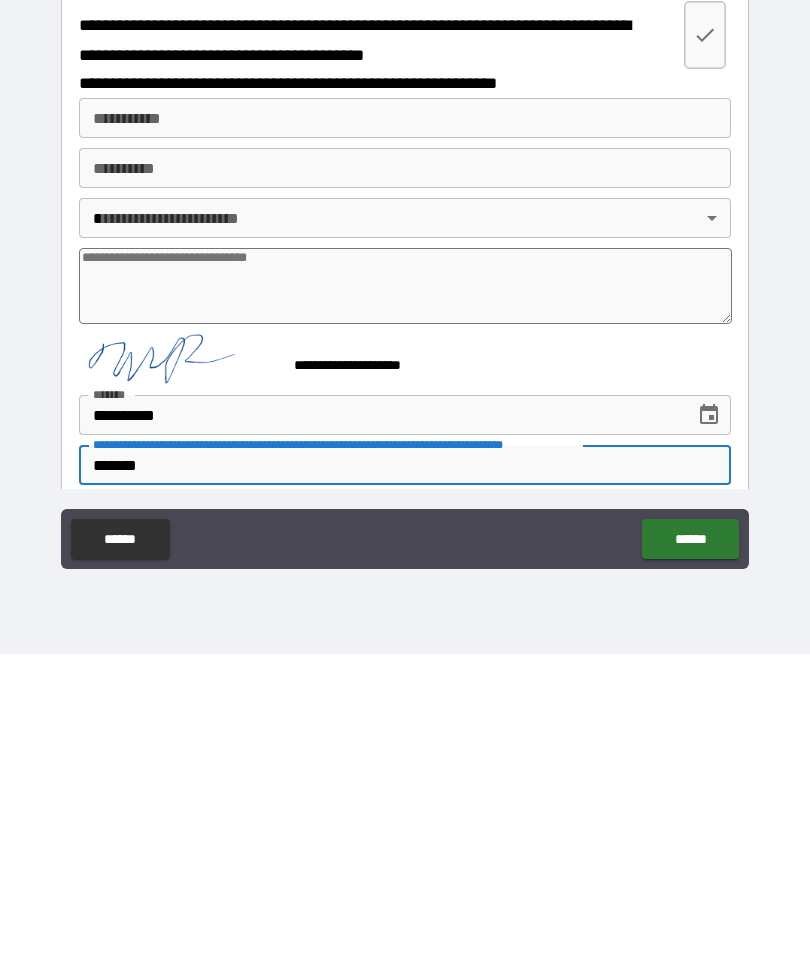 type on "*" 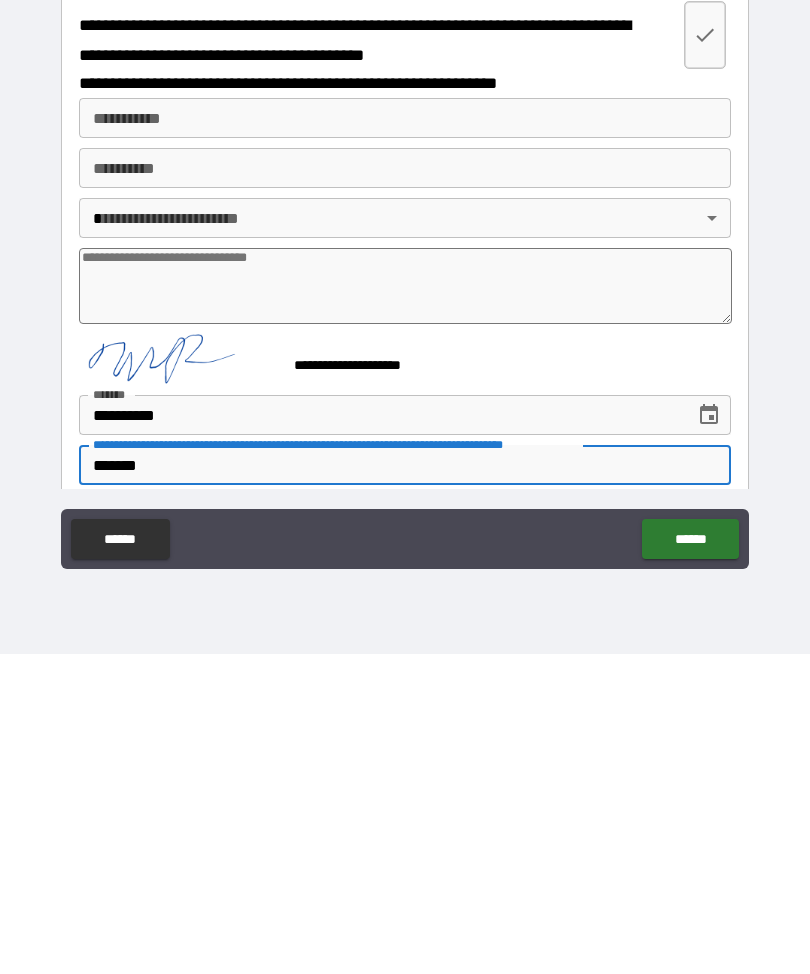 type on "*******" 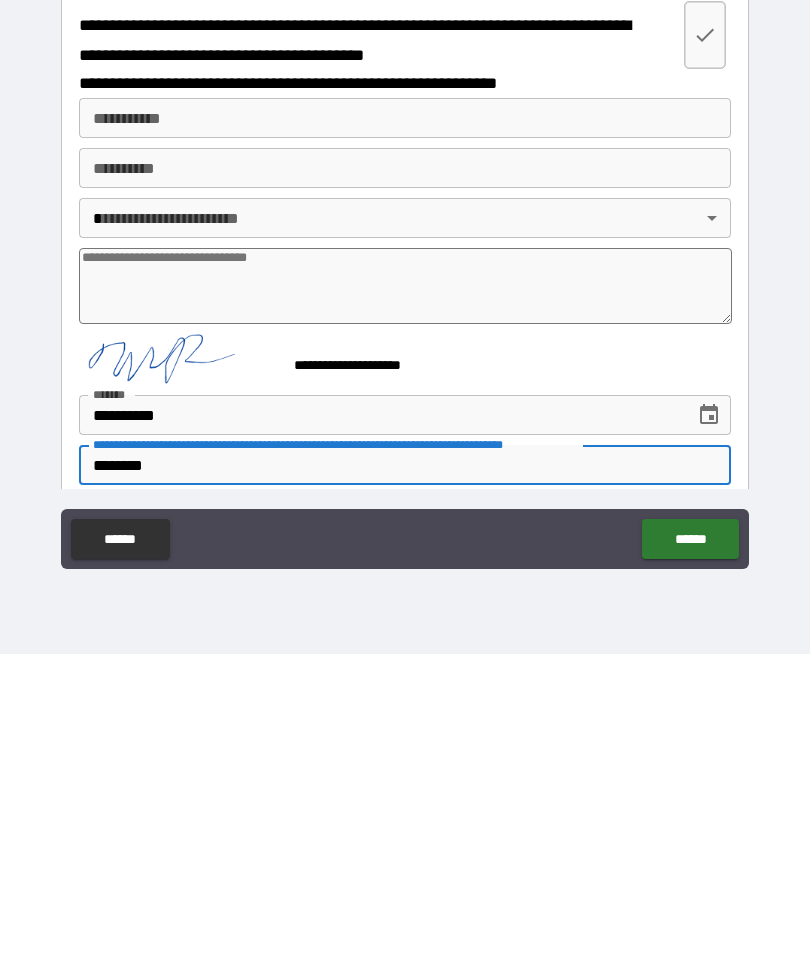 type on "*" 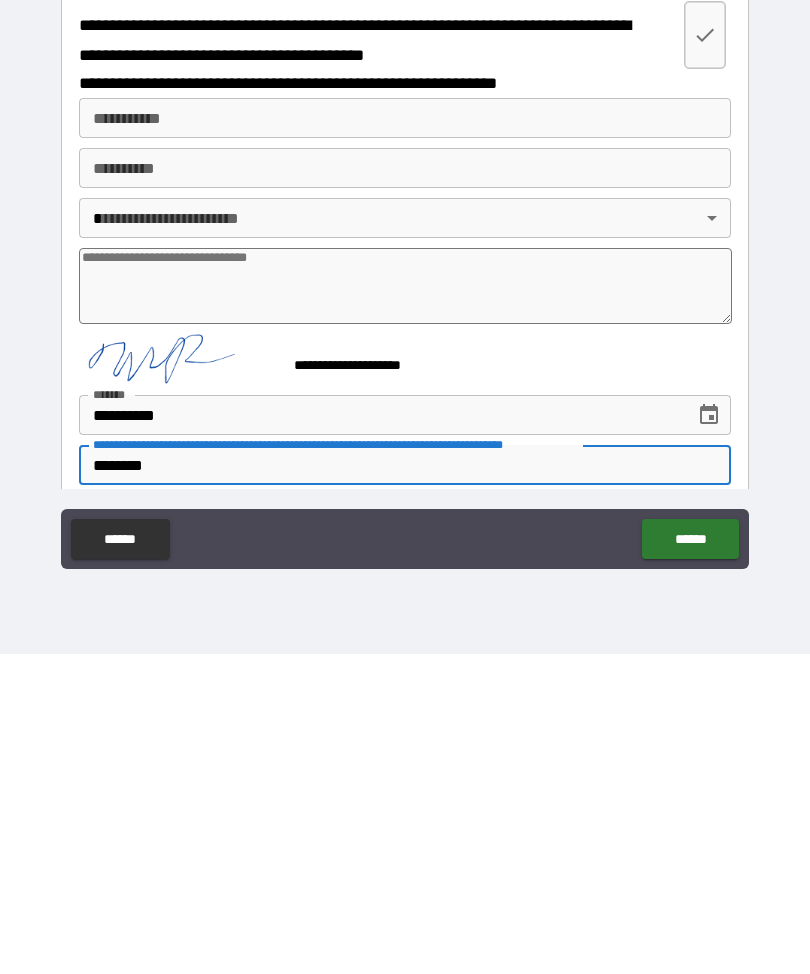 type on "*********" 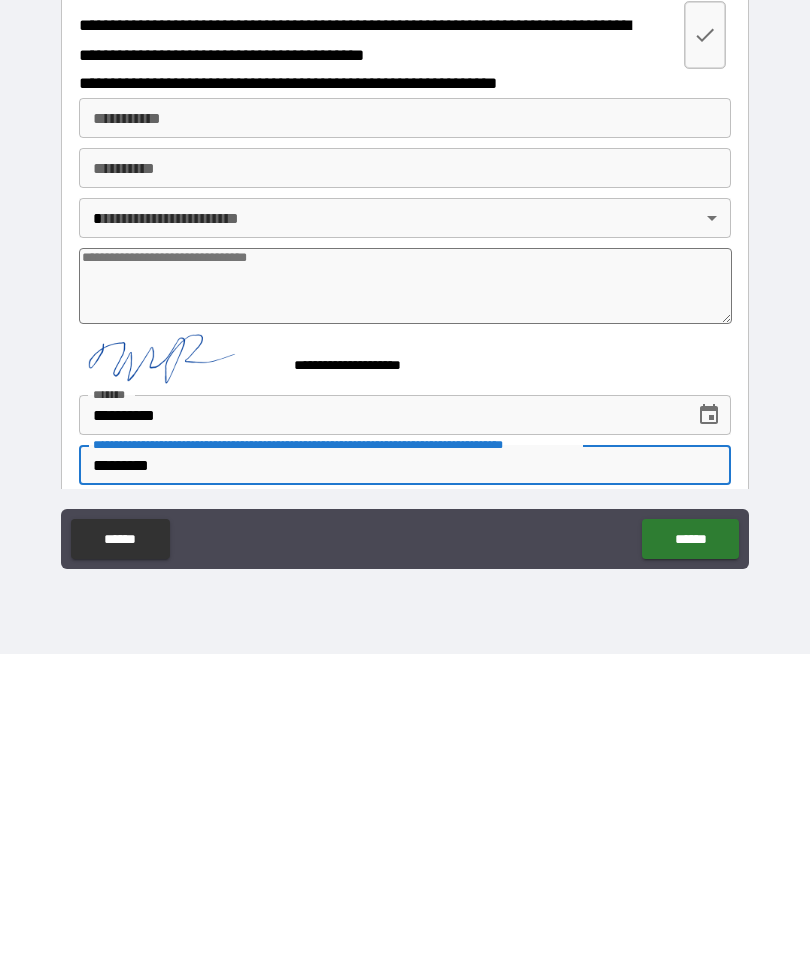 type on "*" 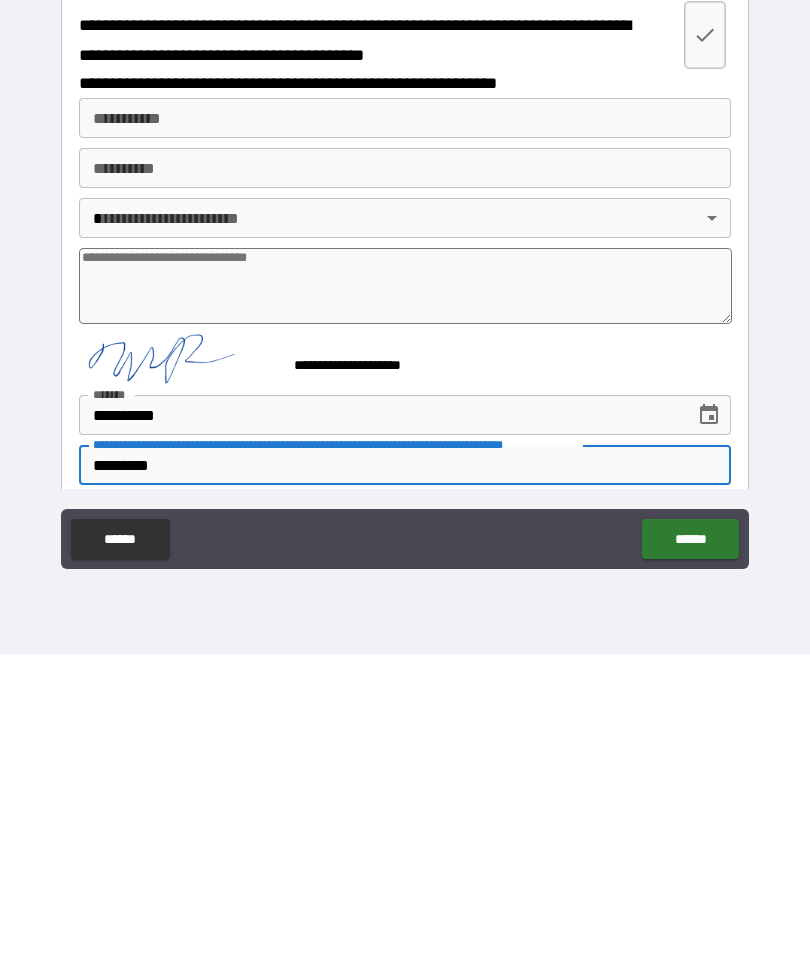type on "**********" 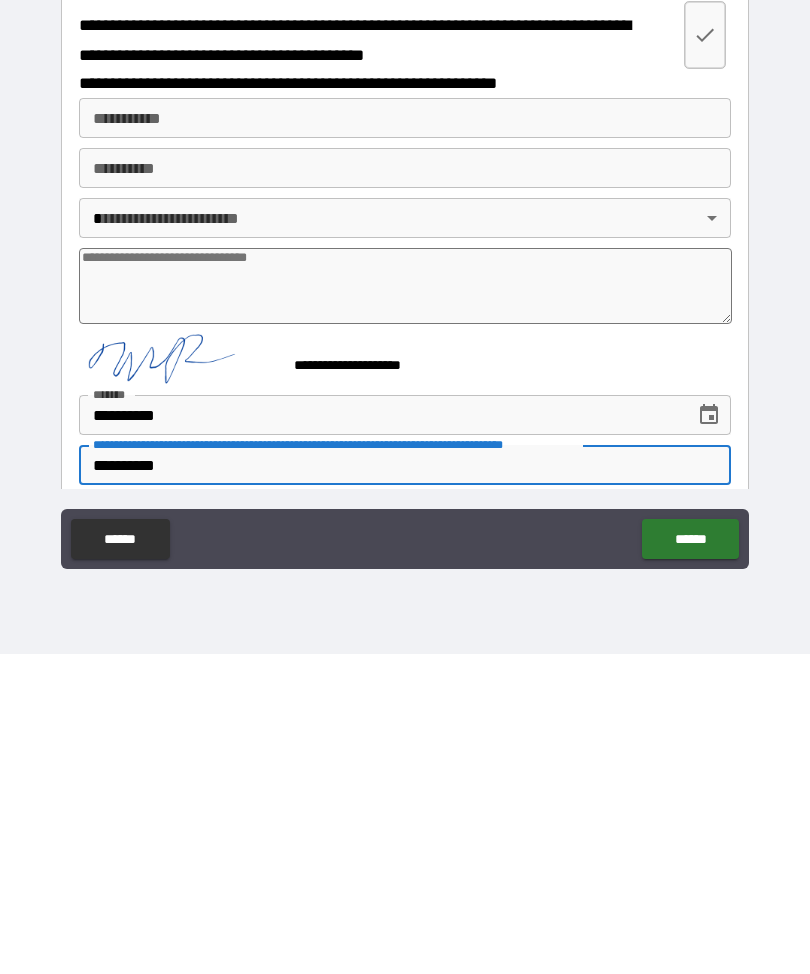 type on "*" 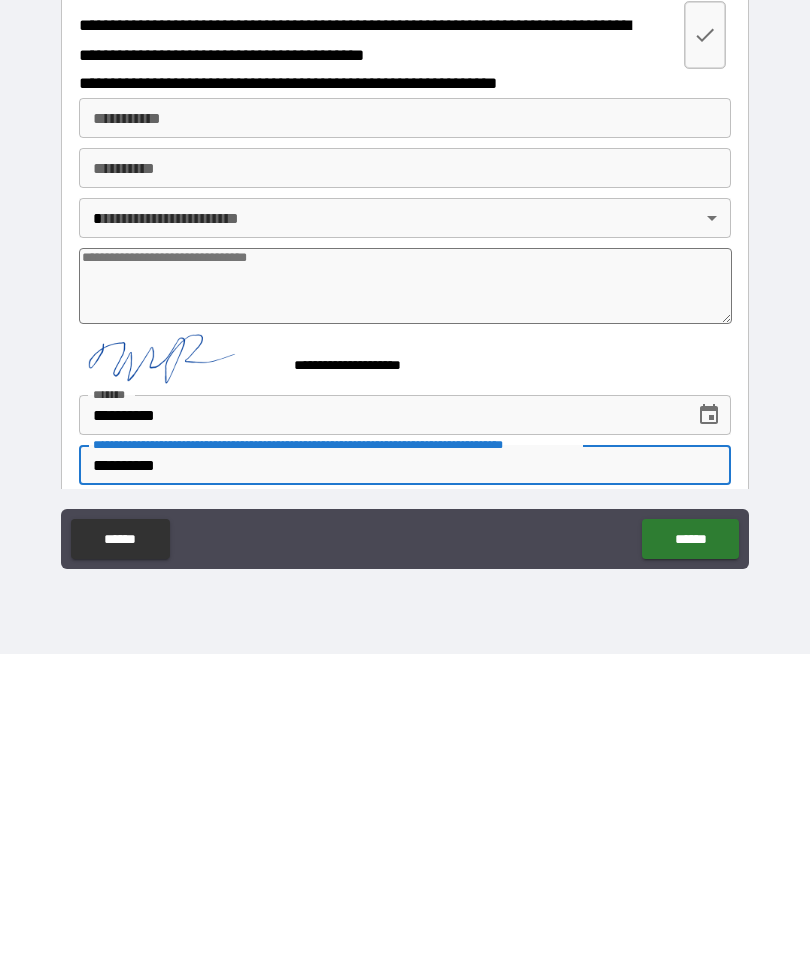 type on "**********" 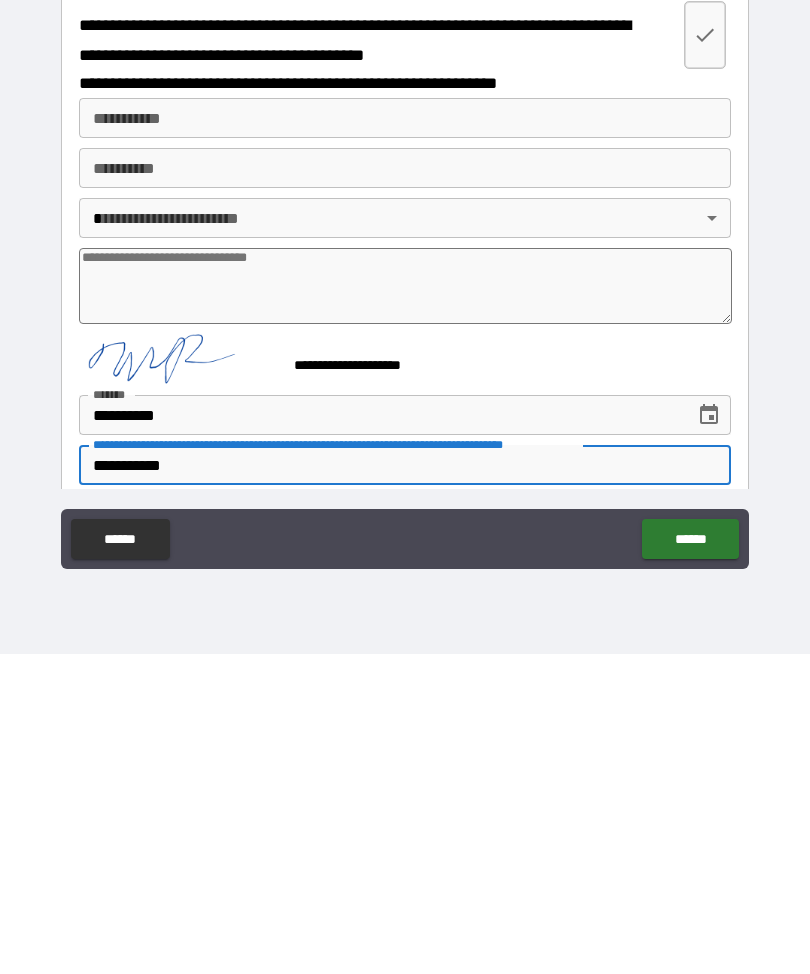 type on "*" 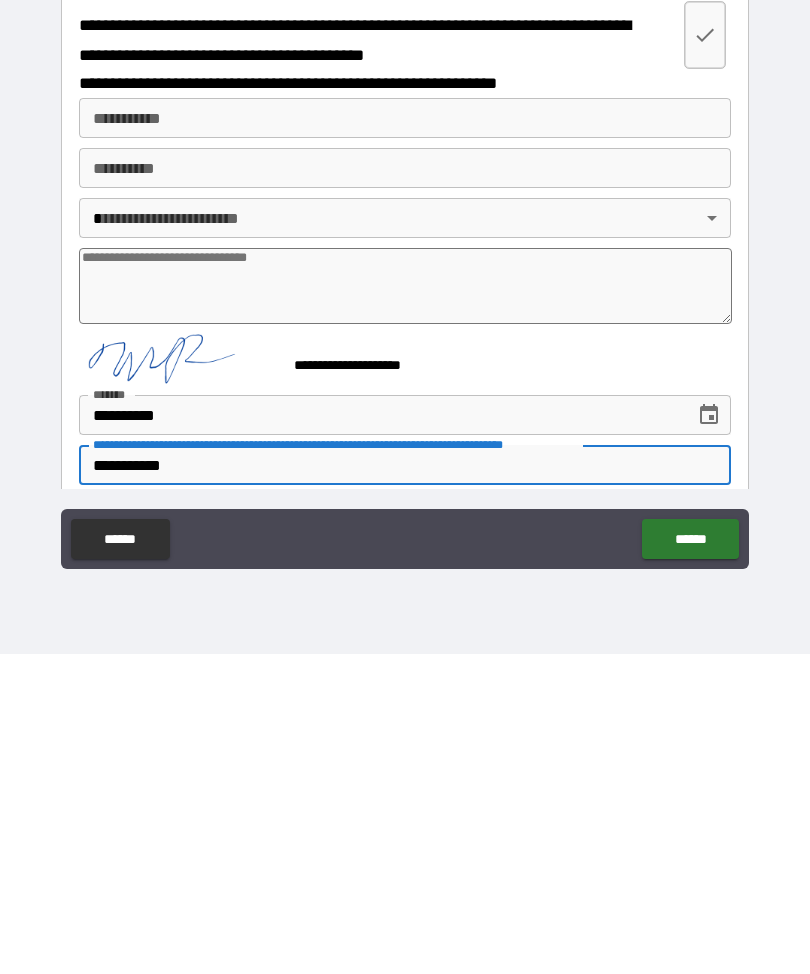 type on "**********" 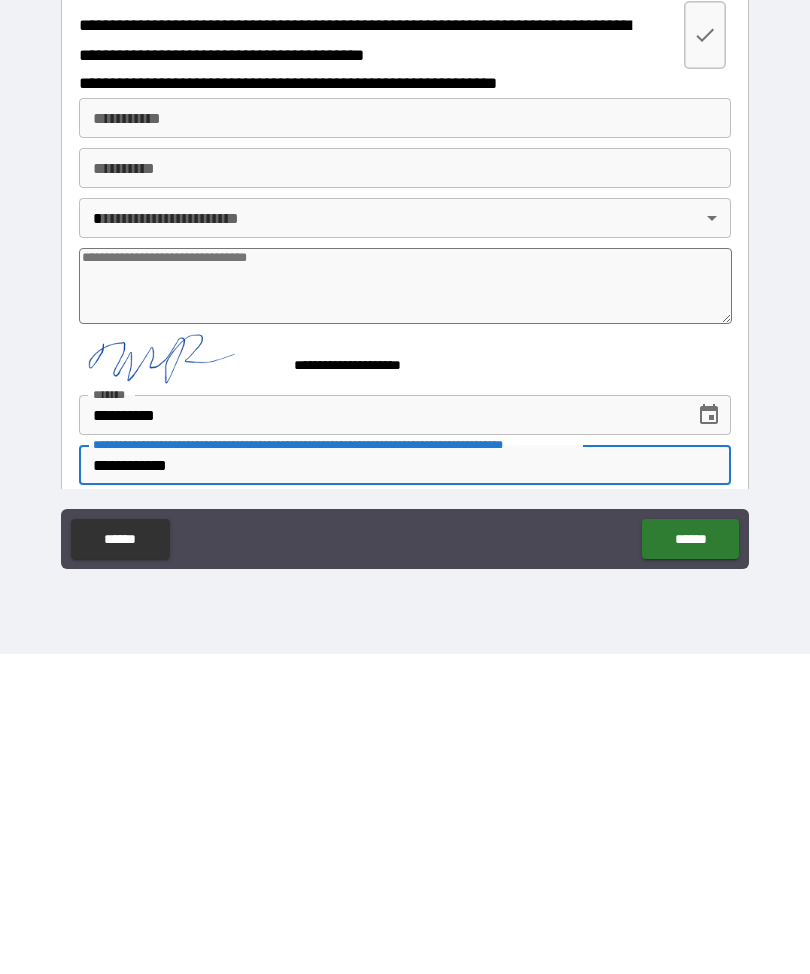 type on "*" 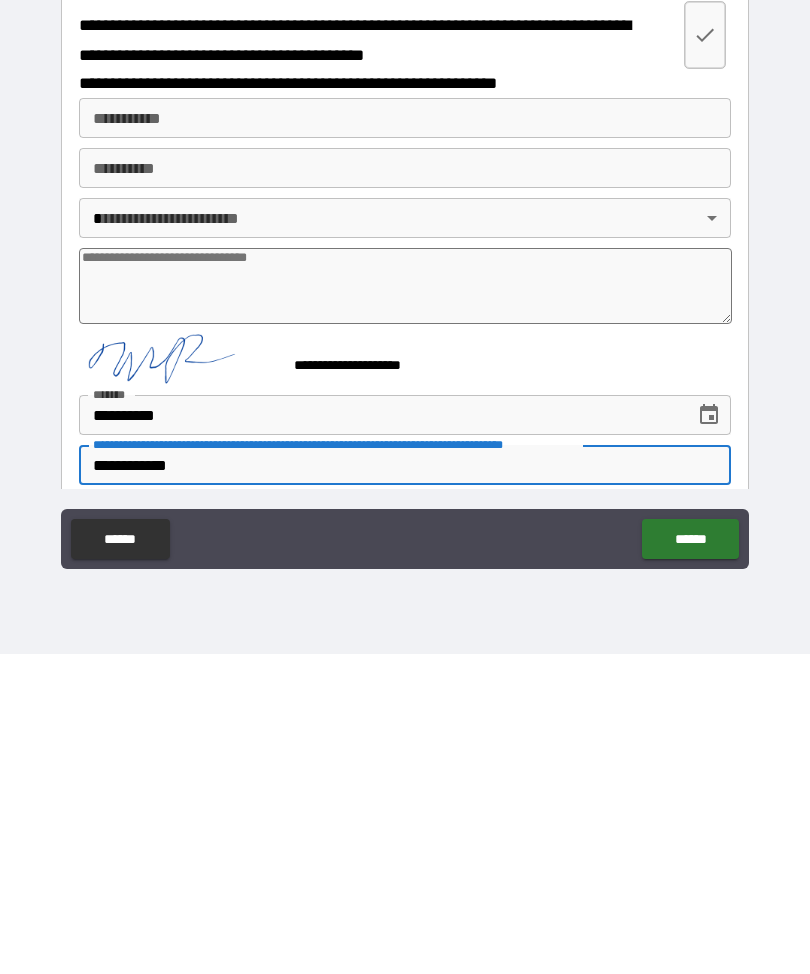 type on "**********" 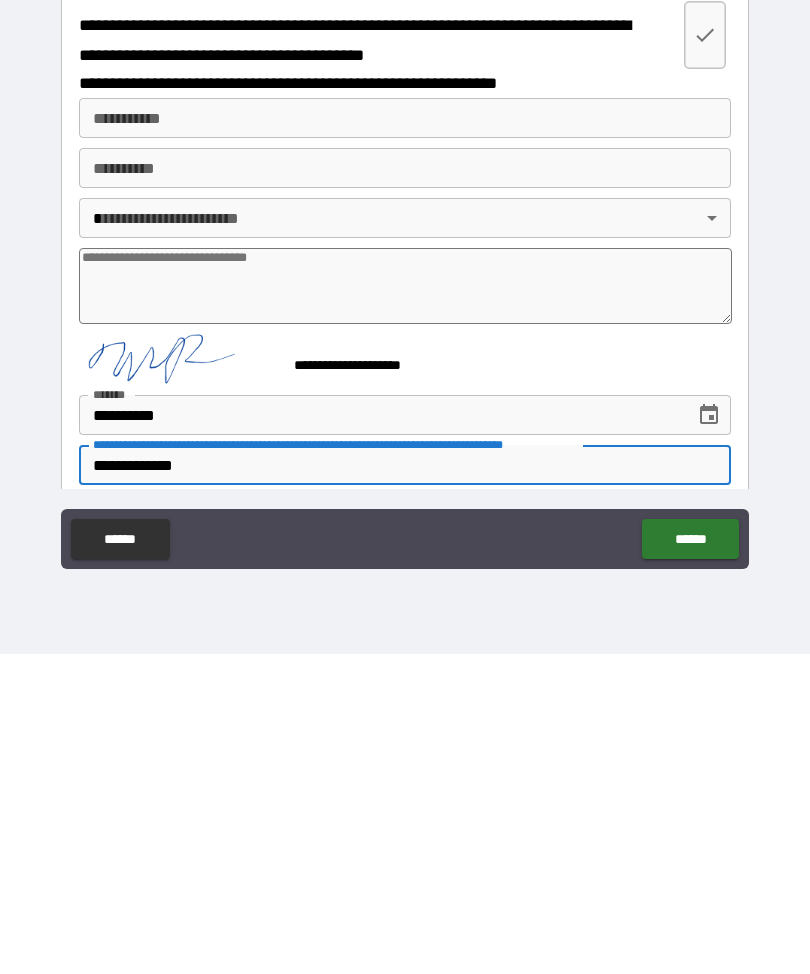 type on "*" 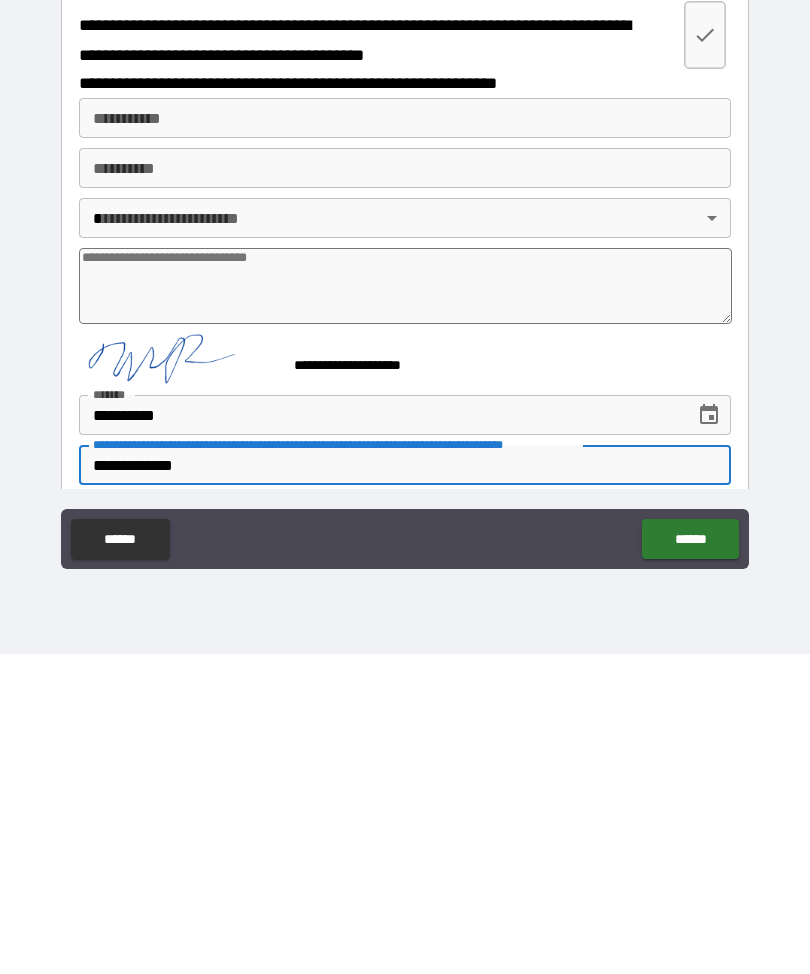 type on "**********" 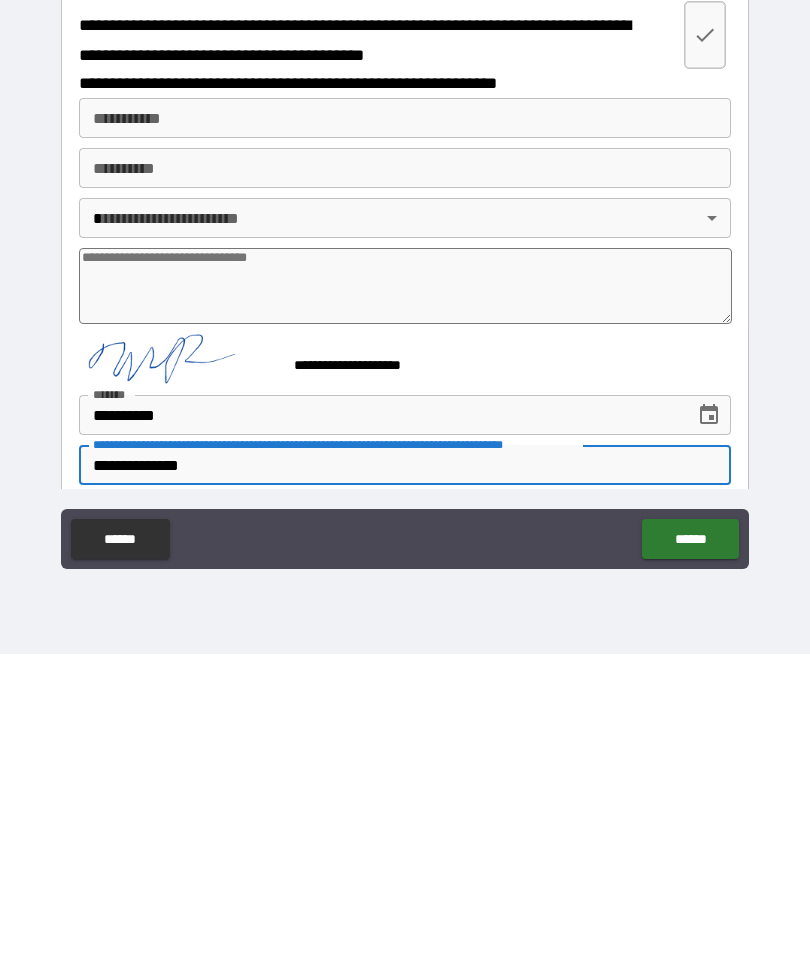 type on "*" 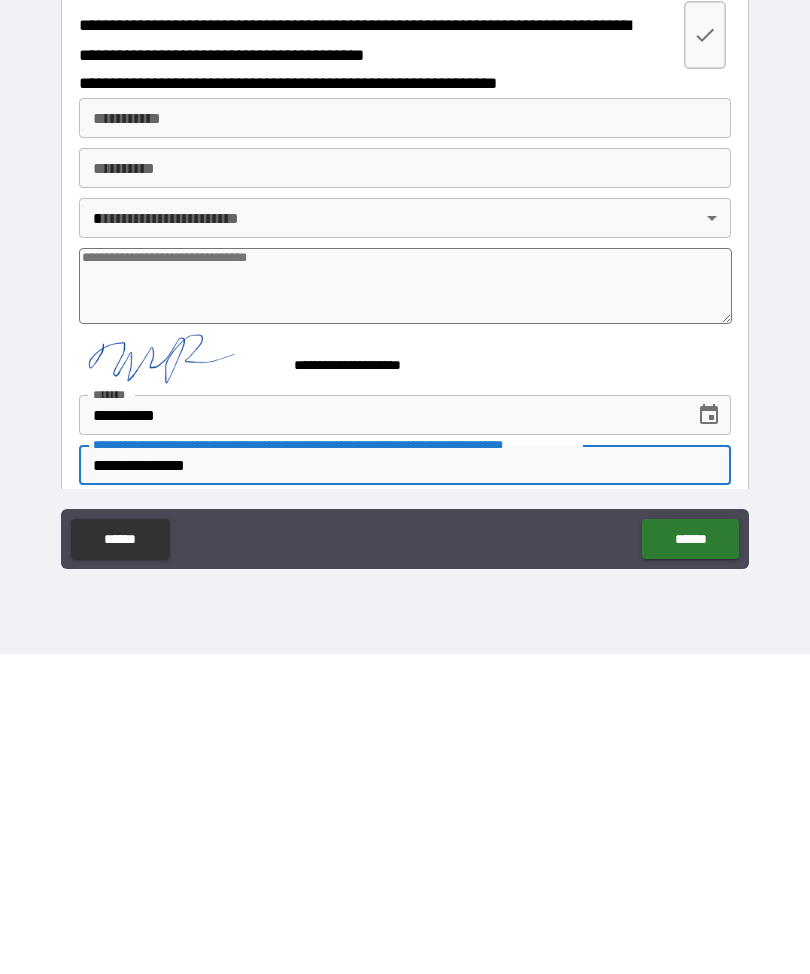 type on "*" 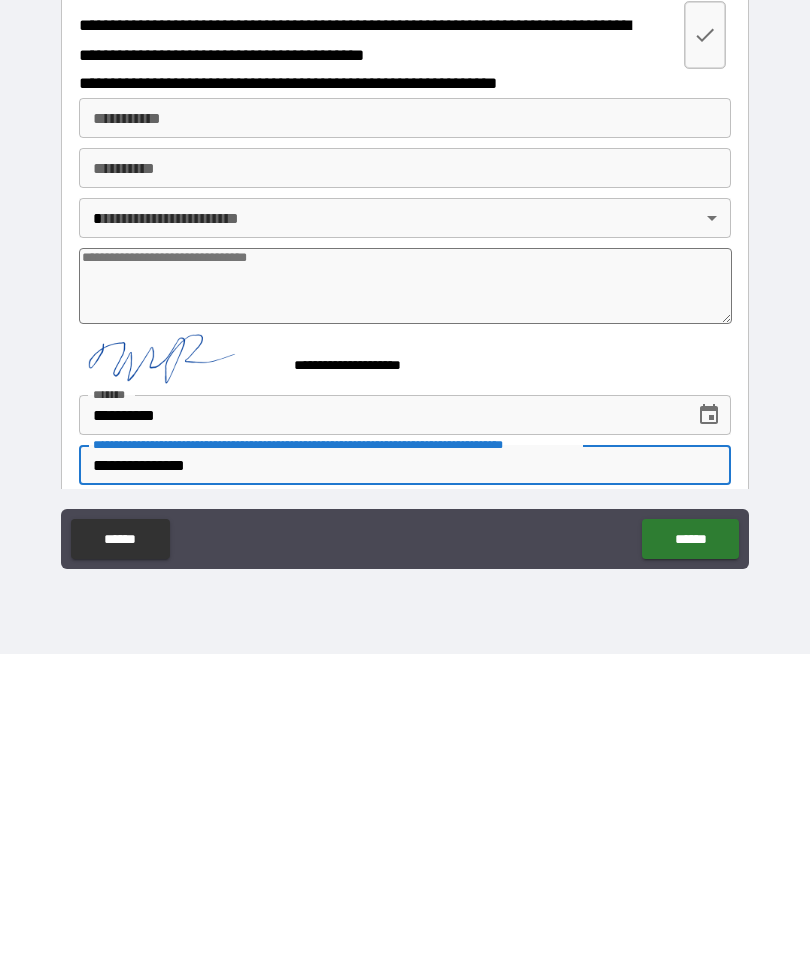 type on "**********" 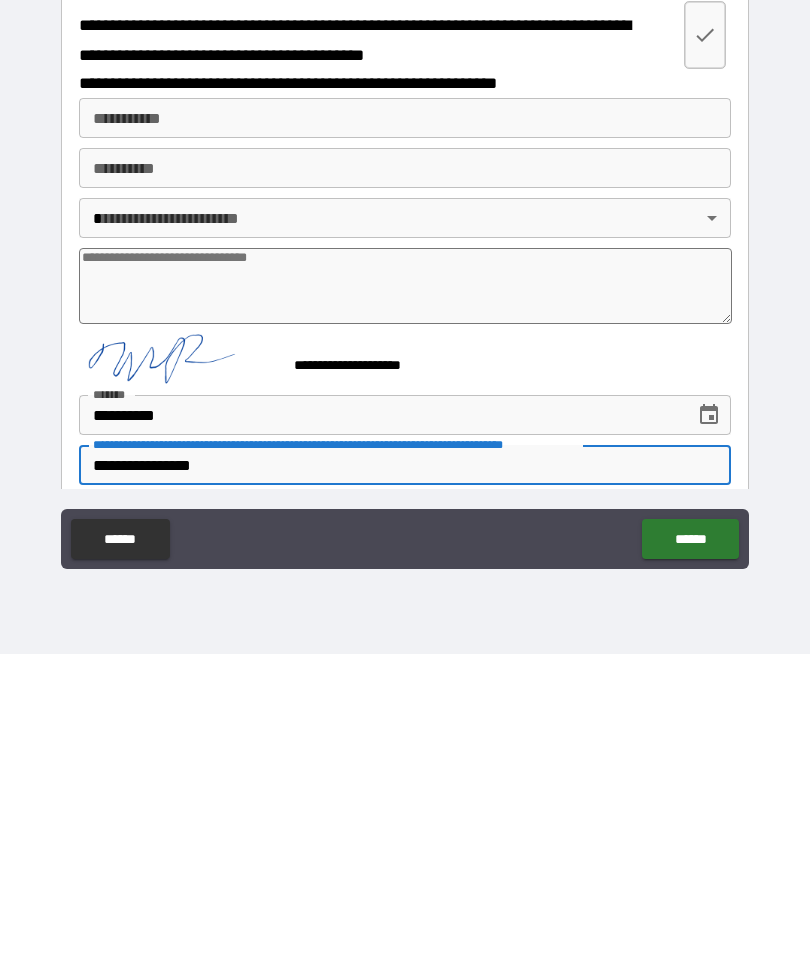type on "*" 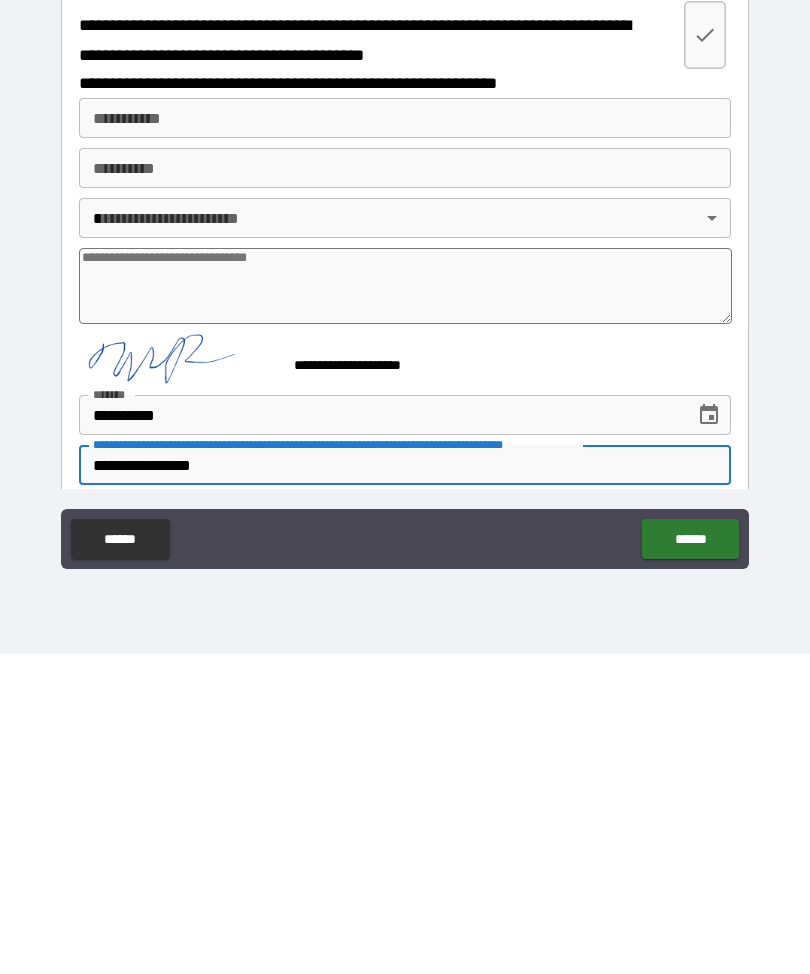 type on "**********" 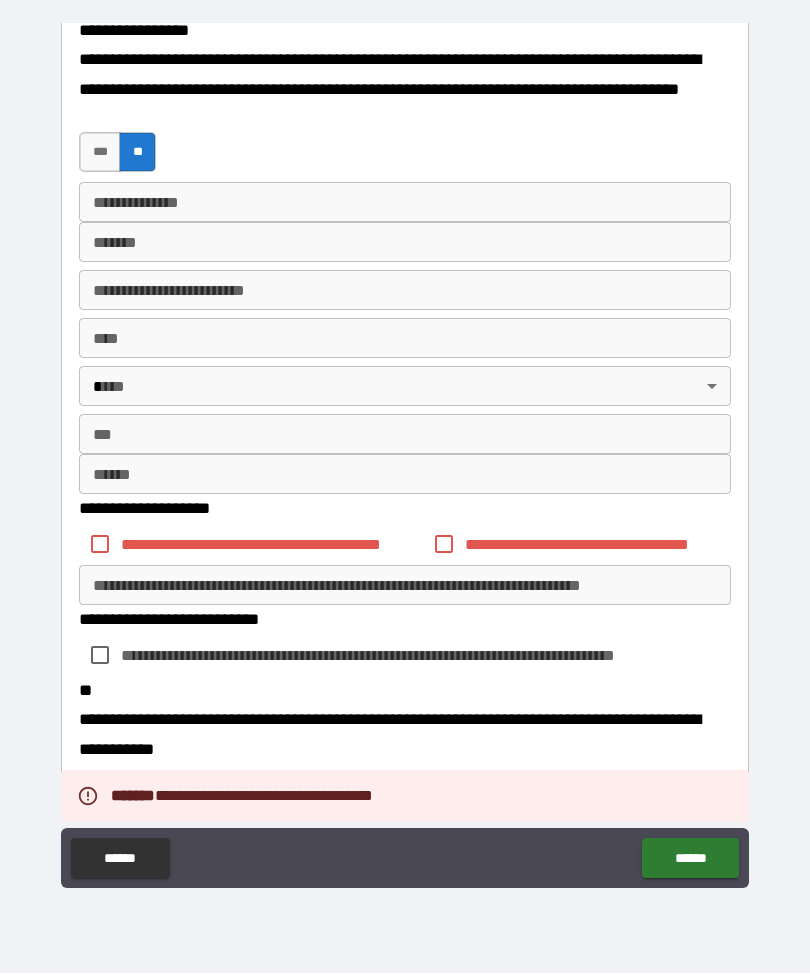 scroll, scrollTop: 312, scrollLeft: 0, axis: vertical 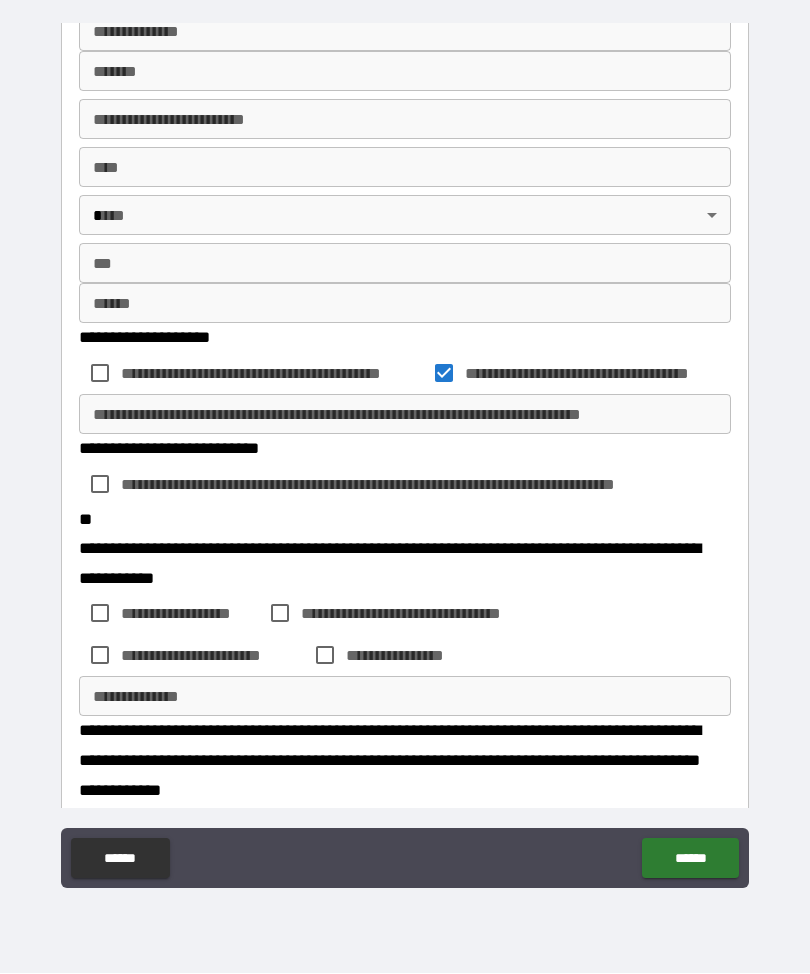 type on "*" 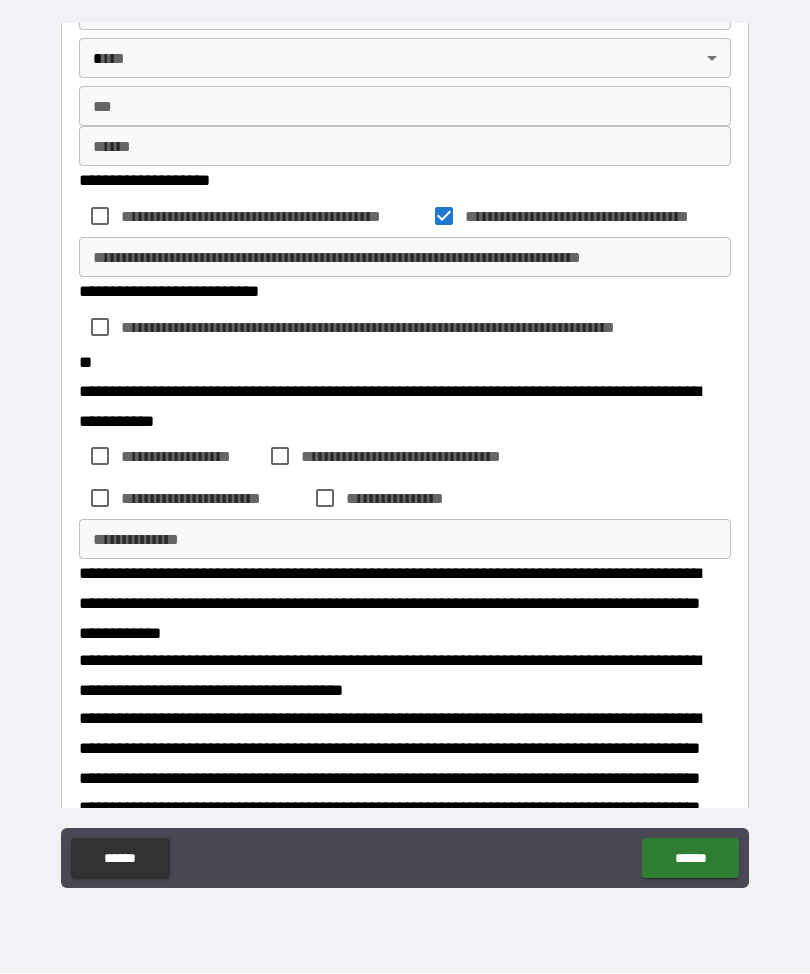 scroll, scrollTop: 619, scrollLeft: 0, axis: vertical 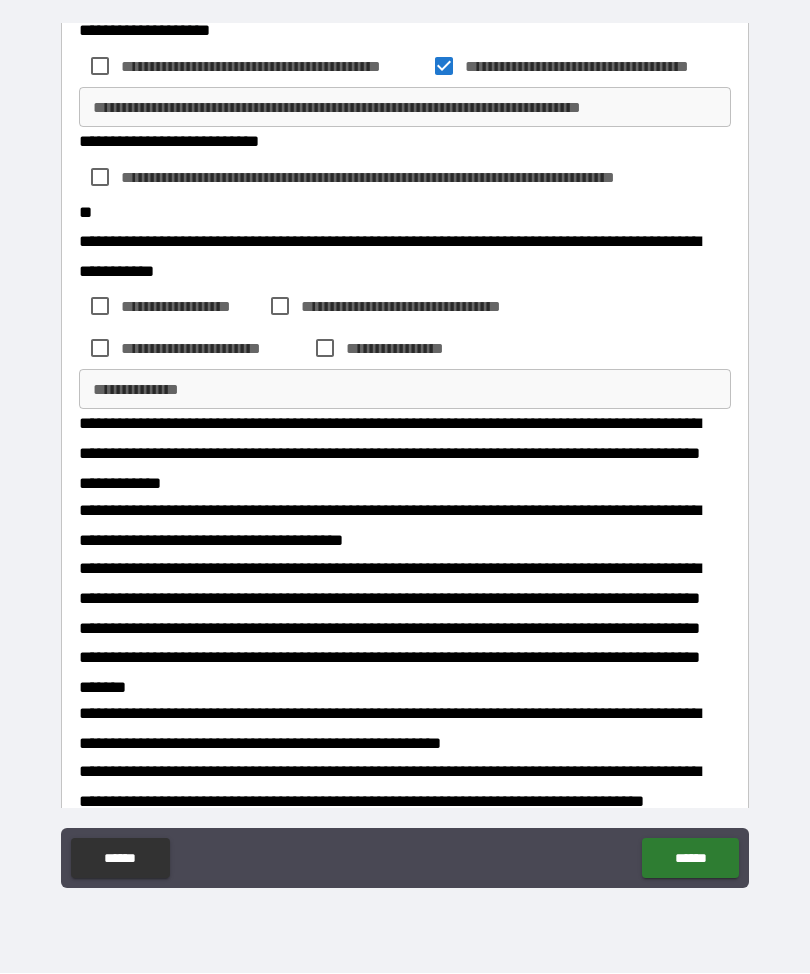 click on "******" at bounding box center [690, 859] 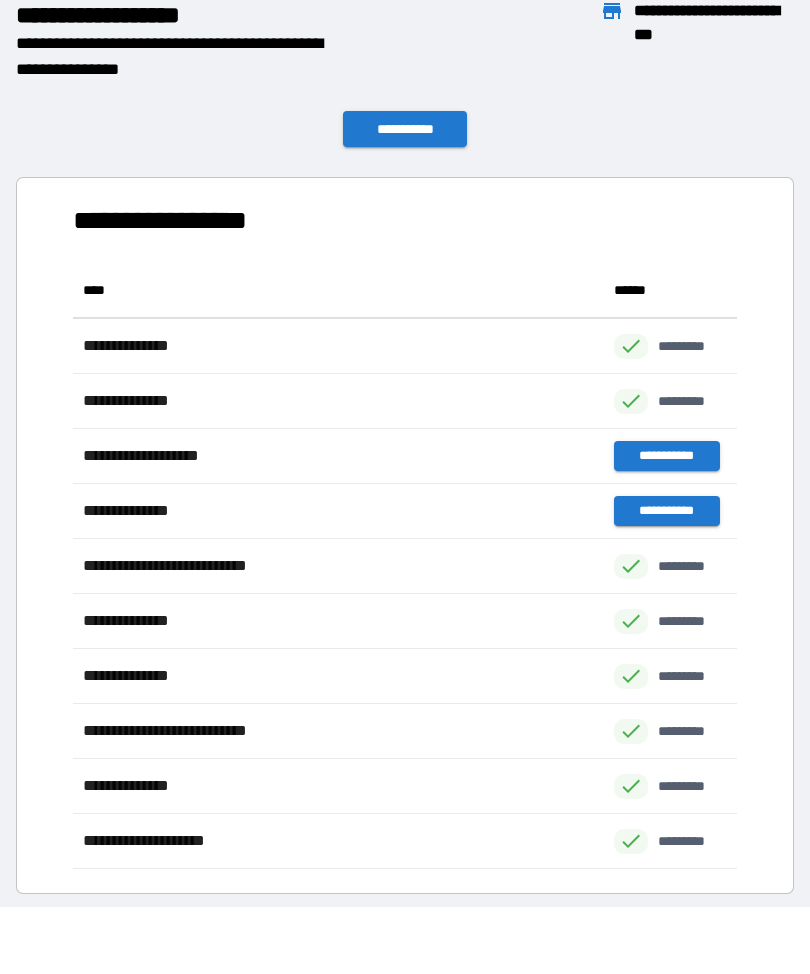 scroll, scrollTop: 606, scrollLeft: 664, axis: both 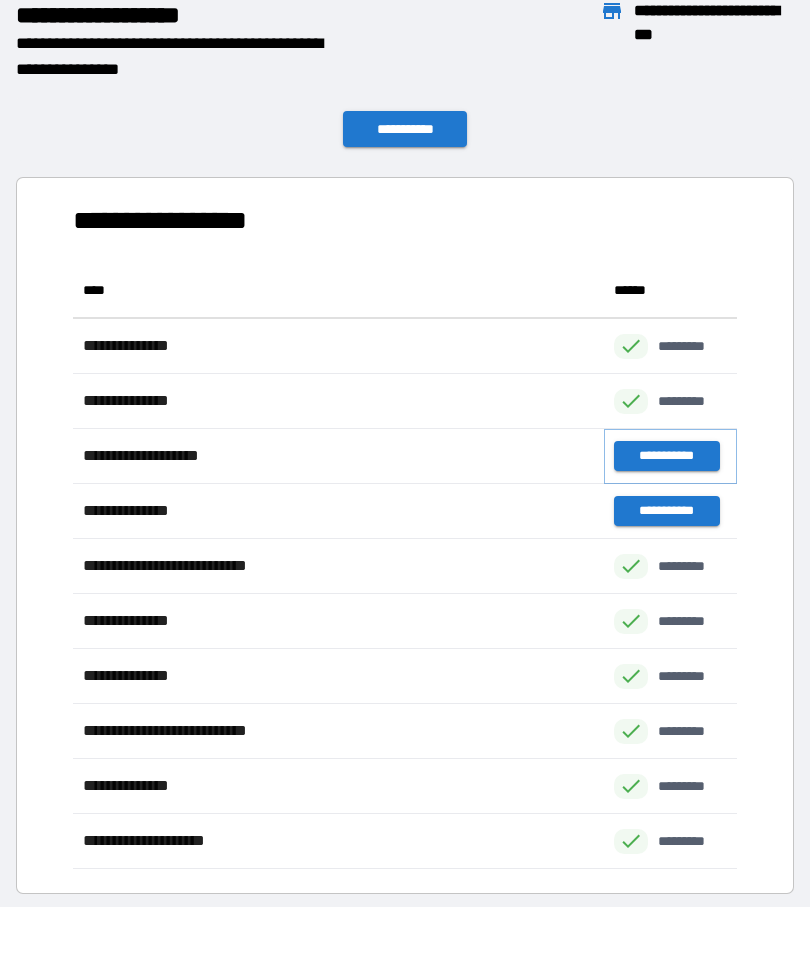 click on "**********" at bounding box center (666, 457) 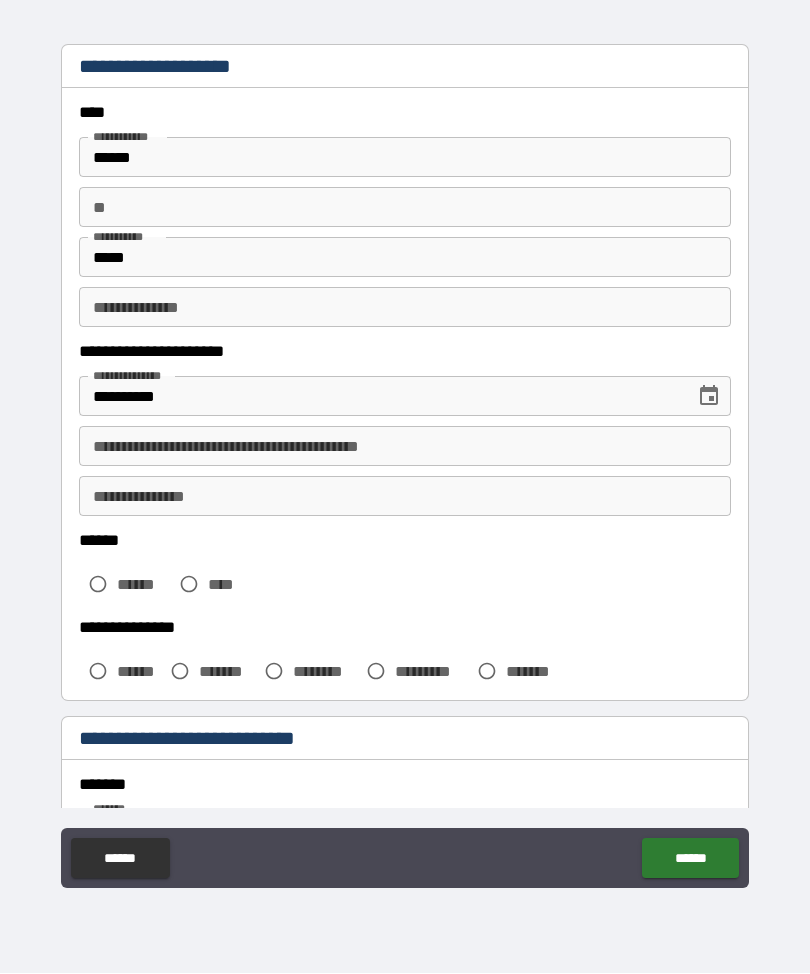 scroll, scrollTop: 36, scrollLeft: 0, axis: vertical 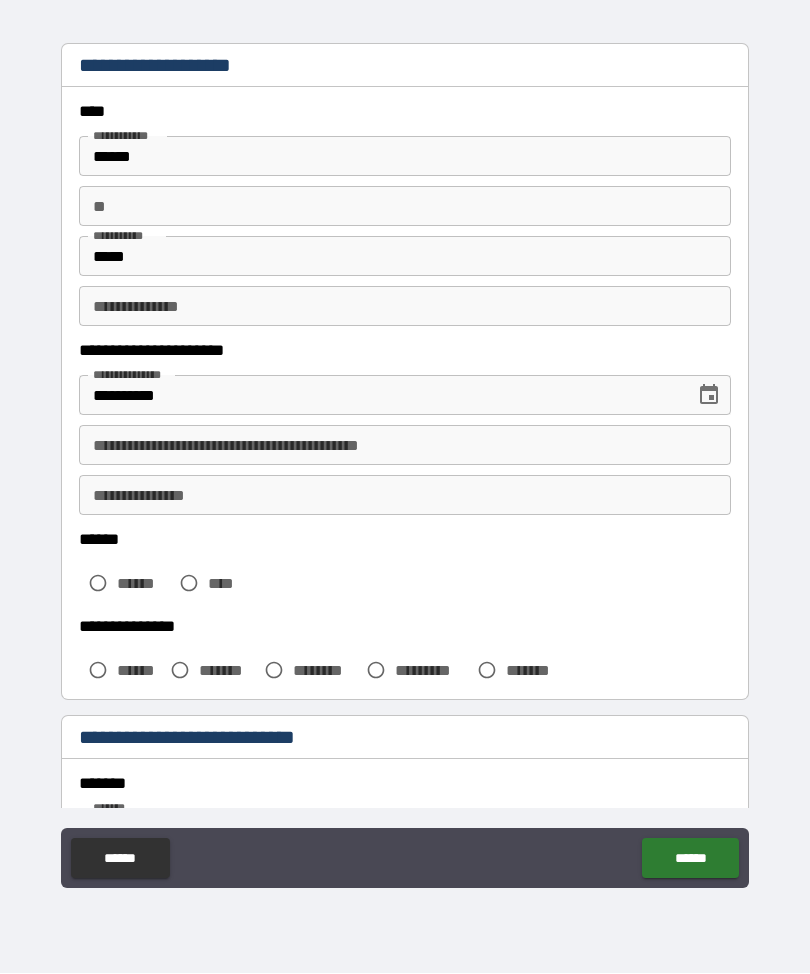 click on "**********" at bounding box center [405, 446] 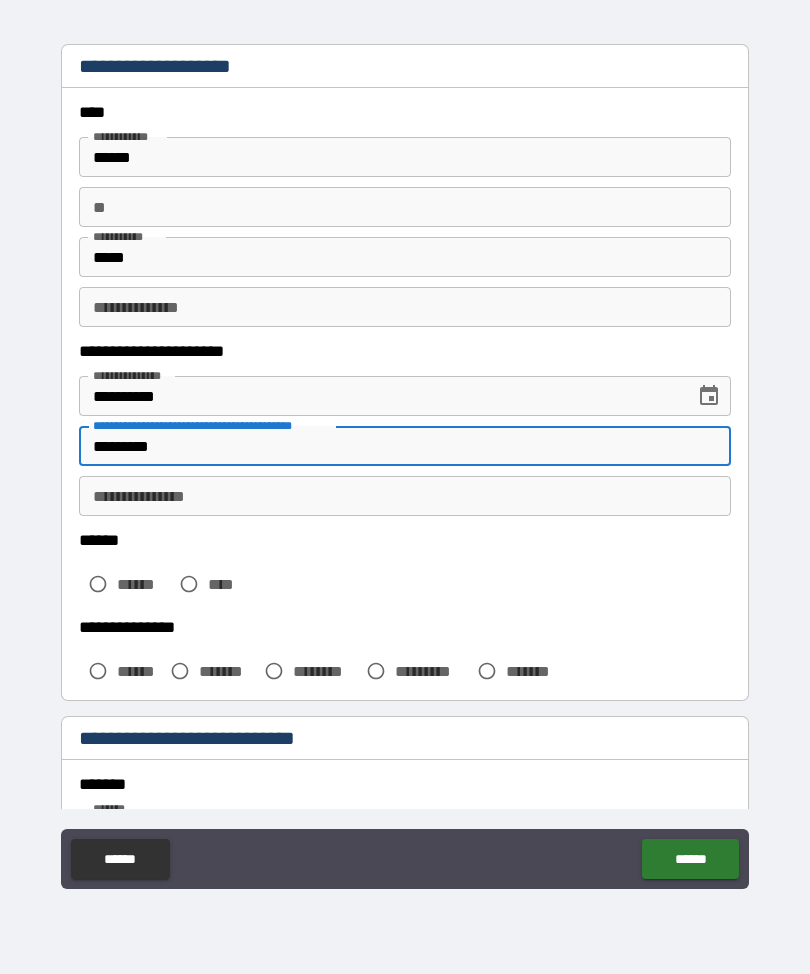 type on "*********" 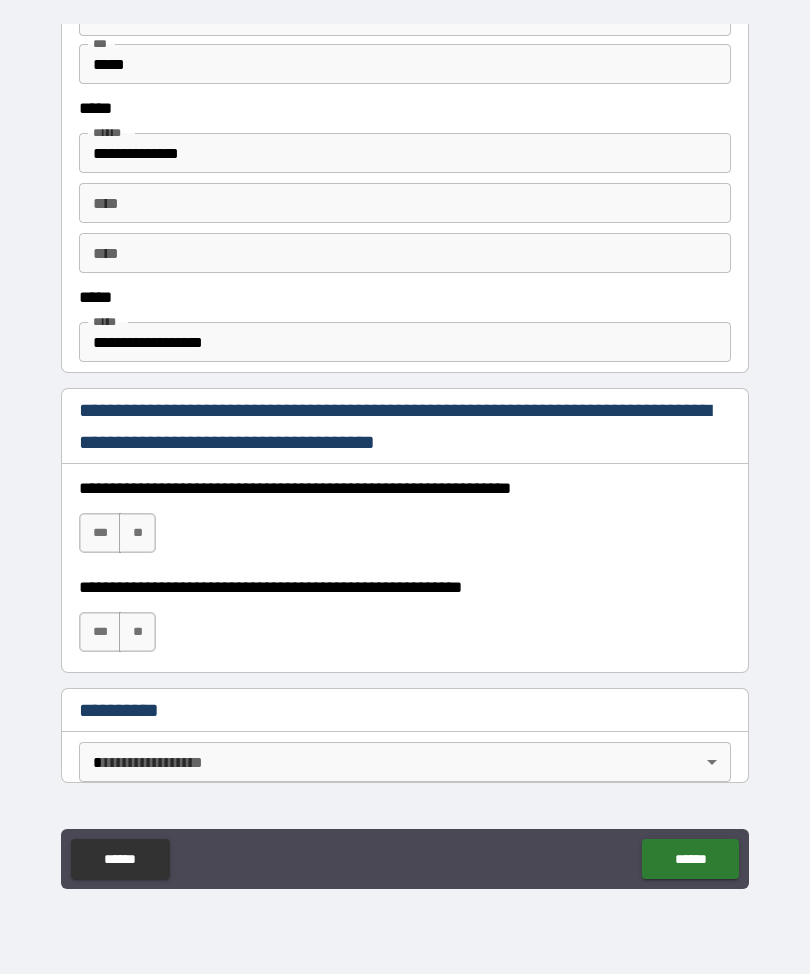 scroll, scrollTop: 995, scrollLeft: 0, axis: vertical 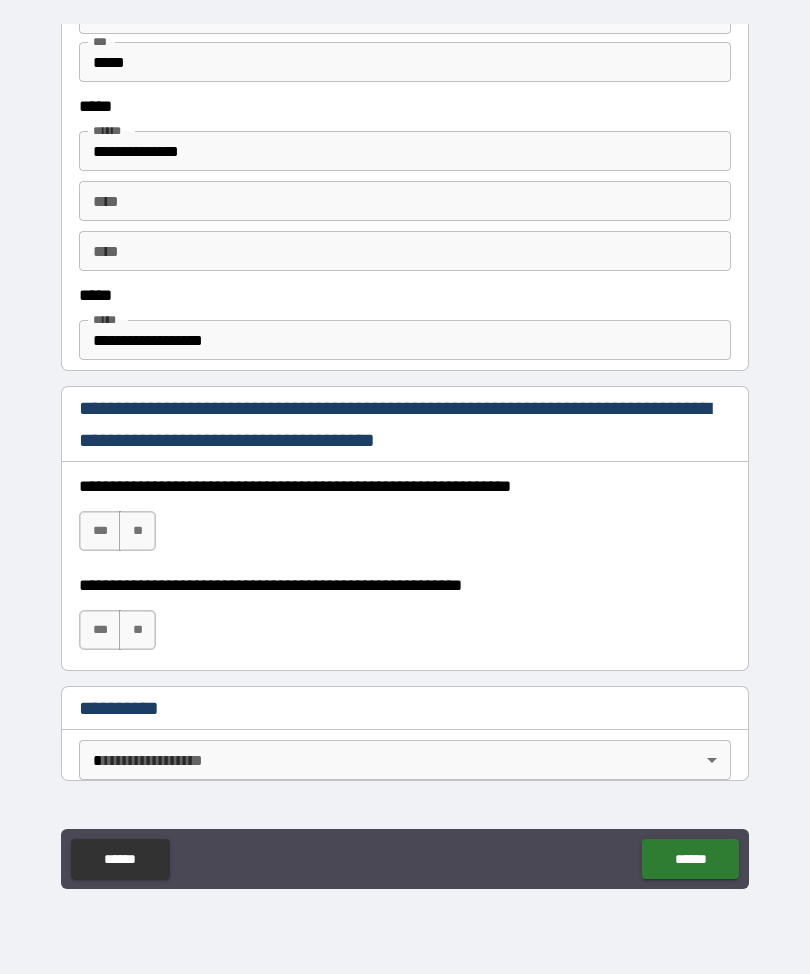 click on "***" at bounding box center (100, 531) 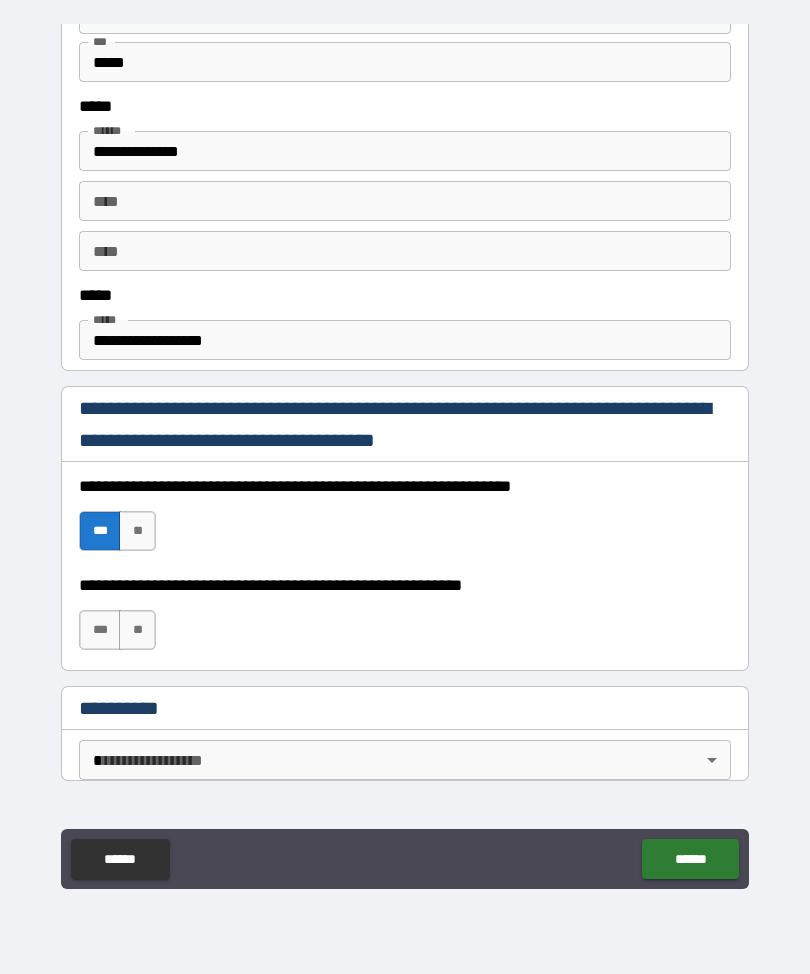 click on "***" at bounding box center [100, 630] 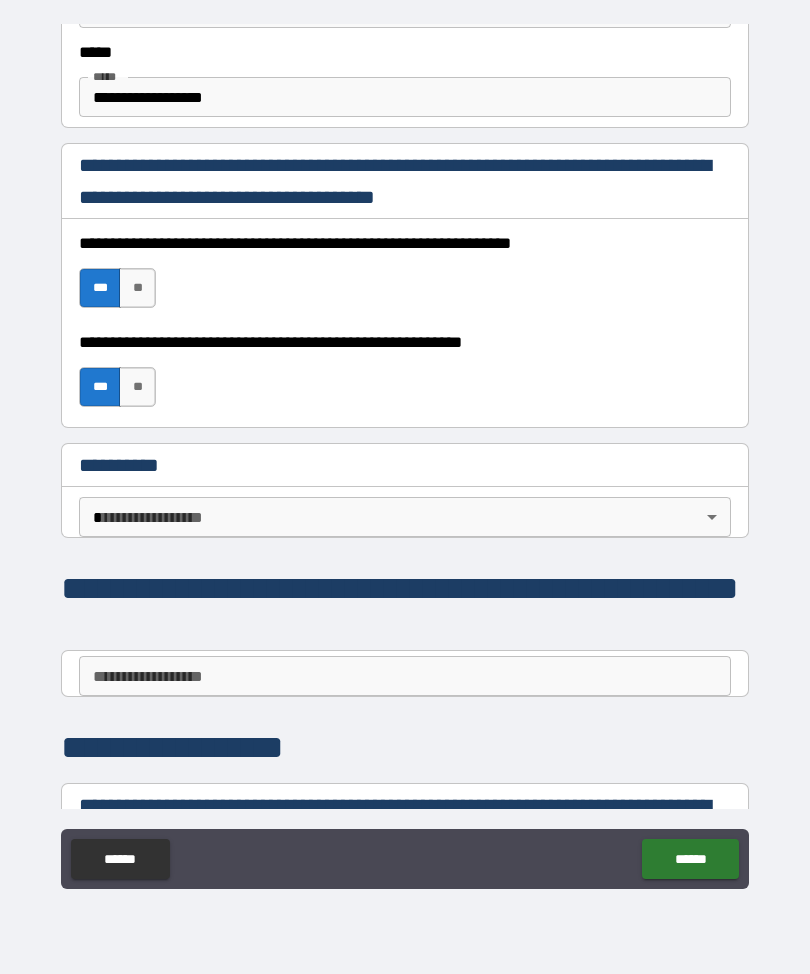 scroll, scrollTop: 1267, scrollLeft: 0, axis: vertical 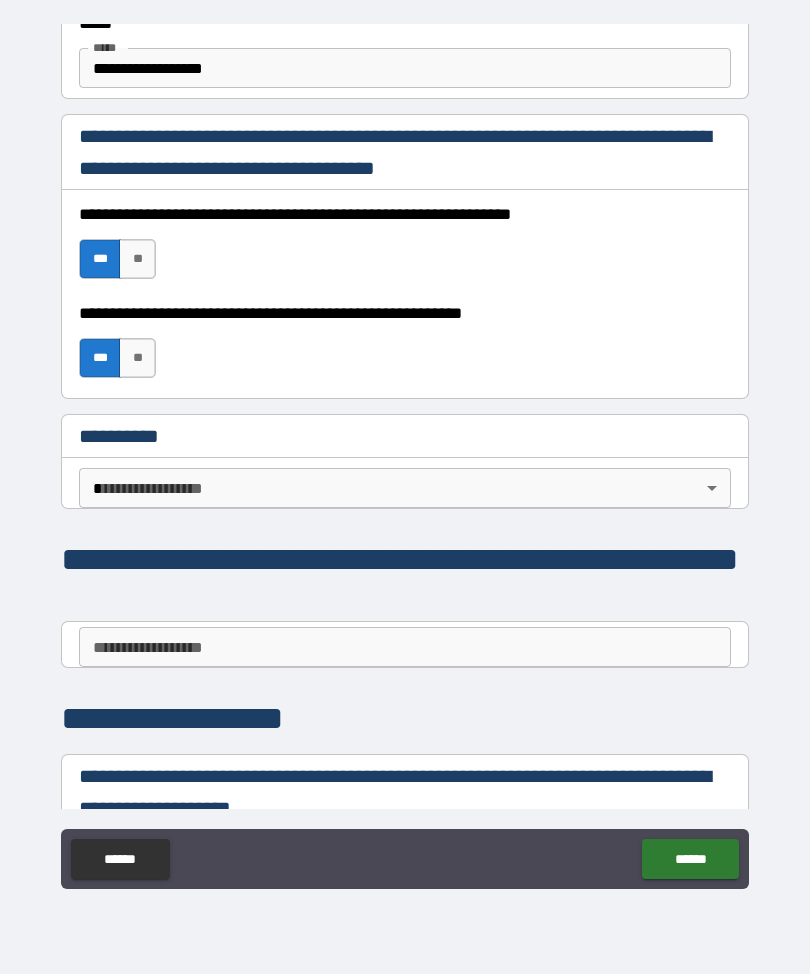 click on "**********" at bounding box center [405, 454] 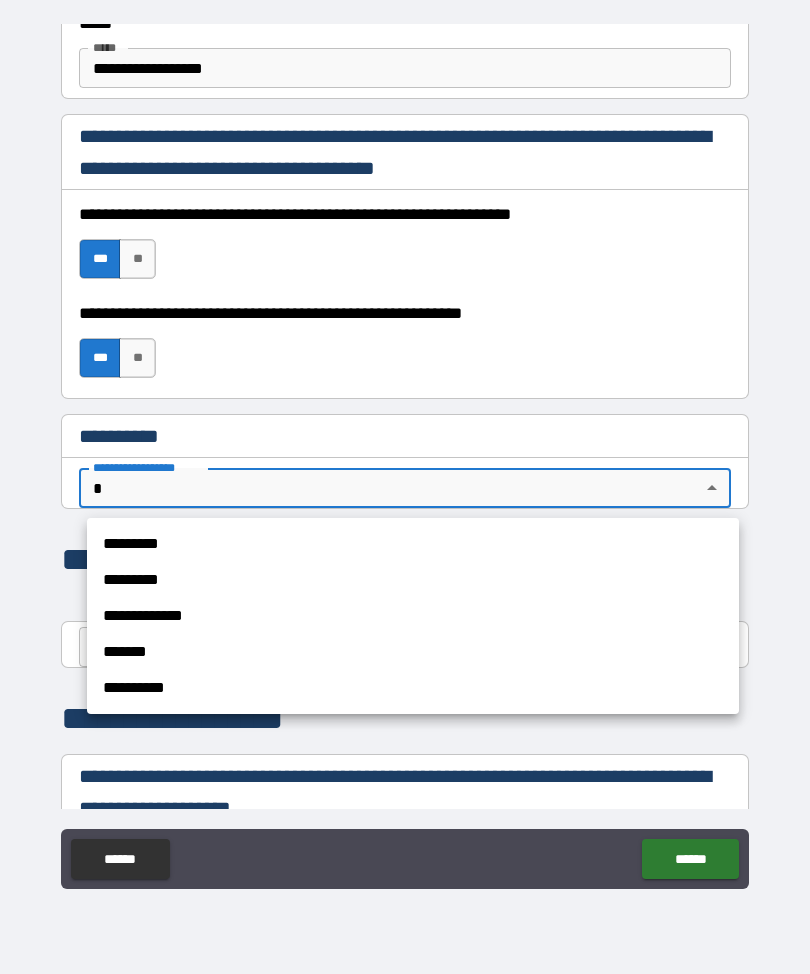 click on "*********" at bounding box center (413, 544) 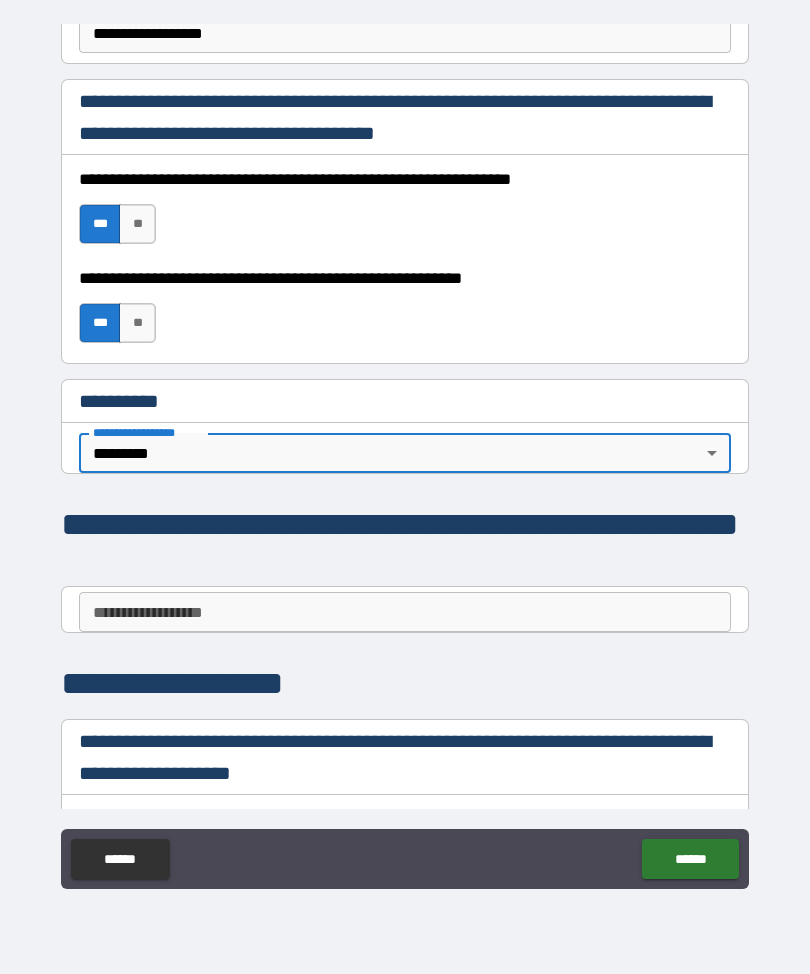 scroll, scrollTop: 1315, scrollLeft: 0, axis: vertical 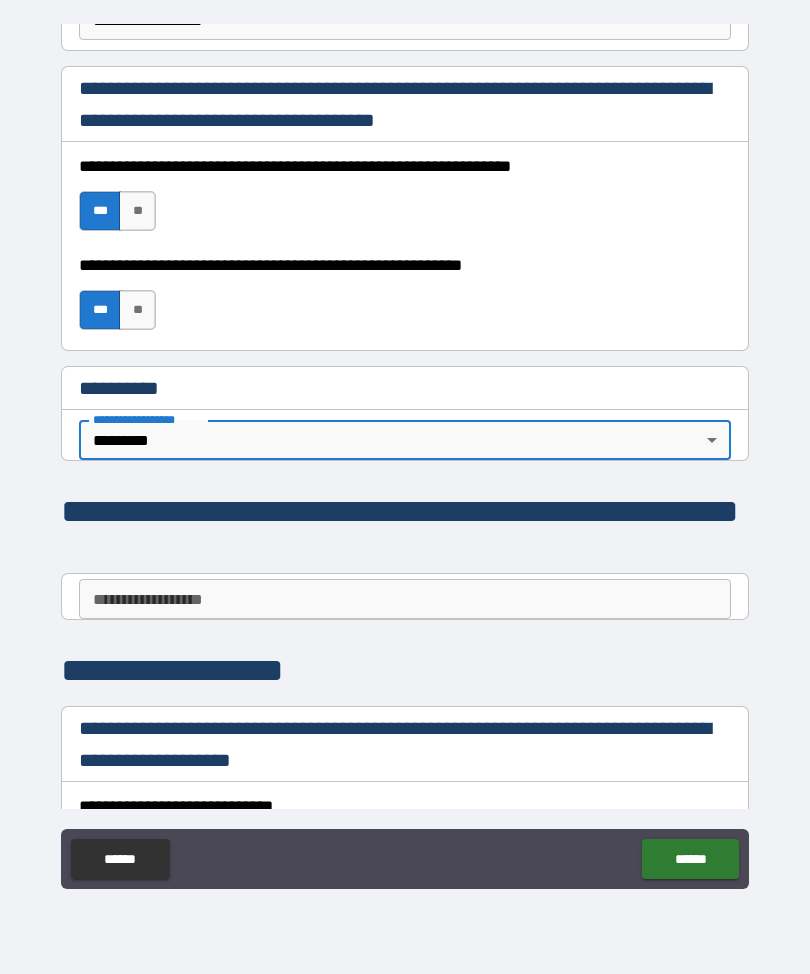 click on "**********" at bounding box center [405, 599] 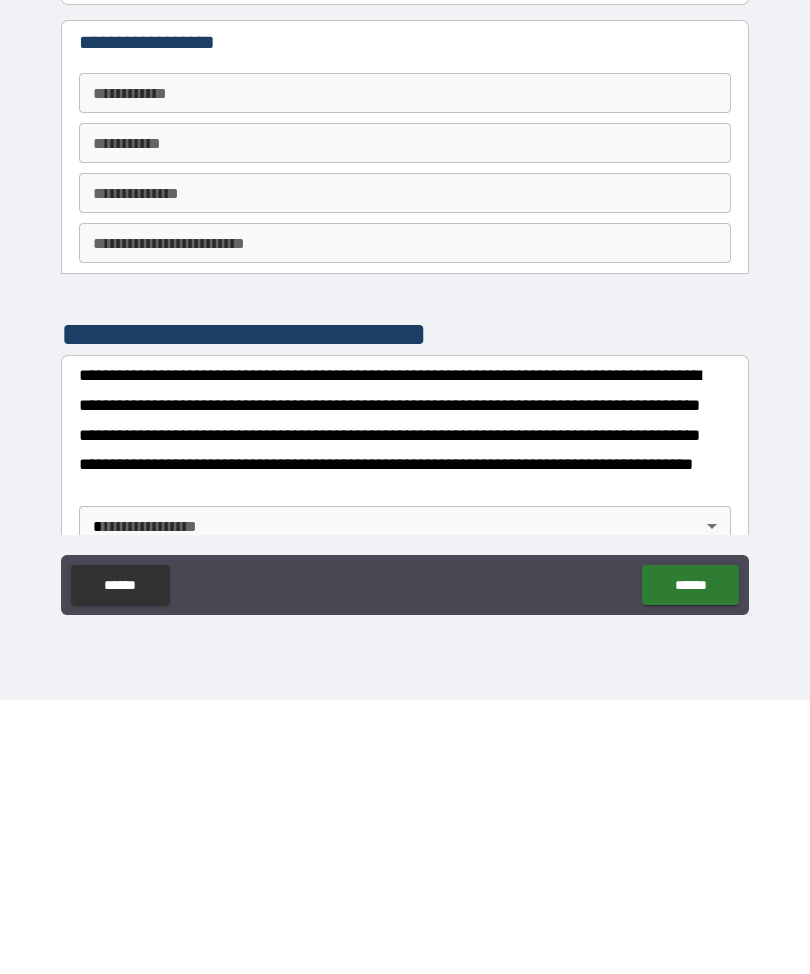 scroll, scrollTop: 3033, scrollLeft: 0, axis: vertical 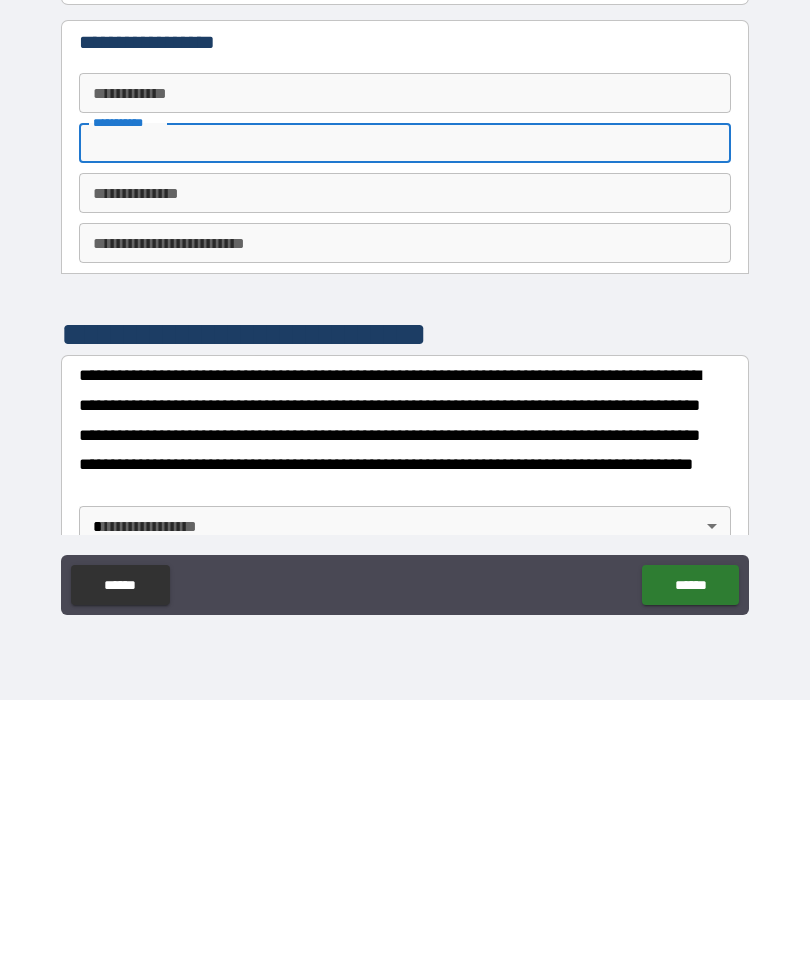 click on "**********" at bounding box center (405, 367) 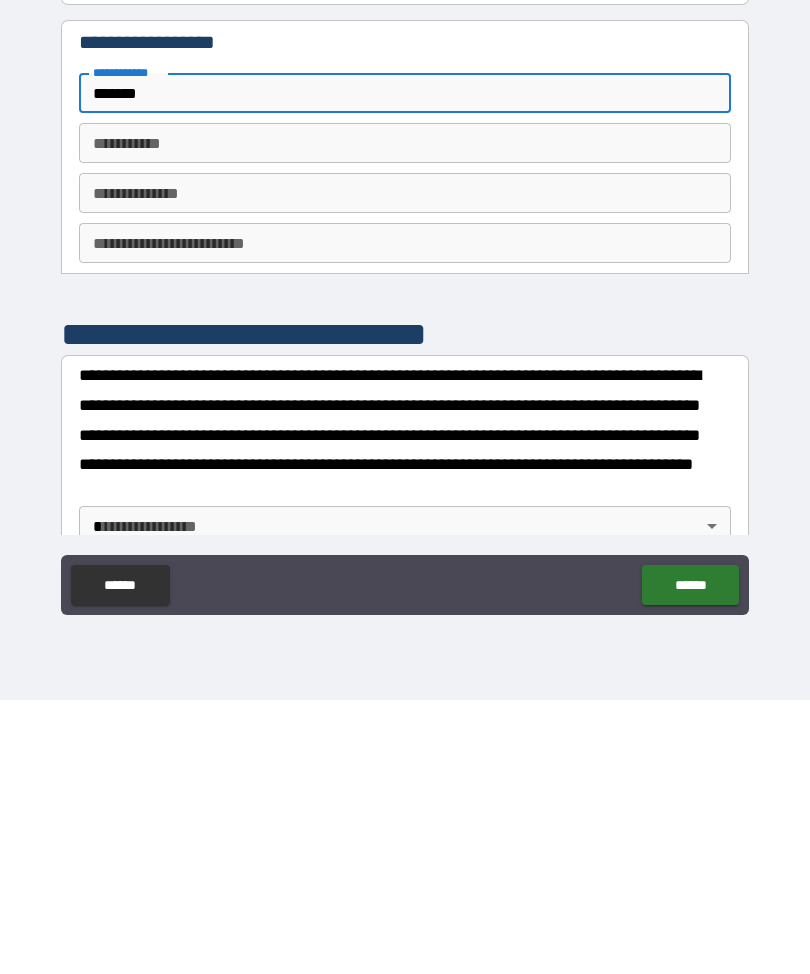 type on "*******" 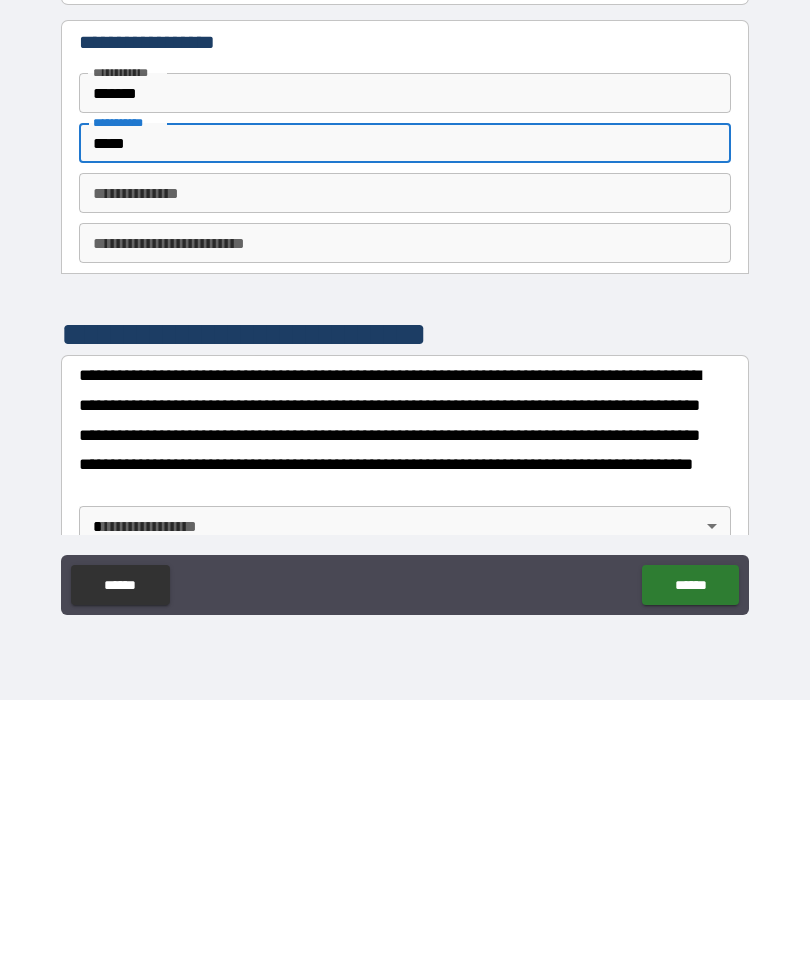 type on "*****" 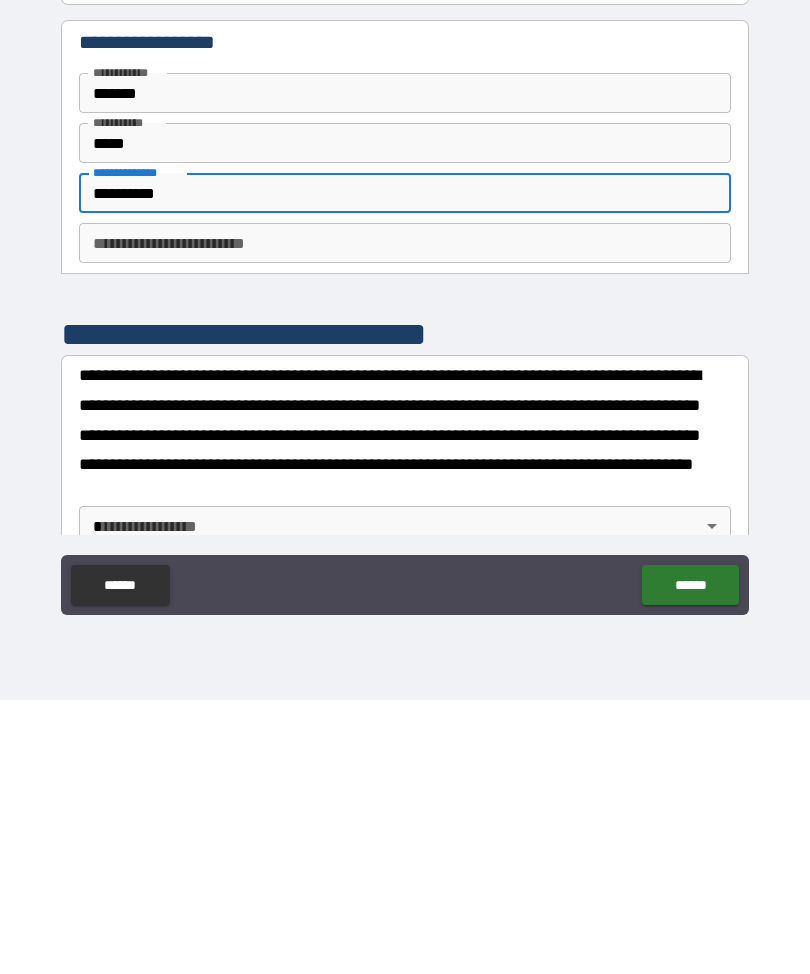 type on "**********" 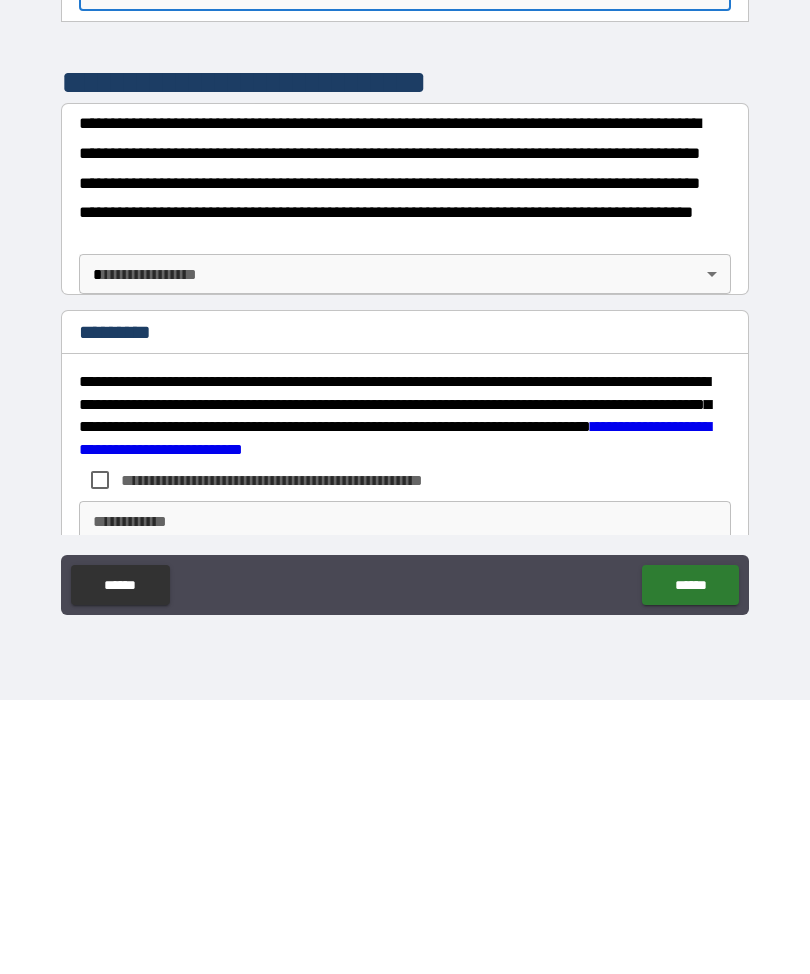 scroll, scrollTop: 3289, scrollLeft: 0, axis: vertical 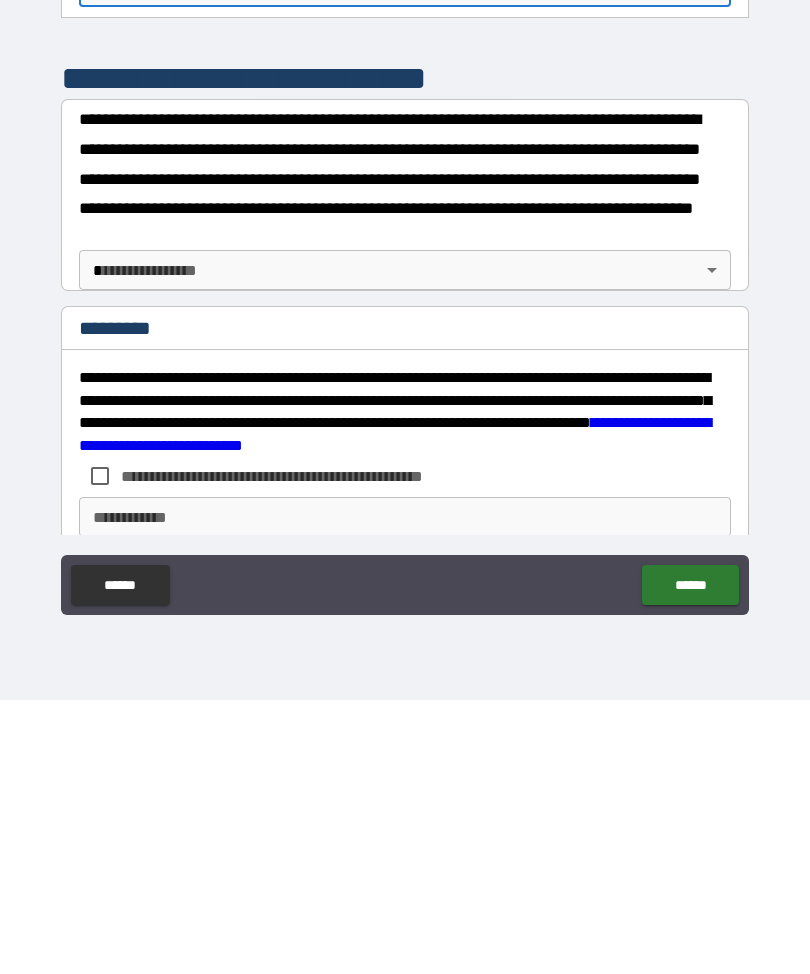 type on "****" 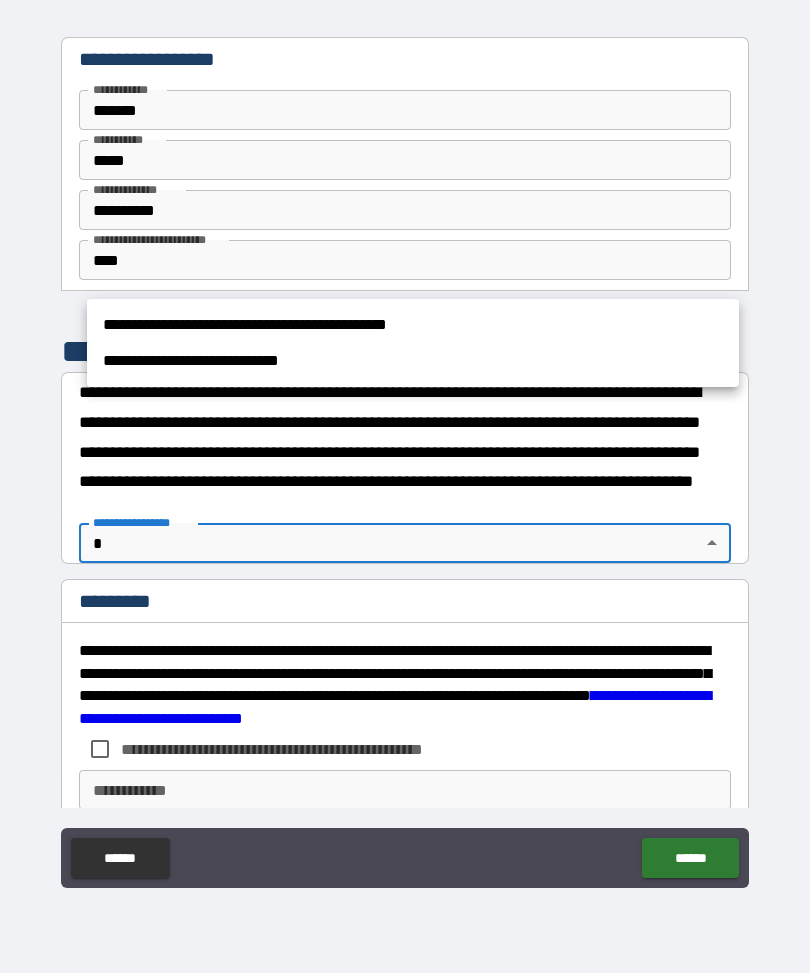 click at bounding box center (405, 487) 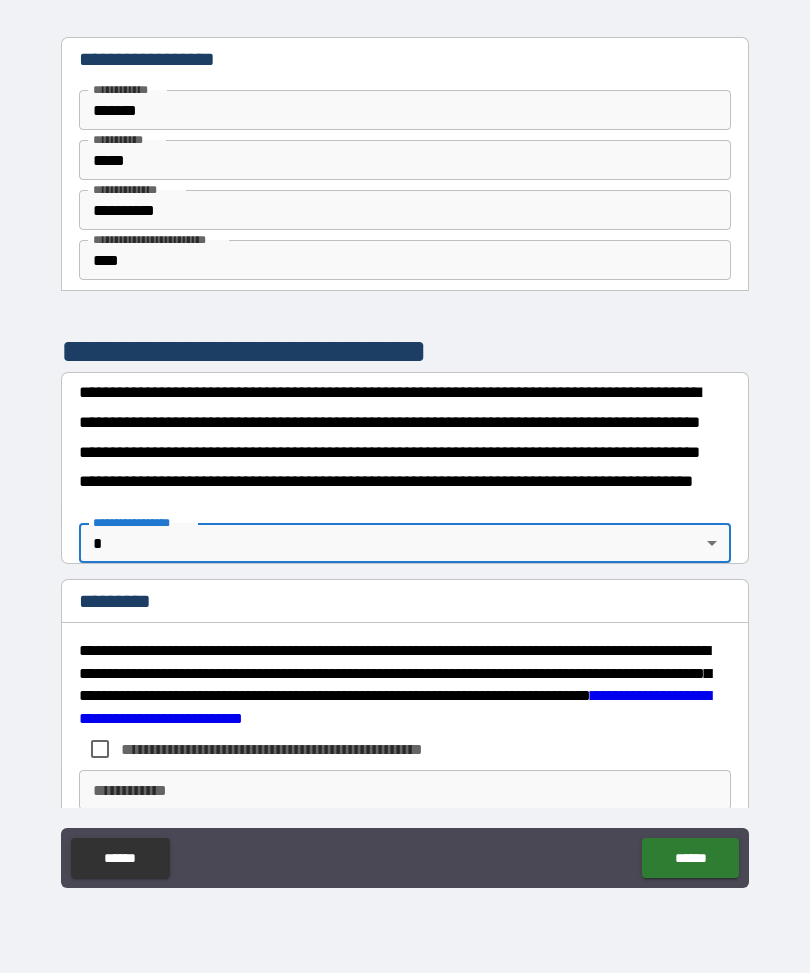 click on "**********" at bounding box center [405, 454] 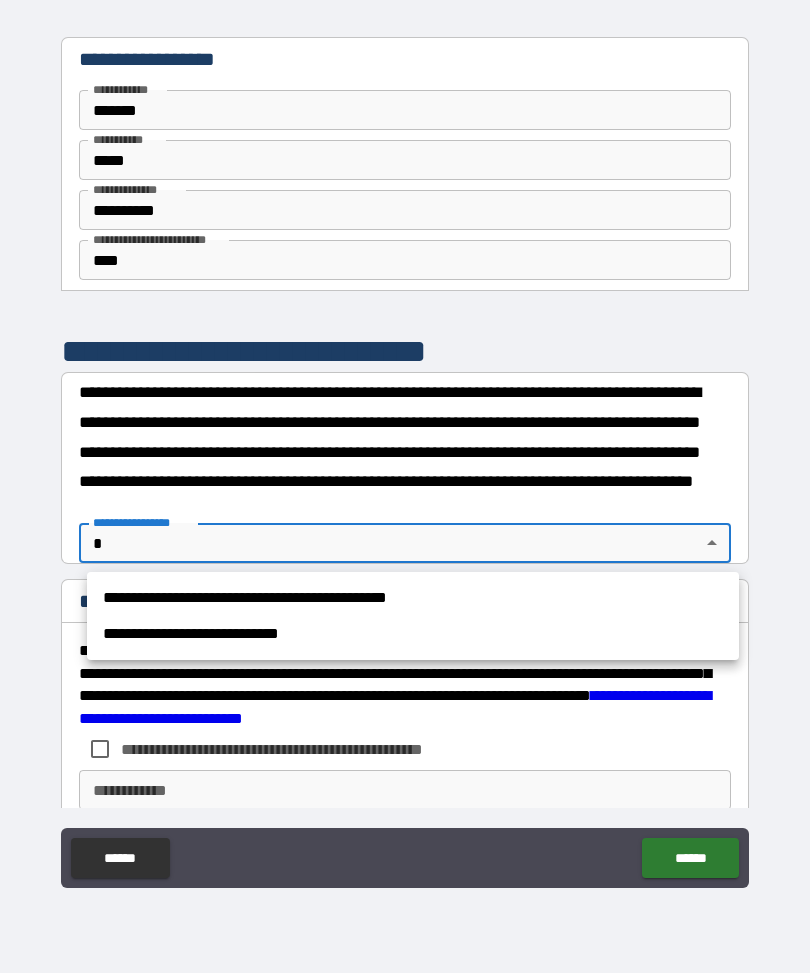 click on "**********" at bounding box center [413, 599] 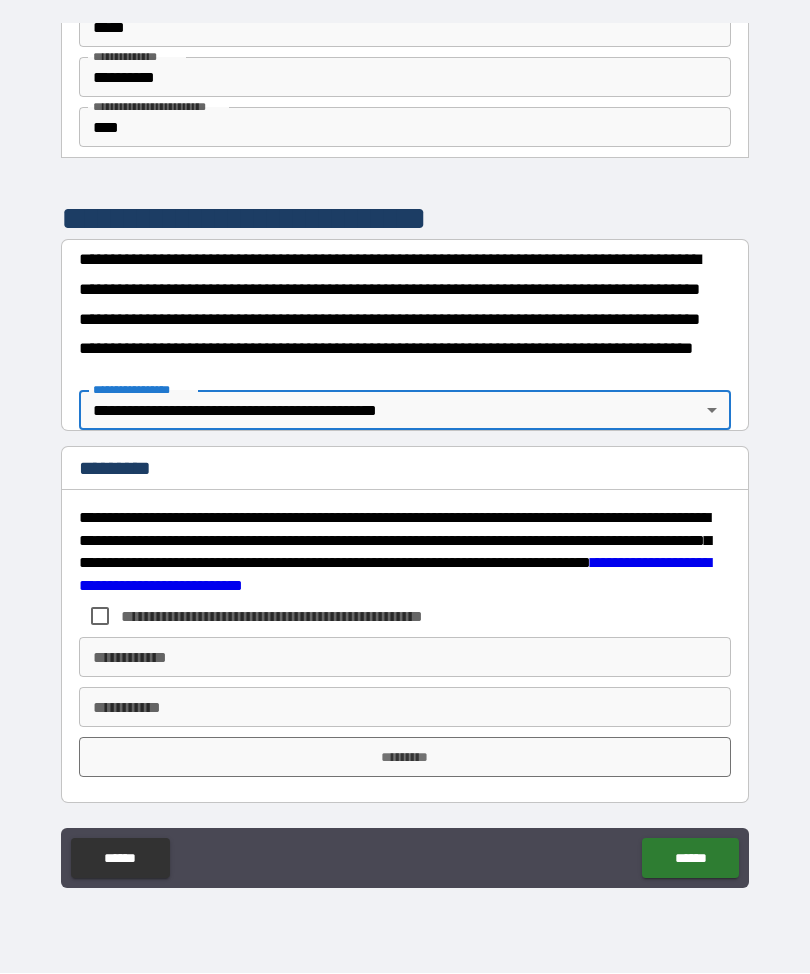 scroll, scrollTop: 3422, scrollLeft: 0, axis: vertical 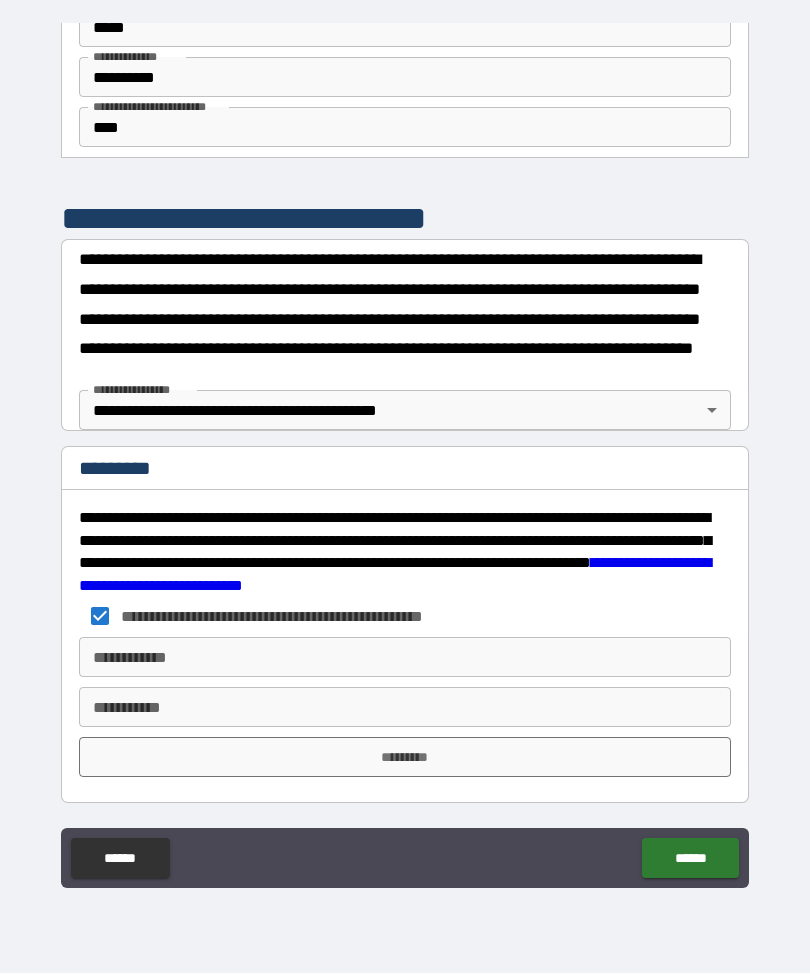 click on "**********" at bounding box center (405, 658) 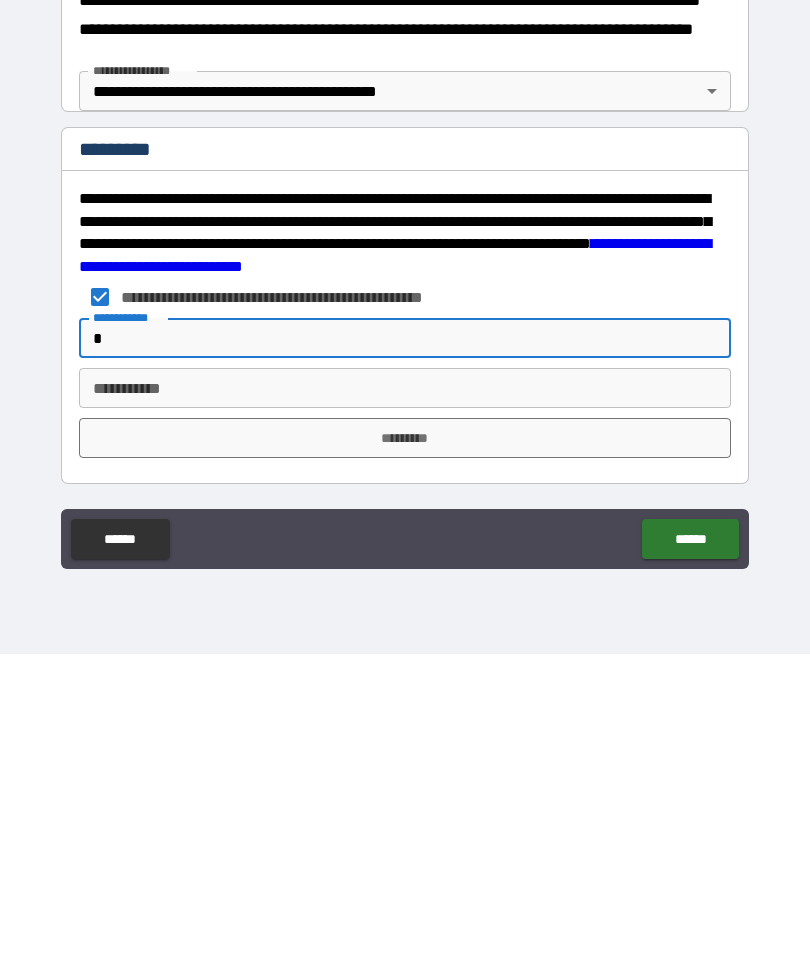 scroll, scrollTop: 66, scrollLeft: 0, axis: vertical 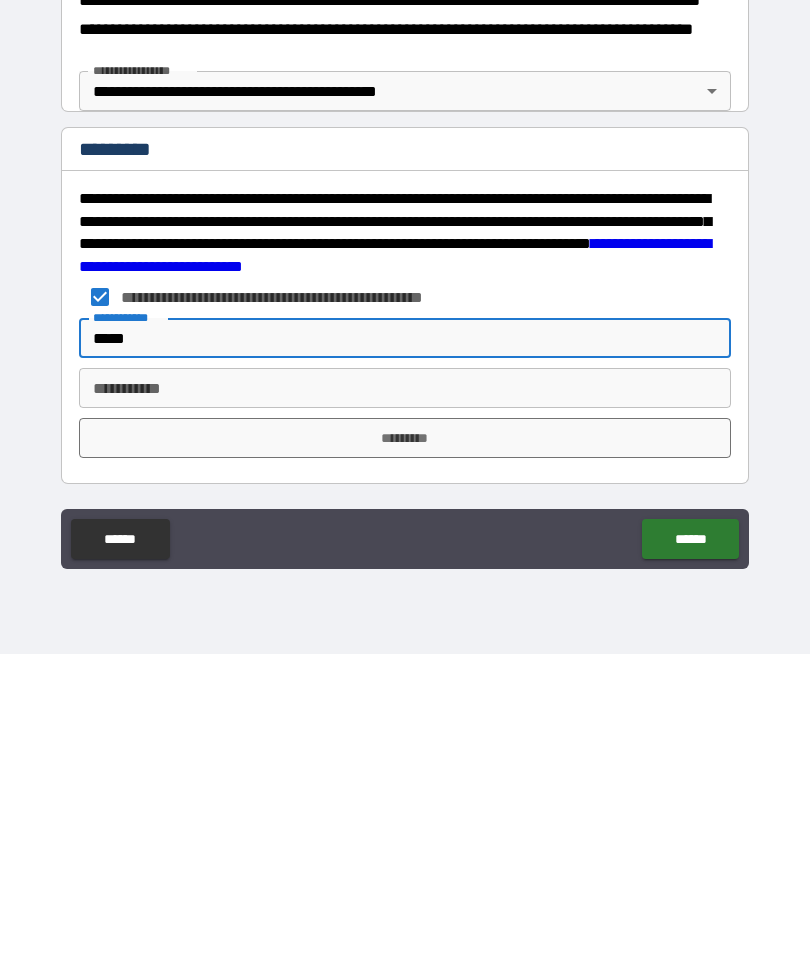 type on "*****" 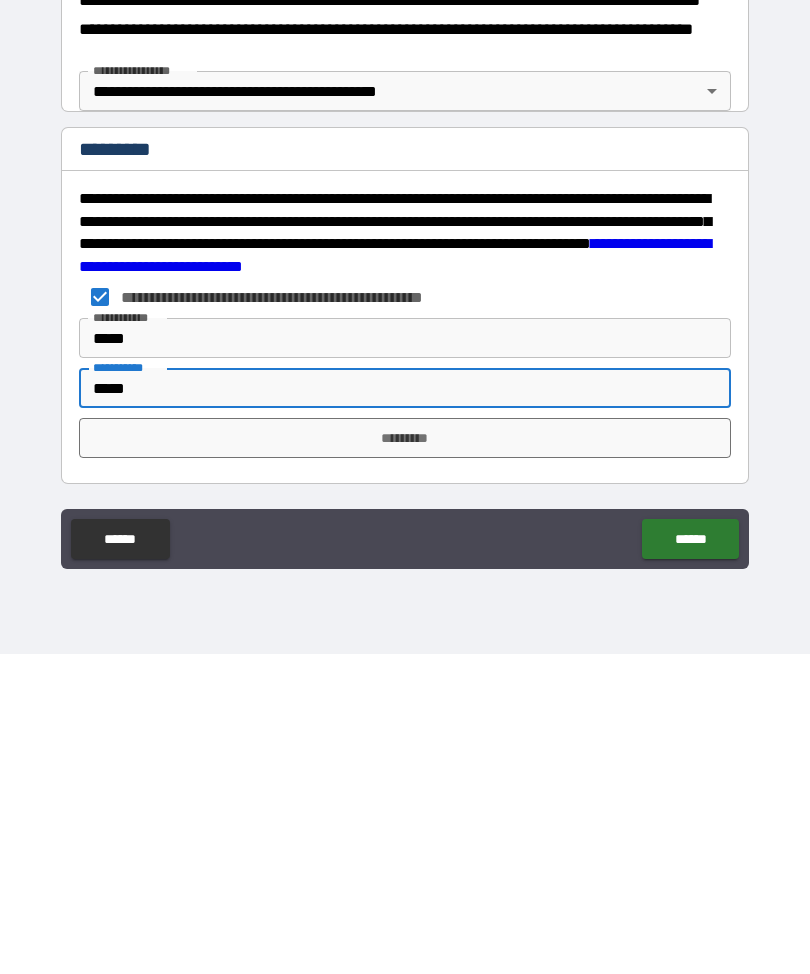 type on "*****" 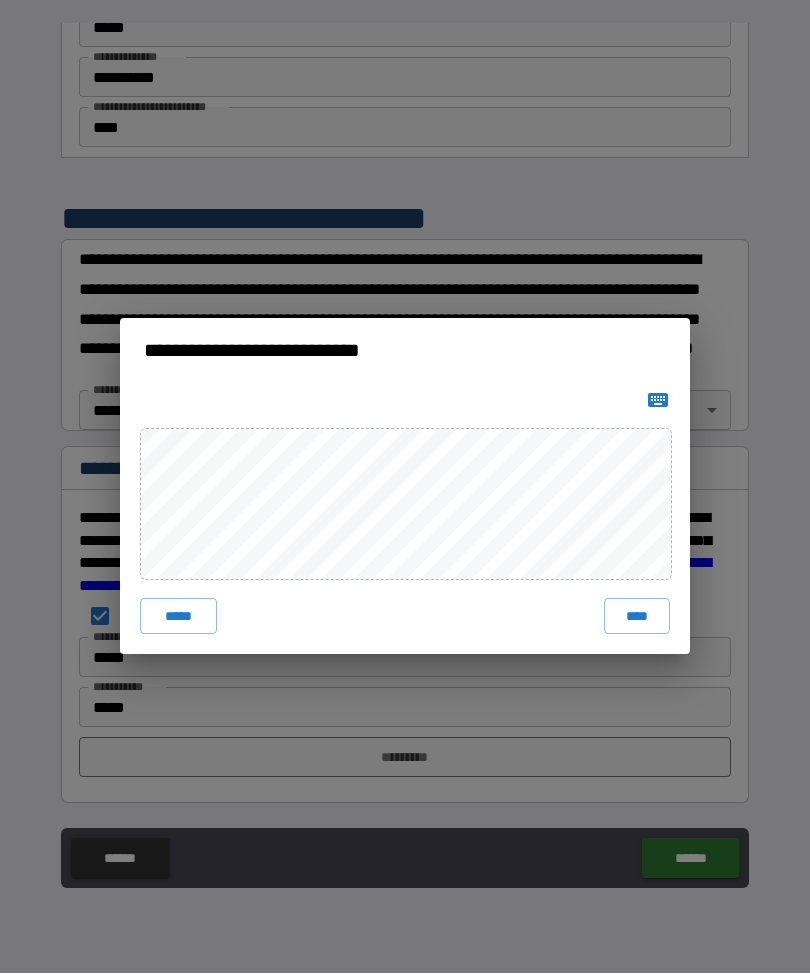 click on "****" at bounding box center [637, 617] 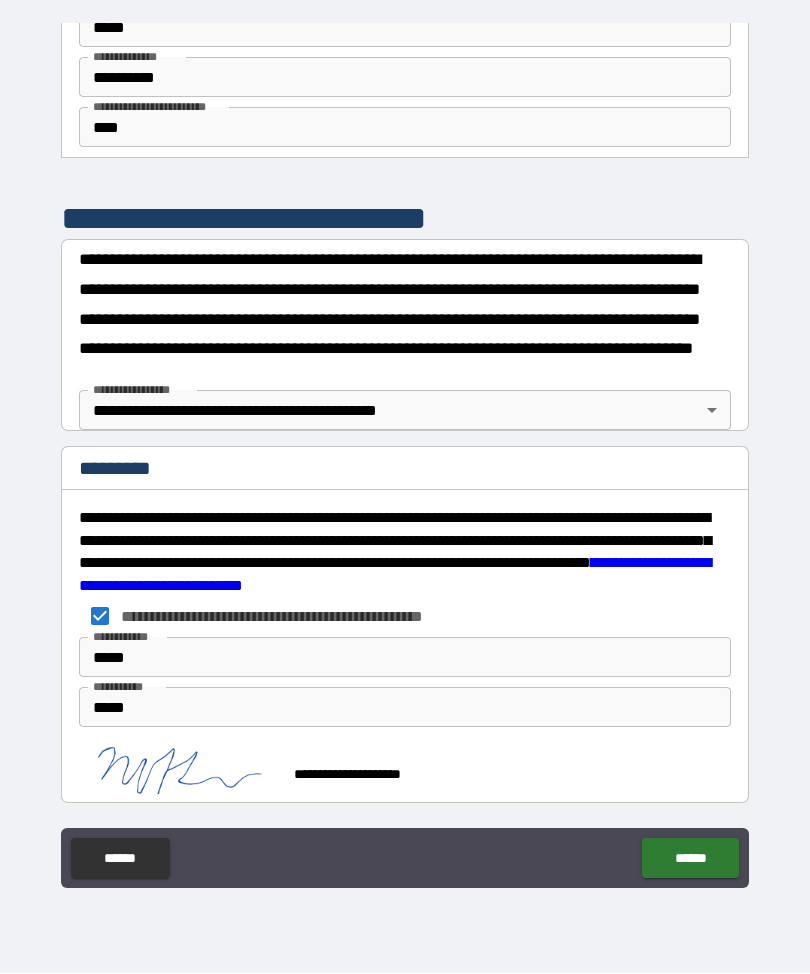 scroll, scrollTop: 3412, scrollLeft: 0, axis: vertical 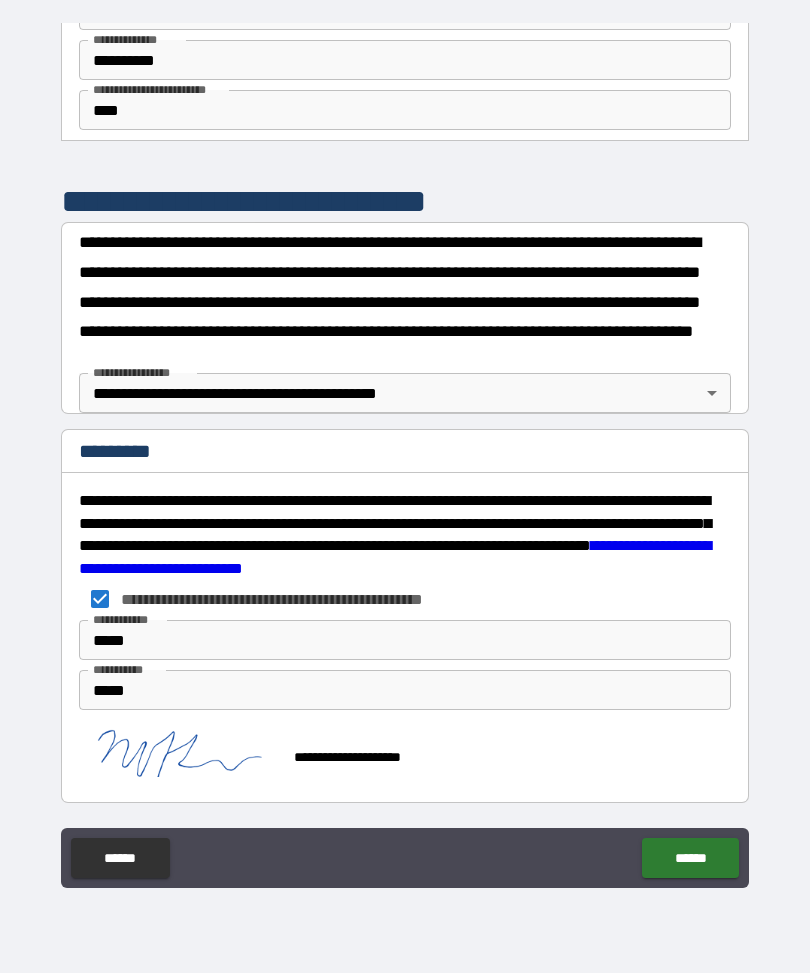 click on "******" at bounding box center [690, 859] 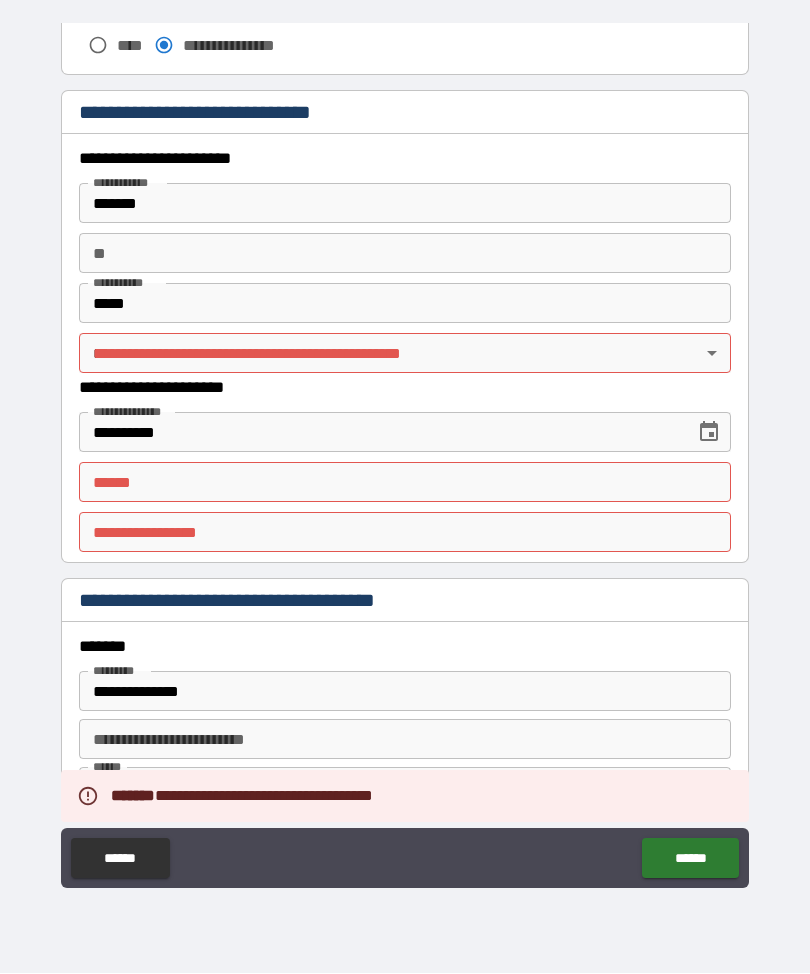 scroll, scrollTop: 2010, scrollLeft: 0, axis: vertical 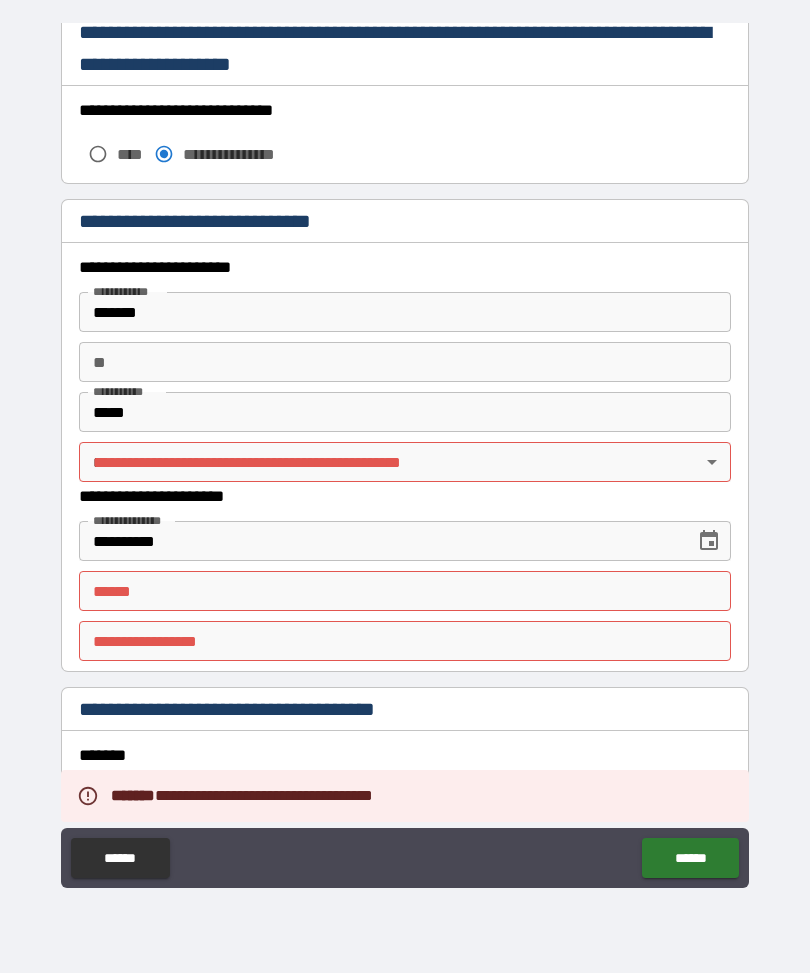 click on "****   *" at bounding box center (405, 592) 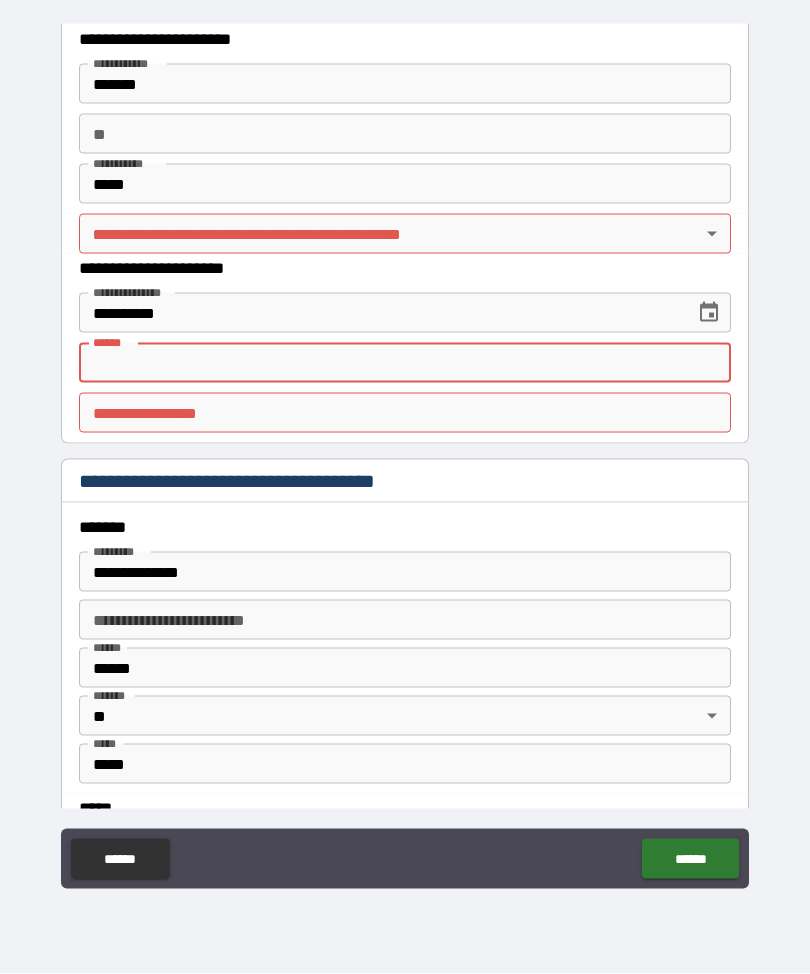 click on "**********" at bounding box center (405, 456) 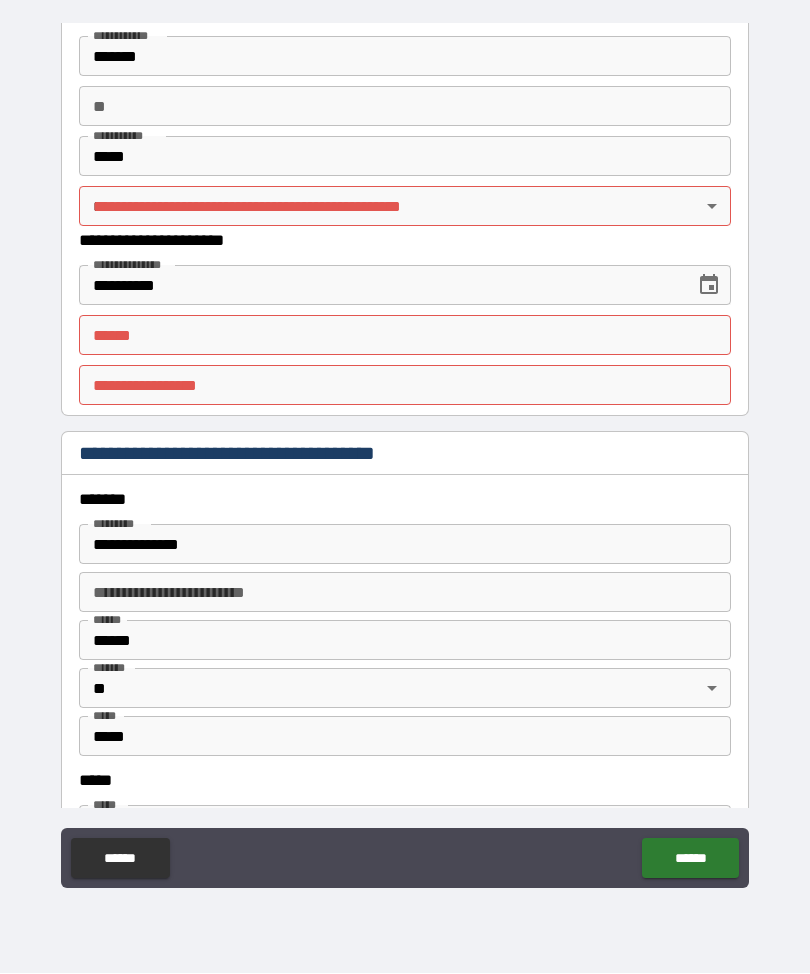 scroll, scrollTop: 2266, scrollLeft: 0, axis: vertical 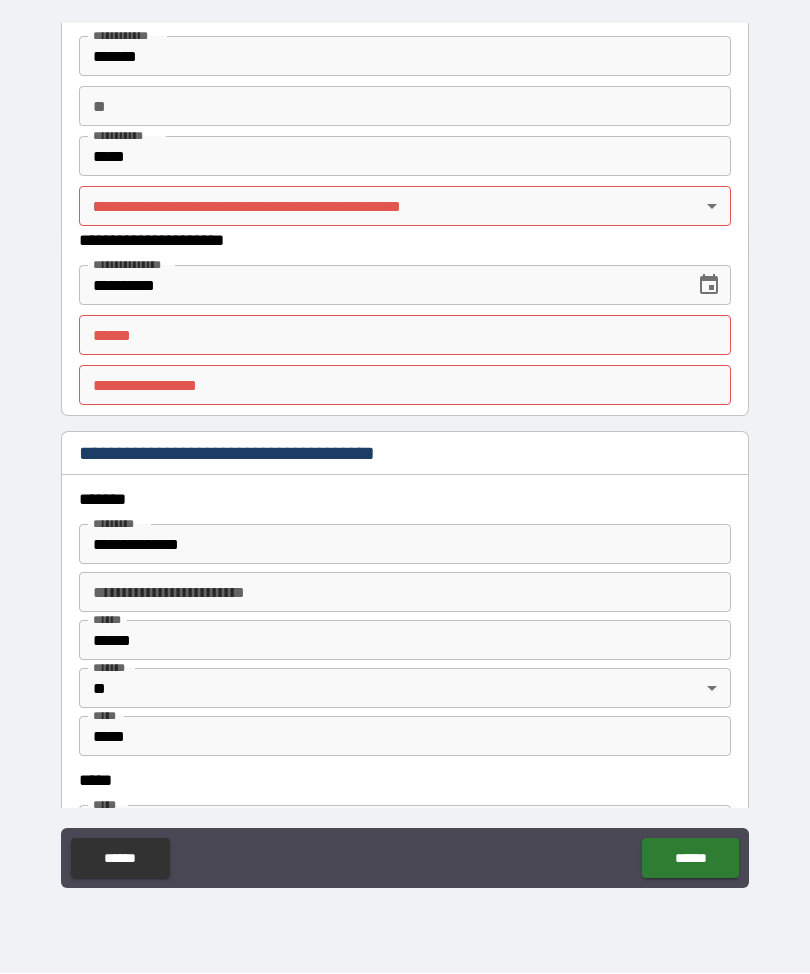 click on "**********" at bounding box center (405, 454) 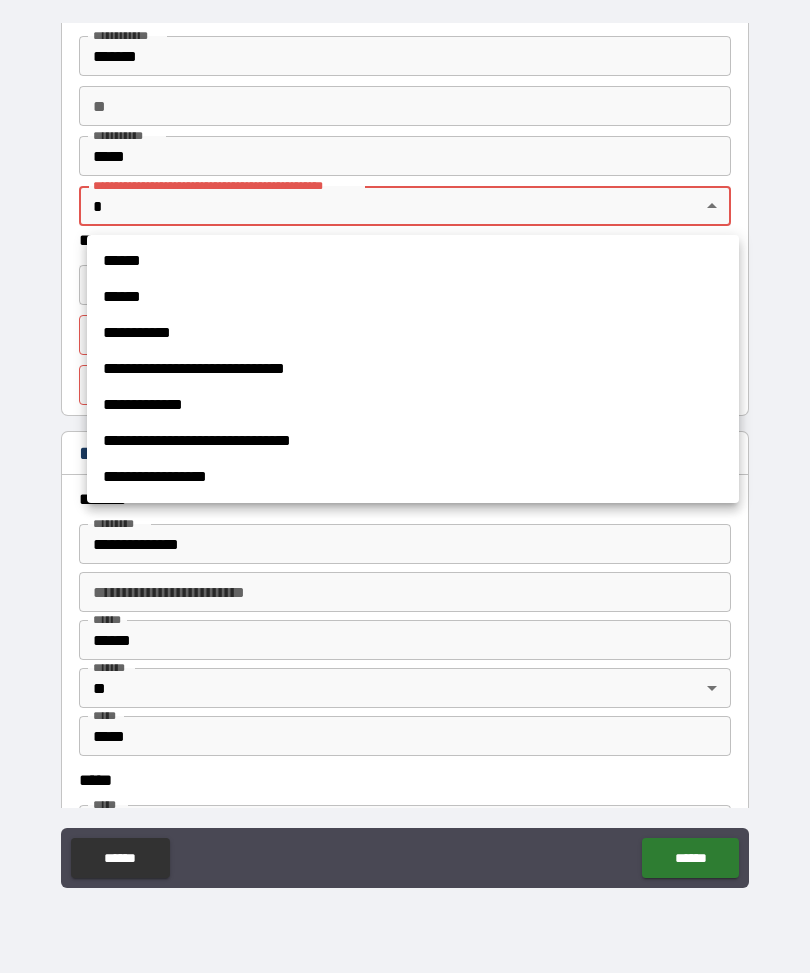 click on "**********" at bounding box center (413, 478) 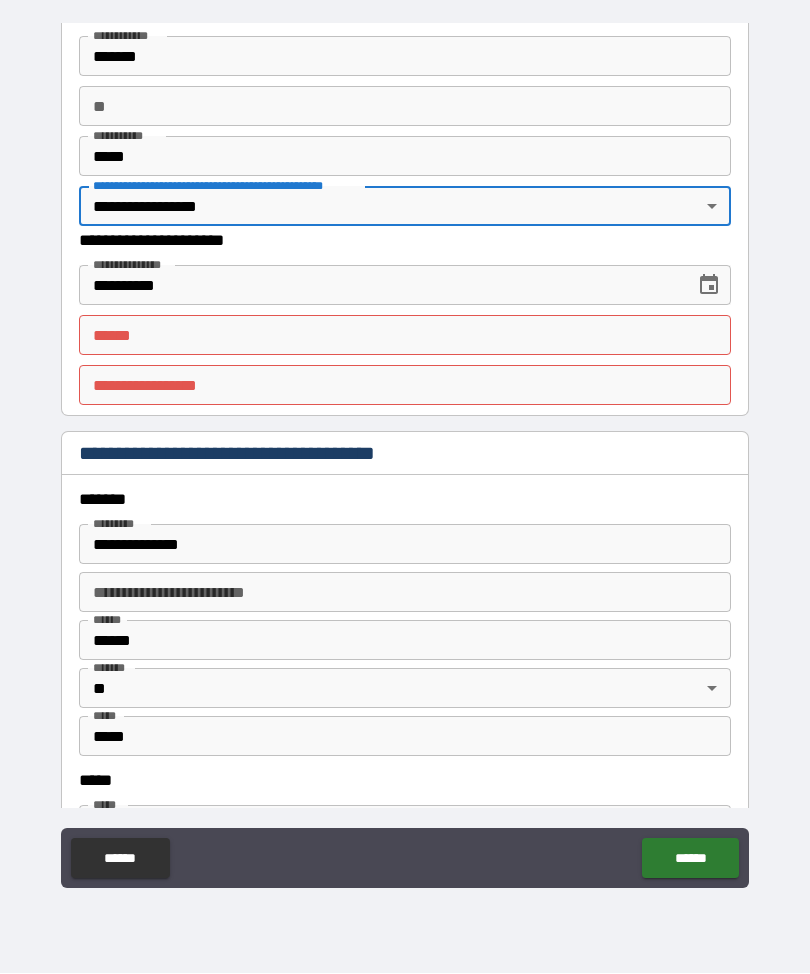 click on "****   *" at bounding box center [405, 336] 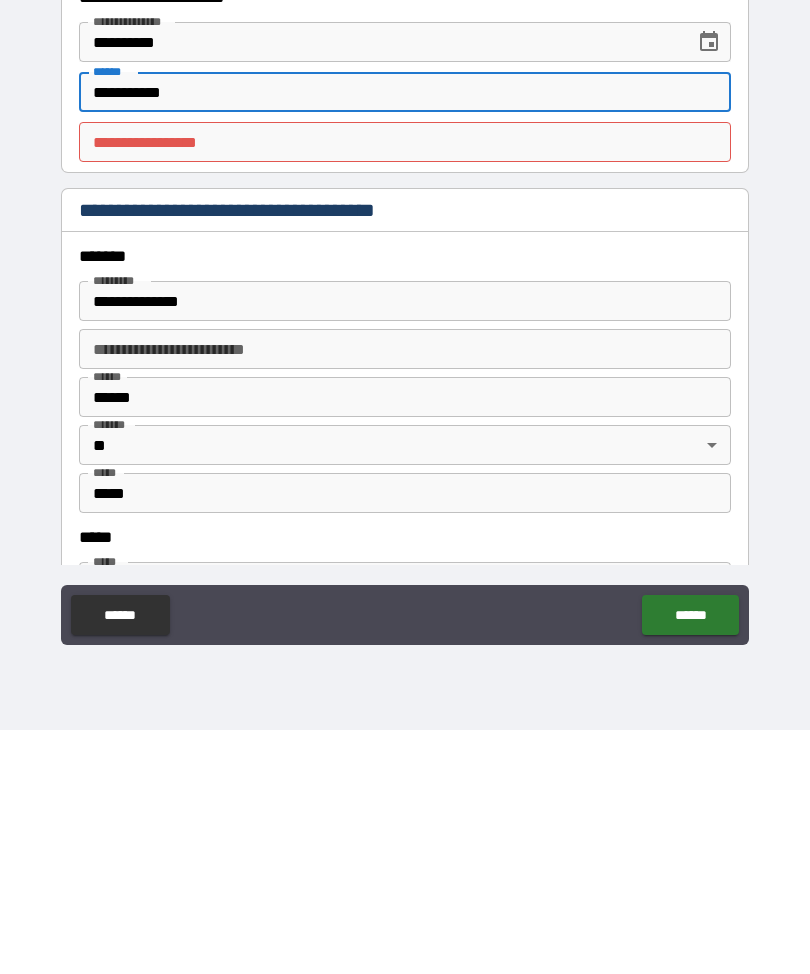 type on "**********" 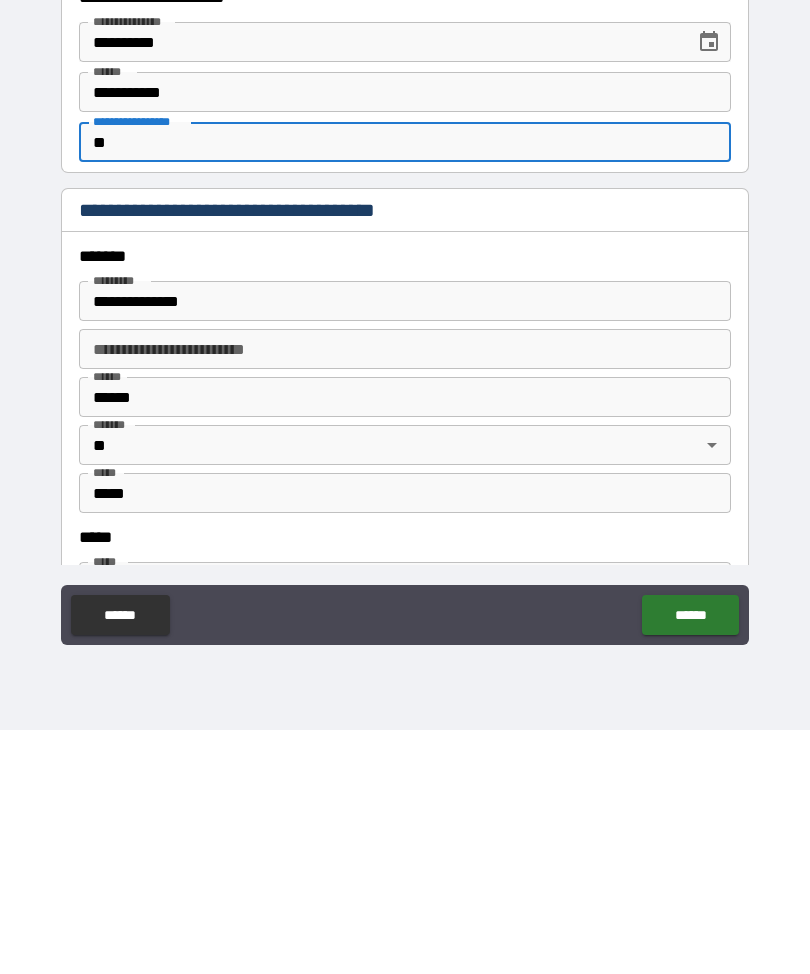 type on "**" 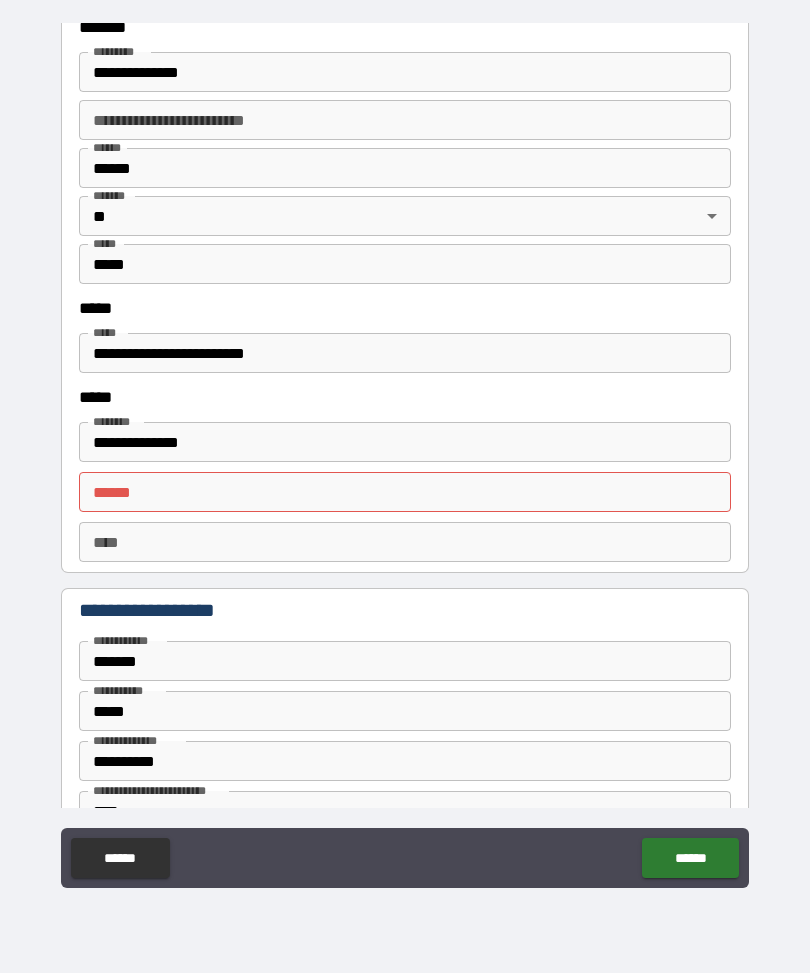 scroll, scrollTop: 2742, scrollLeft: 0, axis: vertical 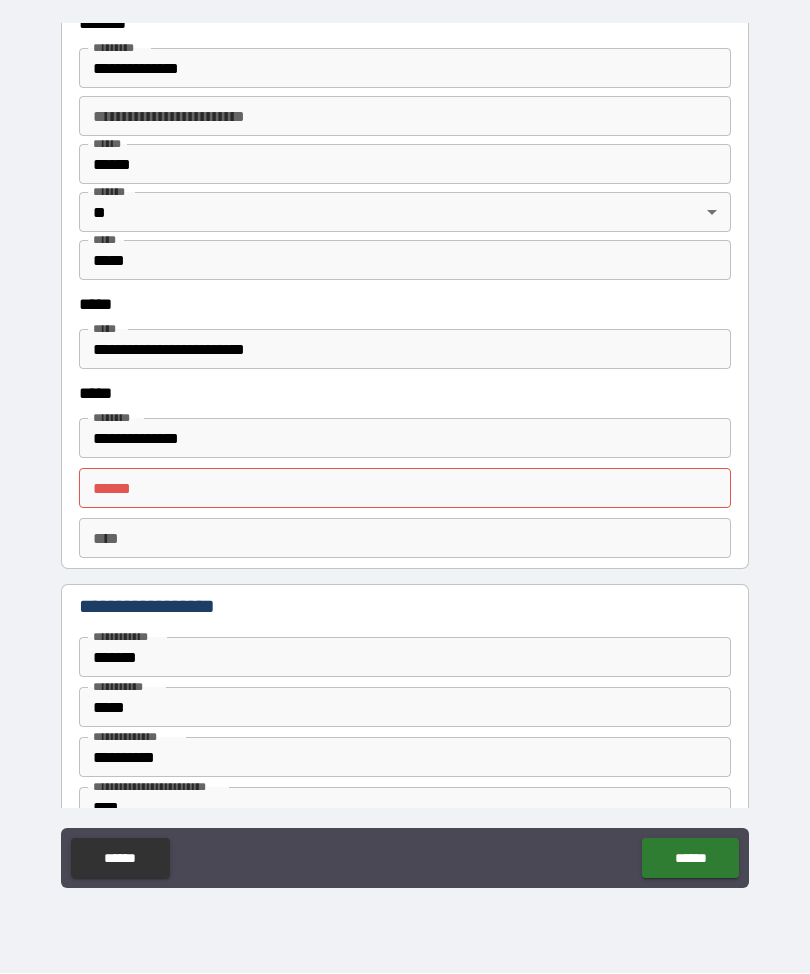 click on "****   *" at bounding box center [405, 489] 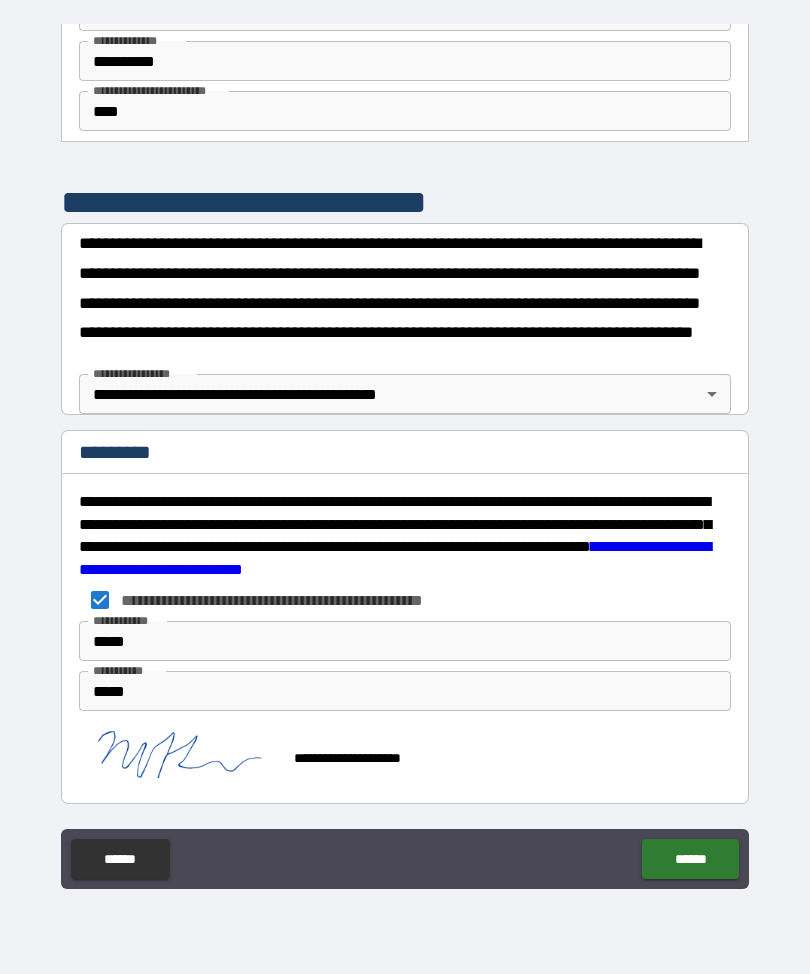 scroll, scrollTop: 3439, scrollLeft: 0, axis: vertical 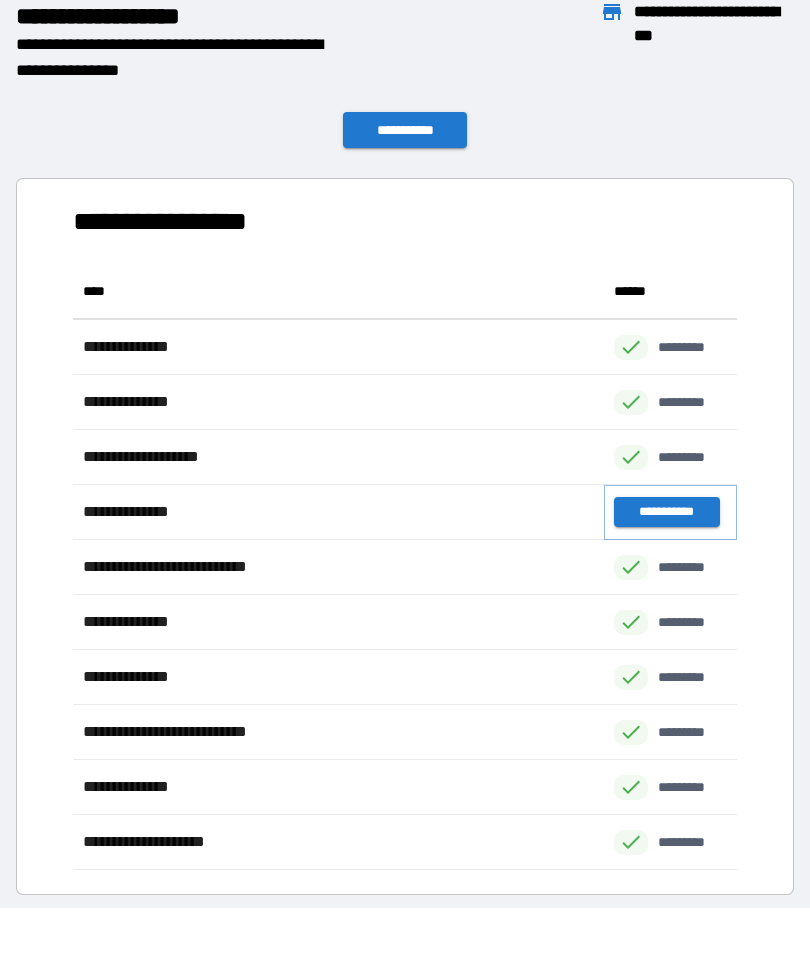 click on "**********" at bounding box center (666, 512) 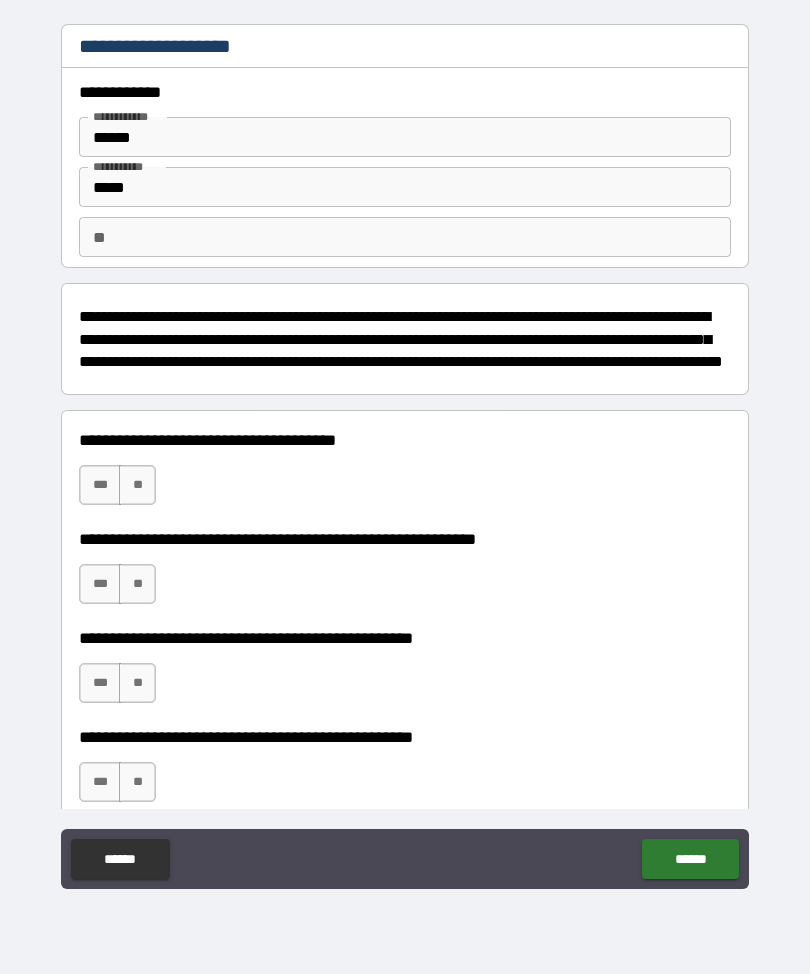 click on "**" at bounding box center (137, 485) 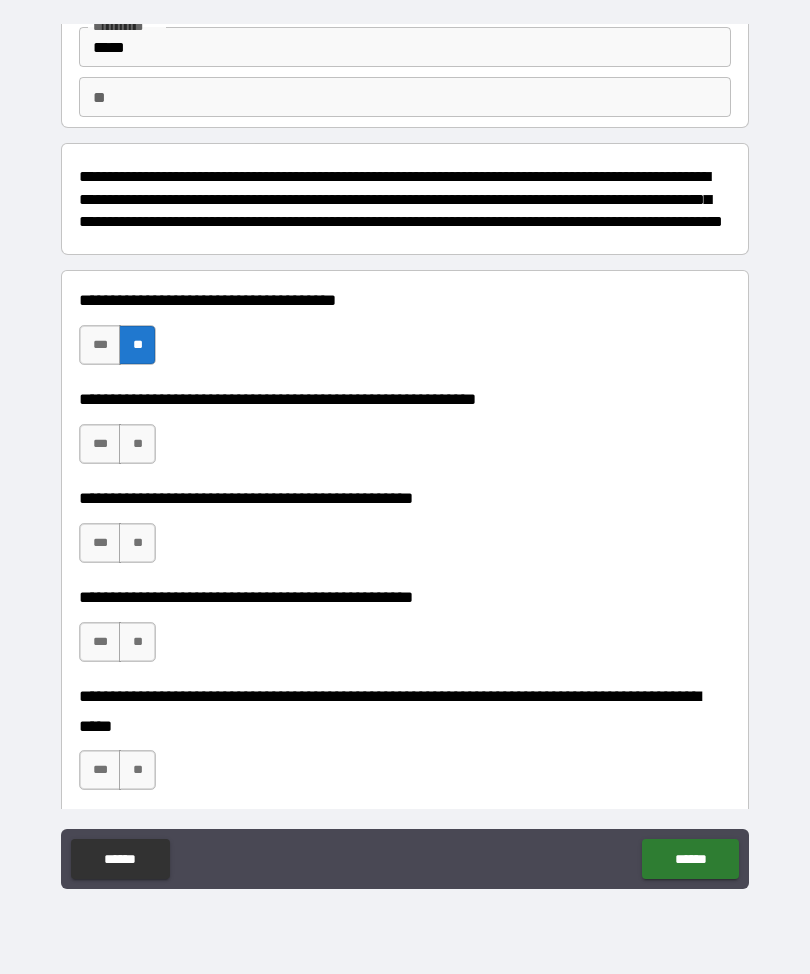 click on "**" at bounding box center (137, 444) 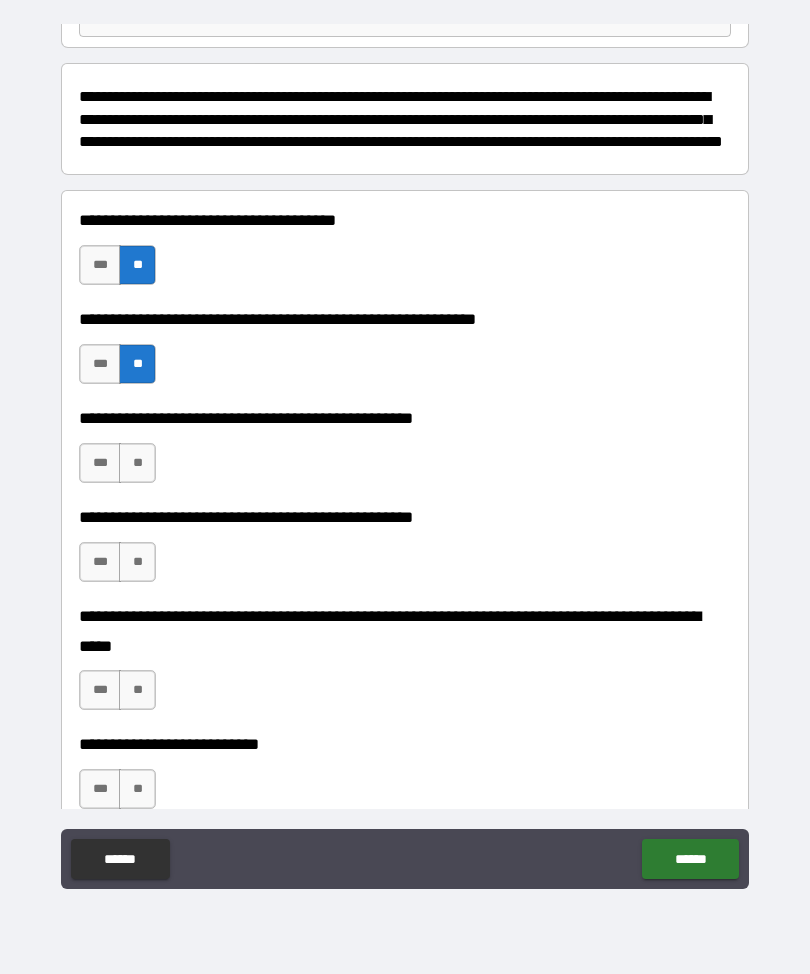 click on "**" at bounding box center [137, 463] 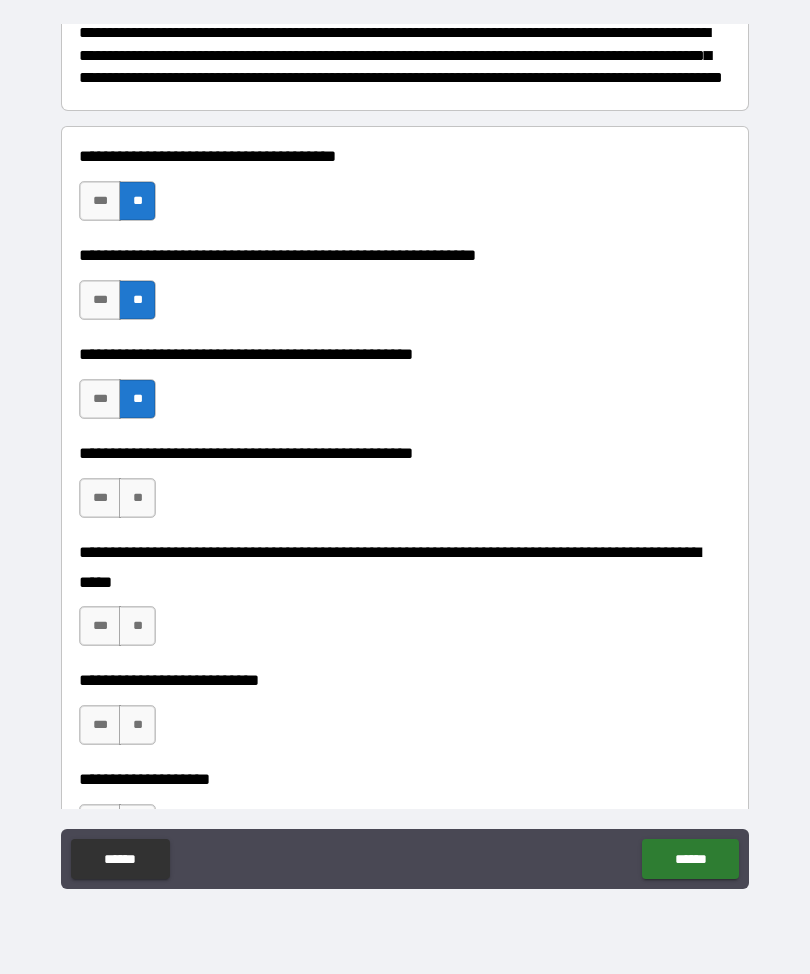 click on "**" at bounding box center (137, 498) 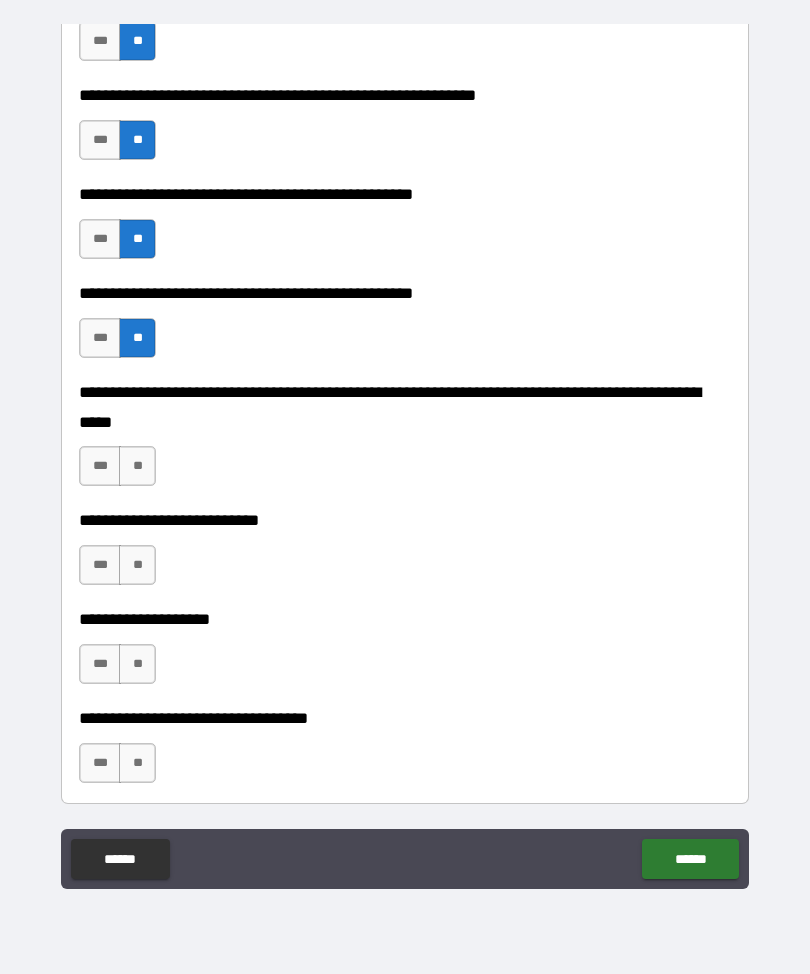 scroll, scrollTop: 470, scrollLeft: 0, axis: vertical 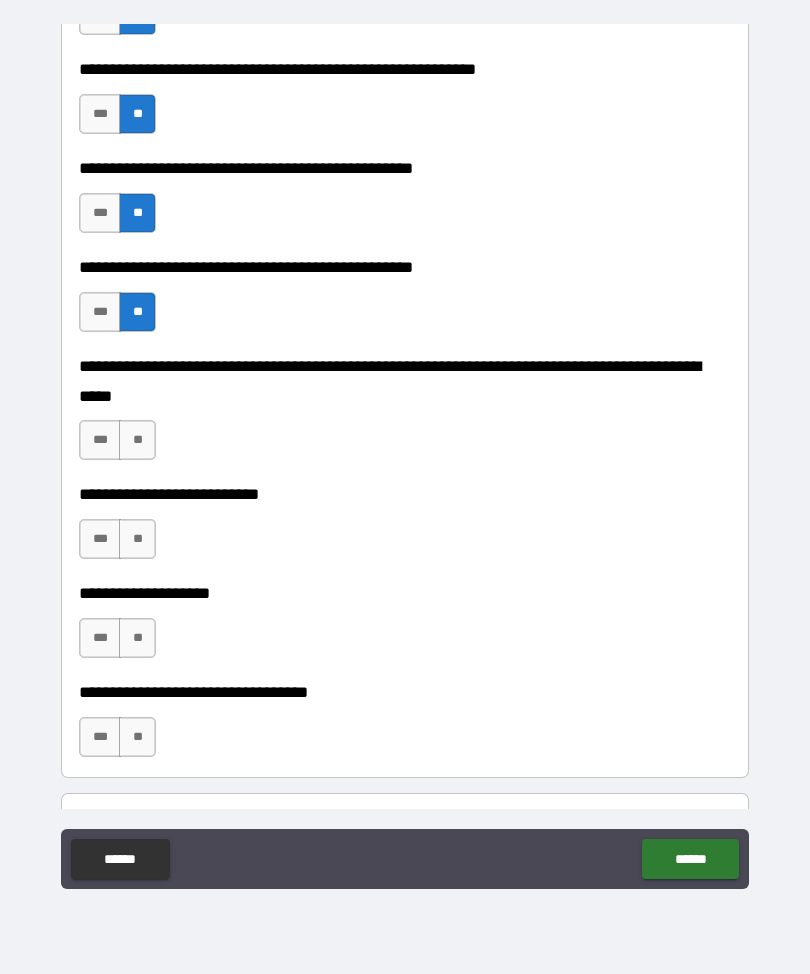 click on "**" at bounding box center [137, 440] 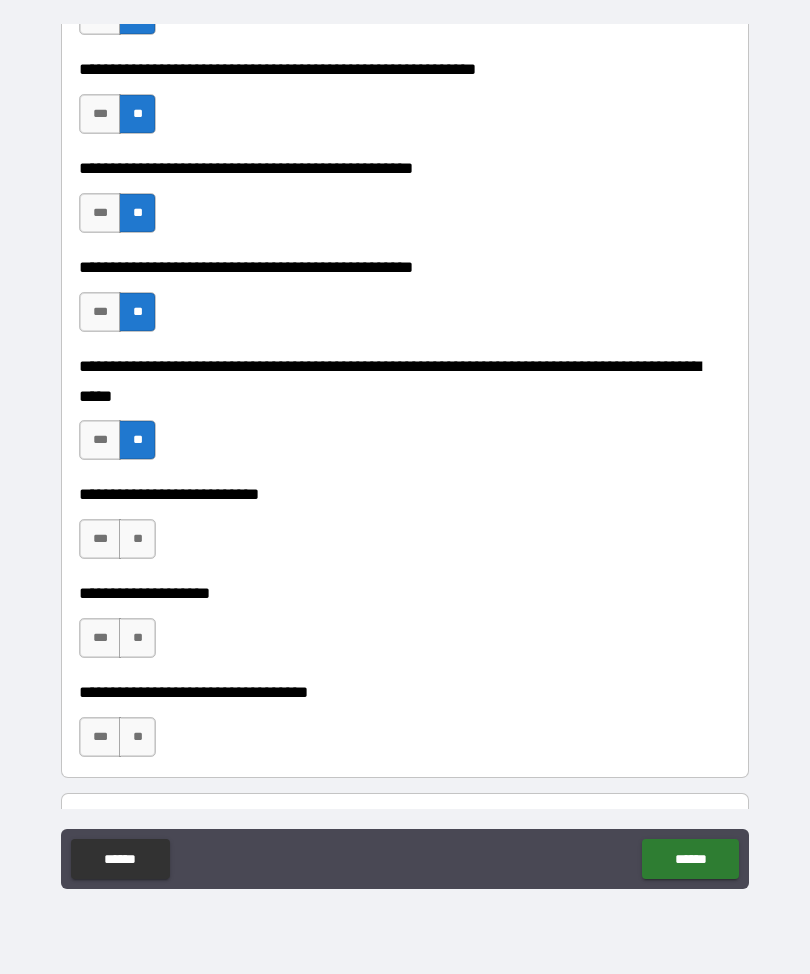 click on "**" at bounding box center (137, 539) 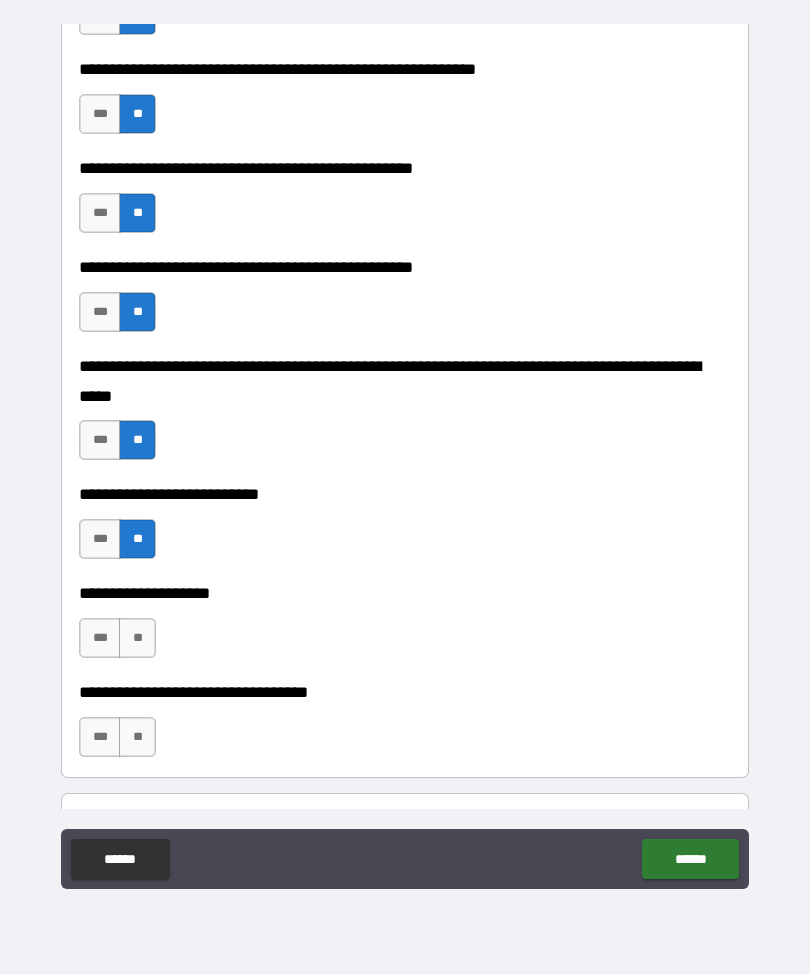 click on "**" at bounding box center [137, 638] 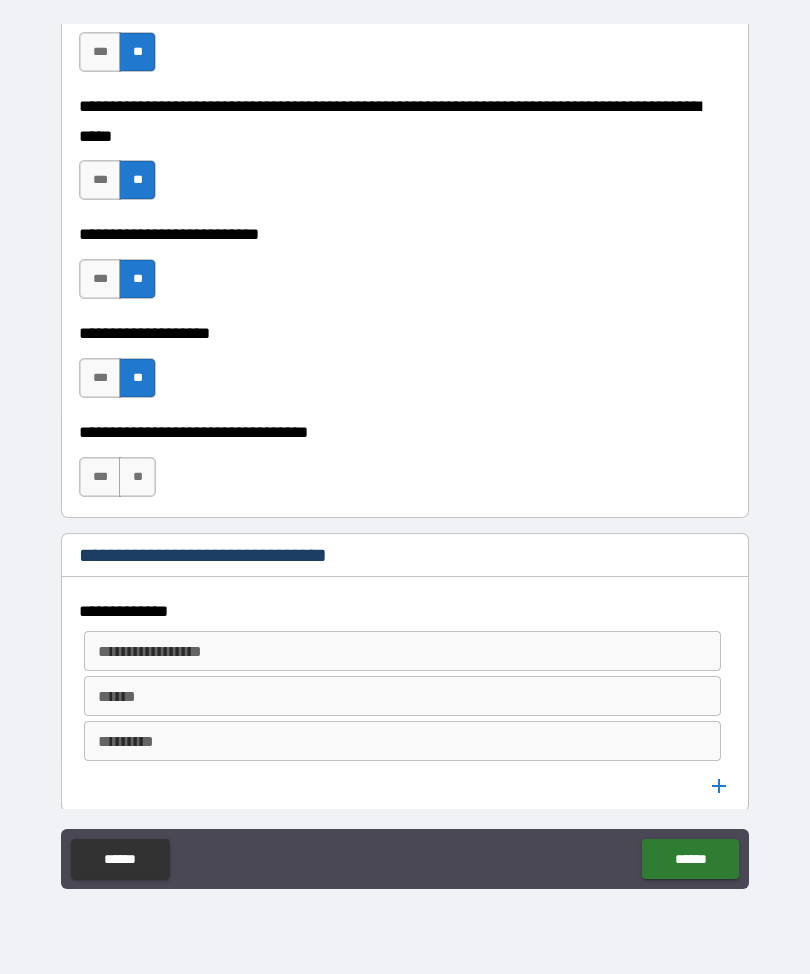click on "**" at bounding box center (137, 477) 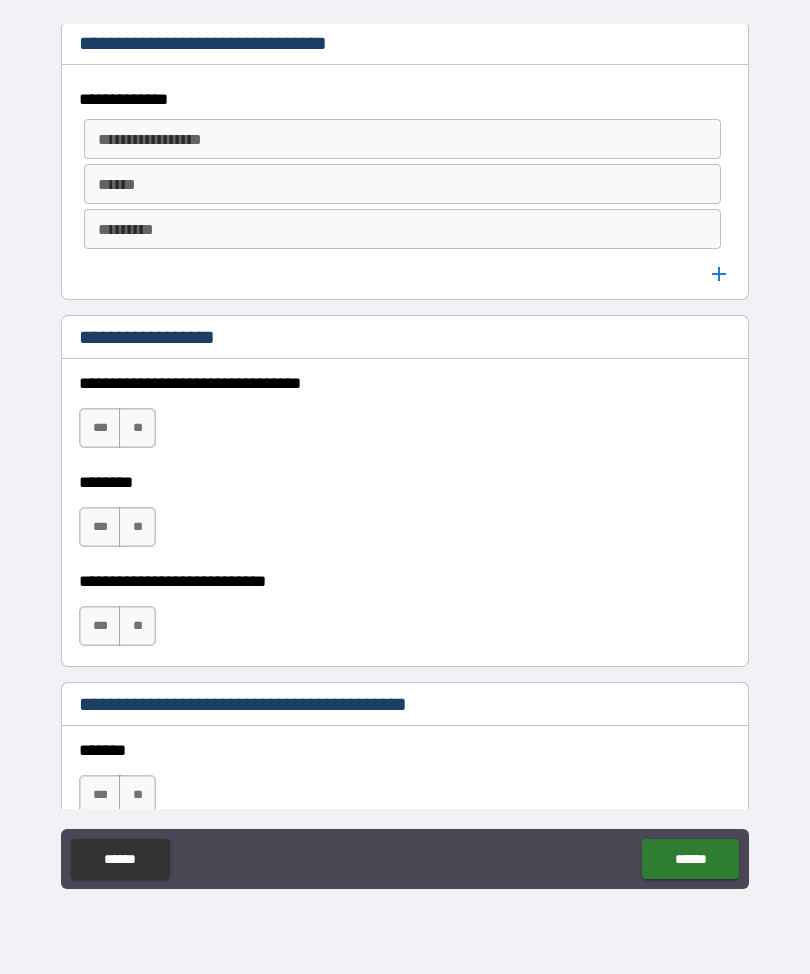 scroll, scrollTop: 1243, scrollLeft: 0, axis: vertical 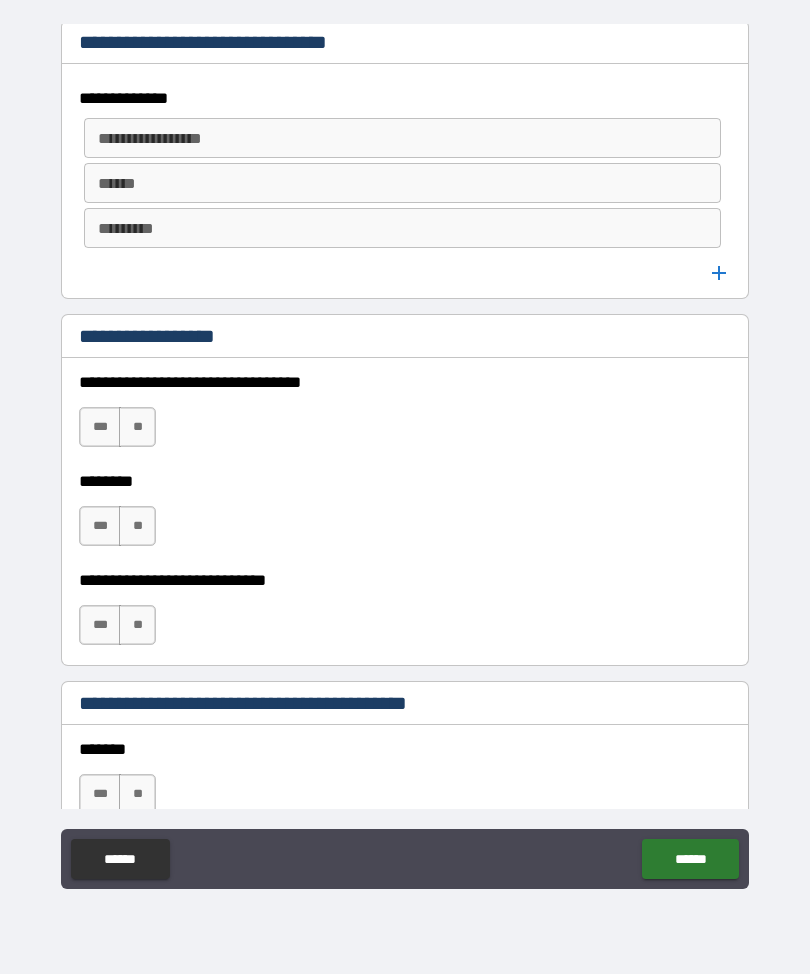 click on "**" at bounding box center (137, 427) 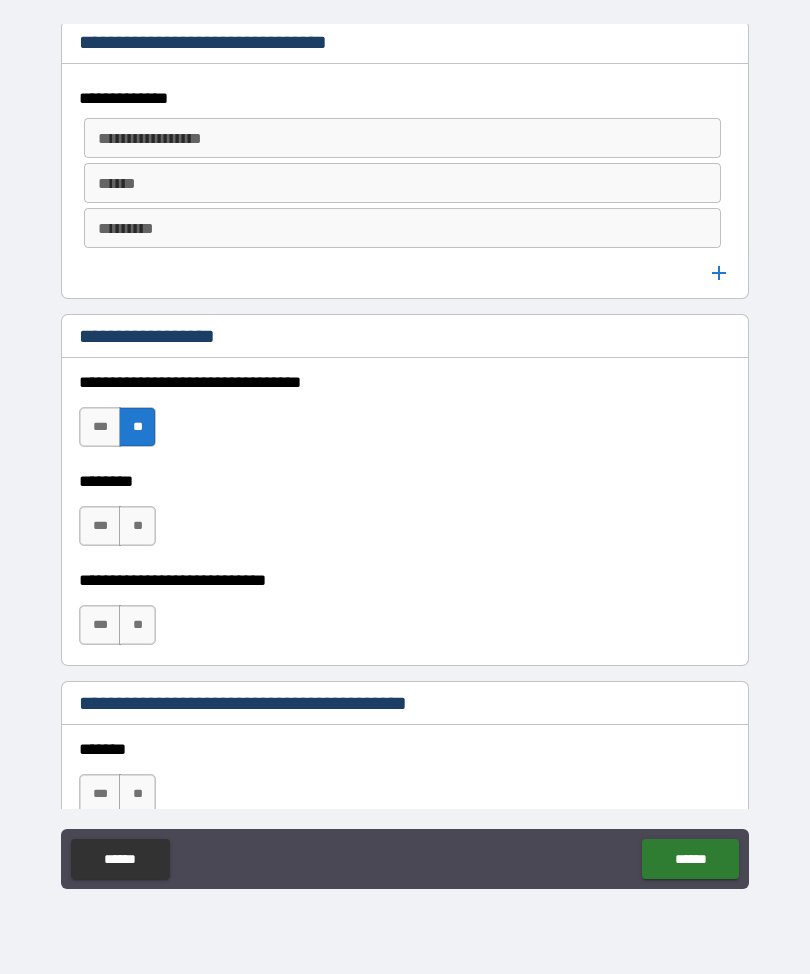 click on "********" at bounding box center (405, 481) 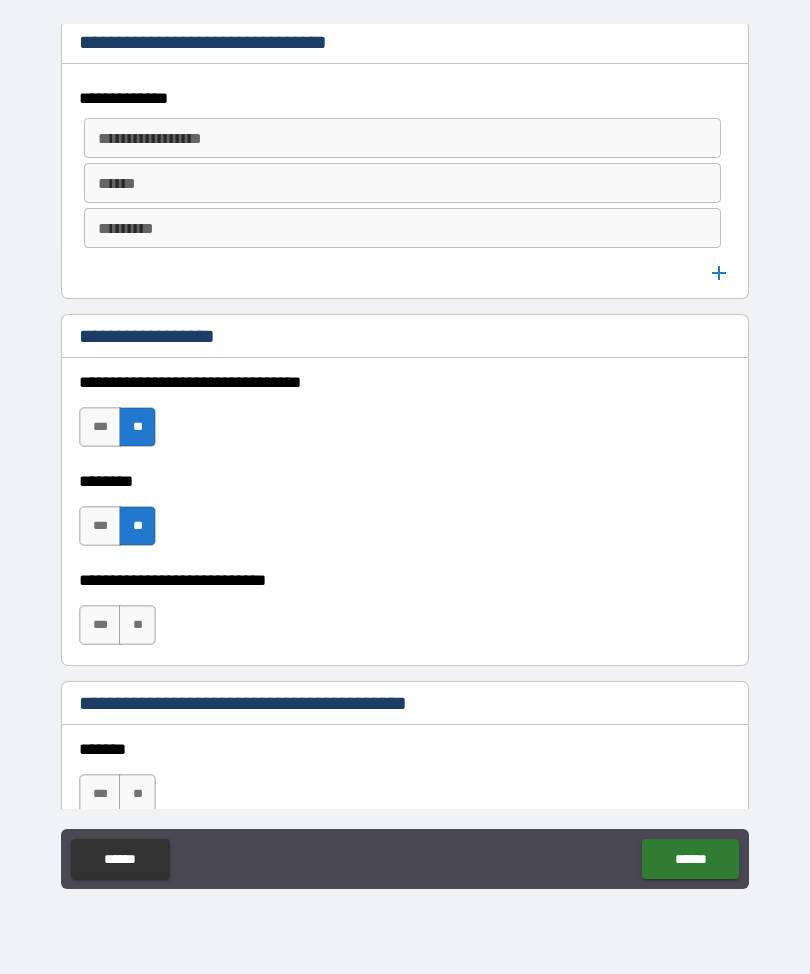 click on "**" at bounding box center (137, 625) 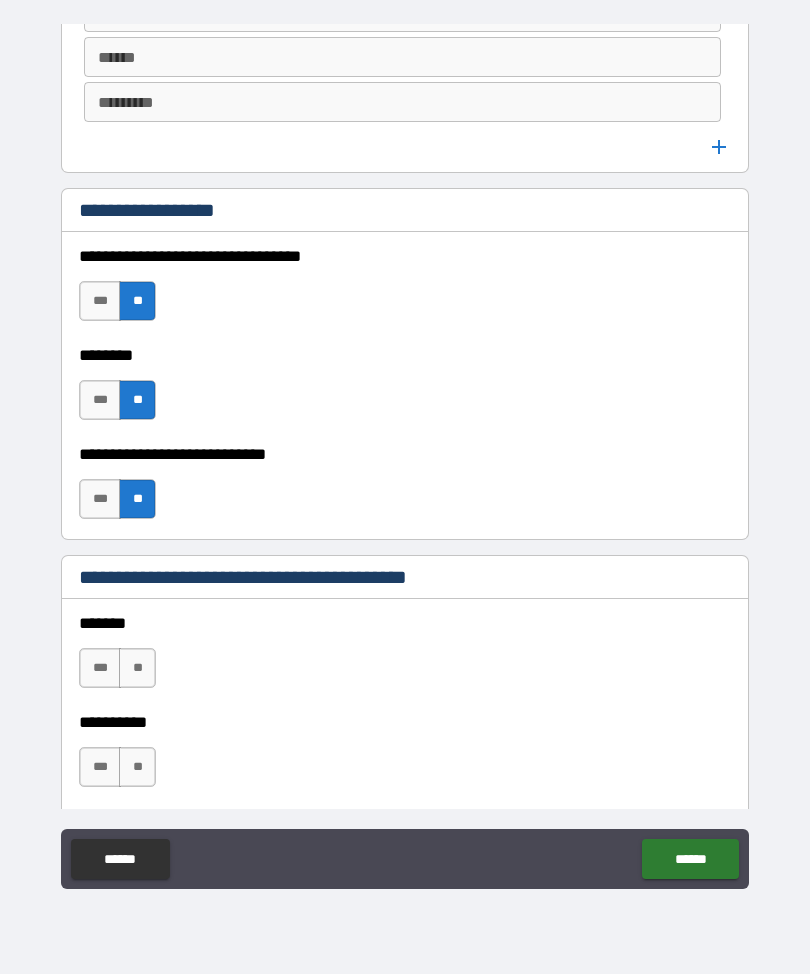 scroll, scrollTop: 1620, scrollLeft: 0, axis: vertical 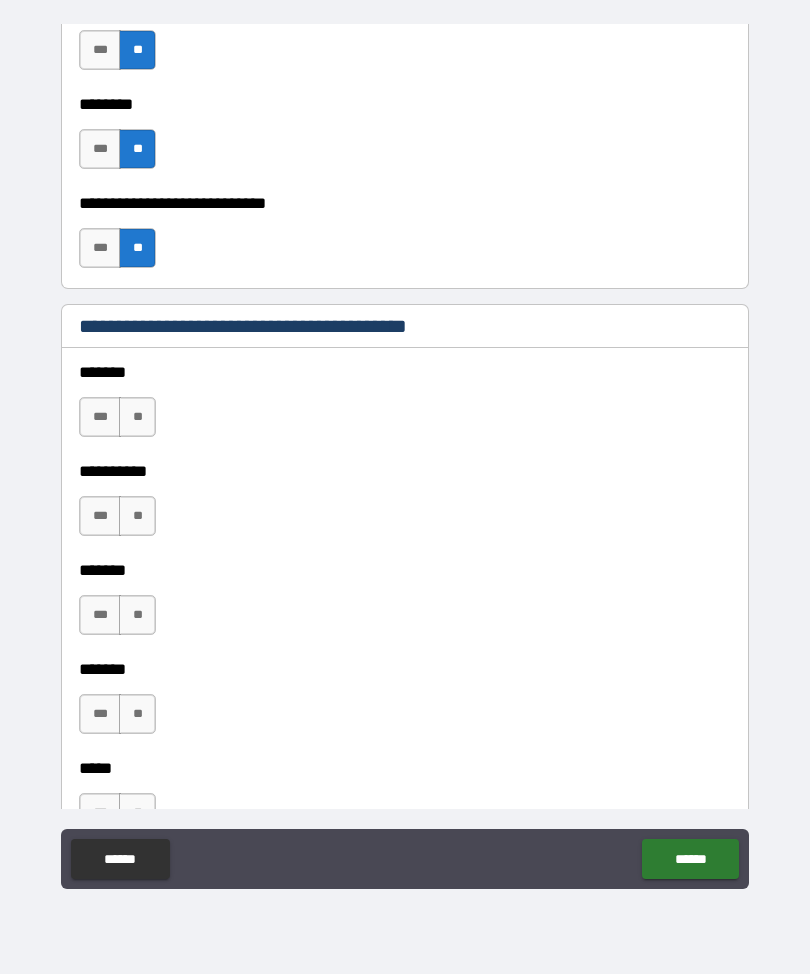 click on "**" at bounding box center (137, 417) 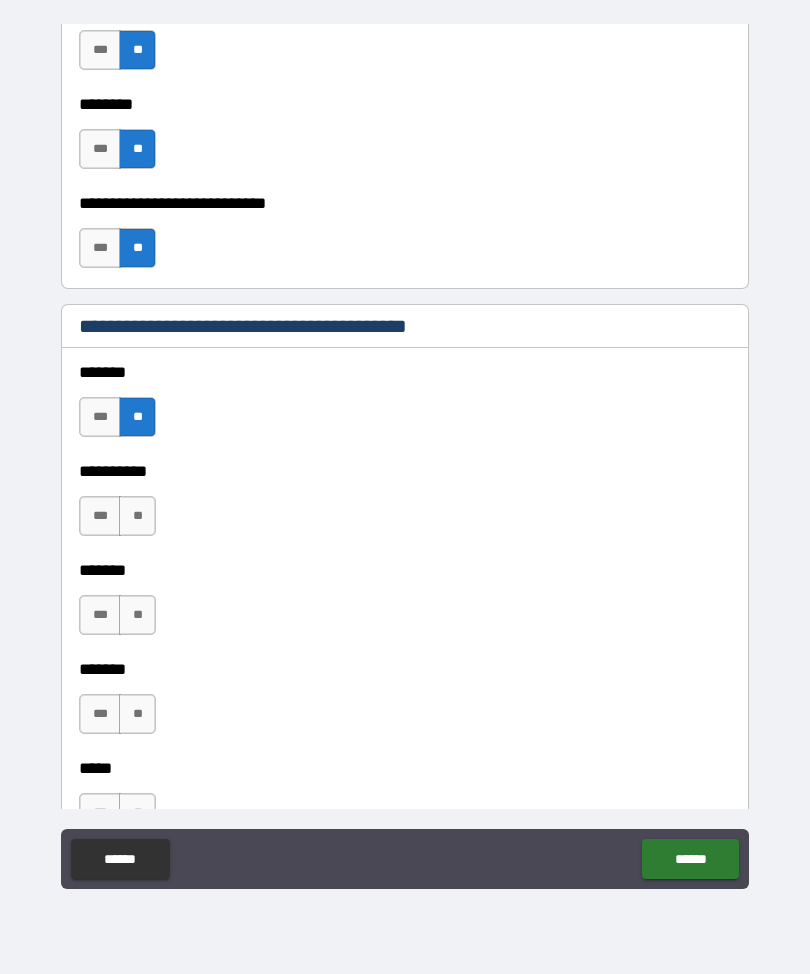 click on "**" at bounding box center [137, 516] 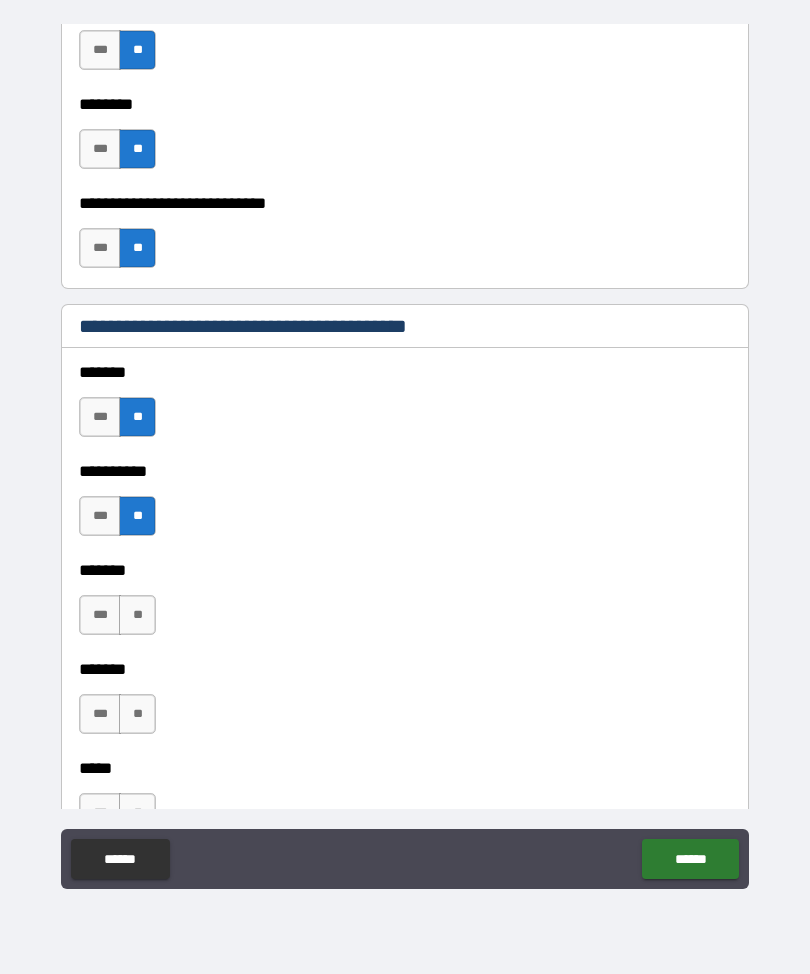 click on "**" at bounding box center [137, 615] 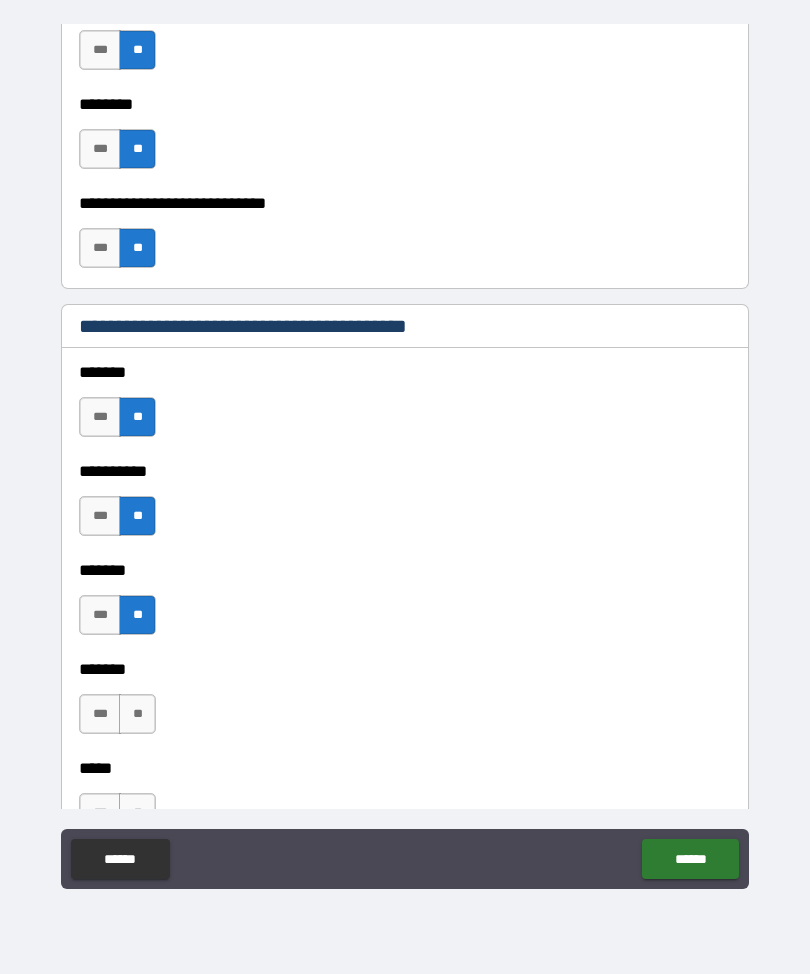 click on "**" at bounding box center [137, 714] 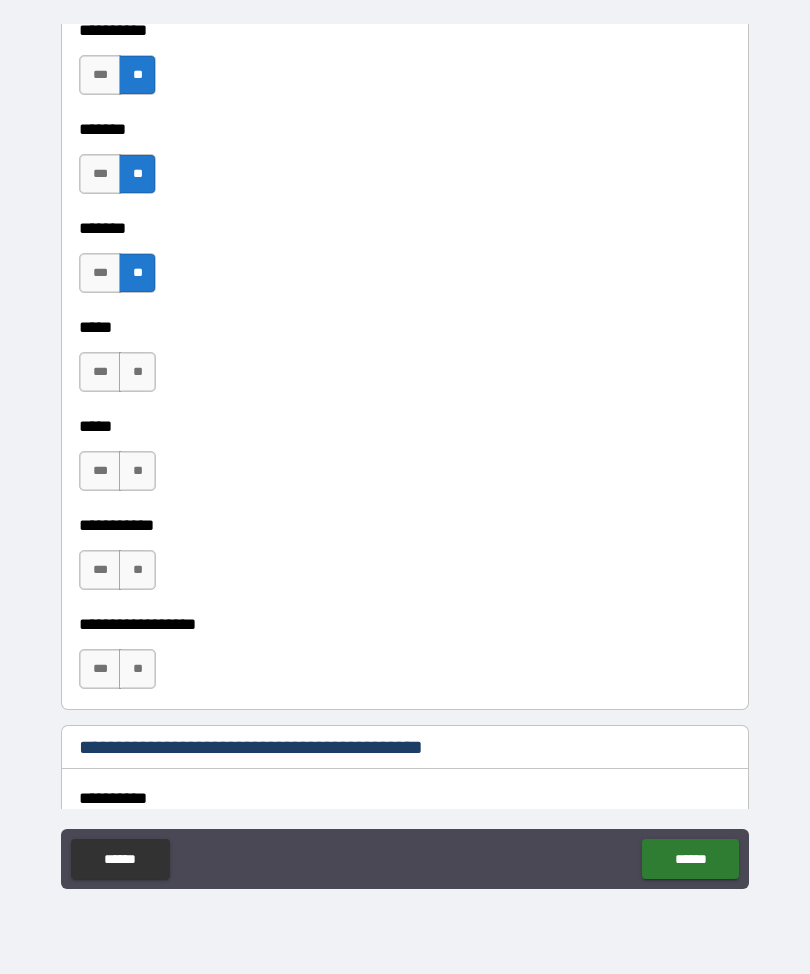 scroll, scrollTop: 2137, scrollLeft: 0, axis: vertical 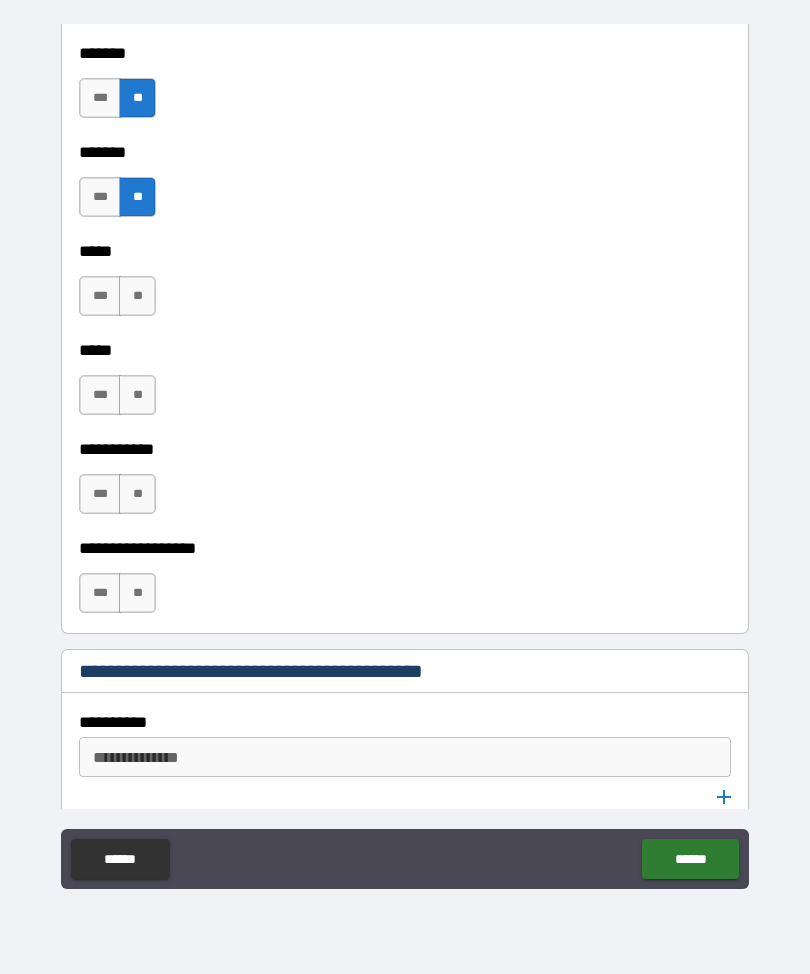 click on "**" at bounding box center (137, 296) 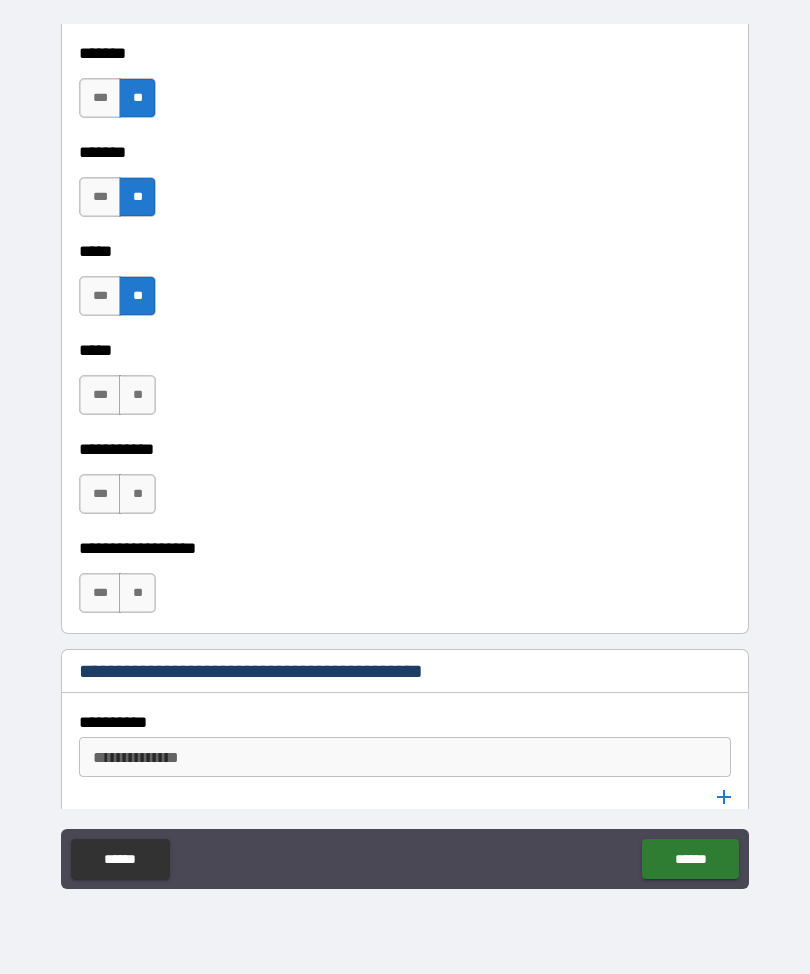 click on "**" at bounding box center [137, 395] 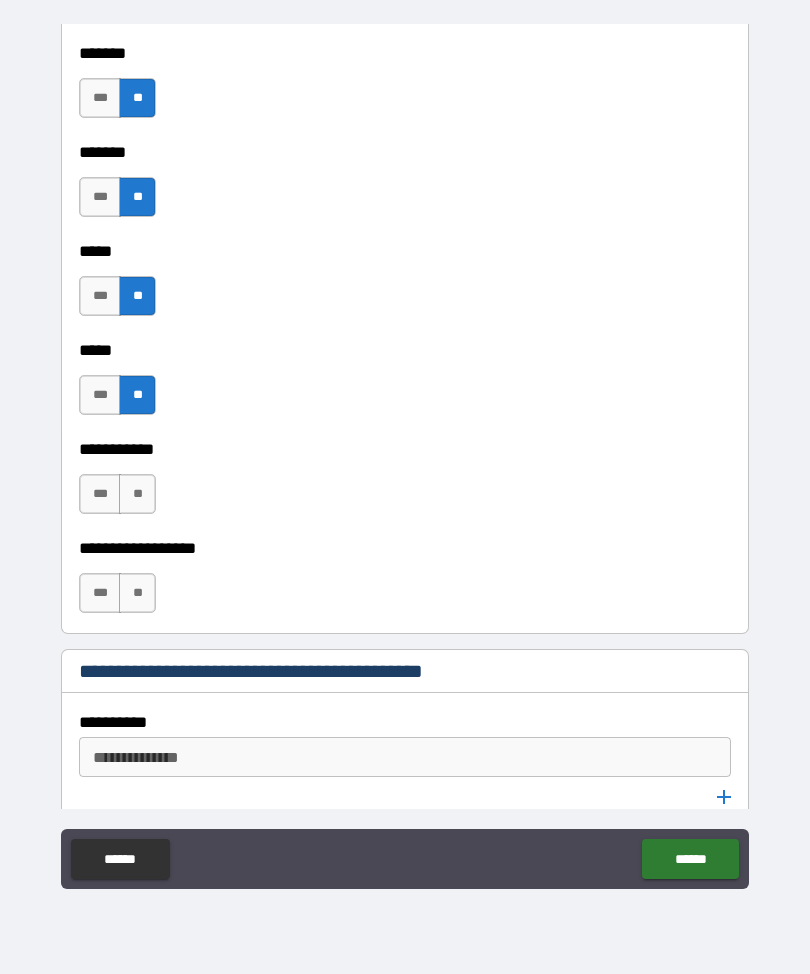 click on "**" at bounding box center [137, 494] 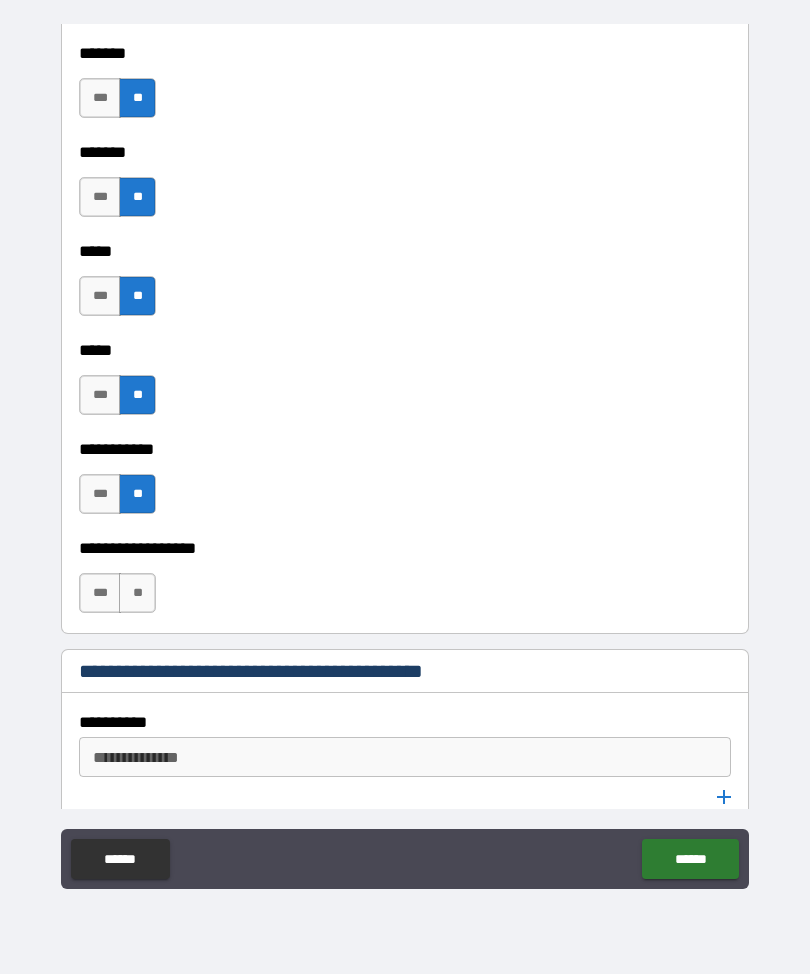 click on "**********" at bounding box center (405, 548) 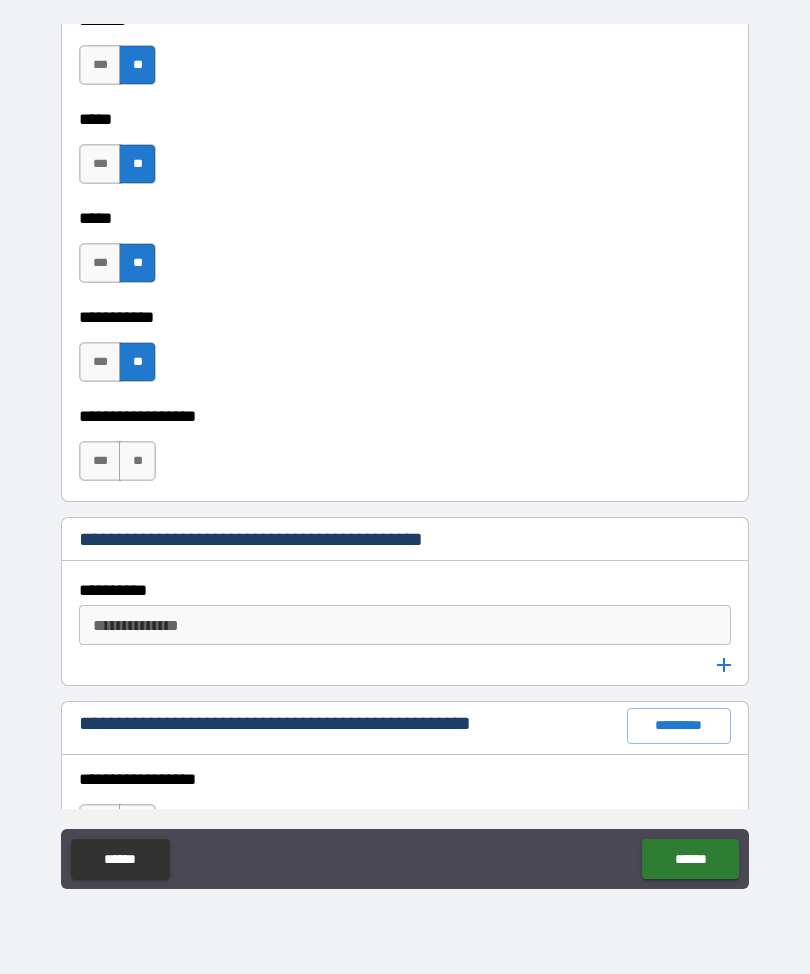 click on "**" at bounding box center [137, 461] 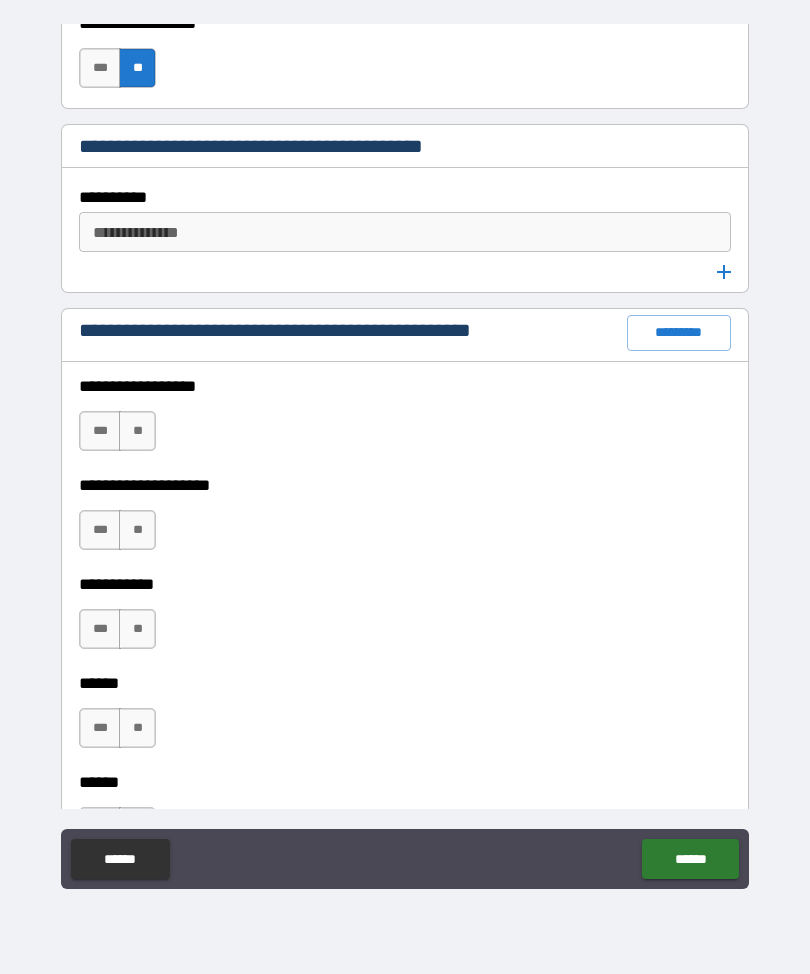 scroll, scrollTop: 2696, scrollLeft: 0, axis: vertical 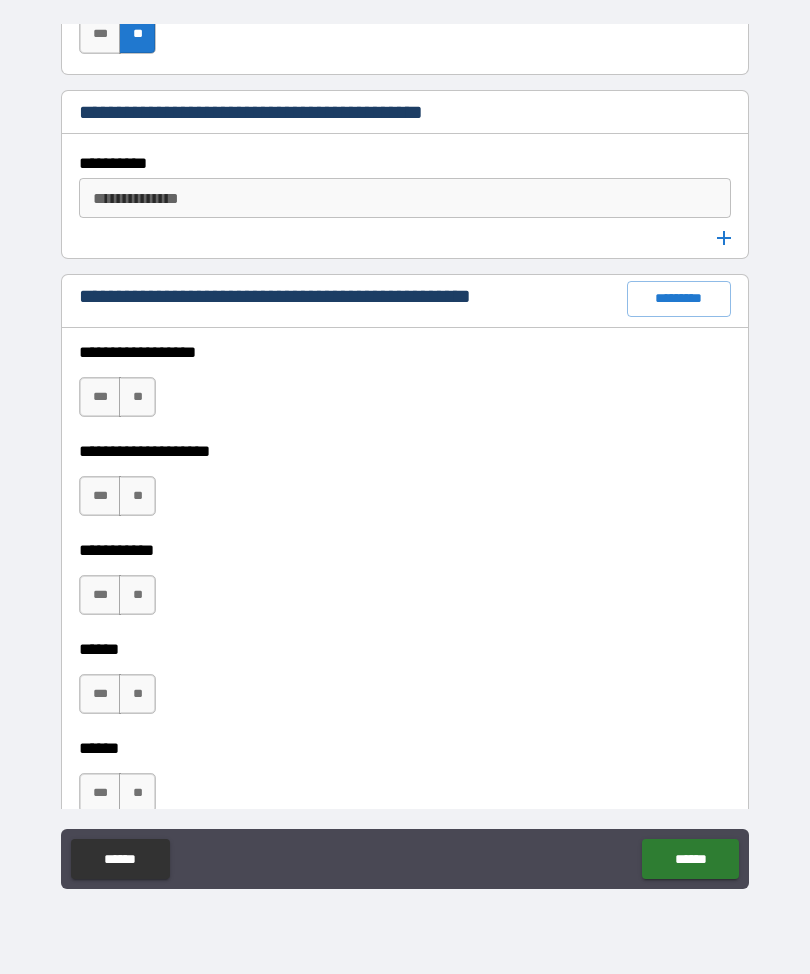 click on "**" at bounding box center [137, 397] 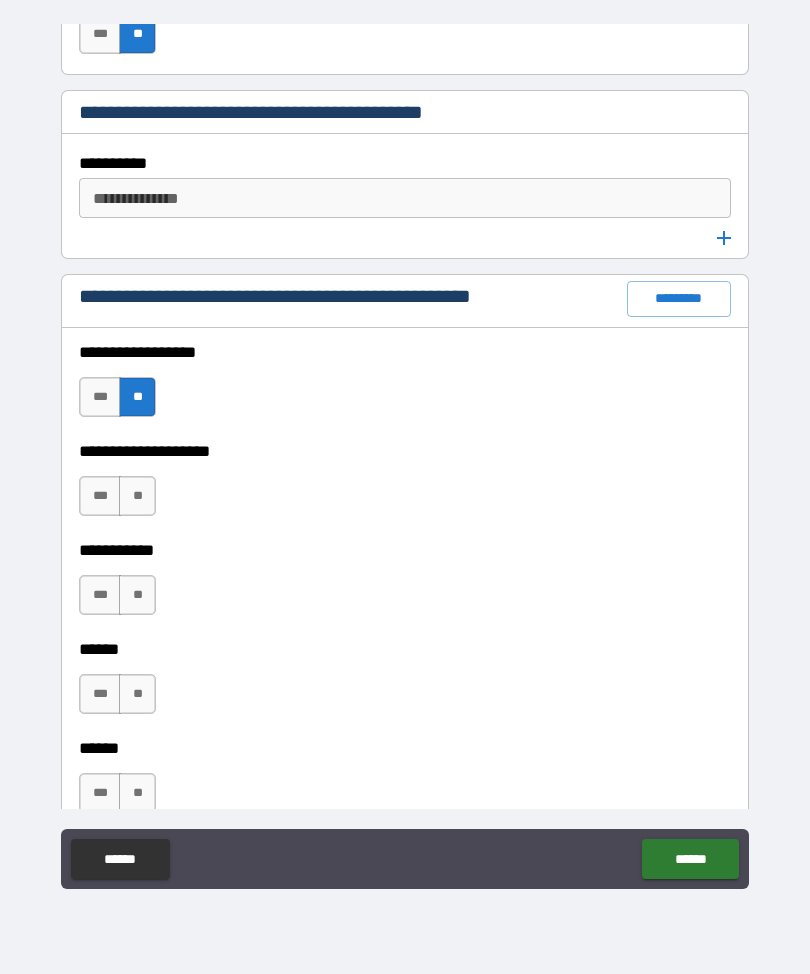 click on "**" at bounding box center (137, 496) 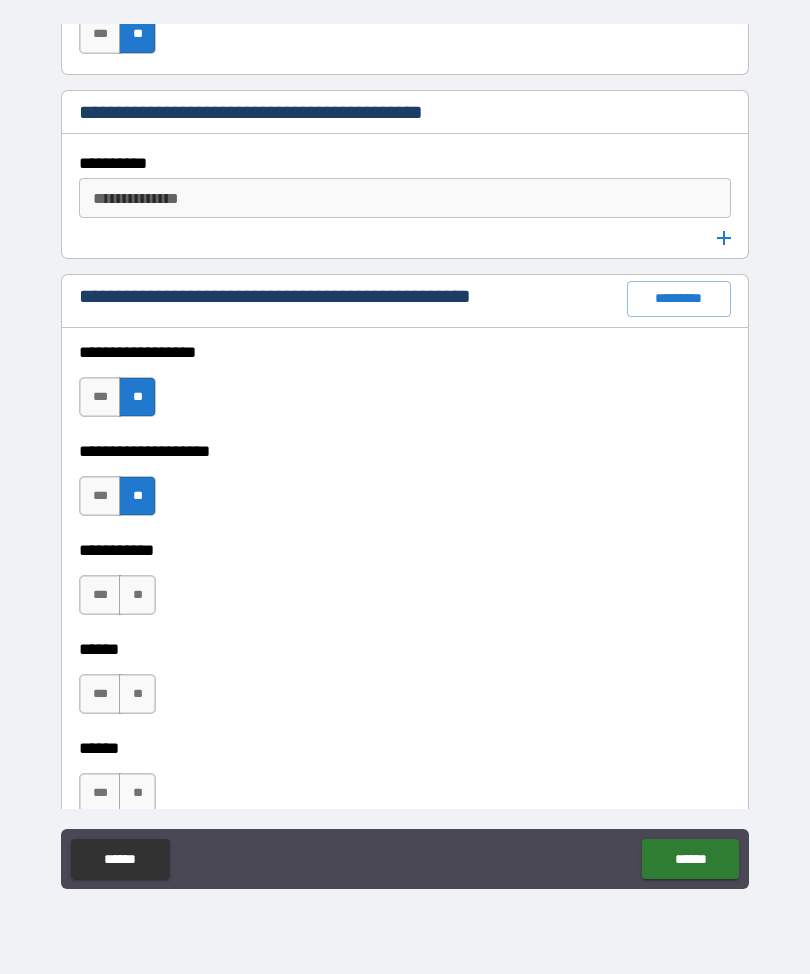 click on "**" at bounding box center (137, 595) 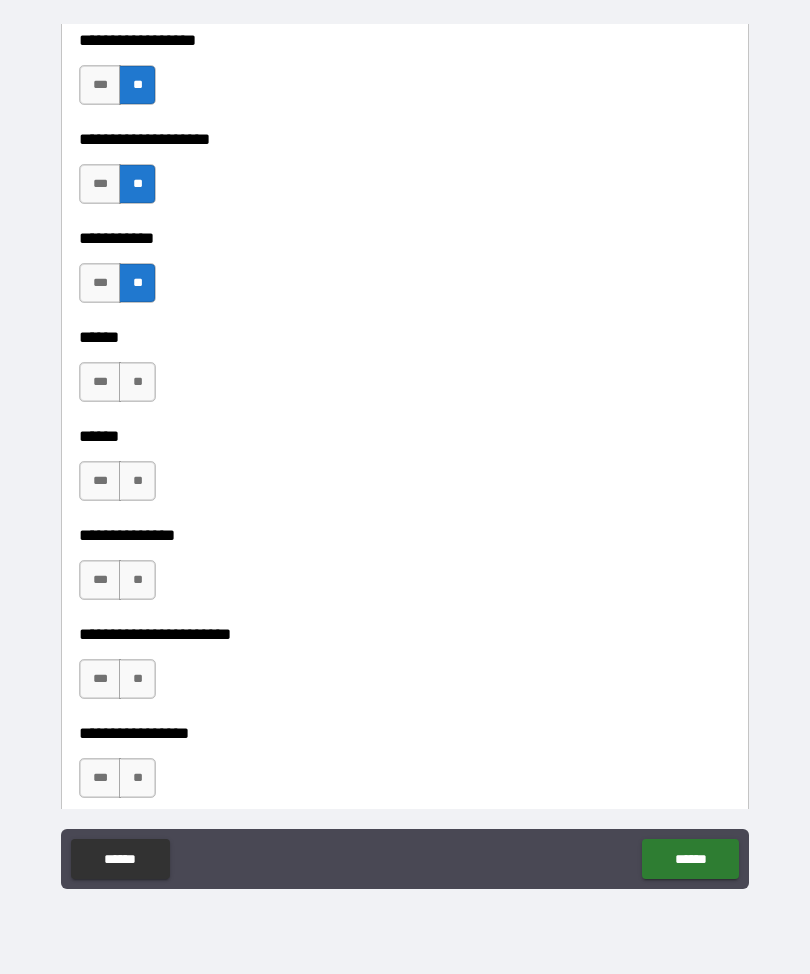 scroll, scrollTop: 3032, scrollLeft: 0, axis: vertical 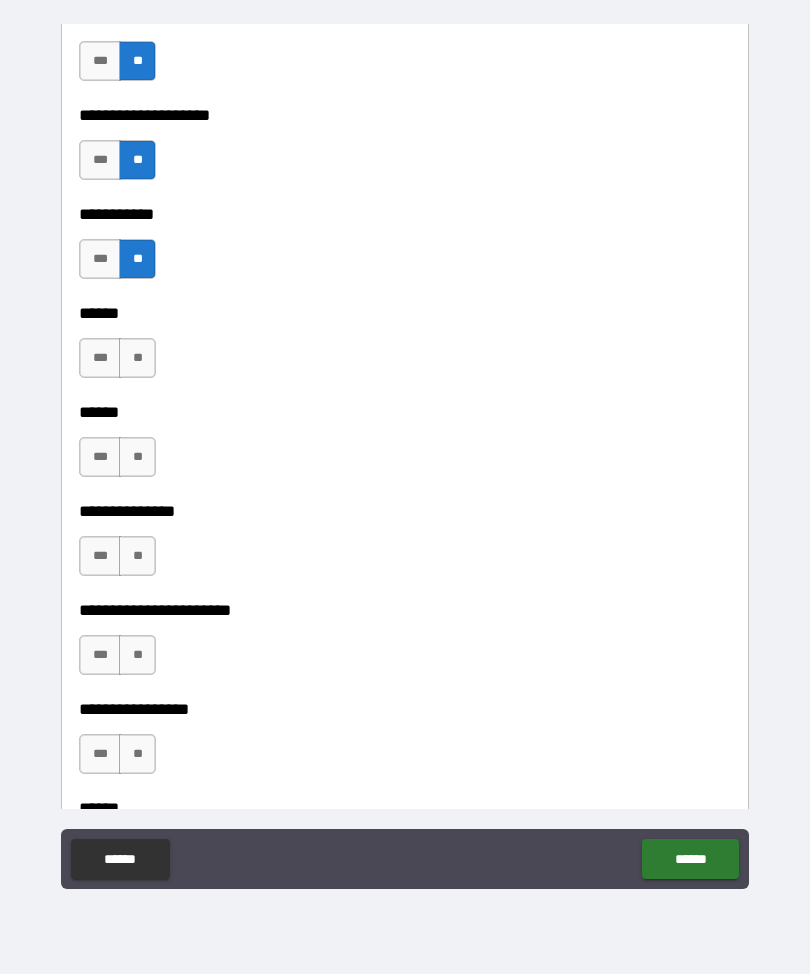 click on "**" at bounding box center (137, 358) 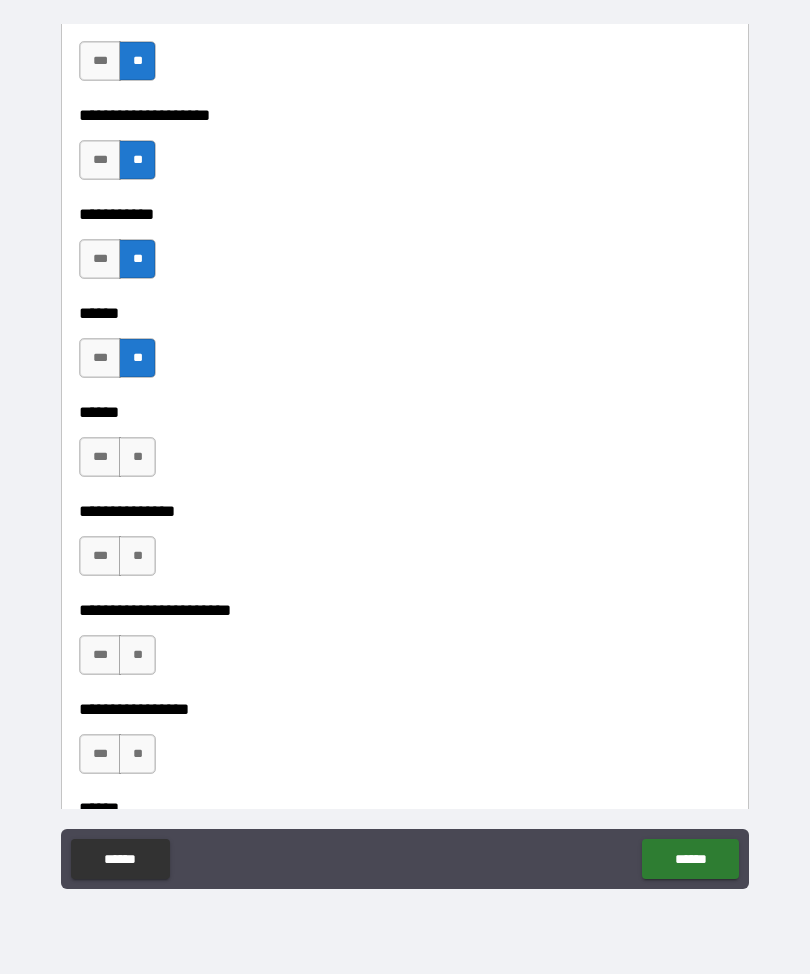 click on "**" at bounding box center [137, 457] 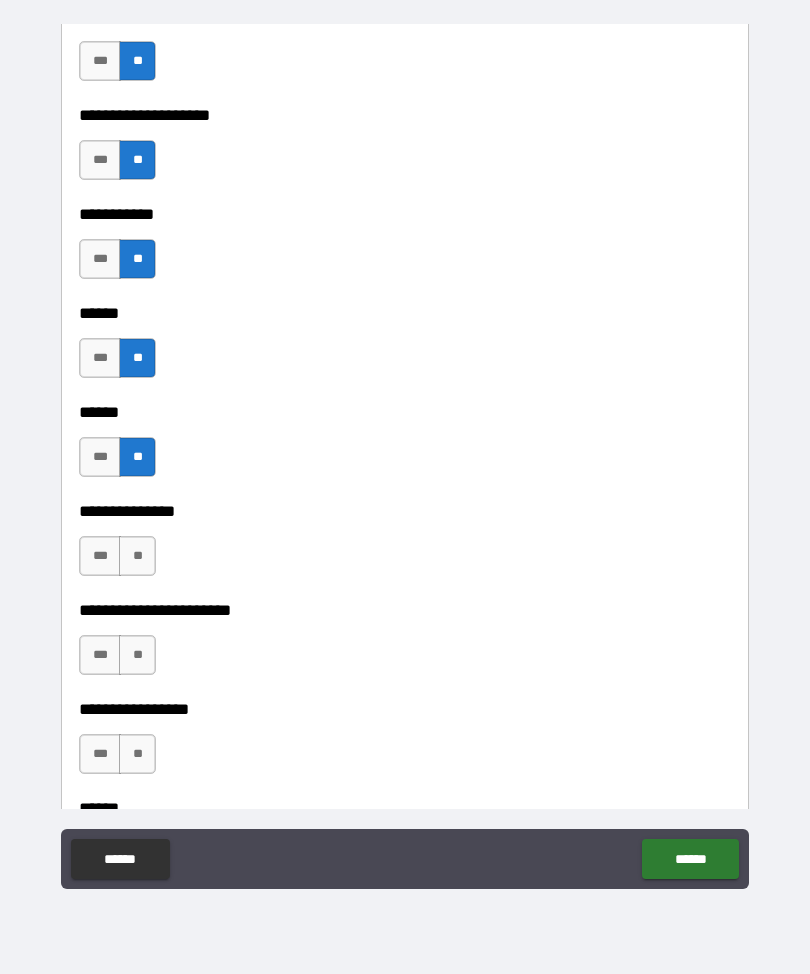 click on "**" at bounding box center (137, 556) 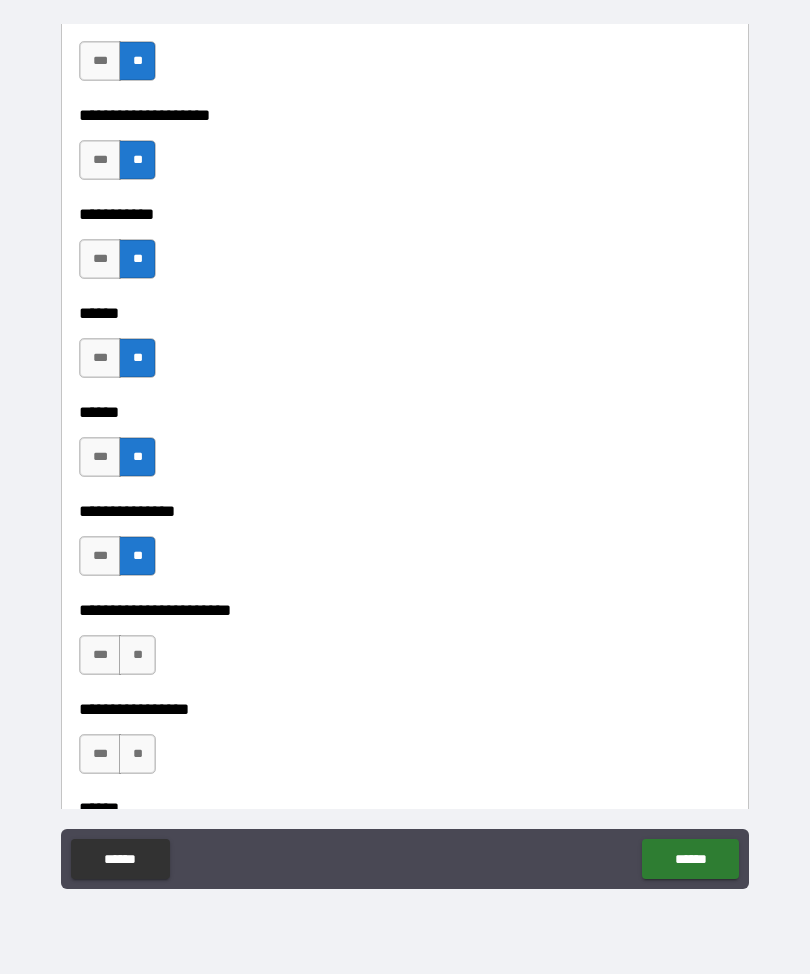 click on "**" at bounding box center (137, 655) 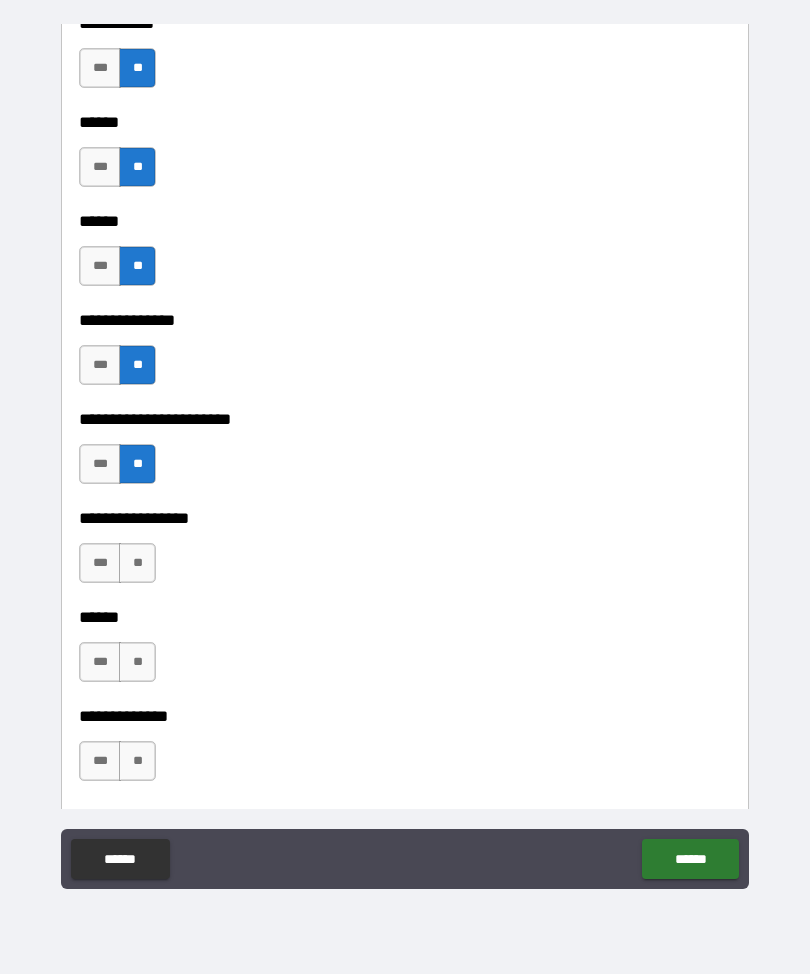 scroll, scrollTop: 3224, scrollLeft: 0, axis: vertical 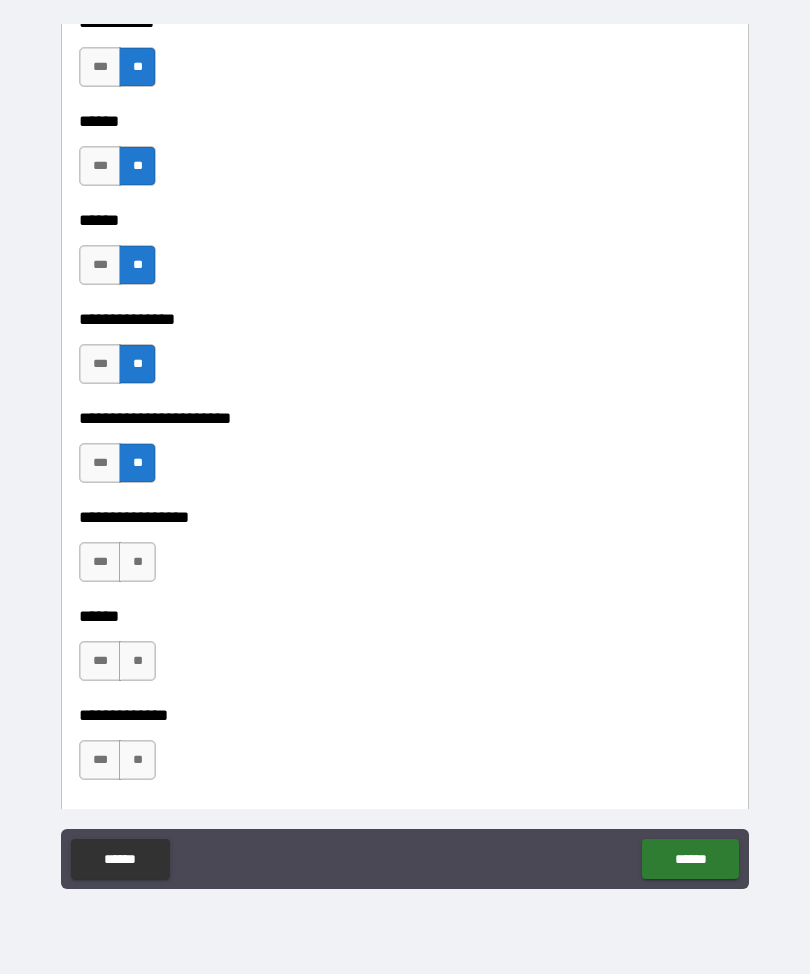 click on "**" at bounding box center (137, 562) 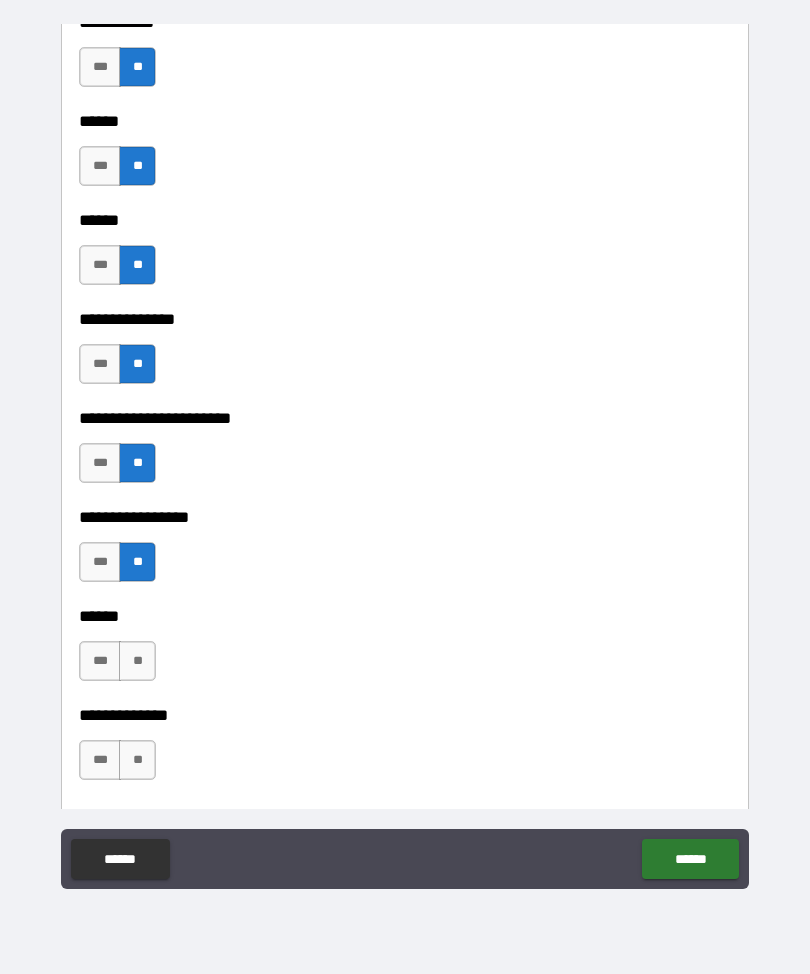 click on "***" at bounding box center [100, 661] 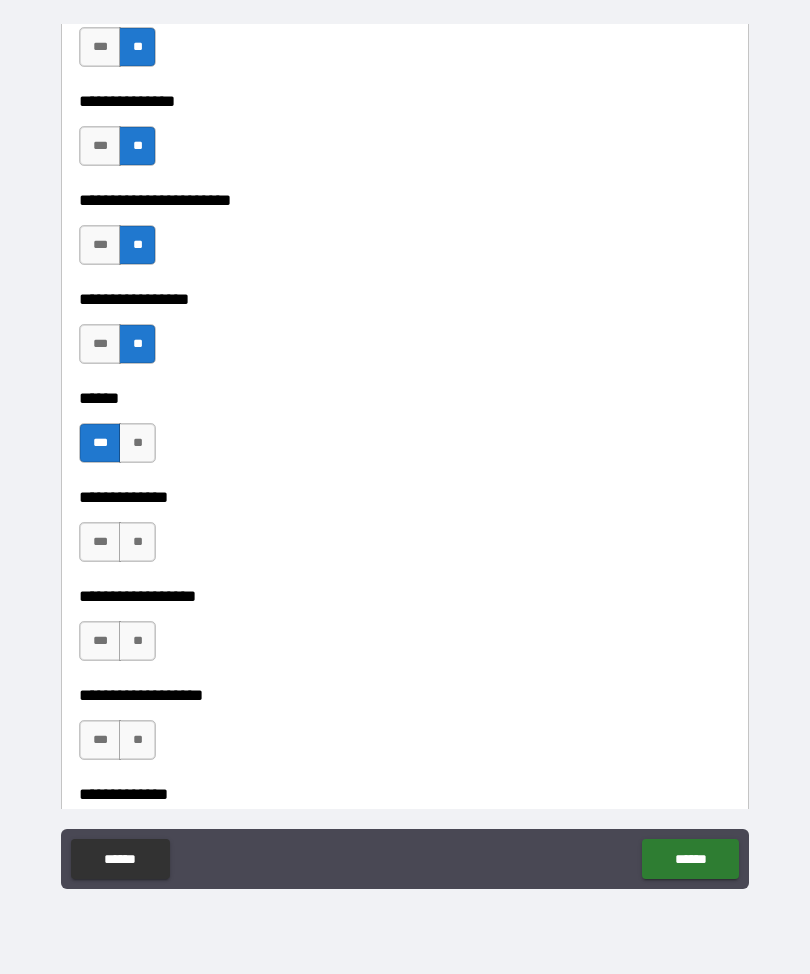 scroll, scrollTop: 3443, scrollLeft: 0, axis: vertical 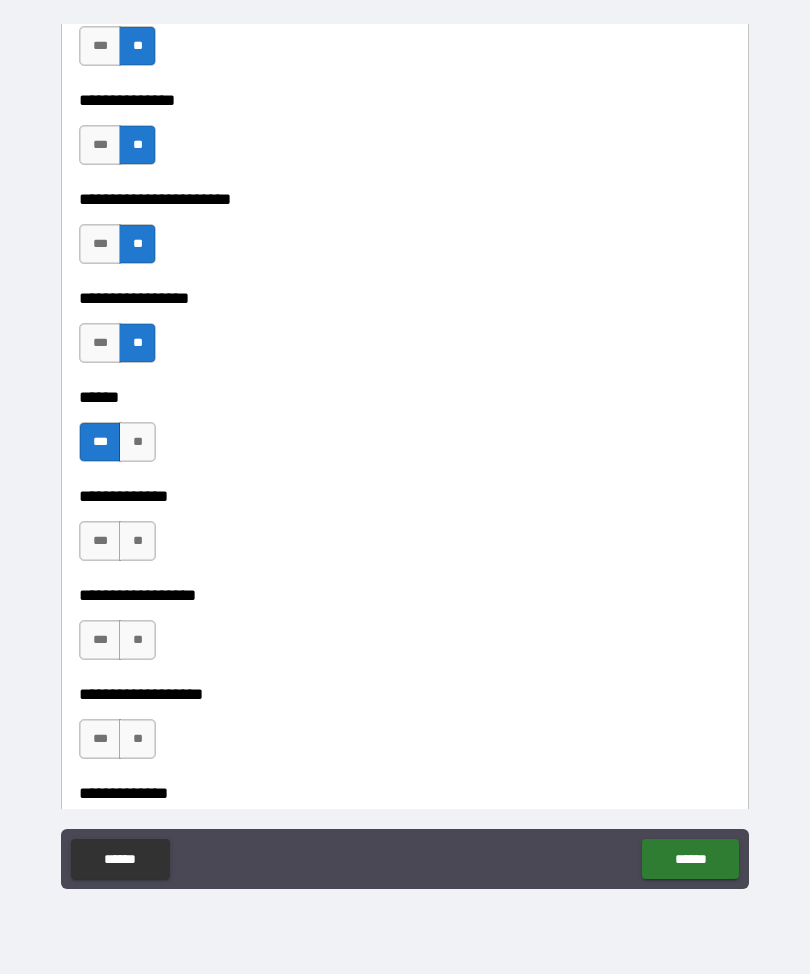 click on "**" at bounding box center [137, 541] 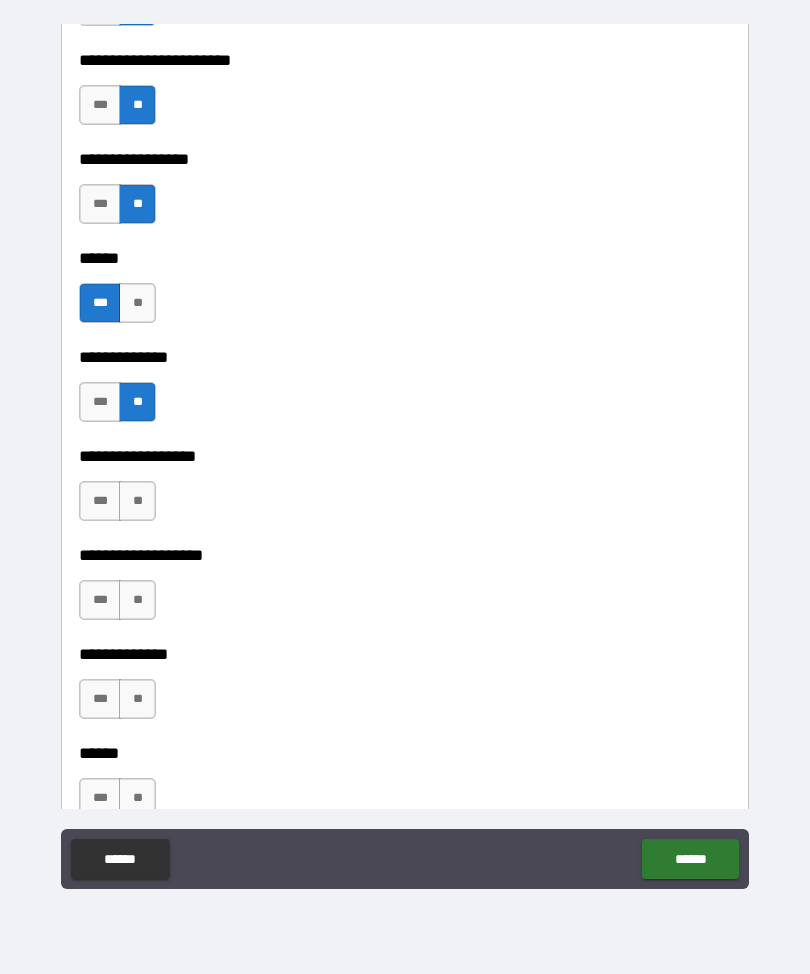 scroll, scrollTop: 3599, scrollLeft: 0, axis: vertical 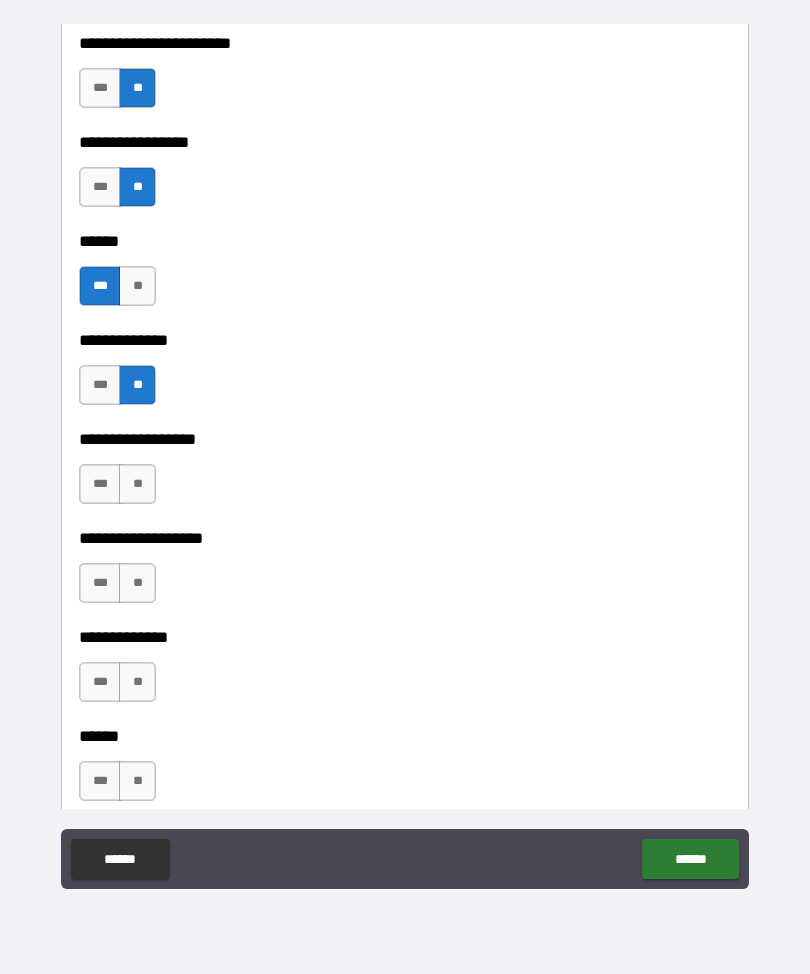 click on "**" at bounding box center [137, 484] 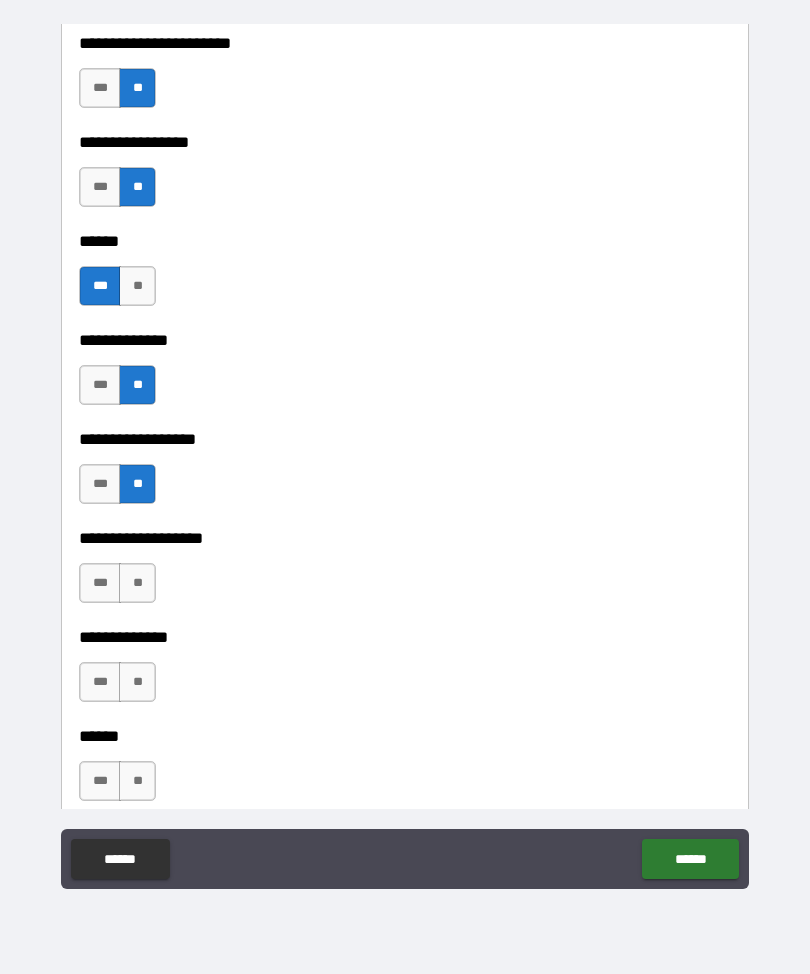 click on "**" at bounding box center [137, 583] 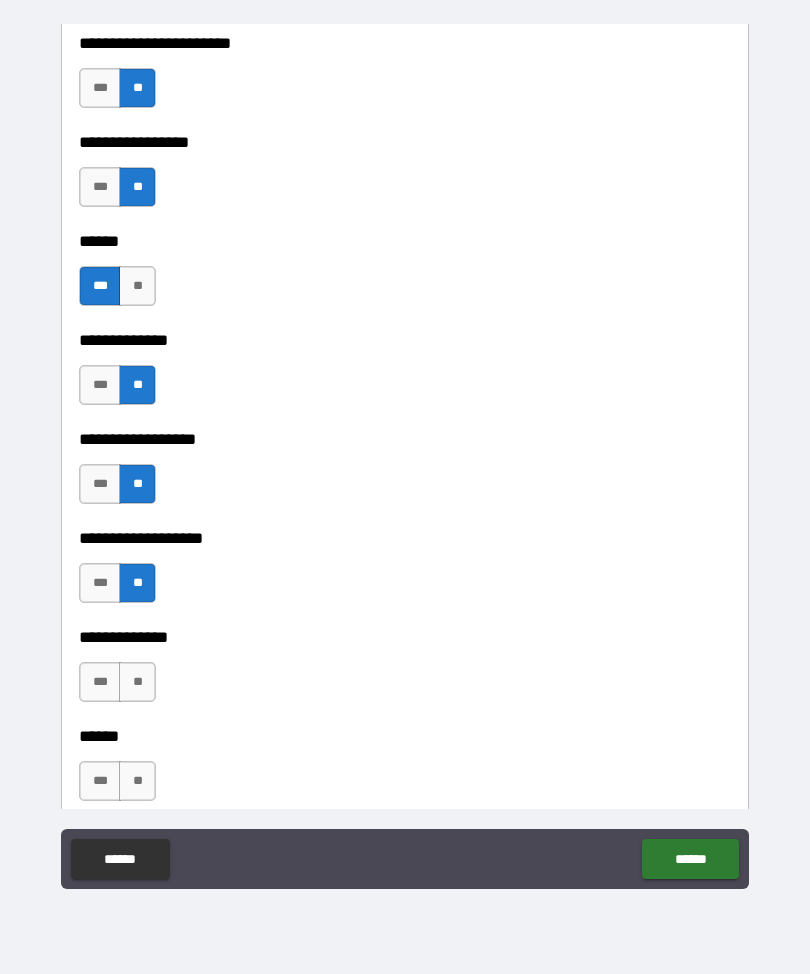 click on "**" at bounding box center [137, 682] 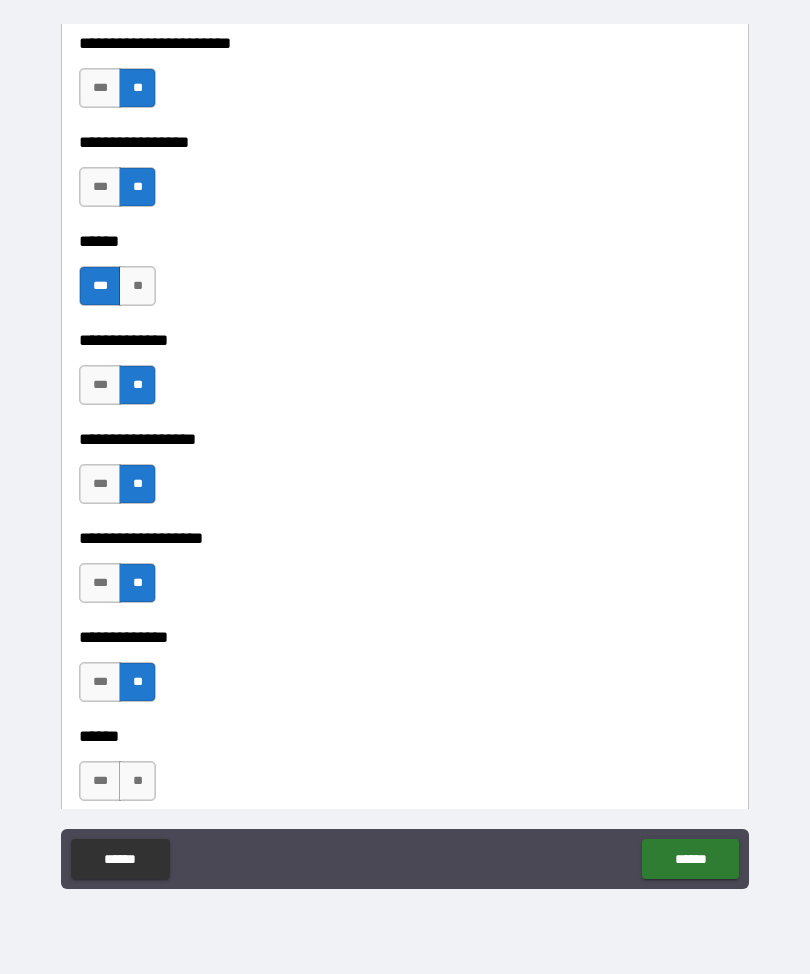click on "**" at bounding box center (137, 781) 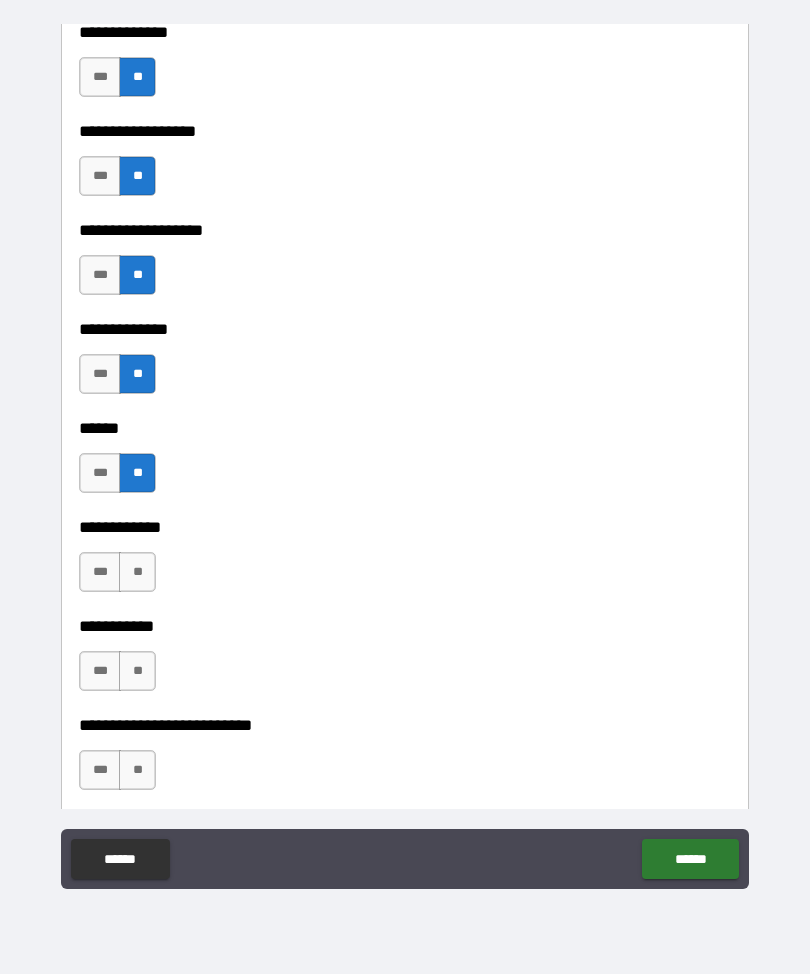 scroll, scrollTop: 3934, scrollLeft: 0, axis: vertical 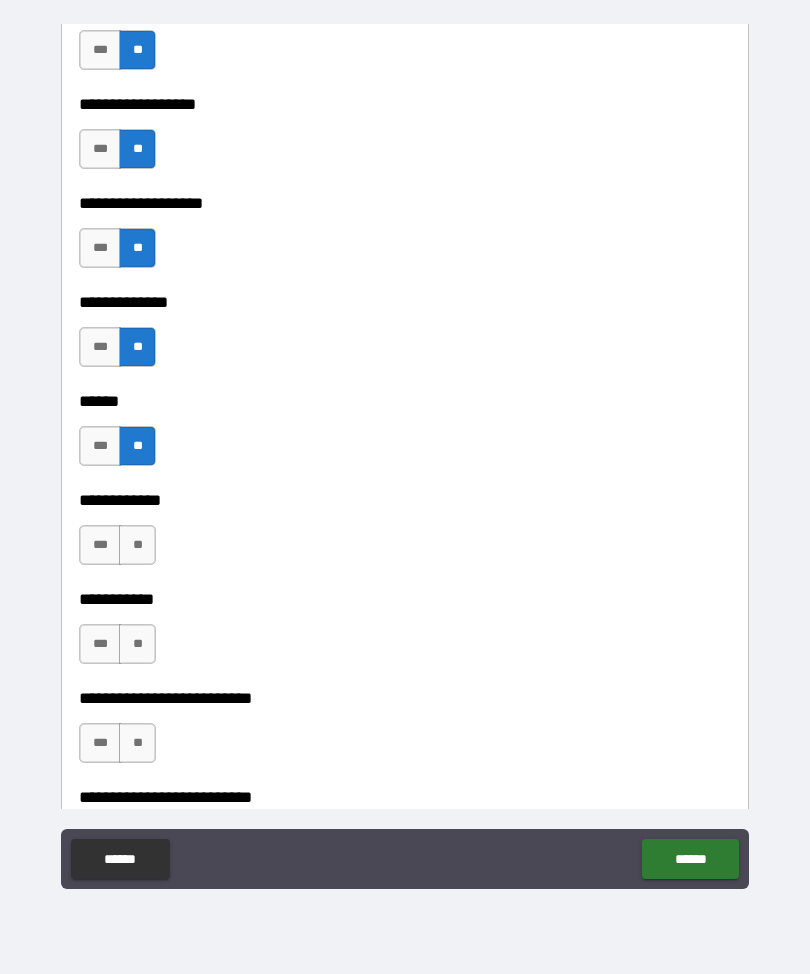 click on "*** **" at bounding box center (120, 550) 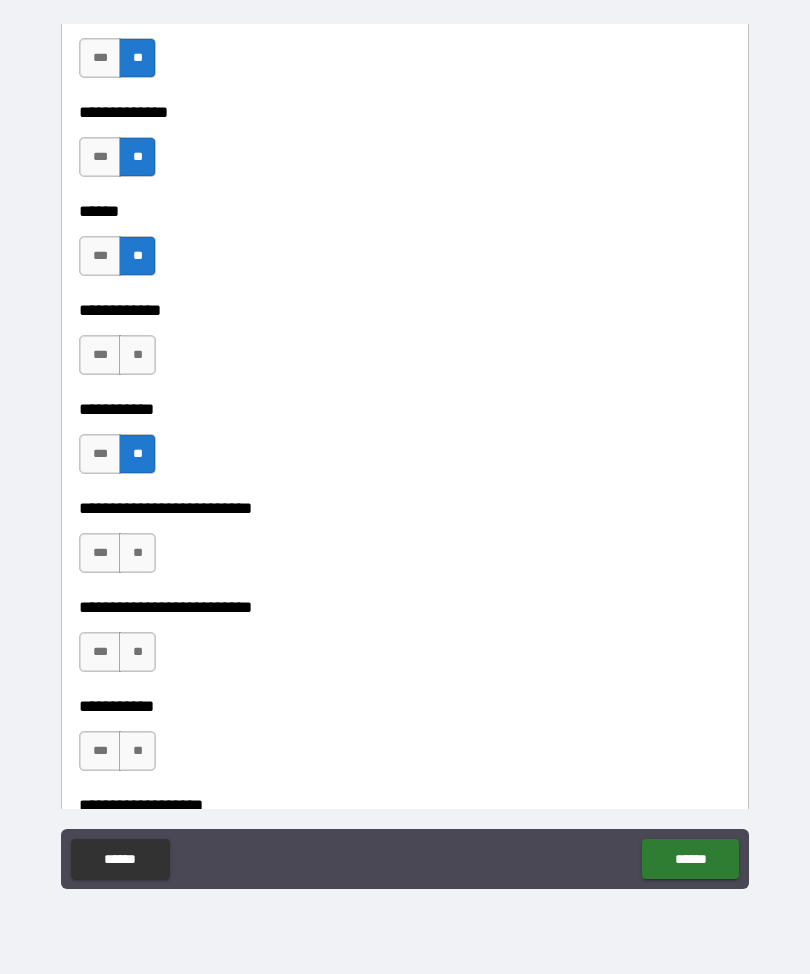 scroll, scrollTop: 4133, scrollLeft: 0, axis: vertical 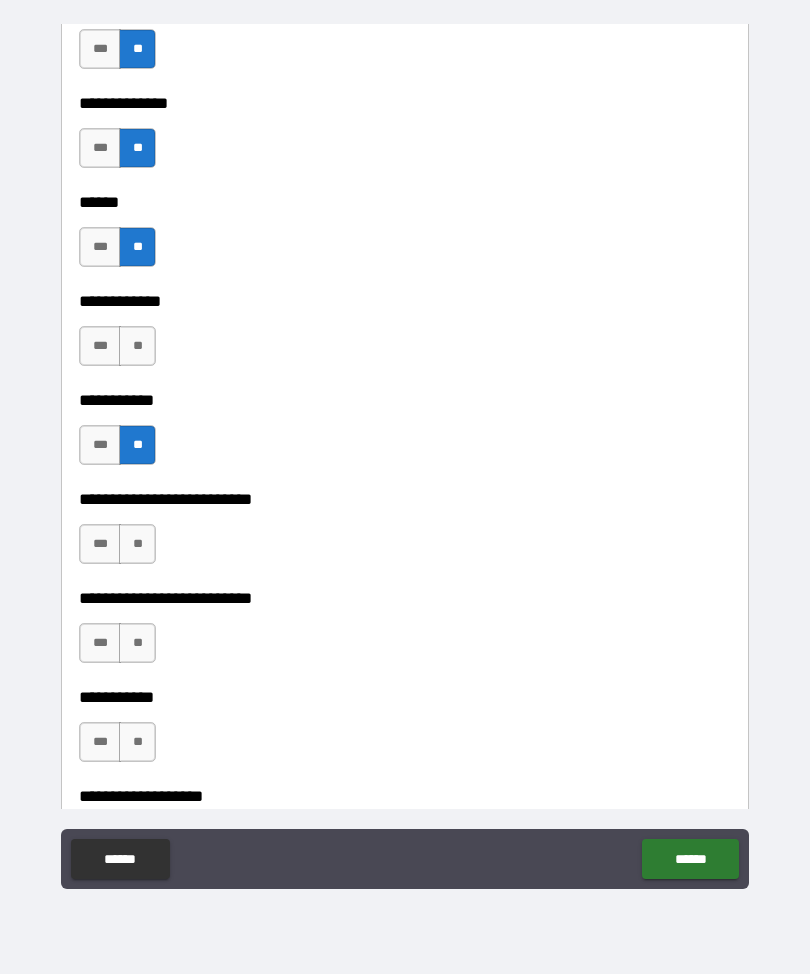 click on "**" at bounding box center [137, 346] 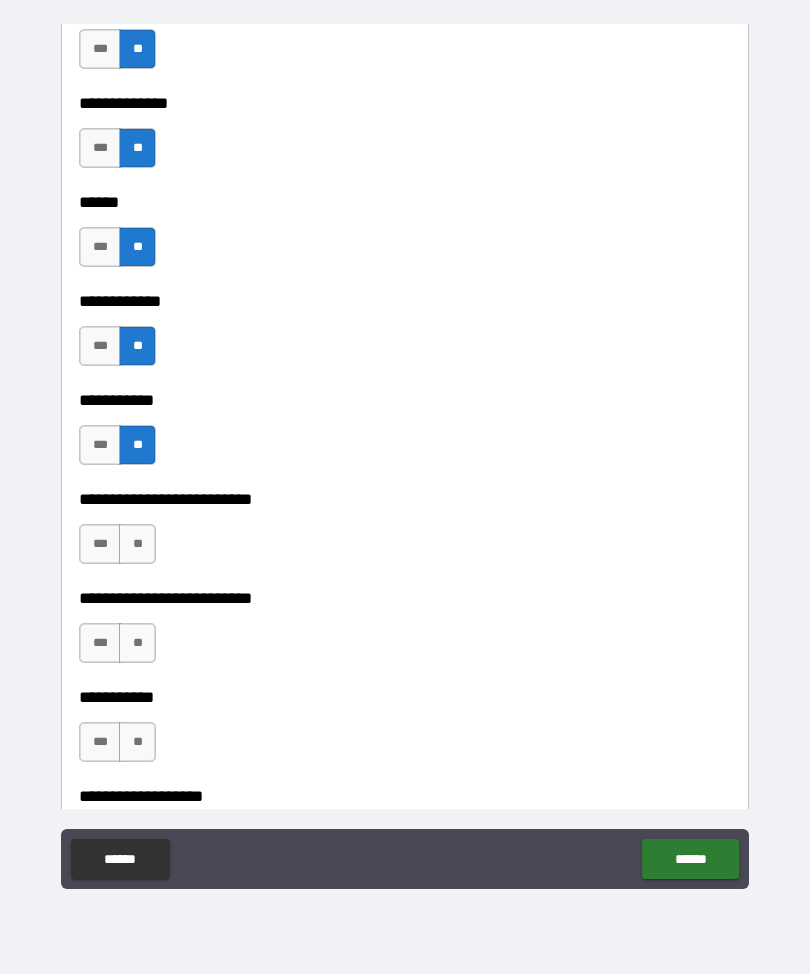 click on "**" at bounding box center (137, 544) 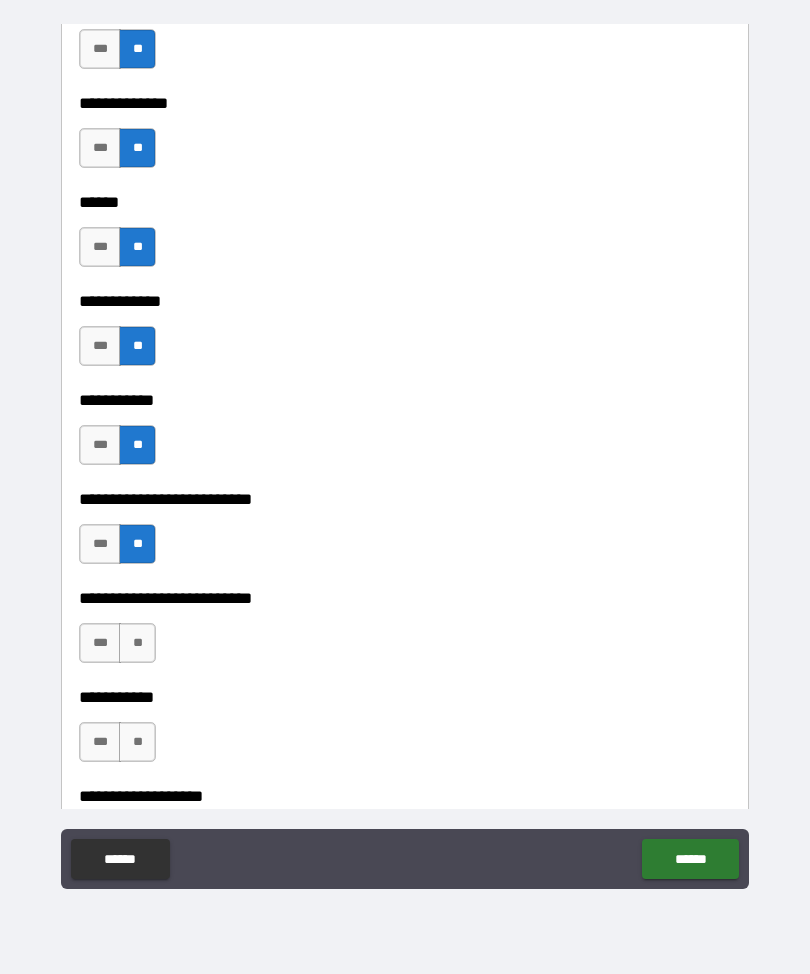 click on "**" at bounding box center [137, 643] 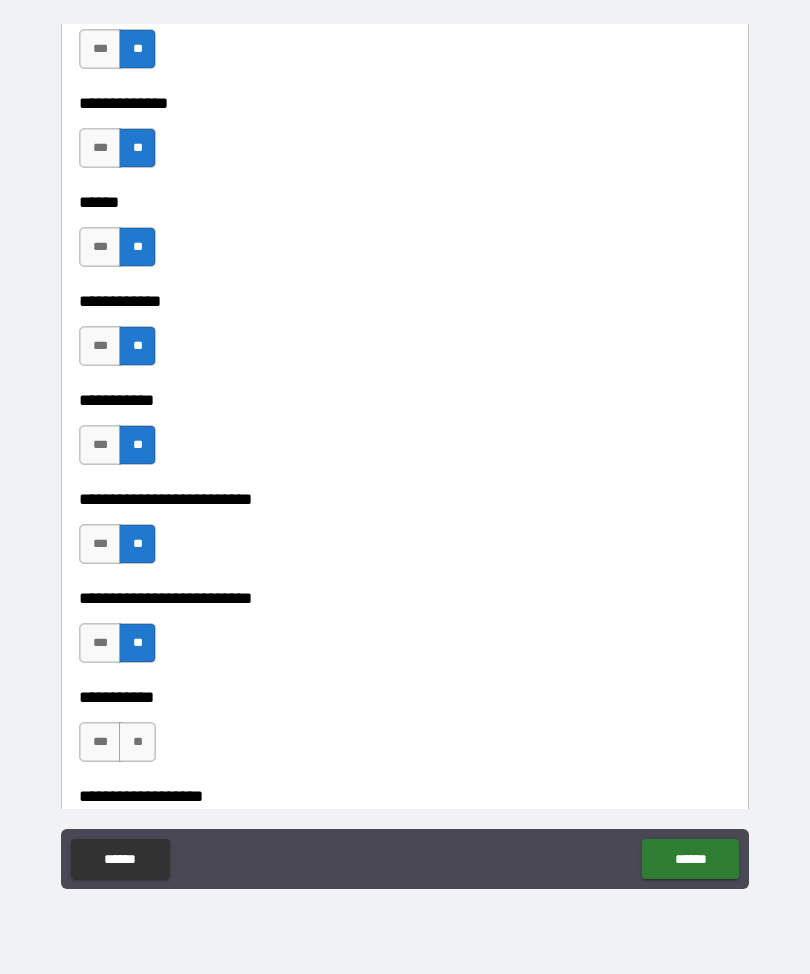 click on "**" at bounding box center (137, 742) 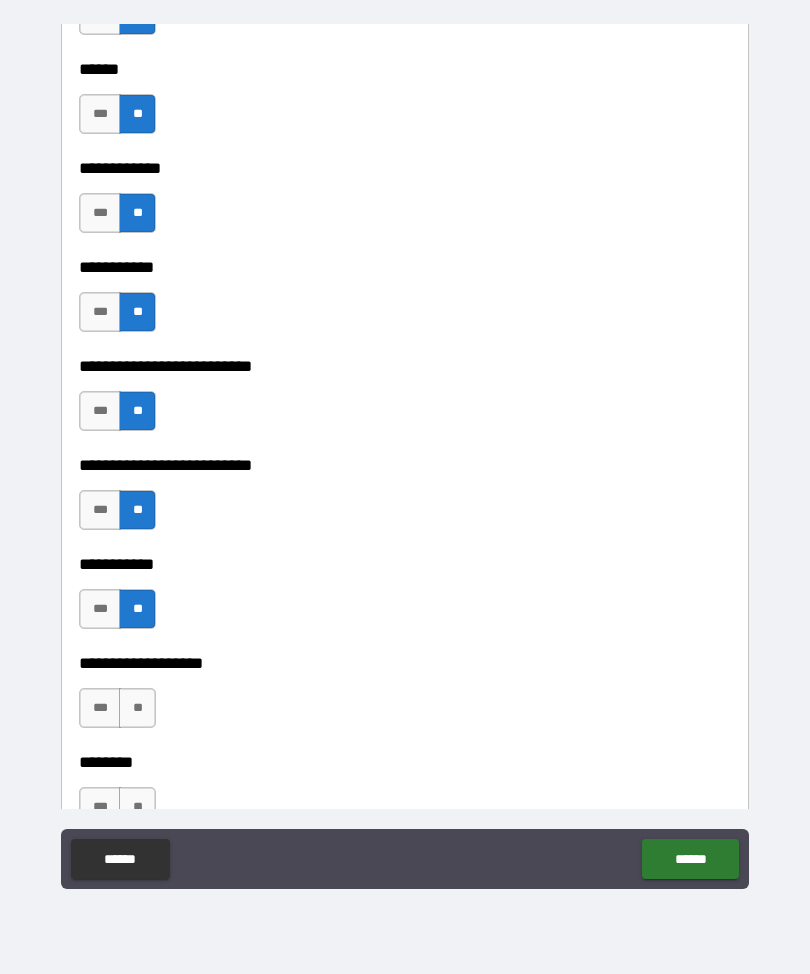 scroll, scrollTop: 4541, scrollLeft: 0, axis: vertical 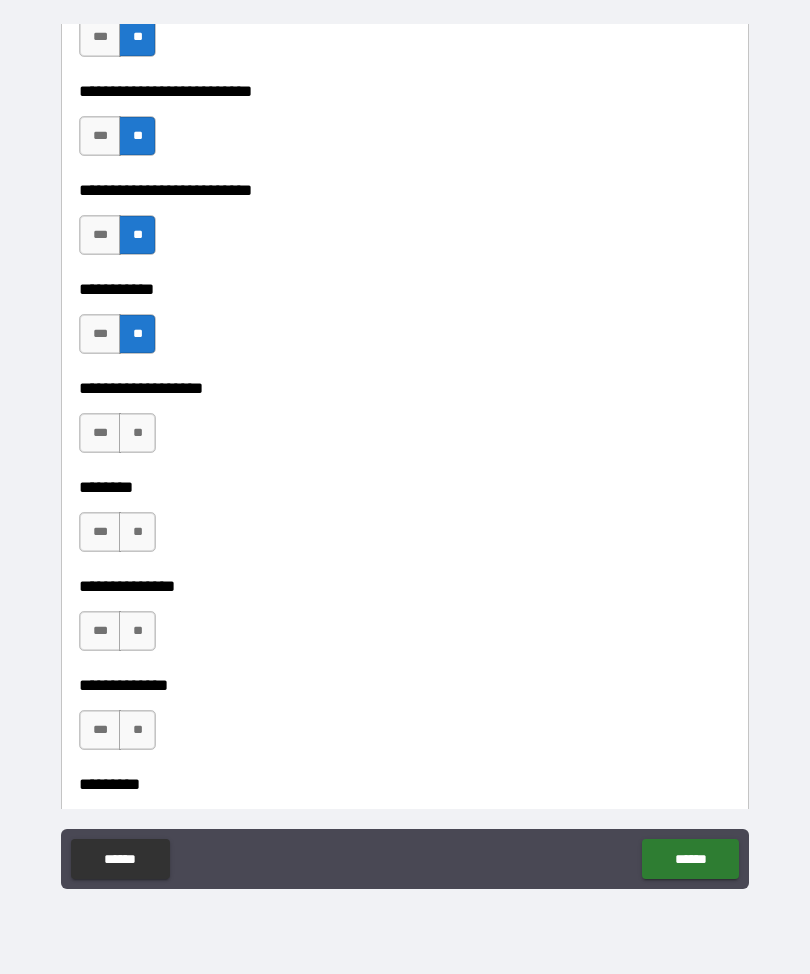click on "**" at bounding box center [137, 433] 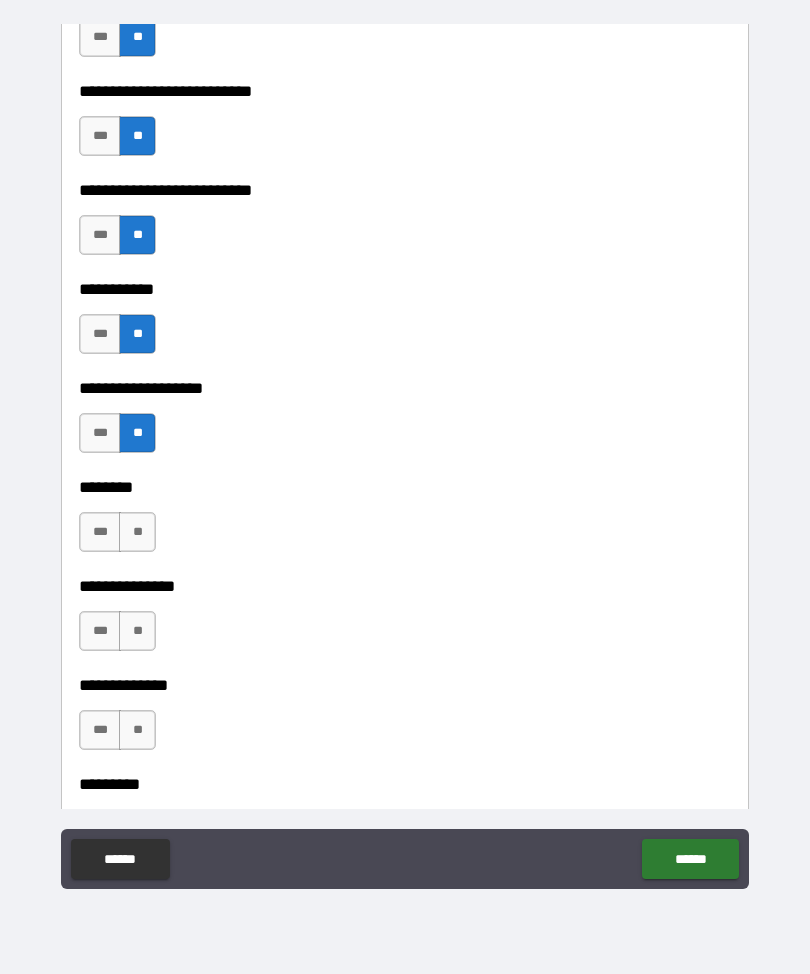 click on "**" at bounding box center (137, 532) 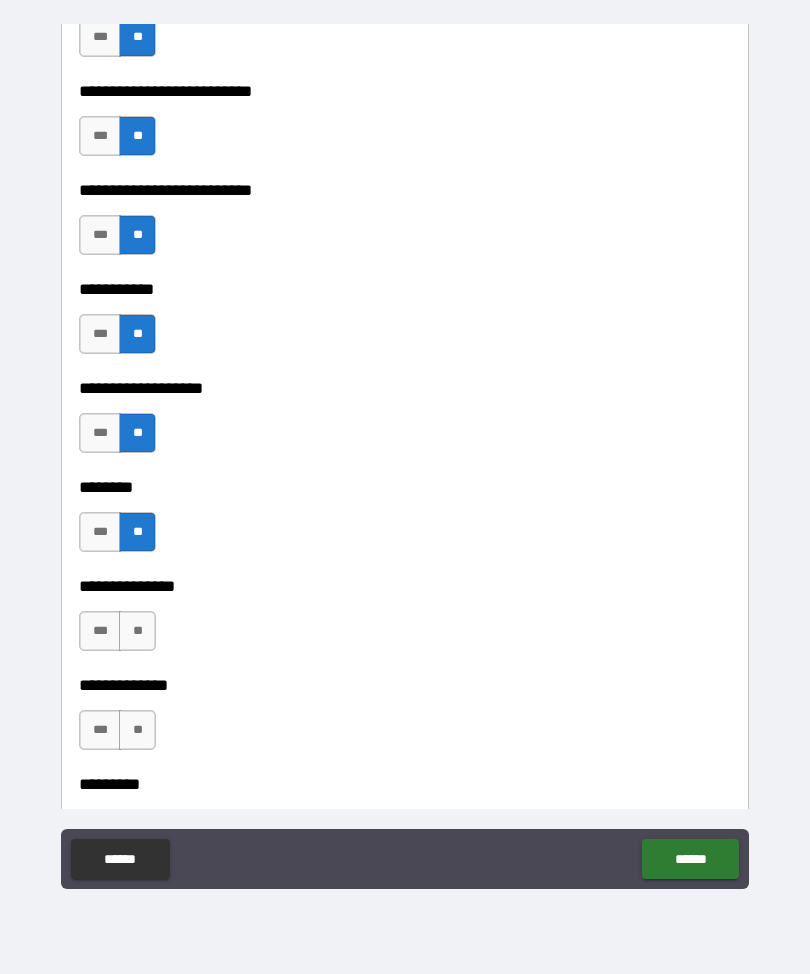 click on "**" at bounding box center [137, 631] 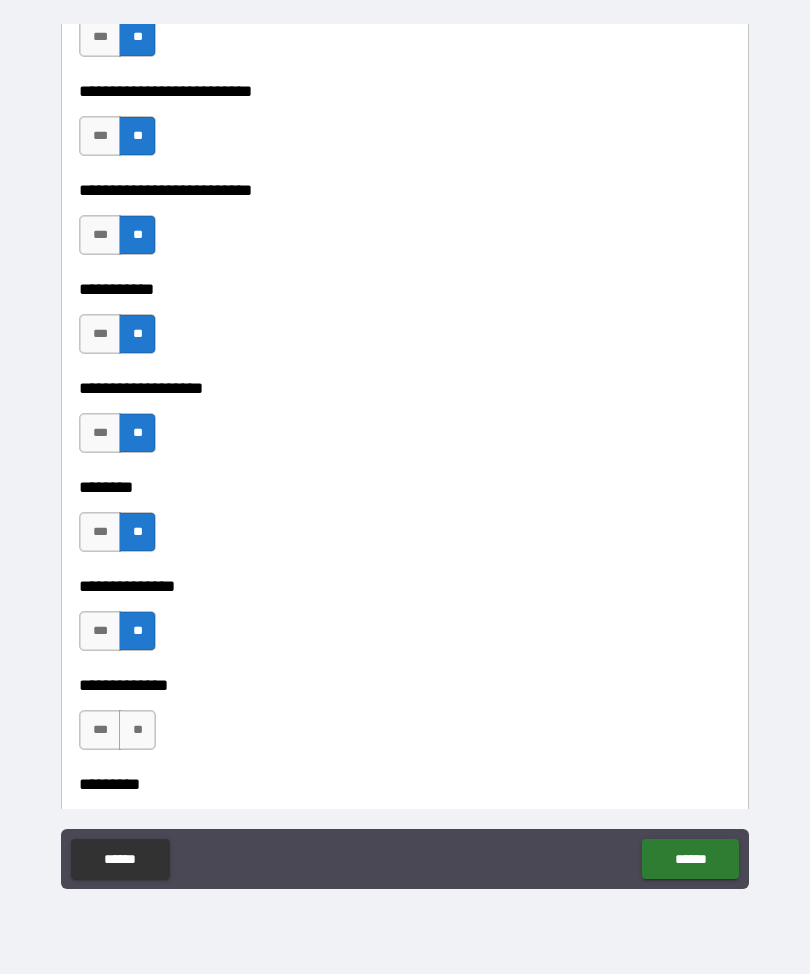 click on "**" at bounding box center [137, 730] 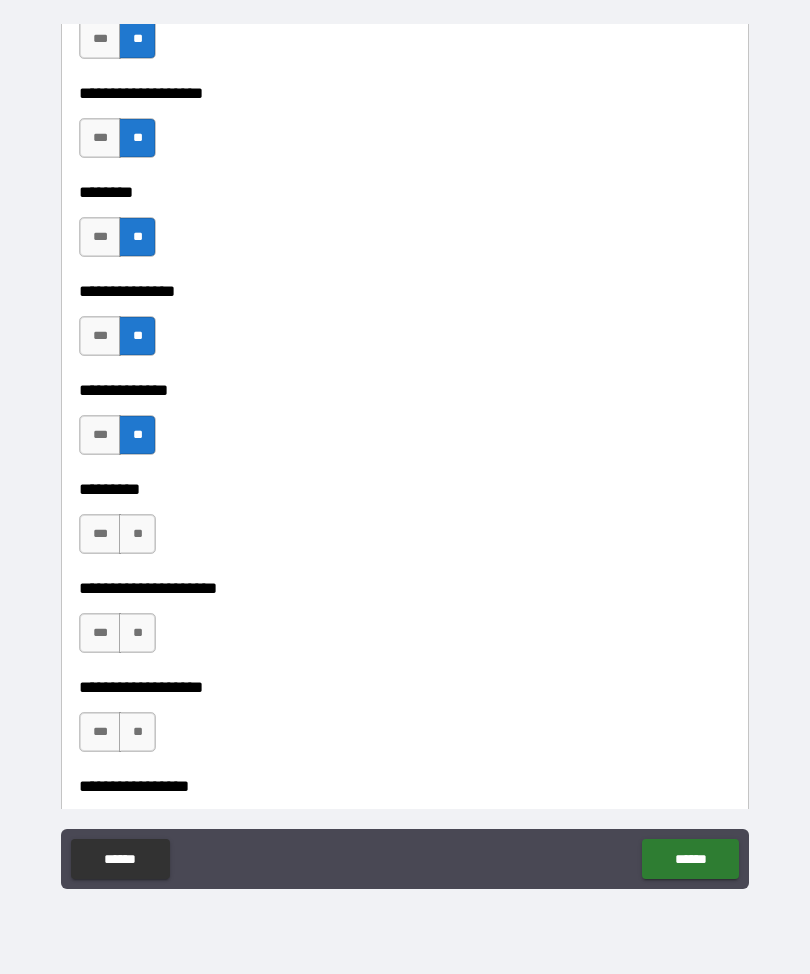 scroll, scrollTop: 4836, scrollLeft: 0, axis: vertical 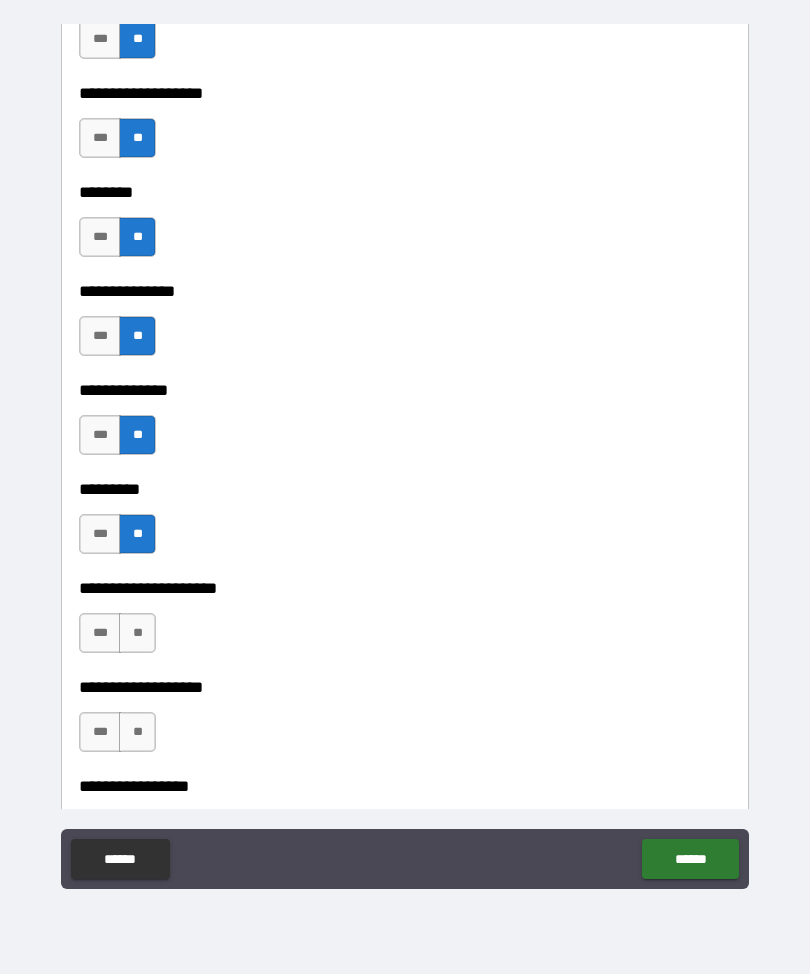 click on "**" at bounding box center [137, 633] 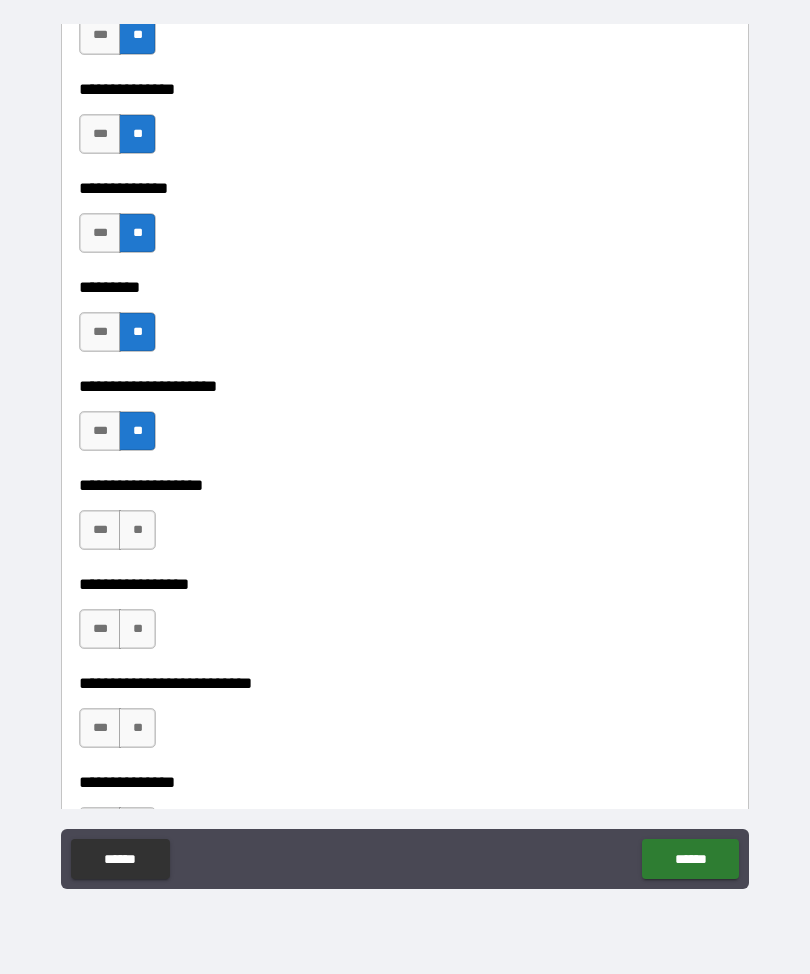 scroll, scrollTop: 5042, scrollLeft: 0, axis: vertical 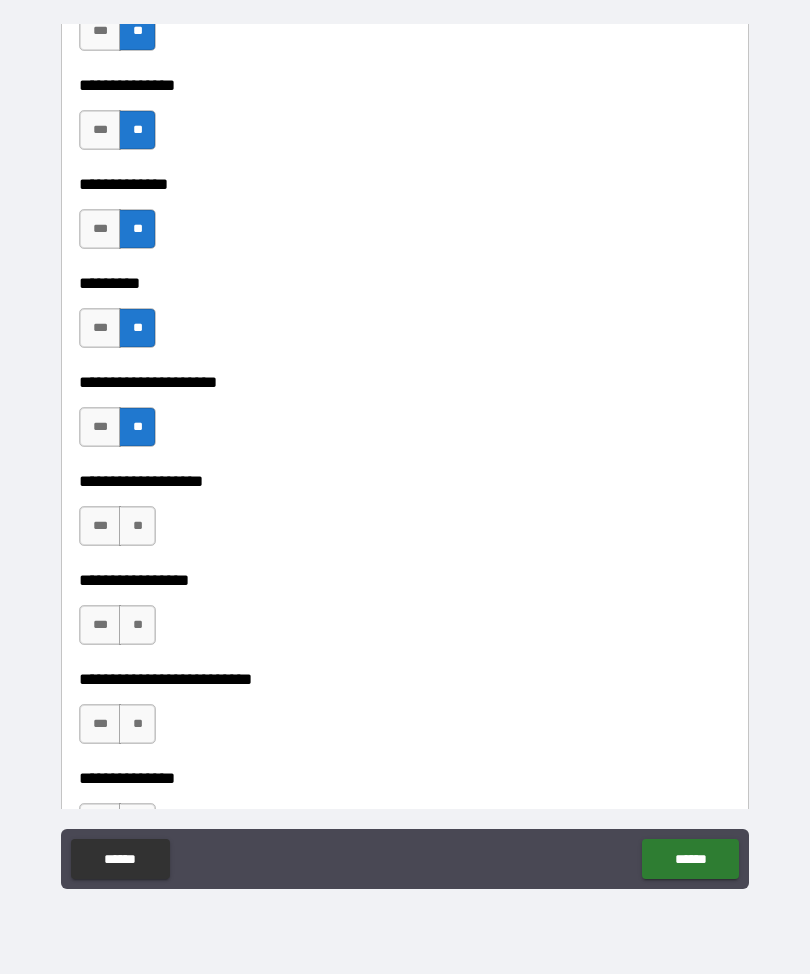 click on "**" at bounding box center [137, 526] 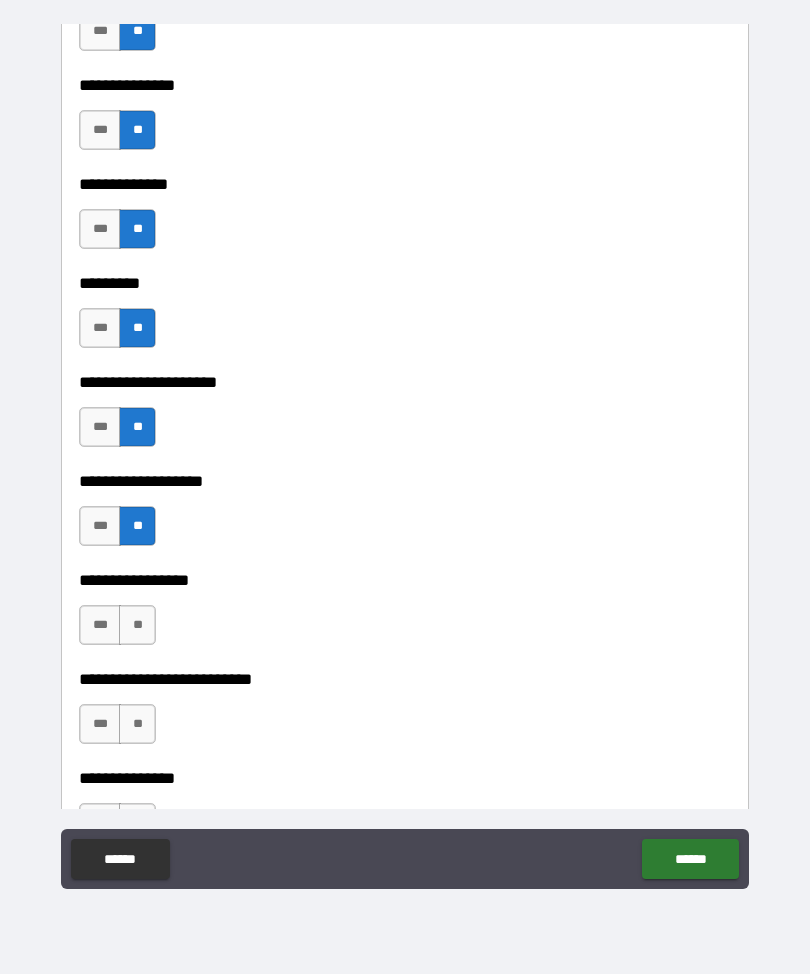 click on "**" at bounding box center [137, 625] 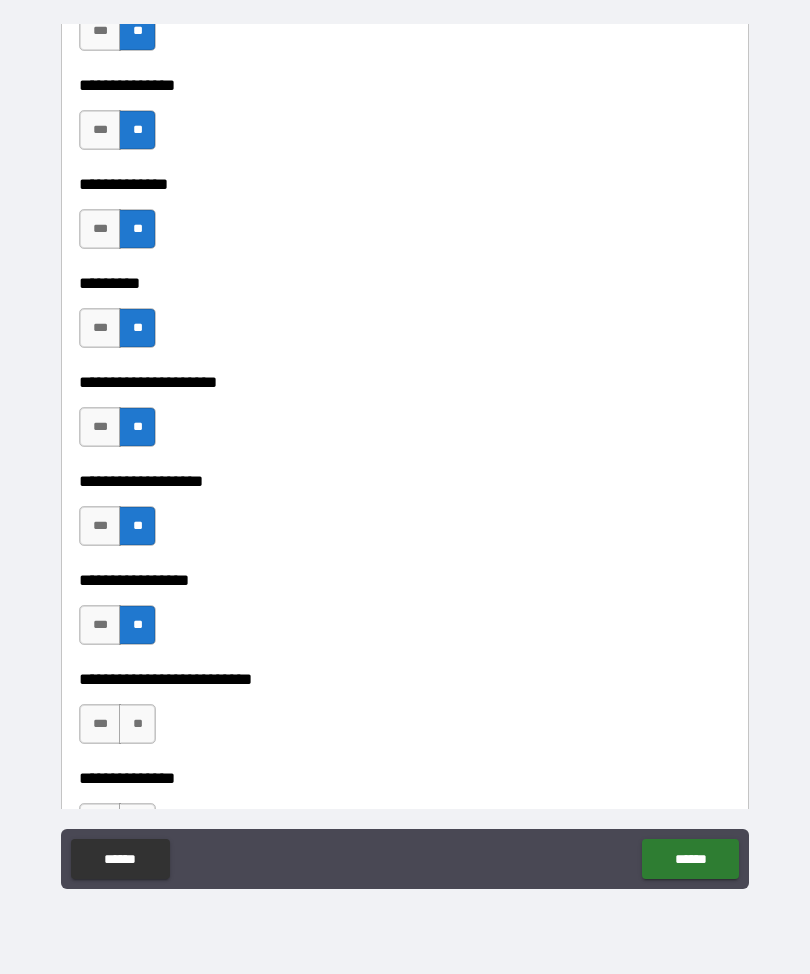 click on "**" at bounding box center [137, 724] 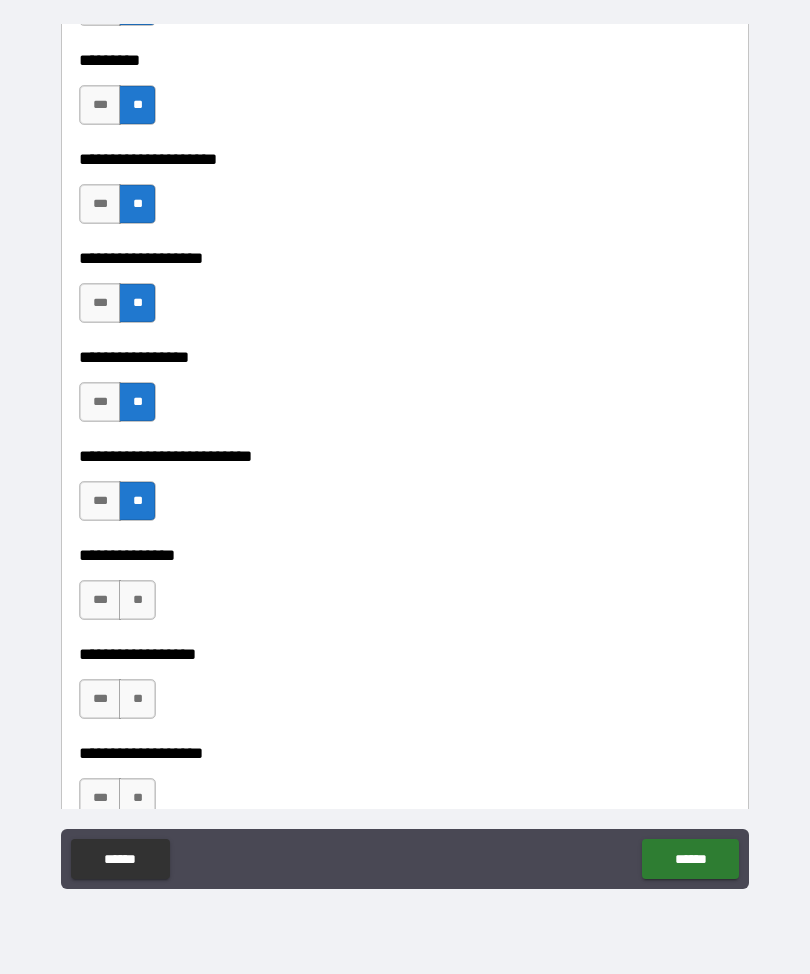 scroll, scrollTop: 5330, scrollLeft: 0, axis: vertical 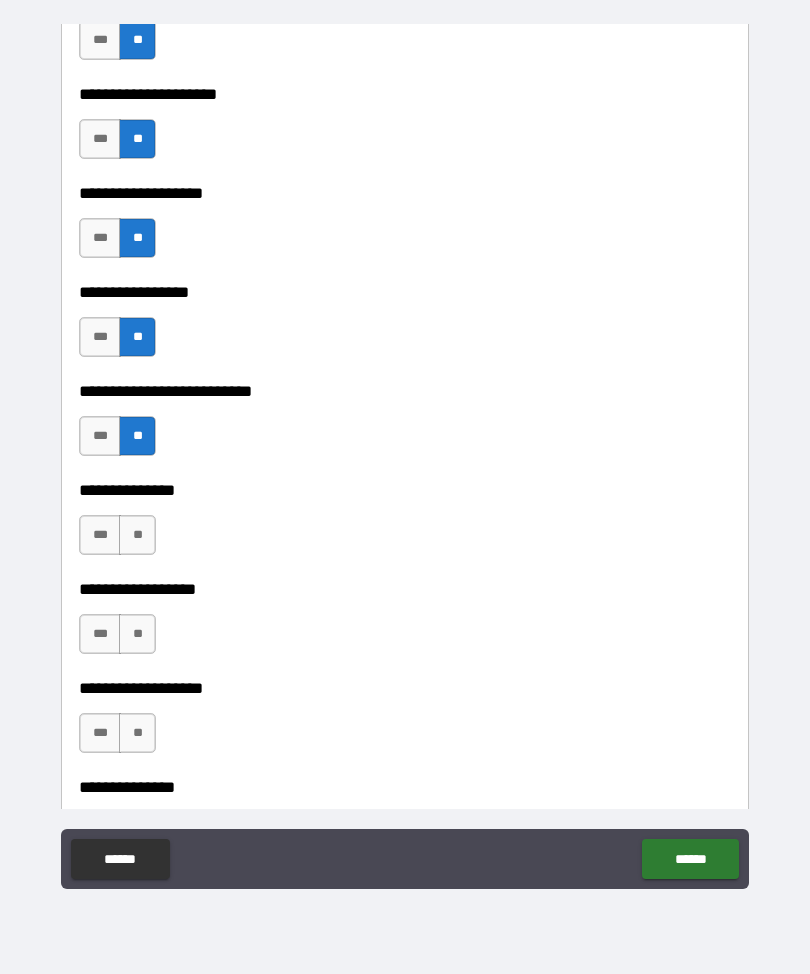 click on "**********" at bounding box center (405, 575) 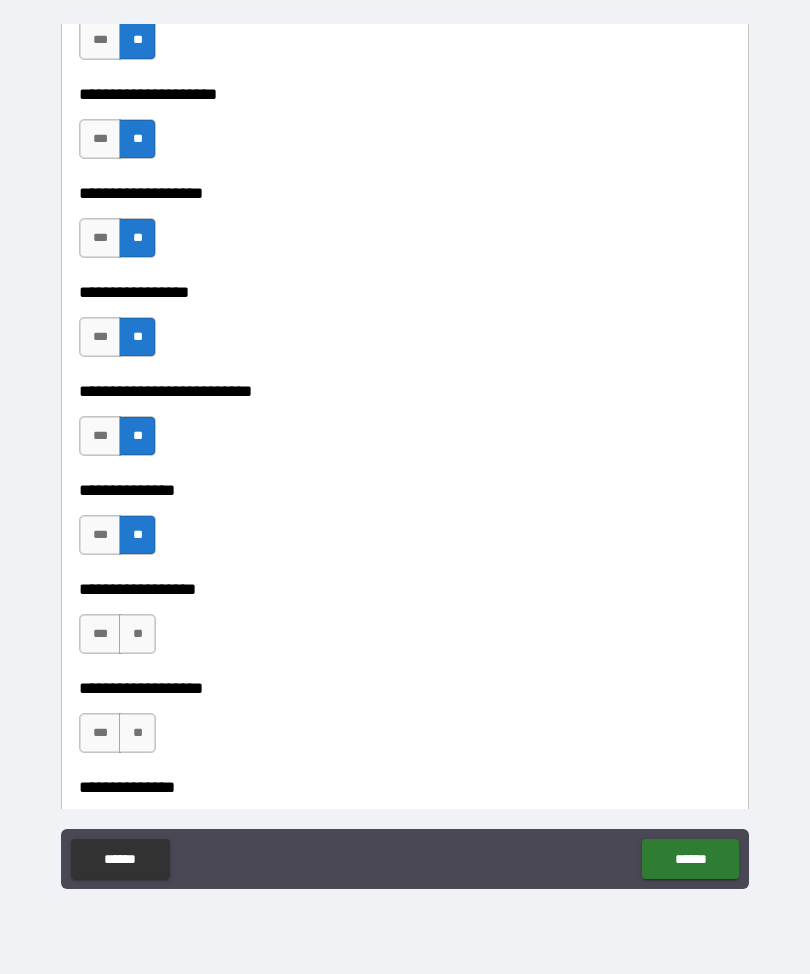 click on "**" at bounding box center [137, 733] 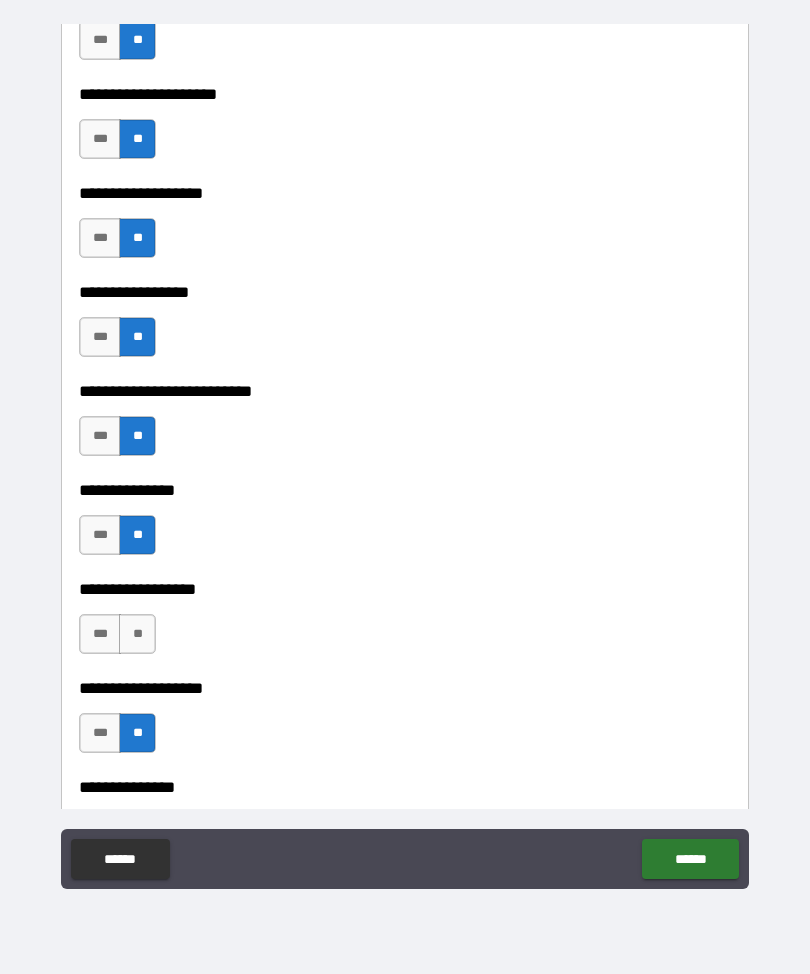 click on "**" at bounding box center (137, 634) 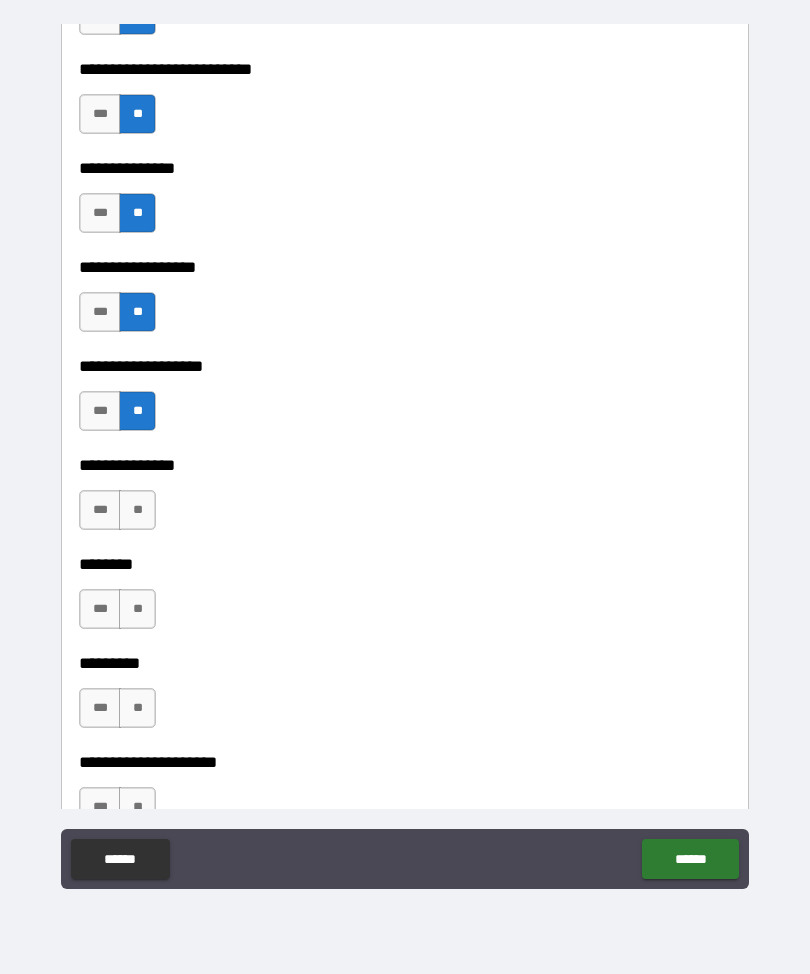 scroll, scrollTop: 5655, scrollLeft: 0, axis: vertical 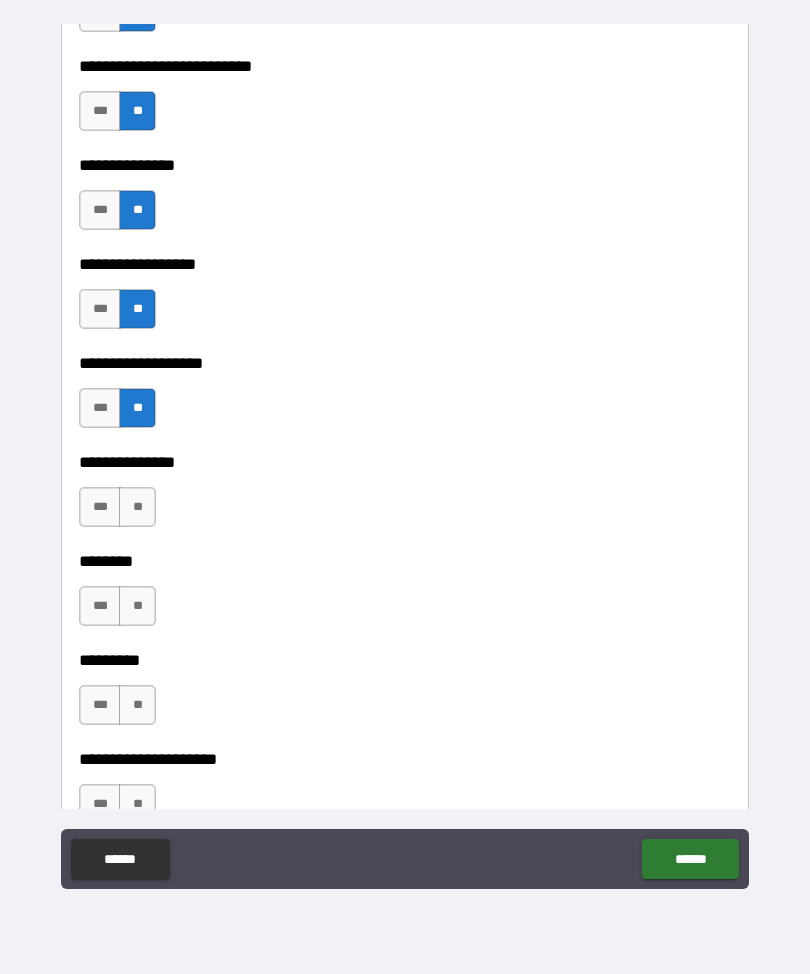 click on "**" at bounding box center [137, 507] 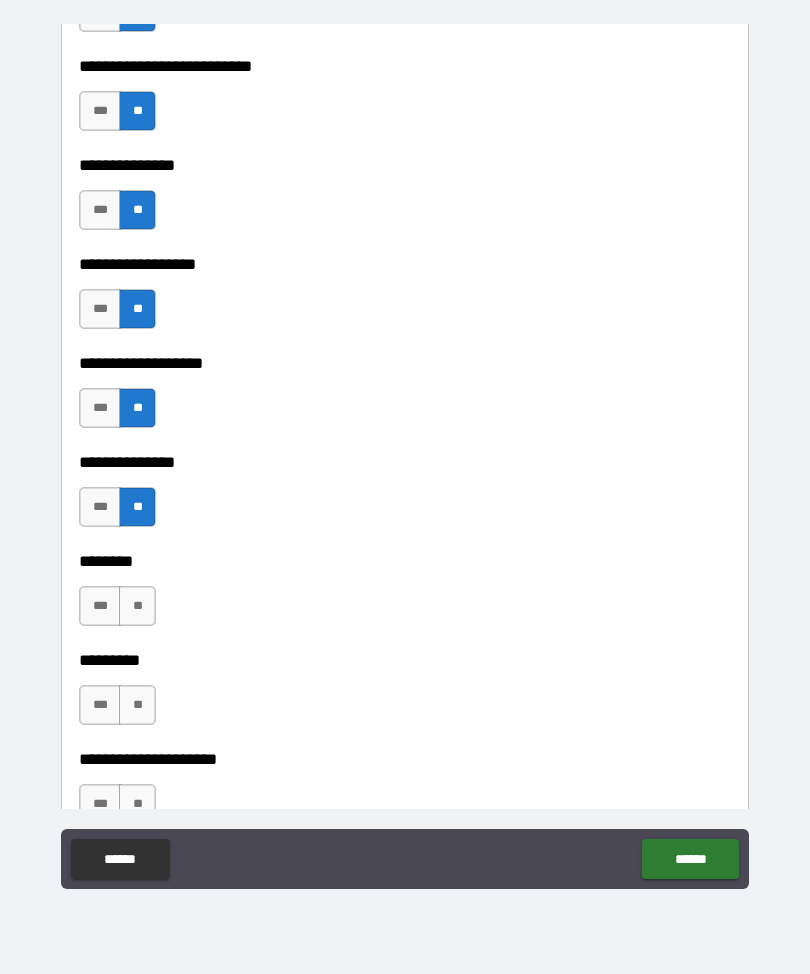 click on "******** *** ** ********* *** **" at bounding box center (405, 646) 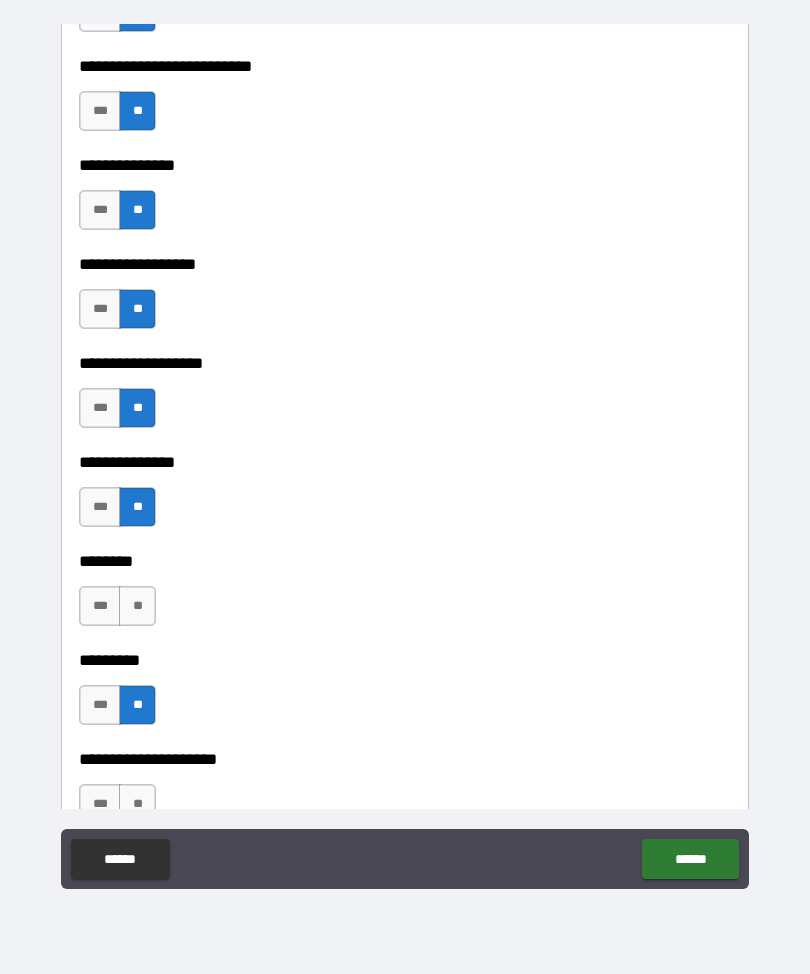 click on "**" at bounding box center (137, 606) 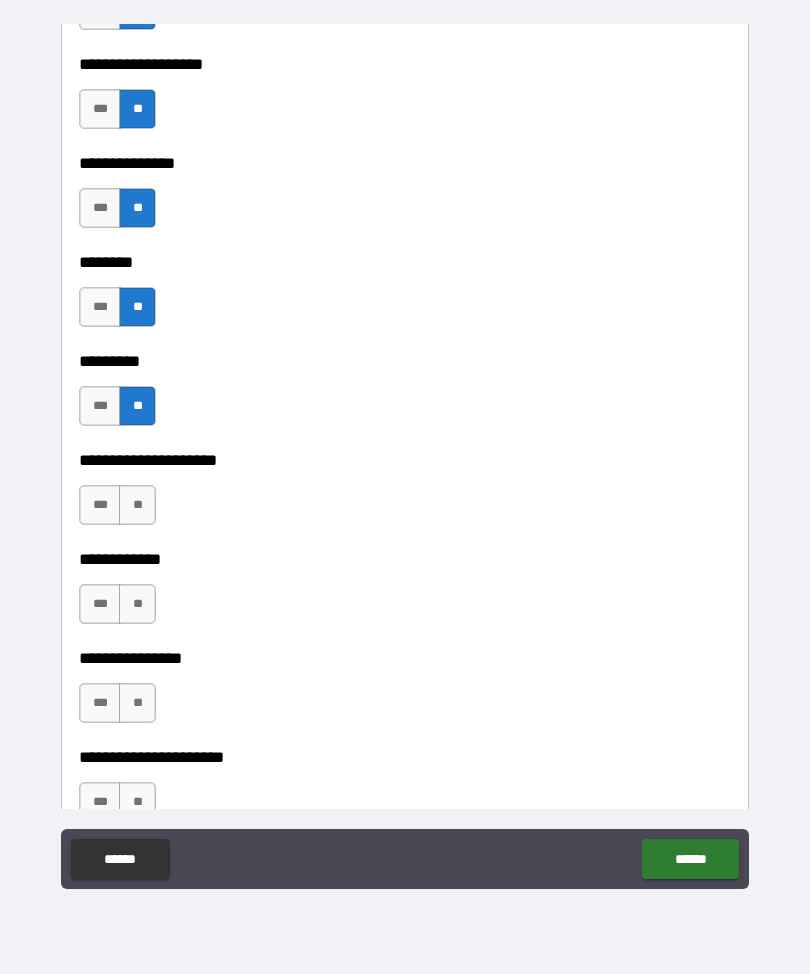 scroll, scrollTop: 6095, scrollLeft: 0, axis: vertical 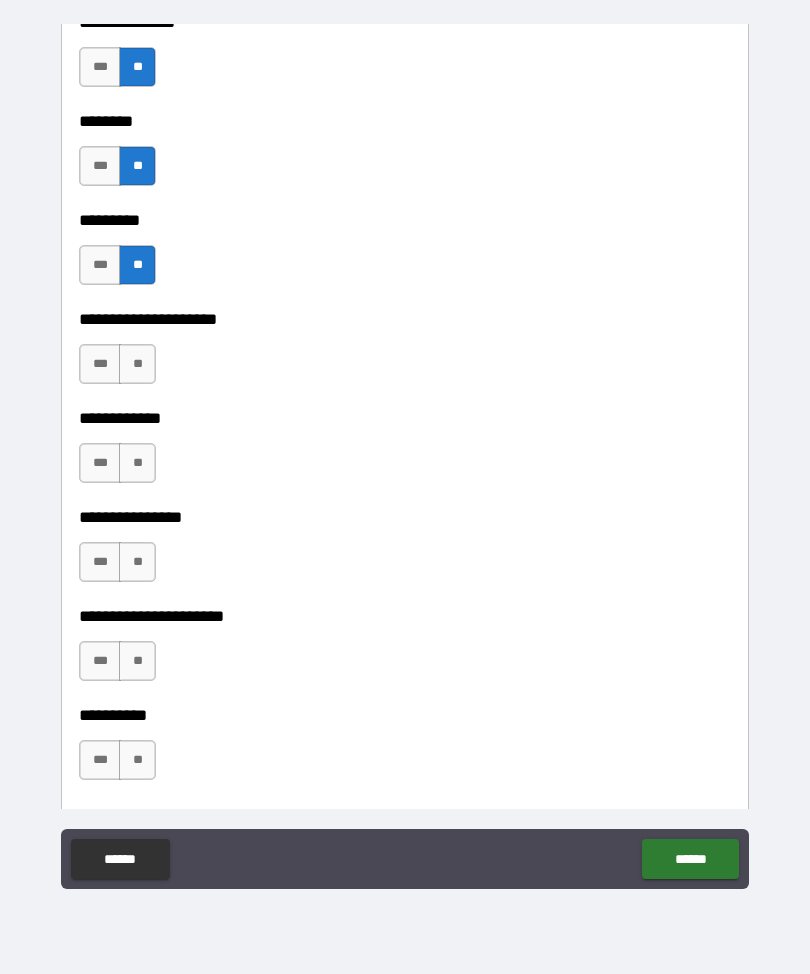 click on "**" at bounding box center (137, 364) 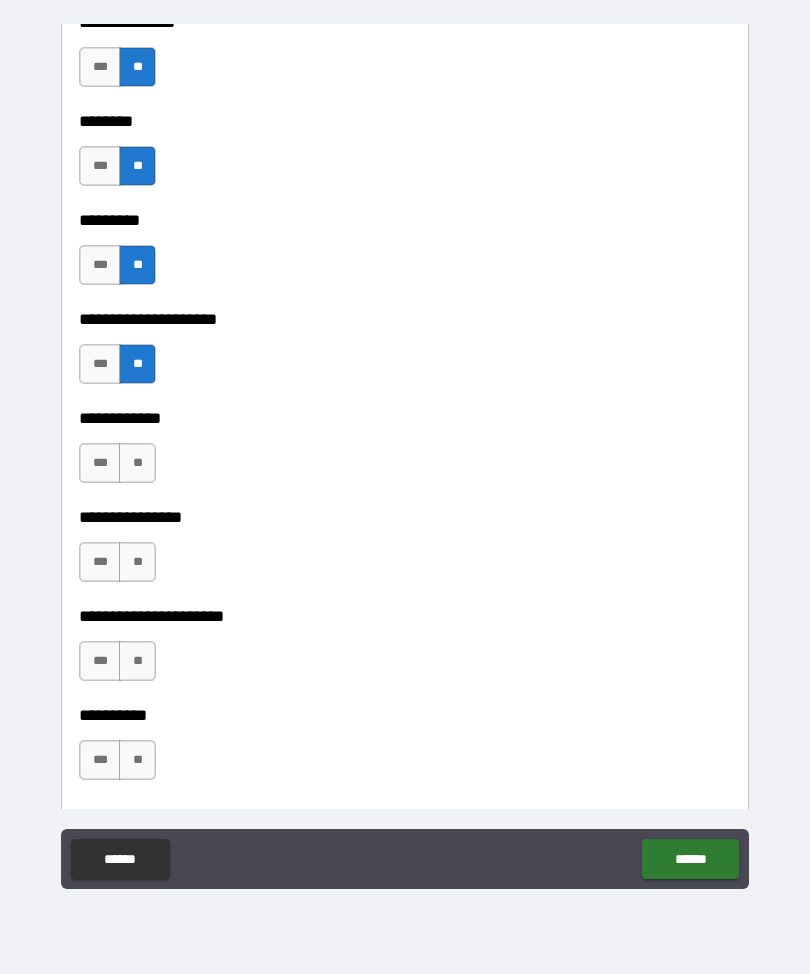 click on "**" at bounding box center (137, 463) 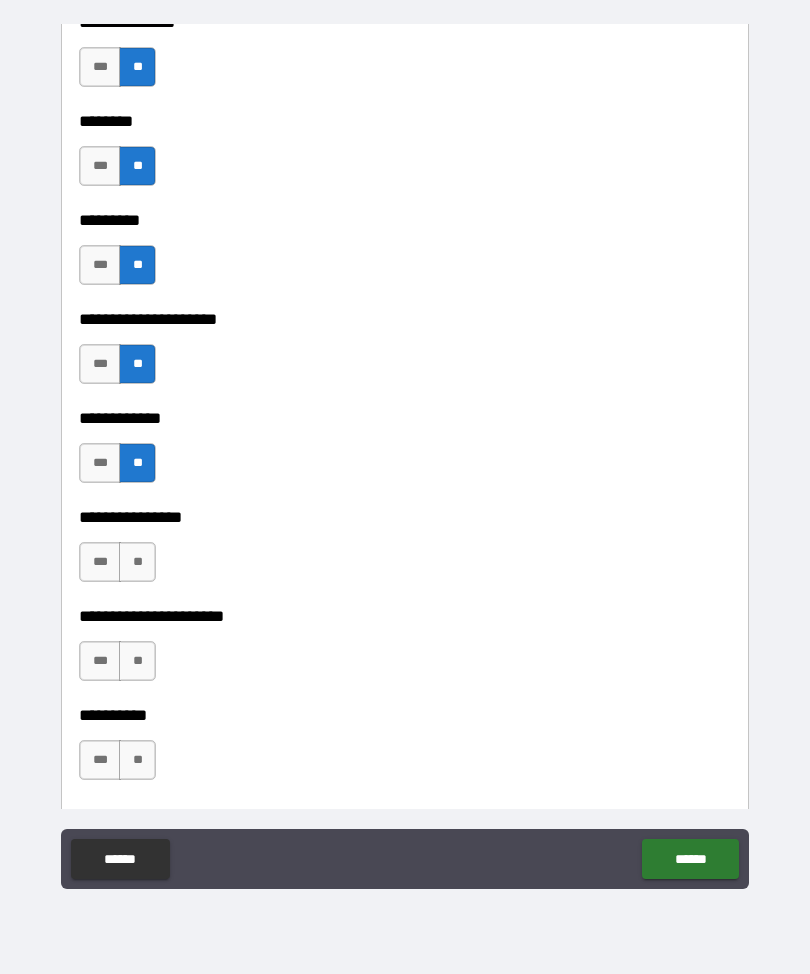 click on "**" at bounding box center [137, 562] 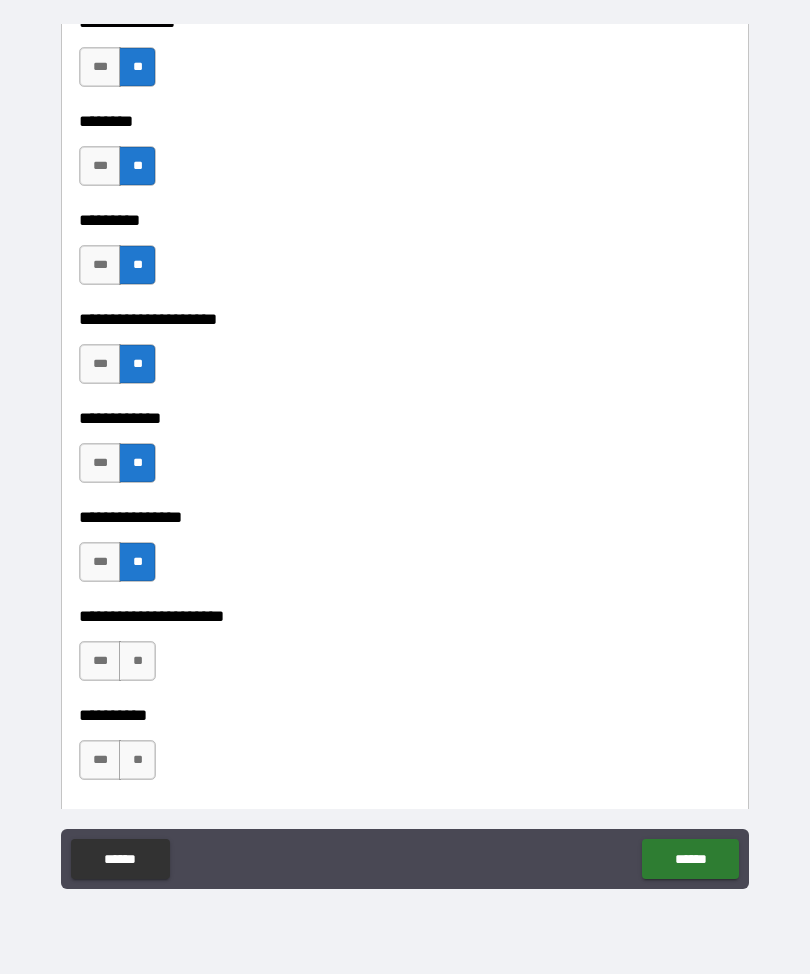 click on "**" at bounding box center (137, 661) 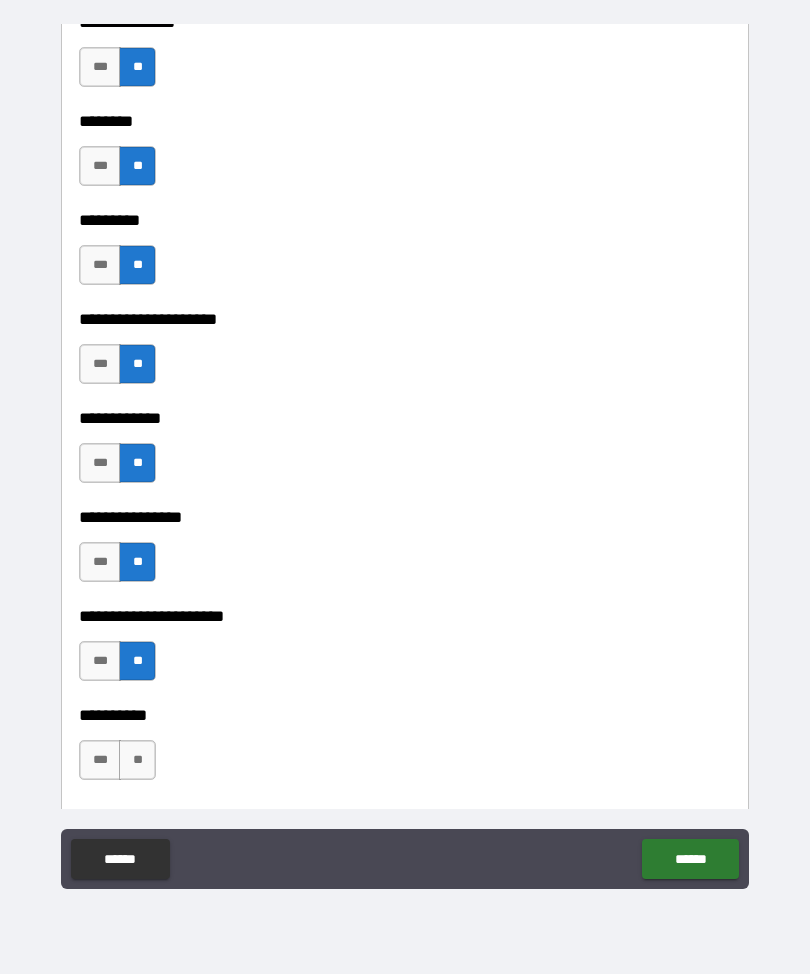click on "**" at bounding box center (137, 760) 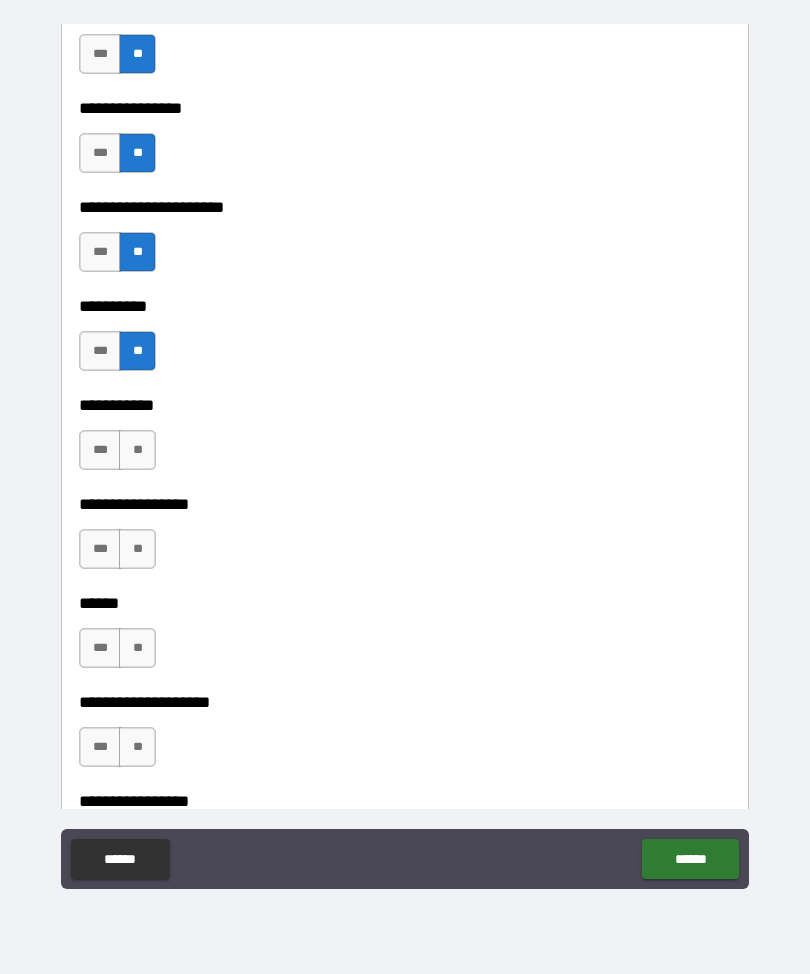 scroll, scrollTop: 6505, scrollLeft: 0, axis: vertical 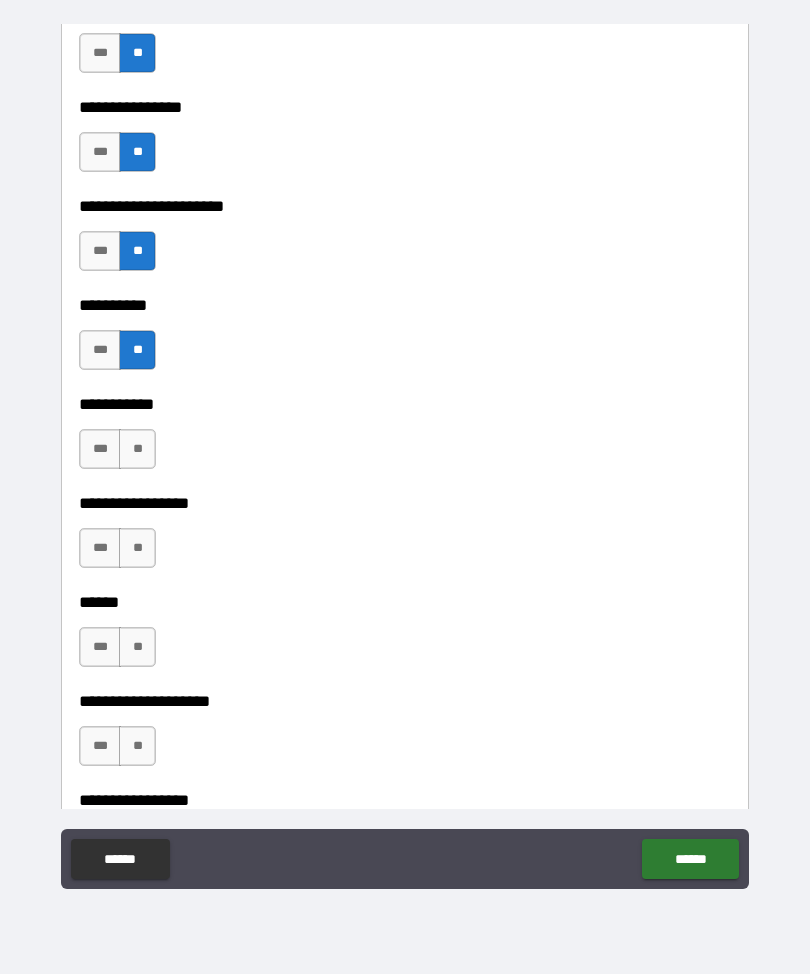 click on "**" at bounding box center (137, 449) 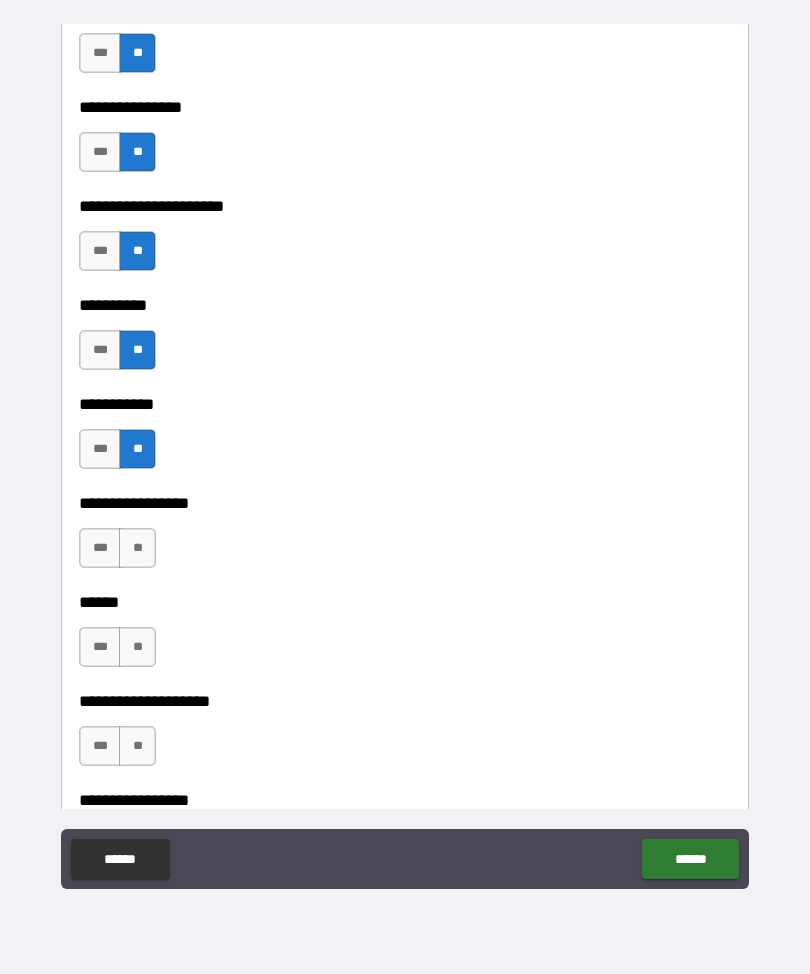 click on "**" at bounding box center [137, 548] 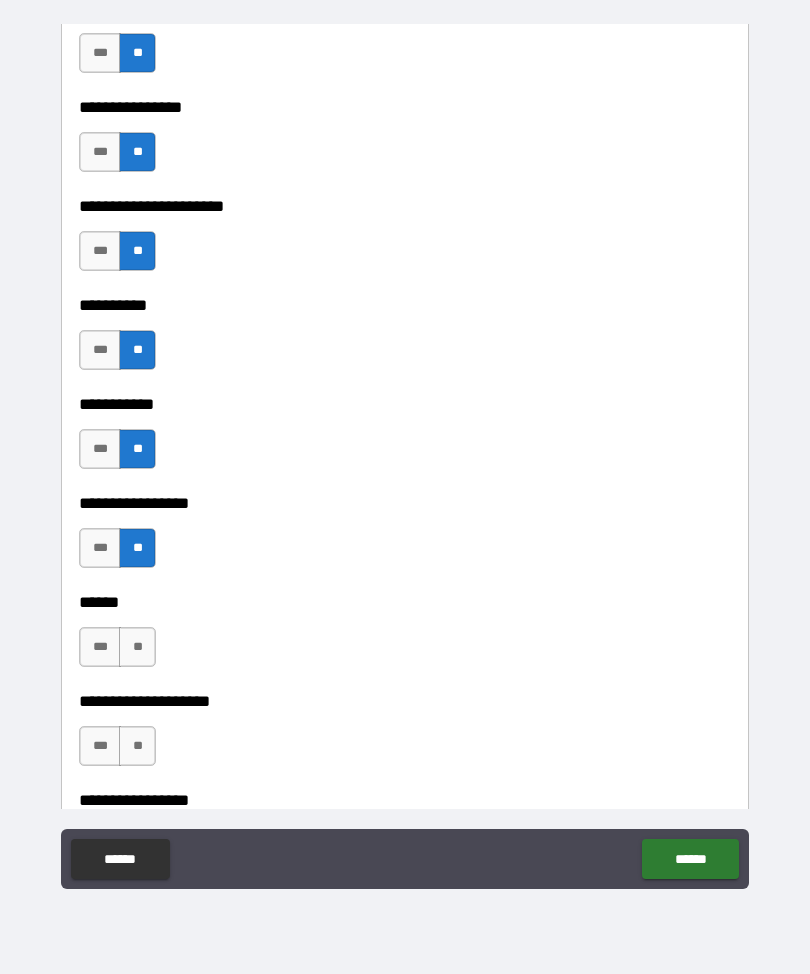 click on "**" at bounding box center [137, 647] 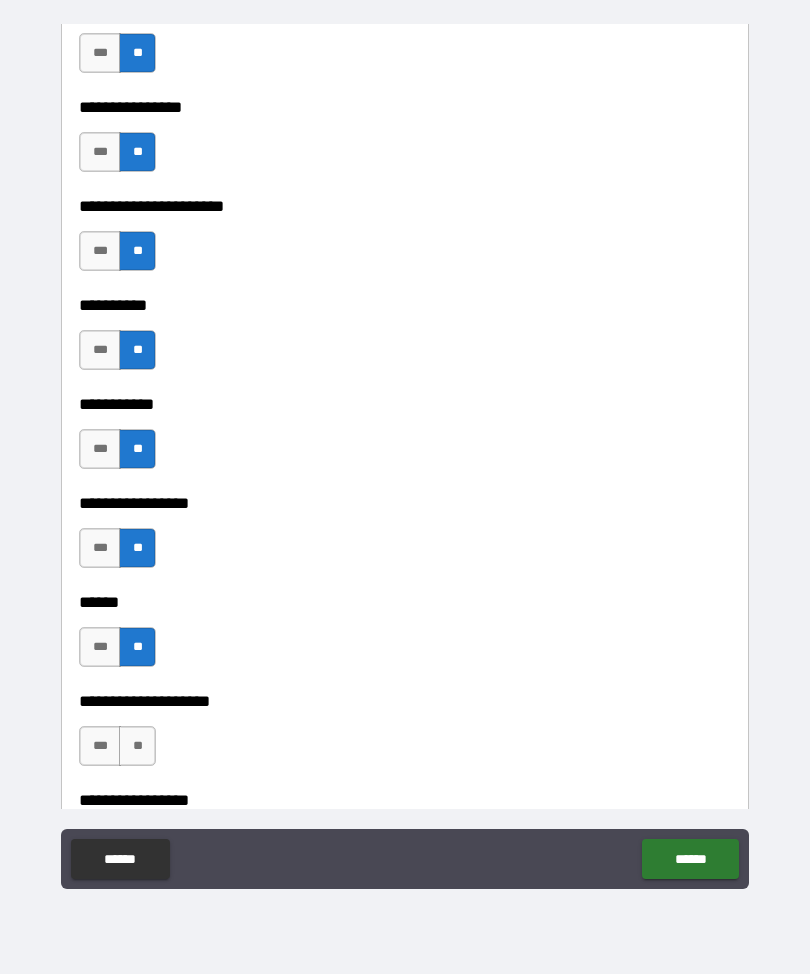 click on "**" at bounding box center (137, 746) 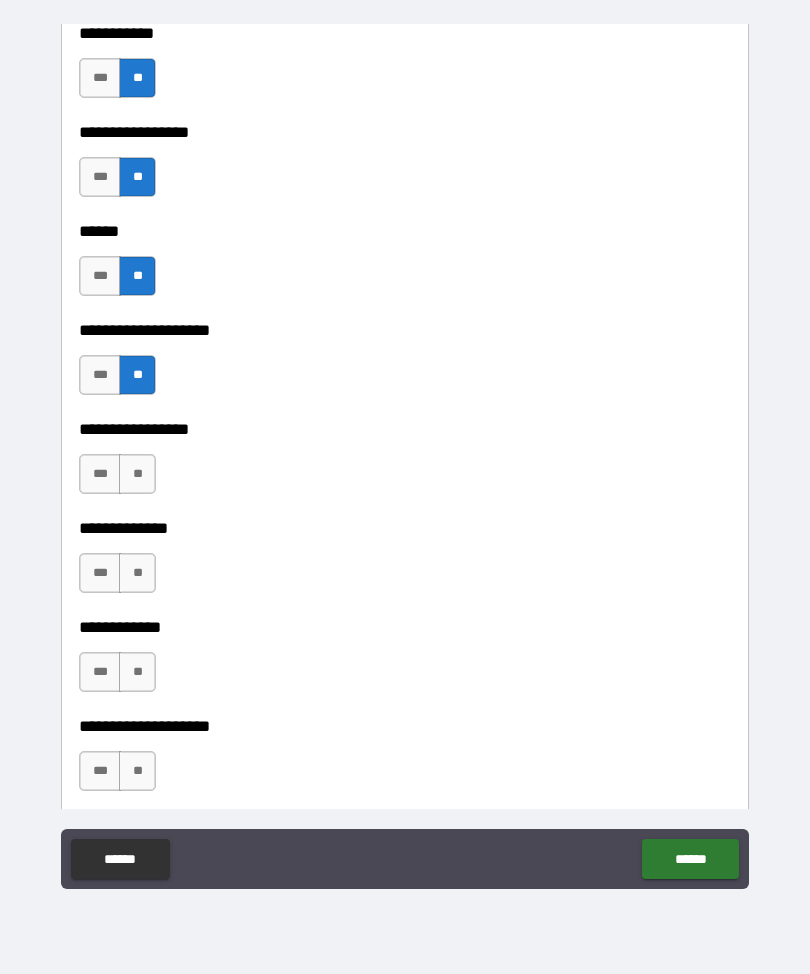 scroll, scrollTop: 6975, scrollLeft: 0, axis: vertical 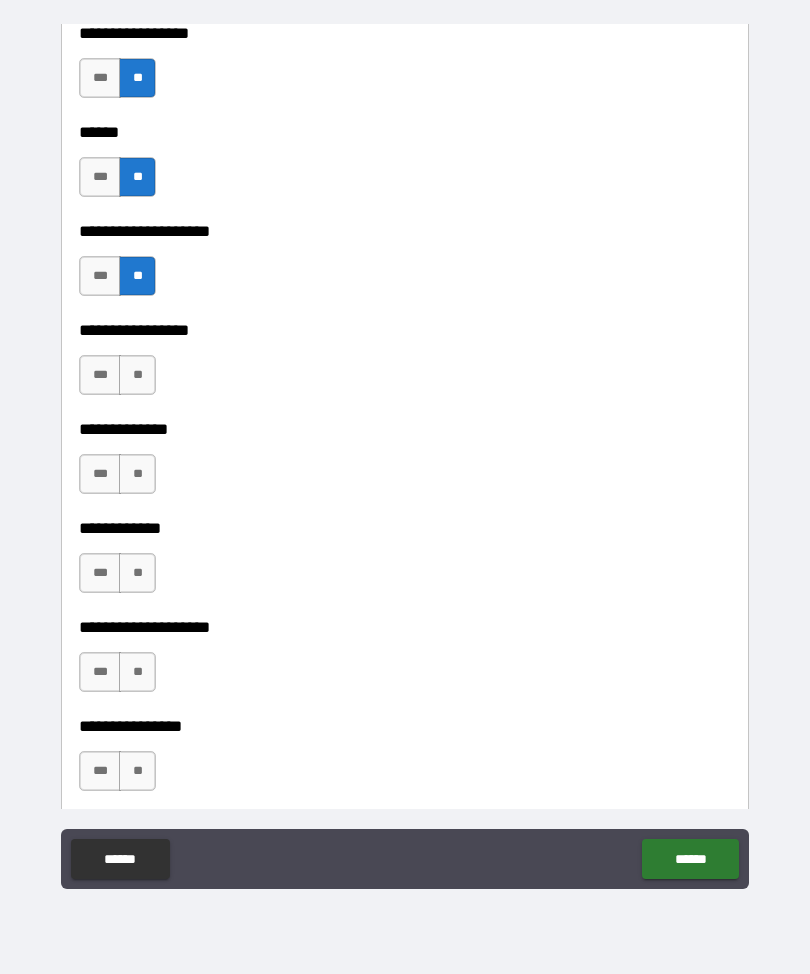 click on "**" at bounding box center (137, 375) 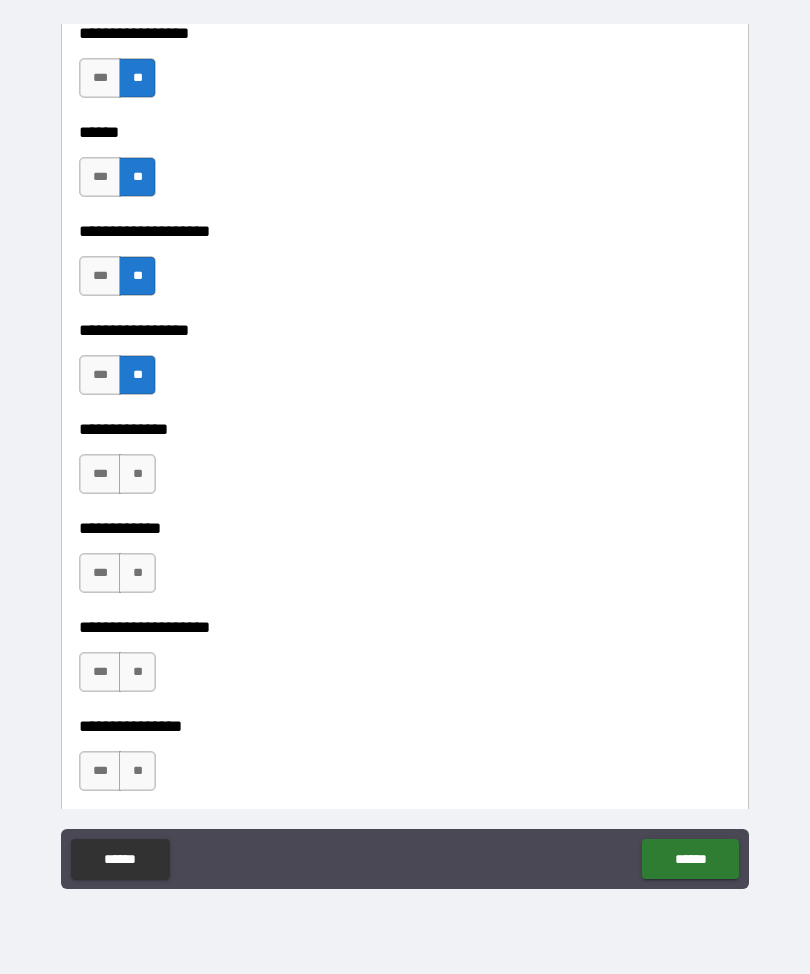 click on "**" at bounding box center (137, 474) 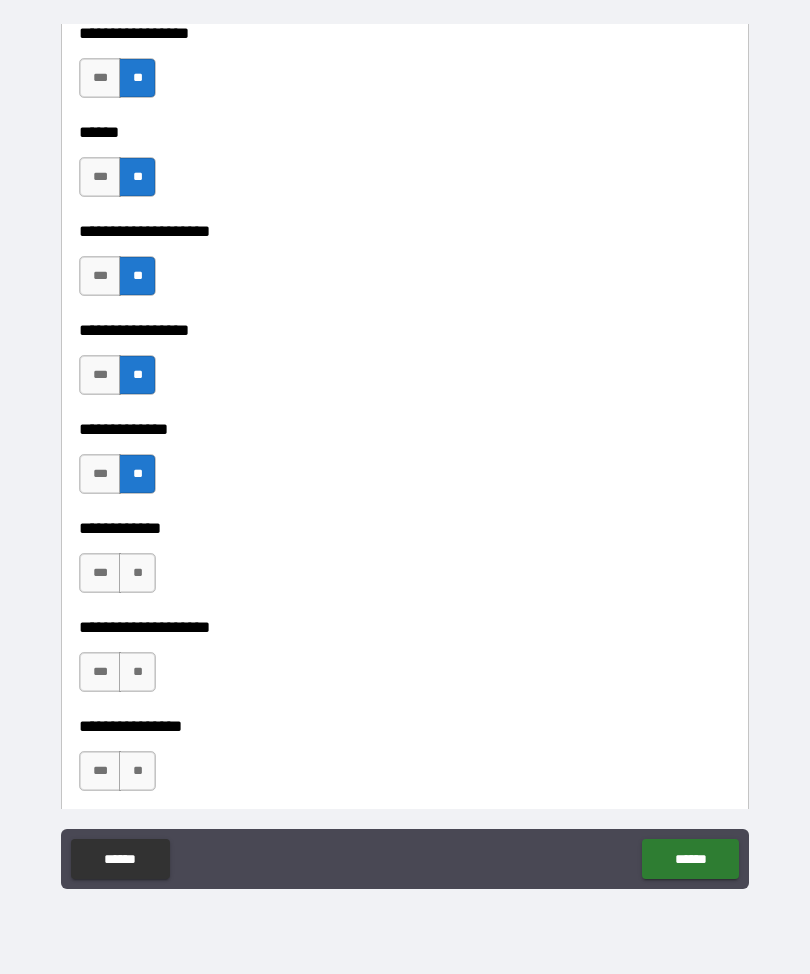 click on "**" at bounding box center [137, 573] 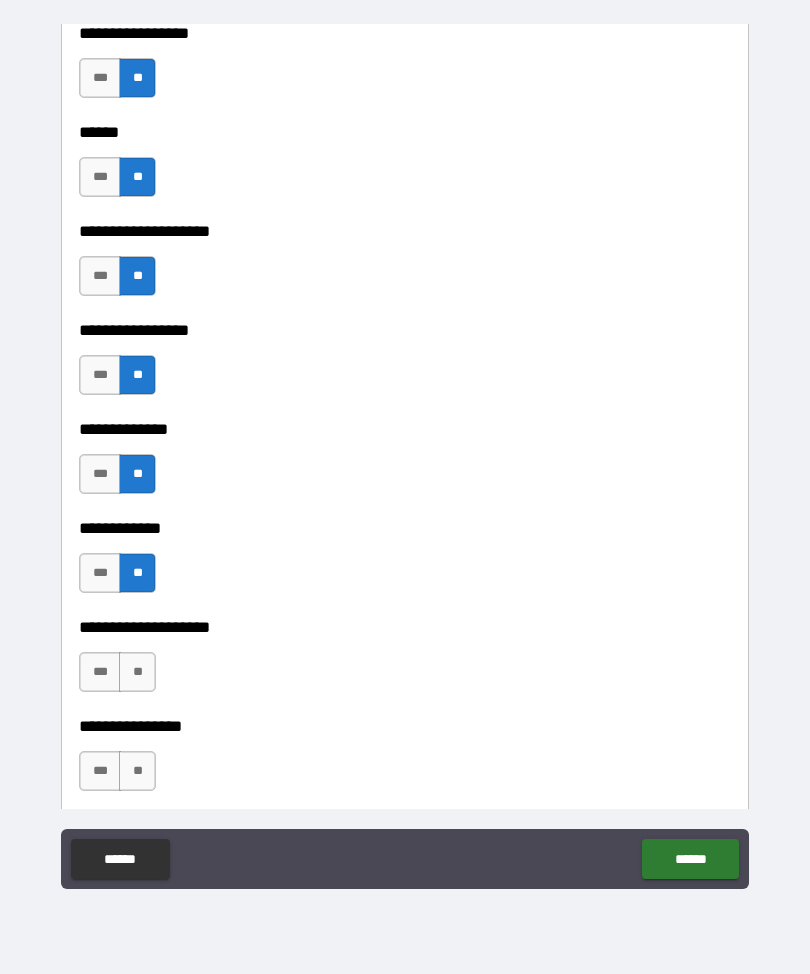 click on "**" at bounding box center (137, 672) 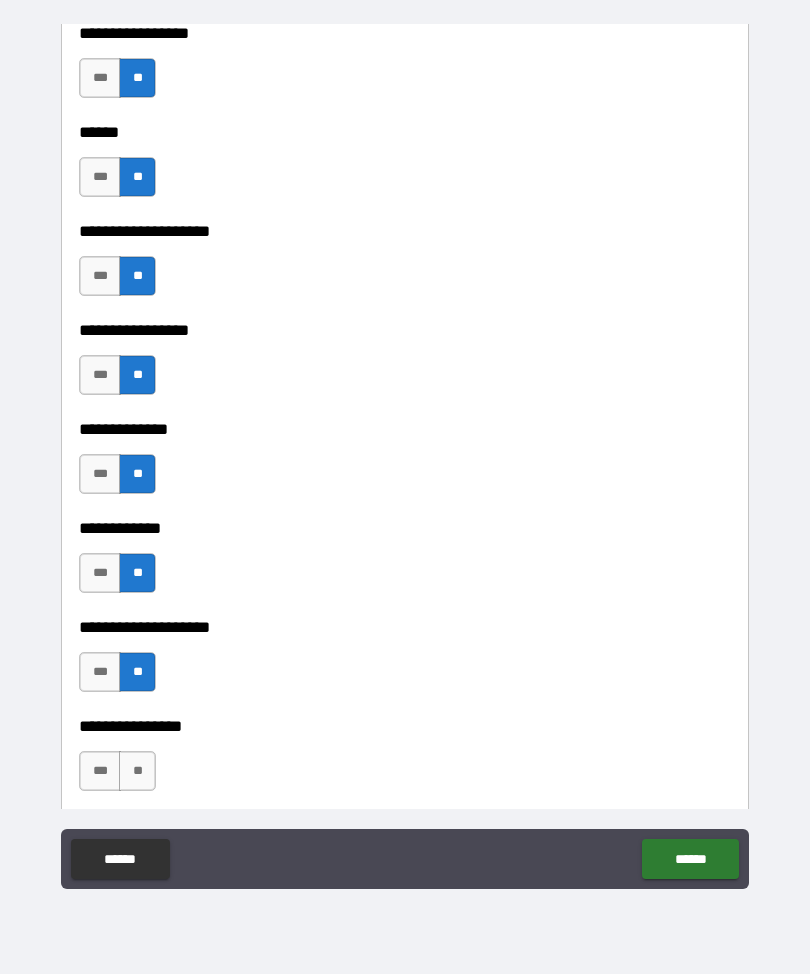 click on "**" at bounding box center [137, 771] 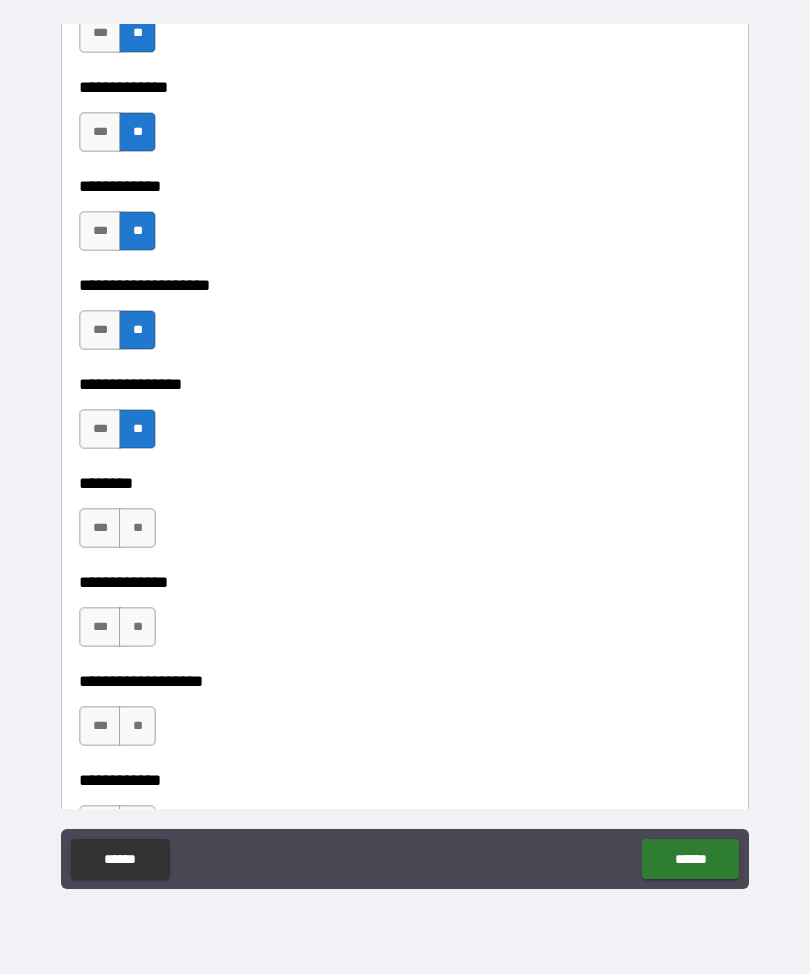 scroll, scrollTop: 7440, scrollLeft: 0, axis: vertical 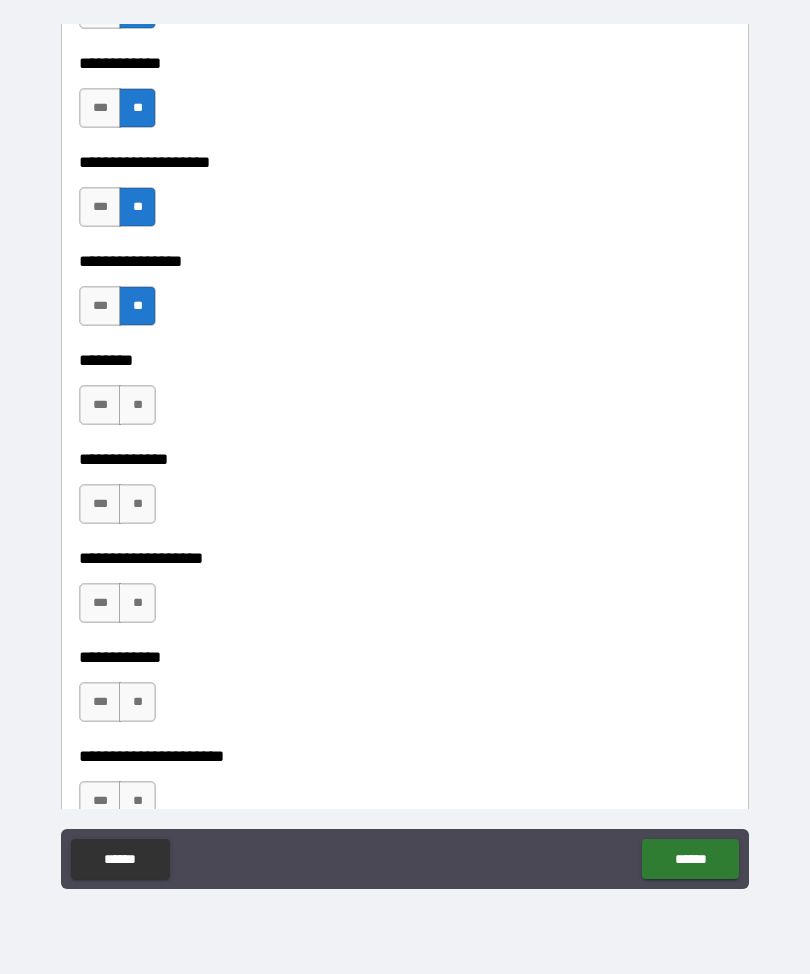 click on "**" at bounding box center (137, 405) 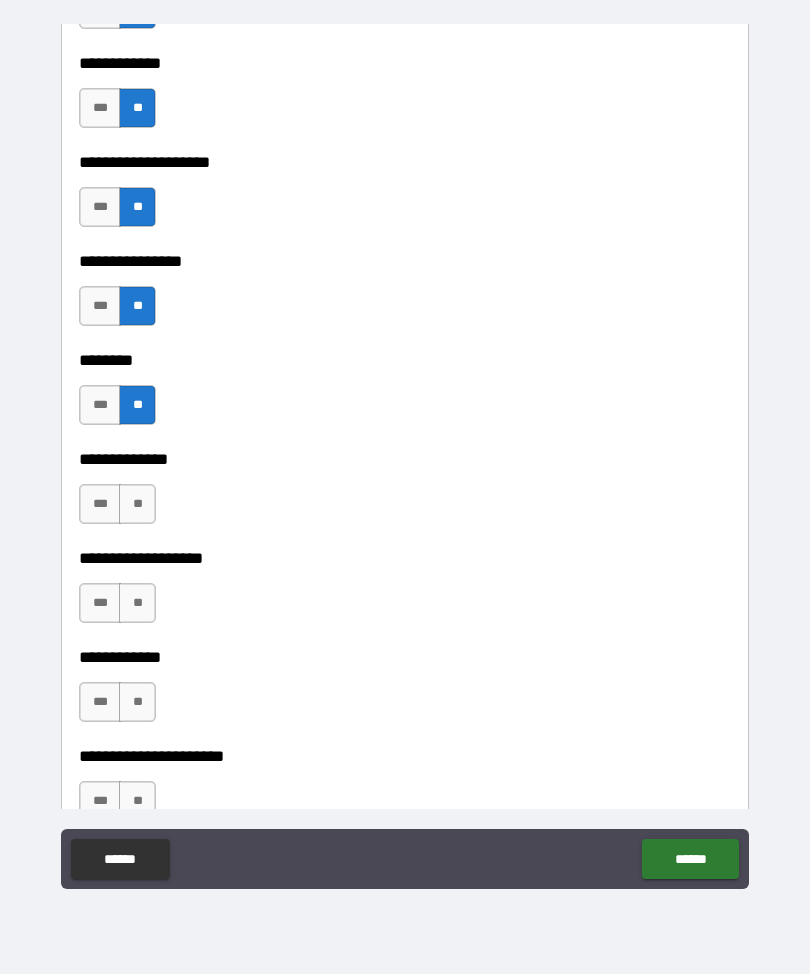 click on "**" at bounding box center [137, 504] 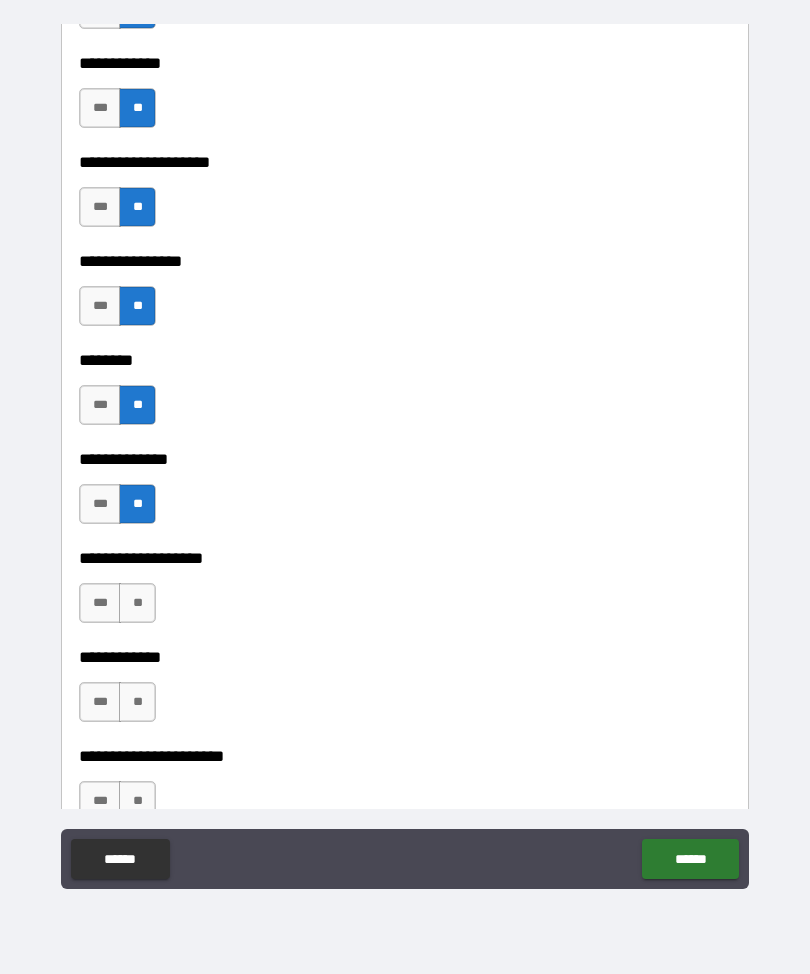 click on "**" at bounding box center [137, 603] 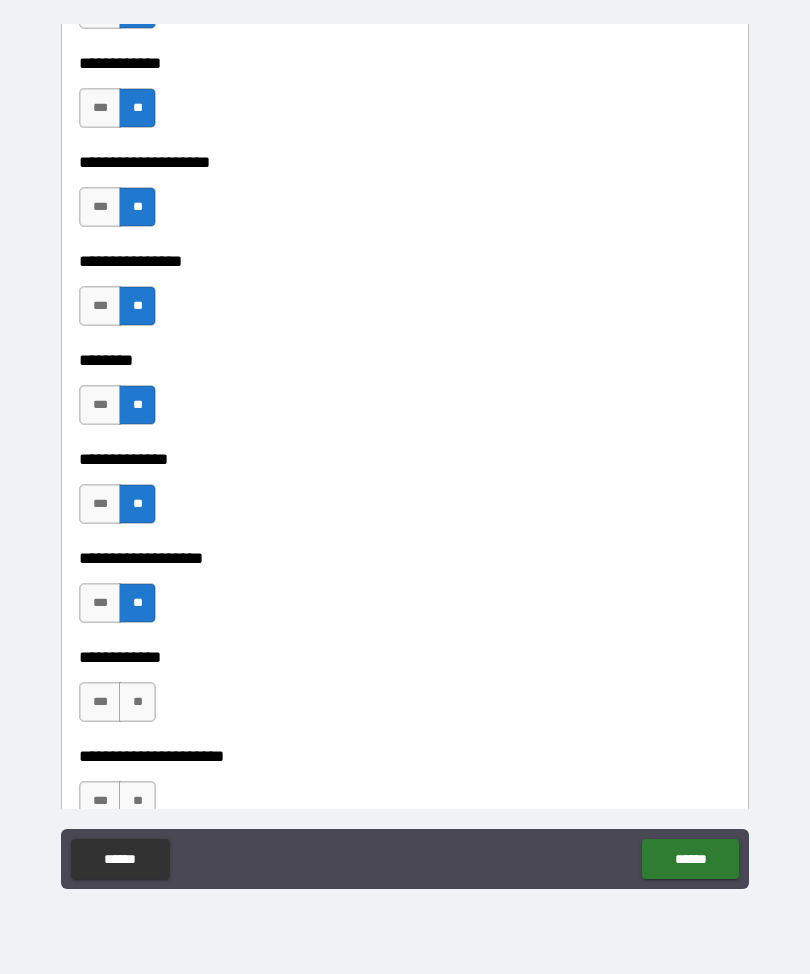 click on "**" at bounding box center [137, 702] 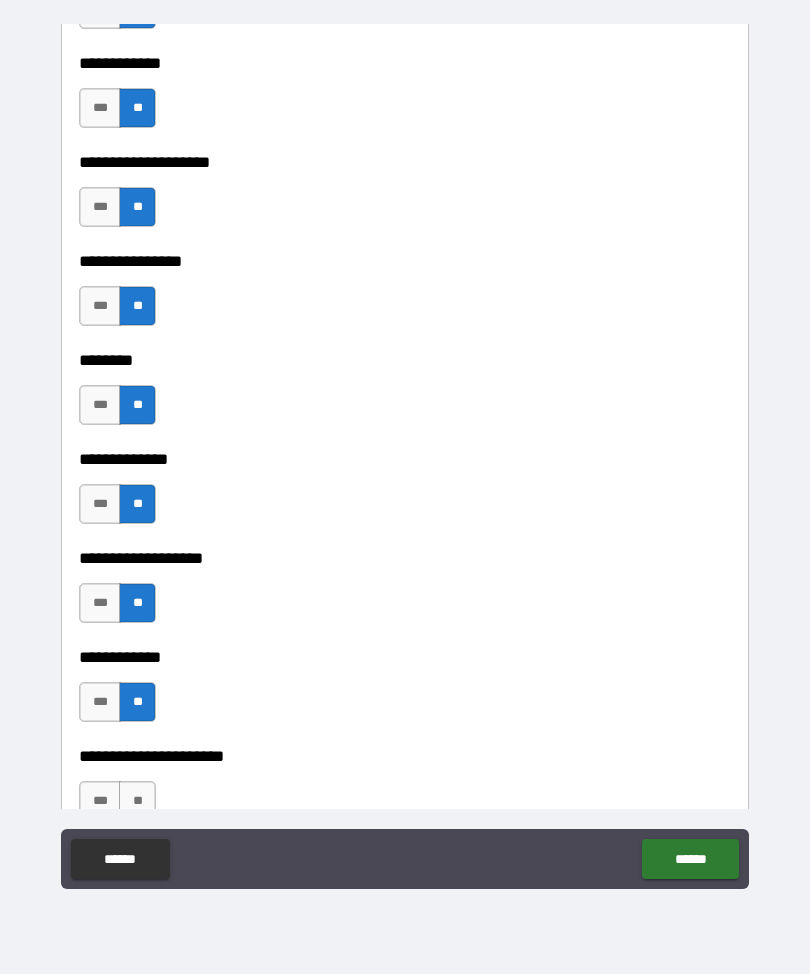 click on "**" at bounding box center [137, 801] 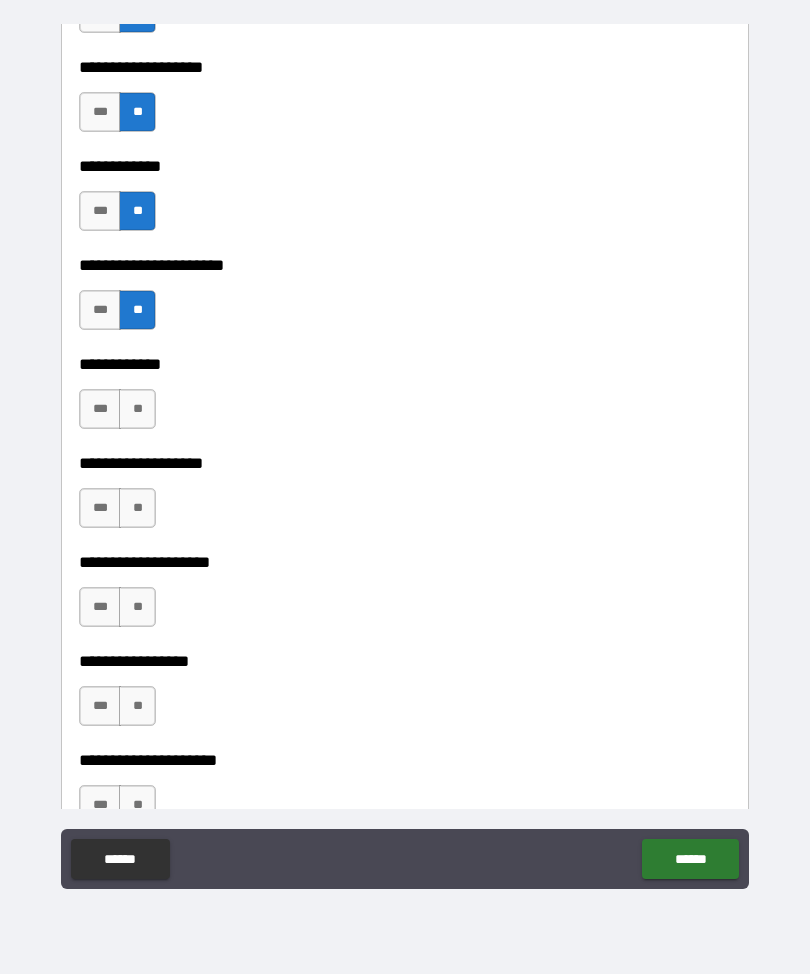 scroll, scrollTop: 8006, scrollLeft: 0, axis: vertical 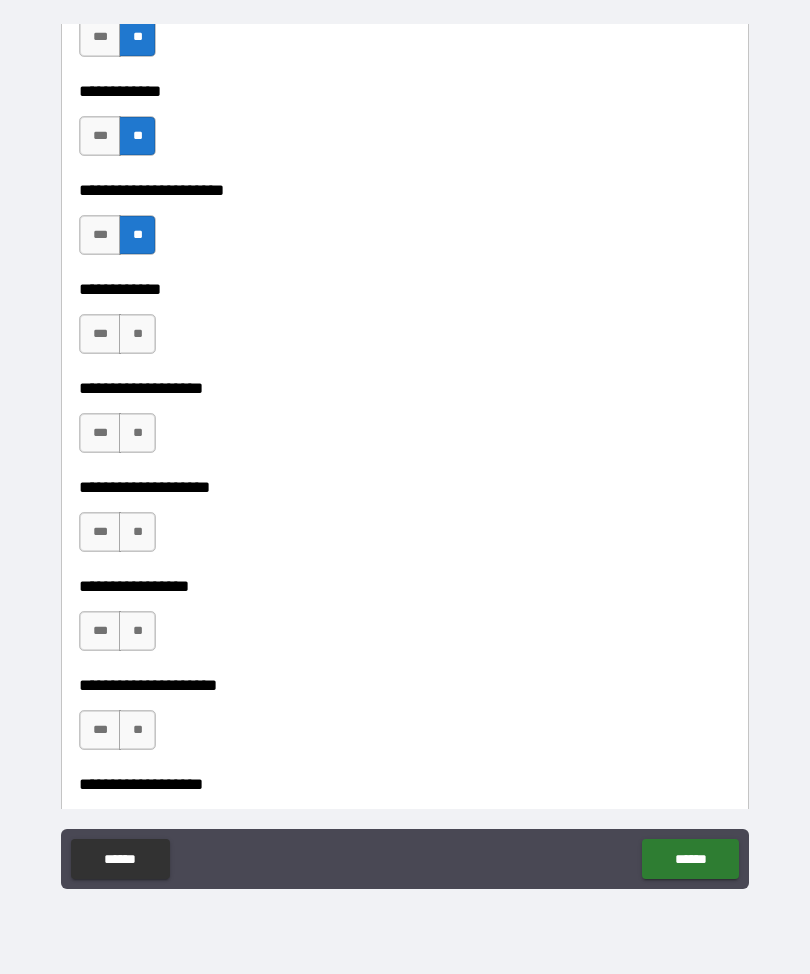 click on "**" at bounding box center (137, 334) 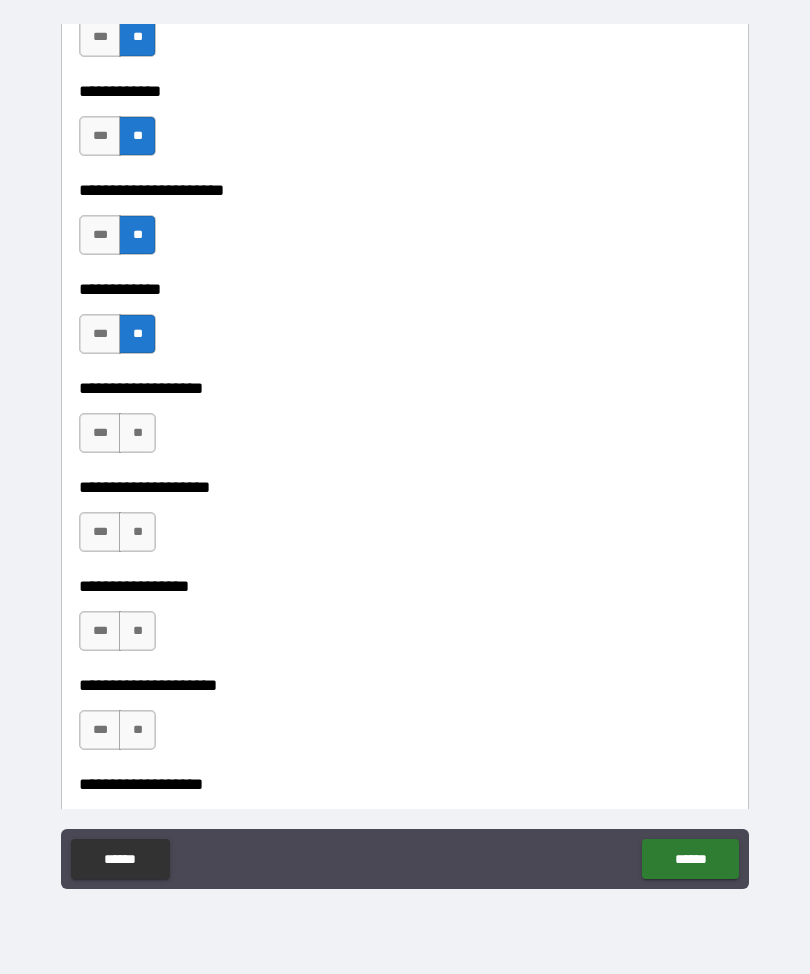 click on "**" at bounding box center (137, 532) 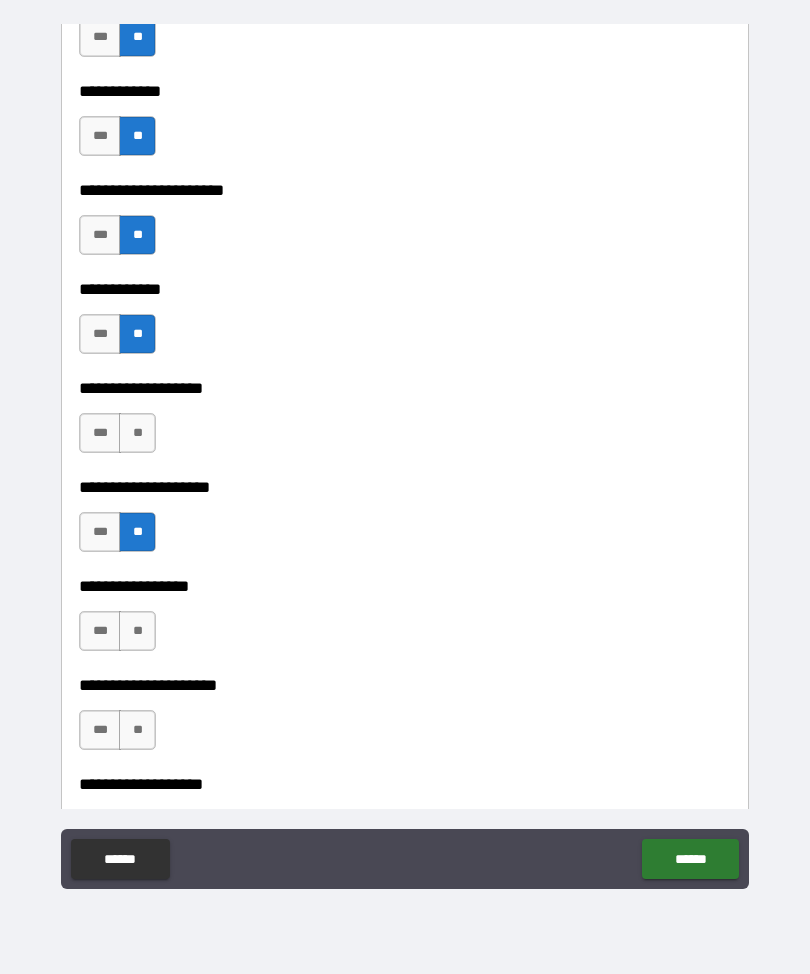 click on "**" at bounding box center [137, 631] 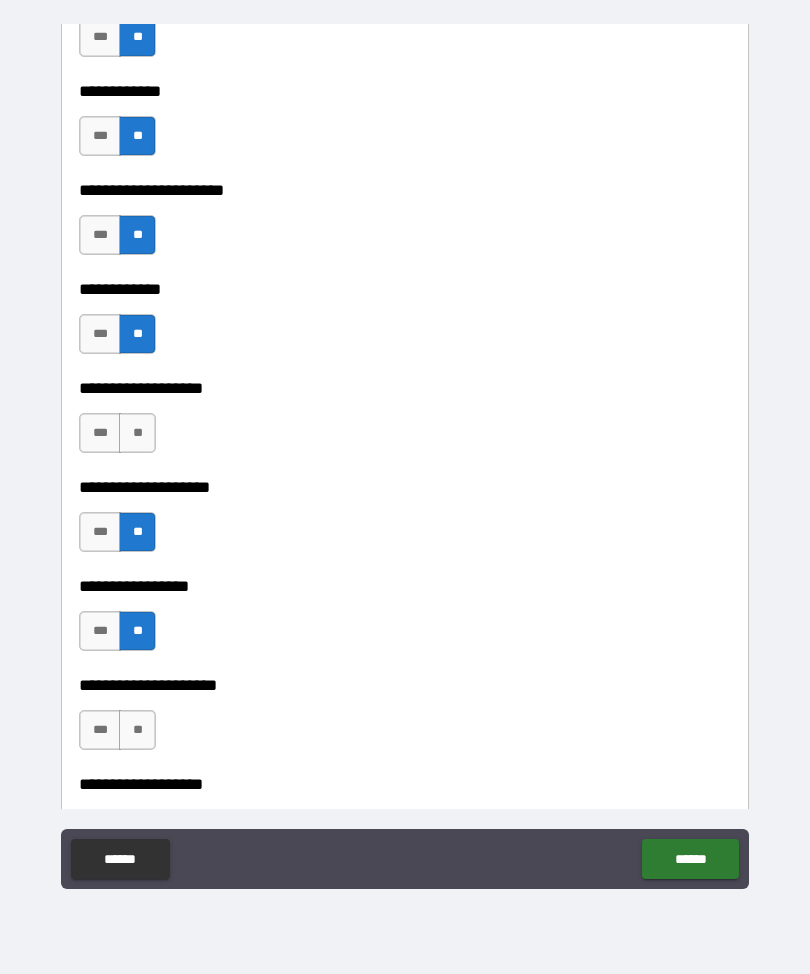 click on "**" at bounding box center [137, 730] 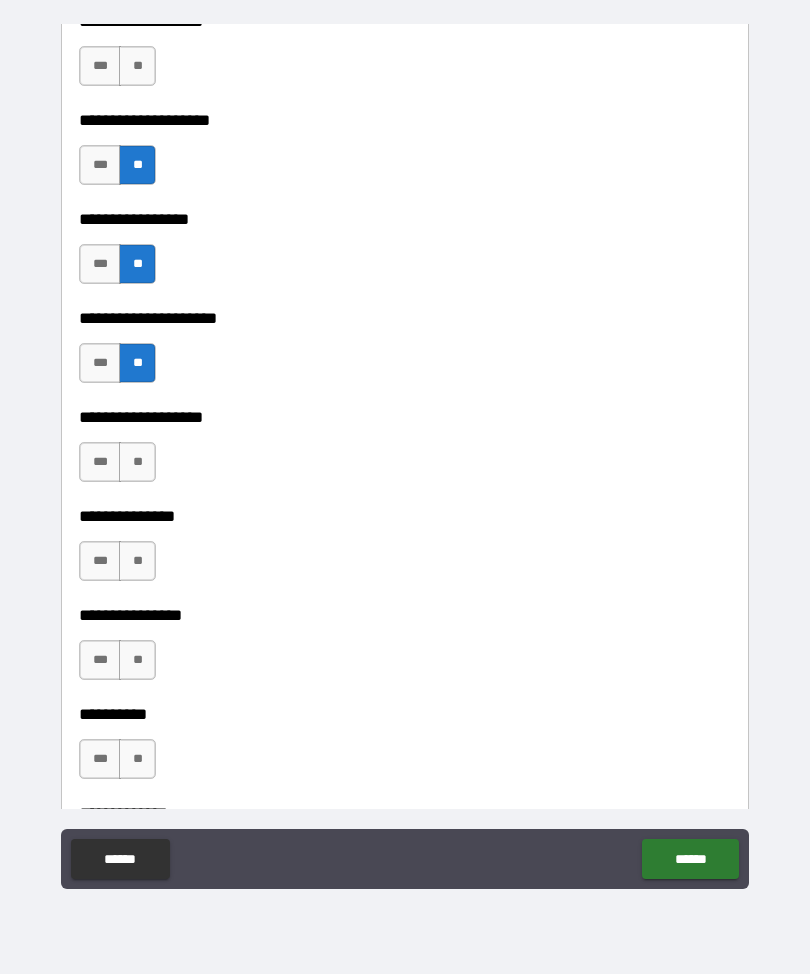 scroll, scrollTop: 8508, scrollLeft: 0, axis: vertical 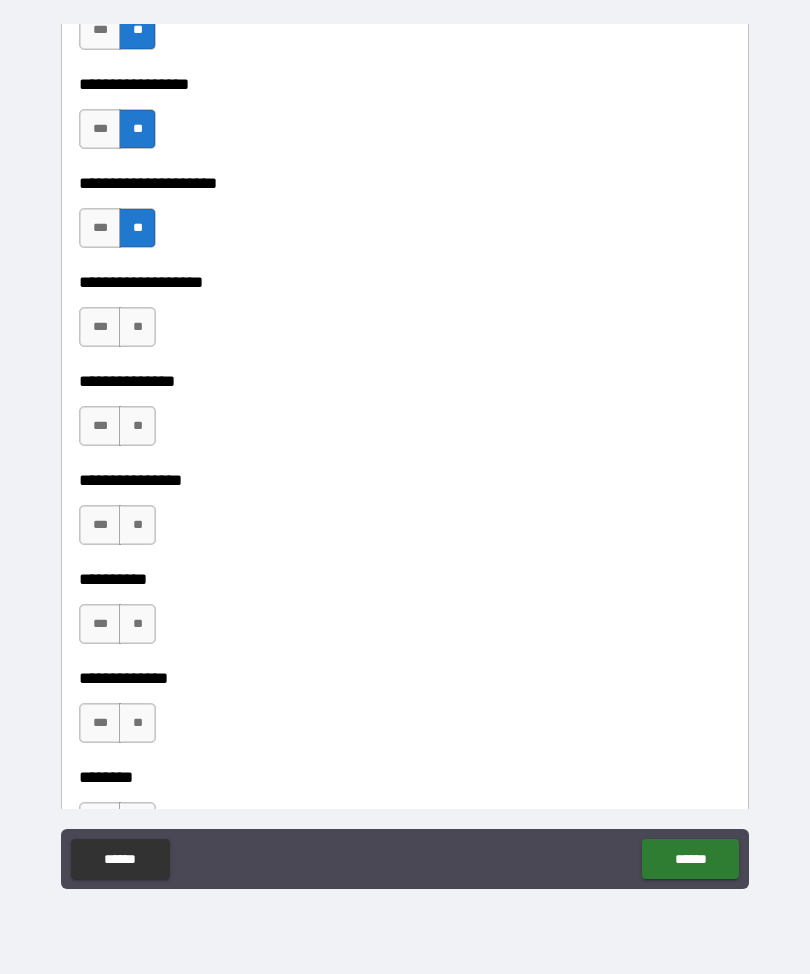 click on "**" at bounding box center (137, 327) 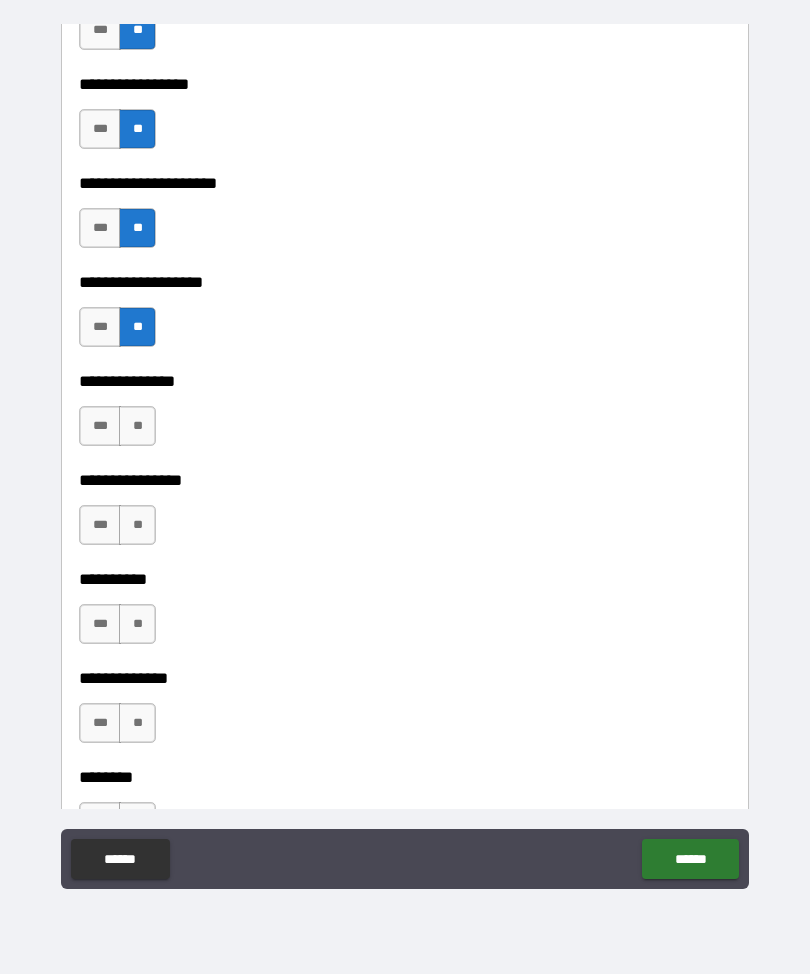 click on "**" at bounding box center [137, 426] 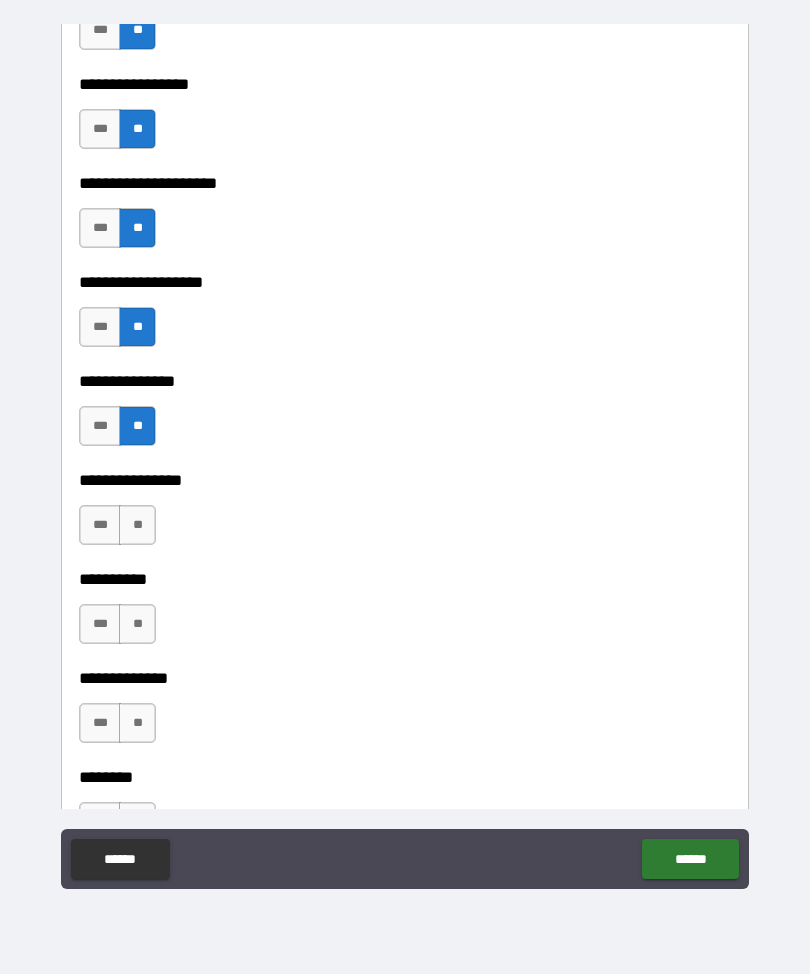 click on "**" at bounding box center (137, 525) 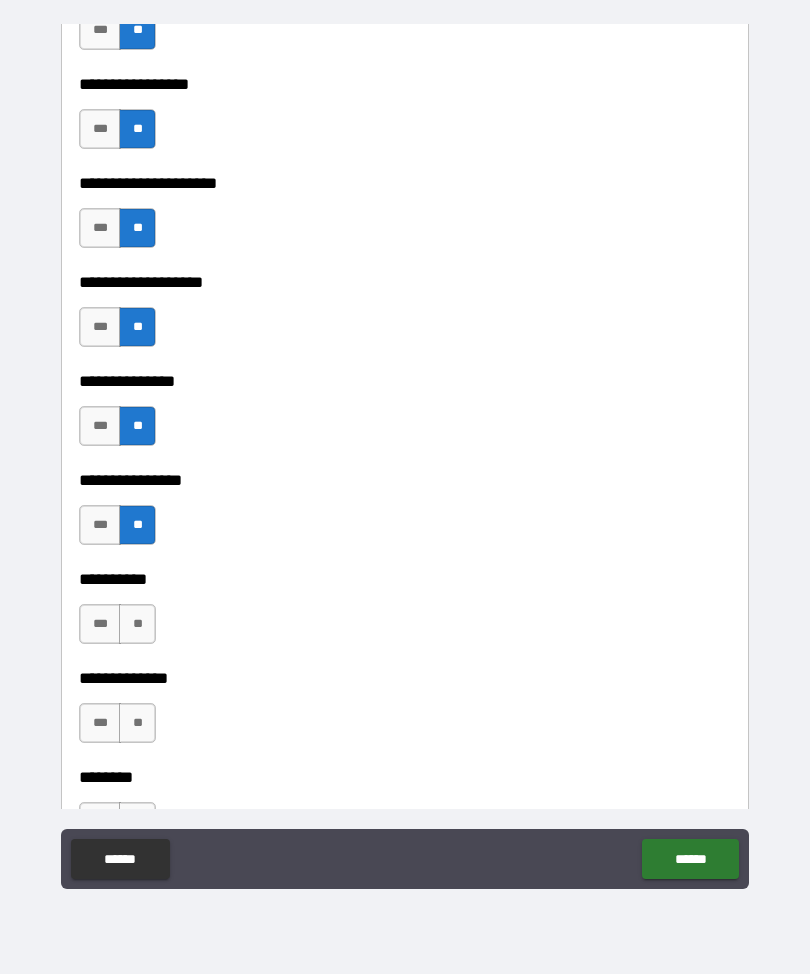 click on "**" at bounding box center [137, 624] 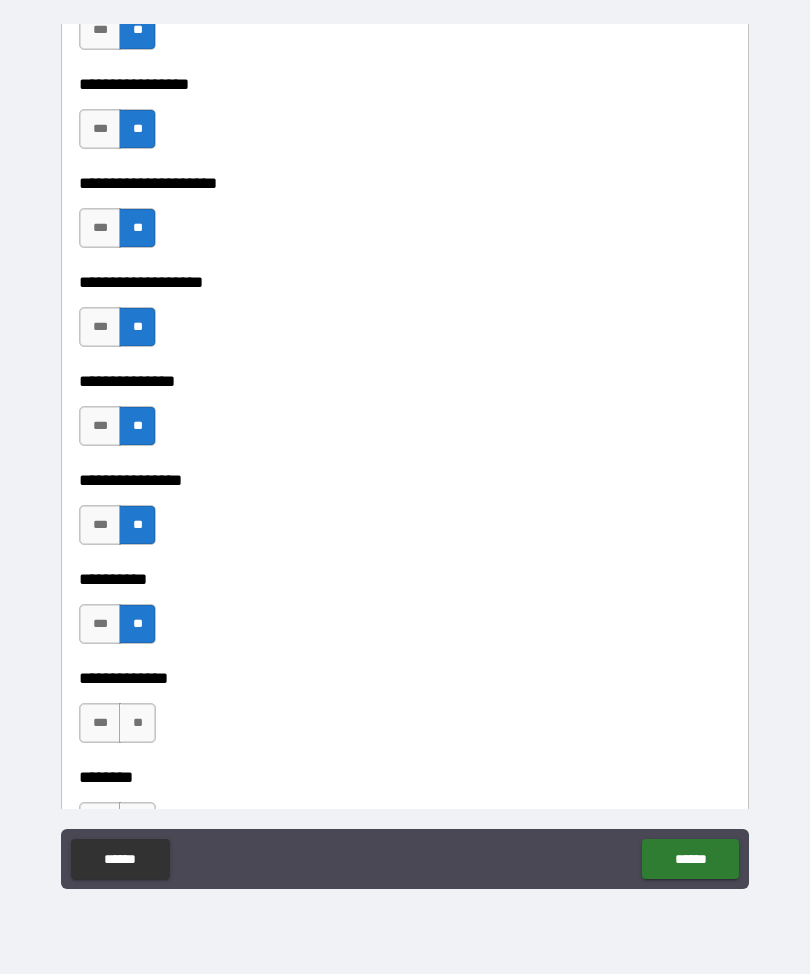 click on "**" at bounding box center [137, 723] 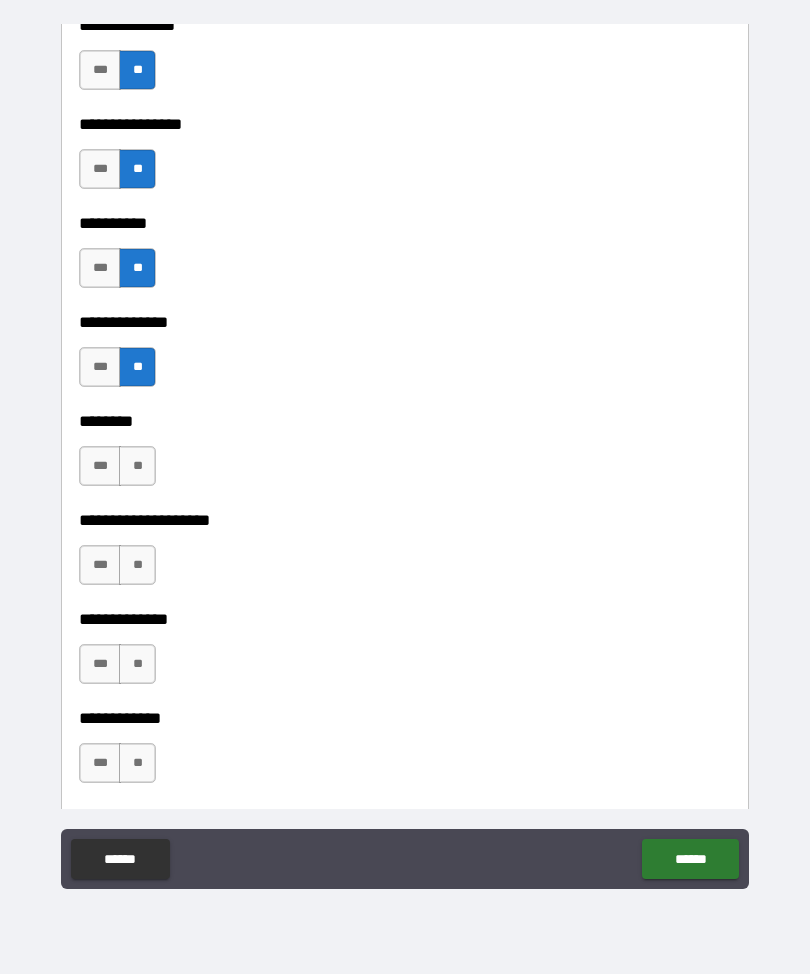scroll, scrollTop: 8881, scrollLeft: 0, axis: vertical 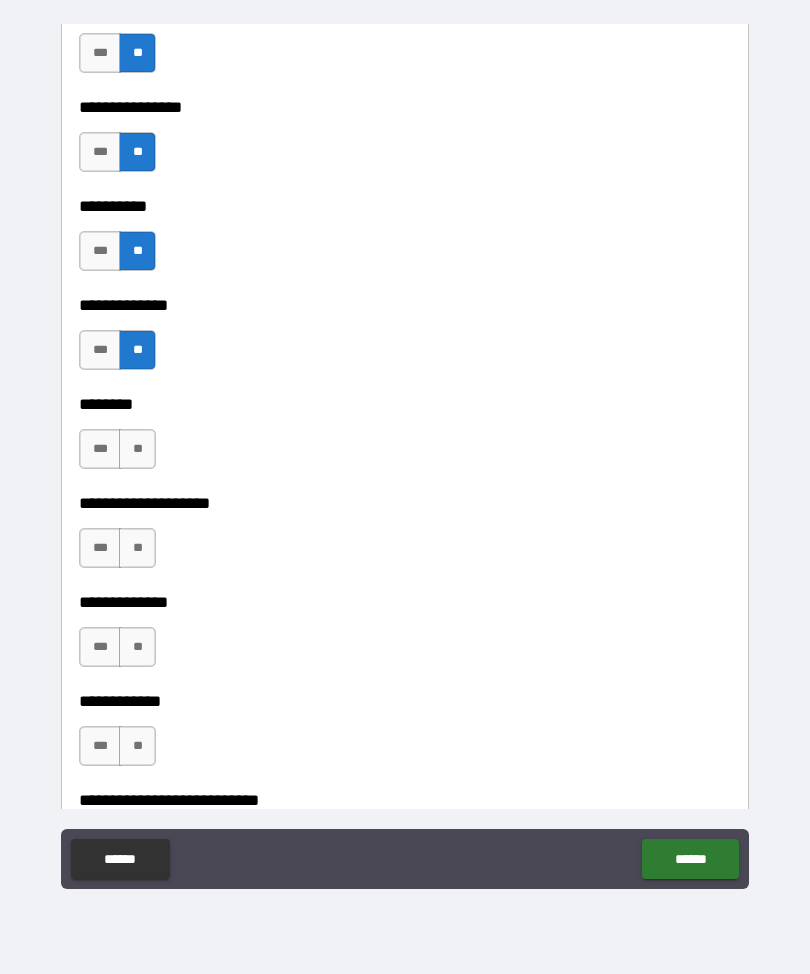 click on "**" at bounding box center (137, 449) 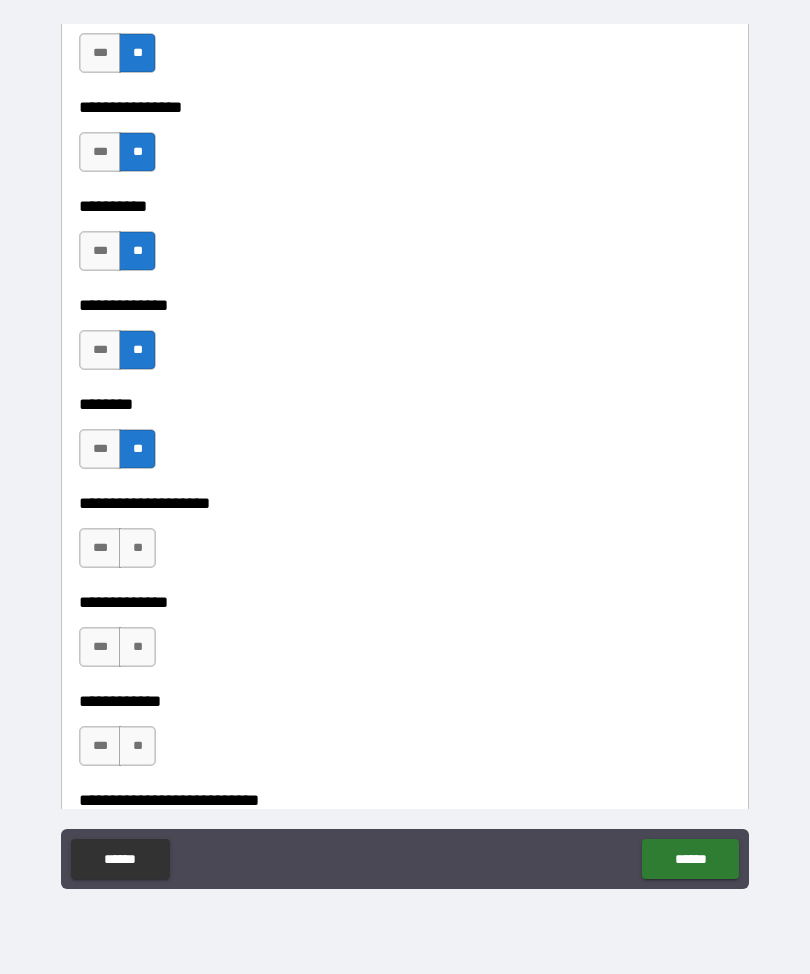 click on "**" at bounding box center (137, 548) 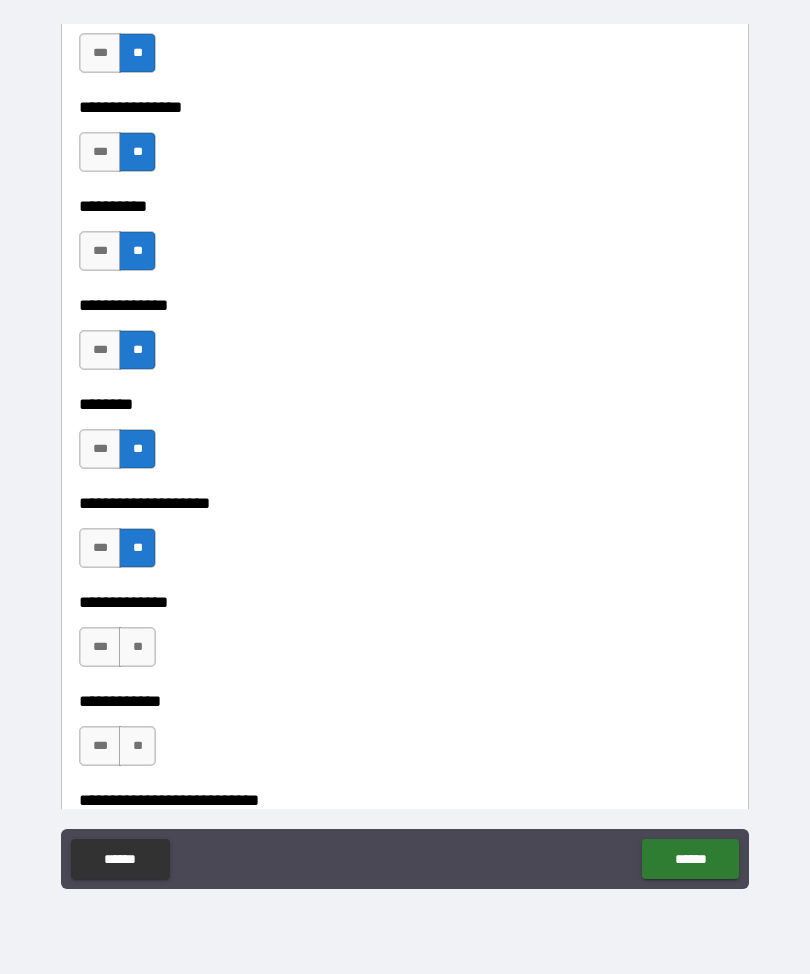 click on "**" at bounding box center (137, 647) 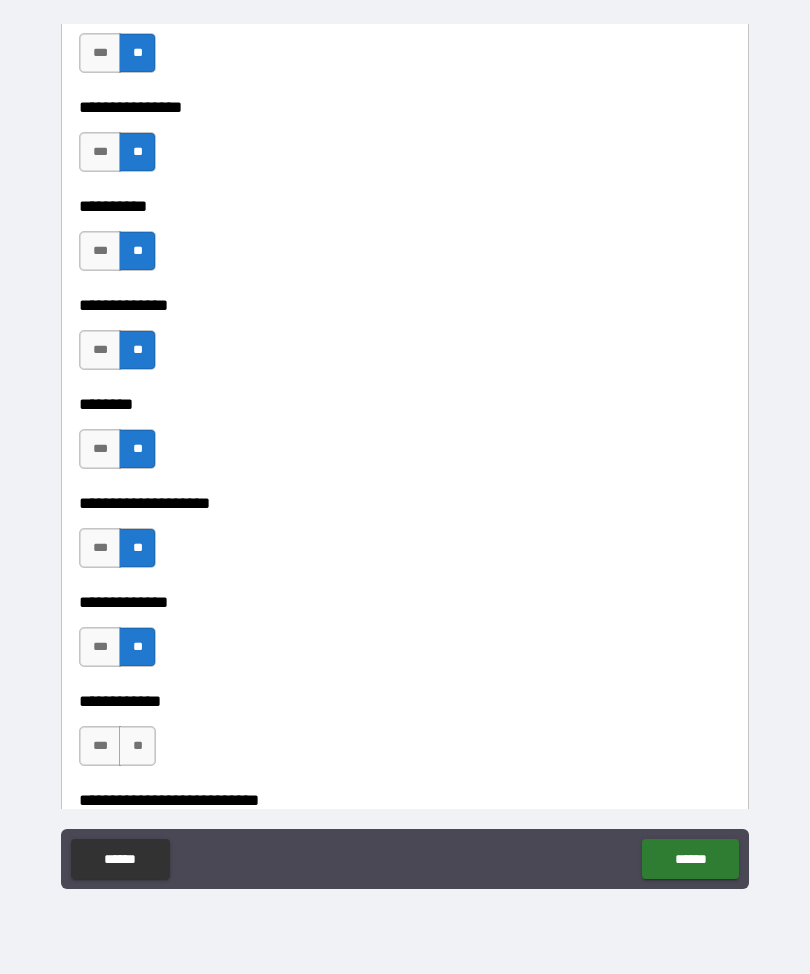 click on "**" at bounding box center (137, 746) 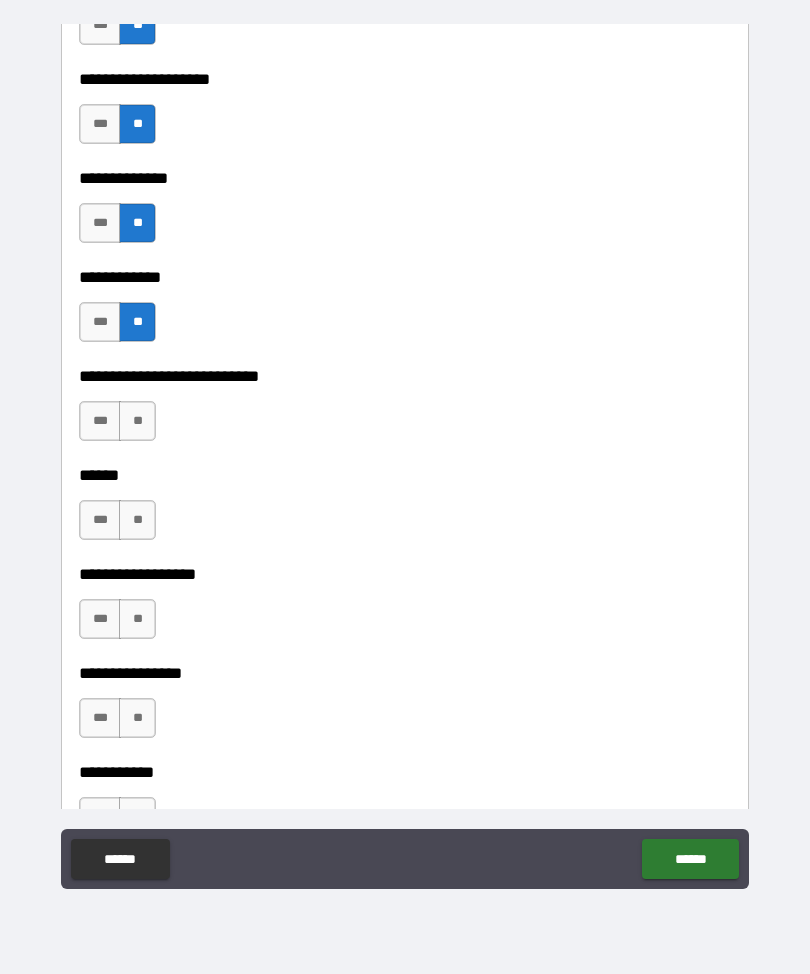 scroll, scrollTop: 9418, scrollLeft: 0, axis: vertical 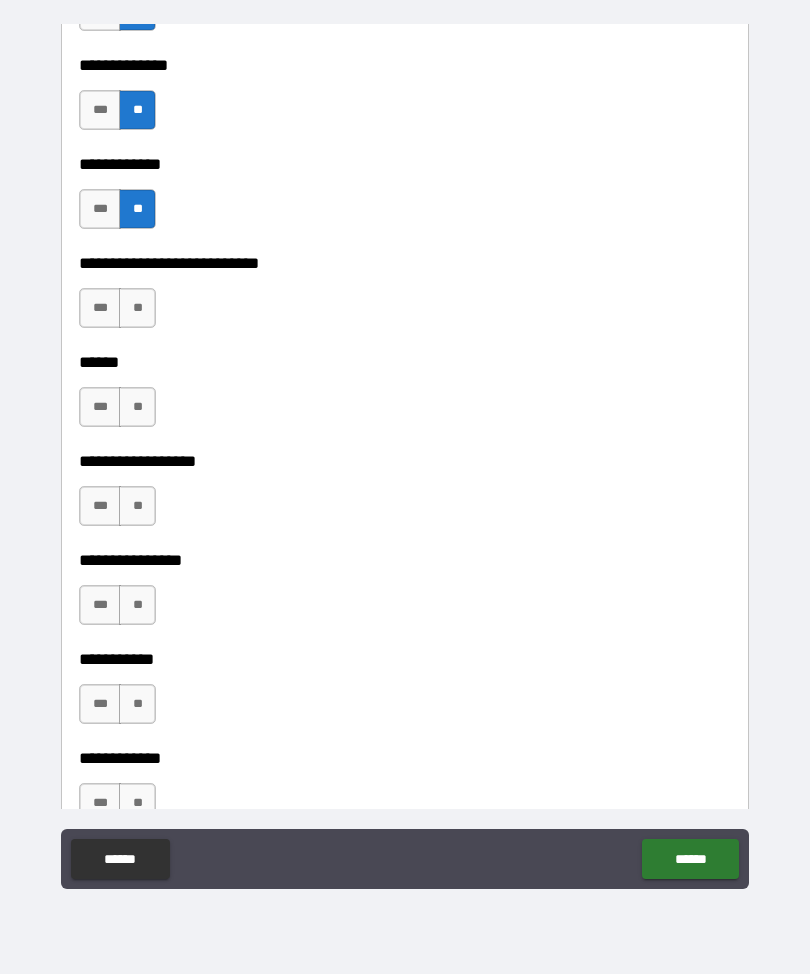 click on "**" at bounding box center [137, 308] 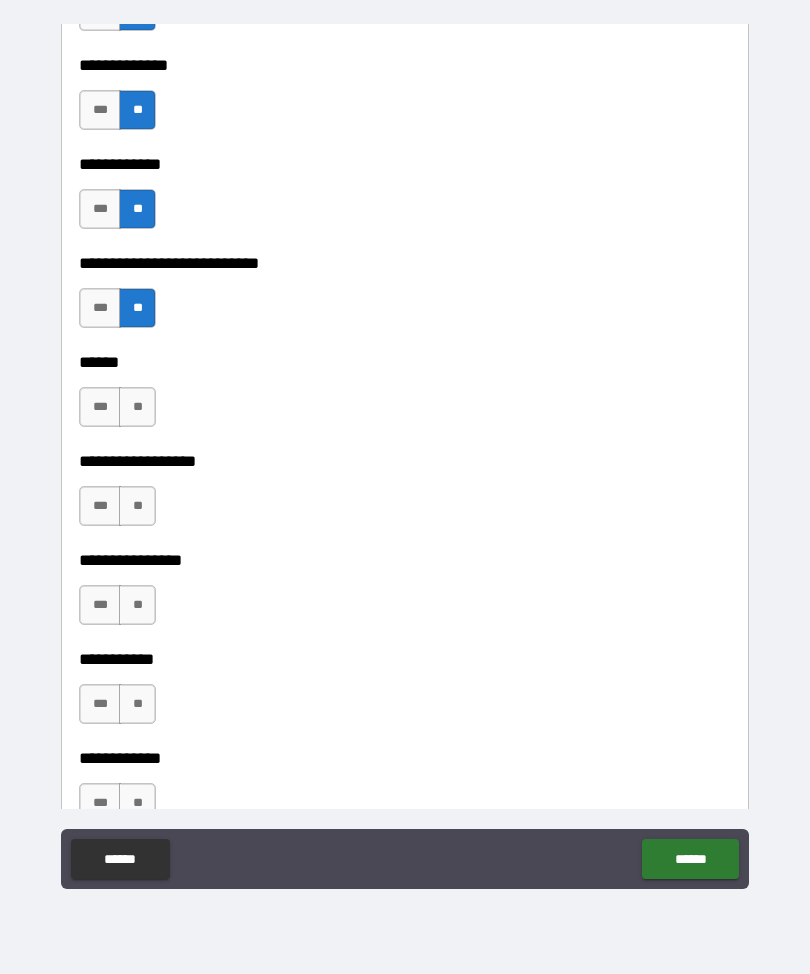 click on "**" at bounding box center (137, 407) 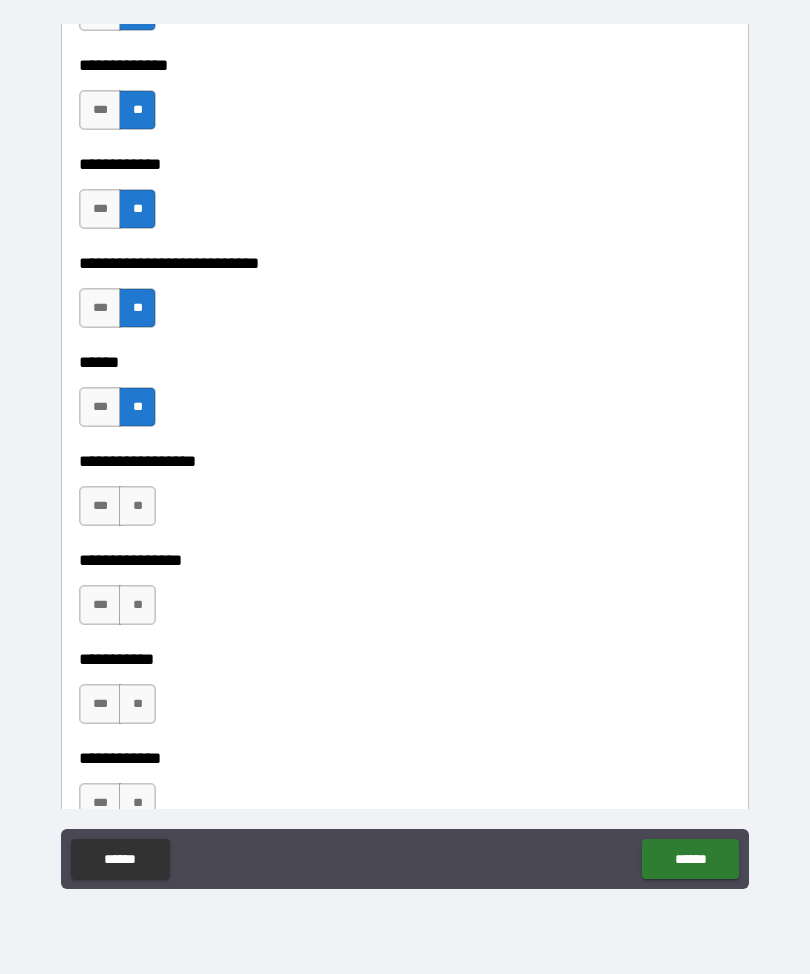 click on "**" at bounding box center [137, 506] 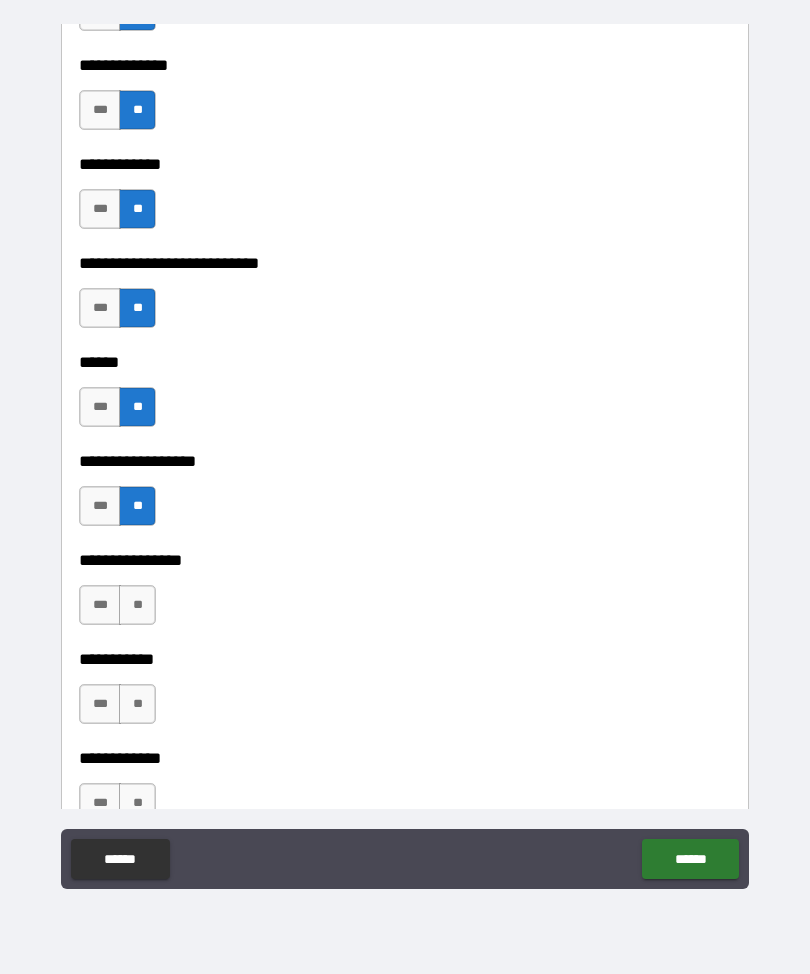 click on "**" at bounding box center [137, 605] 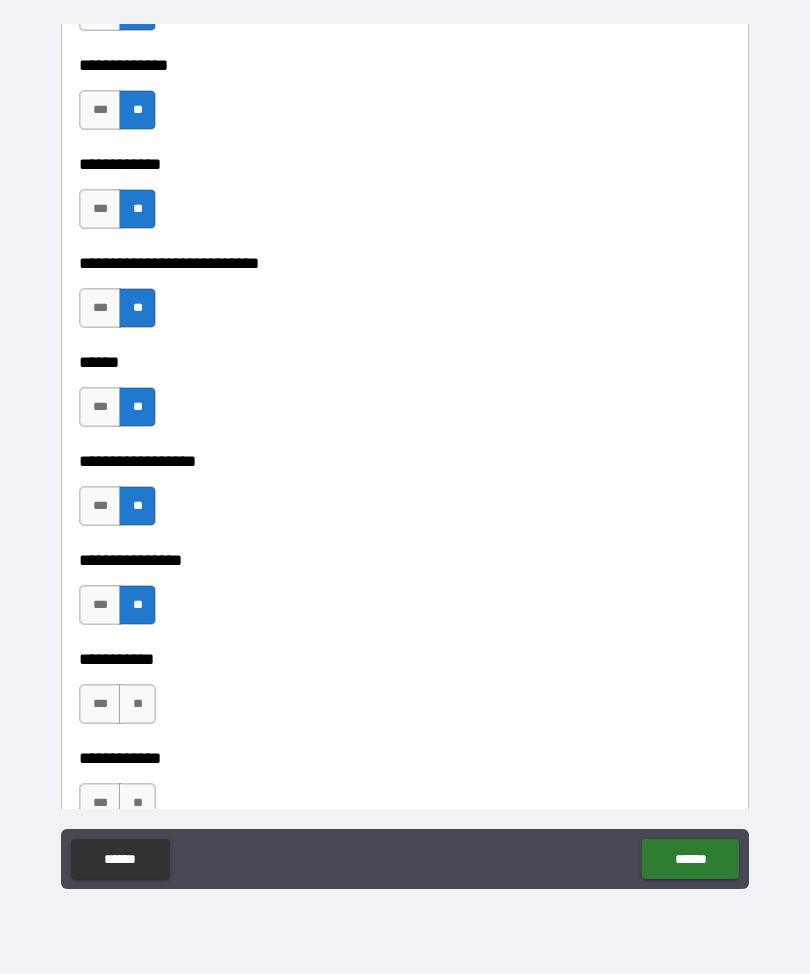 click on "**" at bounding box center [137, 704] 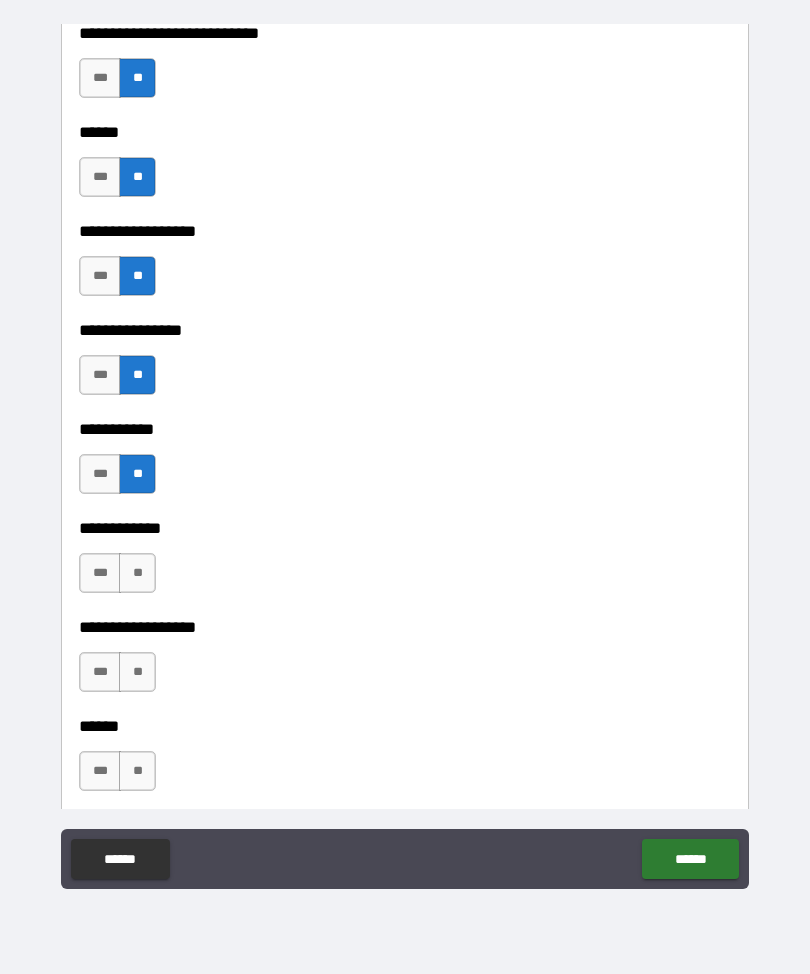 scroll, scrollTop: 9734, scrollLeft: 0, axis: vertical 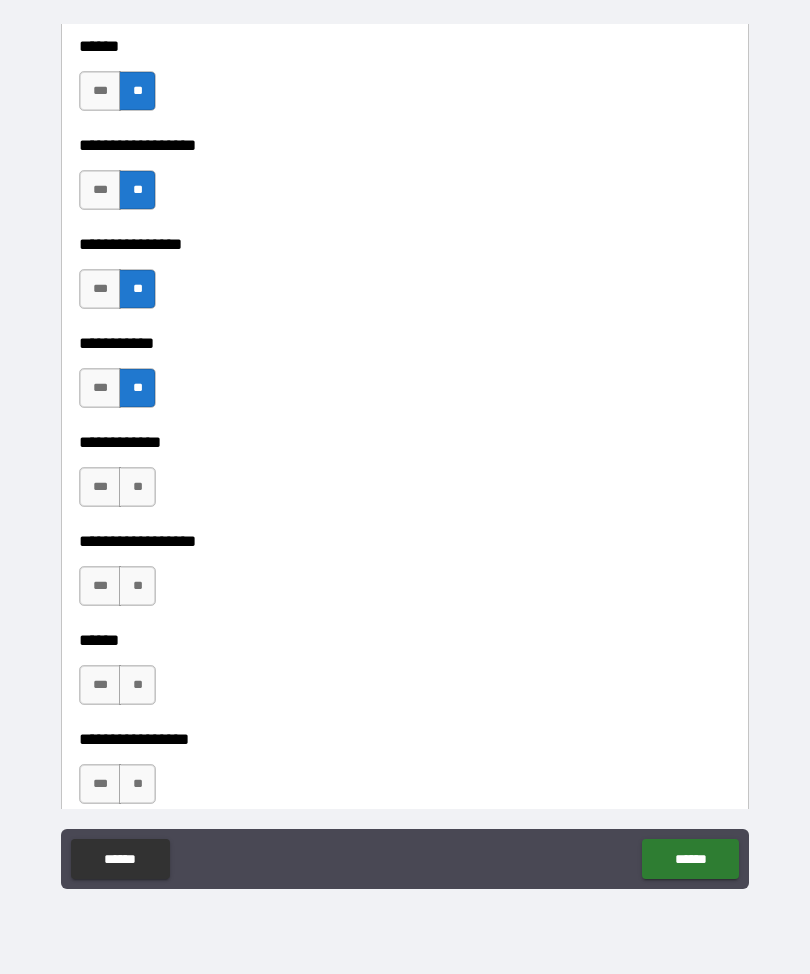 click on "**" at bounding box center [137, 487] 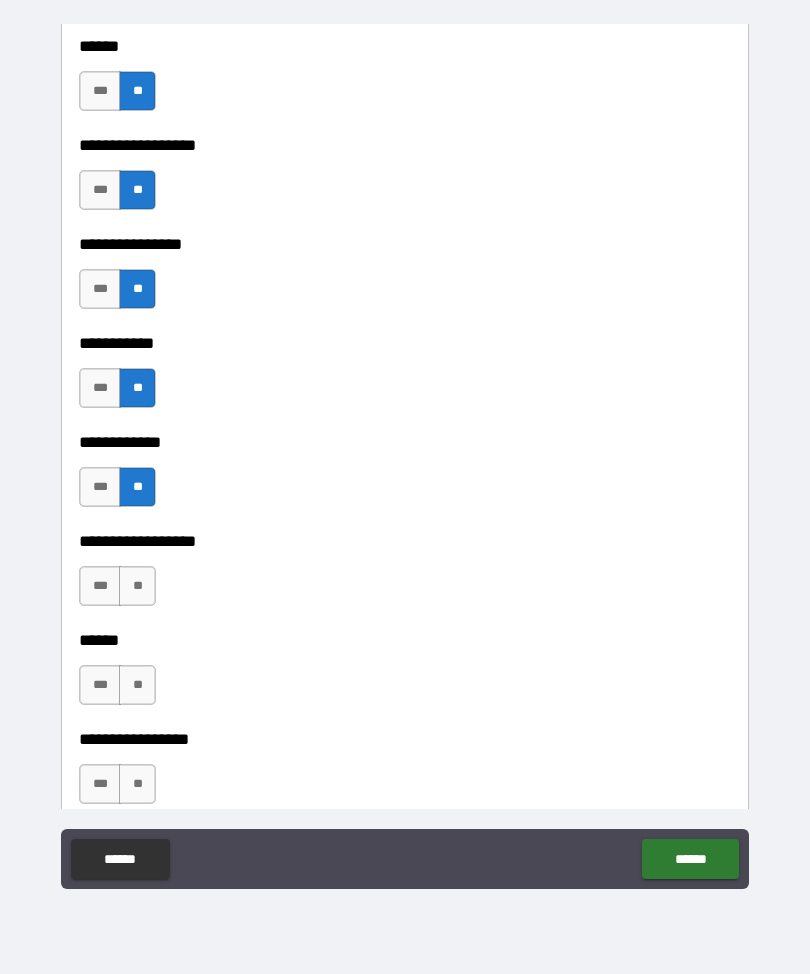 click on "**" at bounding box center (137, 586) 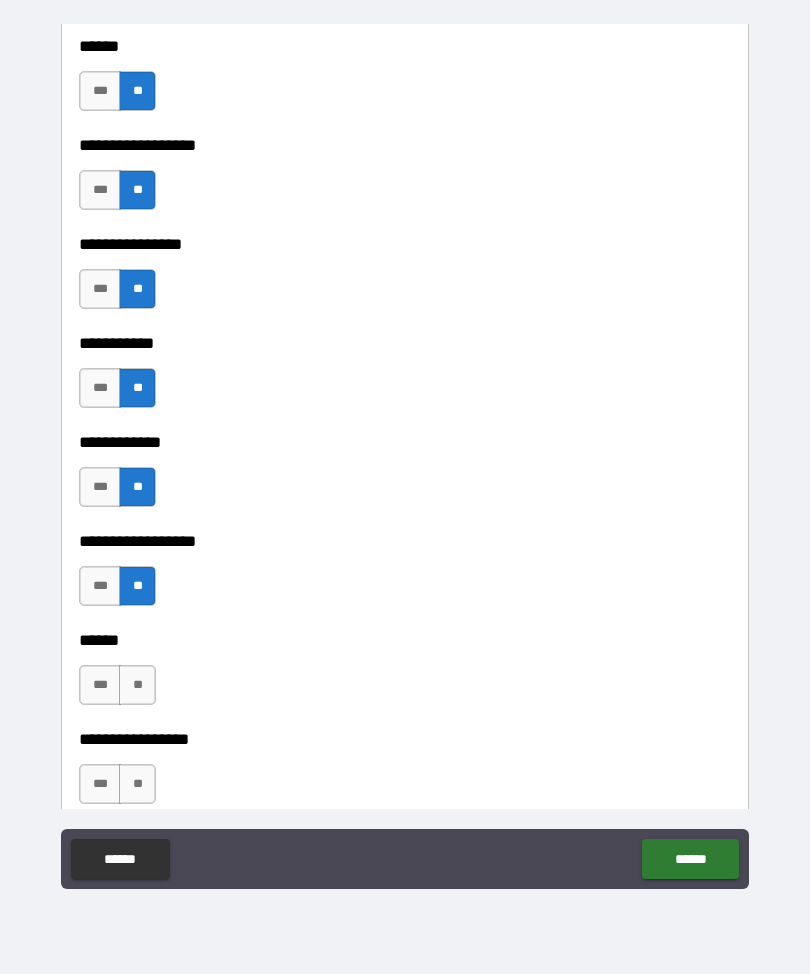 click on "**" at bounding box center [137, 685] 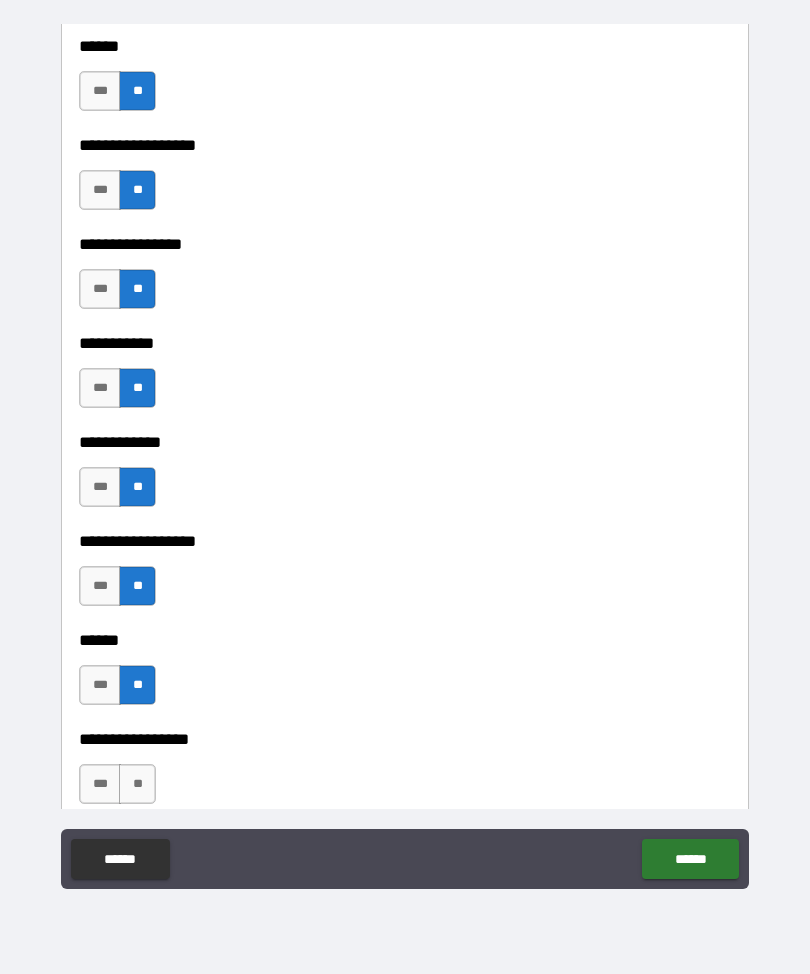 click on "**" at bounding box center (137, 784) 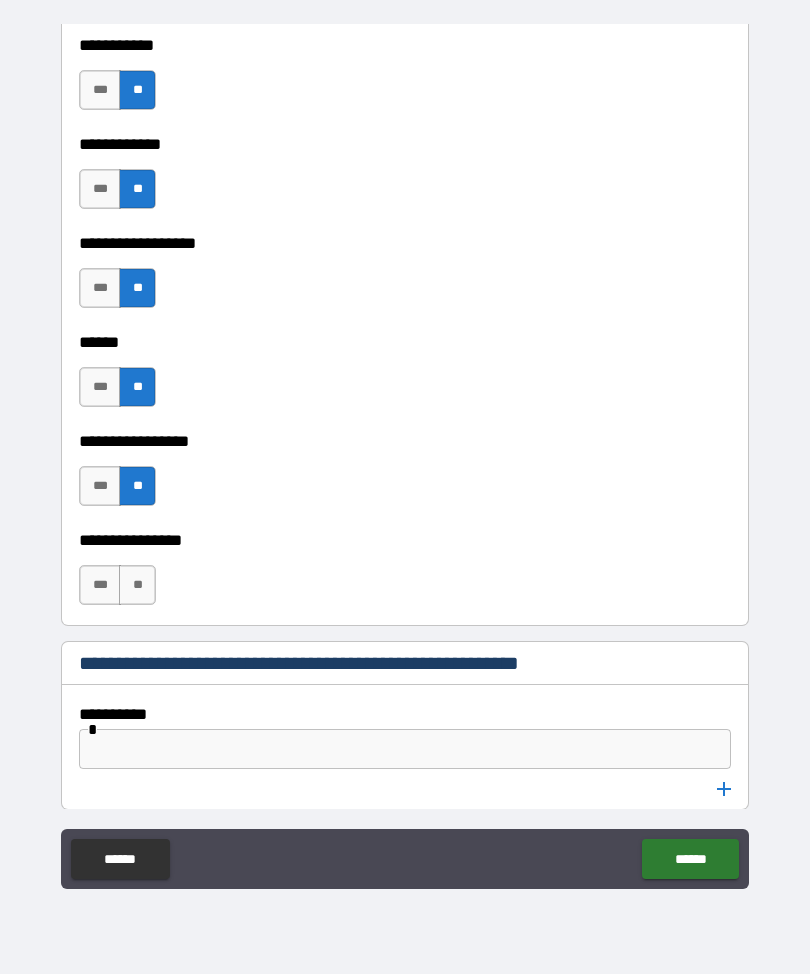 scroll, scrollTop: 10028, scrollLeft: 0, axis: vertical 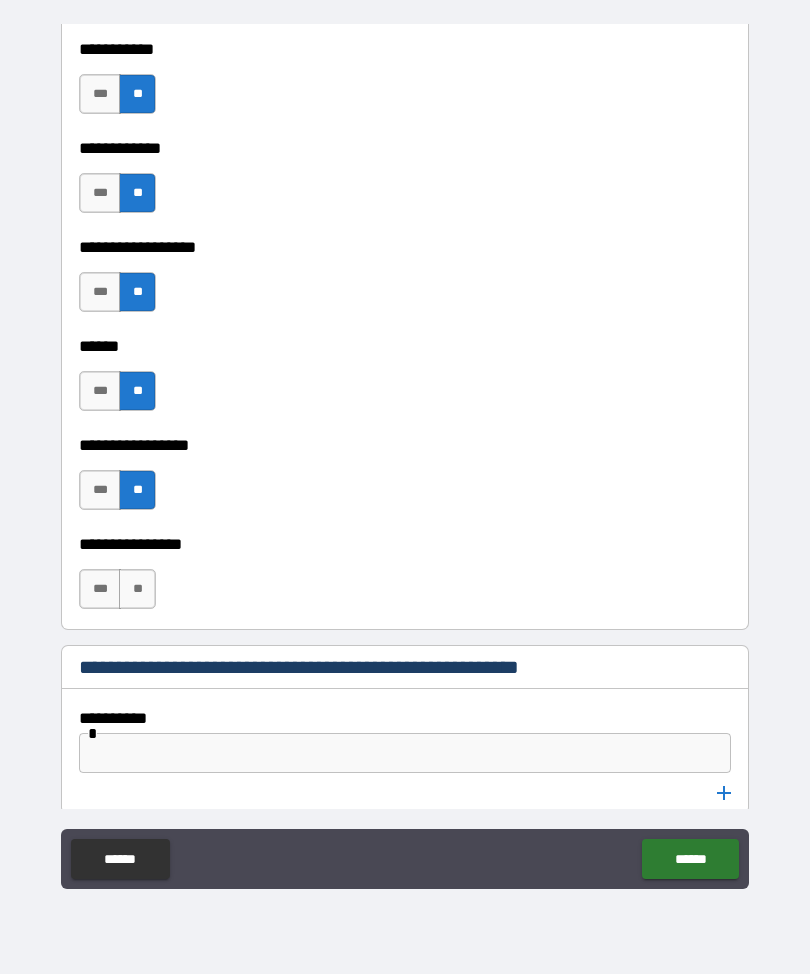 click on "**********" at bounding box center [405, 579] 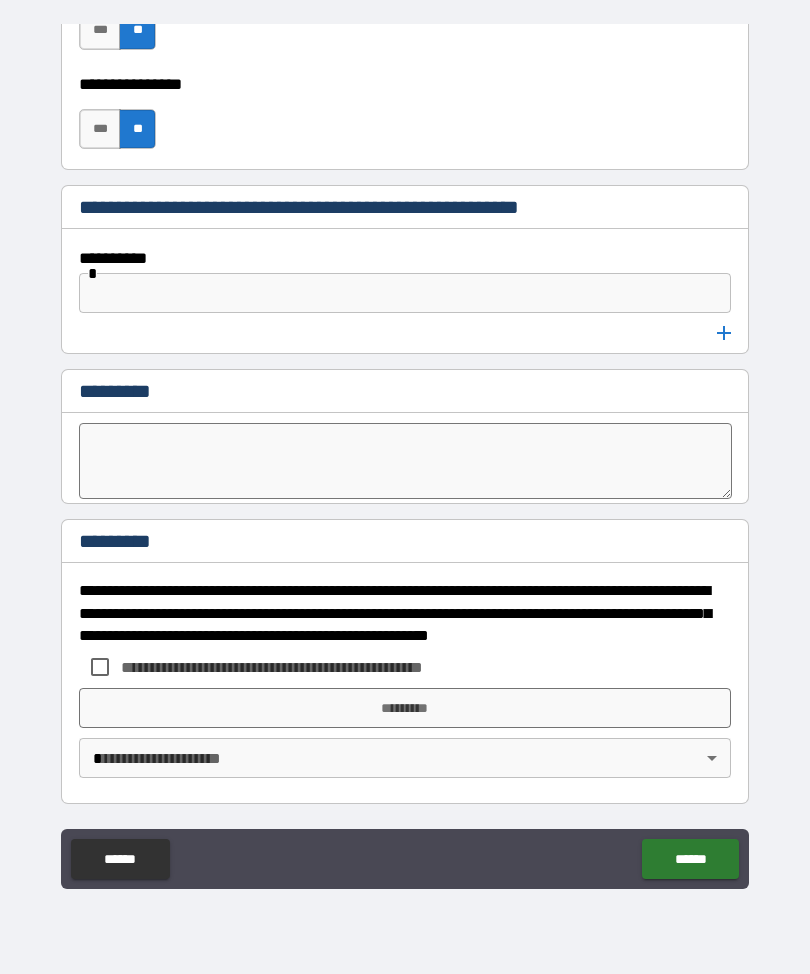scroll, scrollTop: 10488, scrollLeft: 0, axis: vertical 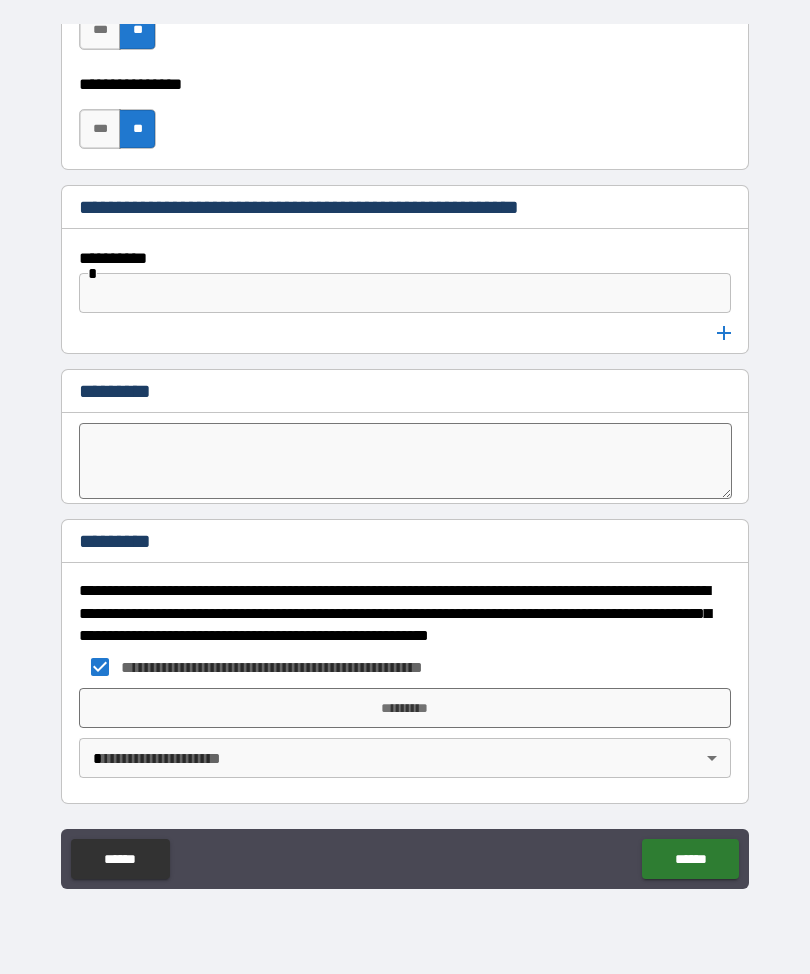 click on "*********" at bounding box center (405, 708) 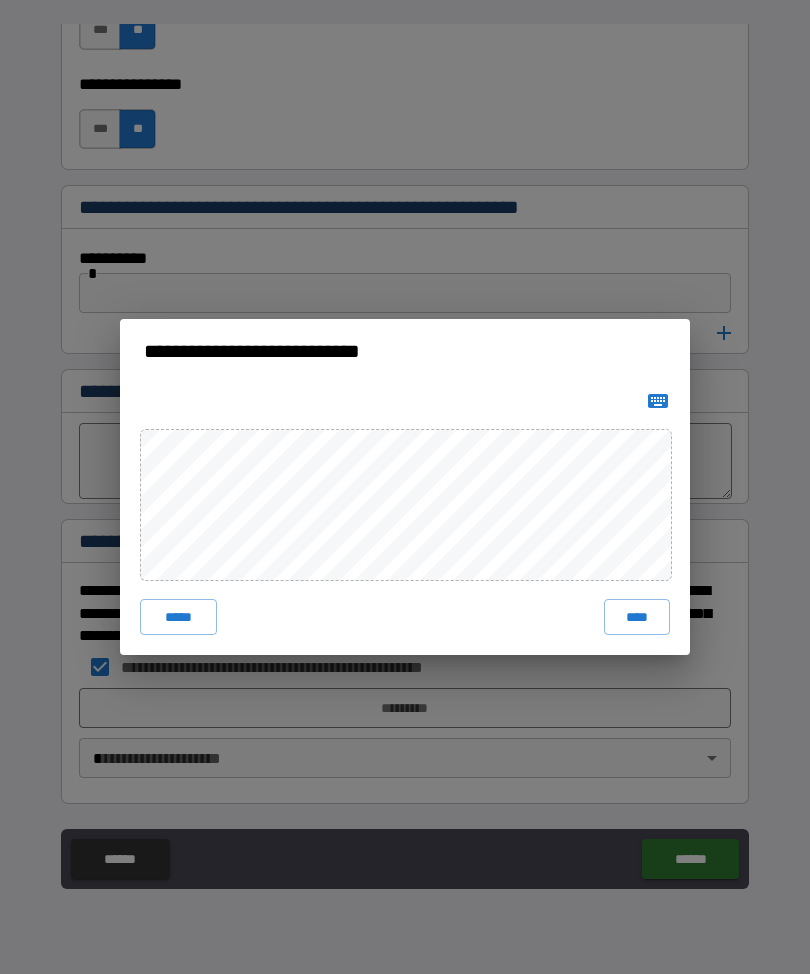 click on "****" at bounding box center [637, 617] 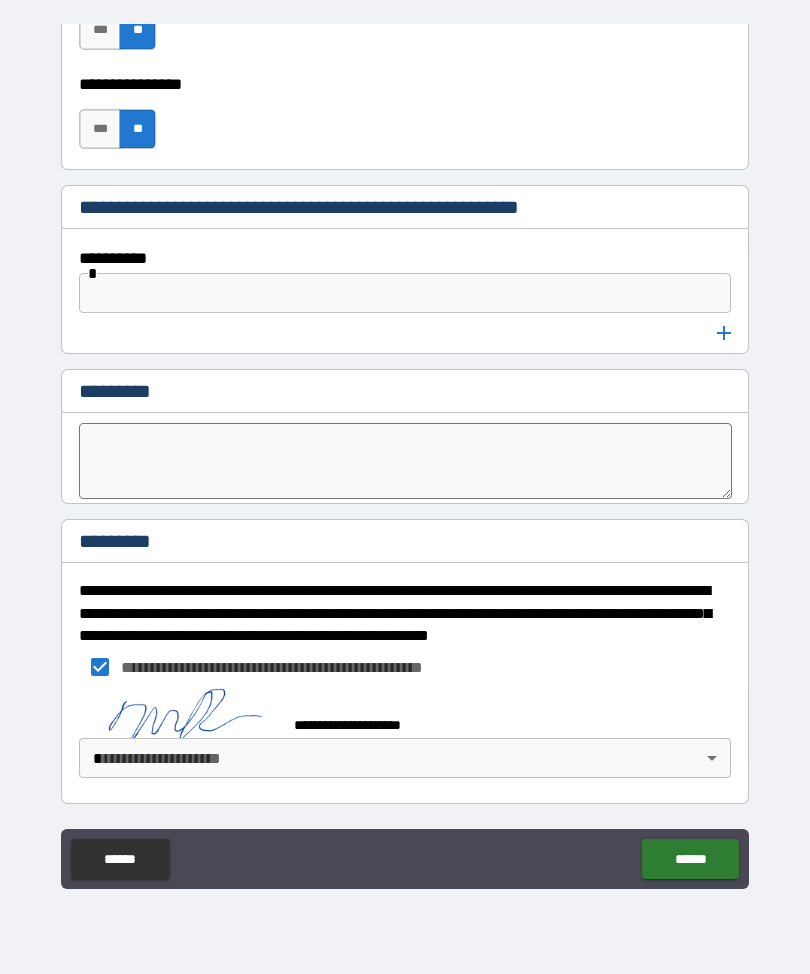 scroll, scrollTop: 10478, scrollLeft: 0, axis: vertical 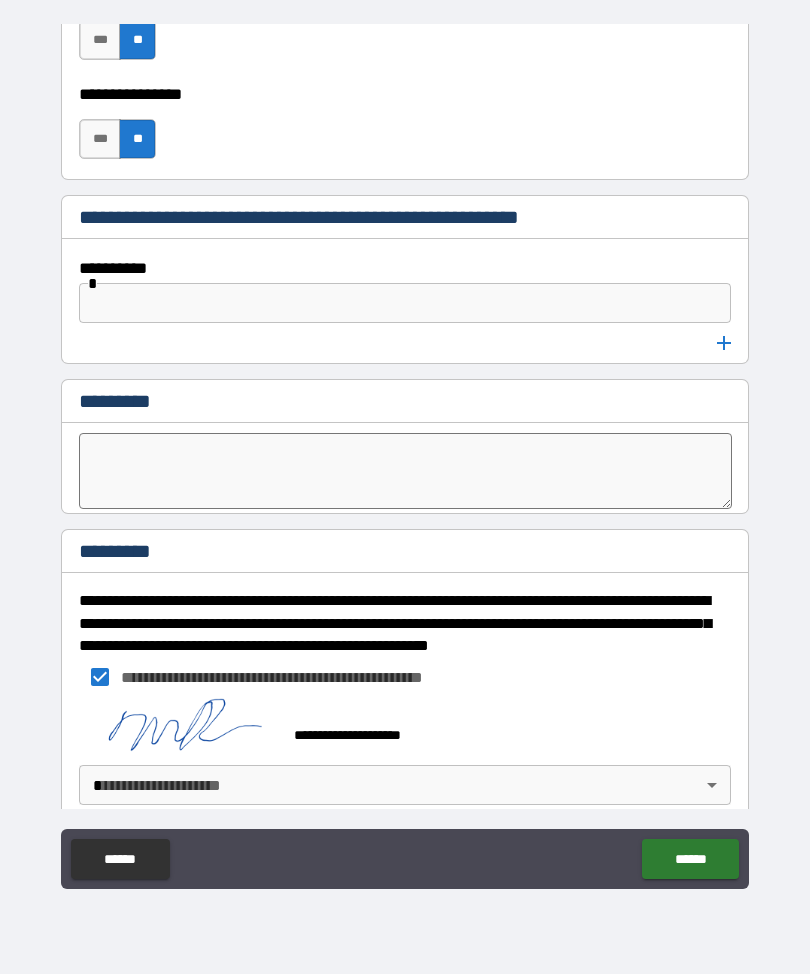 click on "**********" at bounding box center [405, 454] 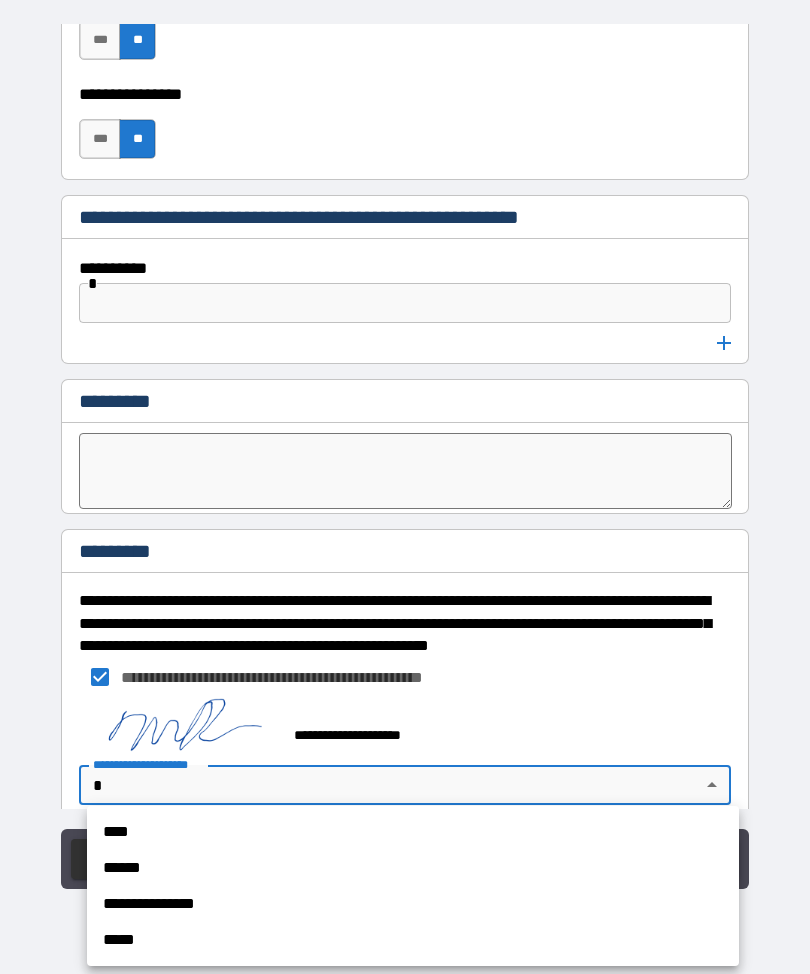 click on "****" at bounding box center (413, 832) 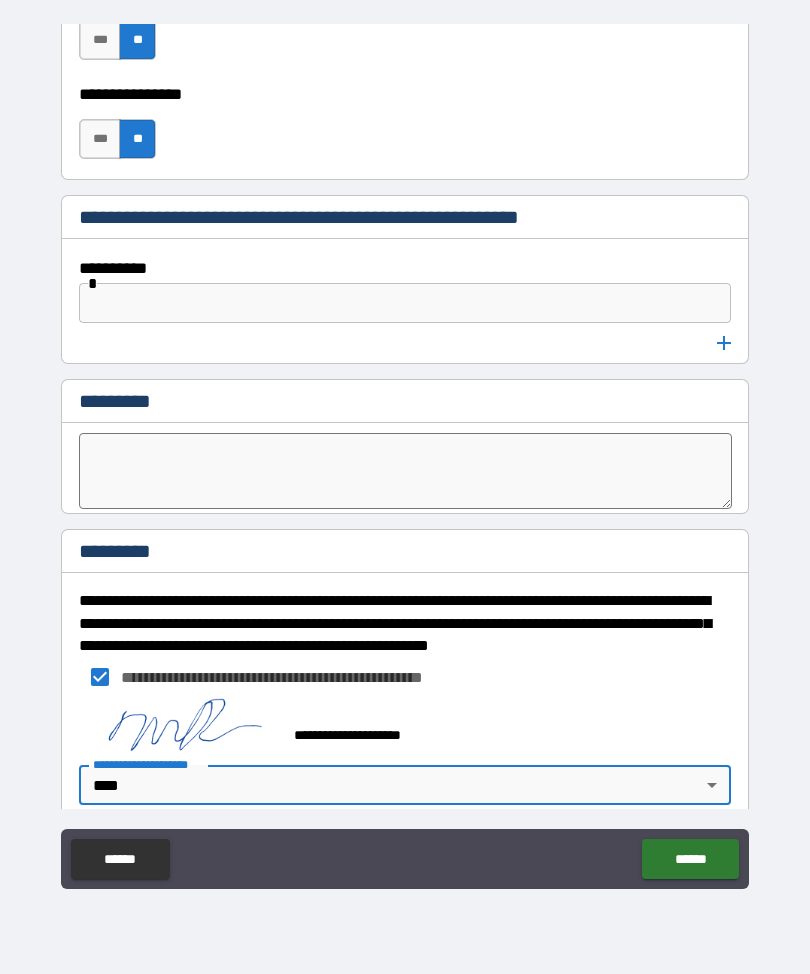 click on "******" at bounding box center [690, 859] 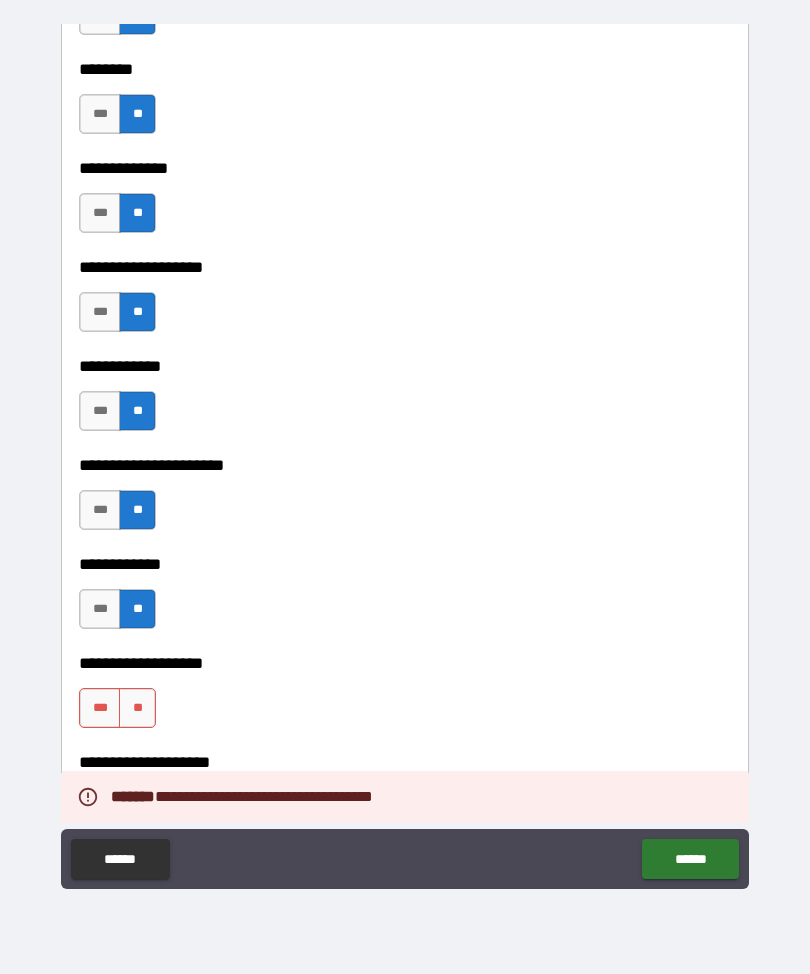 scroll, scrollTop: 7927, scrollLeft: 0, axis: vertical 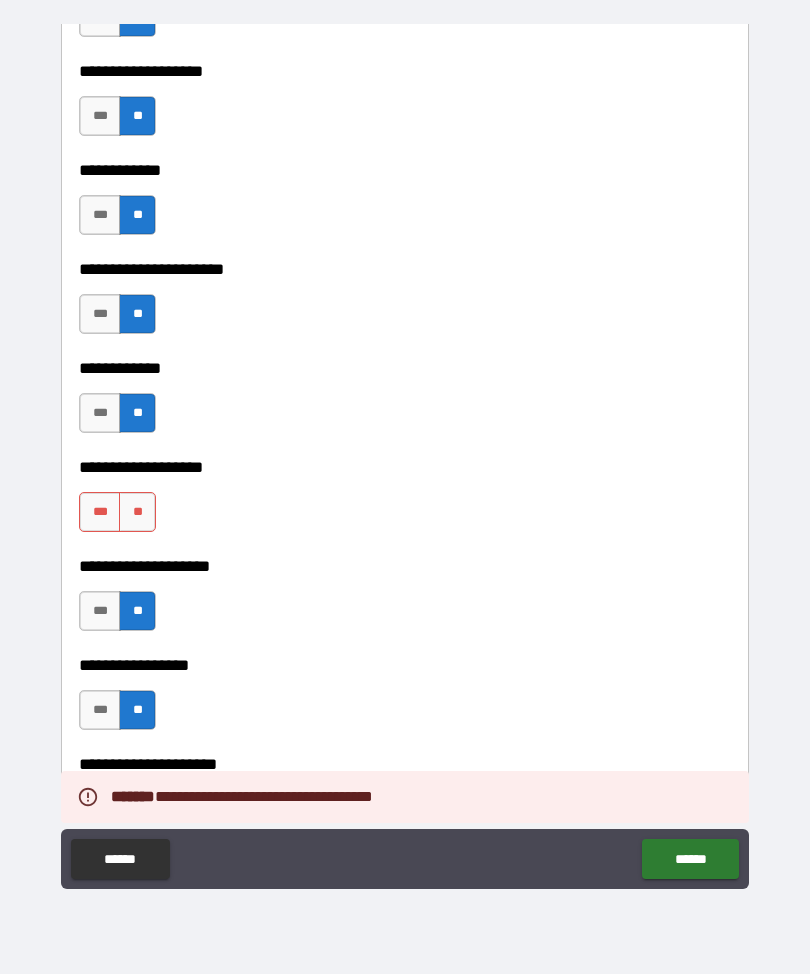 click on "**" at bounding box center (137, 512) 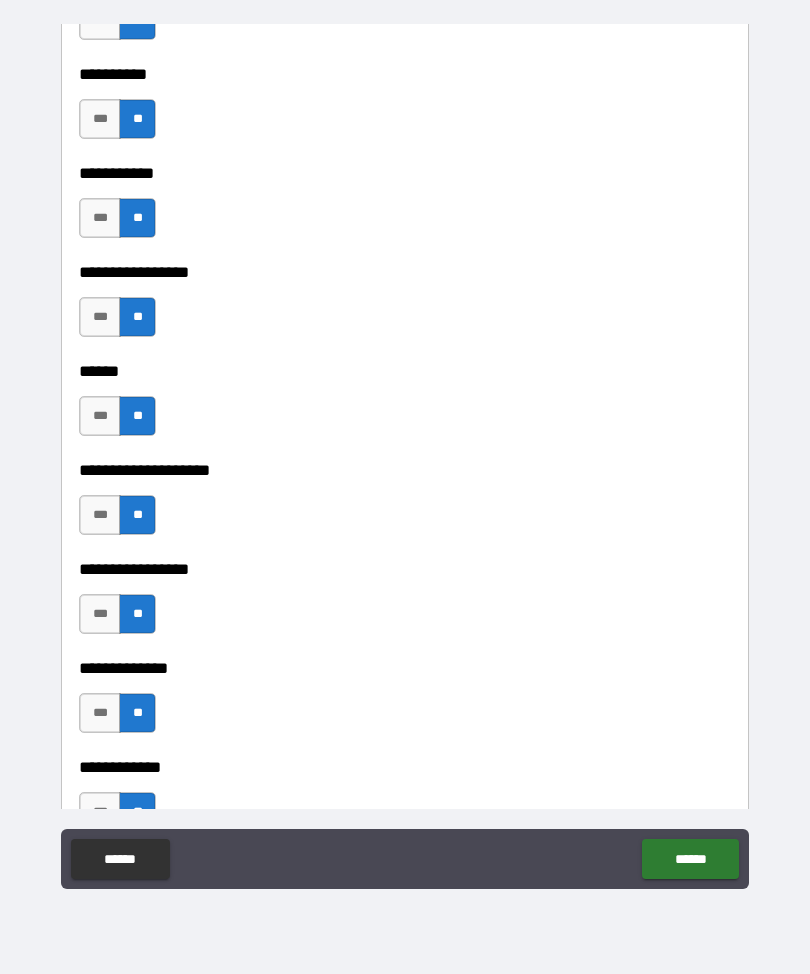 scroll, scrollTop: 6811, scrollLeft: 0, axis: vertical 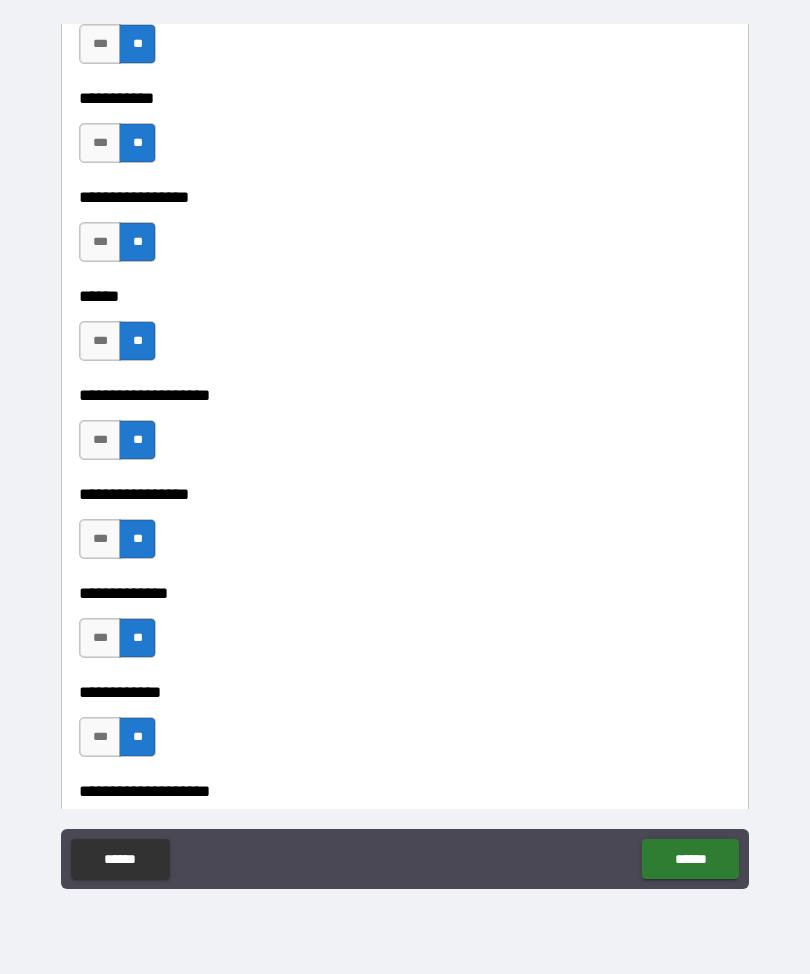 click on "******" at bounding box center [690, 859] 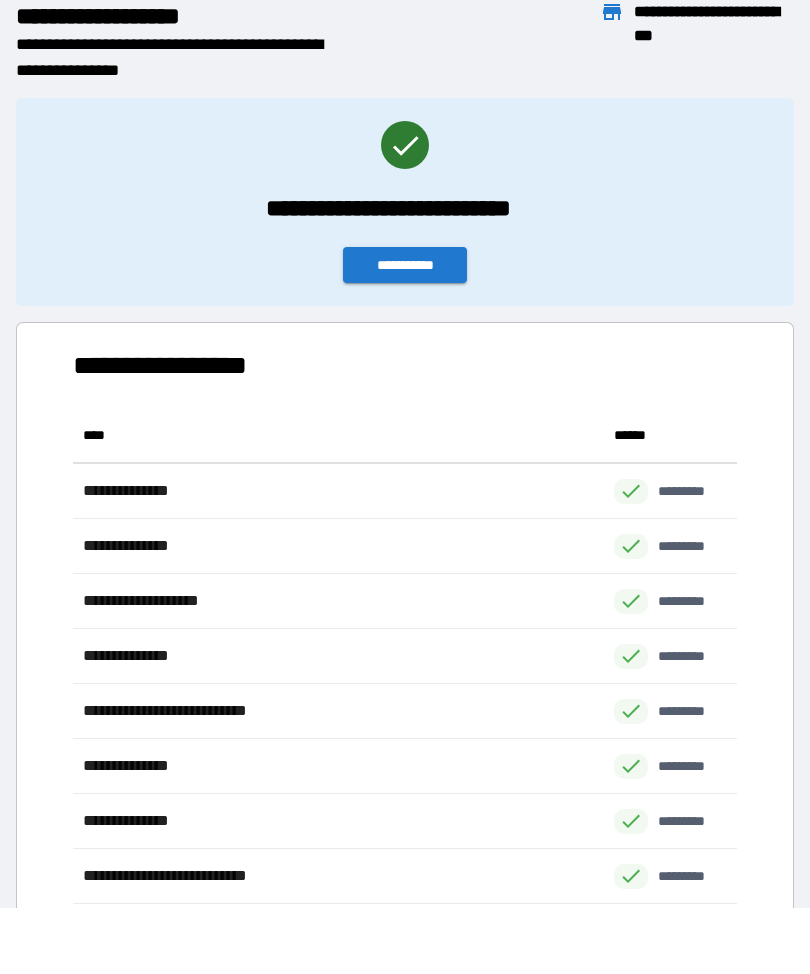 scroll, scrollTop: 1, scrollLeft: 1, axis: both 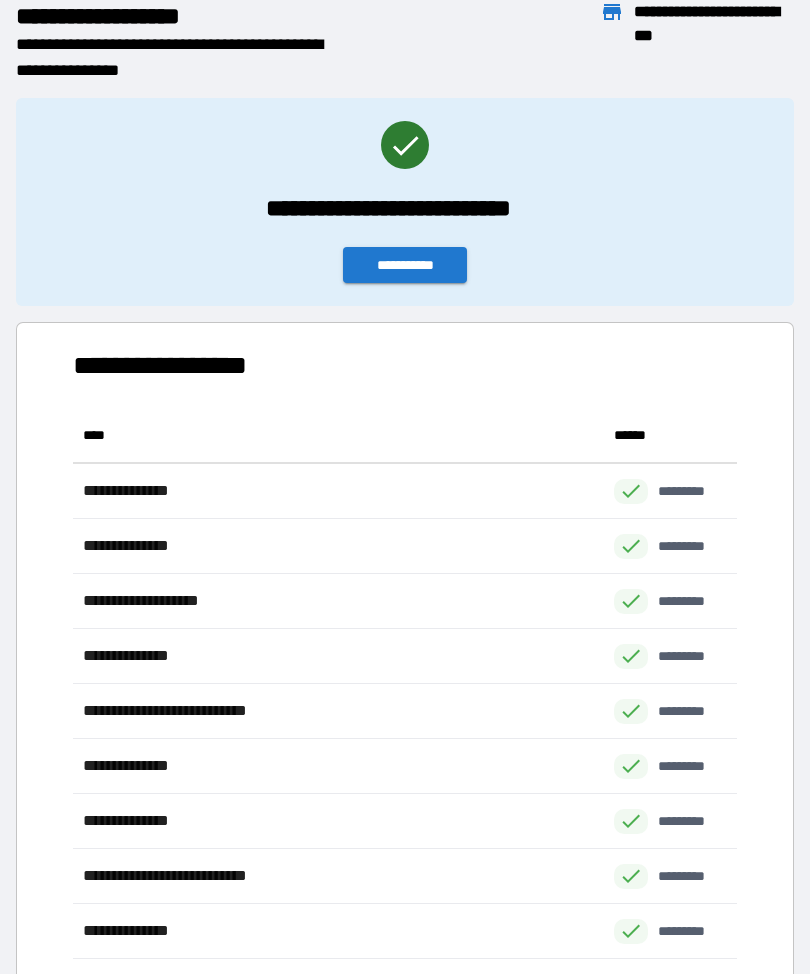 click on "**********" at bounding box center [405, 265] 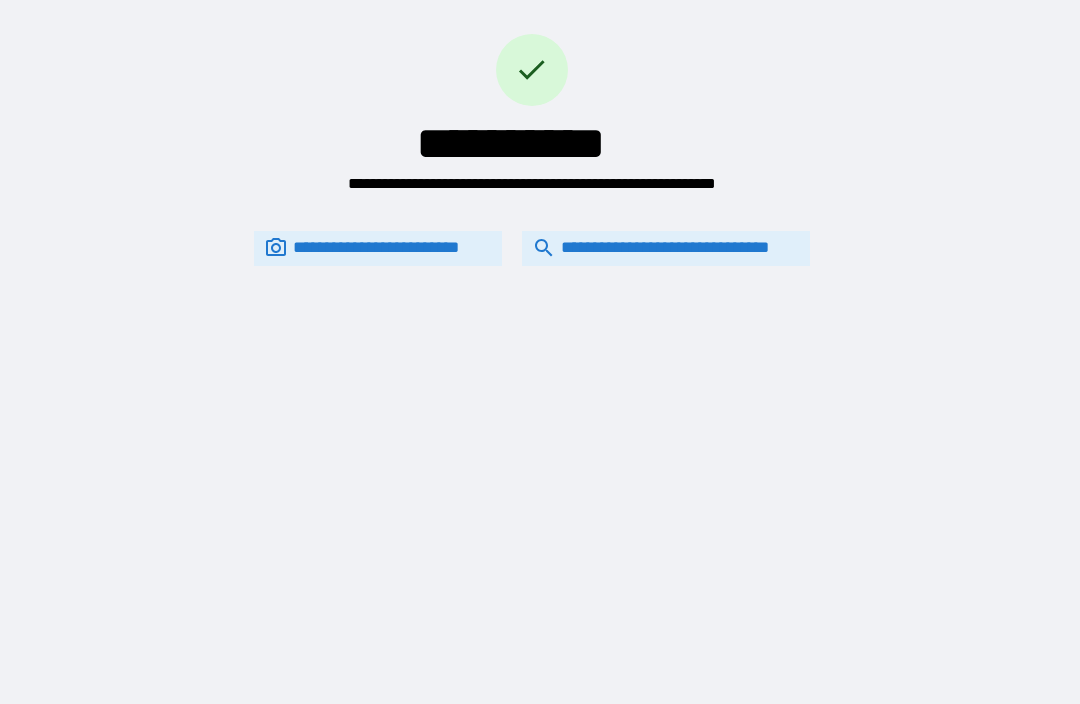 click on "**********" at bounding box center [666, 248] 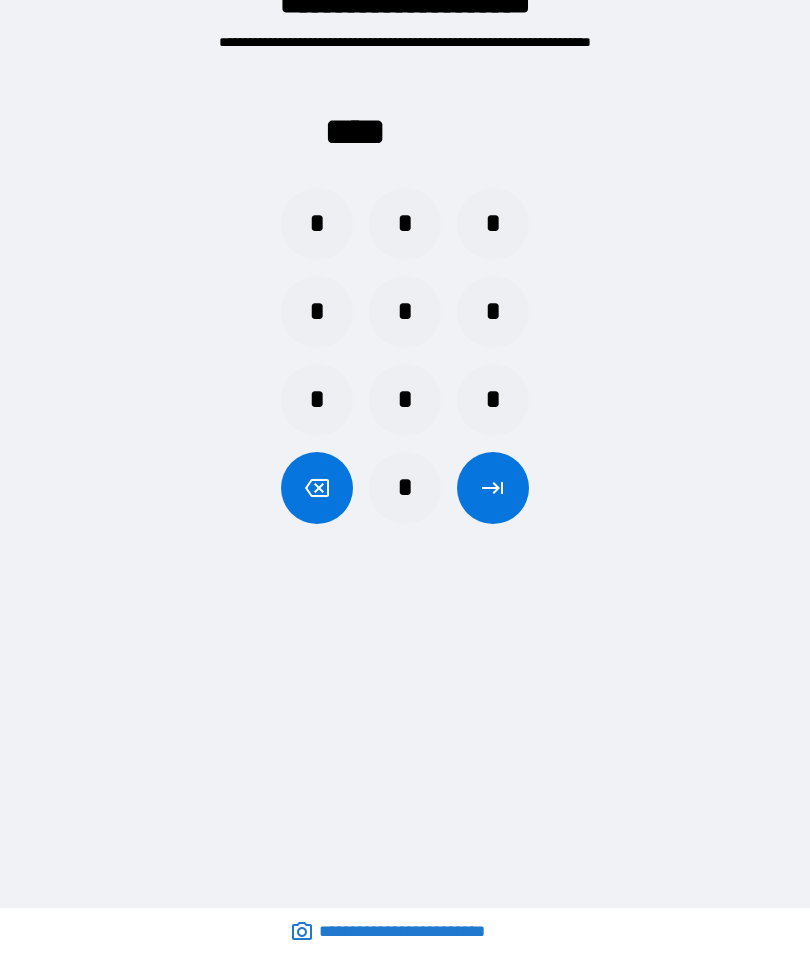 click on "*" at bounding box center (317, 224) 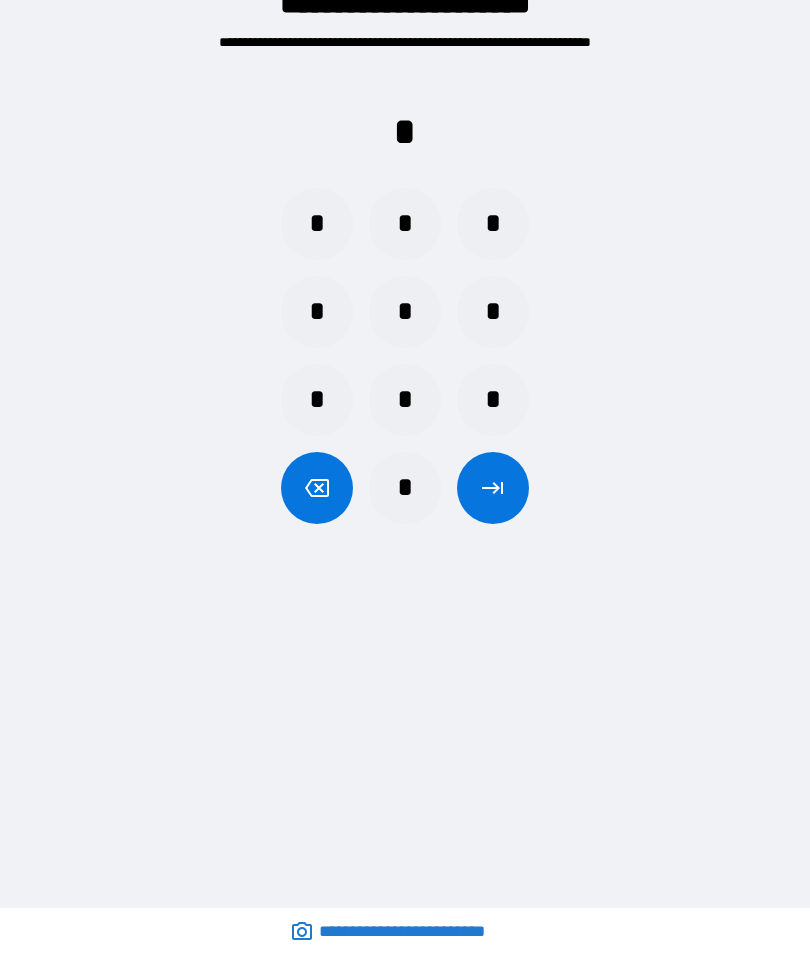 click on "*" at bounding box center (317, 312) 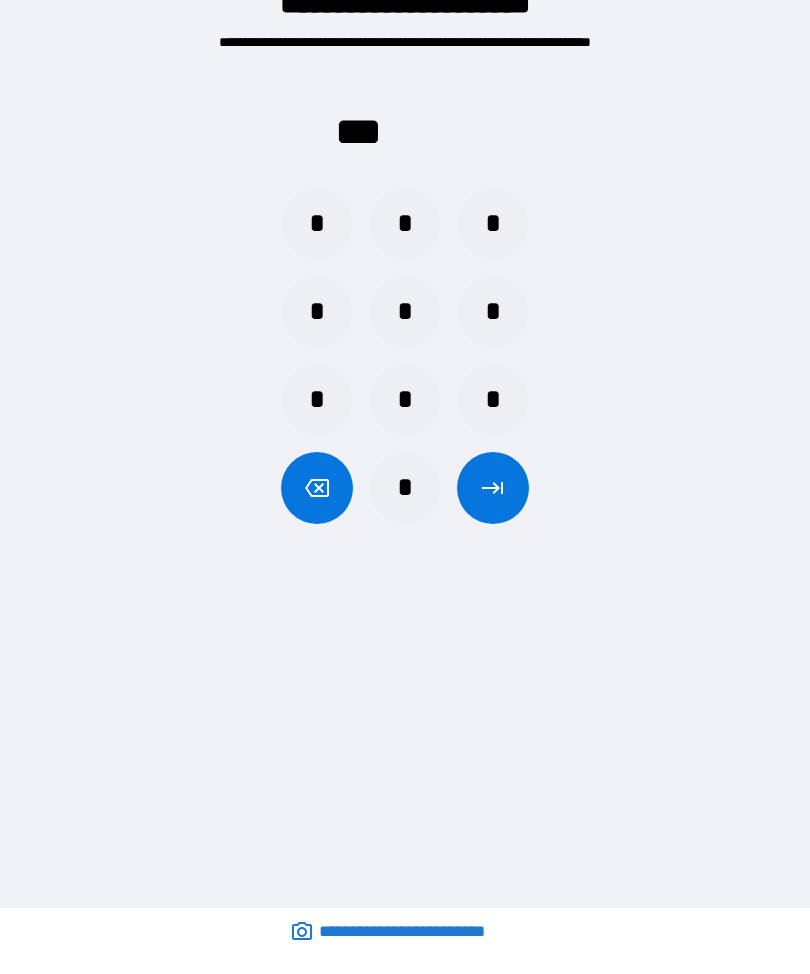 click on "*" at bounding box center (493, 312) 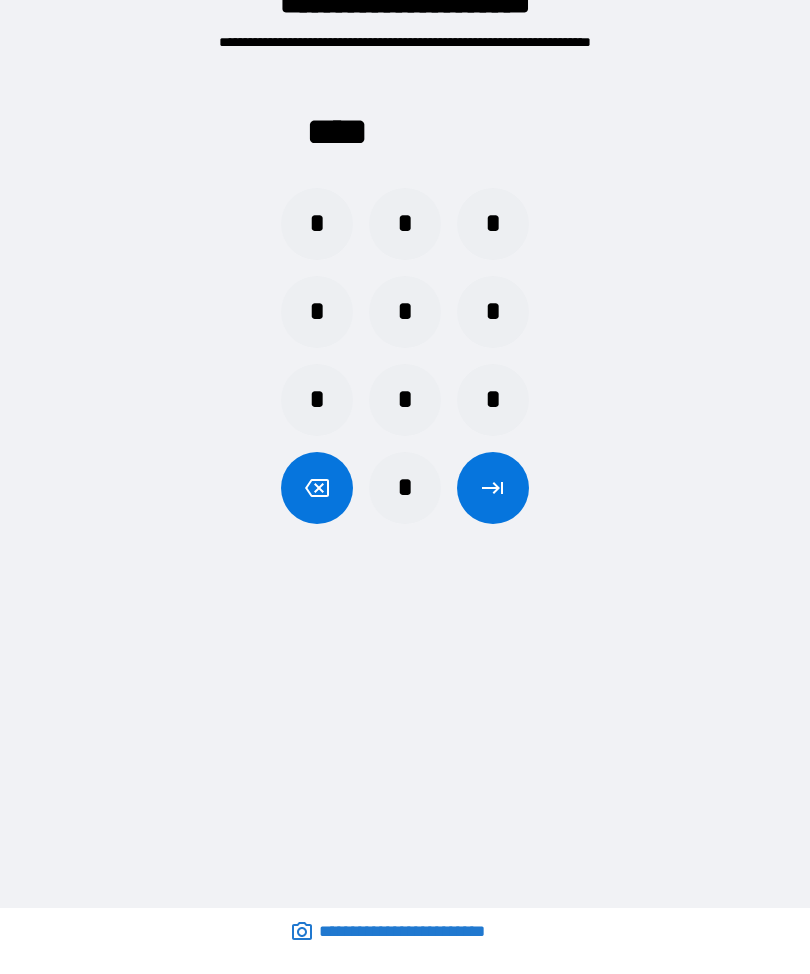 click at bounding box center (493, 488) 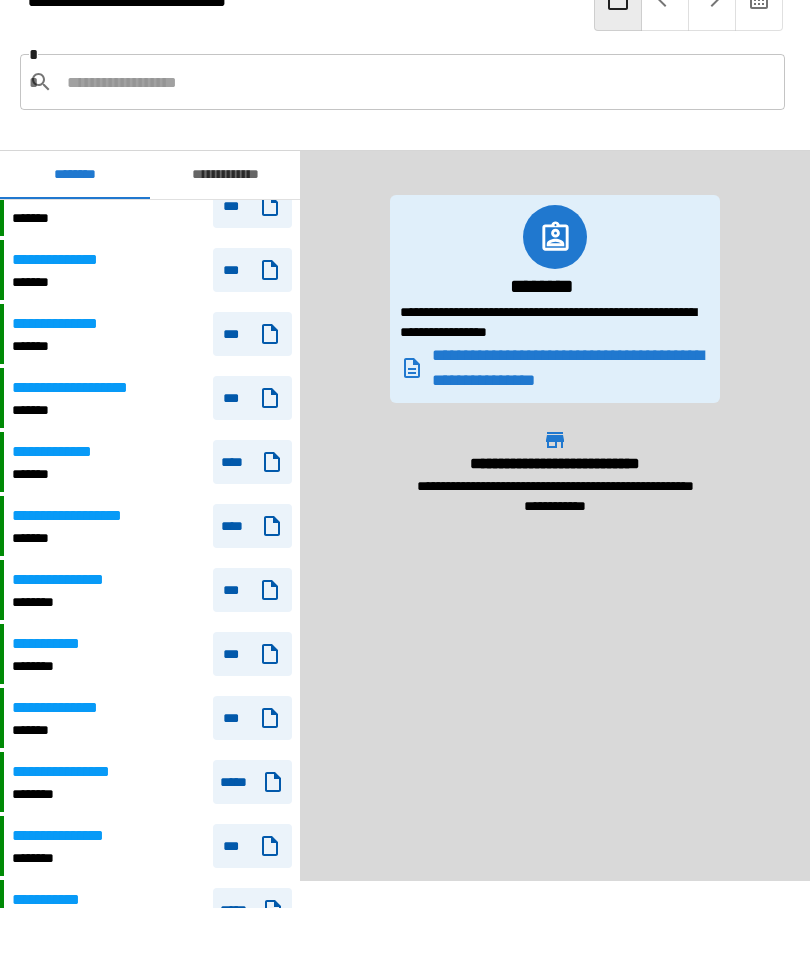 scroll, scrollTop: 135, scrollLeft: 0, axis: vertical 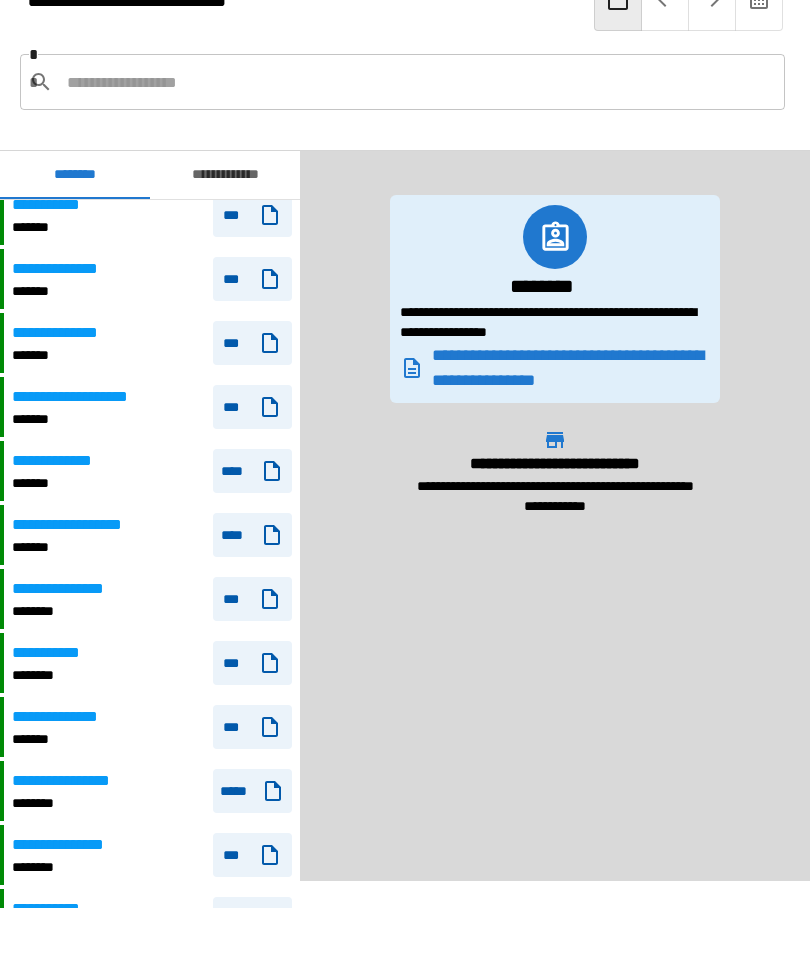 click on "**********" at bounding box center (64, 461) 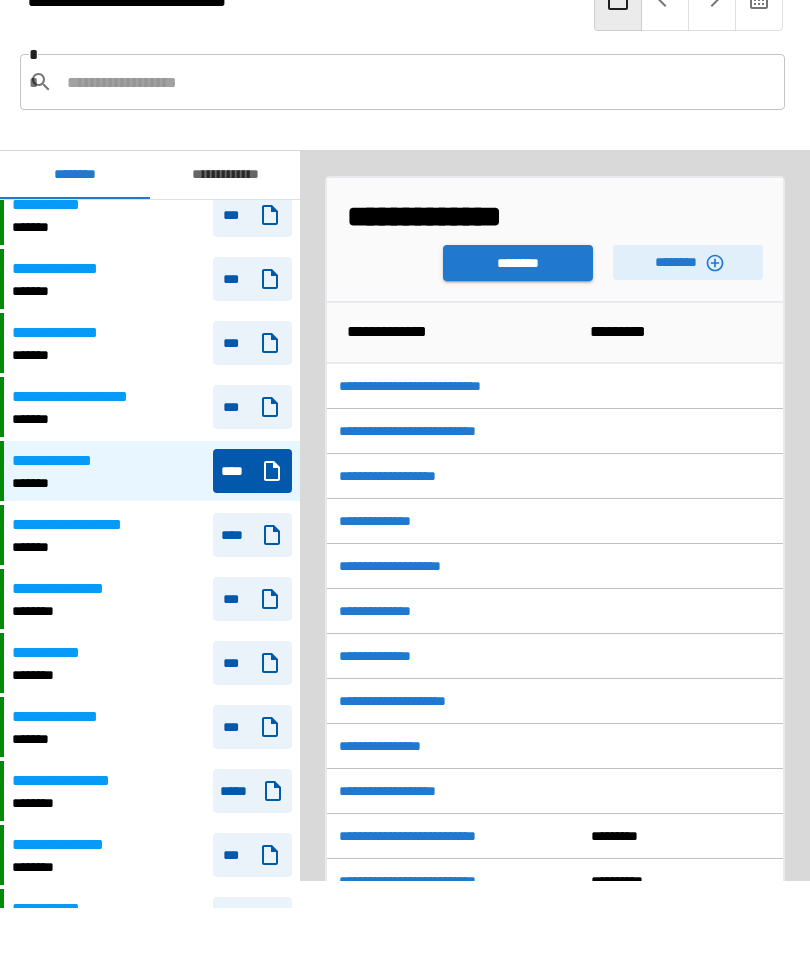 click on "********" at bounding box center (518, 263) 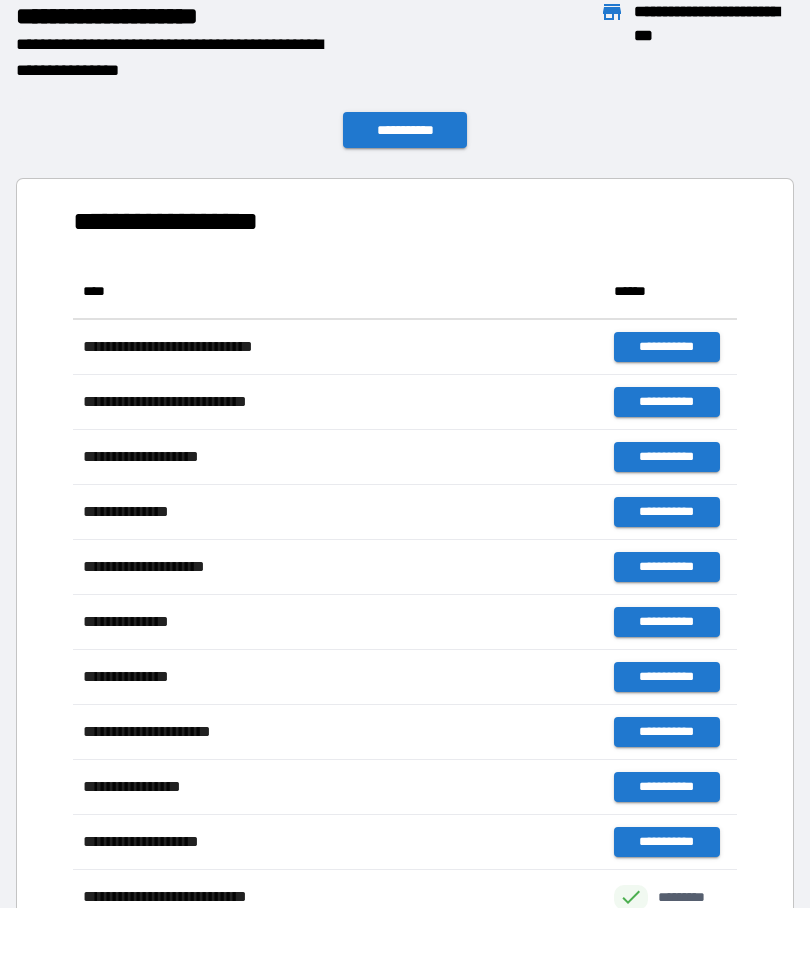 scroll, scrollTop: 1, scrollLeft: 1, axis: both 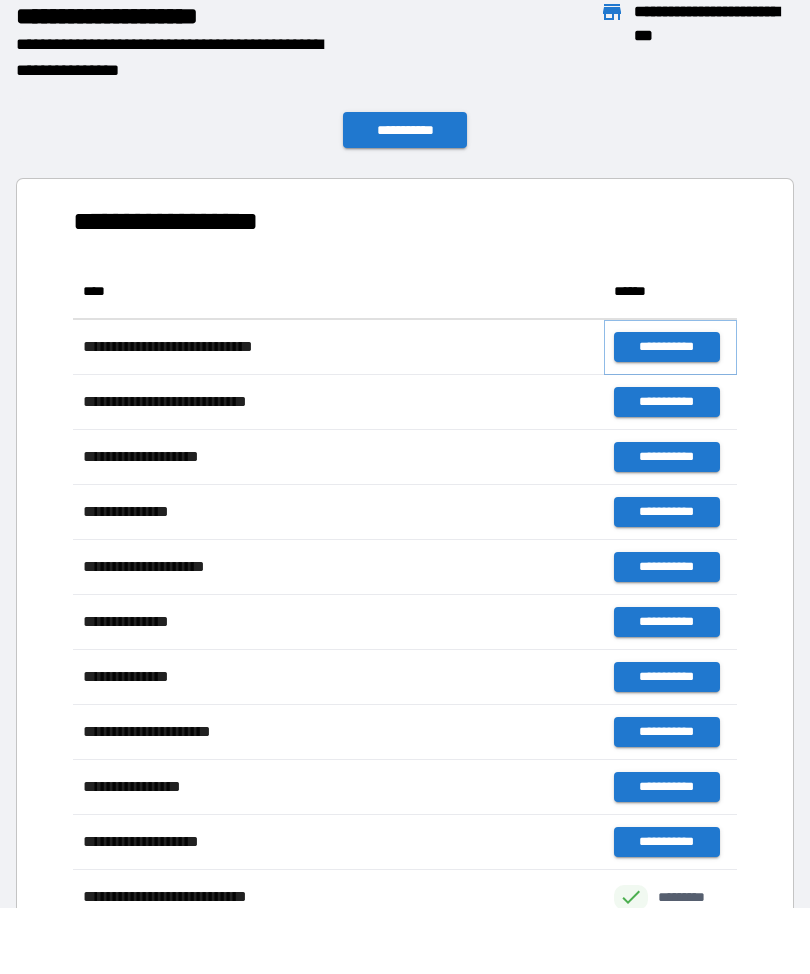 click on "**********" at bounding box center [666, 347] 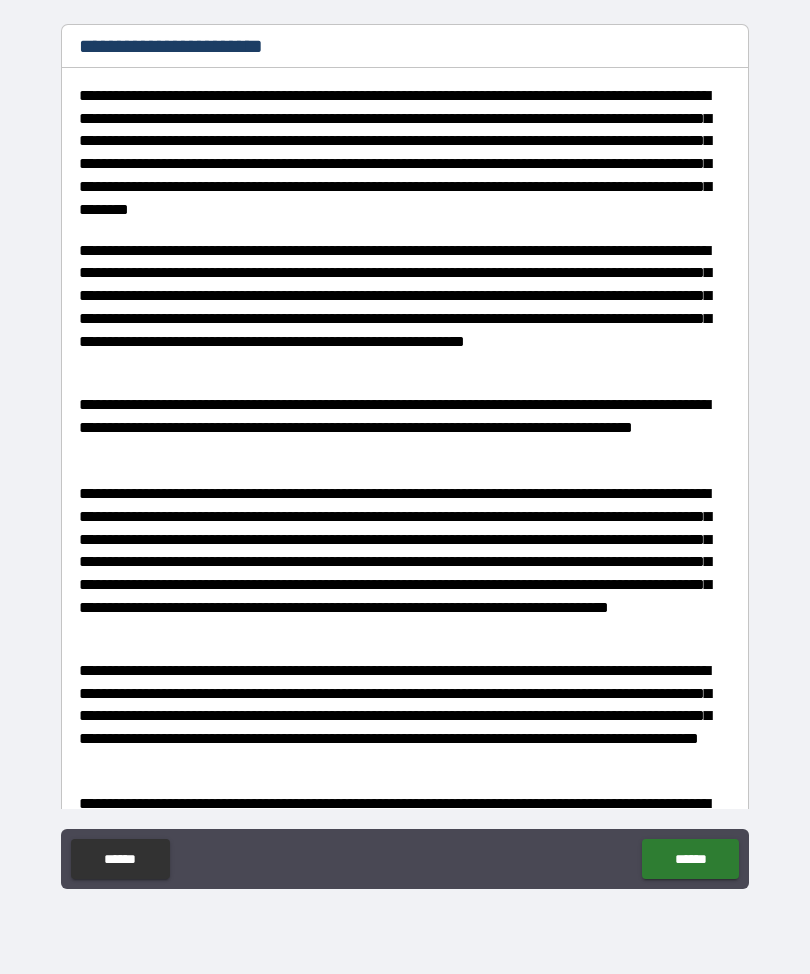 click on "******" at bounding box center (690, 859) 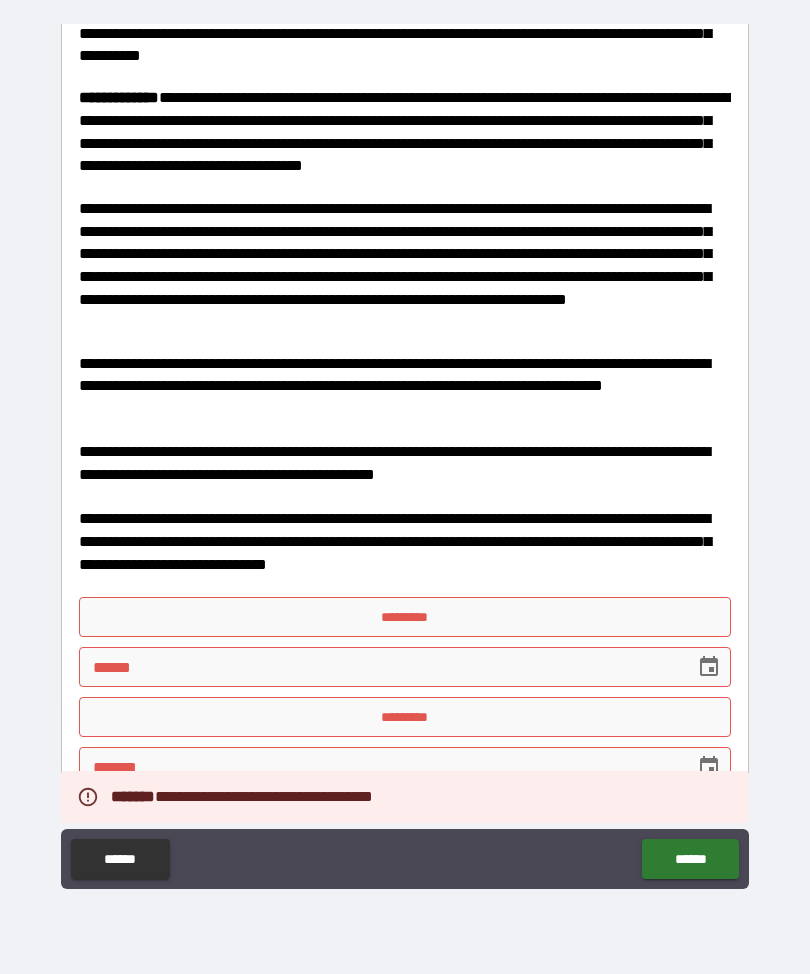 scroll, scrollTop: 1389, scrollLeft: 0, axis: vertical 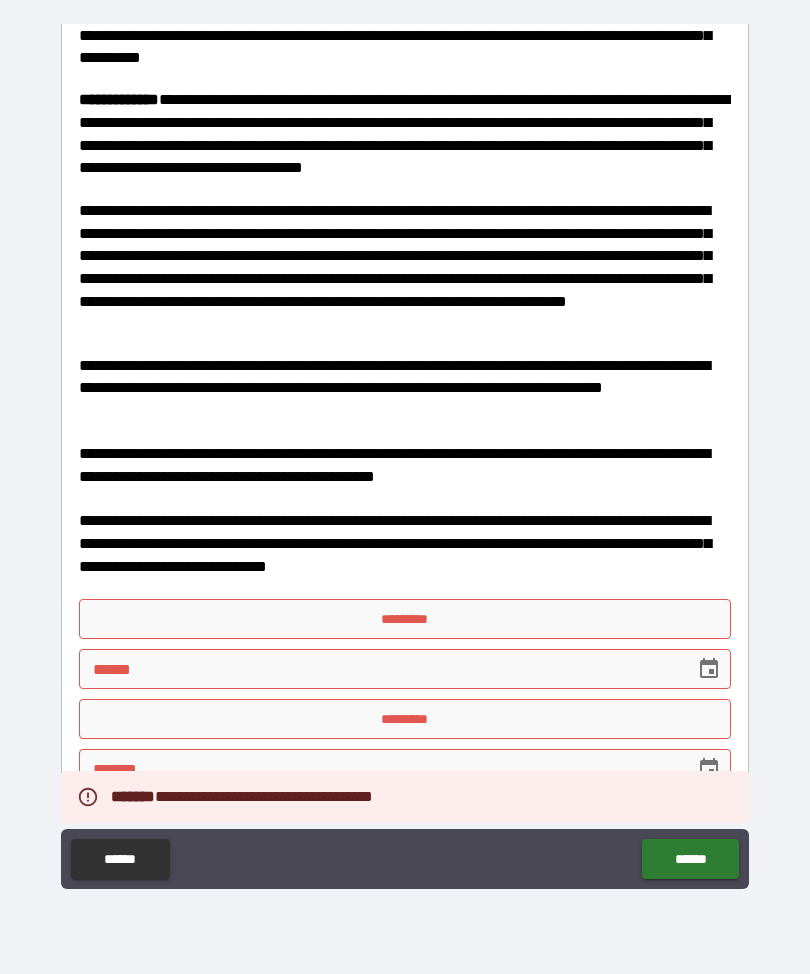 click on "*********" at bounding box center (405, 619) 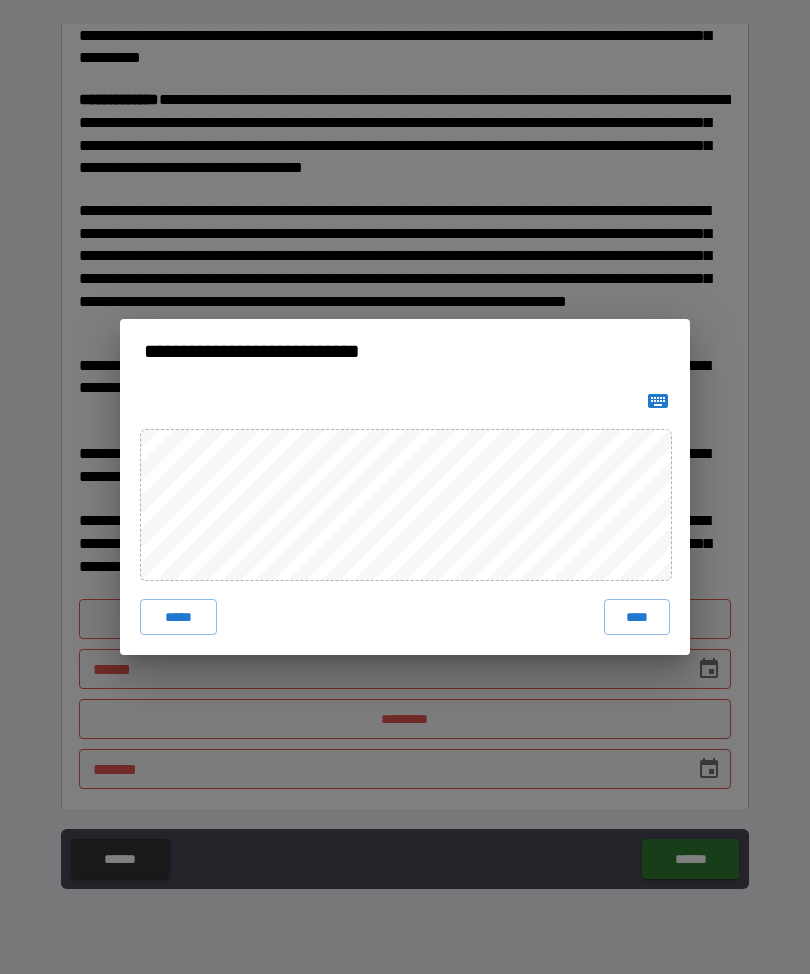 click on "****" at bounding box center (637, 617) 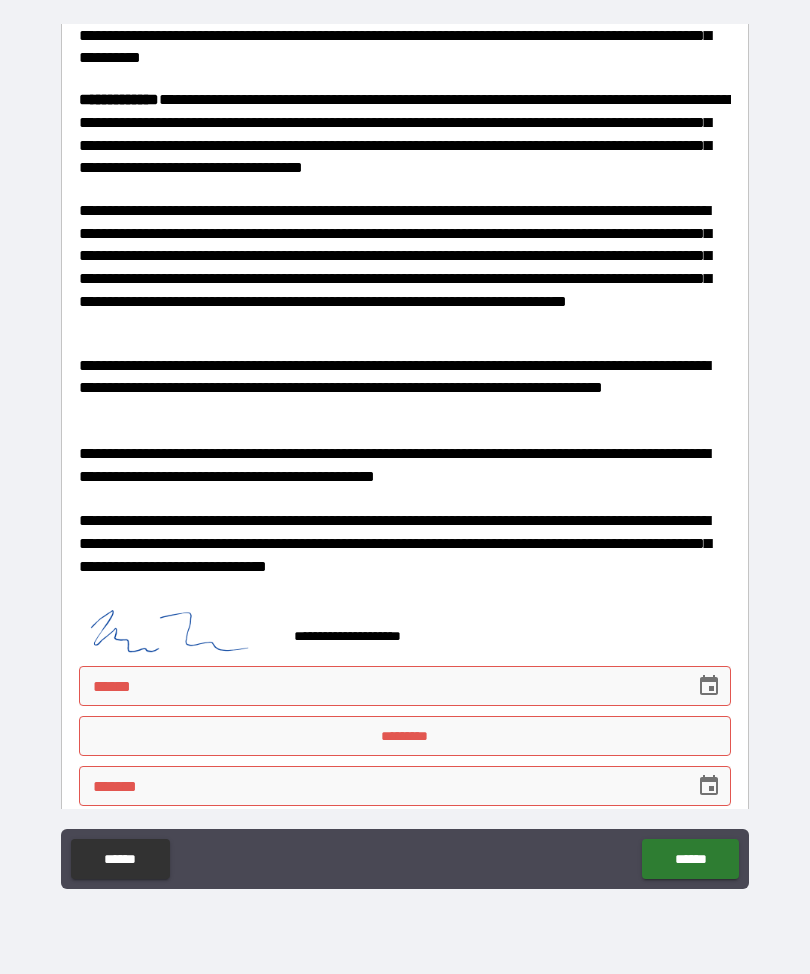 scroll, scrollTop: 1379, scrollLeft: 0, axis: vertical 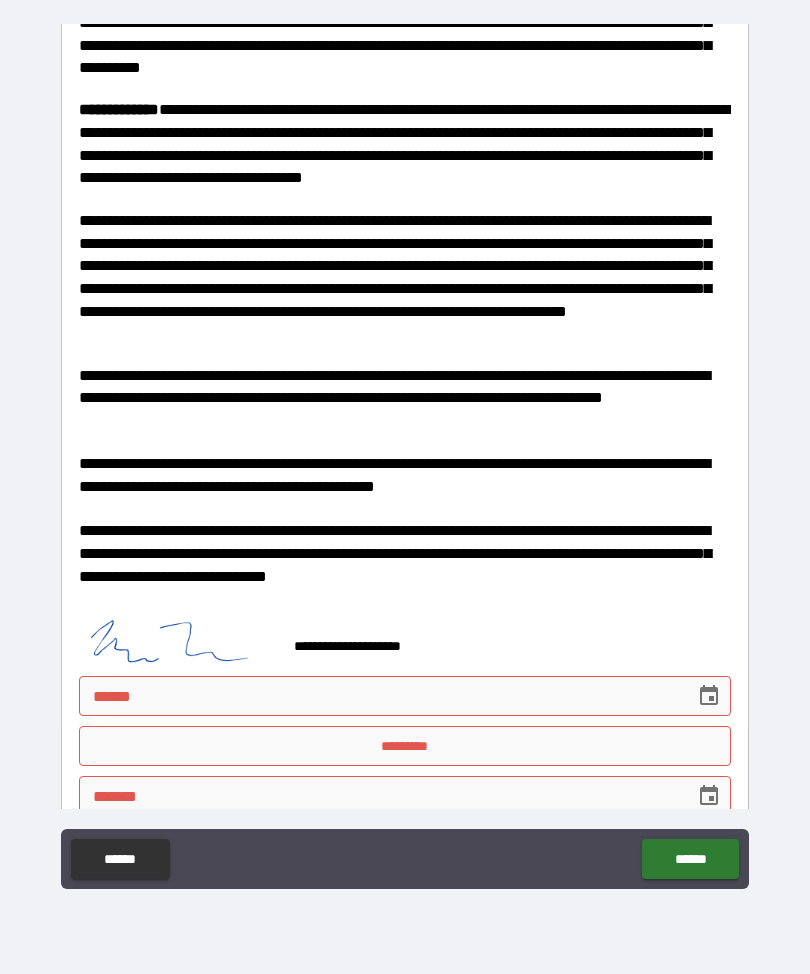 click on "****   *" at bounding box center [380, 696] 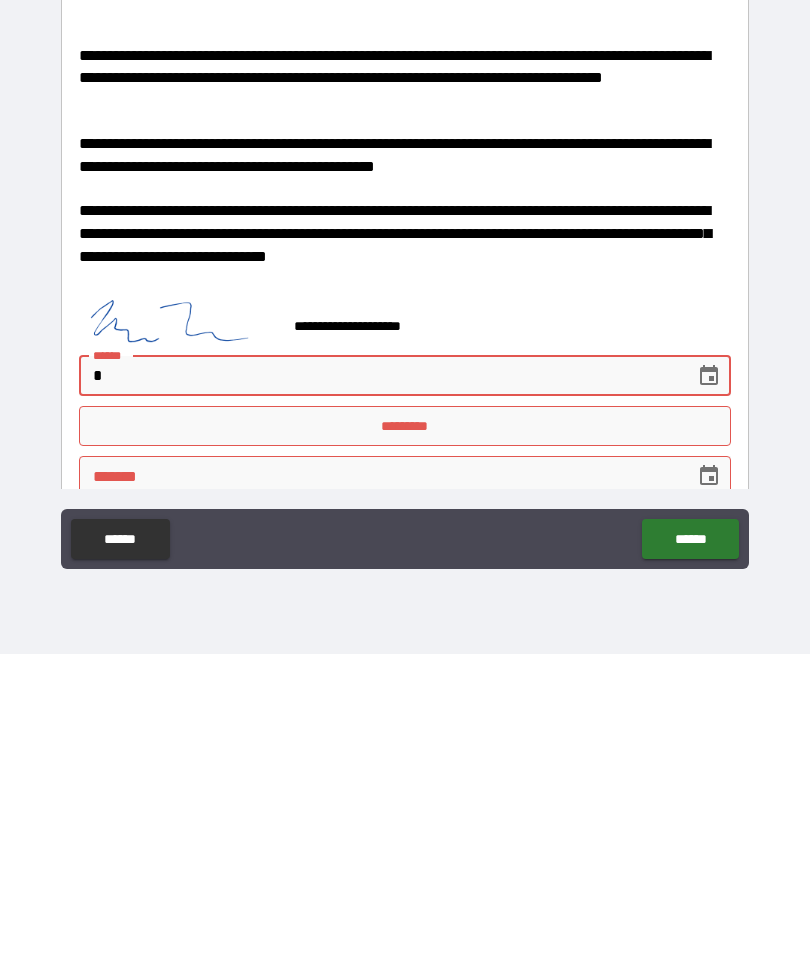 scroll, scrollTop: 66, scrollLeft: 0, axis: vertical 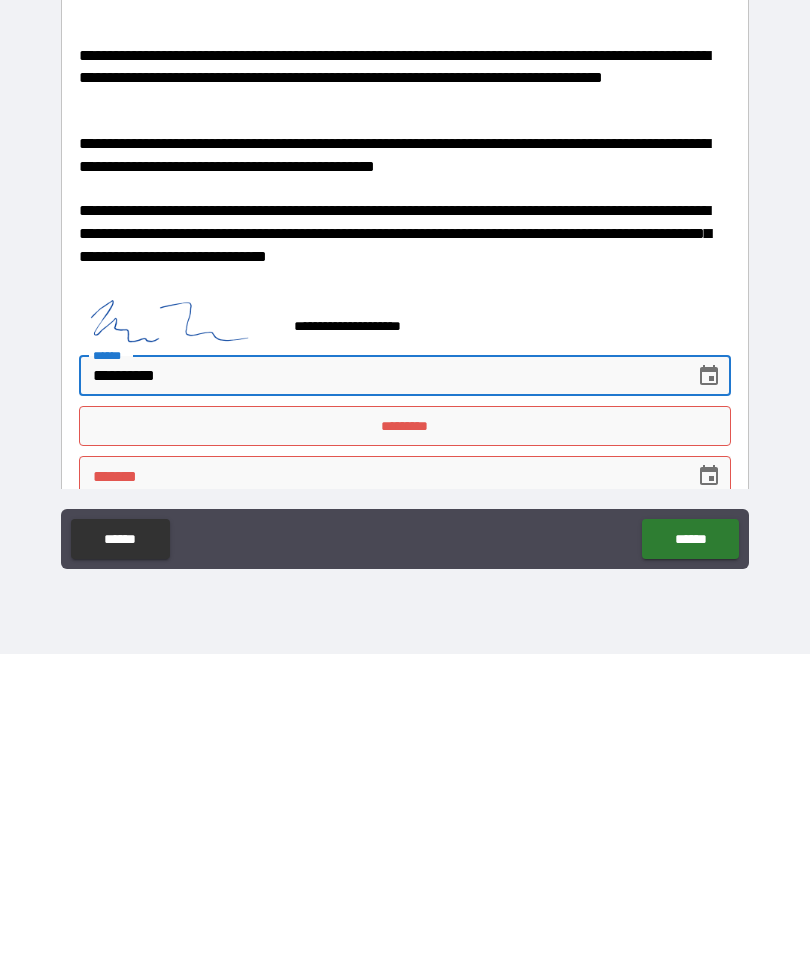type on "**********" 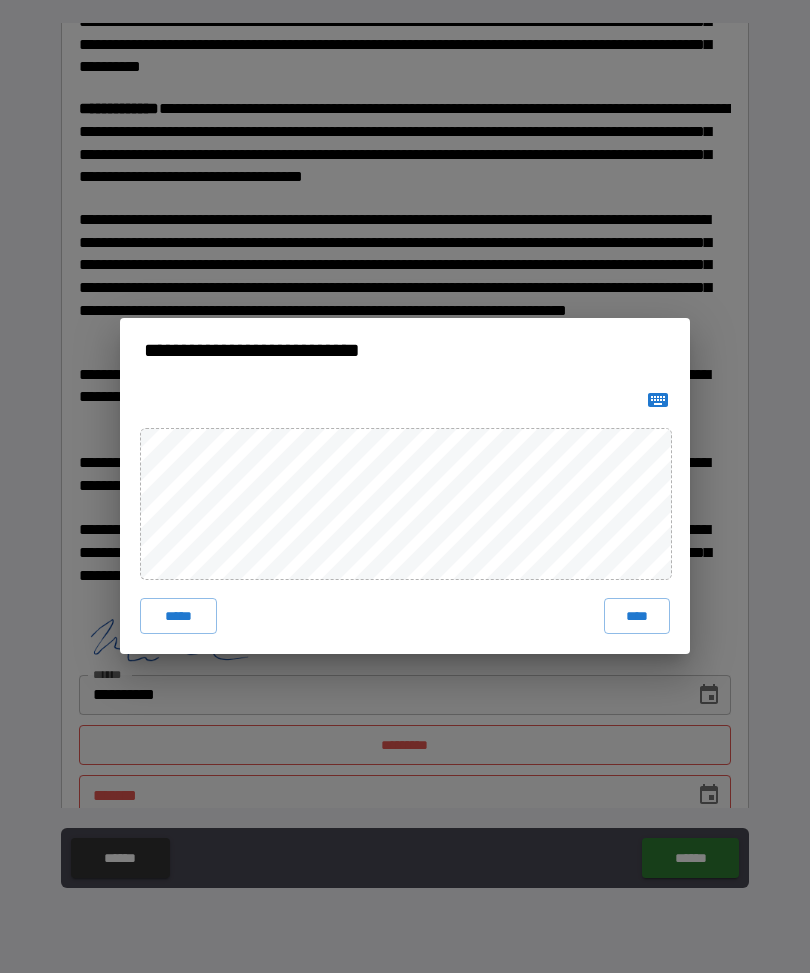 click on "****" at bounding box center (637, 617) 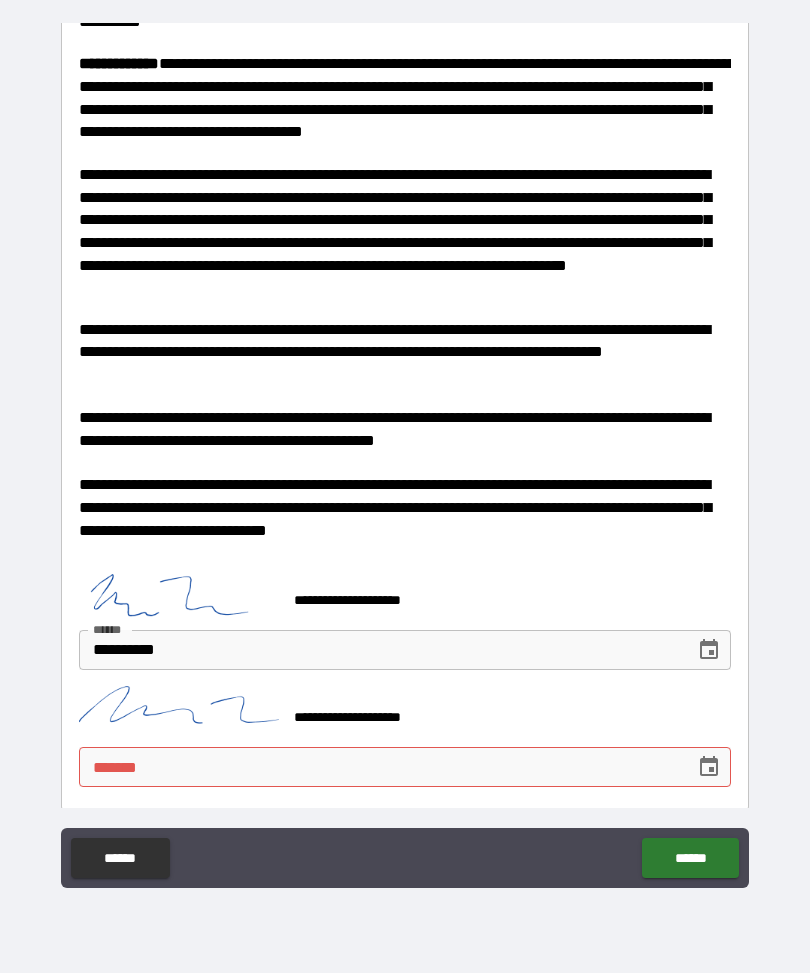 scroll, scrollTop: 1423, scrollLeft: 0, axis: vertical 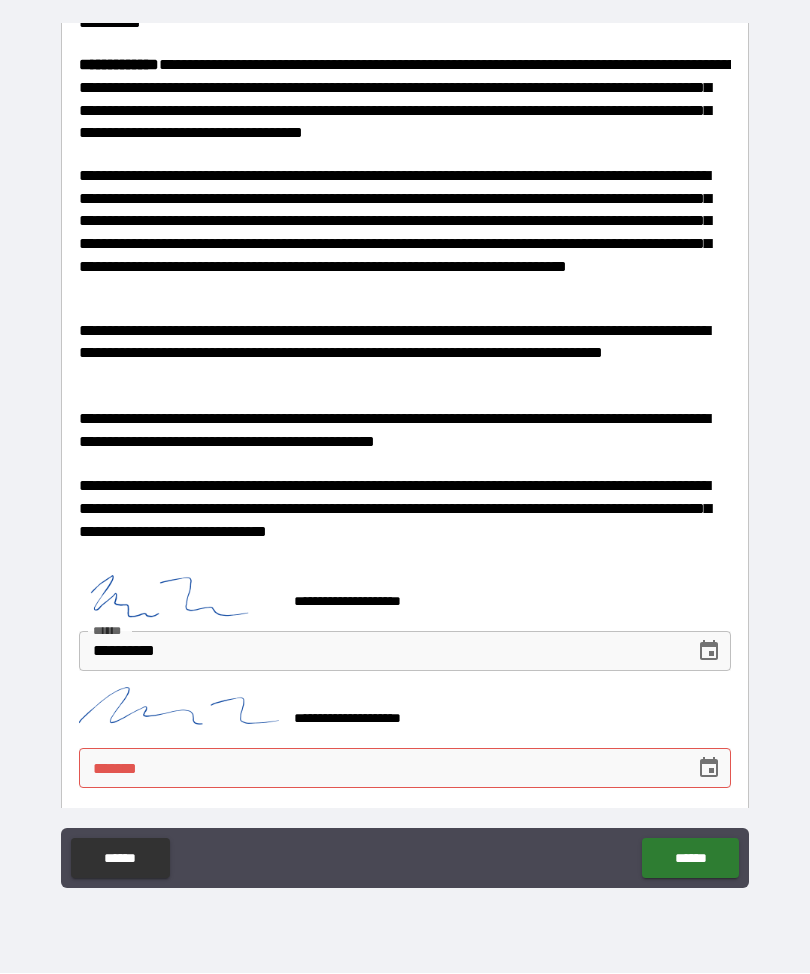 click on "****   *" at bounding box center (380, 769) 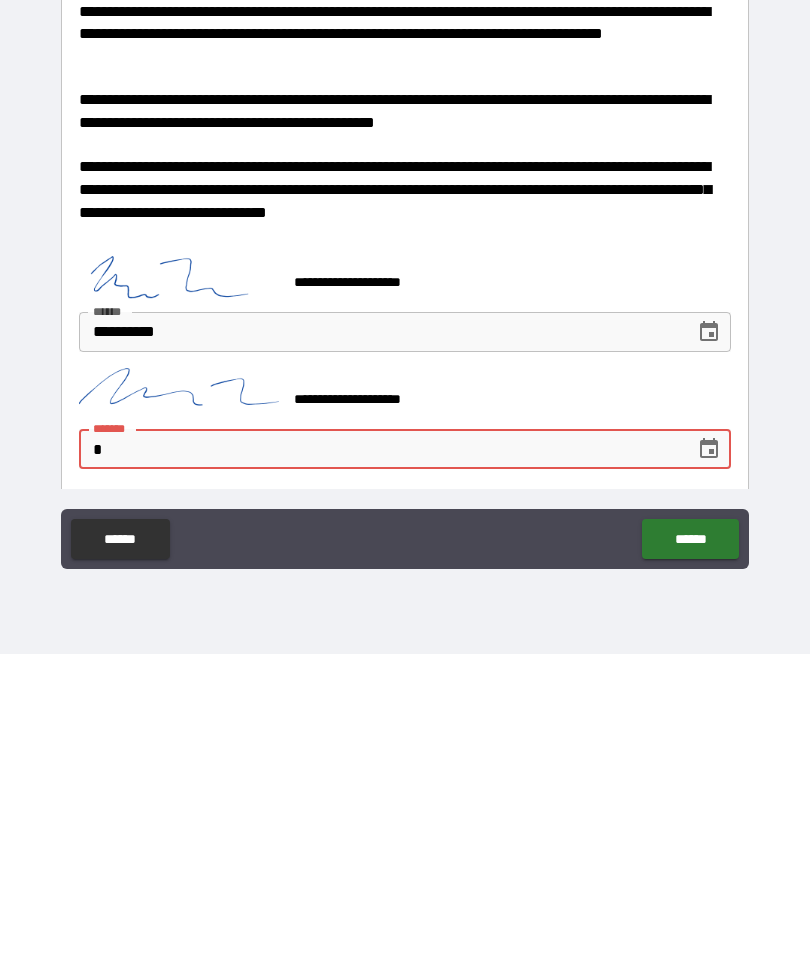 scroll, scrollTop: 66, scrollLeft: 0, axis: vertical 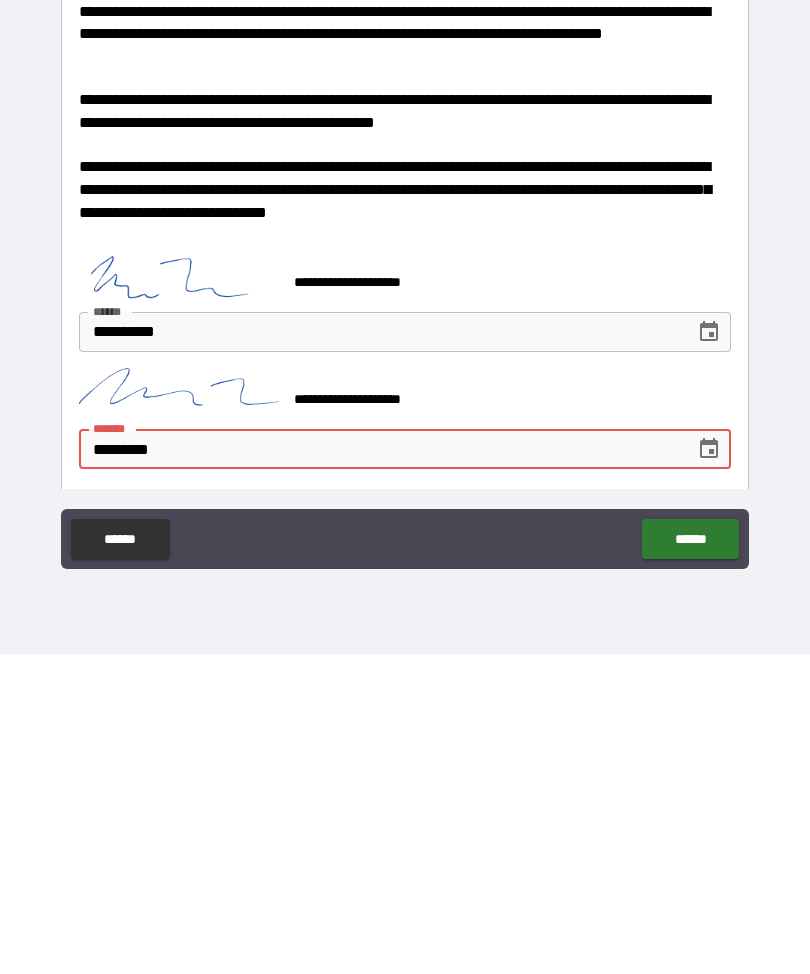 type on "**********" 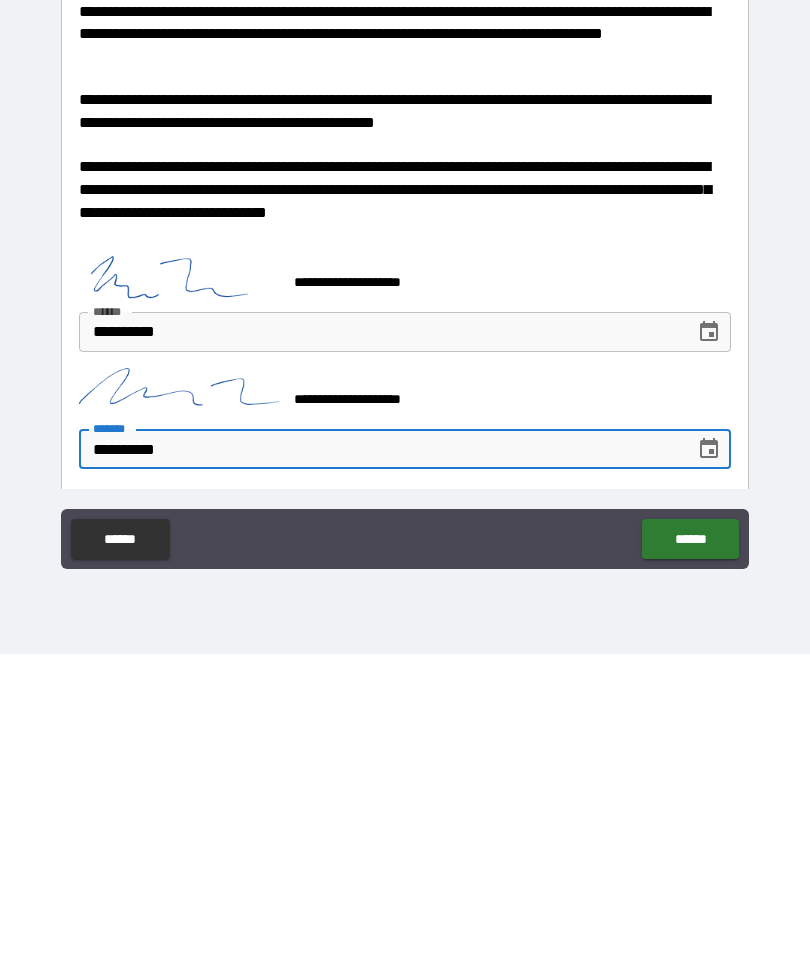 click on "******" at bounding box center [690, 859] 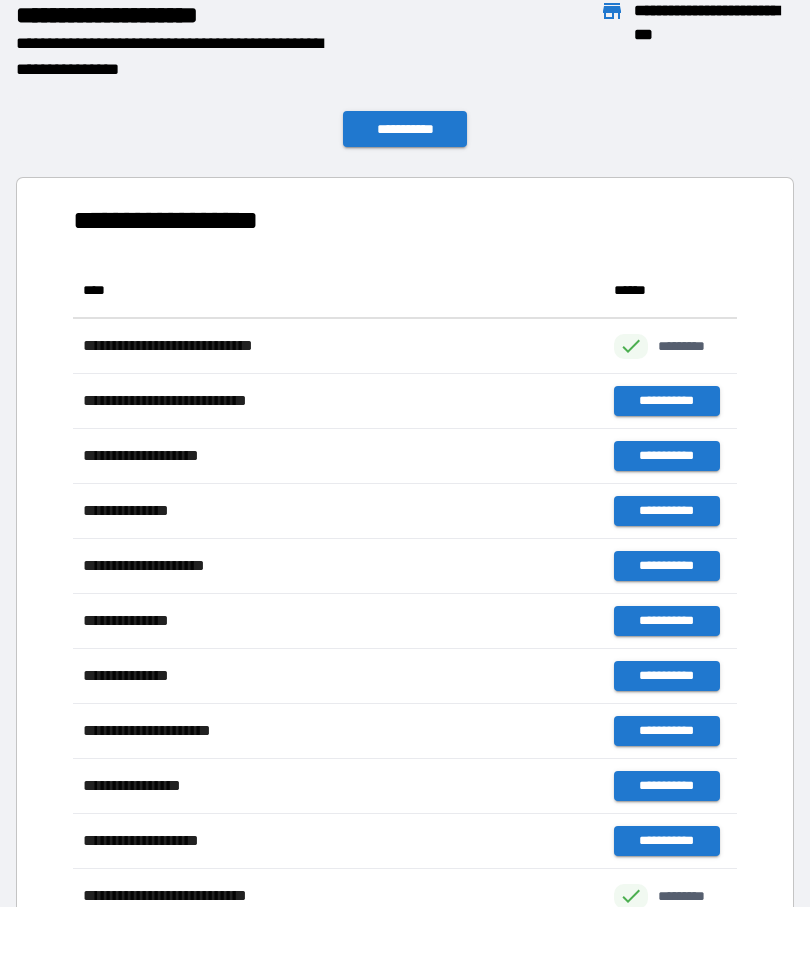 scroll, scrollTop: 1, scrollLeft: 1, axis: both 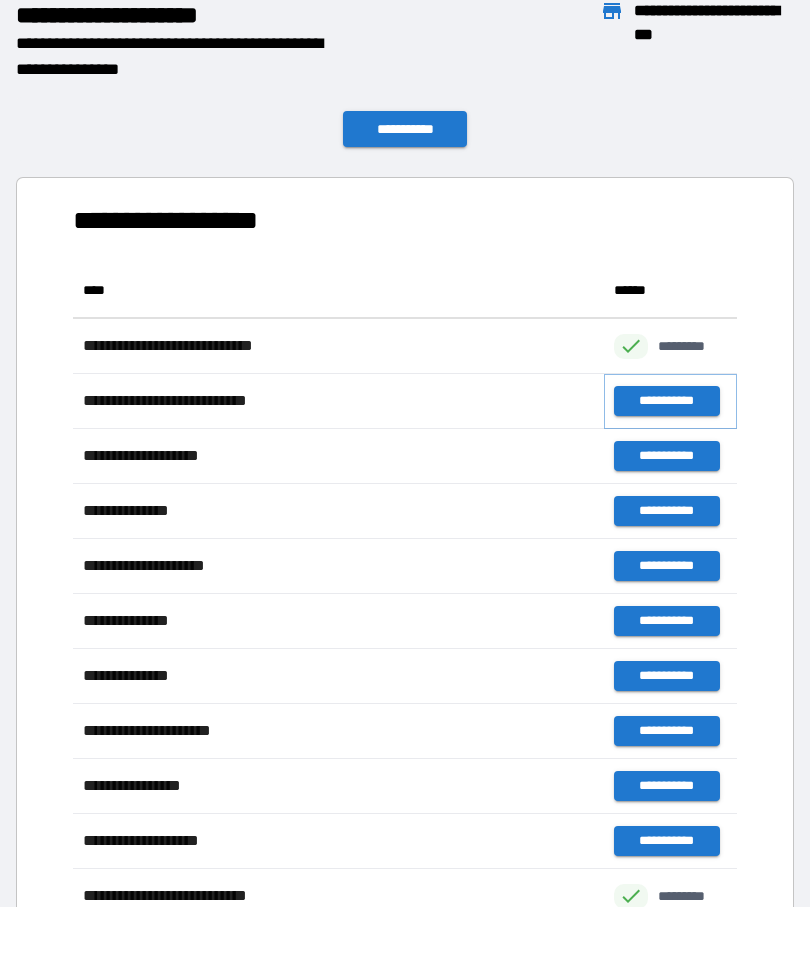 click on "**********" at bounding box center (666, 402) 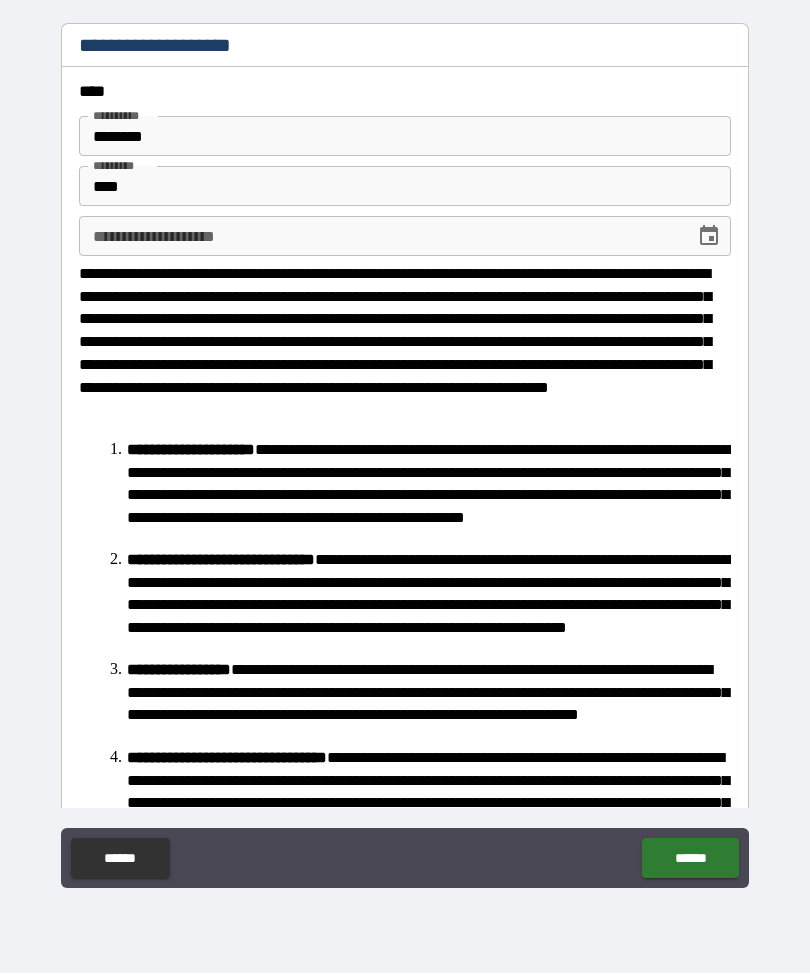 scroll, scrollTop: -4, scrollLeft: 0, axis: vertical 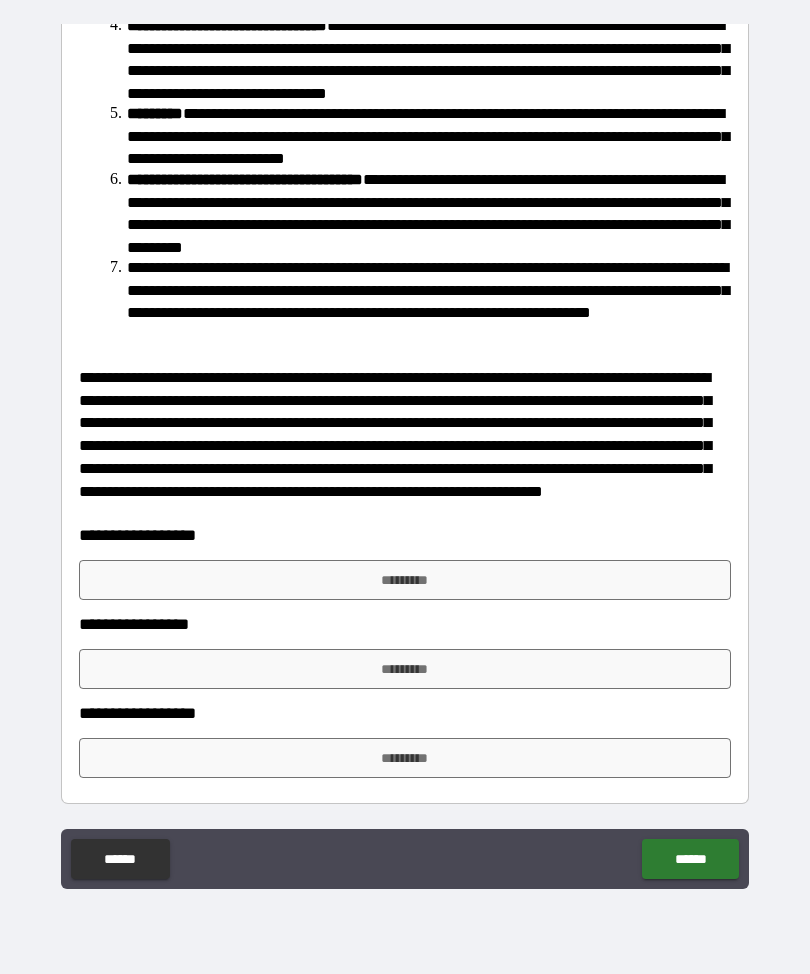 type on "**********" 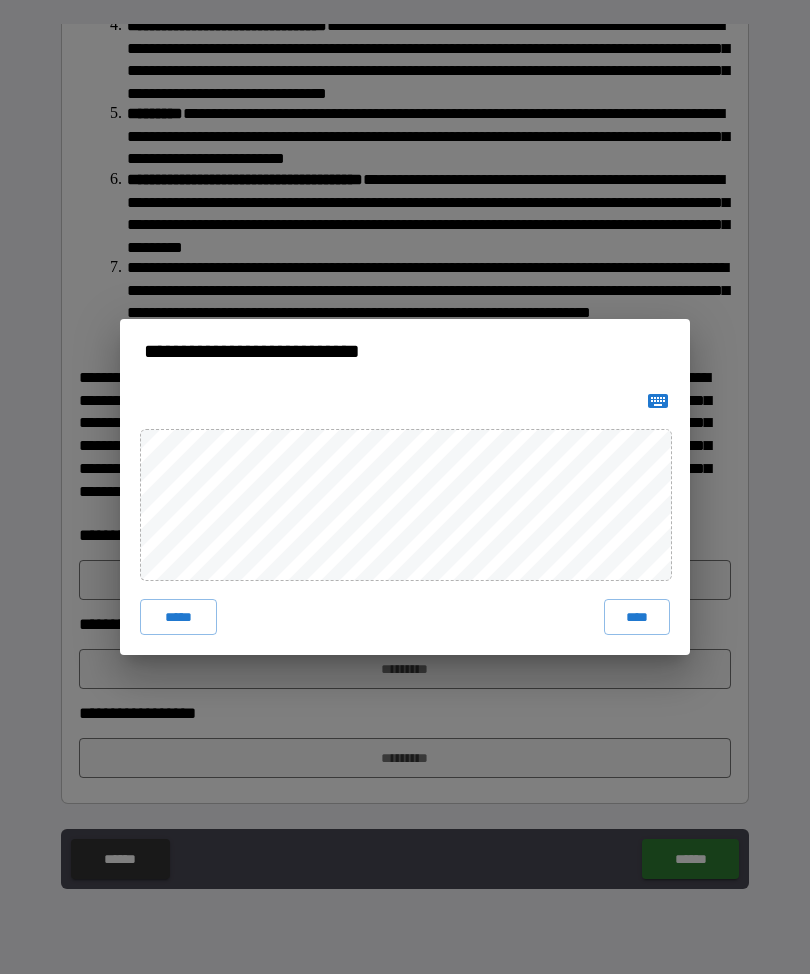 click on "****" at bounding box center (637, 617) 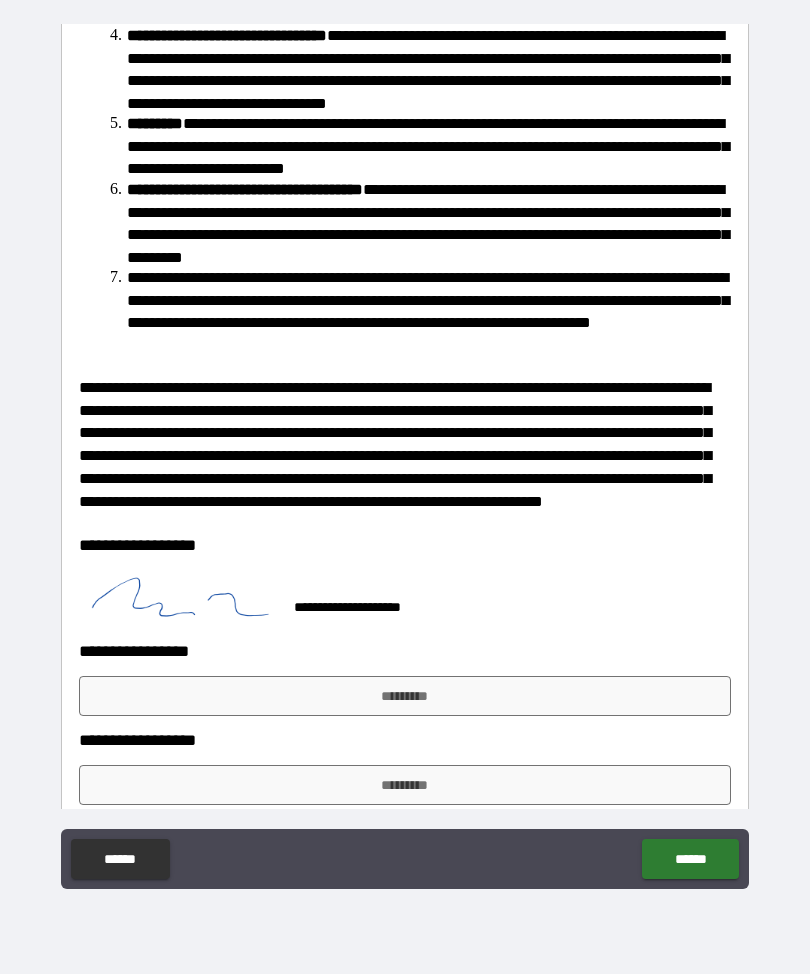 click on "*********" at bounding box center (405, 696) 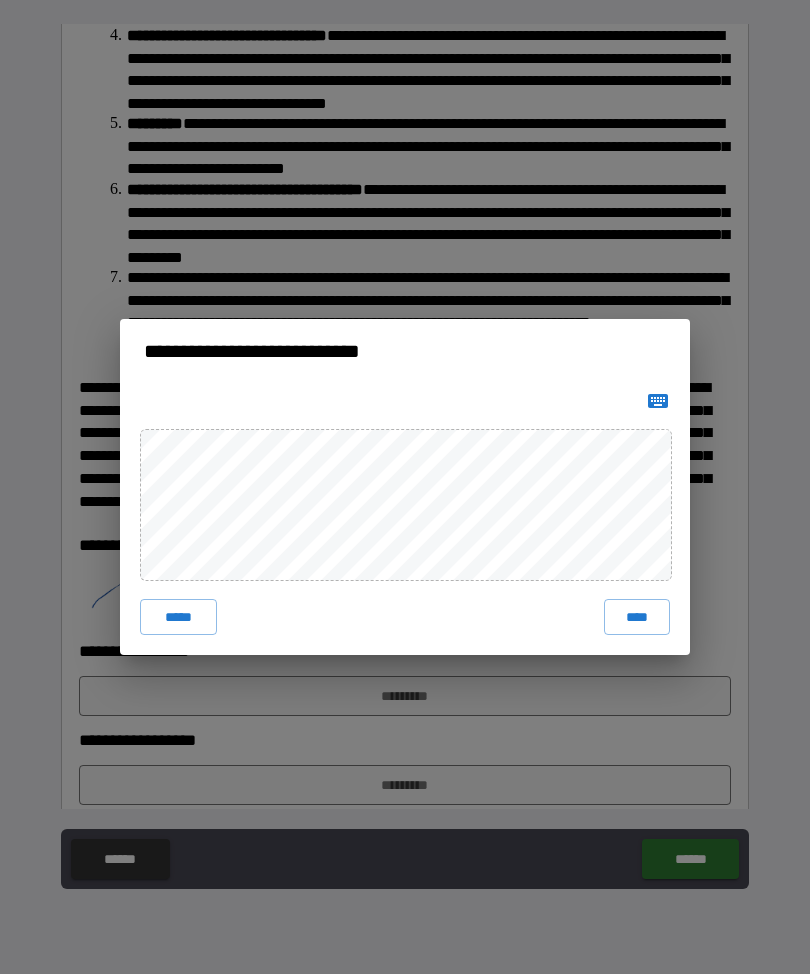 click on "****" at bounding box center [637, 617] 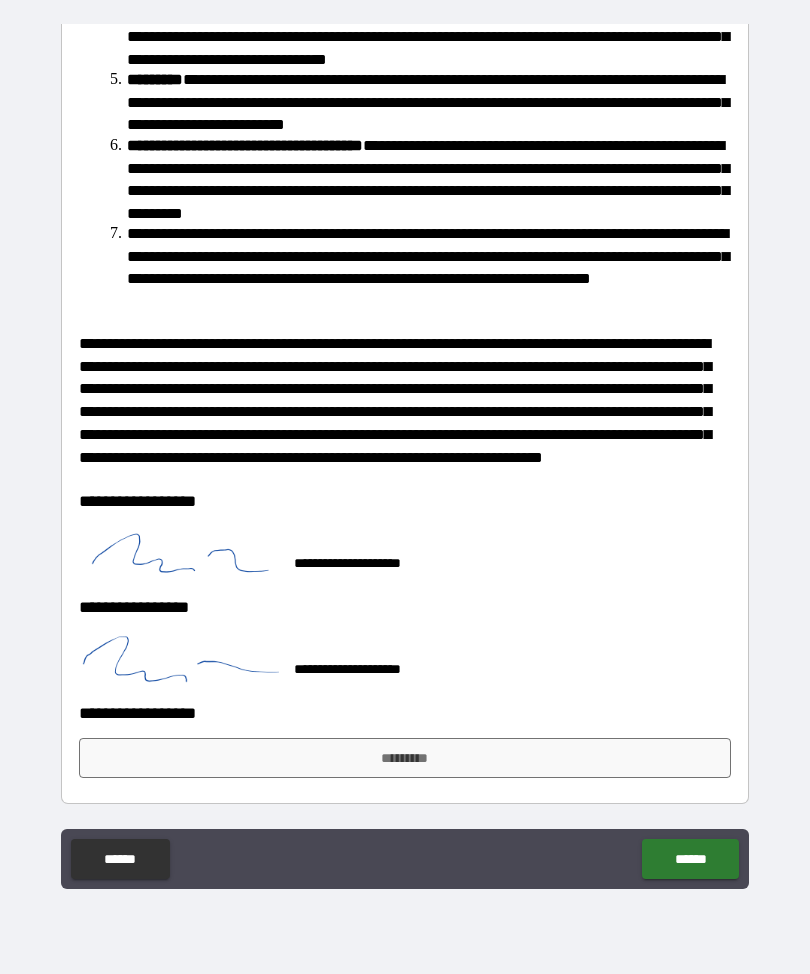 scroll, scrollTop: 767, scrollLeft: 0, axis: vertical 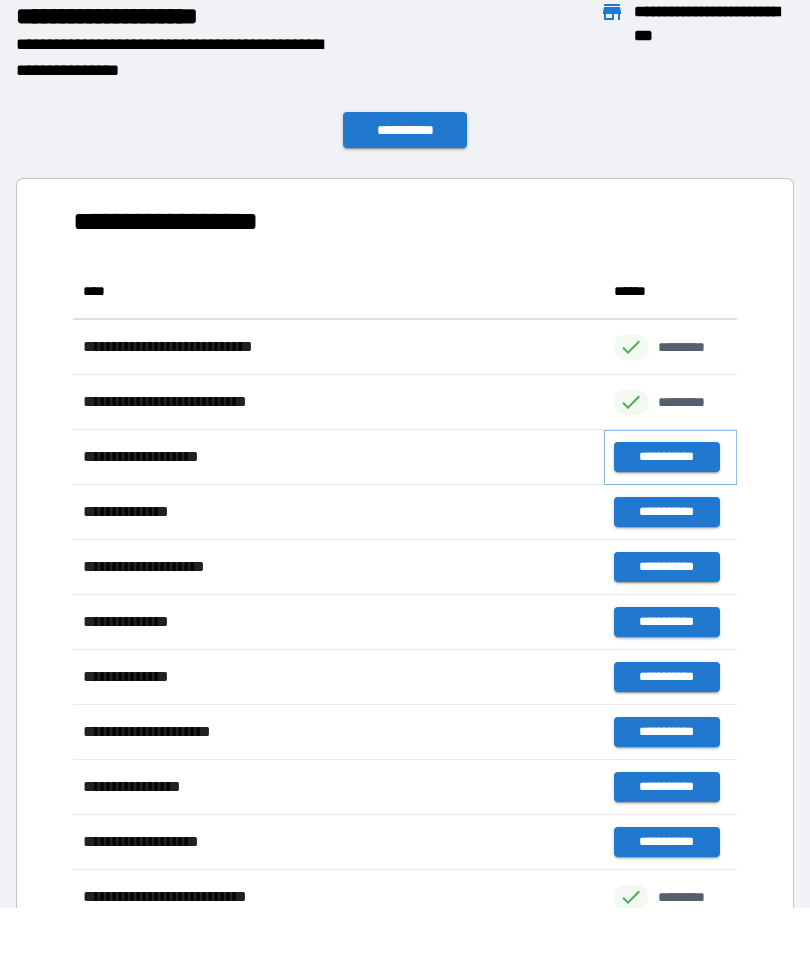 click on "**********" at bounding box center (666, 457) 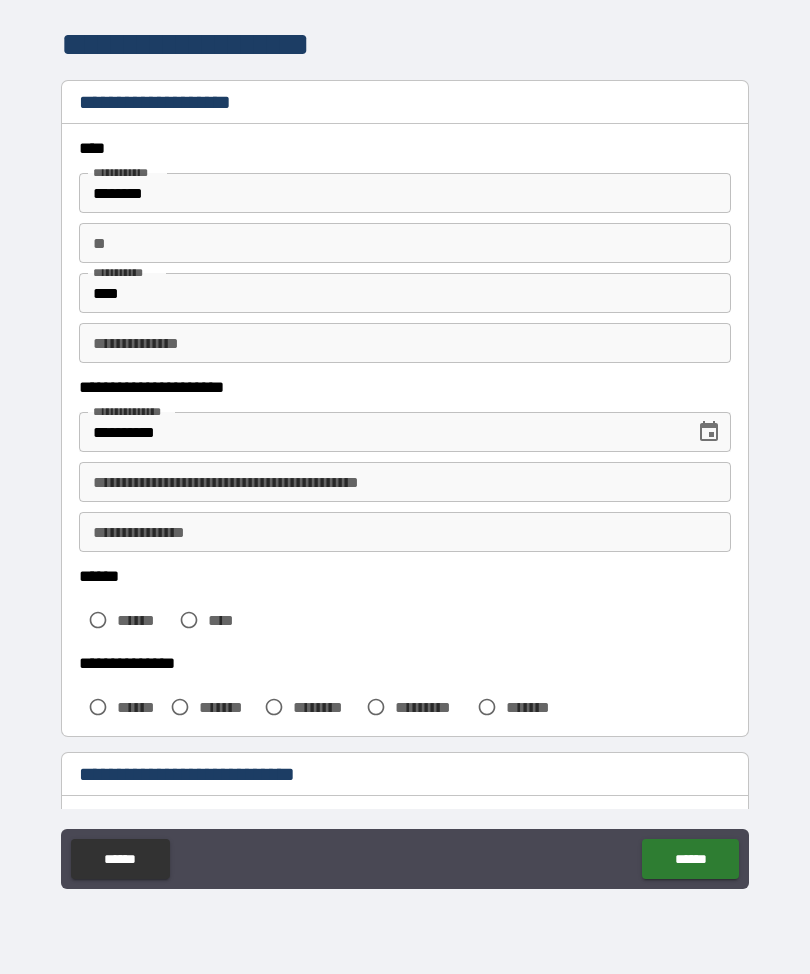 click on "**********" at bounding box center (405, 482) 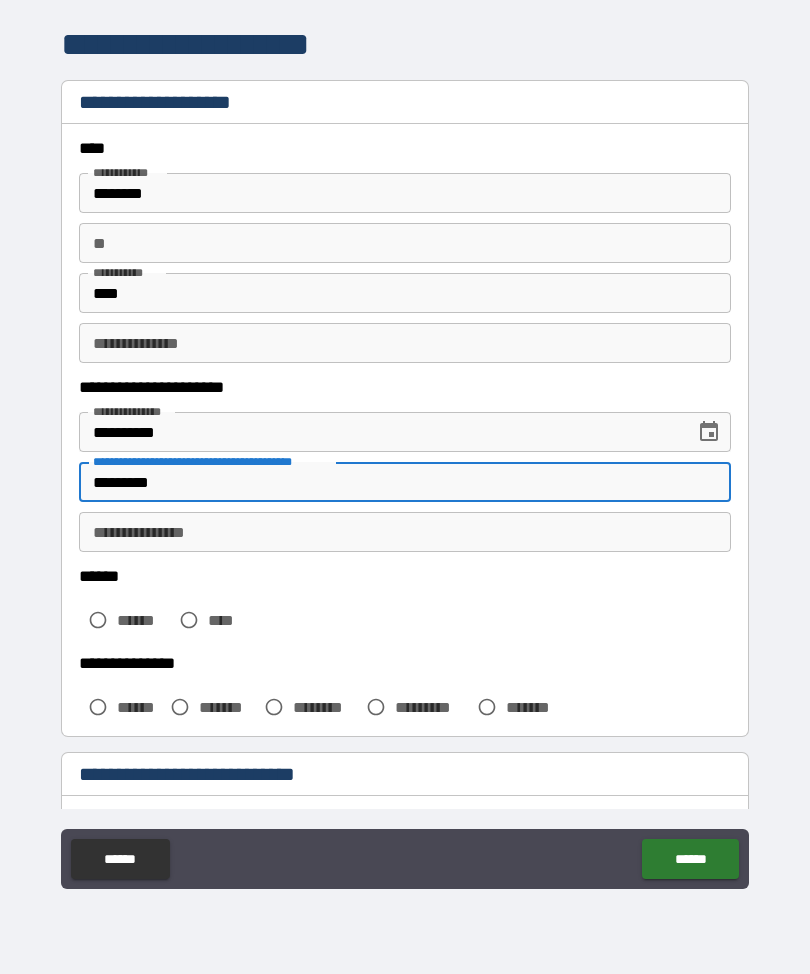 type on "*********" 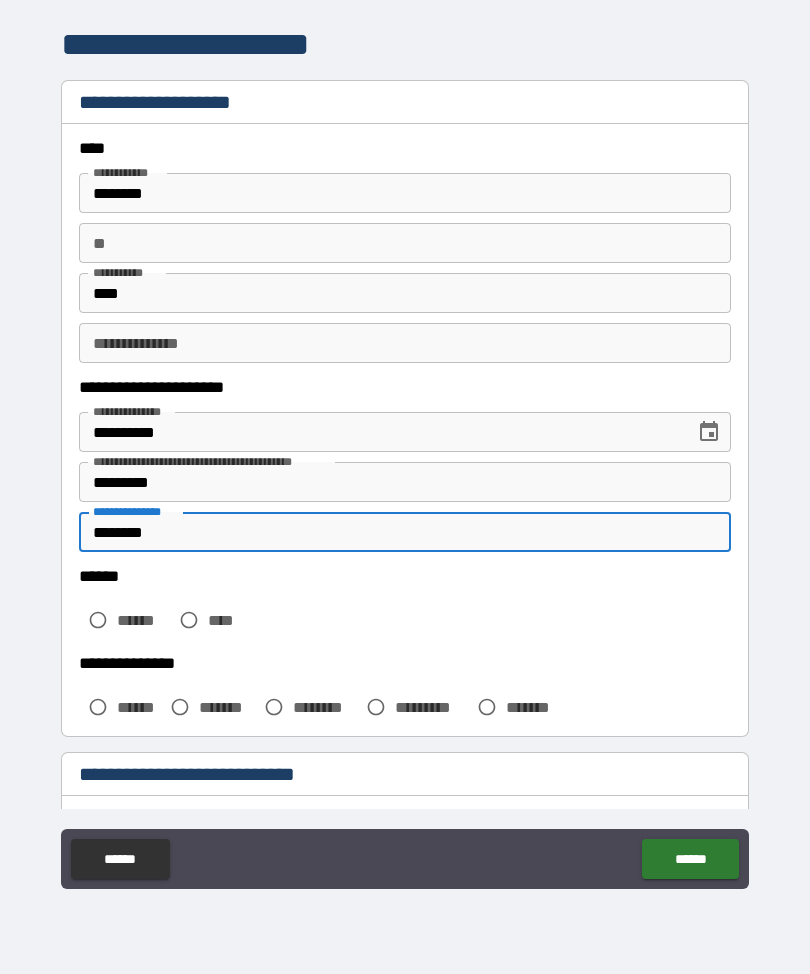 type on "********" 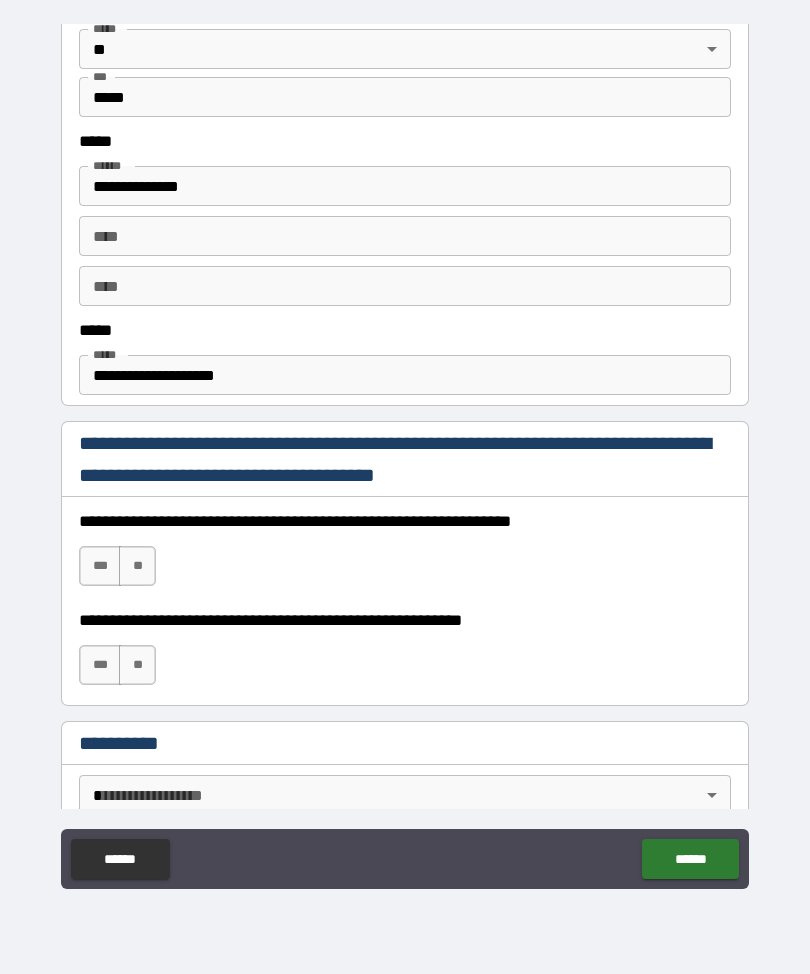 scroll, scrollTop: 961, scrollLeft: 0, axis: vertical 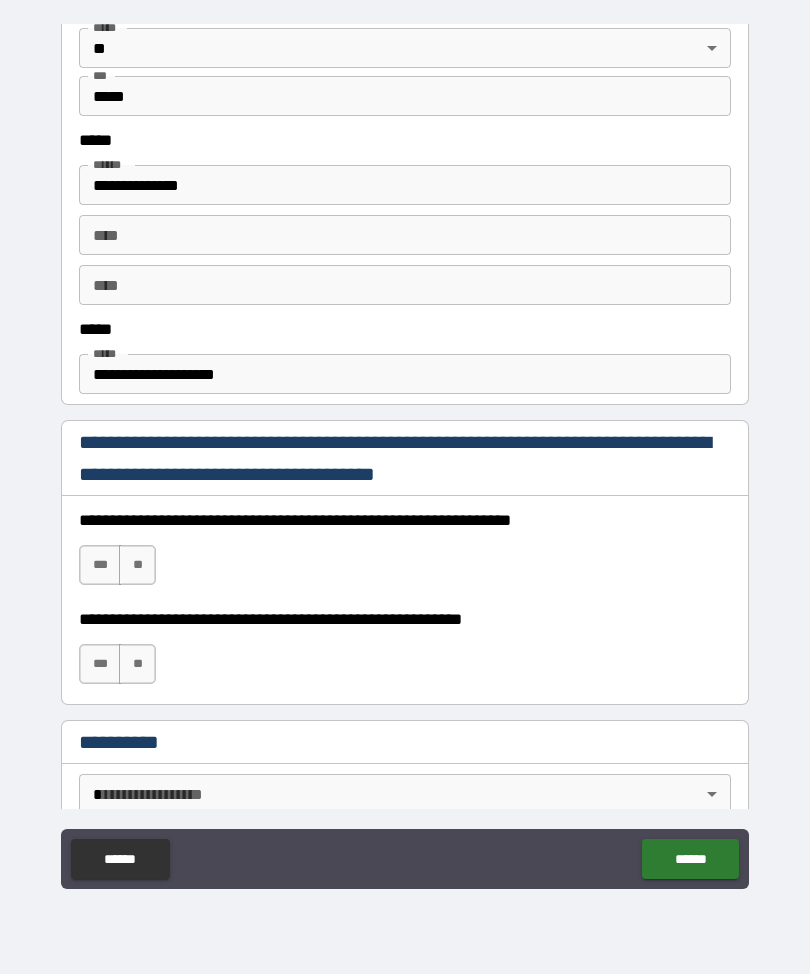 click on "***" at bounding box center [100, 565] 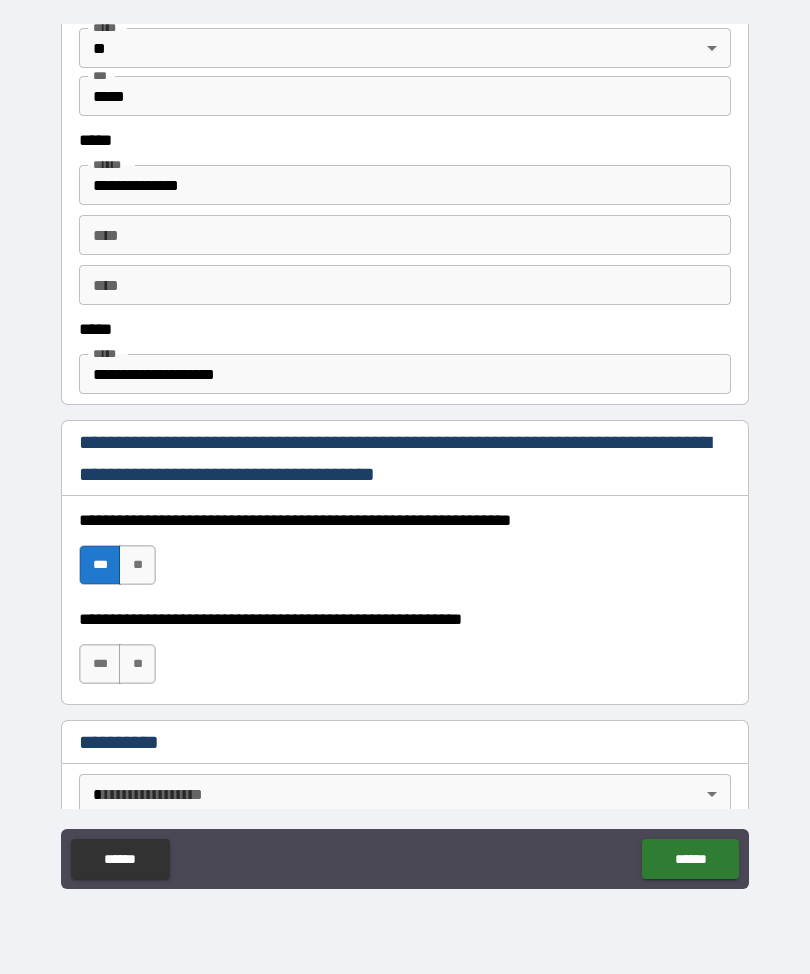 click on "***" at bounding box center (100, 664) 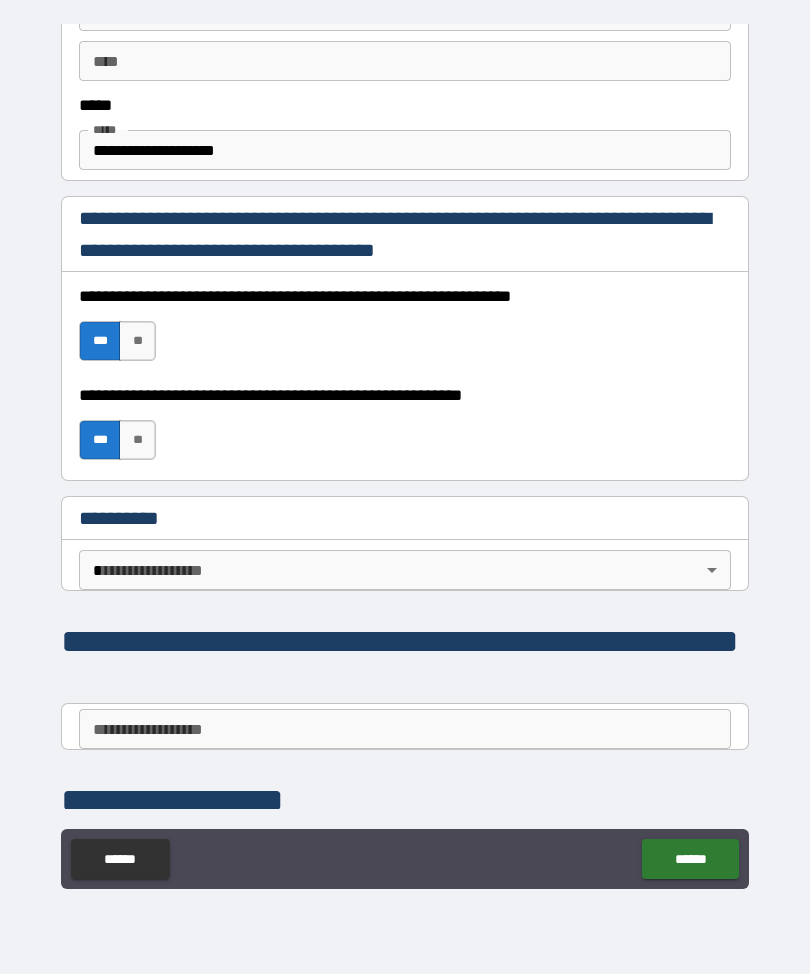 scroll, scrollTop: 1198, scrollLeft: 0, axis: vertical 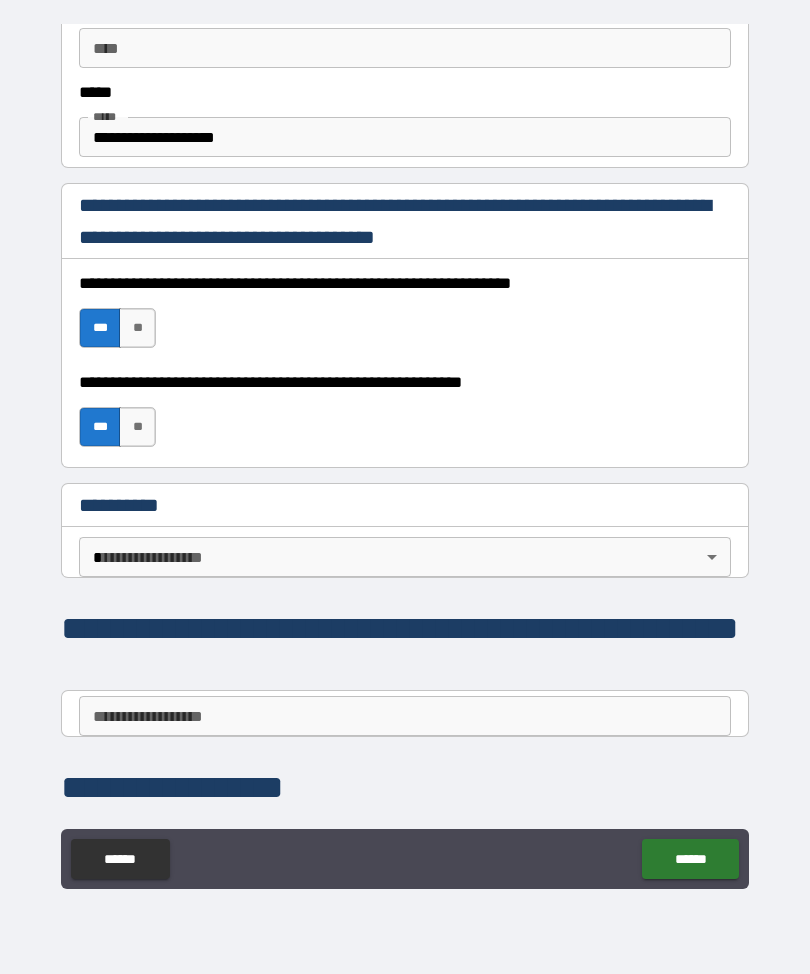 click on "**********" at bounding box center [405, 454] 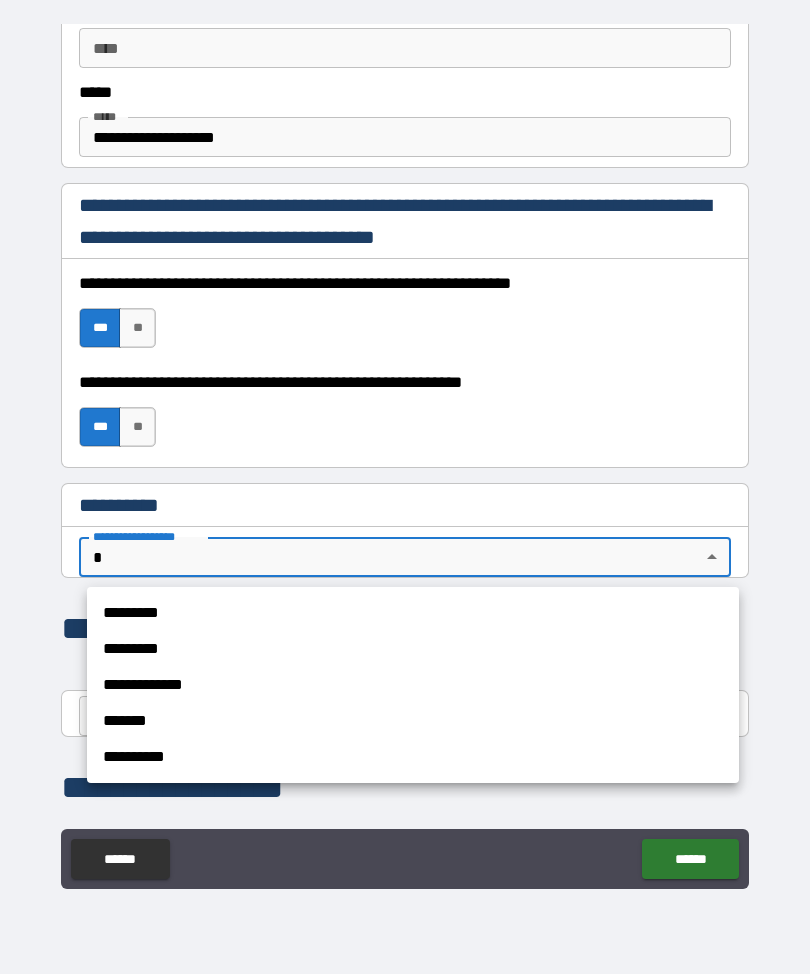 click on "*********" at bounding box center [413, 613] 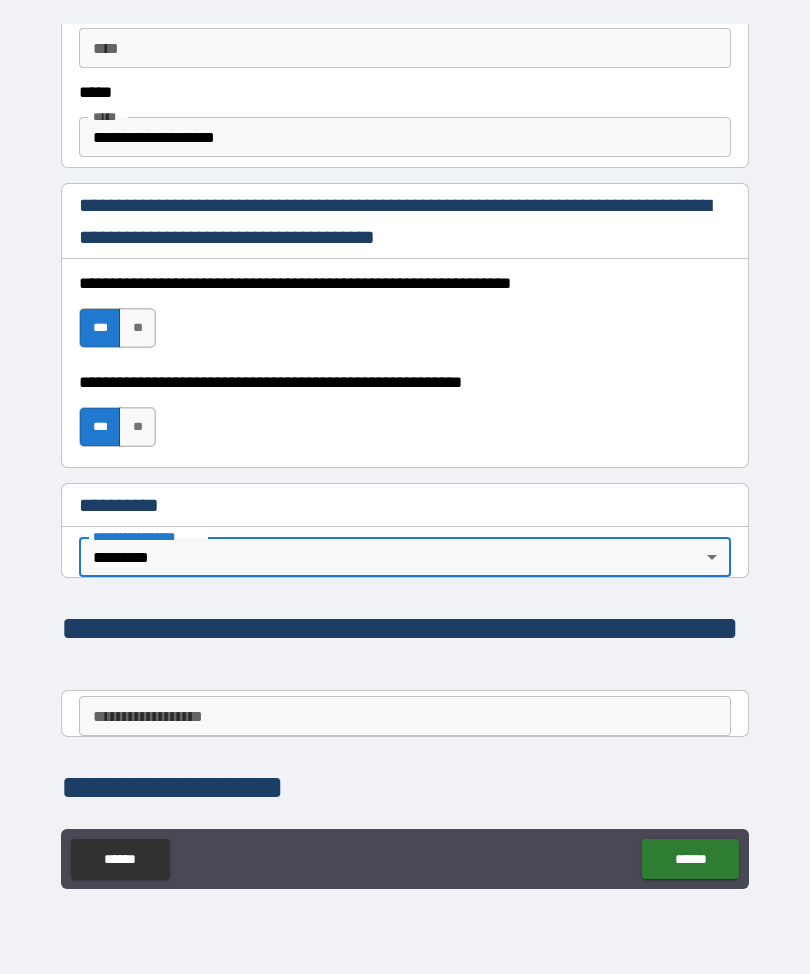 type on "*********" 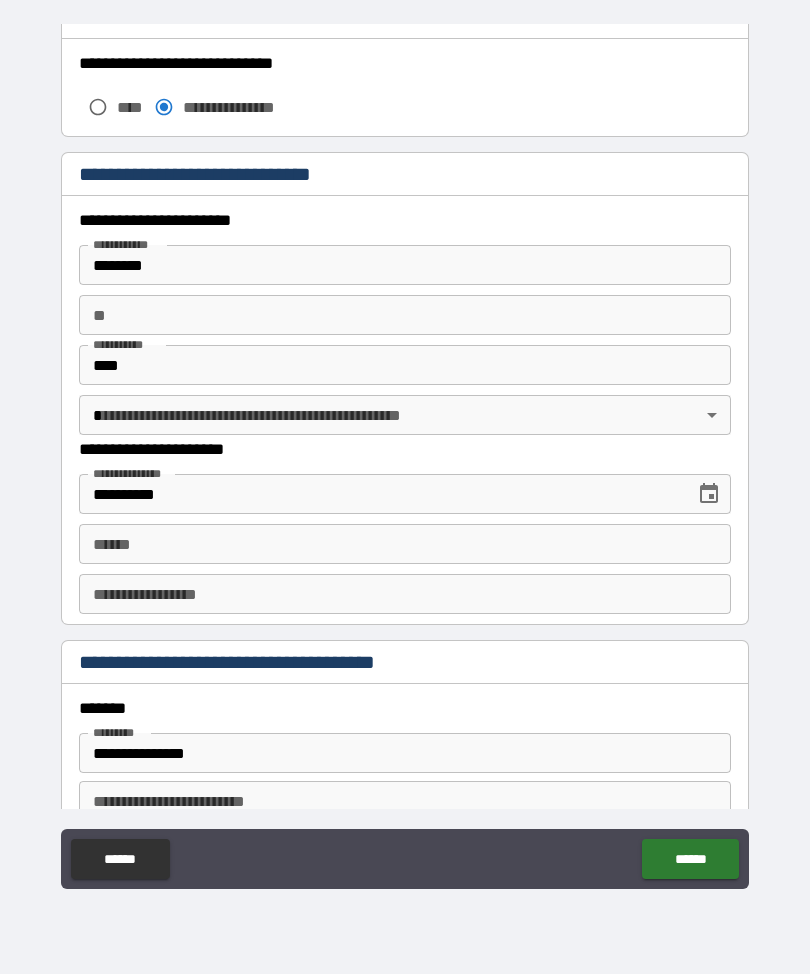 scroll, scrollTop: 2066, scrollLeft: 0, axis: vertical 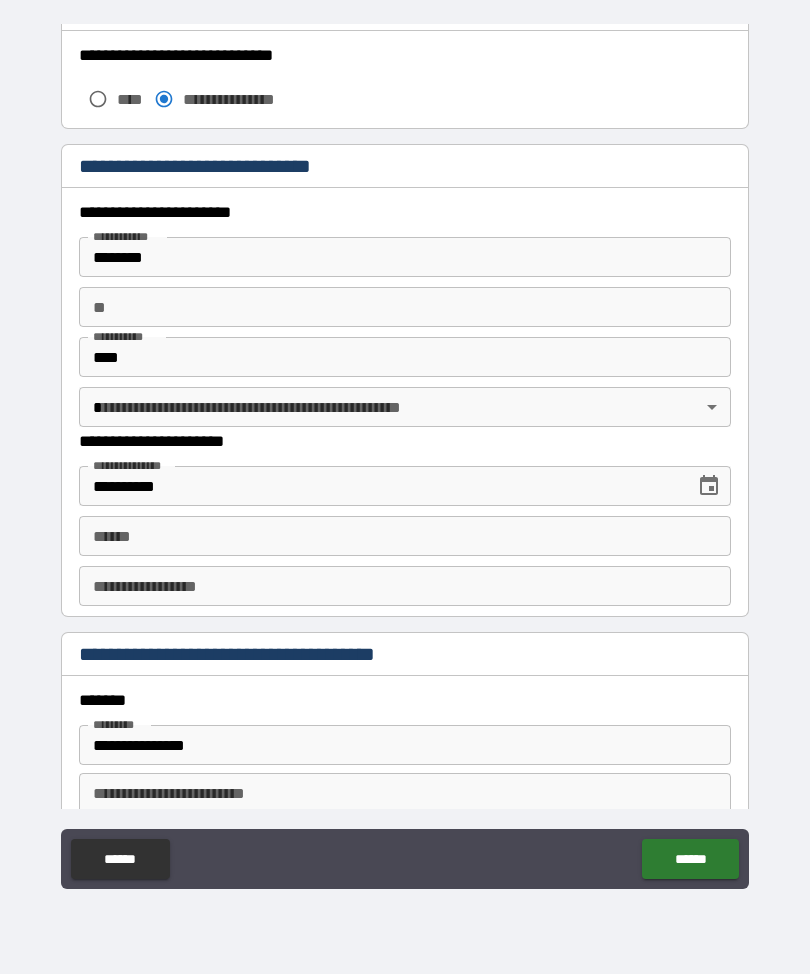 click on "****   *" at bounding box center [405, 536] 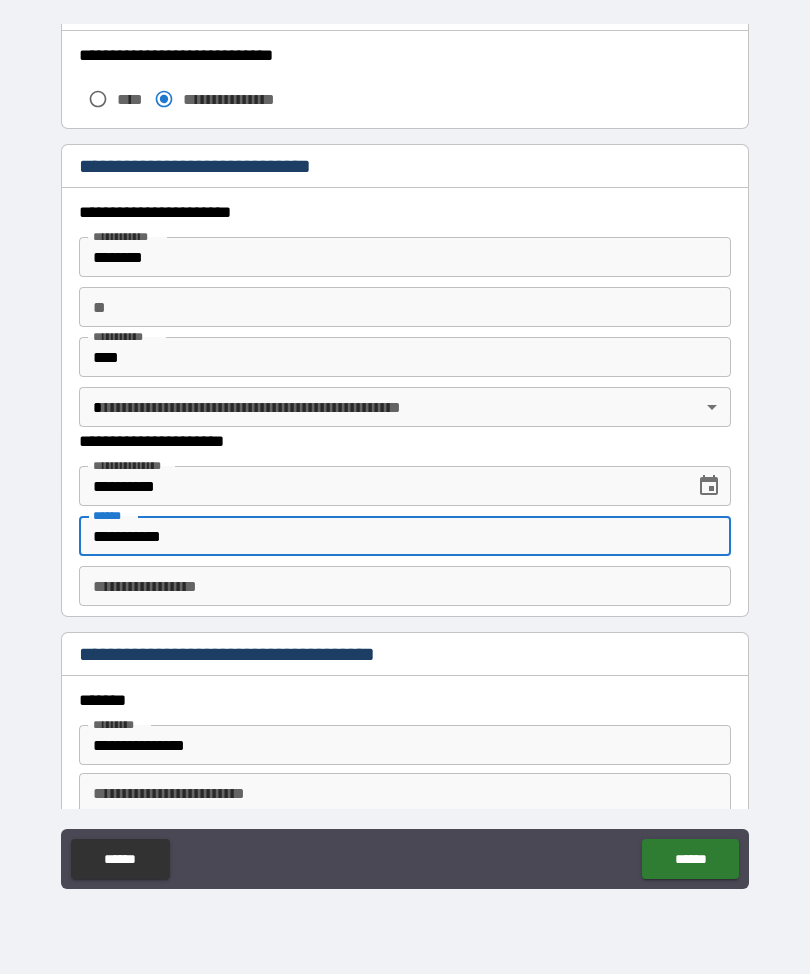 type on "**********" 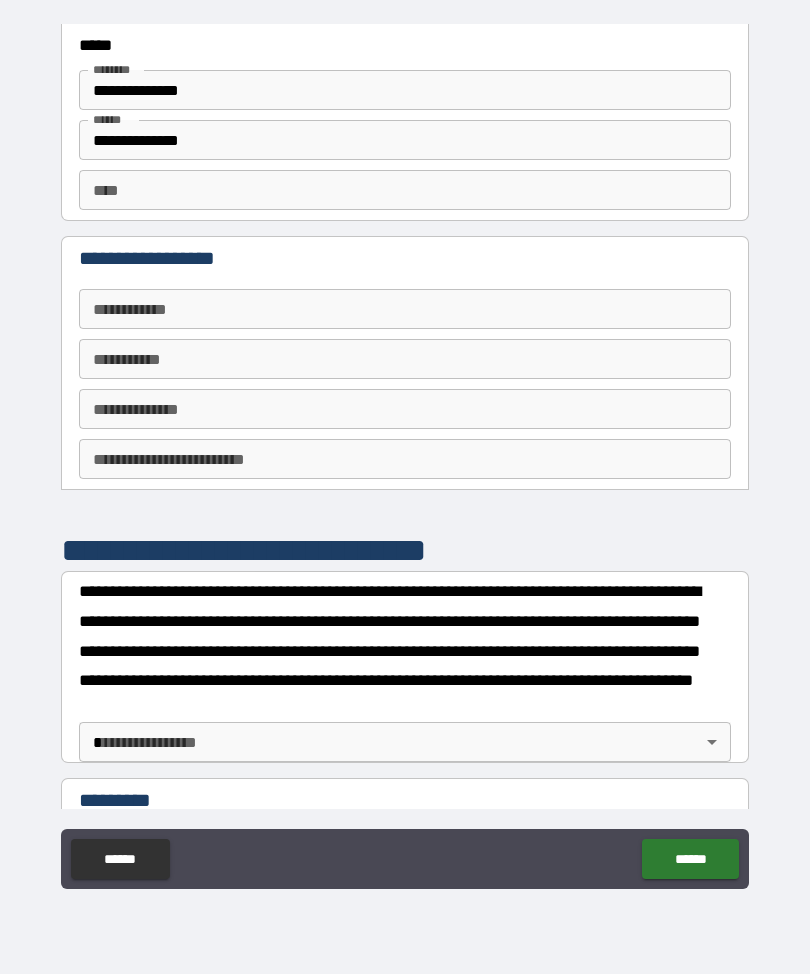 scroll, scrollTop: 3088, scrollLeft: 0, axis: vertical 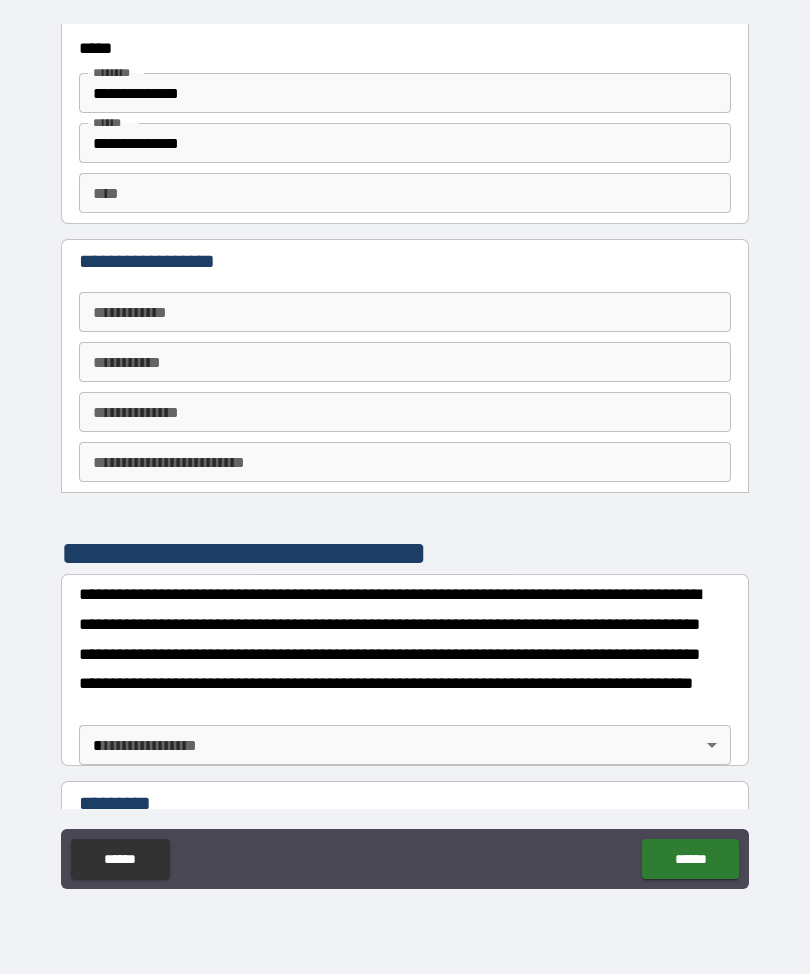 type on "********" 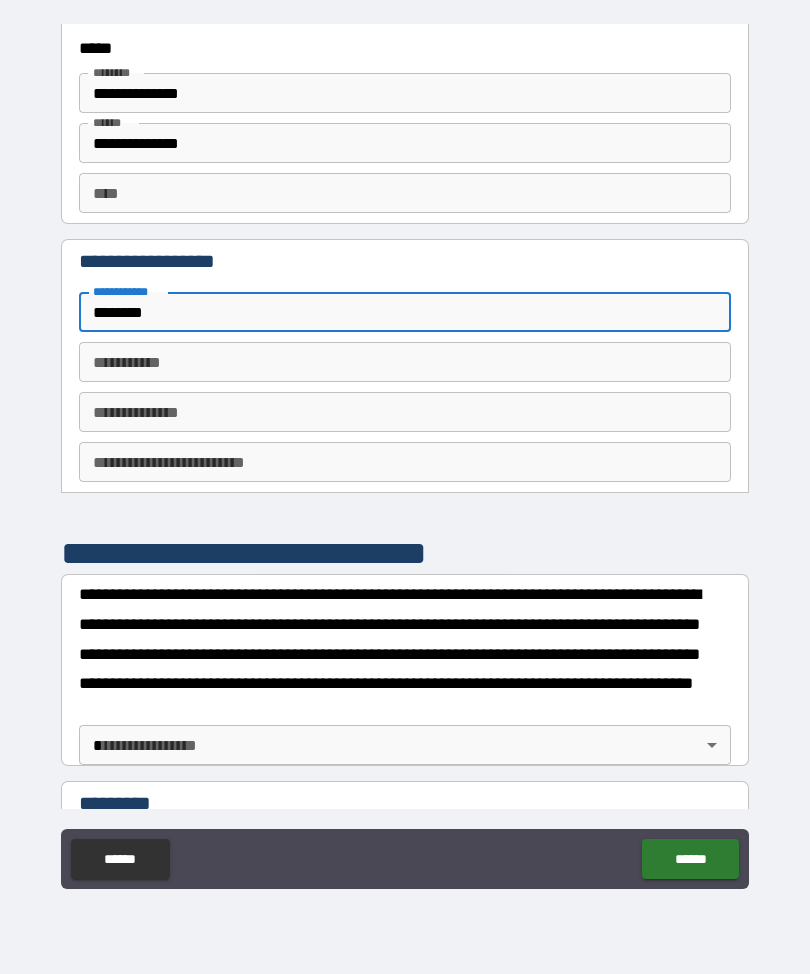 type on "********" 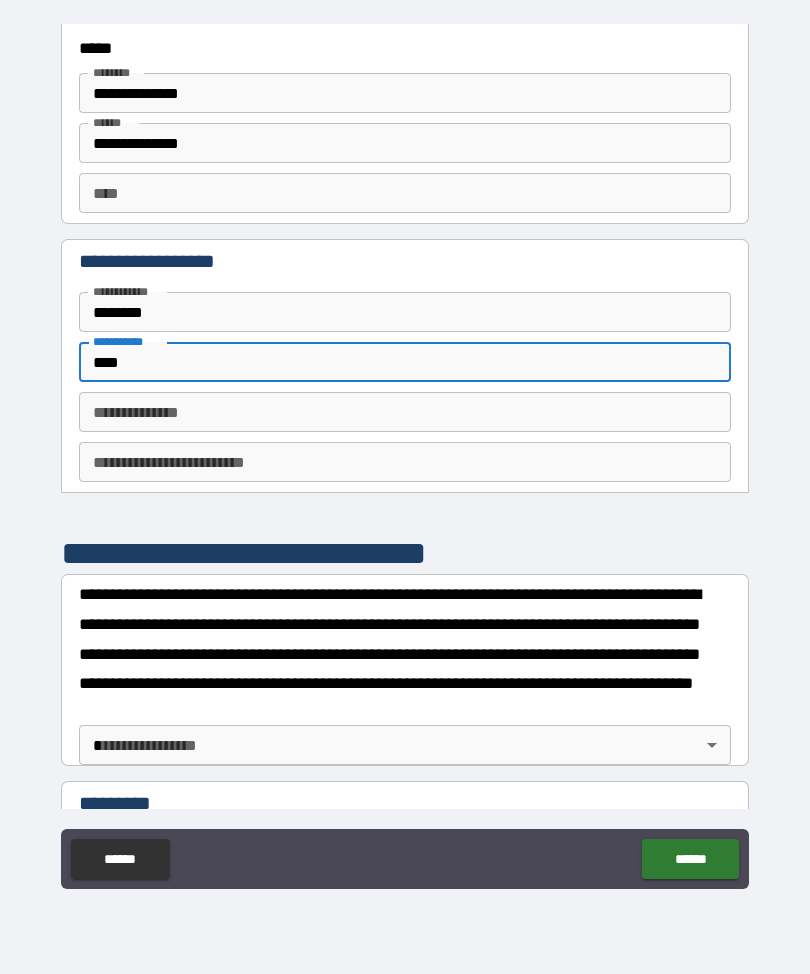type on "****" 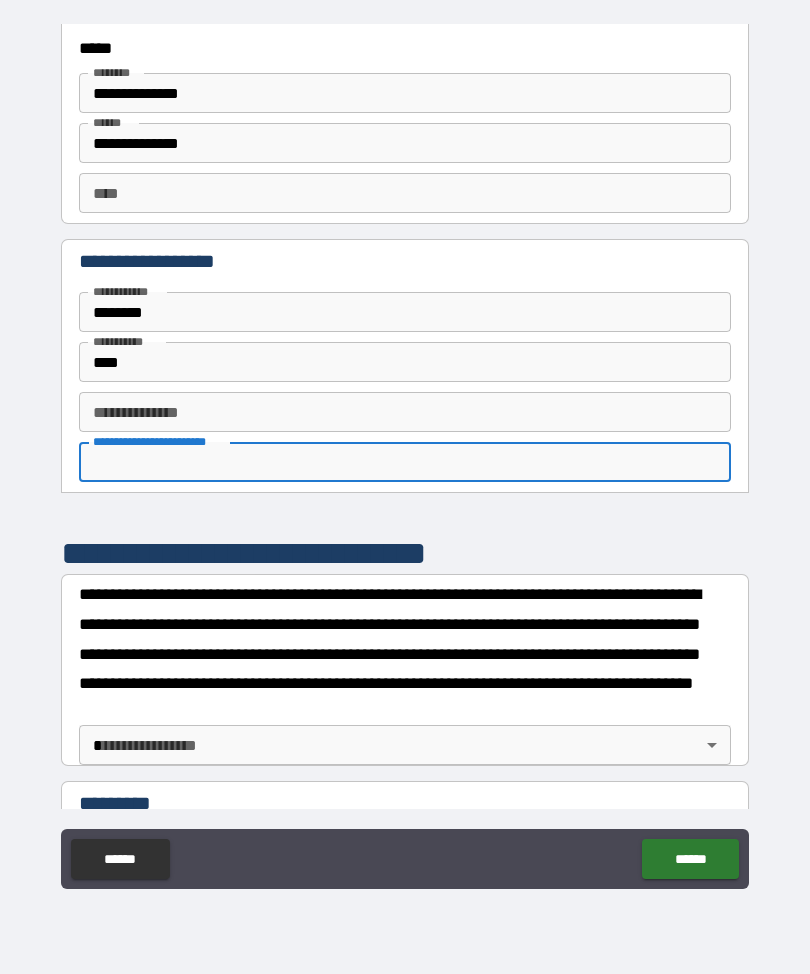 click on "**********" at bounding box center (405, 412) 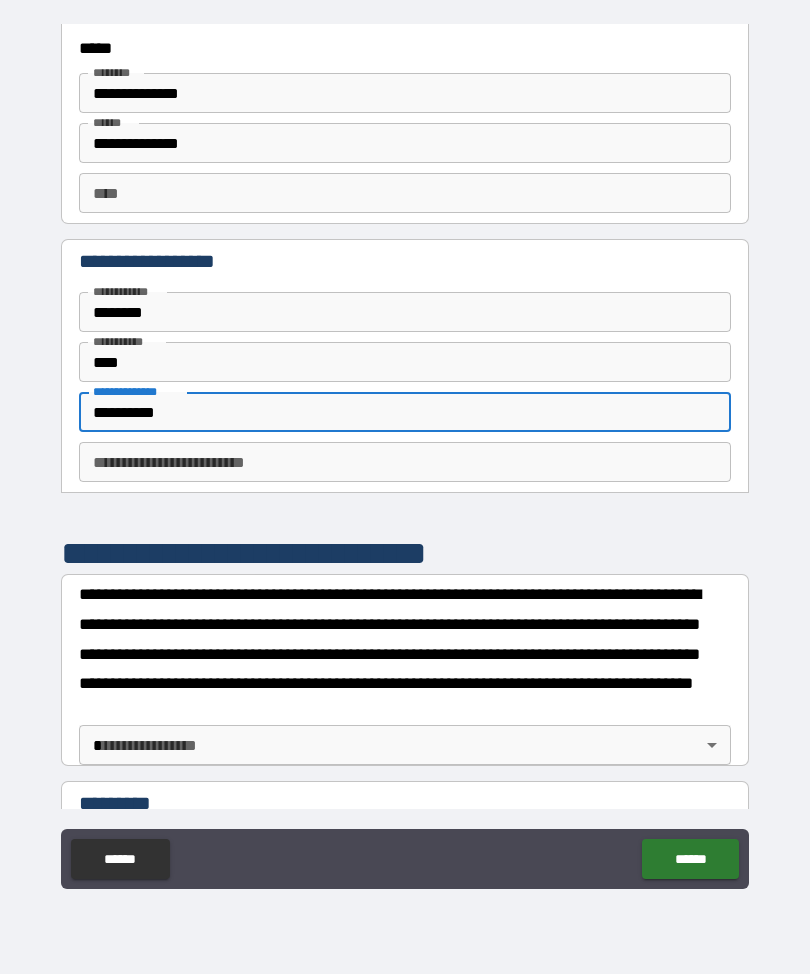 type on "**********" 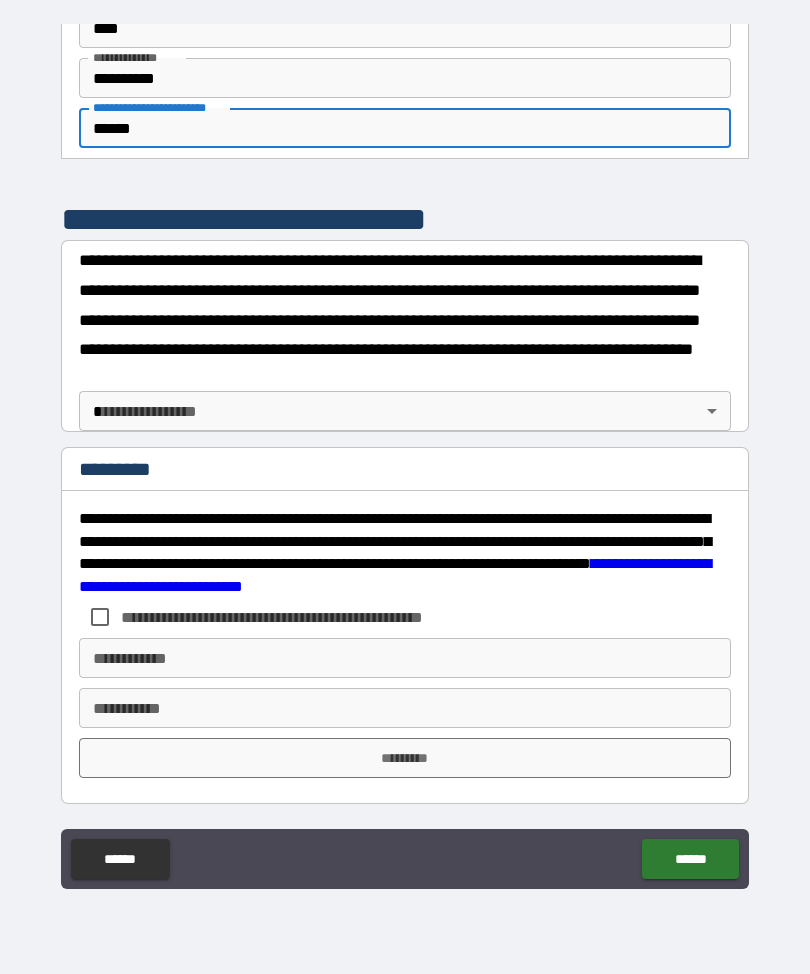 scroll, scrollTop: 3422, scrollLeft: 0, axis: vertical 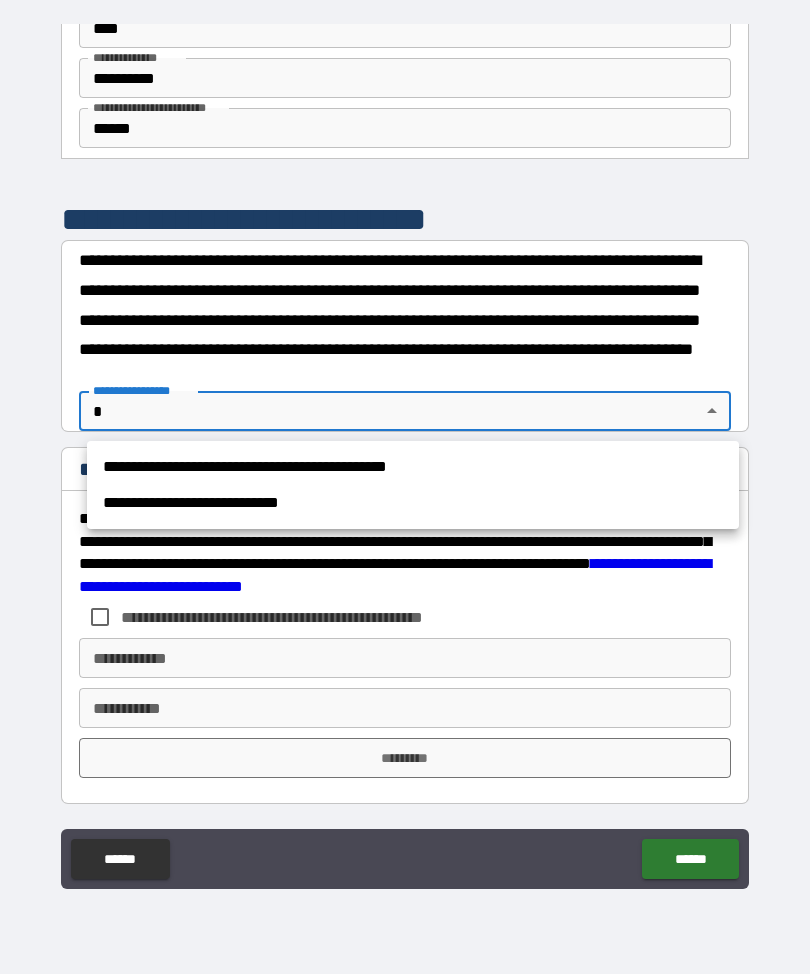 click on "**********" at bounding box center (413, 467) 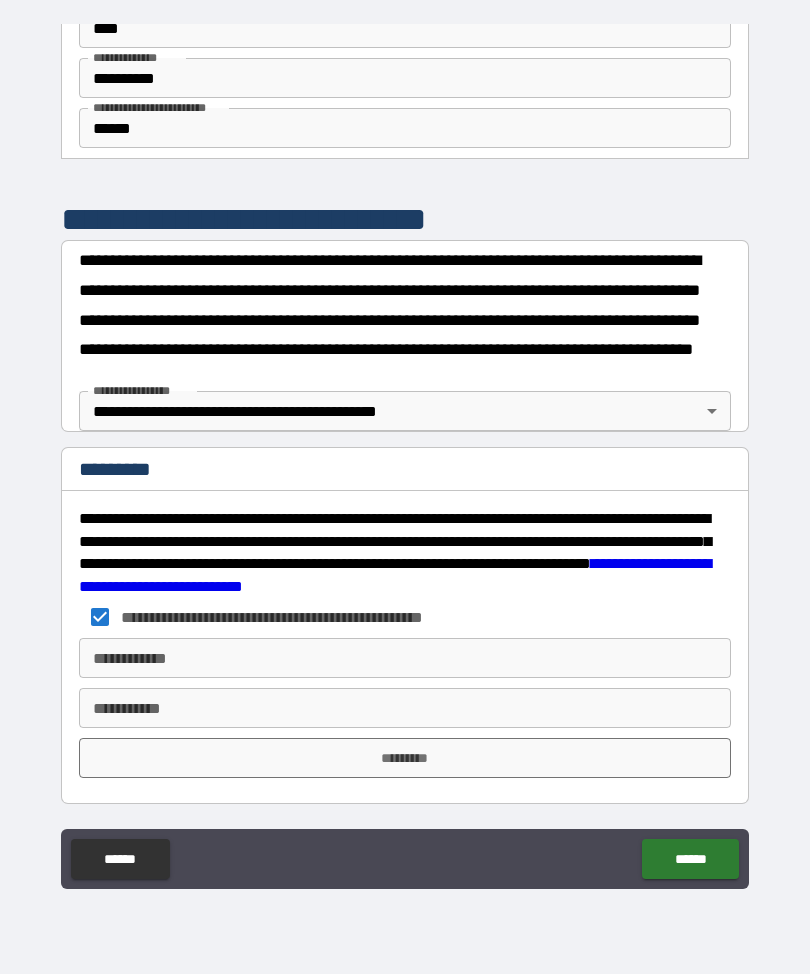 click on "**********" at bounding box center [405, 658] 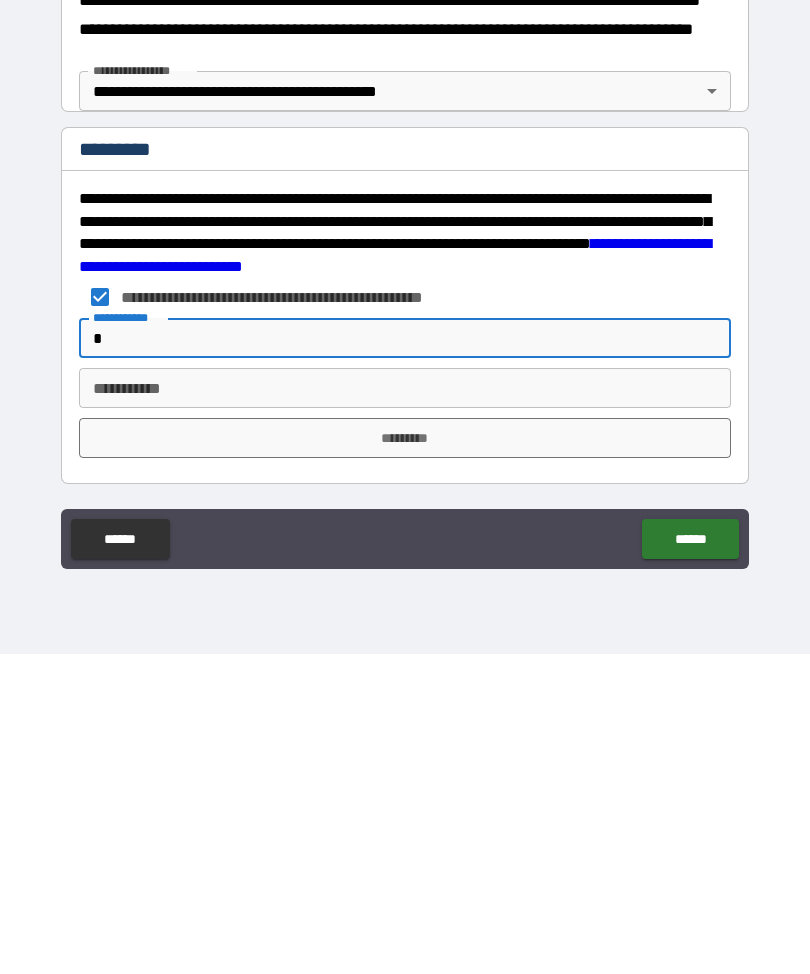 scroll, scrollTop: 66, scrollLeft: 0, axis: vertical 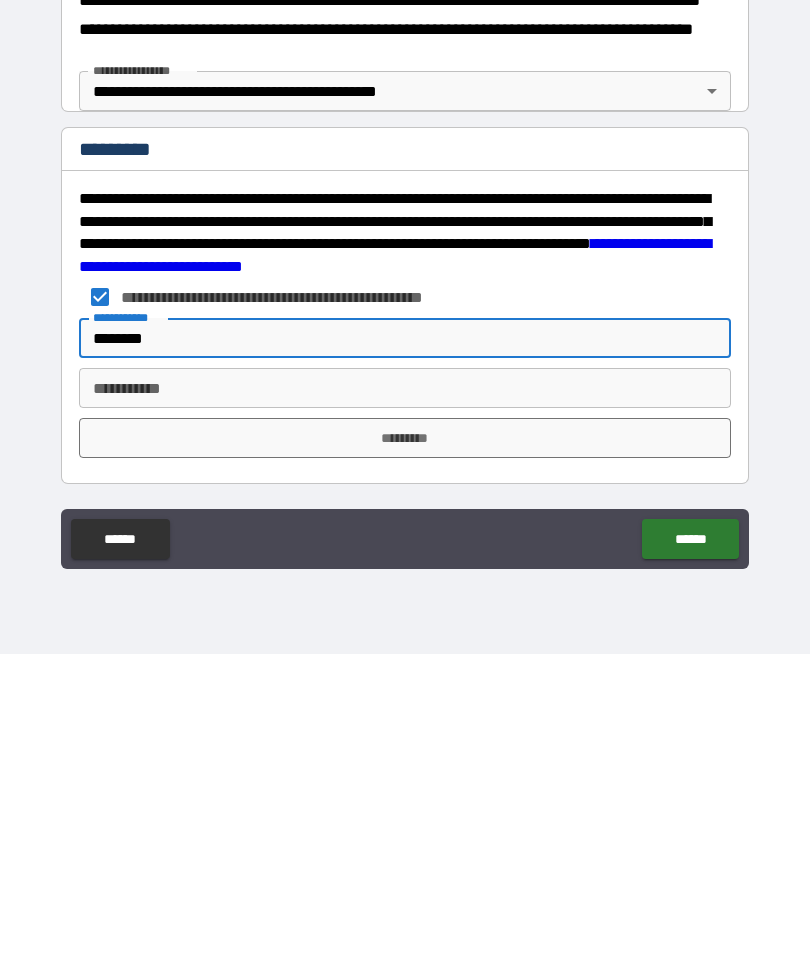 type on "********" 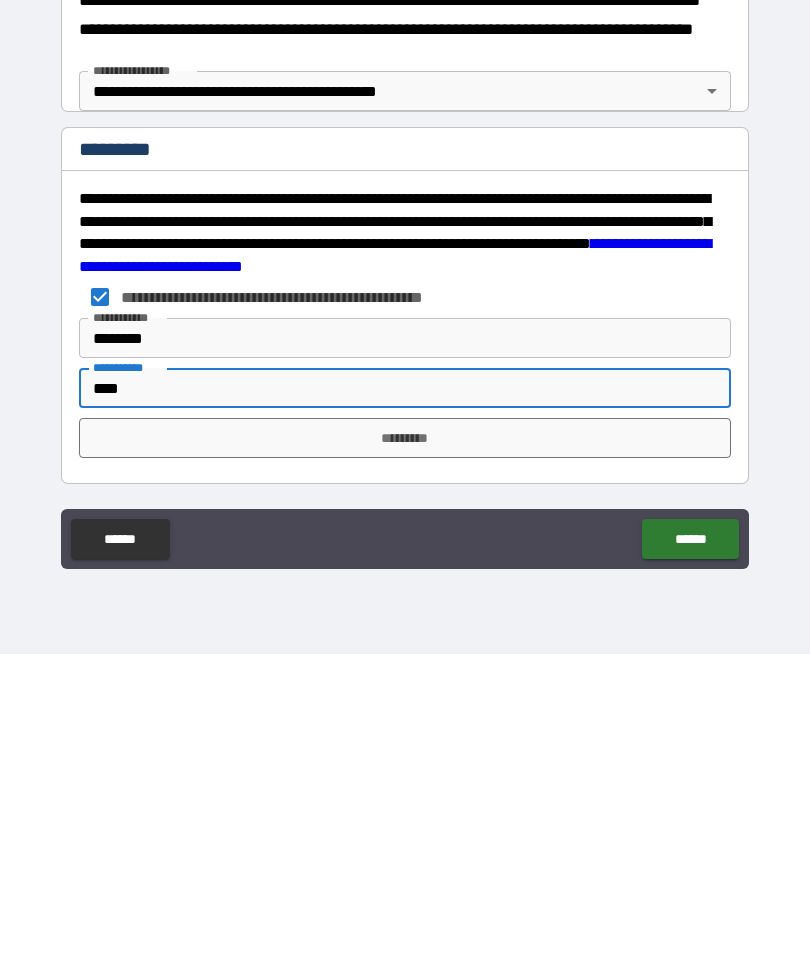 type on "****" 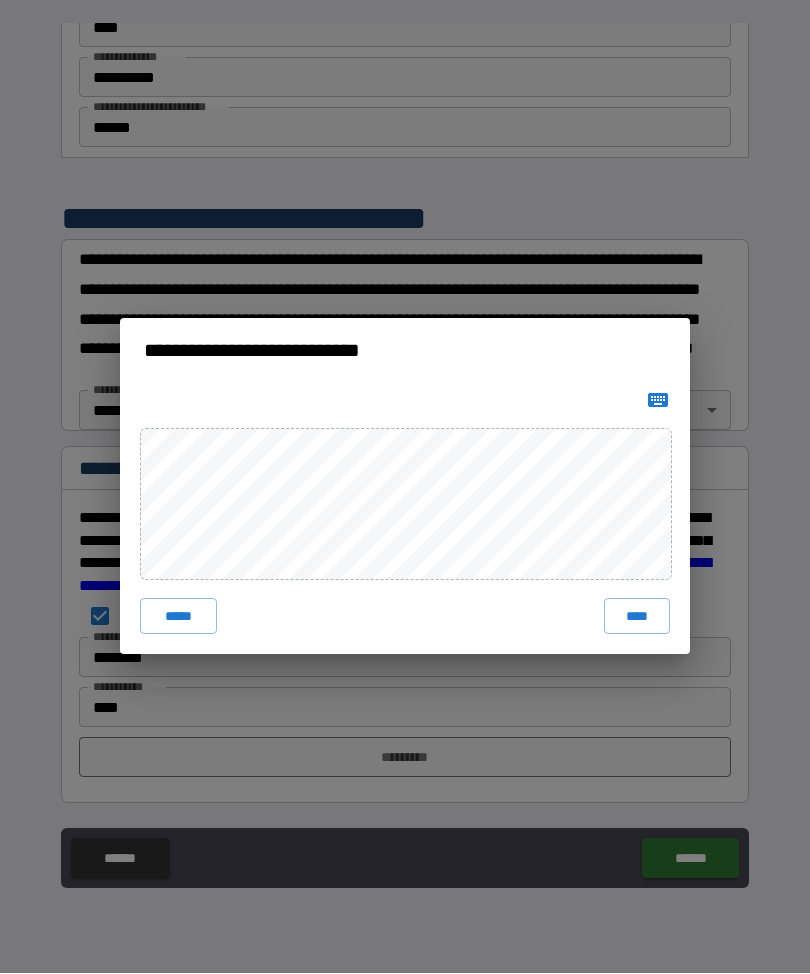 click on "****" at bounding box center (637, 617) 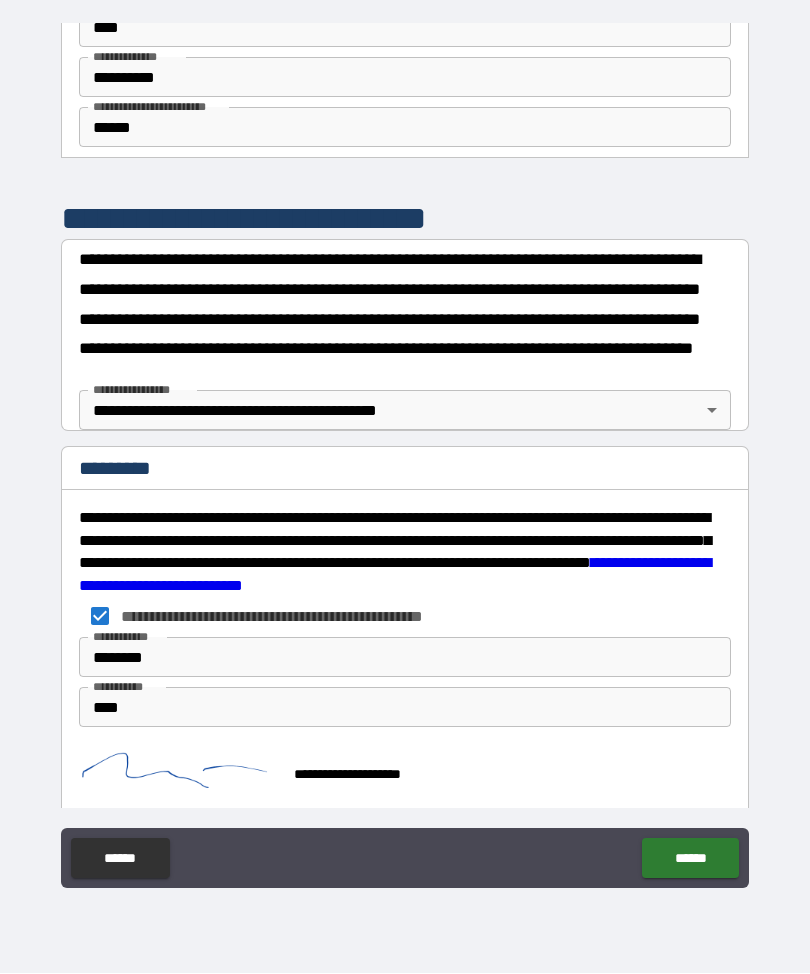 scroll, scrollTop: 3412, scrollLeft: 0, axis: vertical 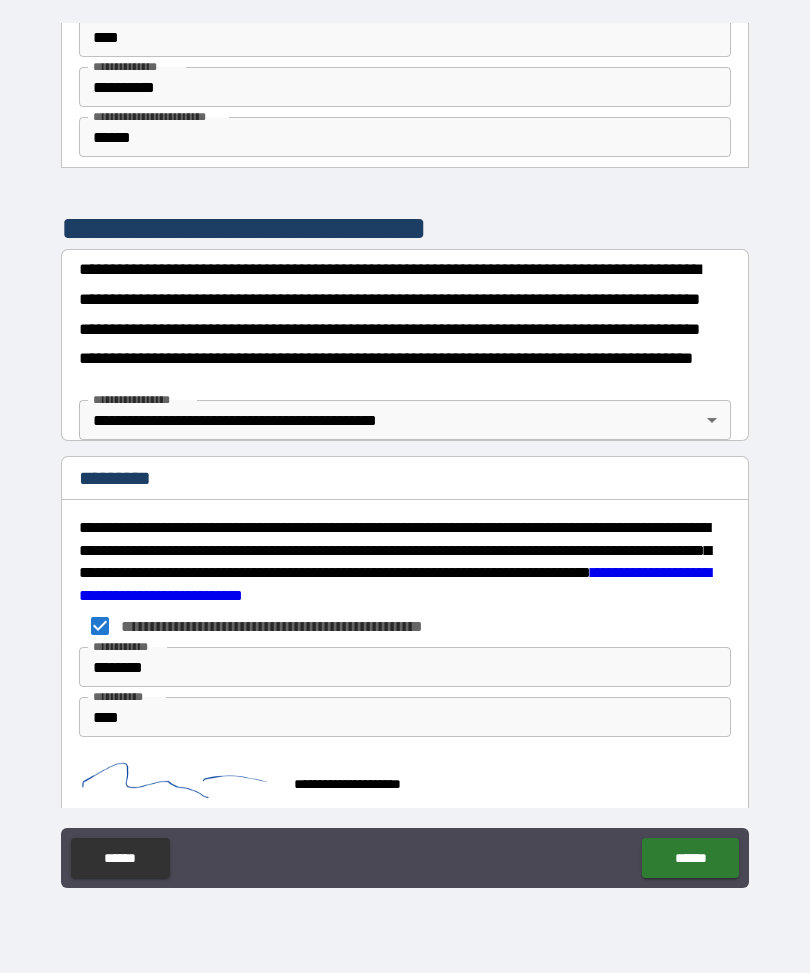 click on "******" at bounding box center [690, 859] 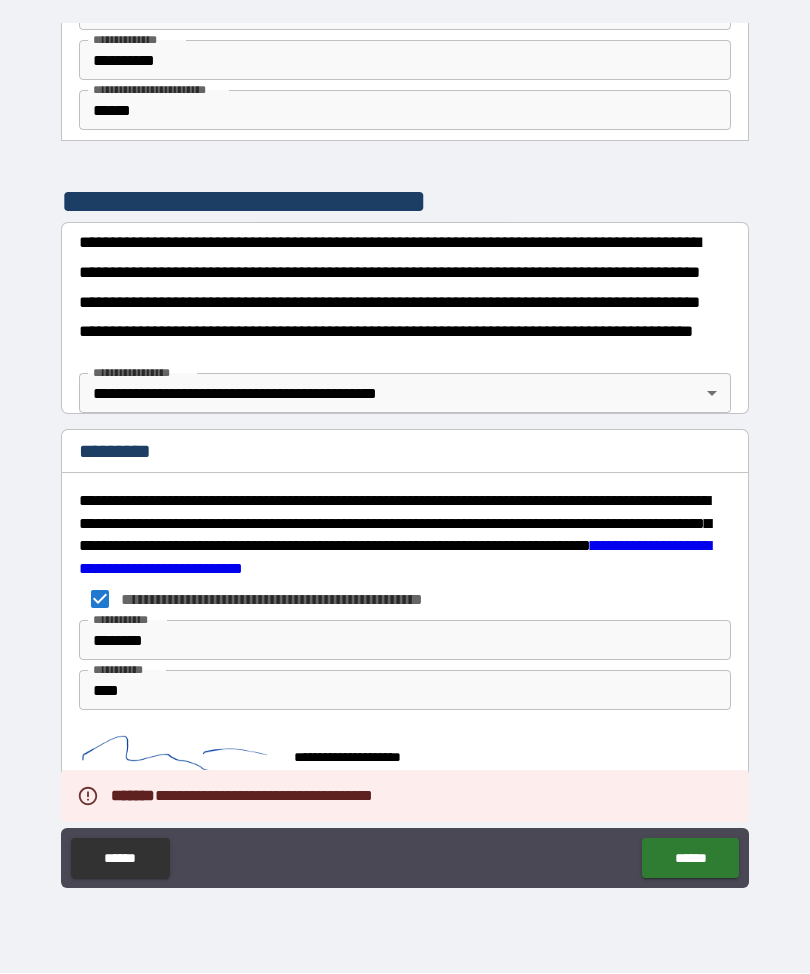 scroll, scrollTop: 3439, scrollLeft: 0, axis: vertical 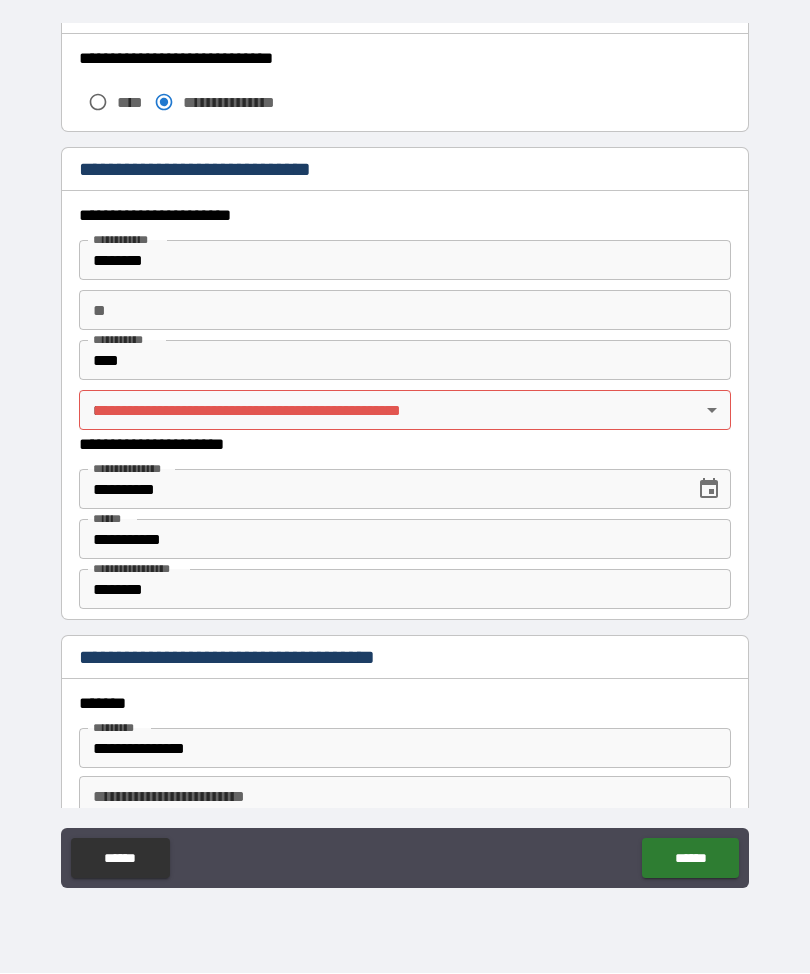 click on "**********" at bounding box center (405, 454) 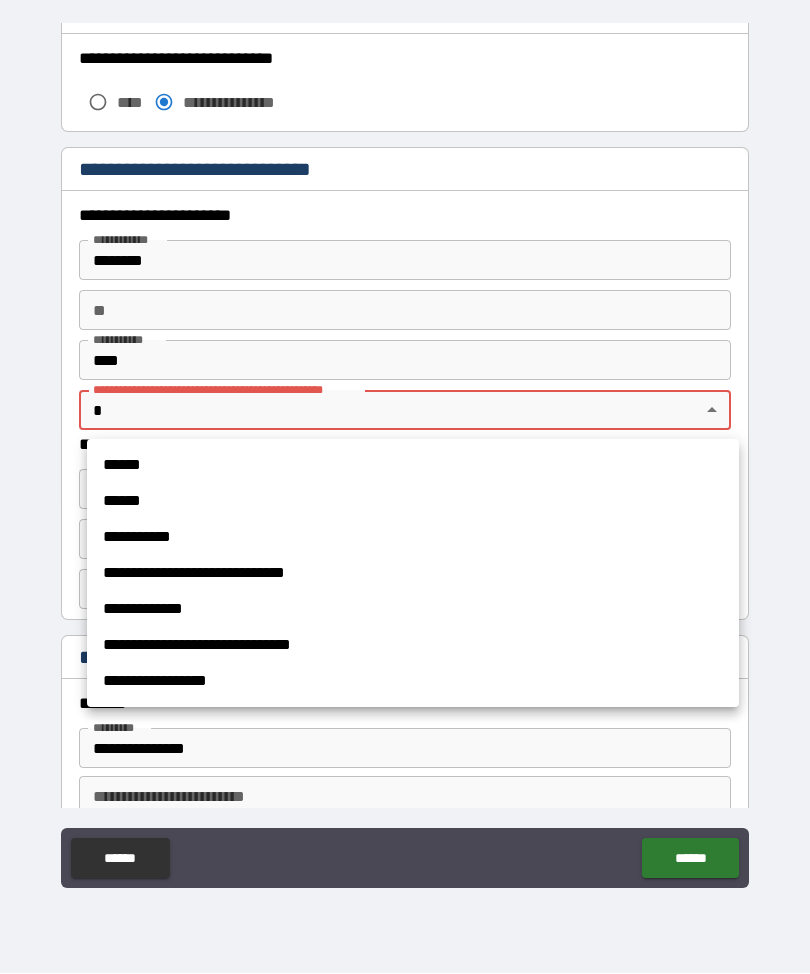 click on "**********" at bounding box center [413, 610] 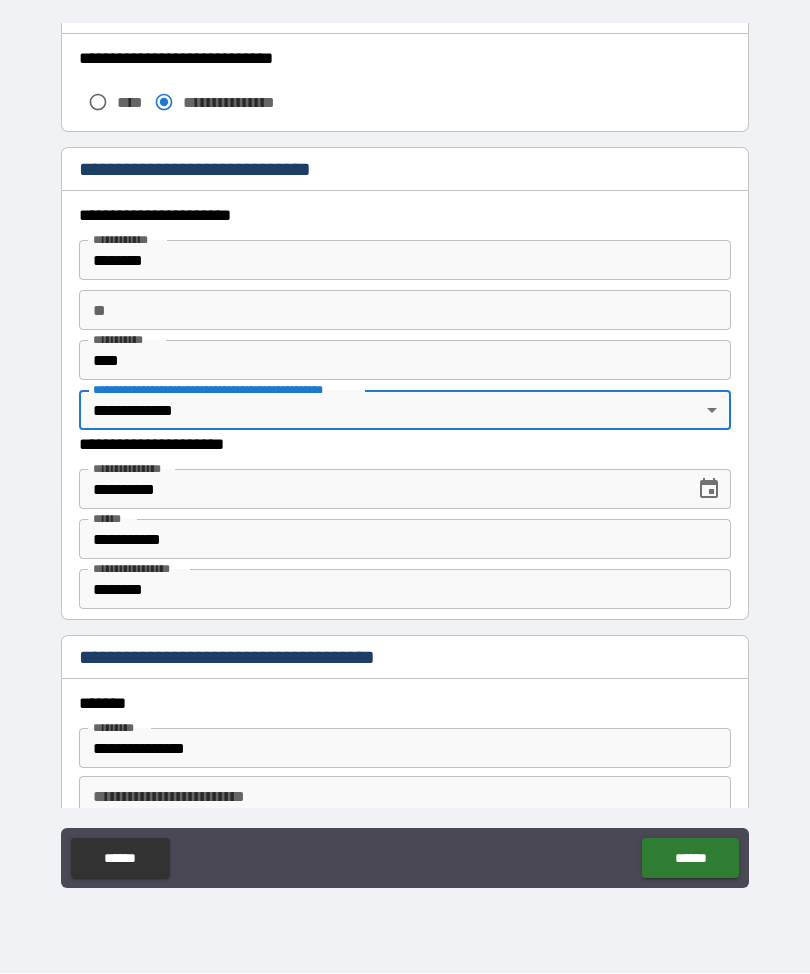 click on "******" at bounding box center (690, 859) 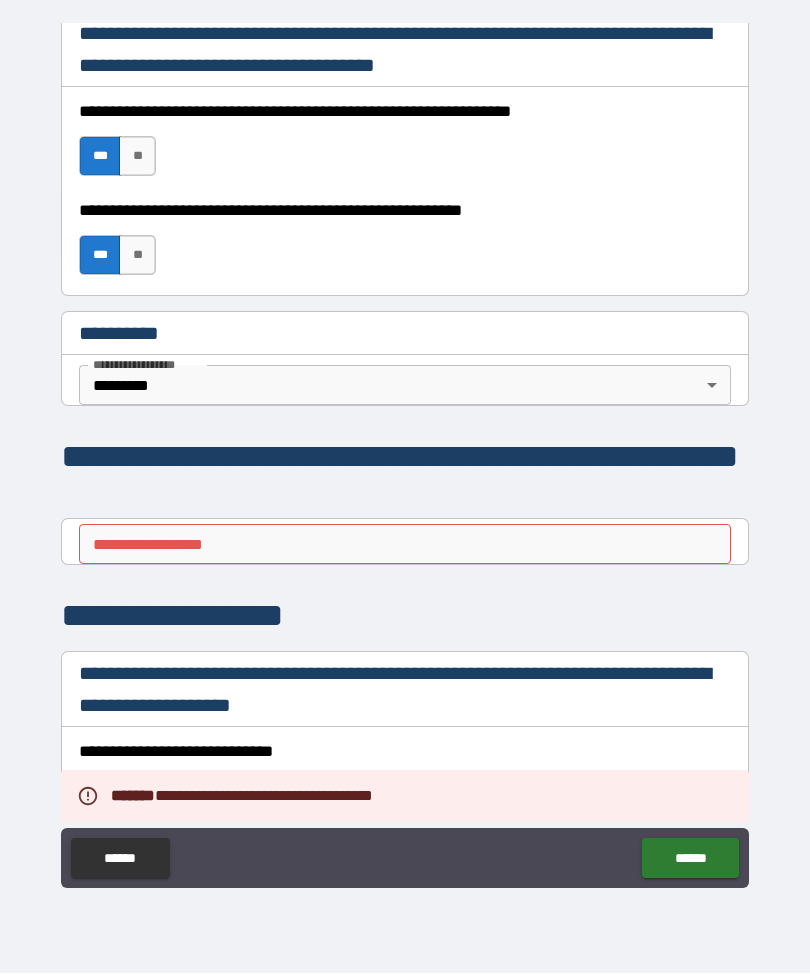 scroll, scrollTop: 1372, scrollLeft: 0, axis: vertical 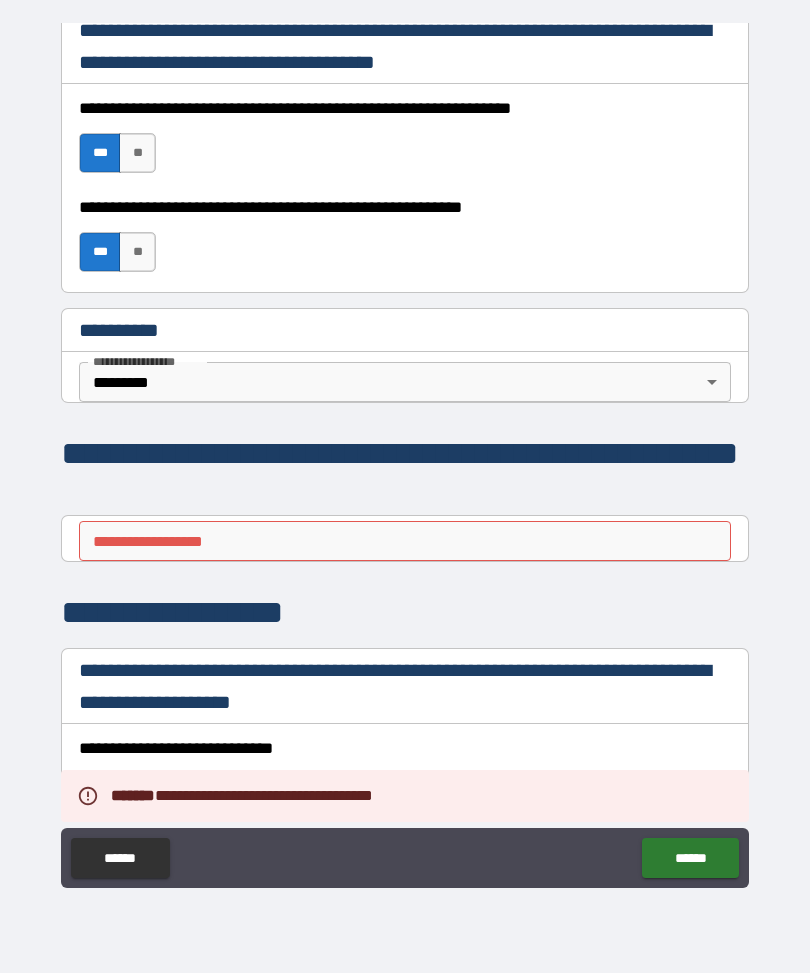 click on "**********" at bounding box center [405, 542] 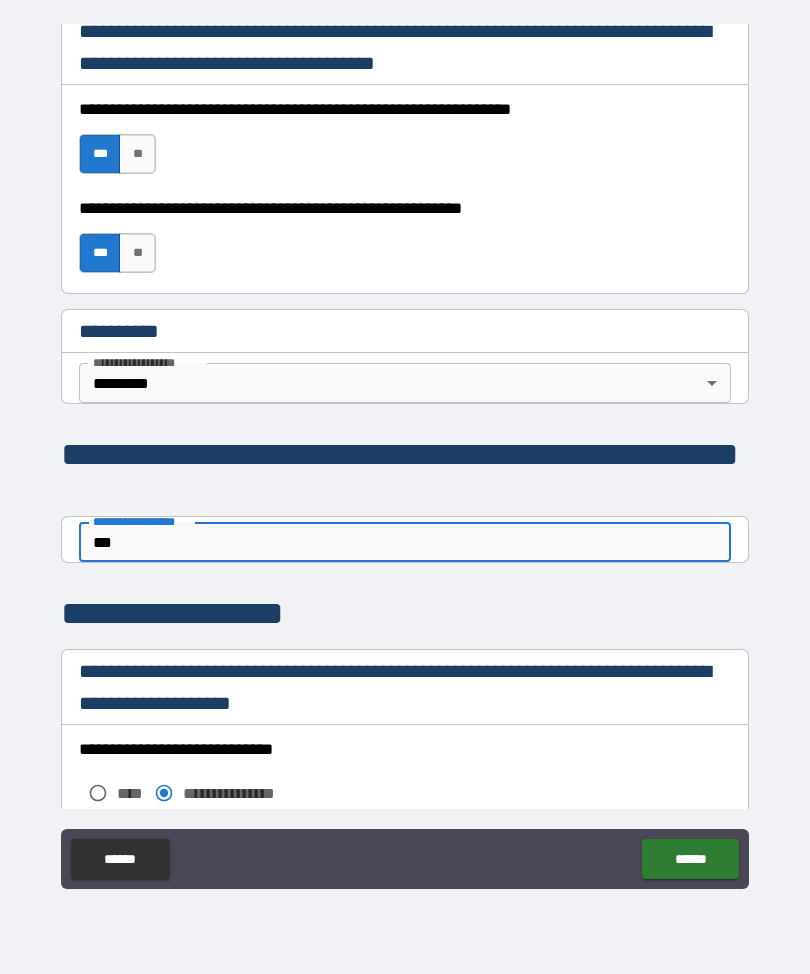 type on "****" 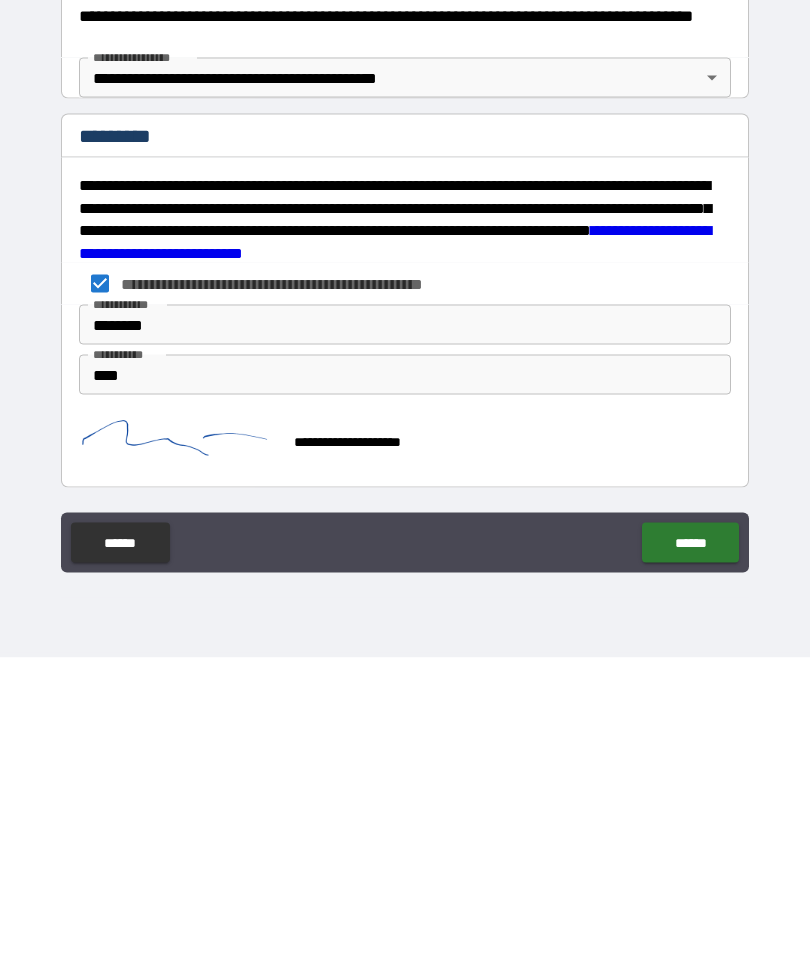 scroll, scrollTop: 3439, scrollLeft: 0, axis: vertical 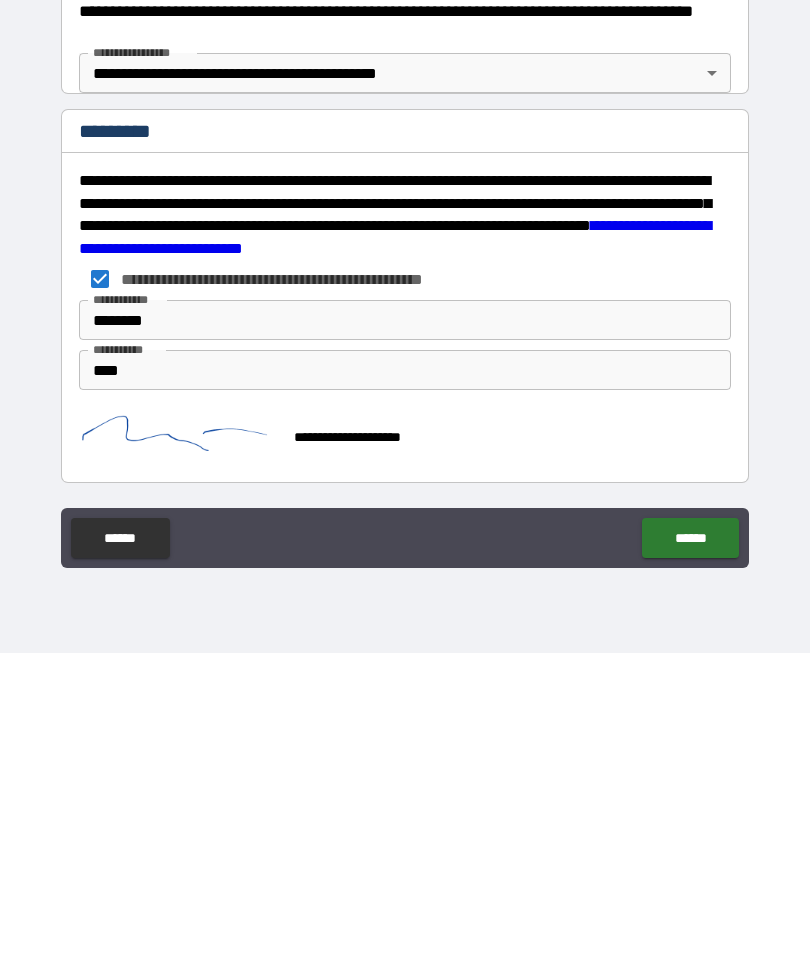 click on "******" at bounding box center [690, 859] 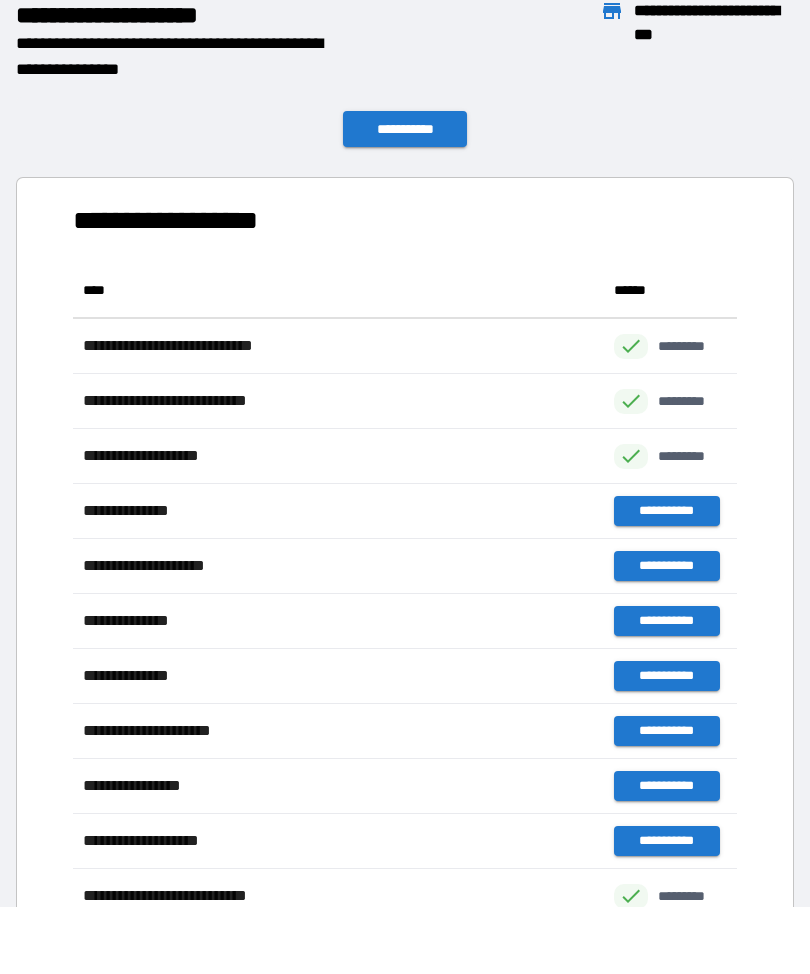 scroll, scrollTop: 1, scrollLeft: 1, axis: both 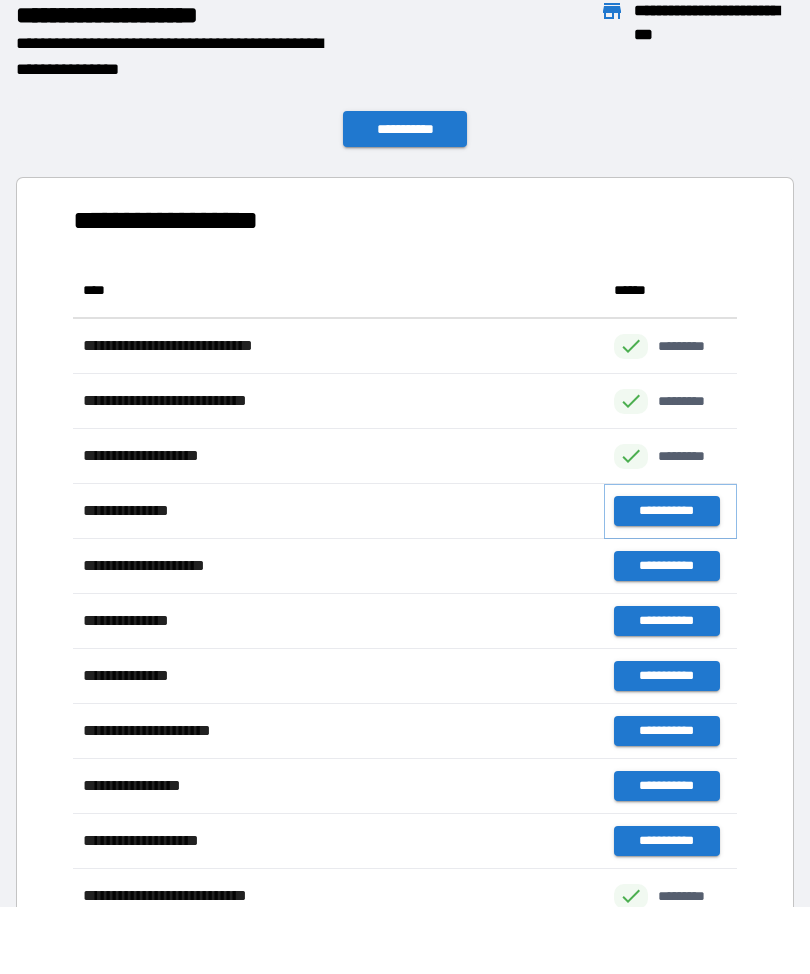 click on "**********" at bounding box center [666, 512] 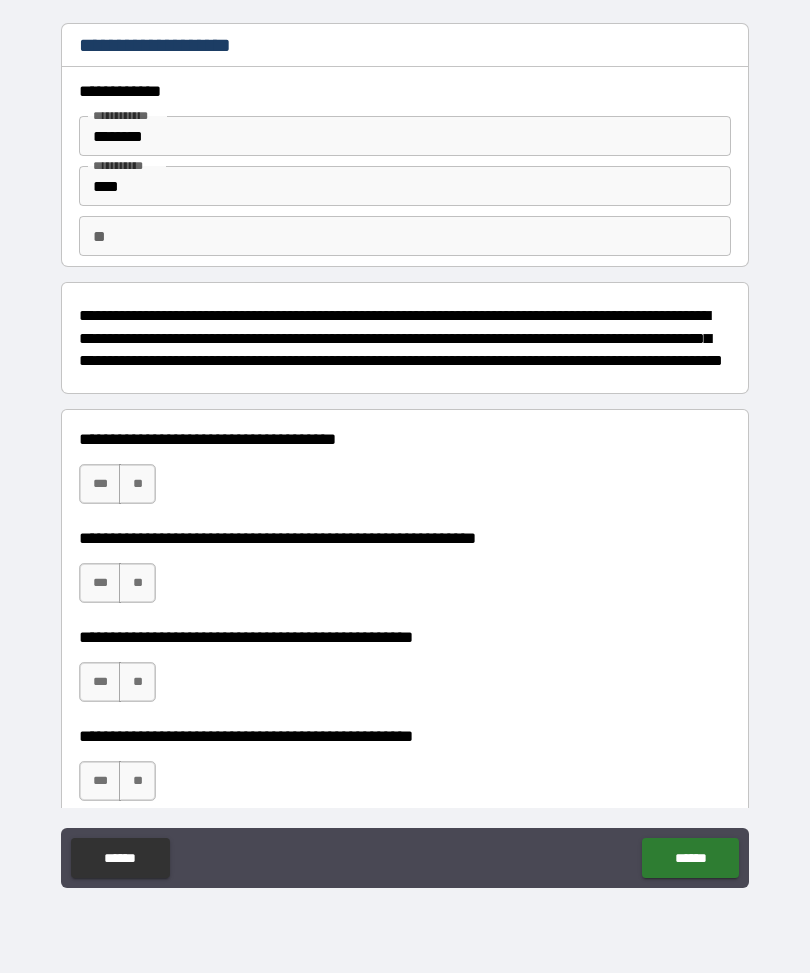 click on "**" at bounding box center [137, 485] 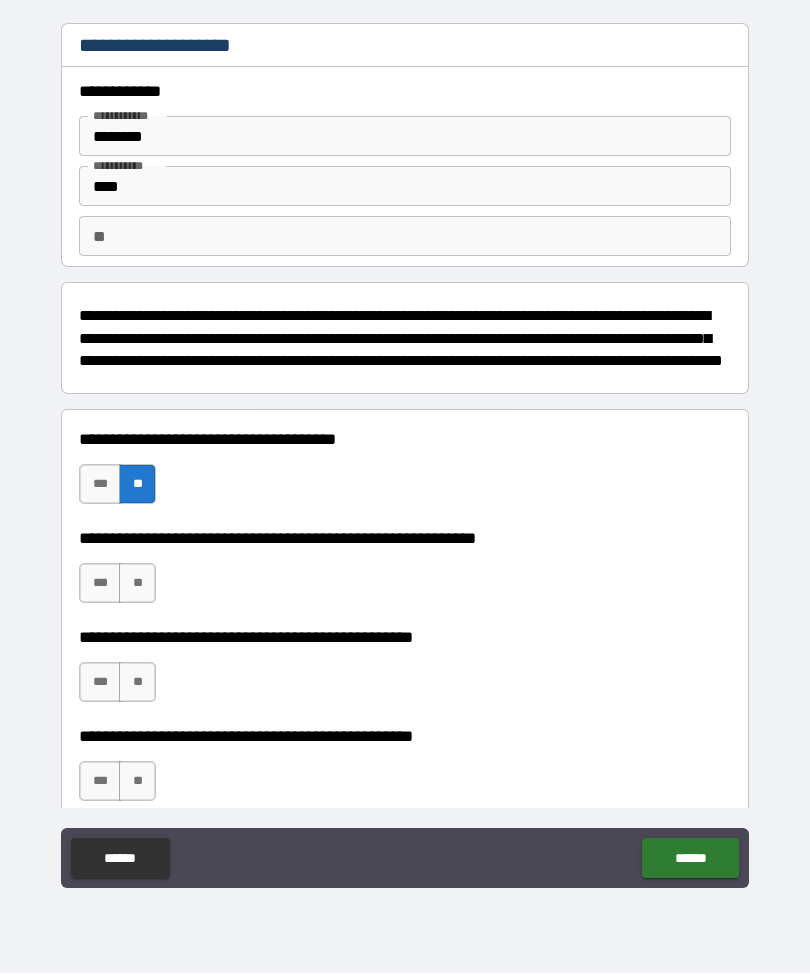 click on "***" at bounding box center [100, 584] 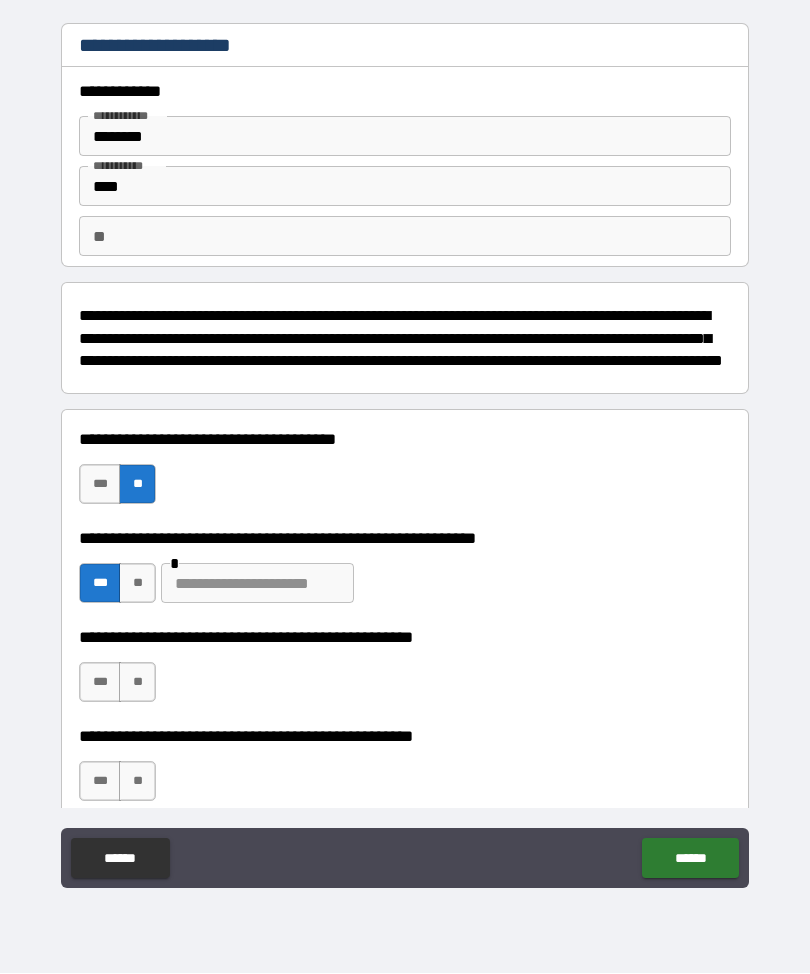 click at bounding box center [257, 584] 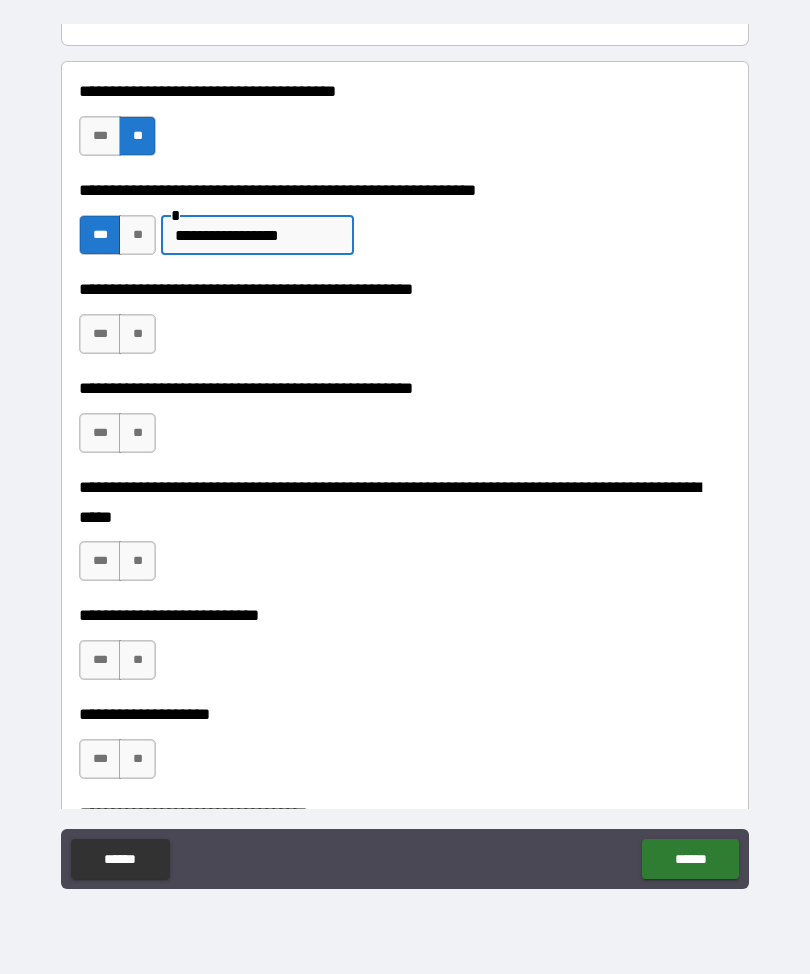 scroll, scrollTop: 344, scrollLeft: 0, axis: vertical 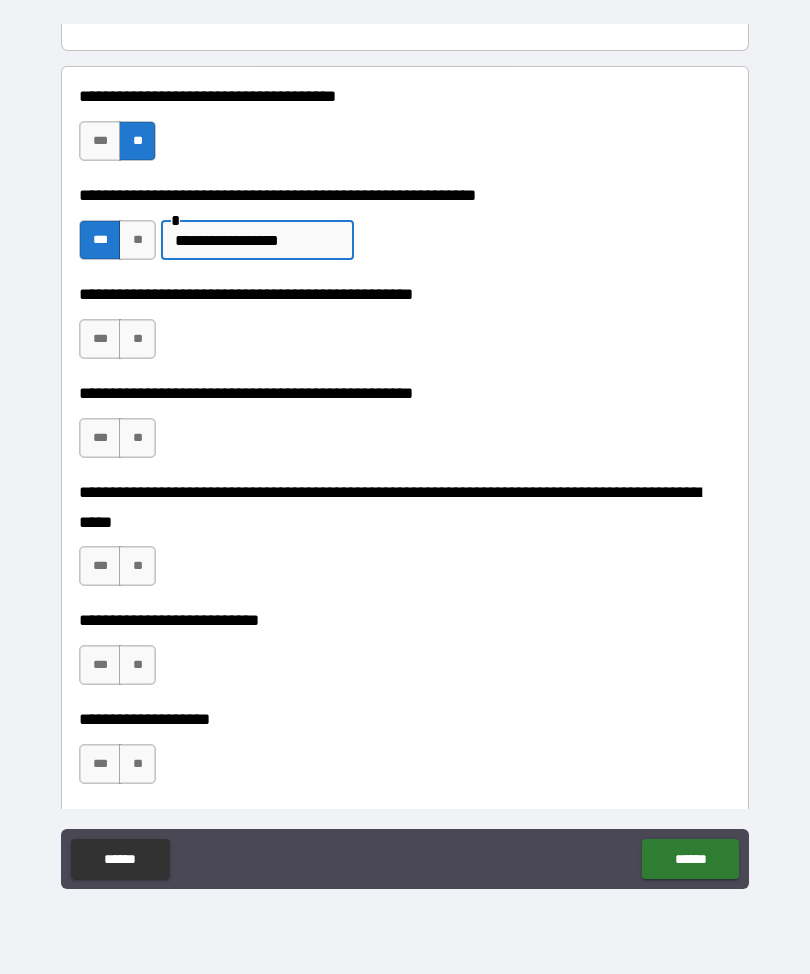 type on "**********" 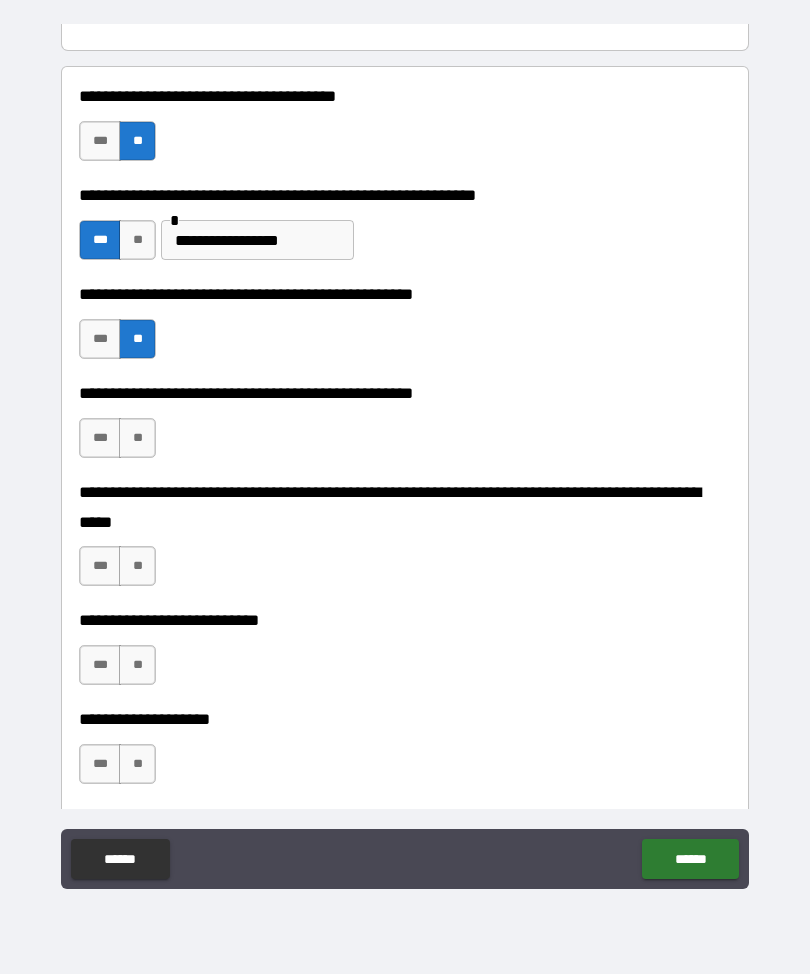 click on "**" at bounding box center [137, 438] 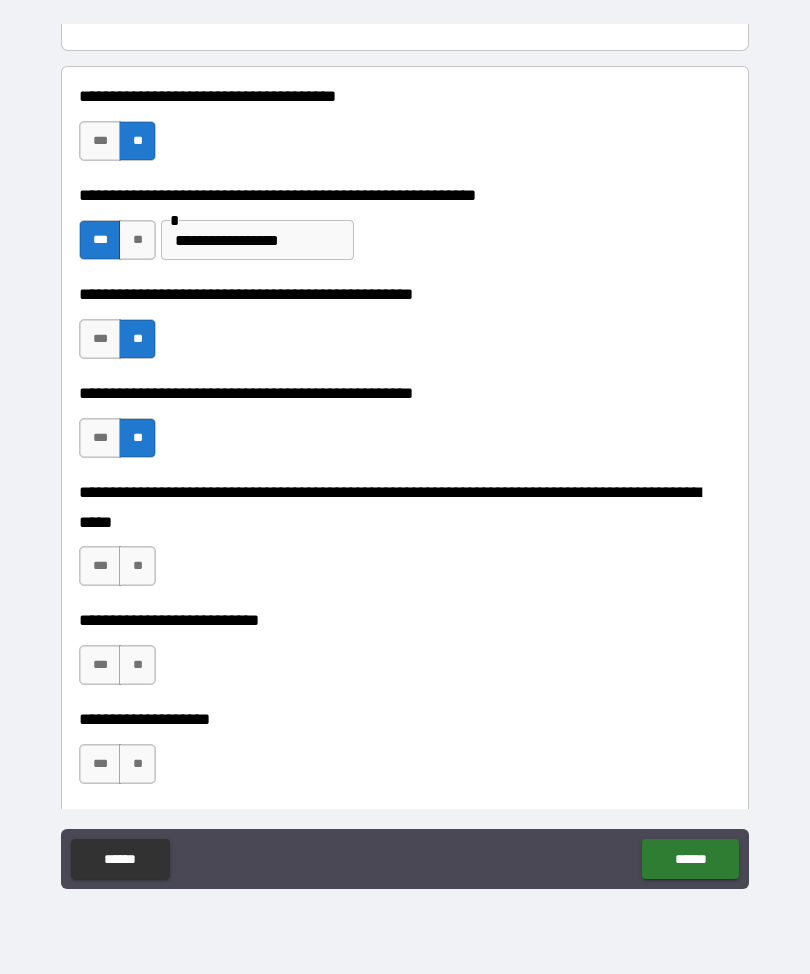 click on "**" at bounding box center [137, 566] 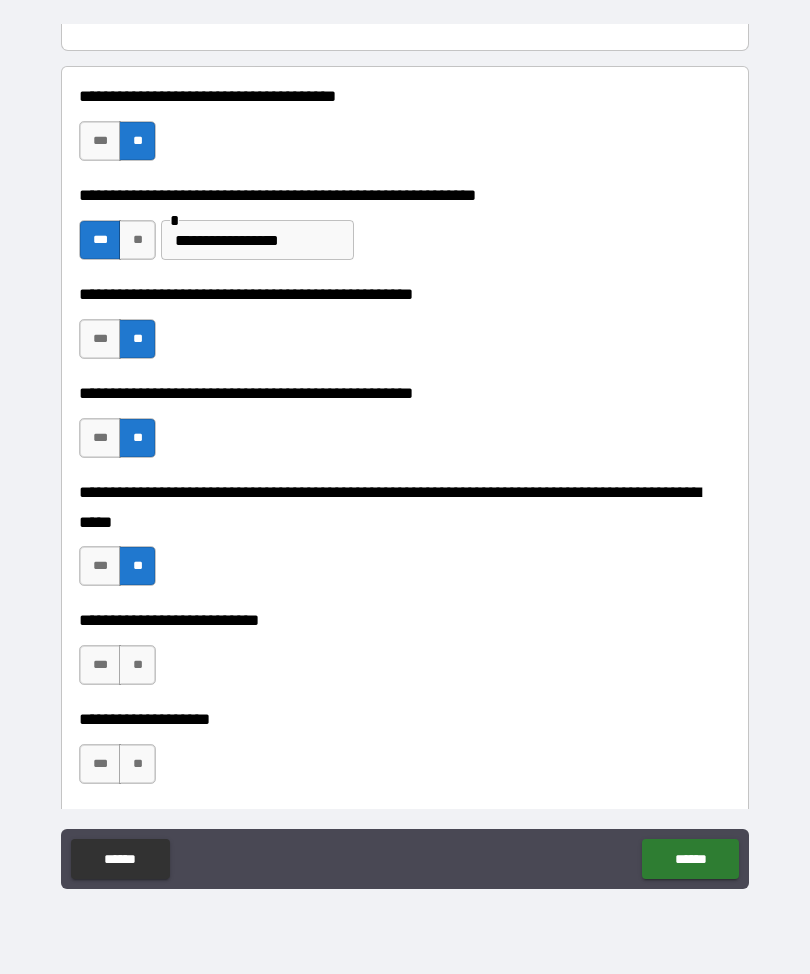 click on "**" at bounding box center [137, 665] 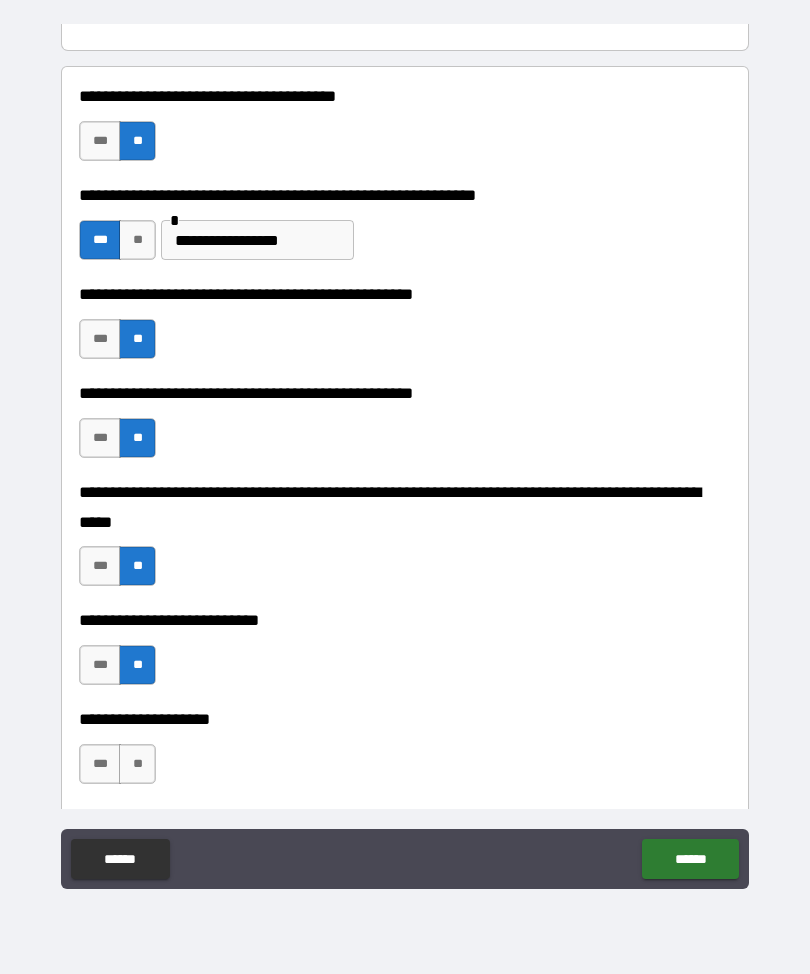 click on "**" at bounding box center [137, 764] 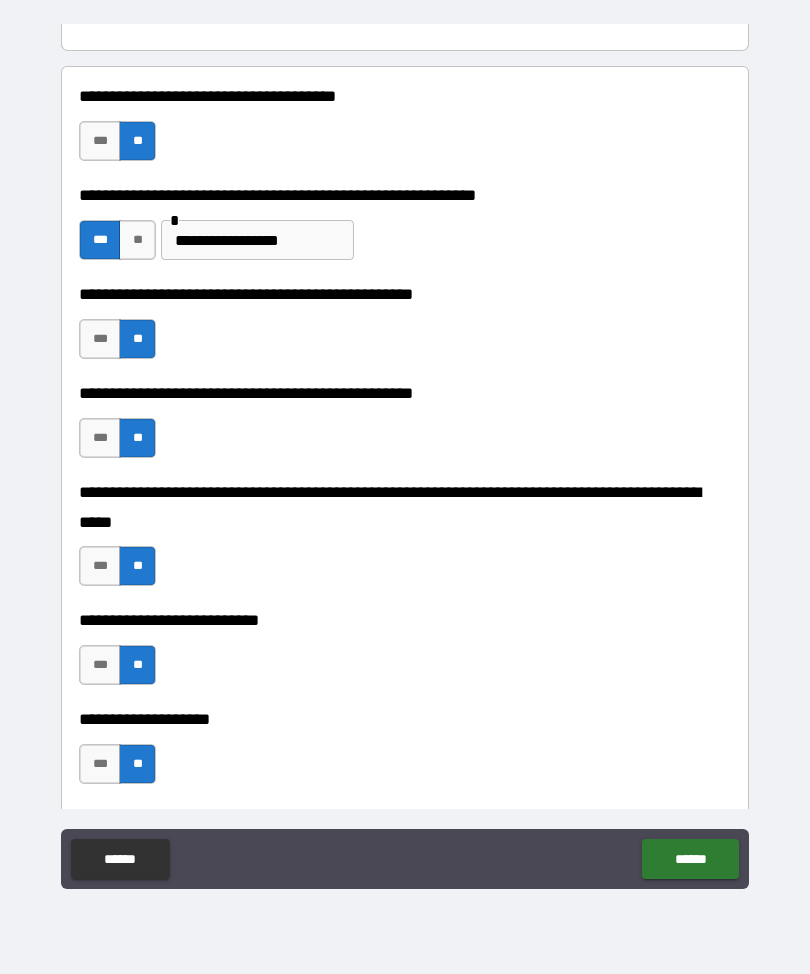 click on "******" at bounding box center [690, 859] 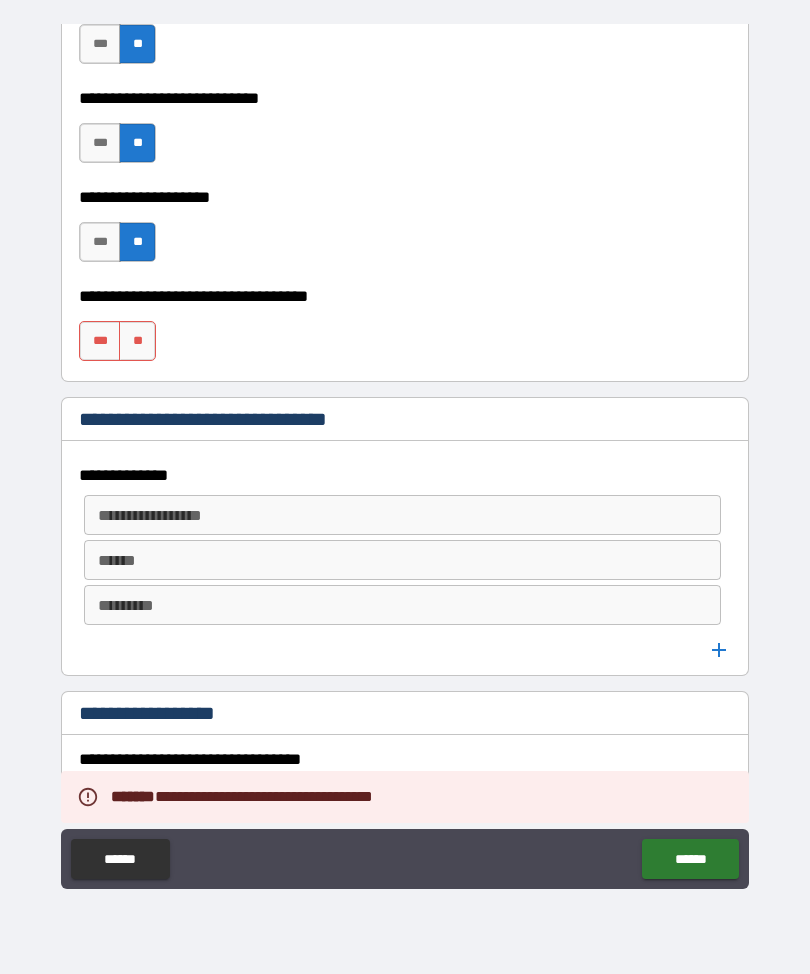 scroll, scrollTop: 867, scrollLeft: 0, axis: vertical 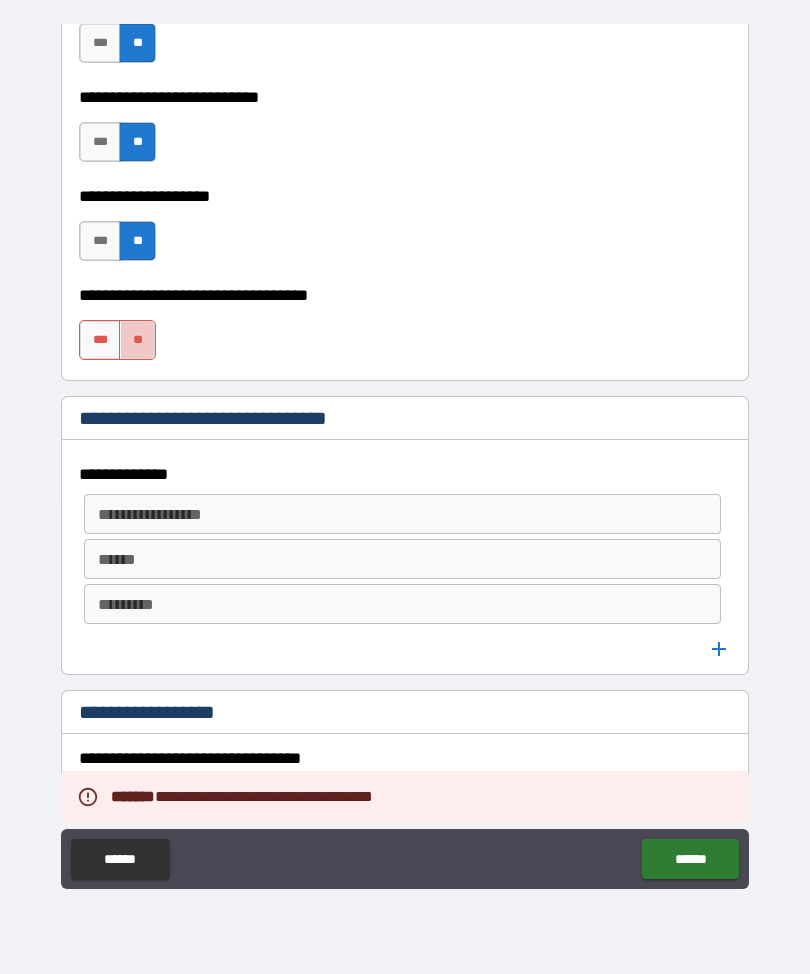 click on "**" at bounding box center [137, 340] 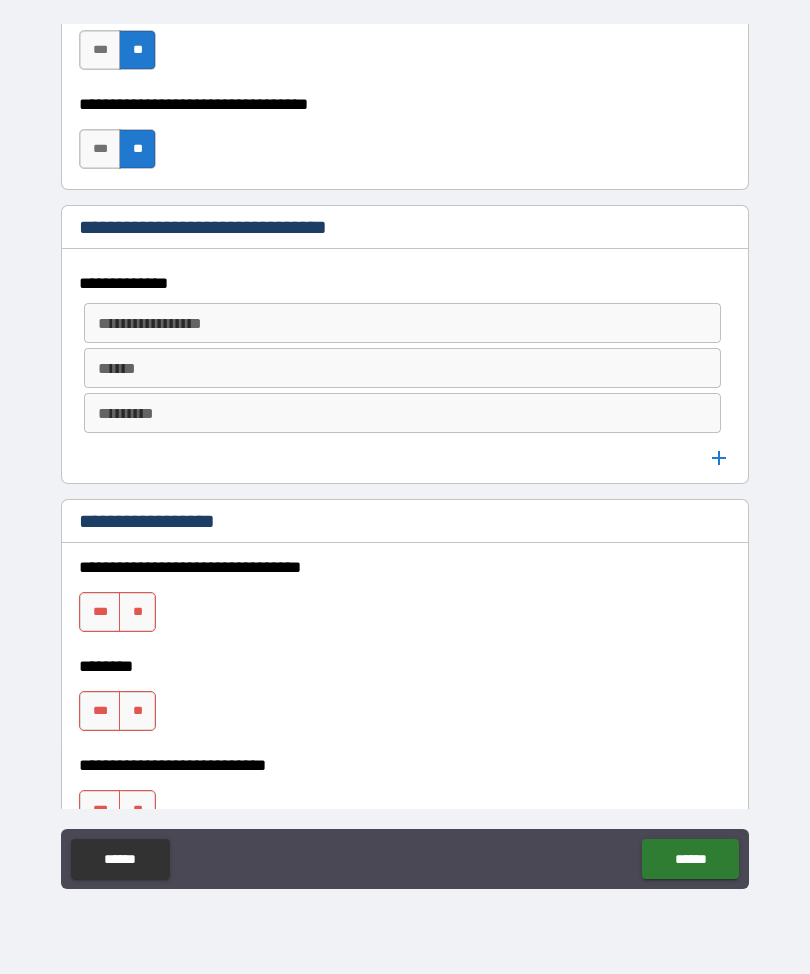 scroll, scrollTop: 1057, scrollLeft: 0, axis: vertical 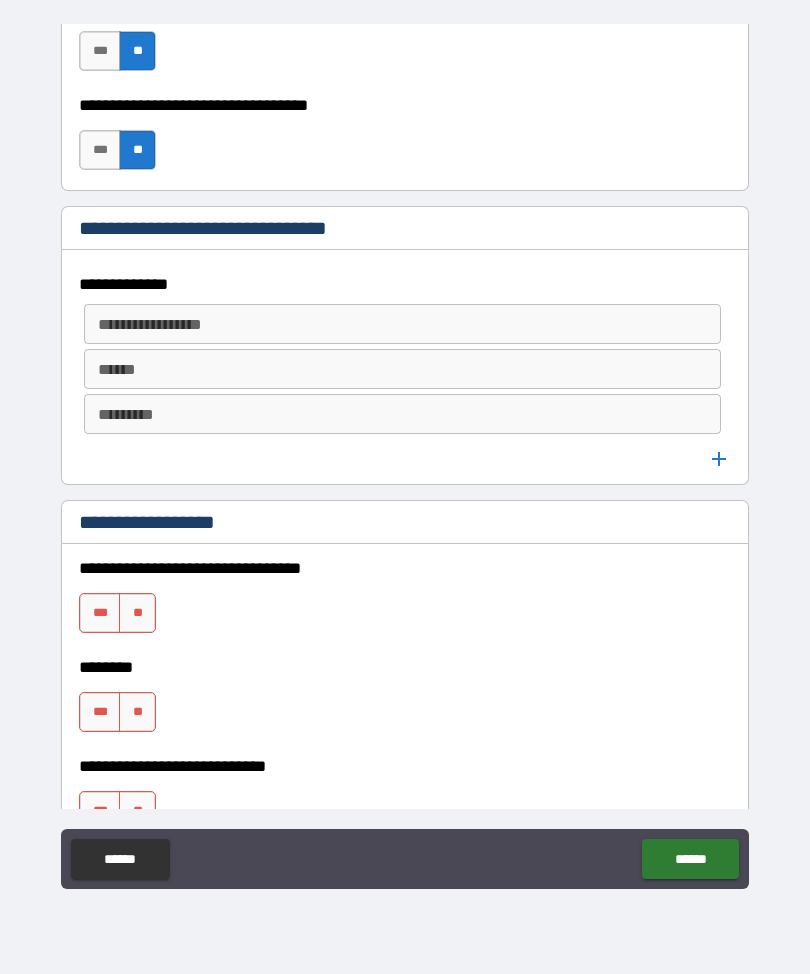 click on "**********" at bounding box center (401, 324) 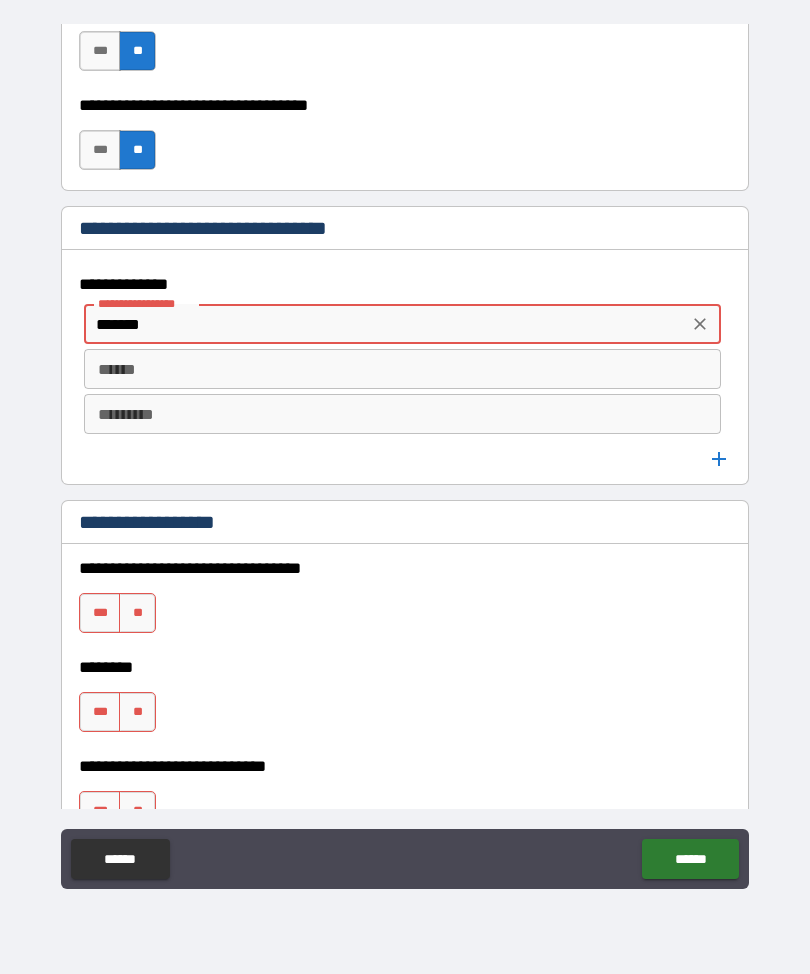 type on "********" 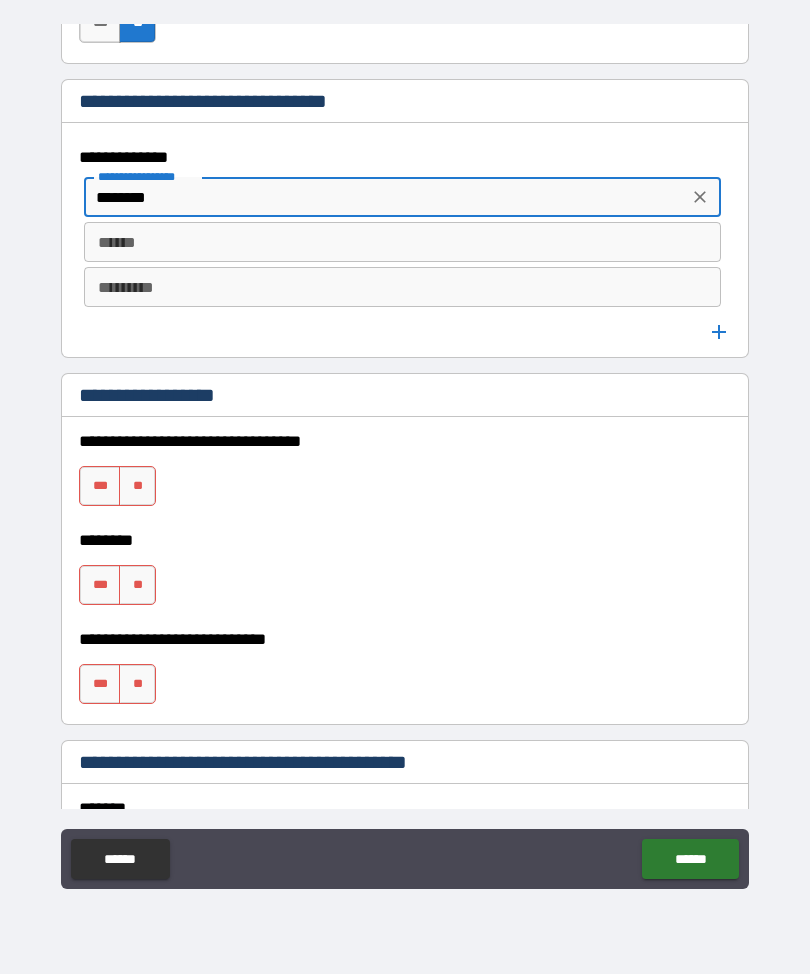 scroll, scrollTop: 1182, scrollLeft: 0, axis: vertical 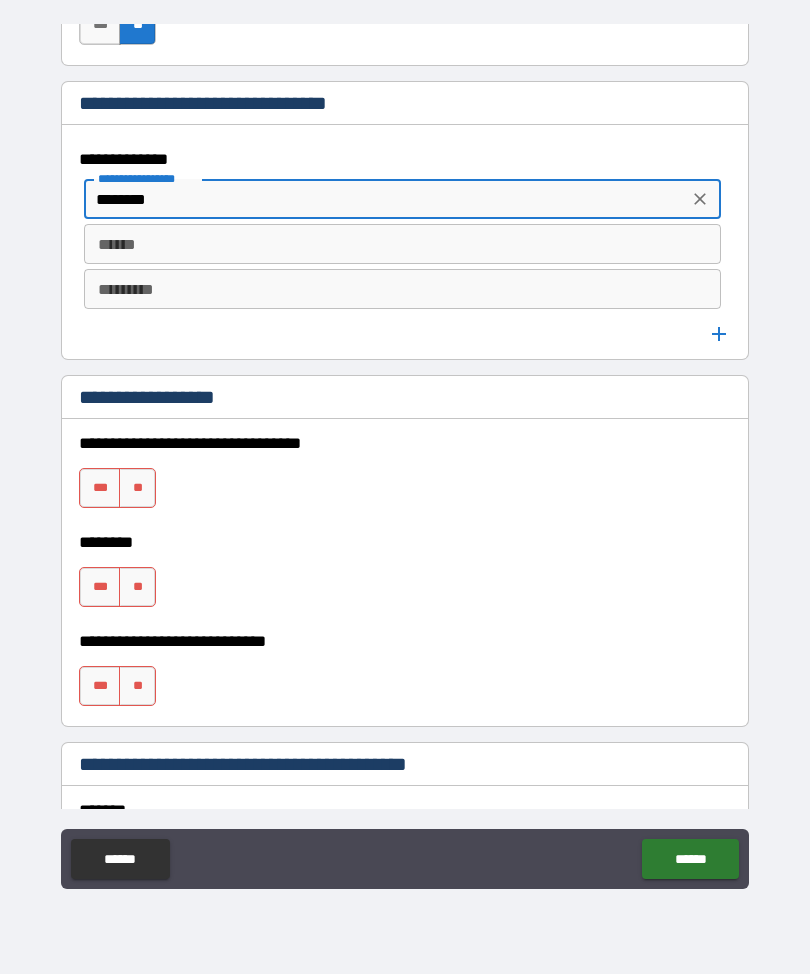 click at bounding box center [700, 199] 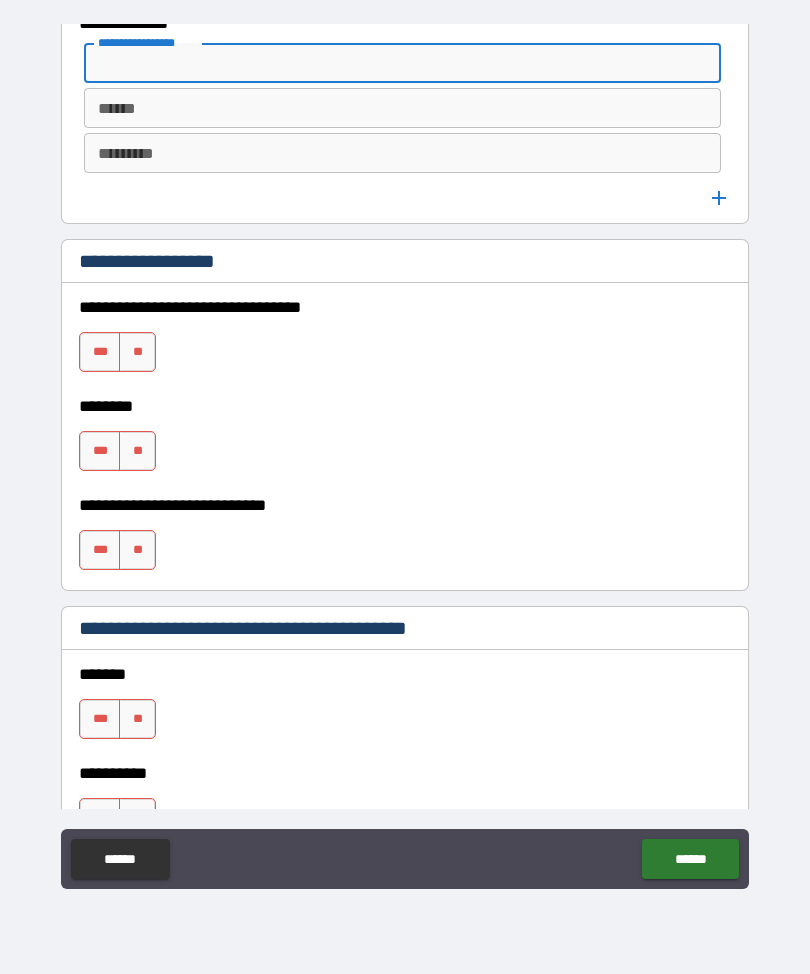 scroll, scrollTop: 1324, scrollLeft: 0, axis: vertical 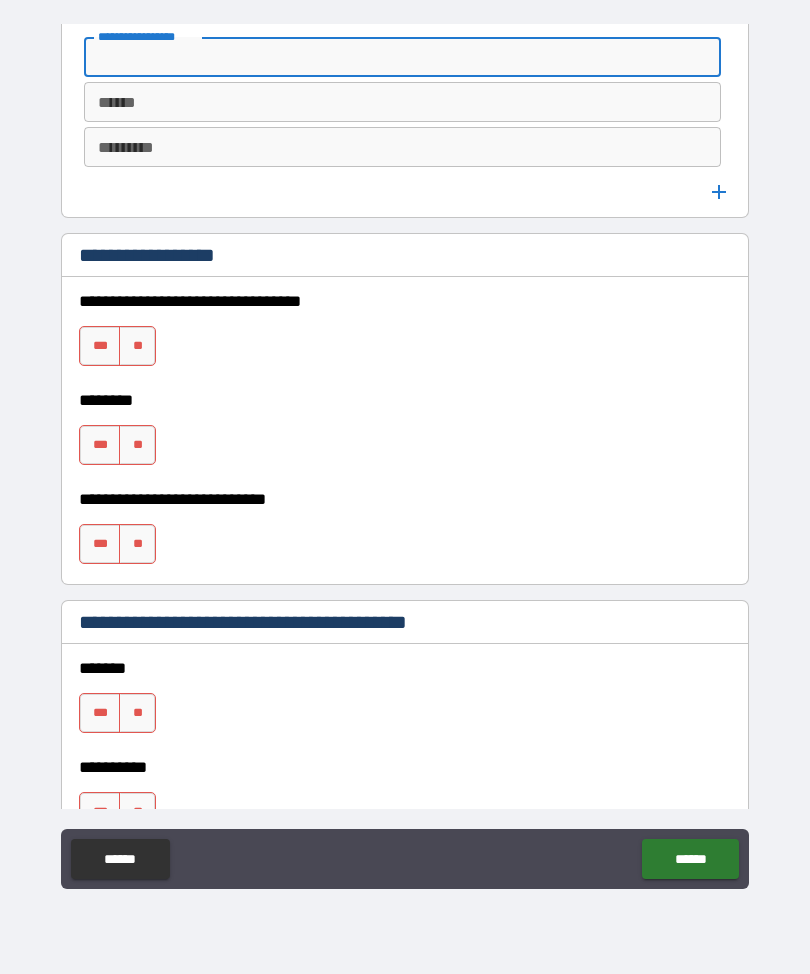 click on "**" at bounding box center [137, 346] 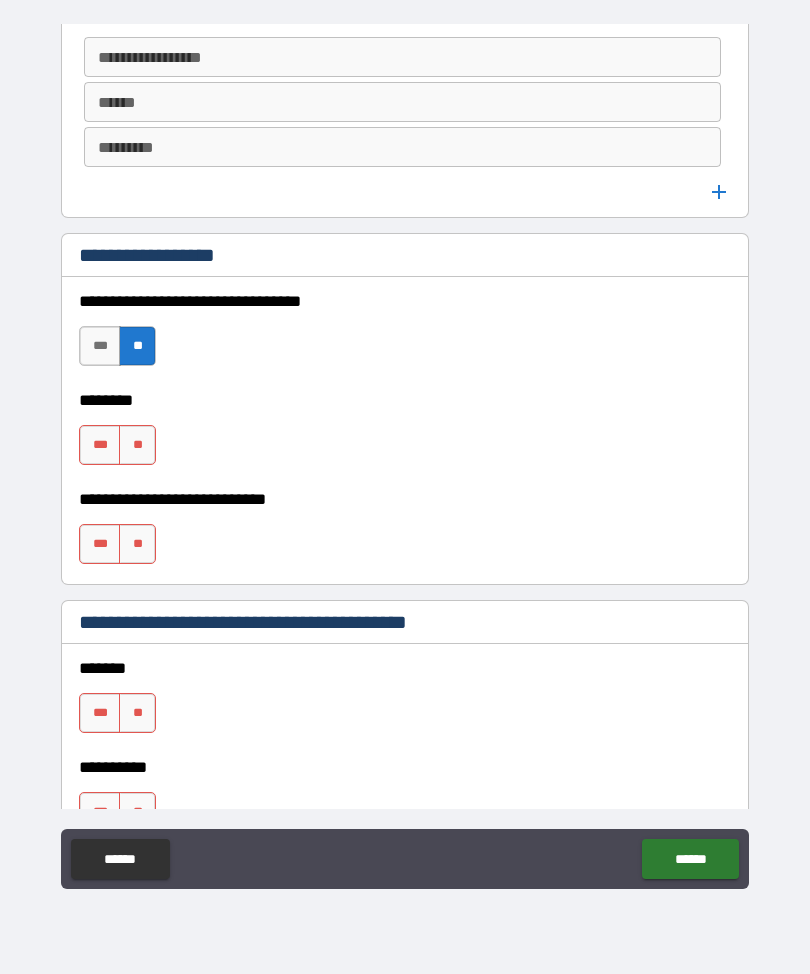 click on "**" at bounding box center (137, 445) 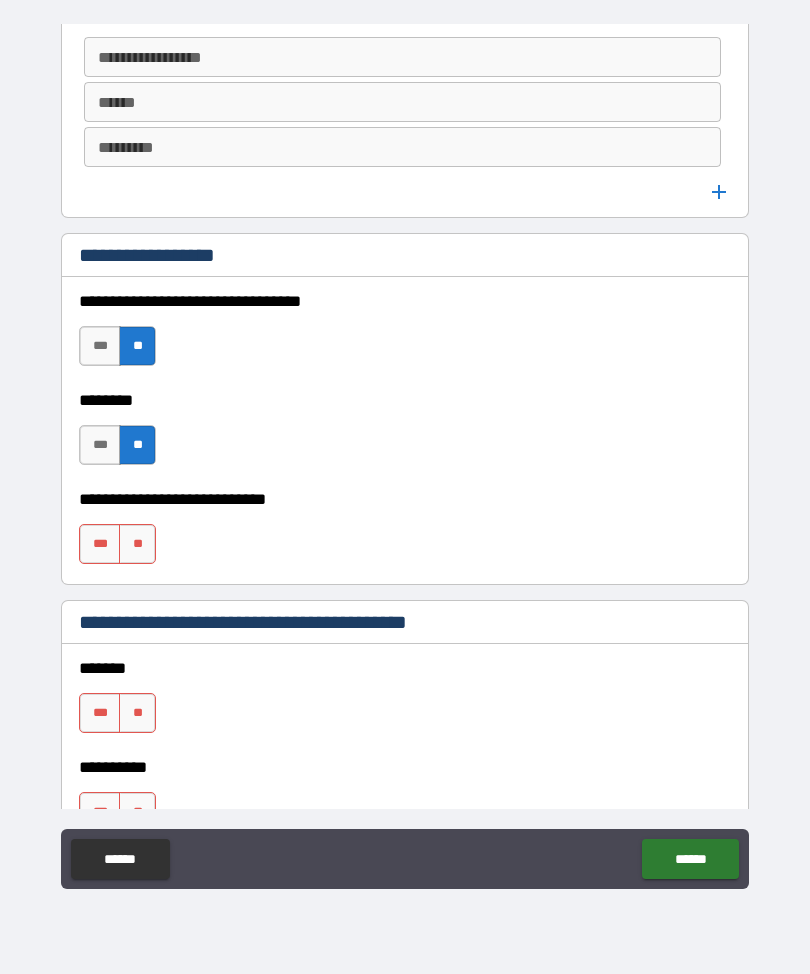 click on "**" at bounding box center [137, 544] 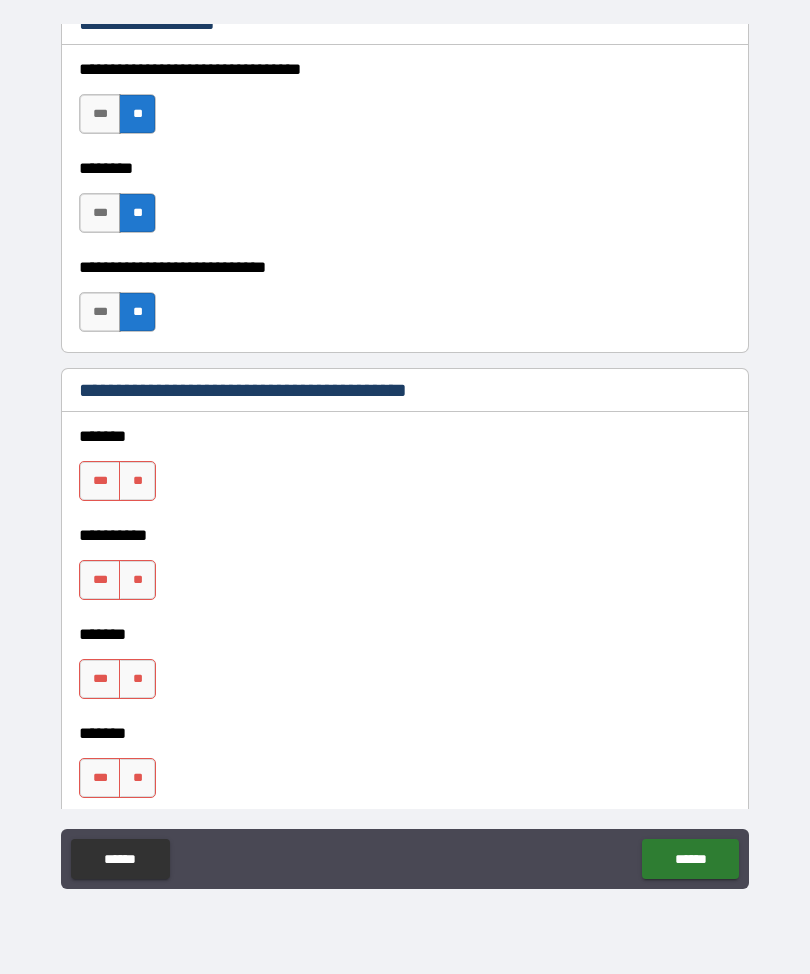 scroll, scrollTop: 1661, scrollLeft: 0, axis: vertical 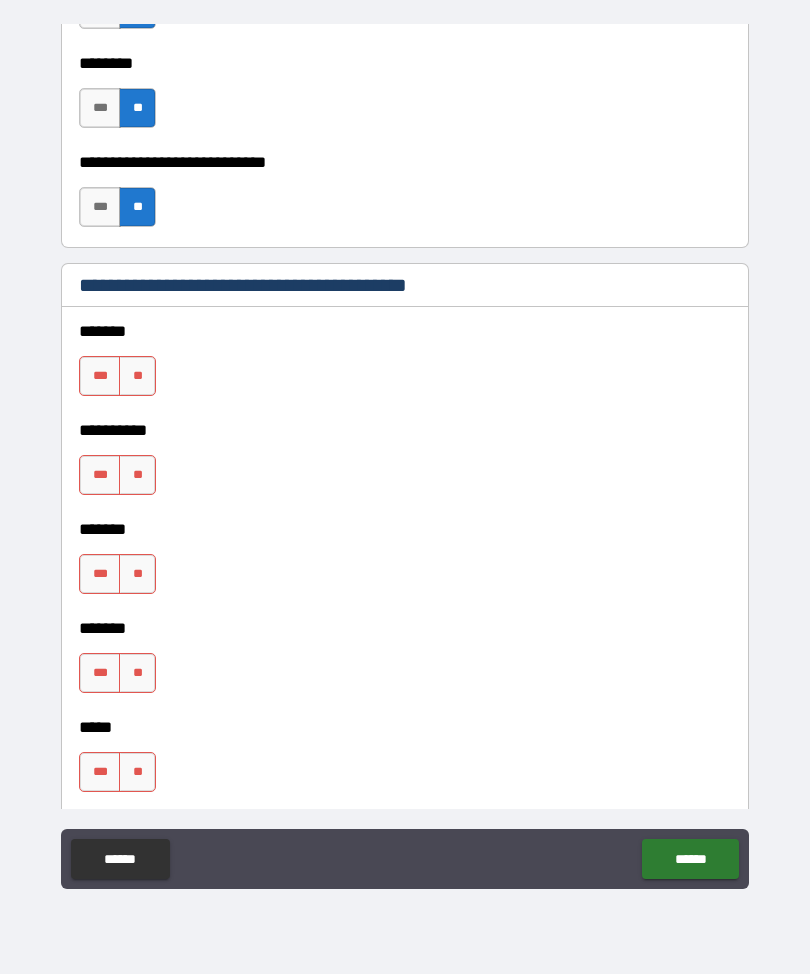 click on "**" at bounding box center [137, 376] 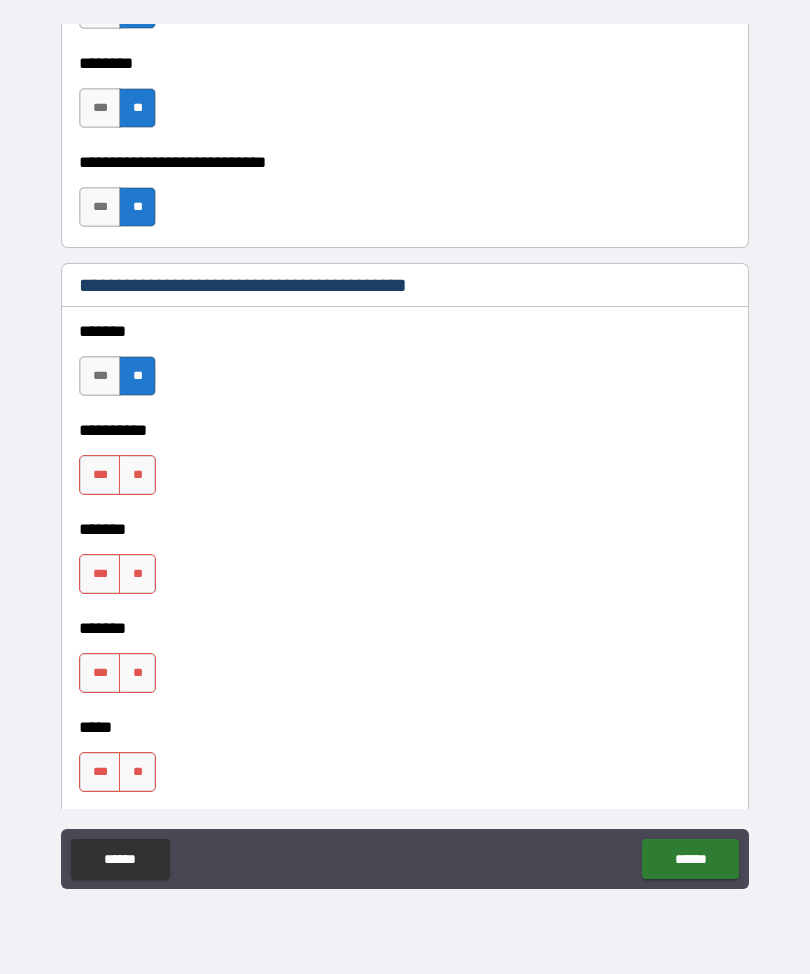 click on "**" at bounding box center (137, 475) 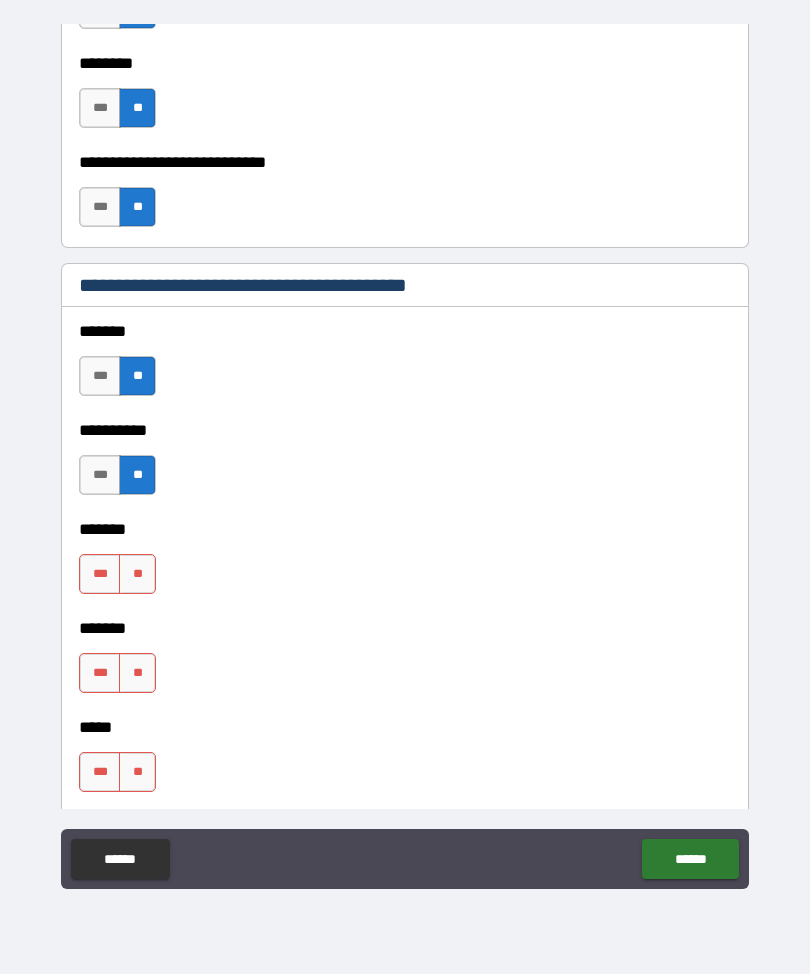 click on "**" at bounding box center (137, 574) 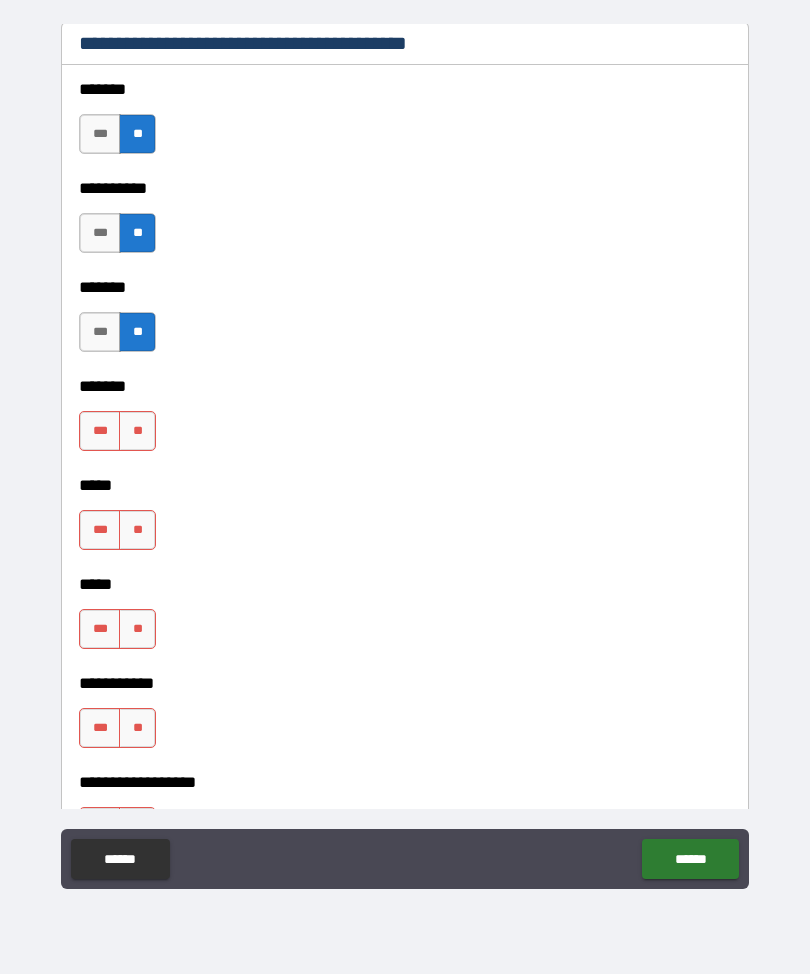 scroll, scrollTop: 1911, scrollLeft: 0, axis: vertical 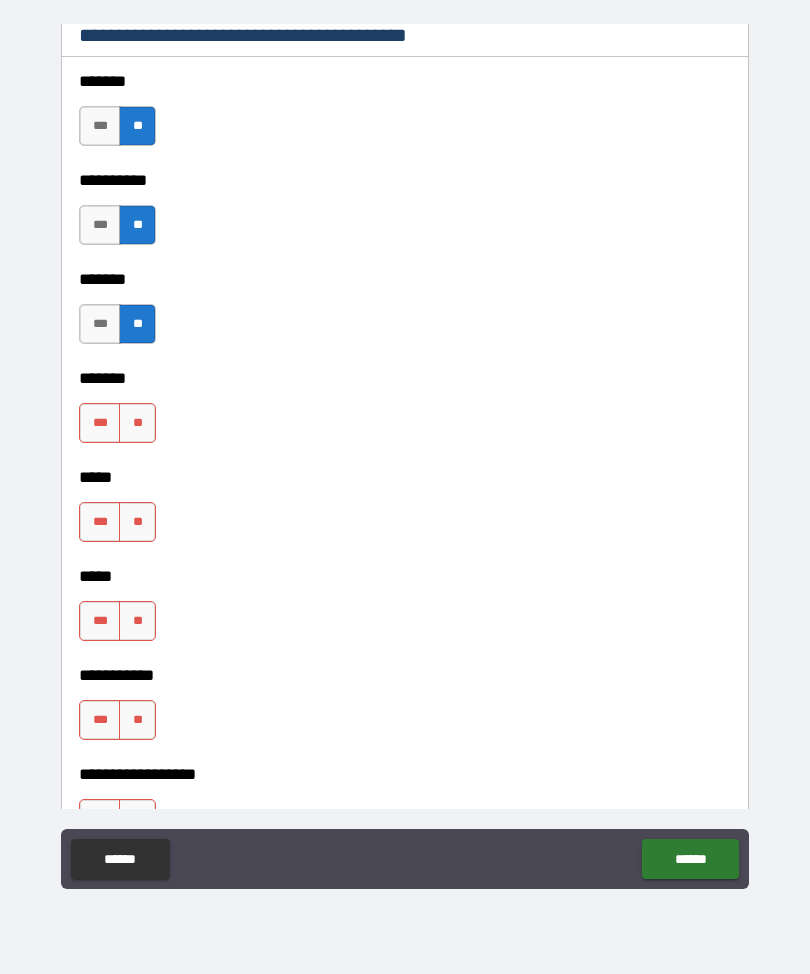 click on "**" at bounding box center [137, 423] 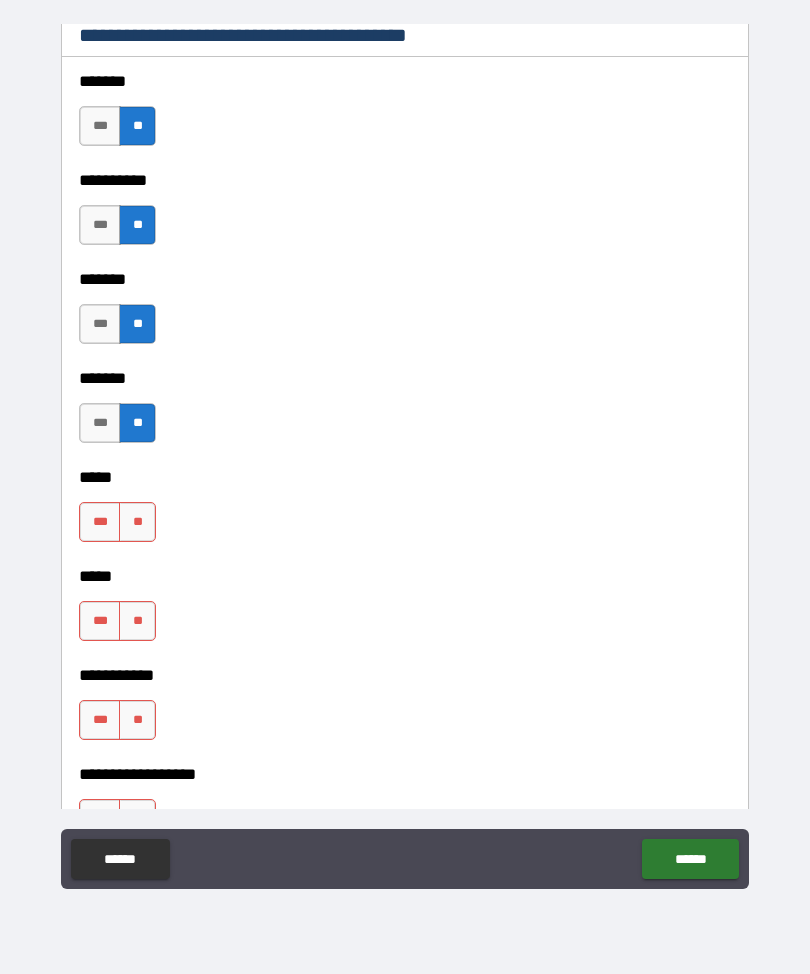 click on "**" at bounding box center [137, 522] 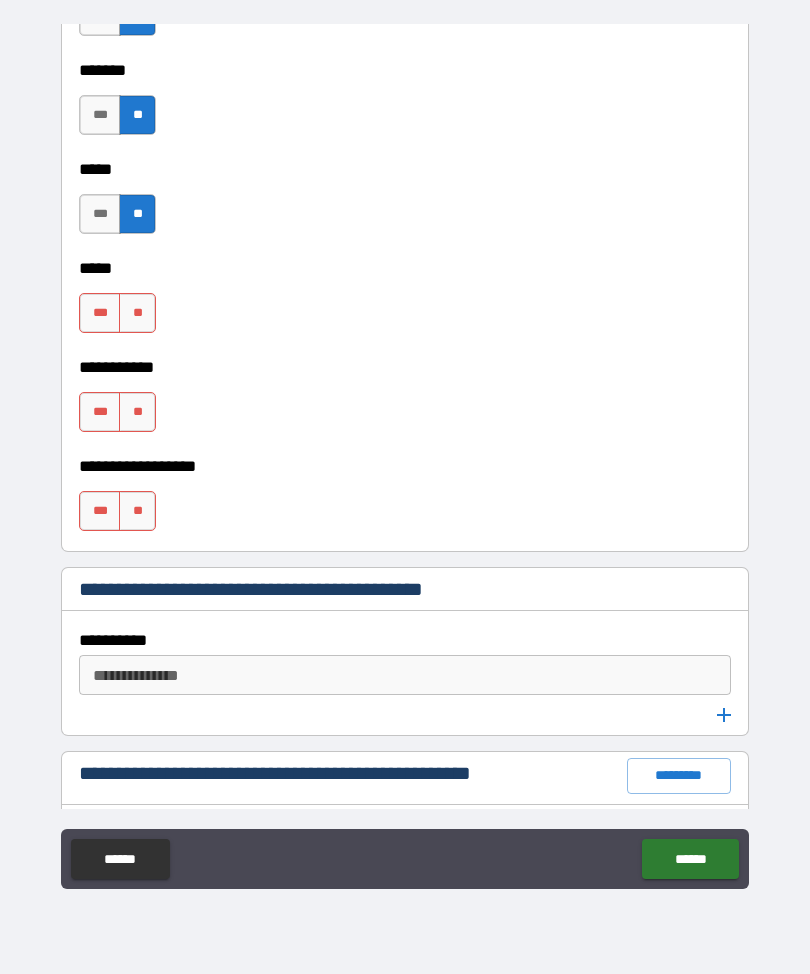 scroll, scrollTop: 2233, scrollLeft: 0, axis: vertical 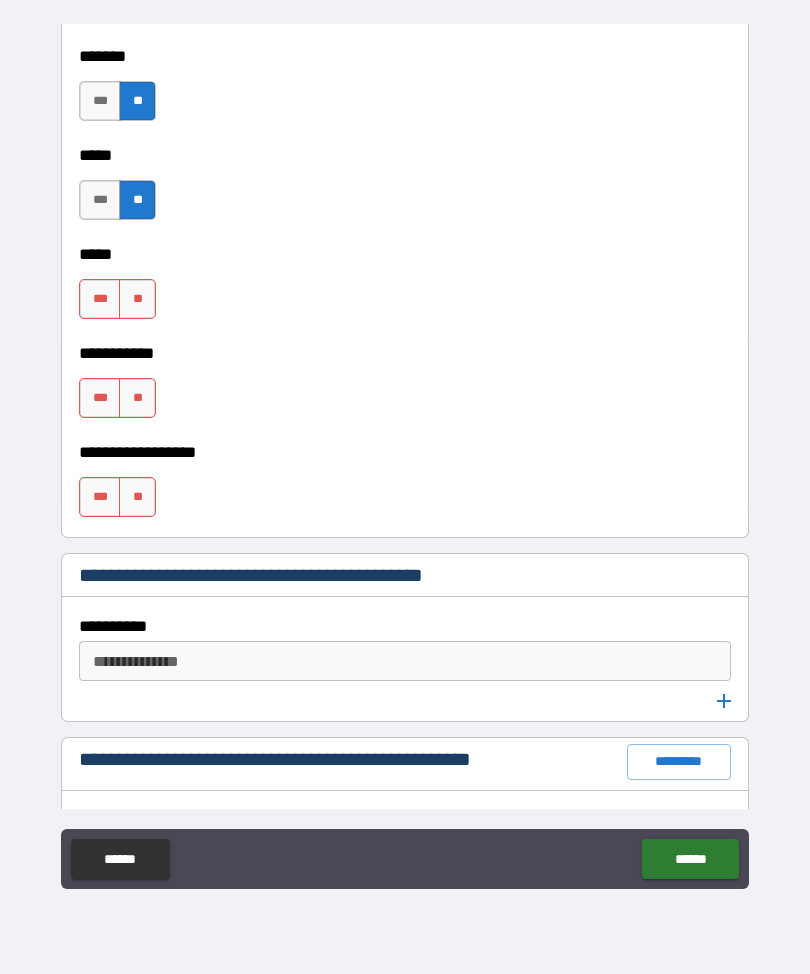 click on "**" at bounding box center [137, 299] 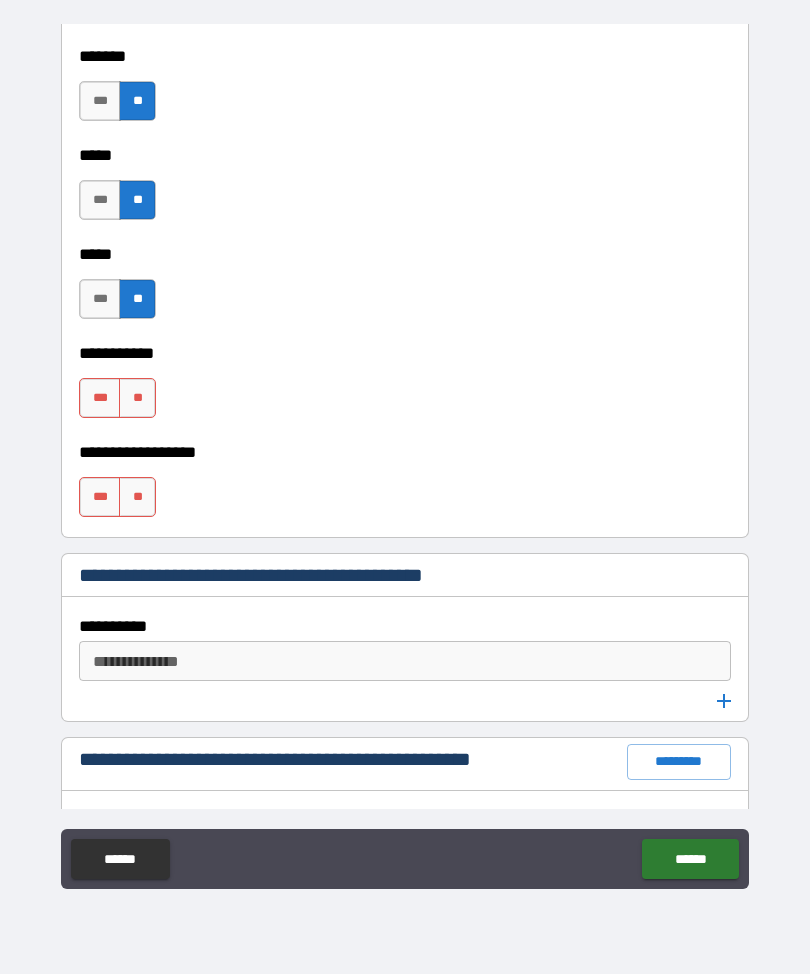 click on "**" at bounding box center [137, 398] 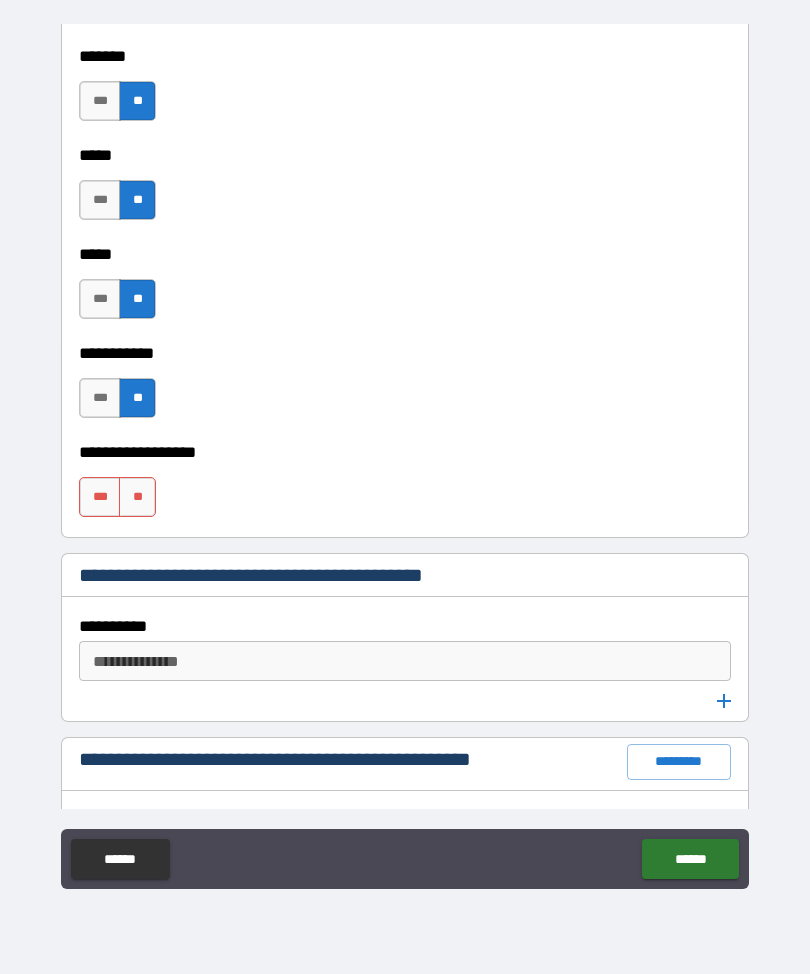 click on "**" at bounding box center (137, 497) 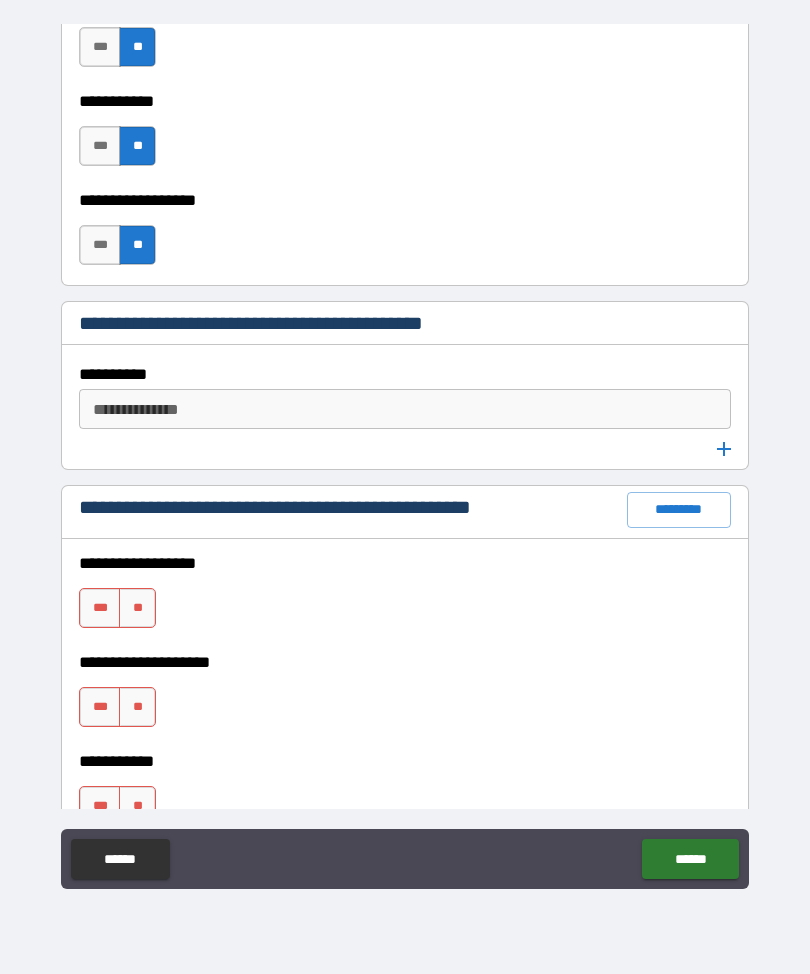 scroll, scrollTop: 2484, scrollLeft: 0, axis: vertical 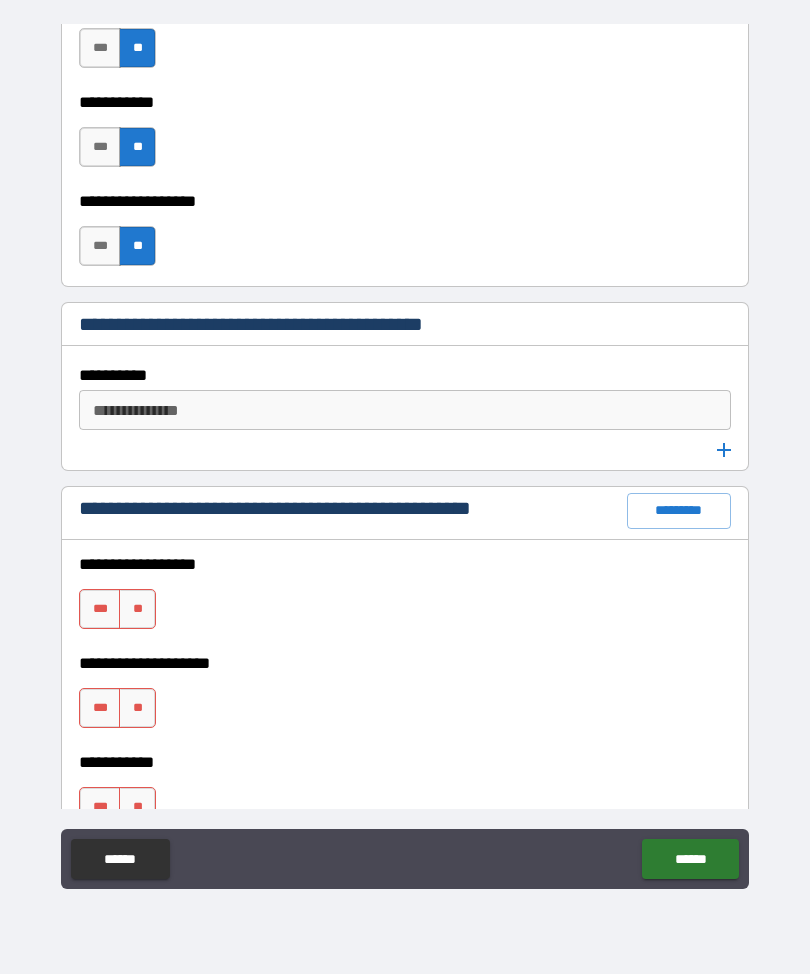 click on "**********" at bounding box center [403, 410] 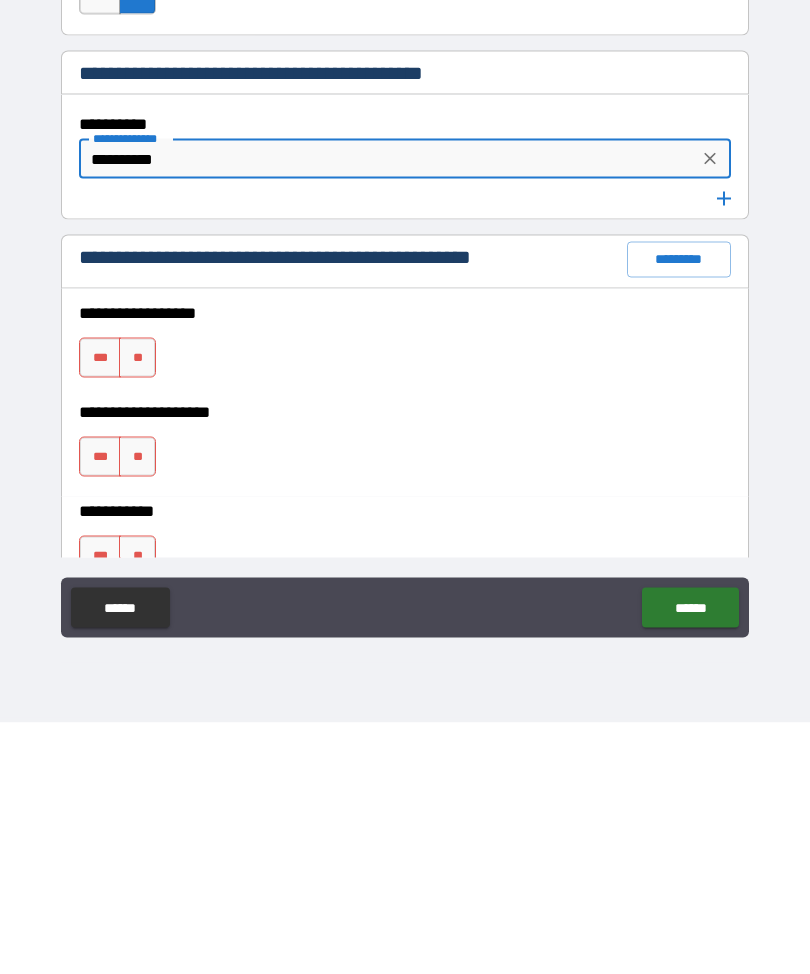 type on "**********" 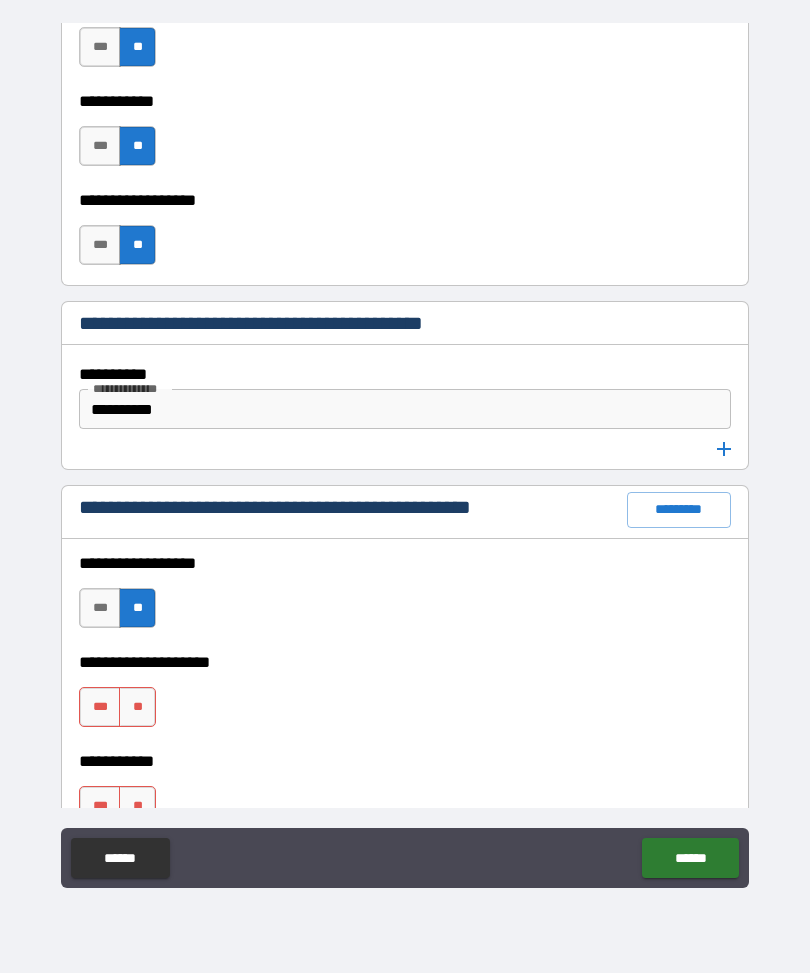 click on "**" at bounding box center (137, 708) 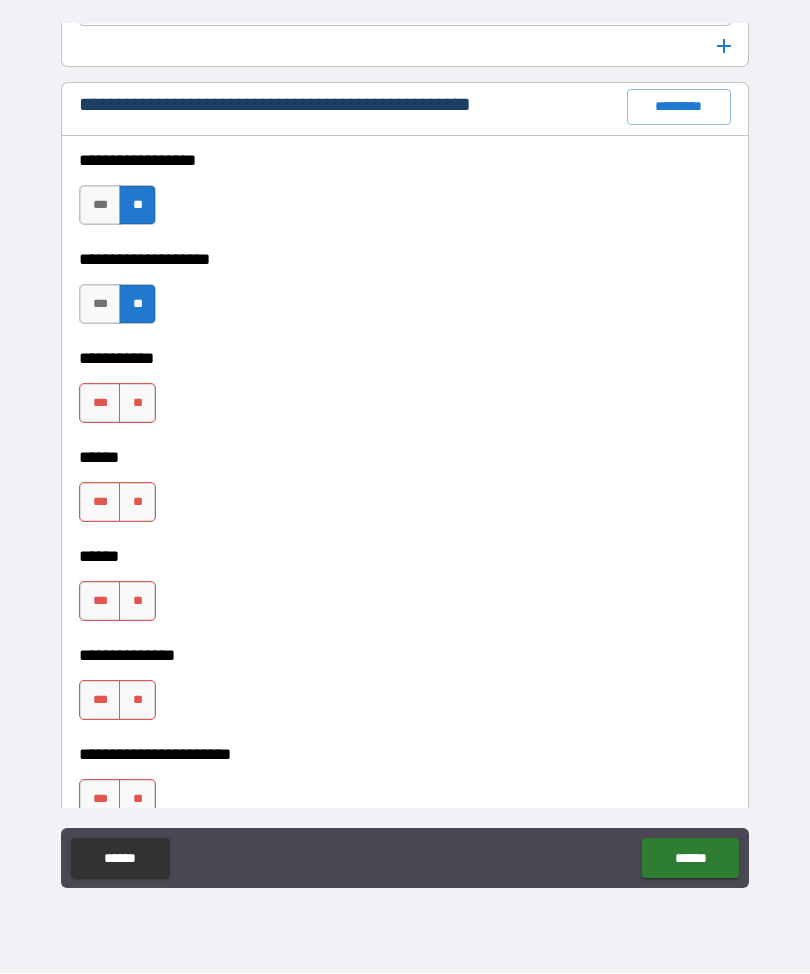 scroll, scrollTop: 2911, scrollLeft: 0, axis: vertical 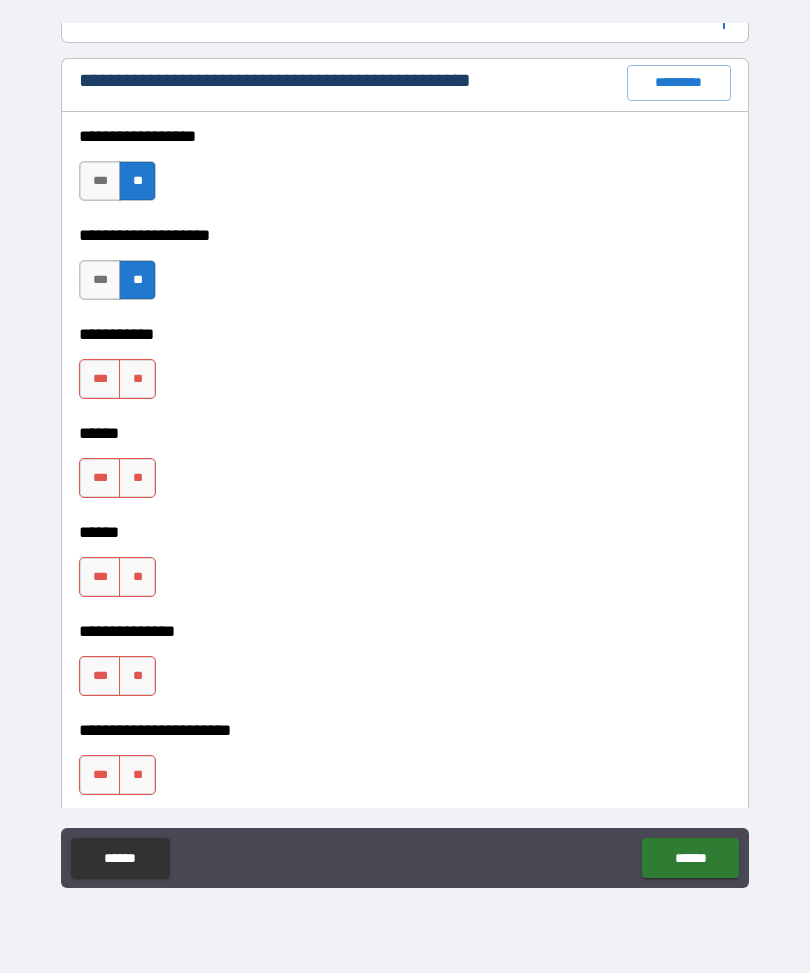 click on "**" at bounding box center (137, 380) 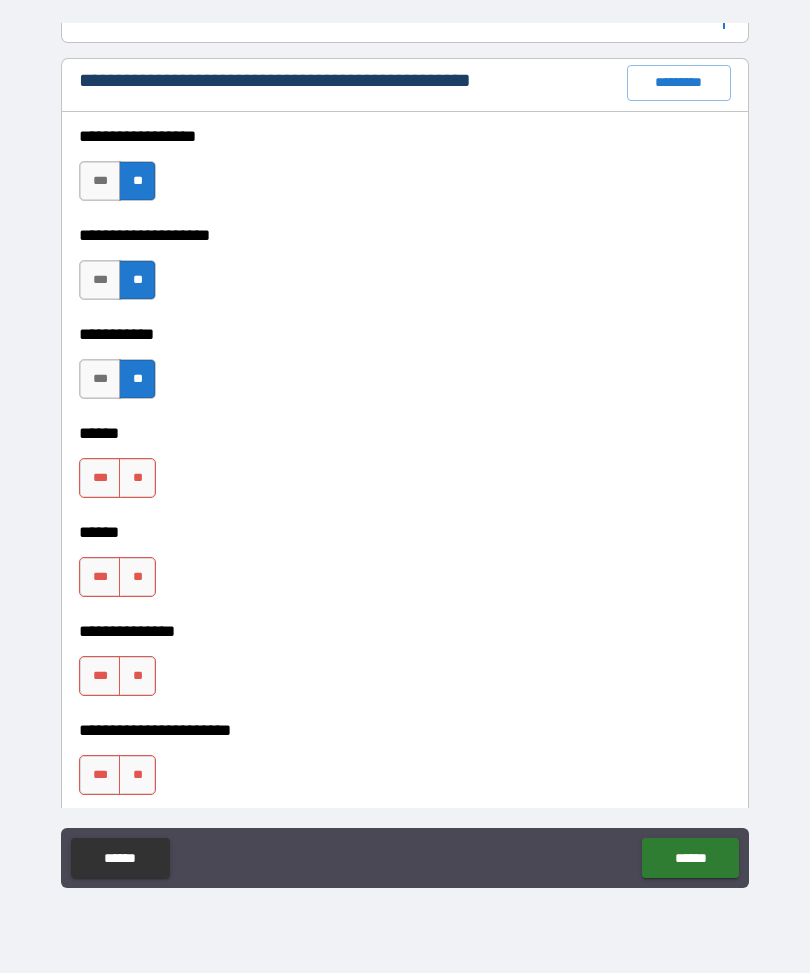 click on "**" at bounding box center [137, 479] 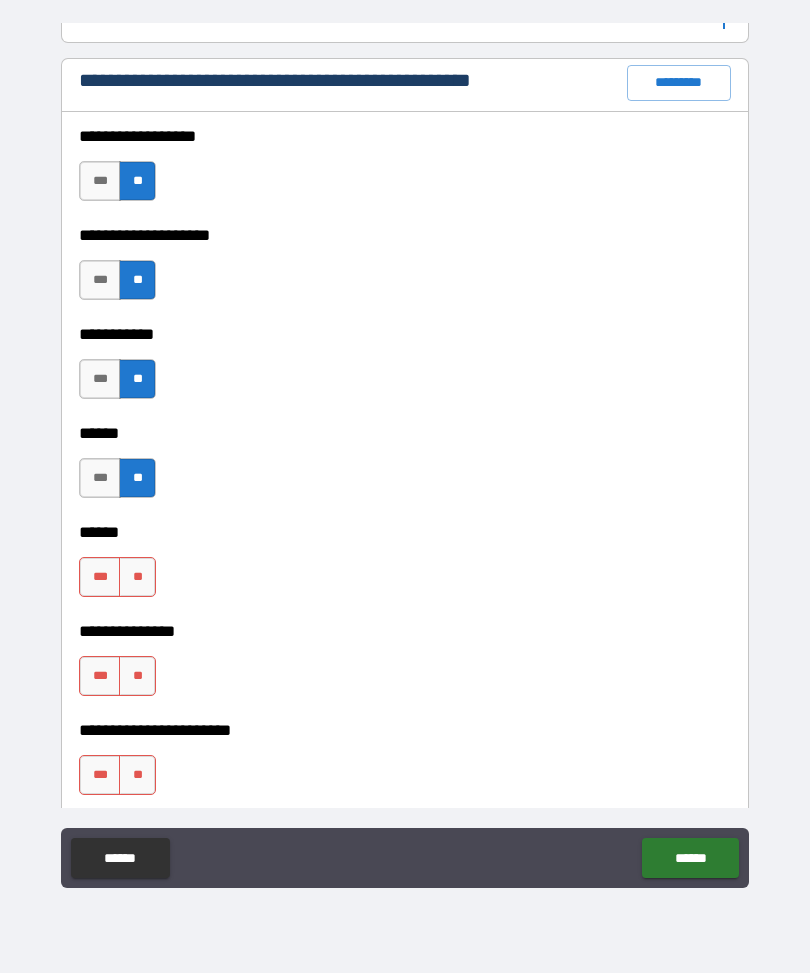 click on "**" at bounding box center [137, 578] 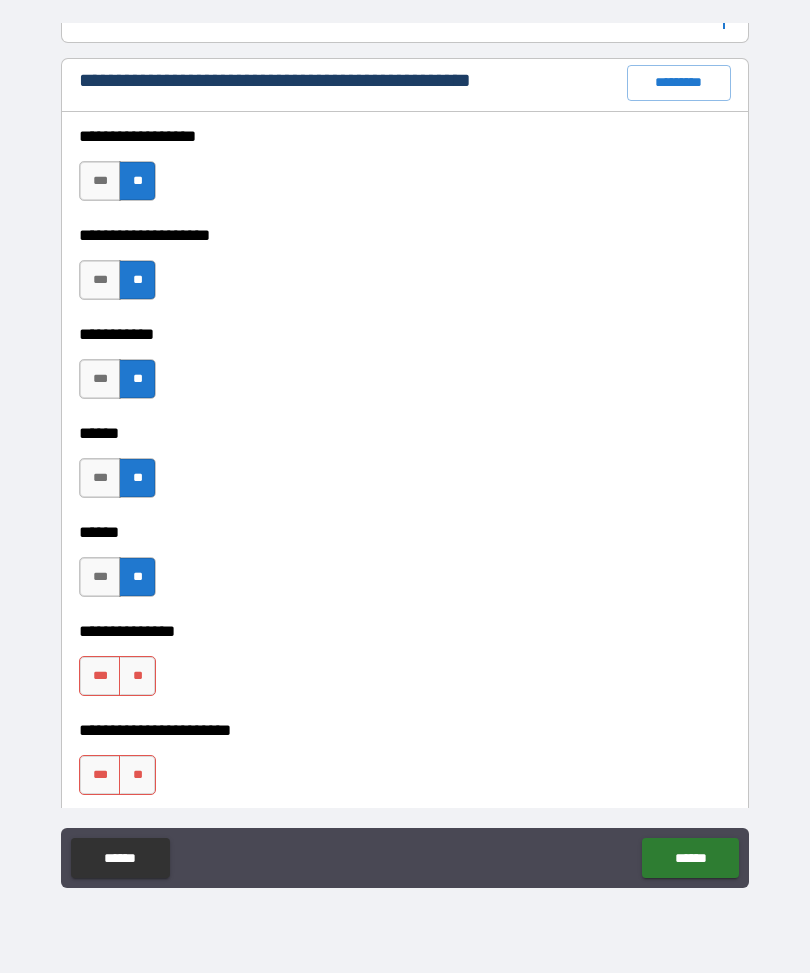 click on "**" at bounding box center [137, 677] 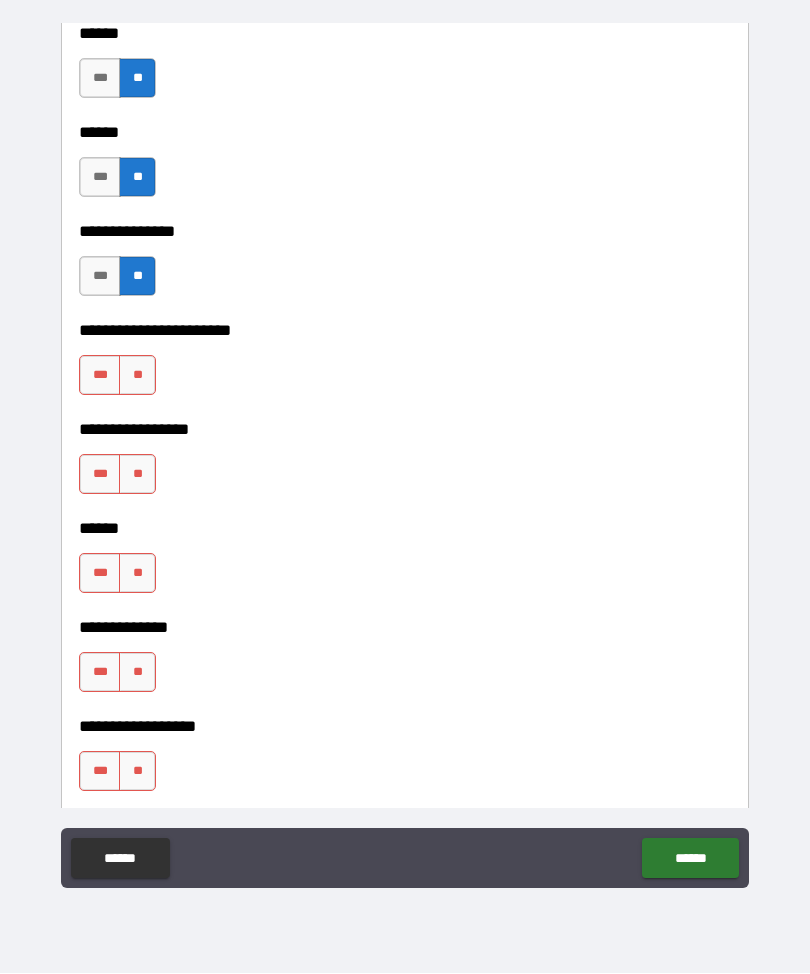 scroll, scrollTop: 3331, scrollLeft: 0, axis: vertical 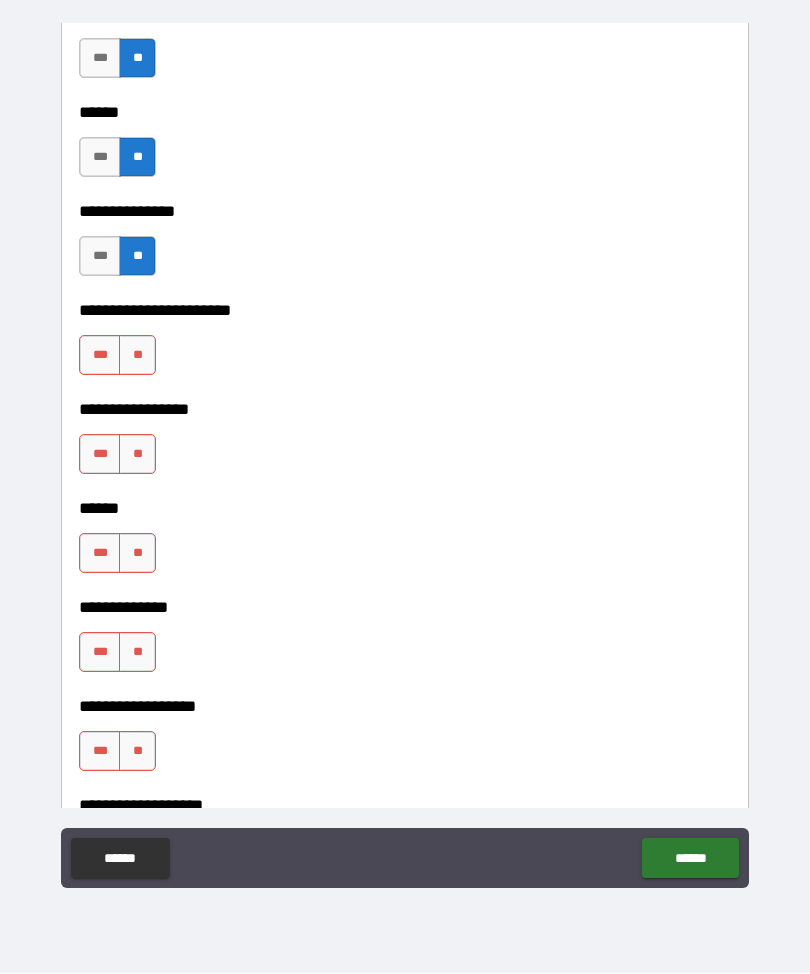 click on "**" at bounding box center [137, 356] 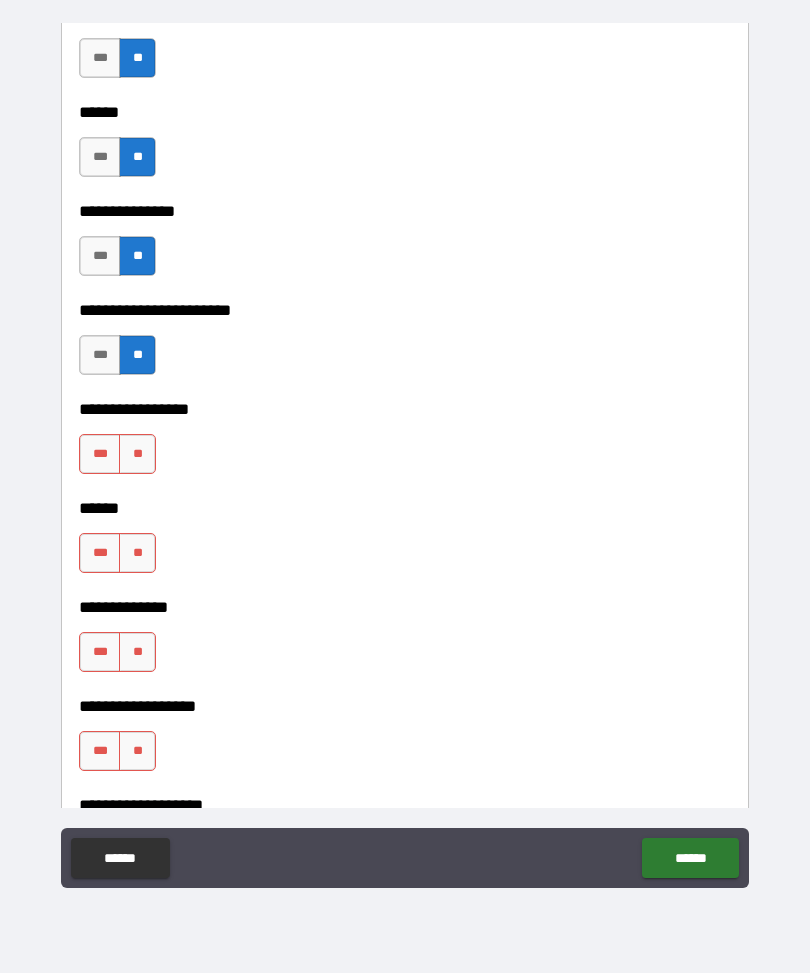 click on "**" at bounding box center [137, 455] 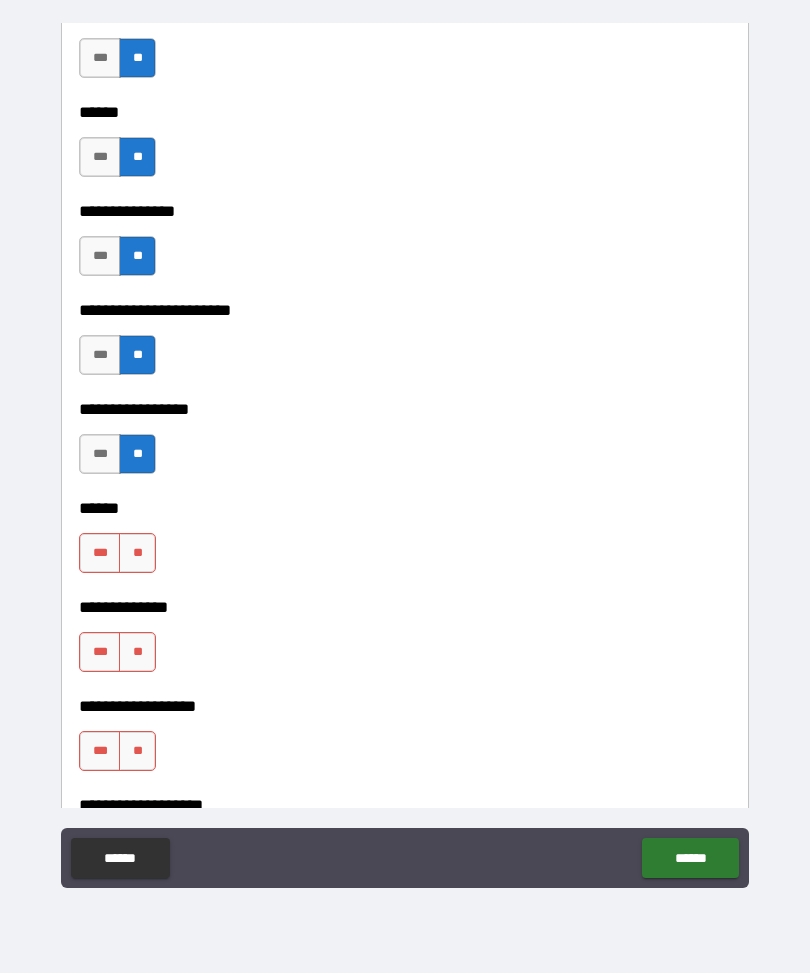 click on "**" at bounding box center [137, 554] 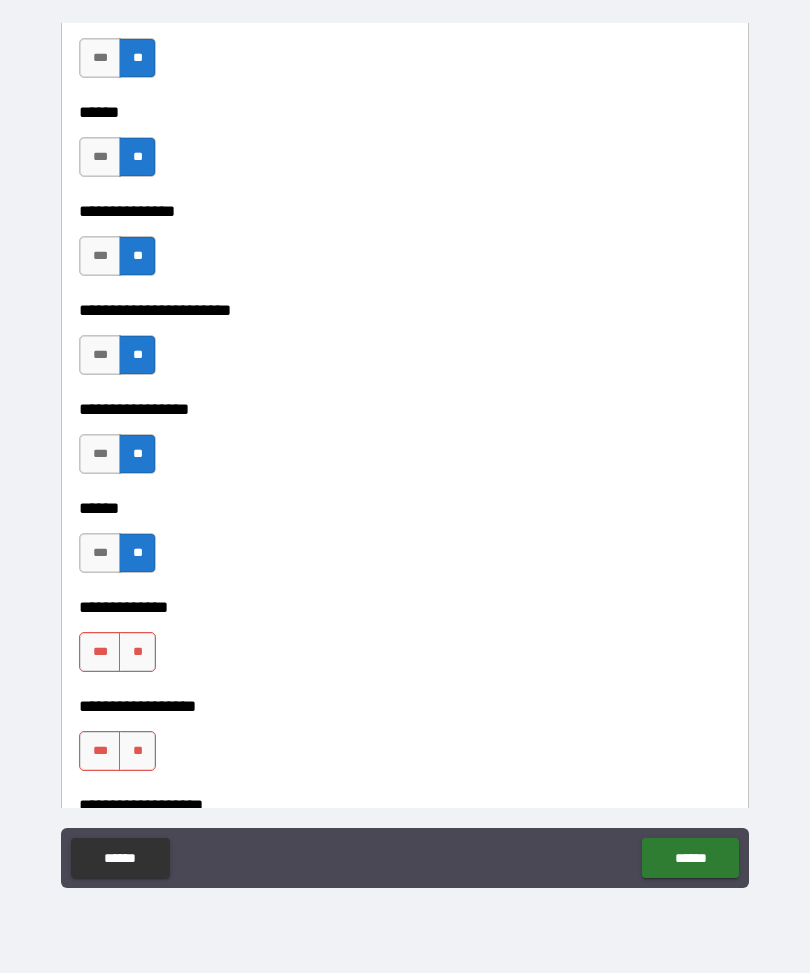click on "**" at bounding box center [137, 653] 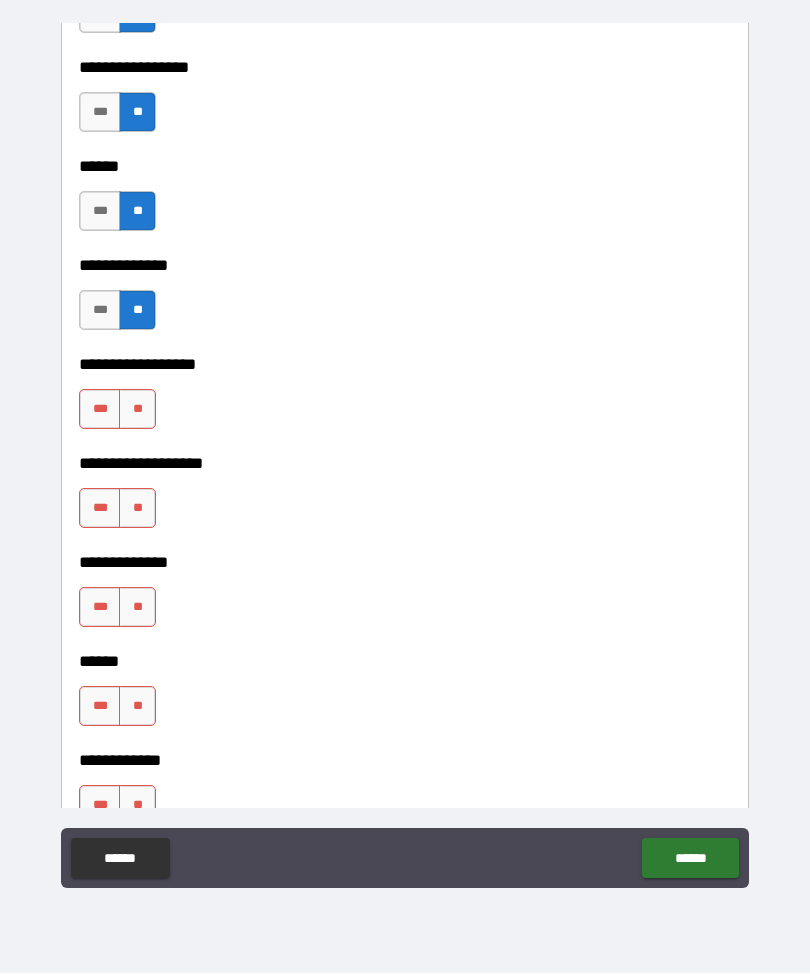 scroll, scrollTop: 3674, scrollLeft: 0, axis: vertical 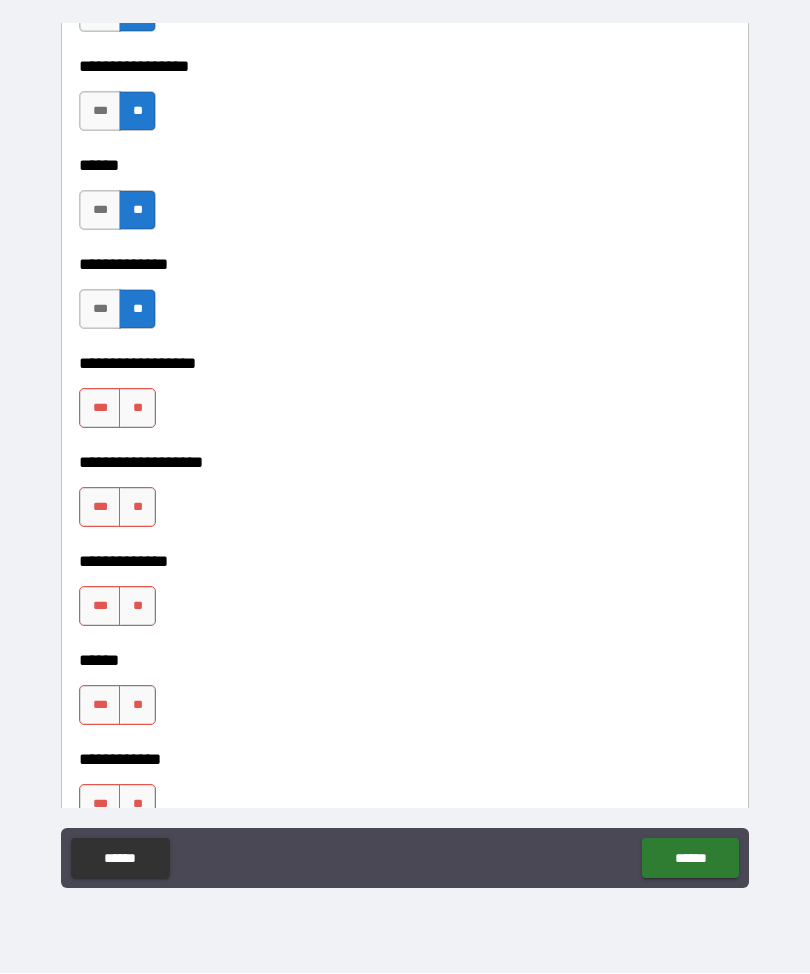 click on "**" at bounding box center [137, 409] 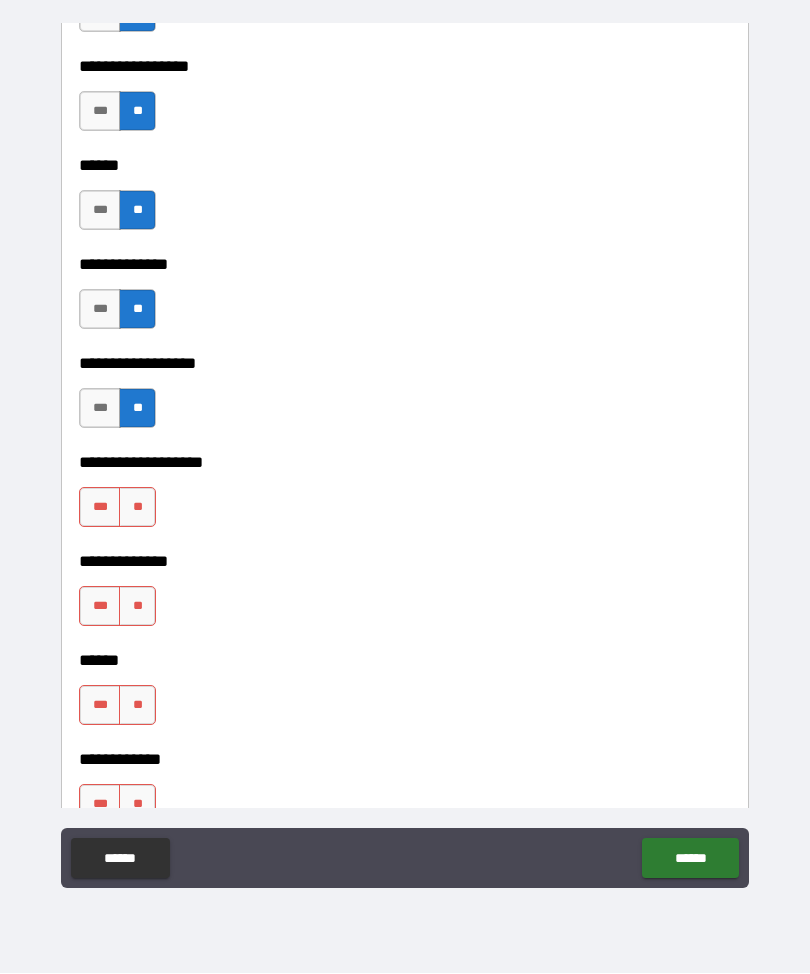 click on "**" at bounding box center (137, 508) 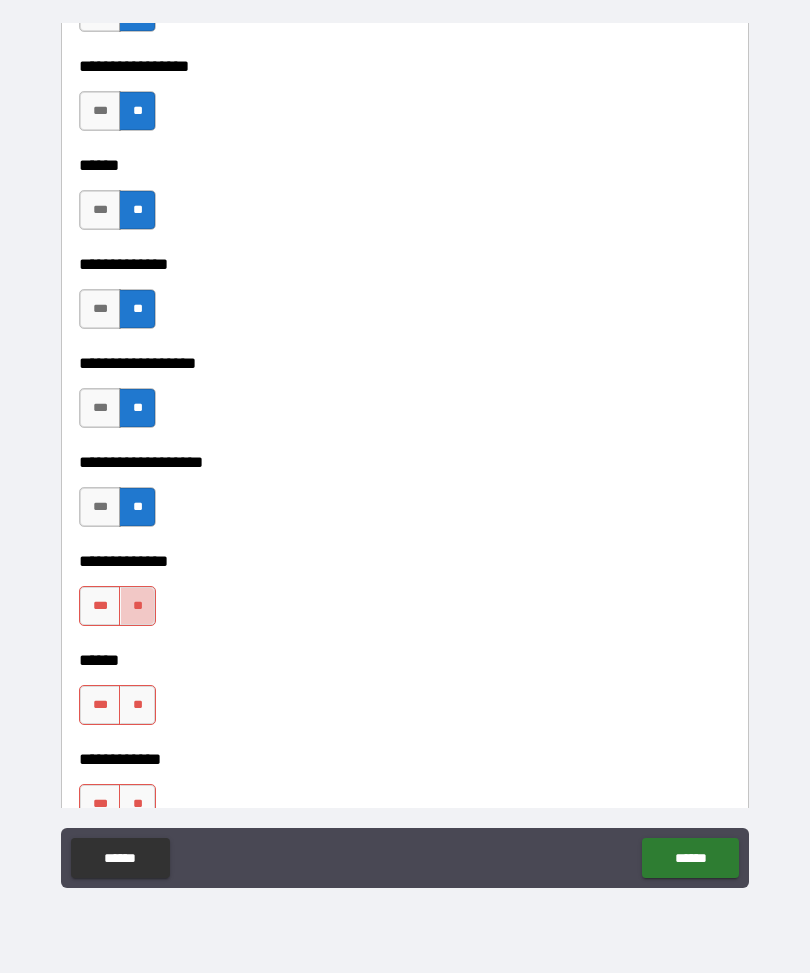 click on "**" at bounding box center [137, 607] 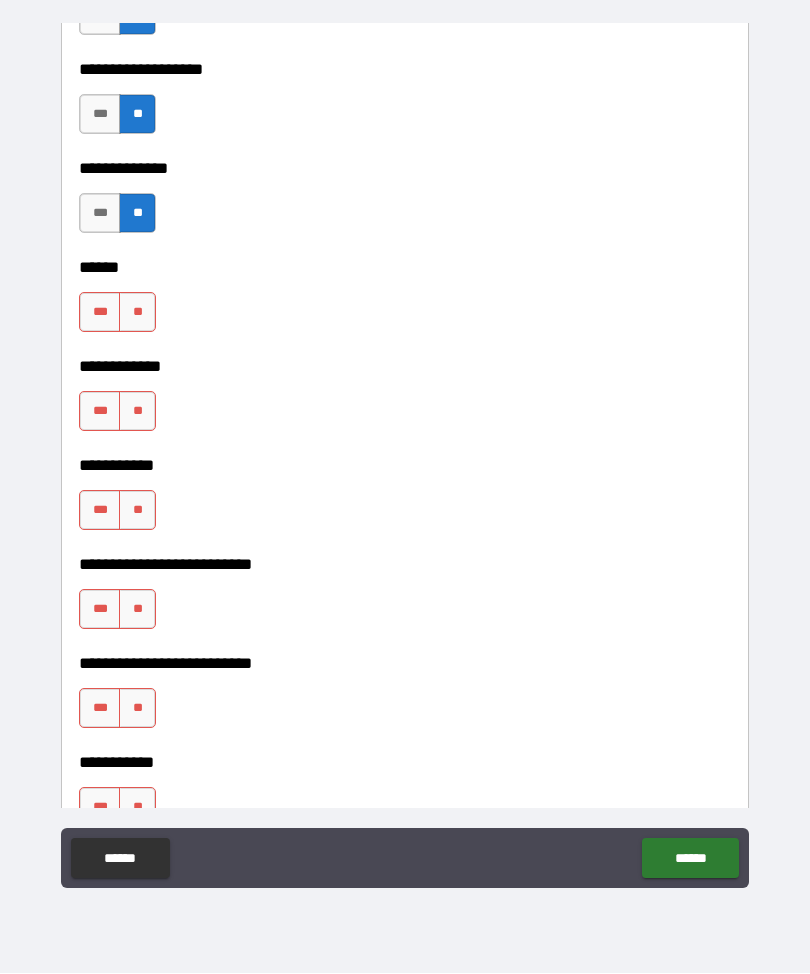 scroll, scrollTop: 4065, scrollLeft: 0, axis: vertical 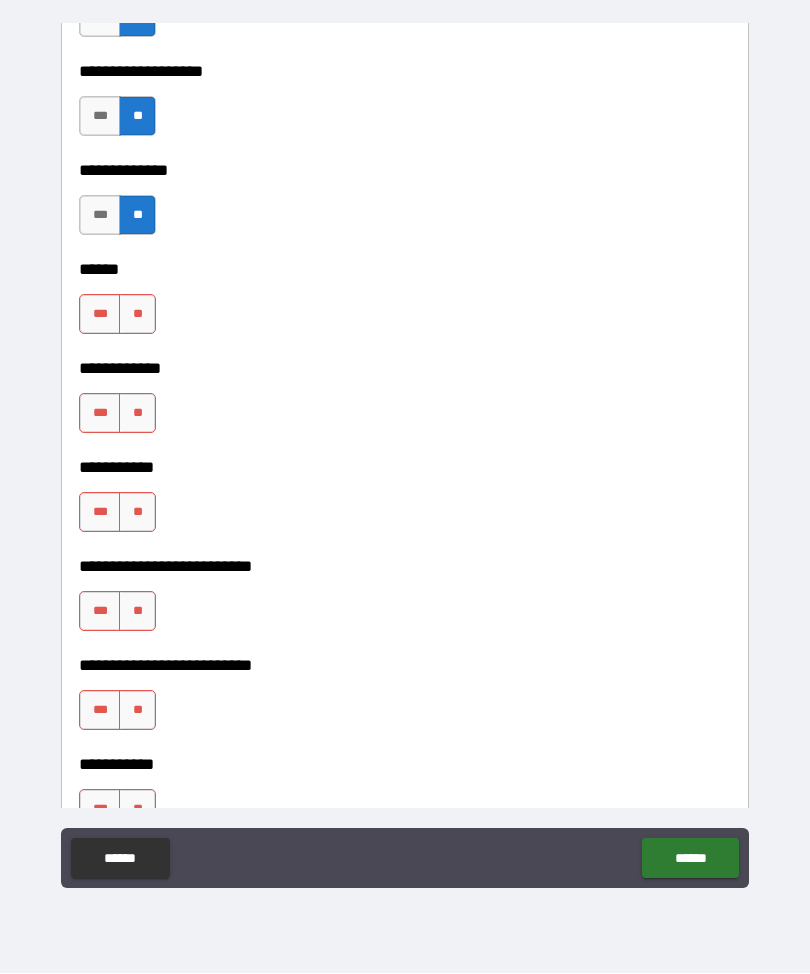 click on "***" at bounding box center [100, 216] 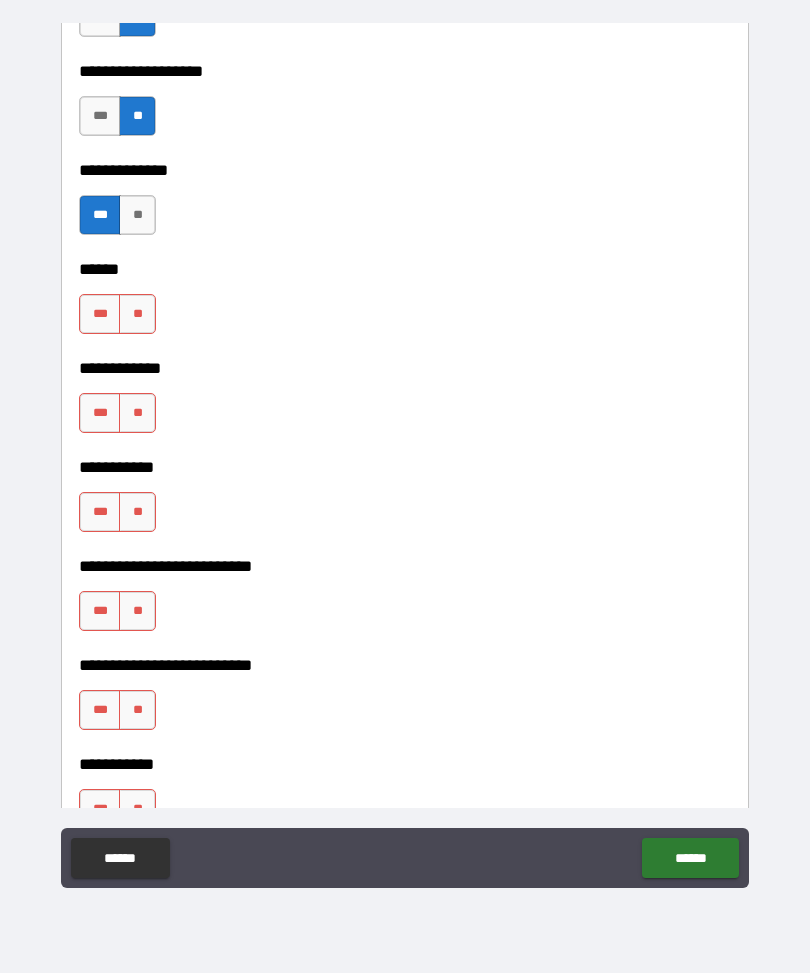 click on "**" at bounding box center (137, 315) 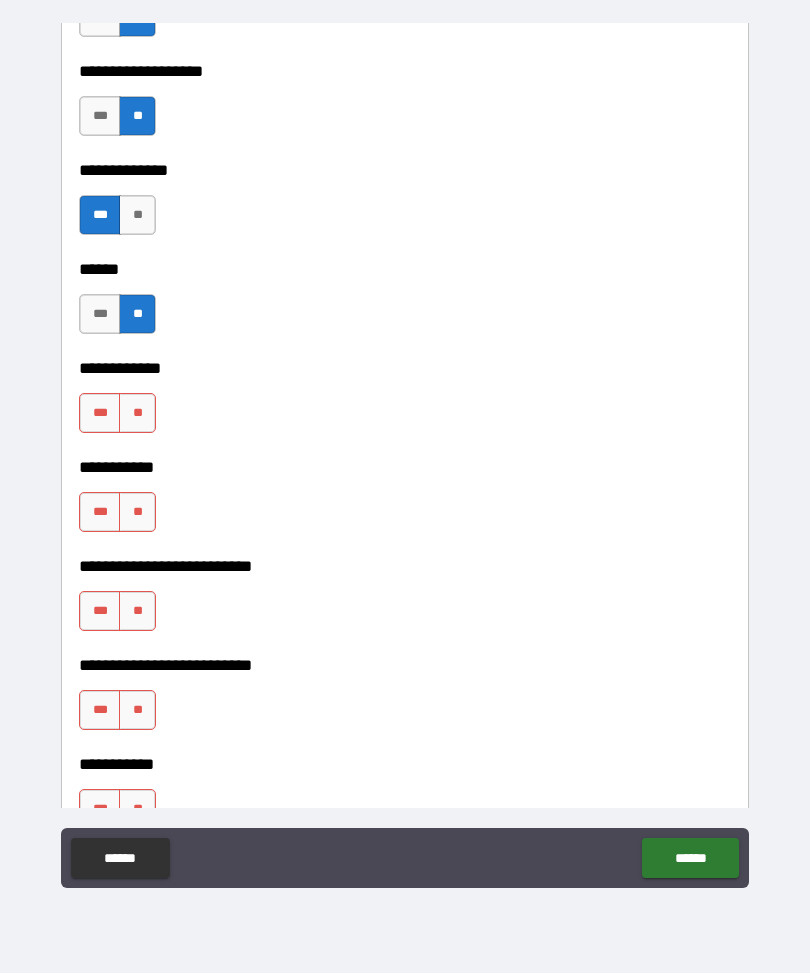 click on "**" at bounding box center [137, 414] 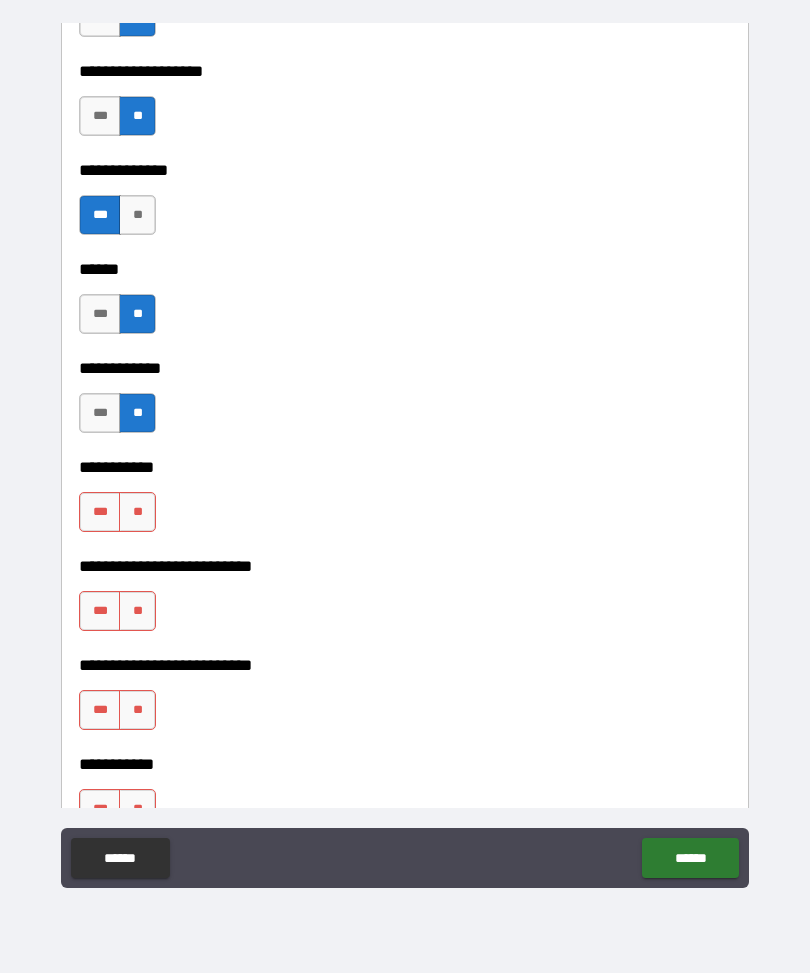 click on "**" at bounding box center (137, 513) 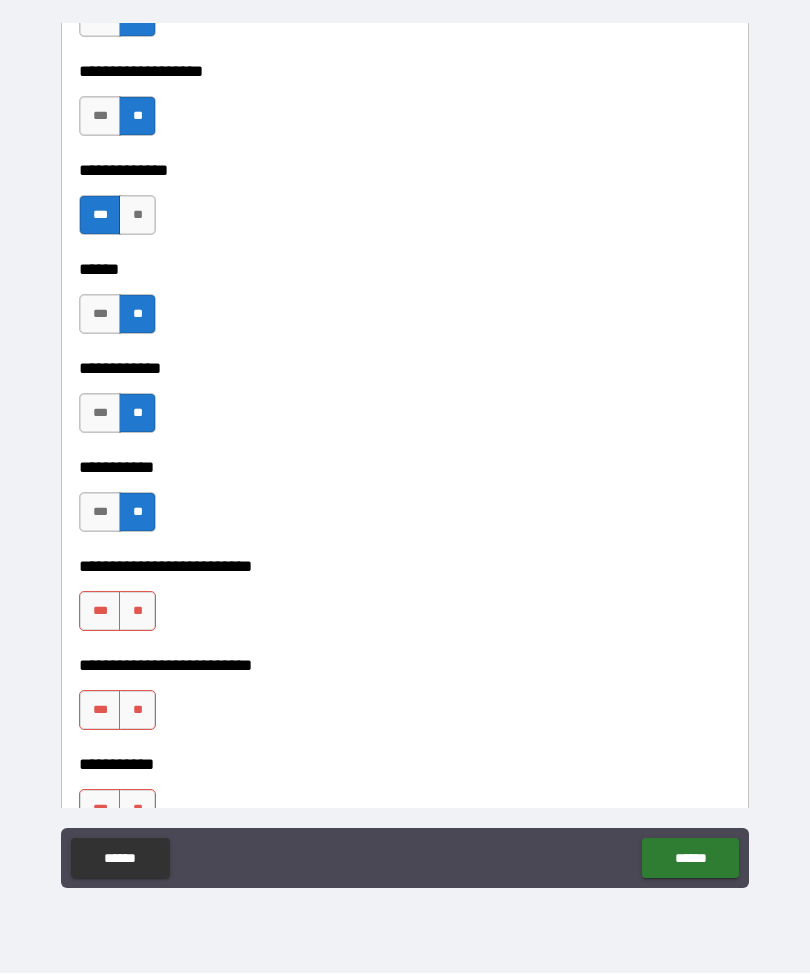 click on "**" at bounding box center (137, 612) 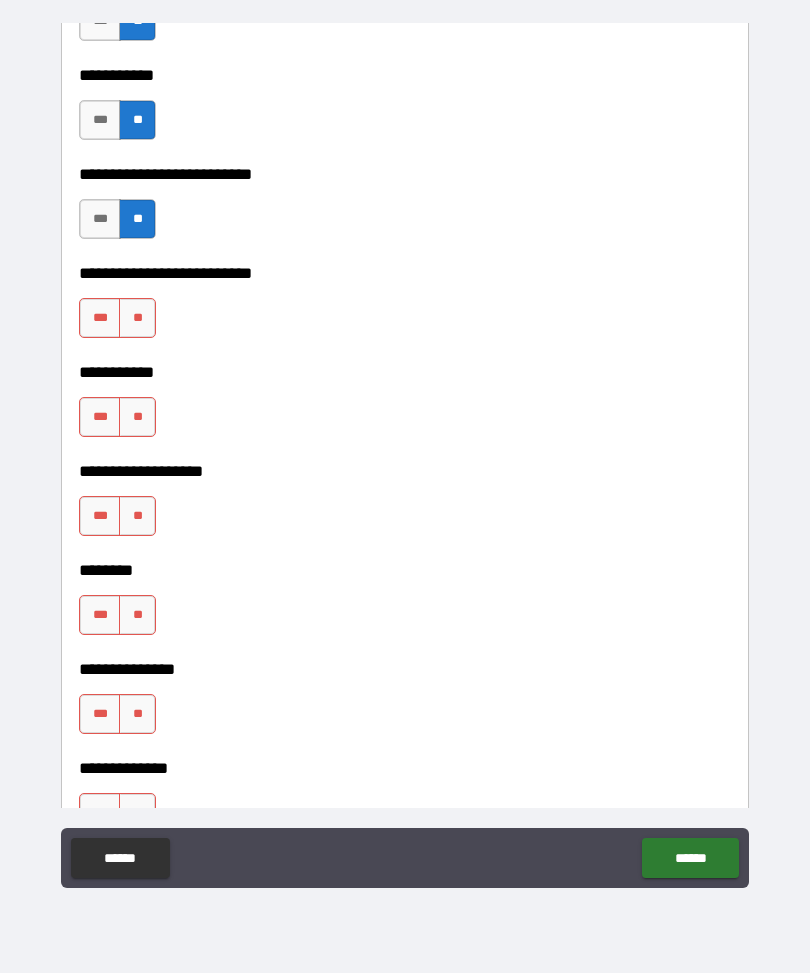 scroll, scrollTop: 4458, scrollLeft: 0, axis: vertical 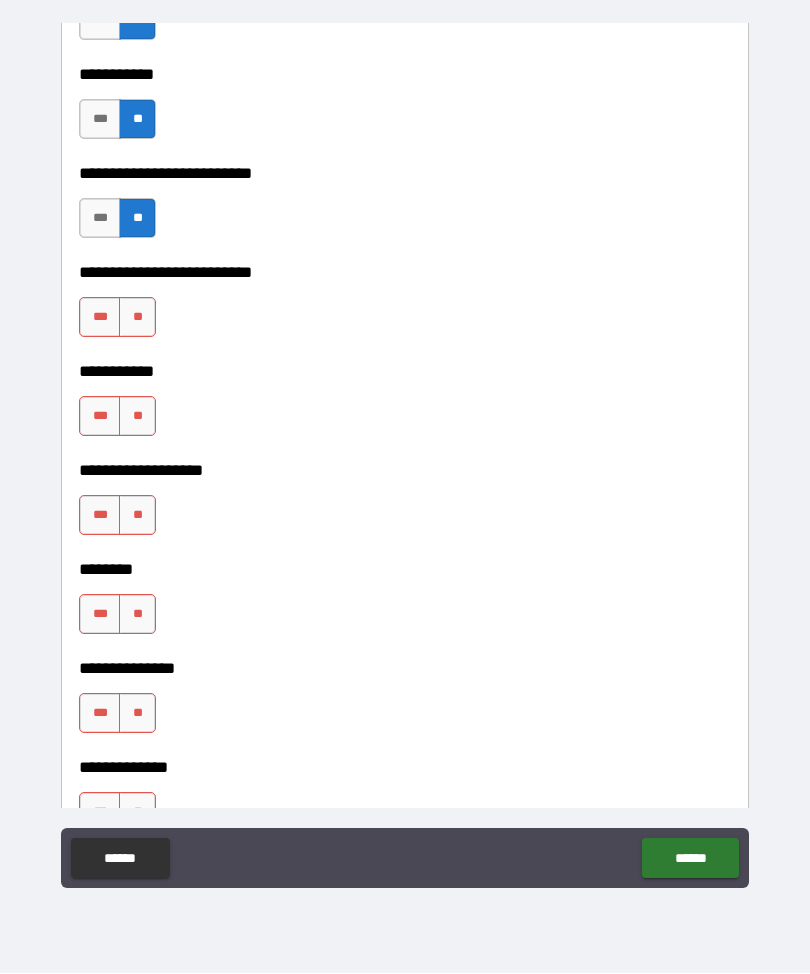 click on "**" at bounding box center (137, 318) 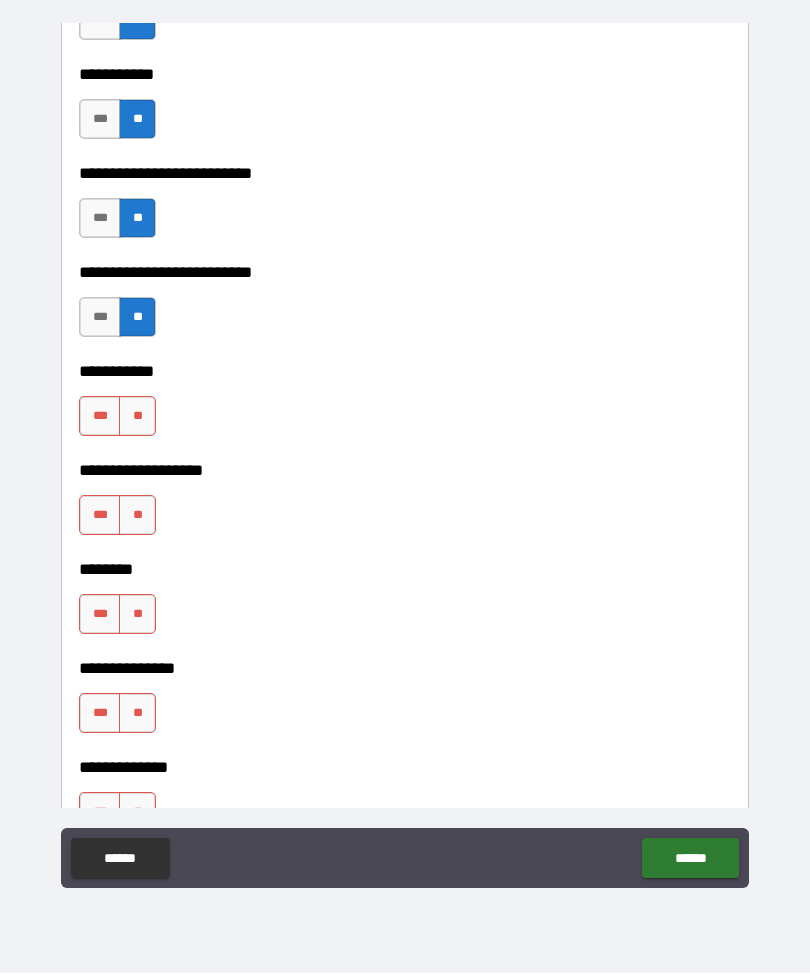 click on "**" at bounding box center [137, 417] 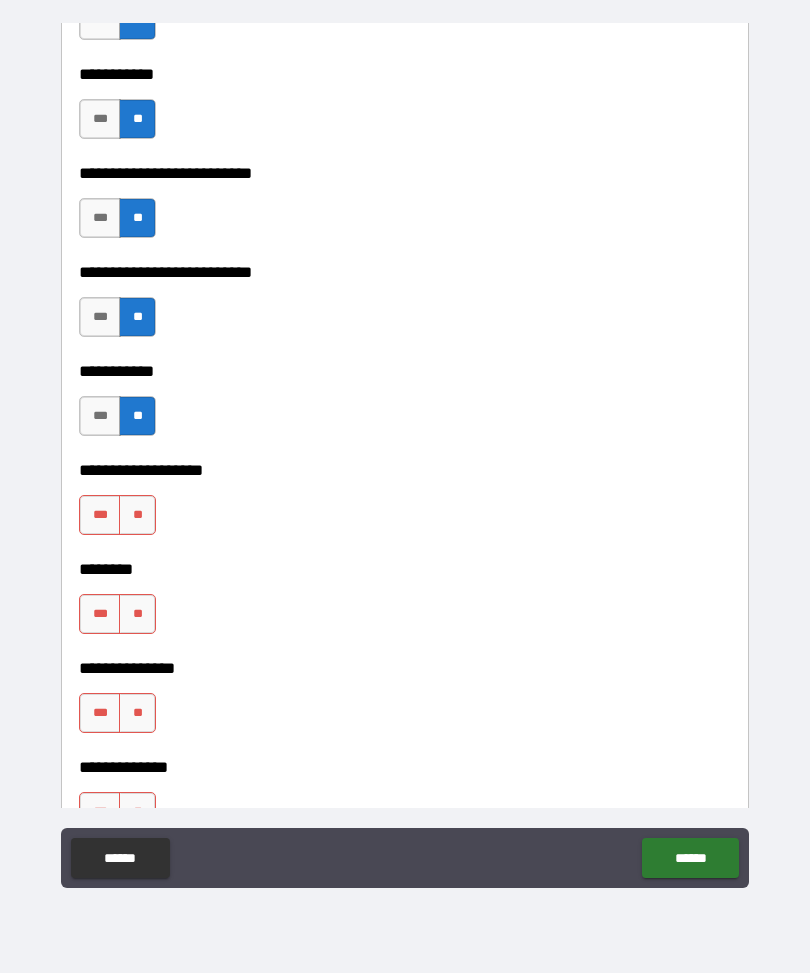 click on "**" at bounding box center [137, 516] 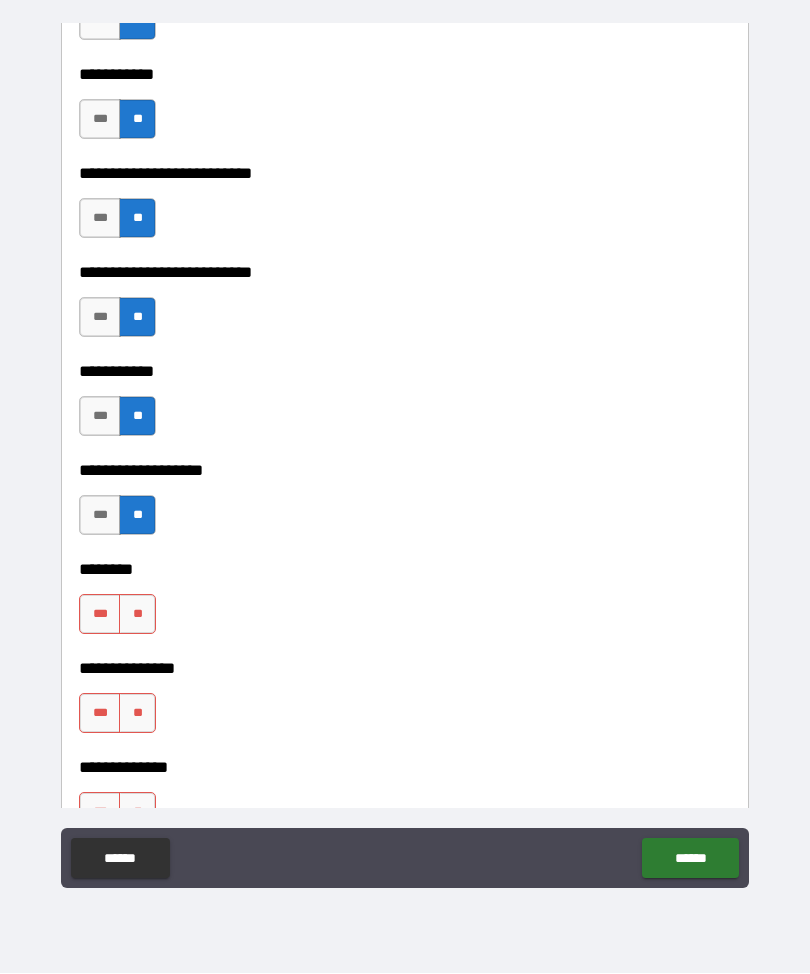 click on "**" at bounding box center (137, 615) 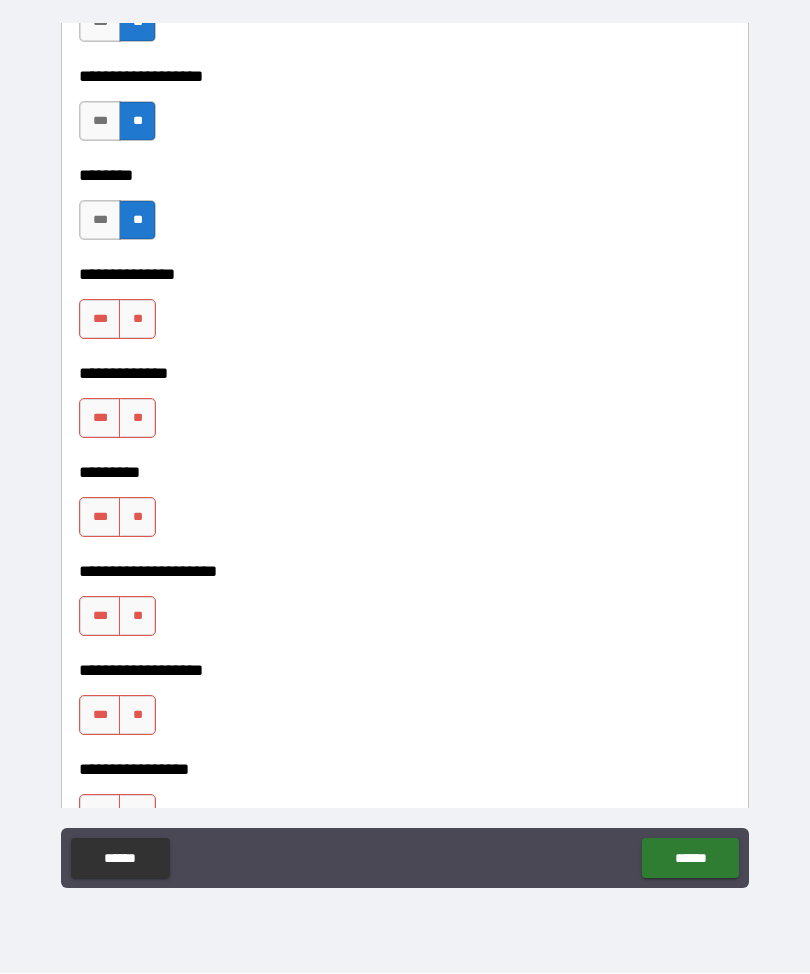 scroll, scrollTop: 4867, scrollLeft: 0, axis: vertical 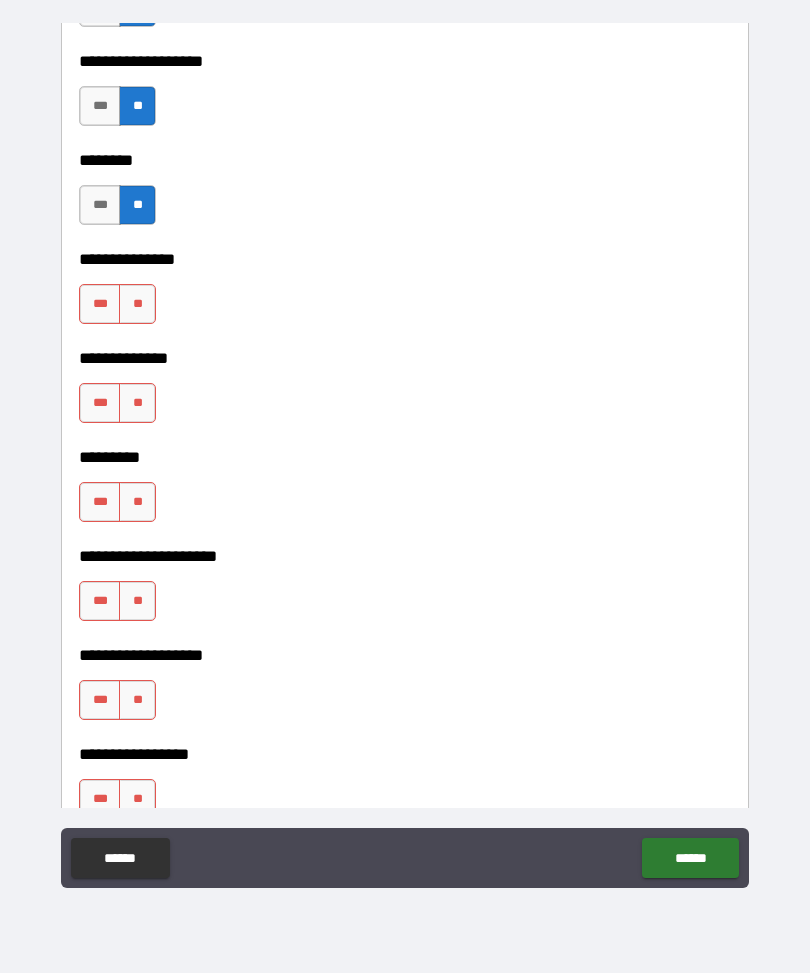 click on "**" at bounding box center (137, 305) 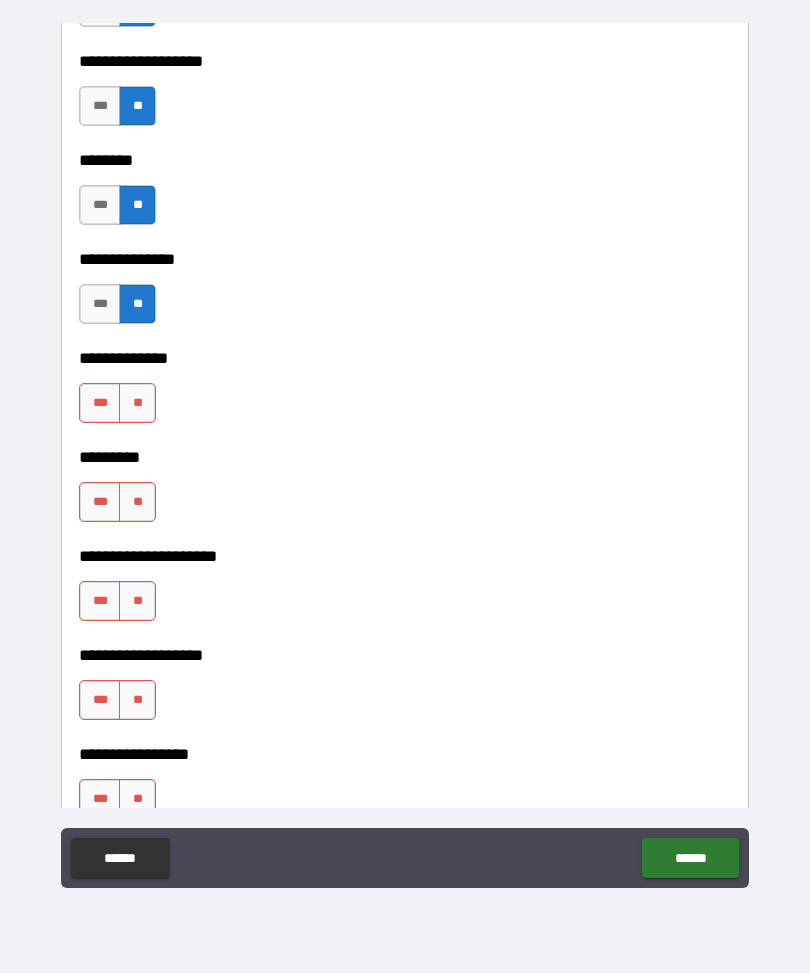 click on "**" at bounding box center [137, 404] 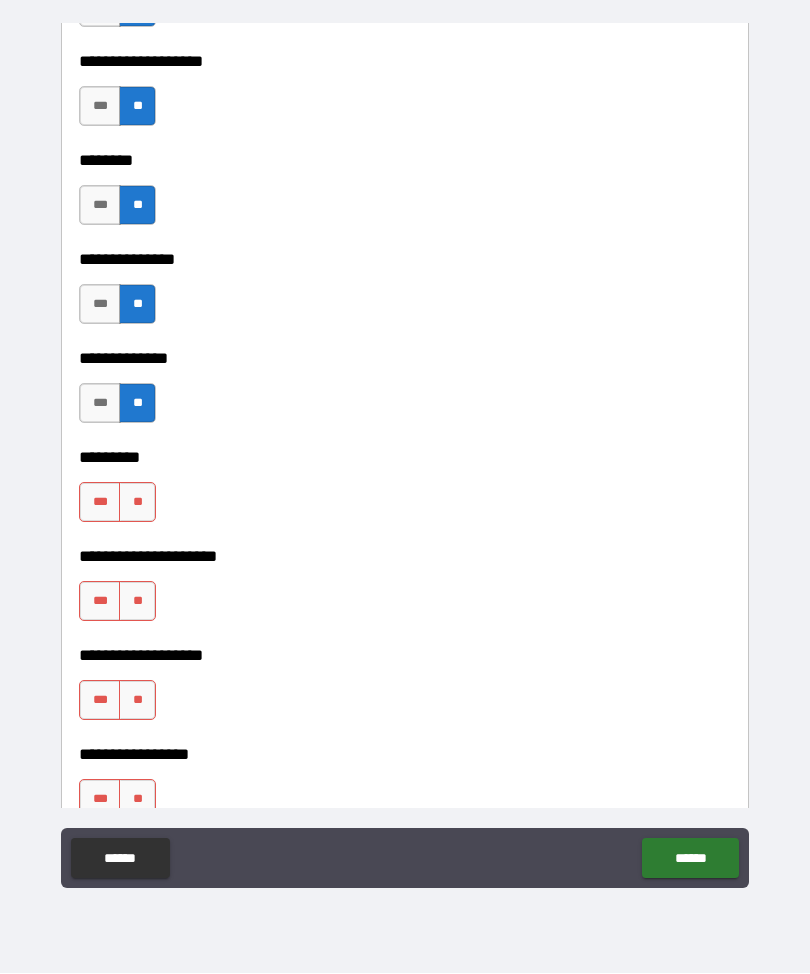 click on "**" at bounding box center (137, 503) 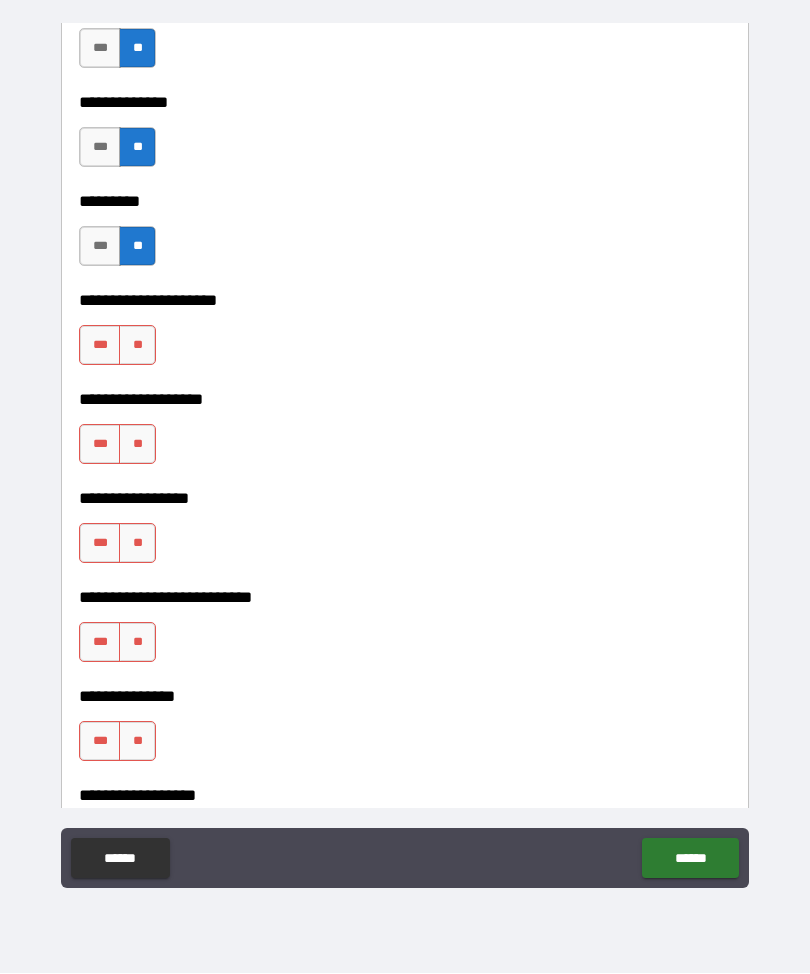 scroll, scrollTop: 5142, scrollLeft: 0, axis: vertical 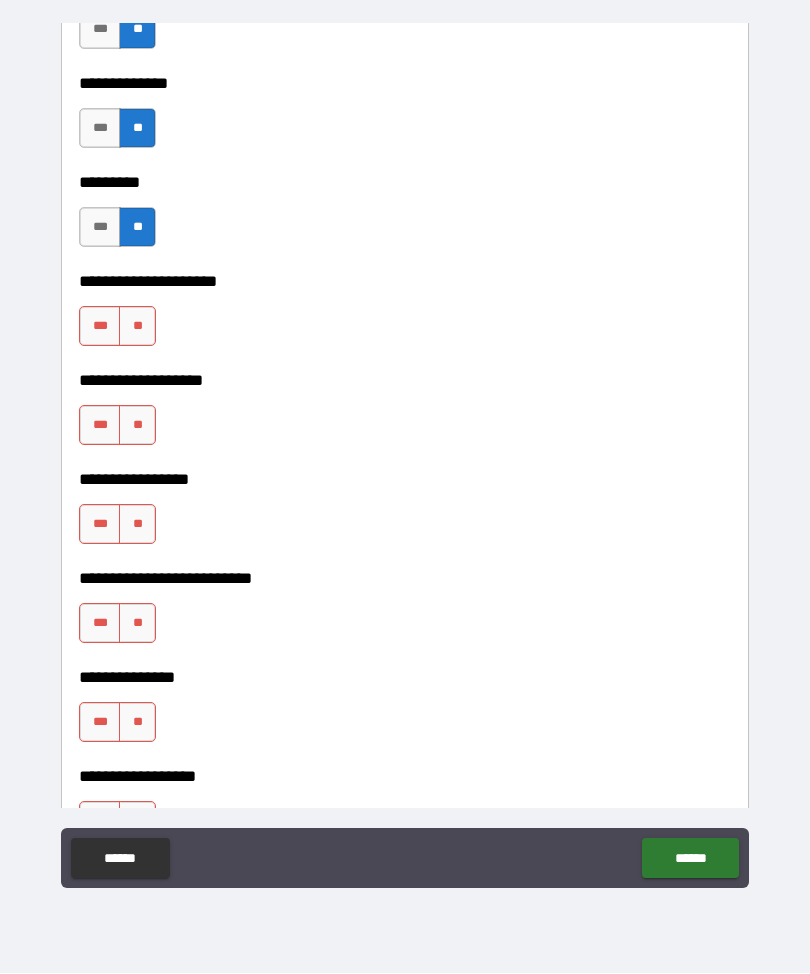 click on "**" at bounding box center [137, 327] 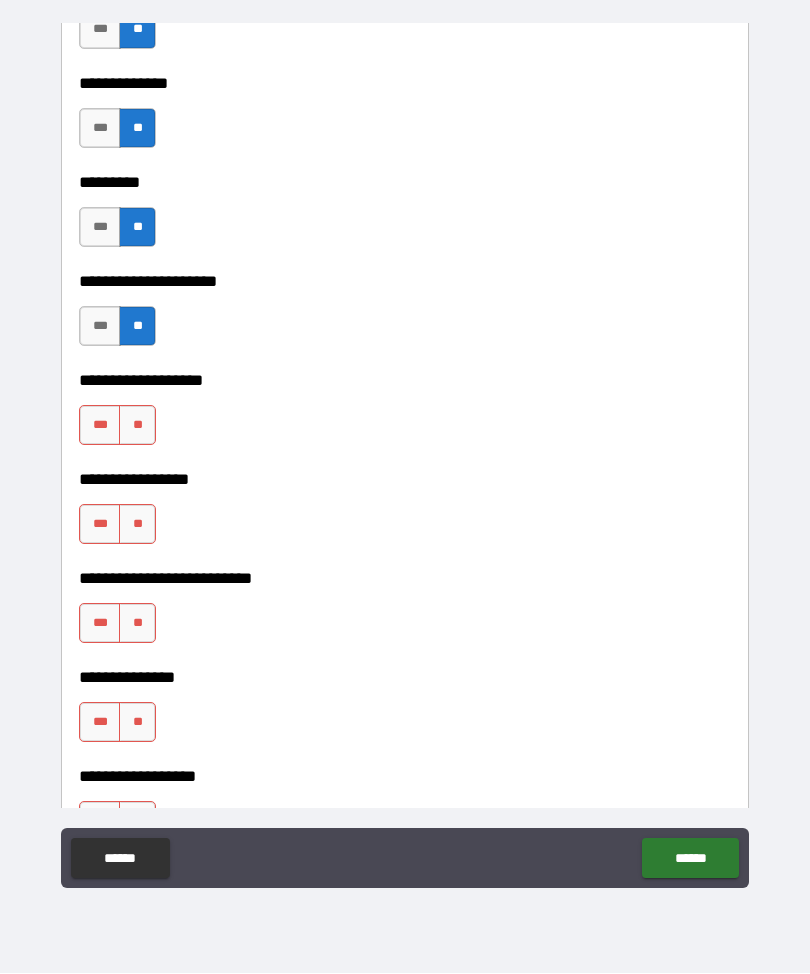click on "**" at bounding box center (137, 426) 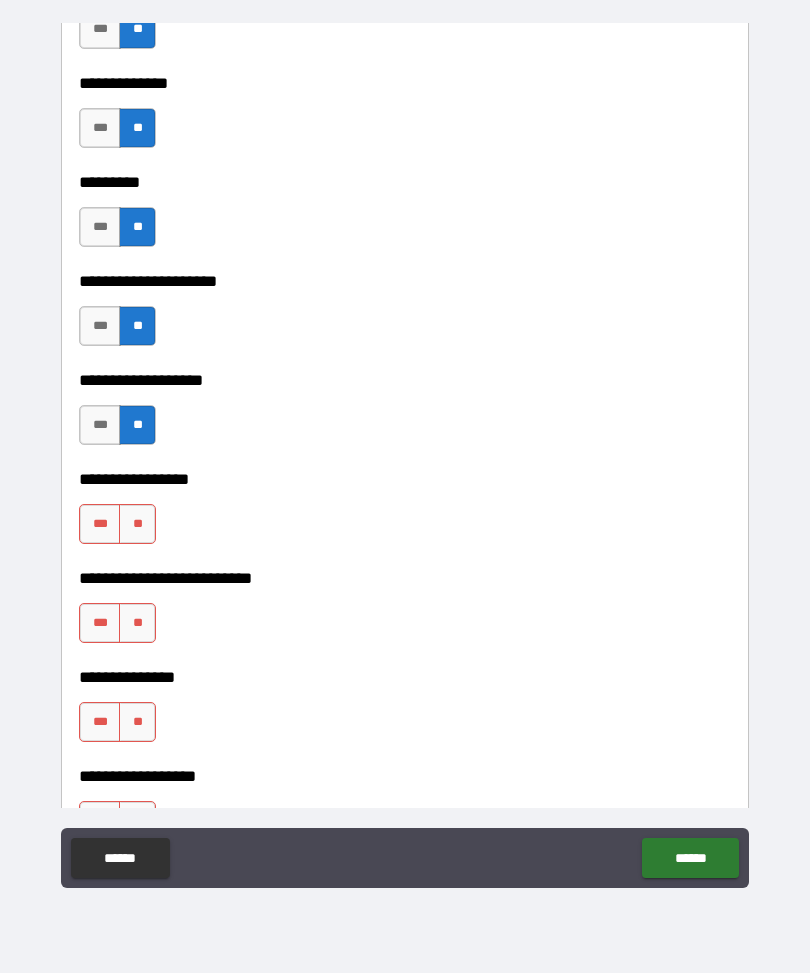 click on "**" at bounding box center [137, 525] 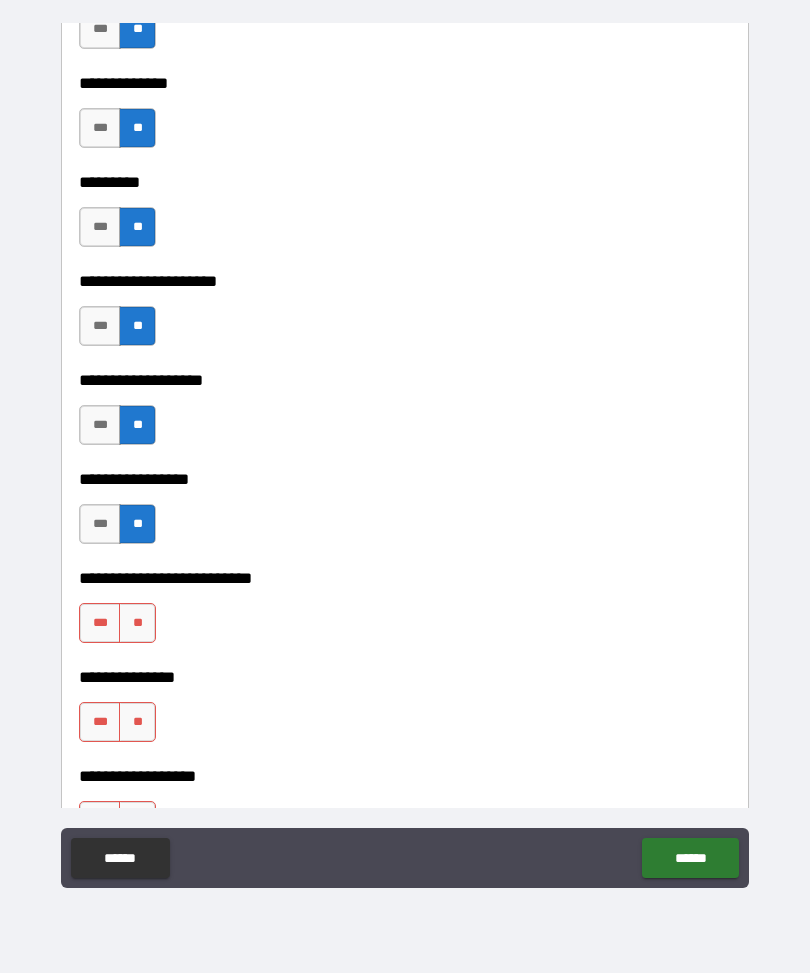 click on "**" at bounding box center (137, 624) 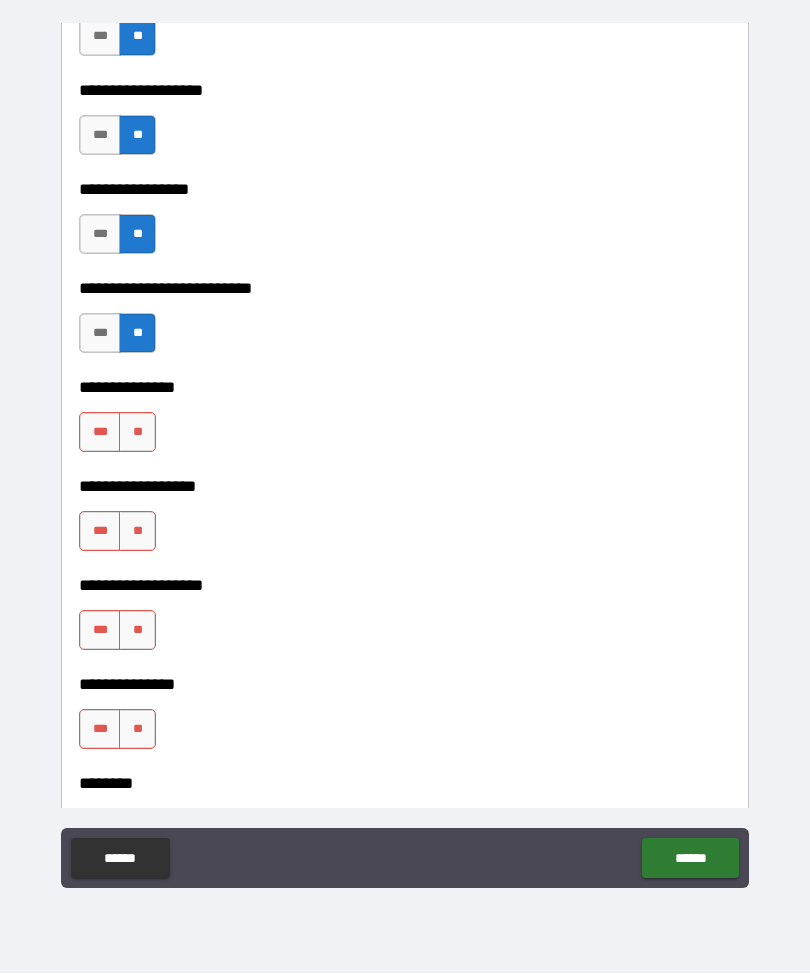 scroll, scrollTop: 5445, scrollLeft: 0, axis: vertical 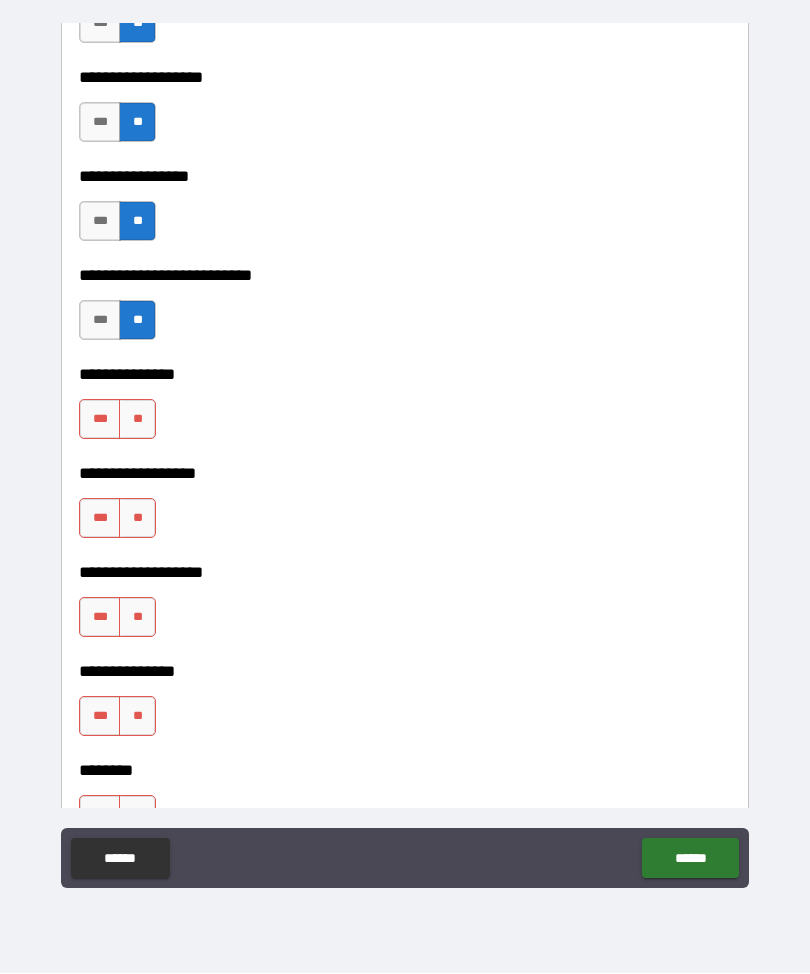 click on "**" at bounding box center (137, 420) 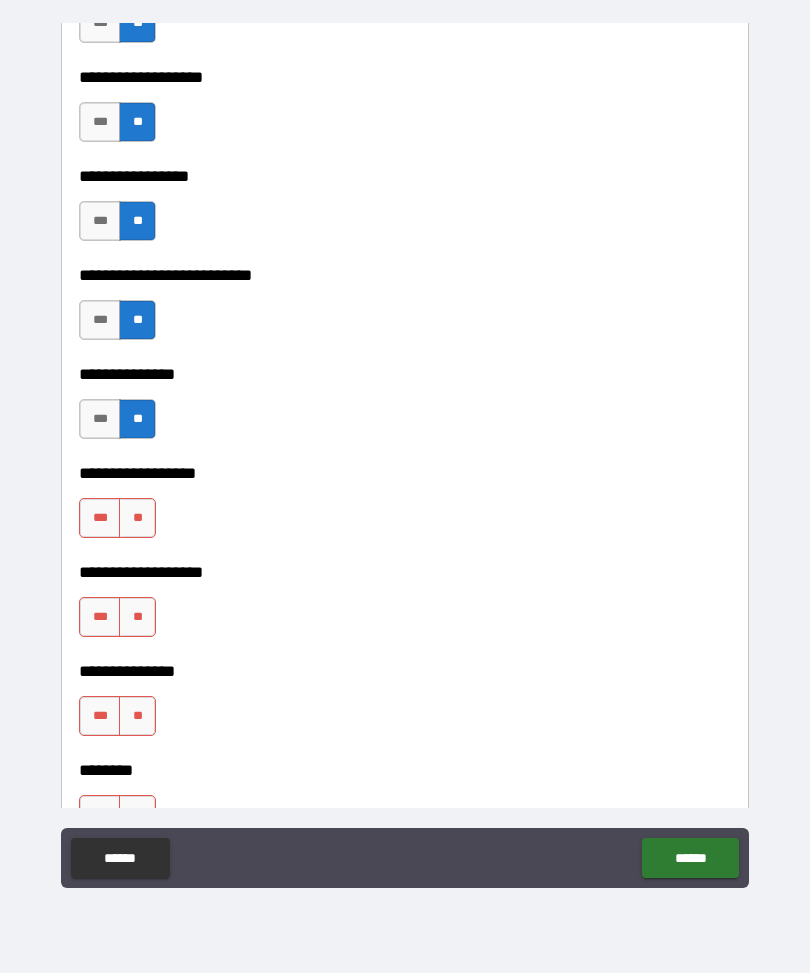 click on "**" at bounding box center (137, 519) 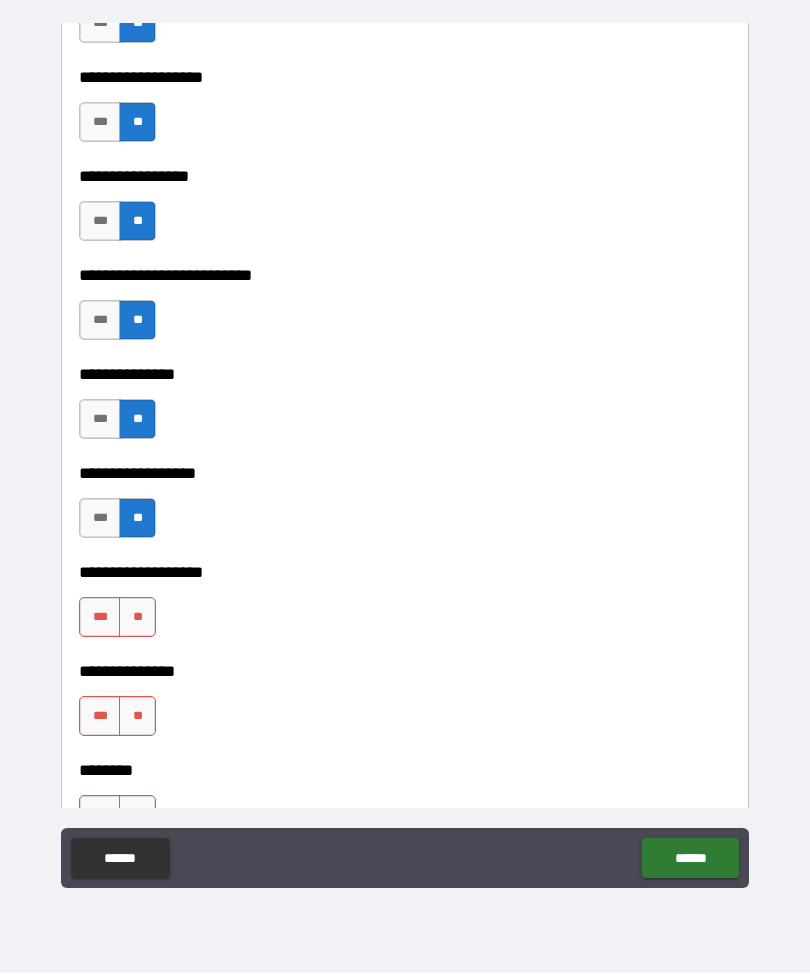 click on "**" at bounding box center (137, 618) 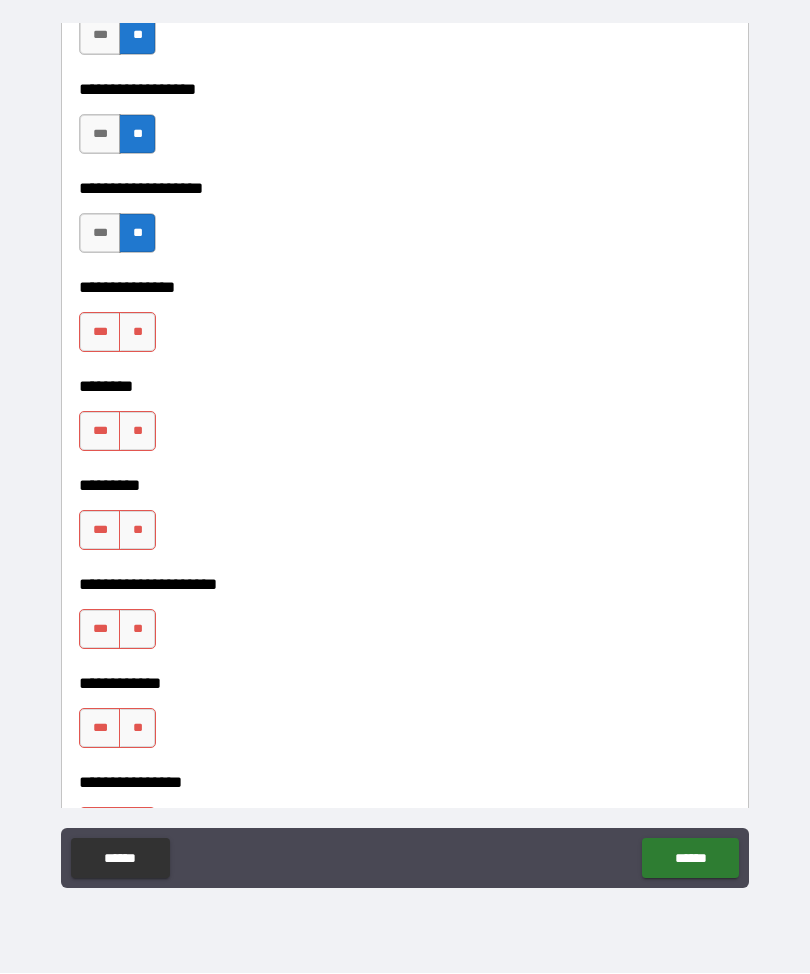 scroll, scrollTop: 5834, scrollLeft: 0, axis: vertical 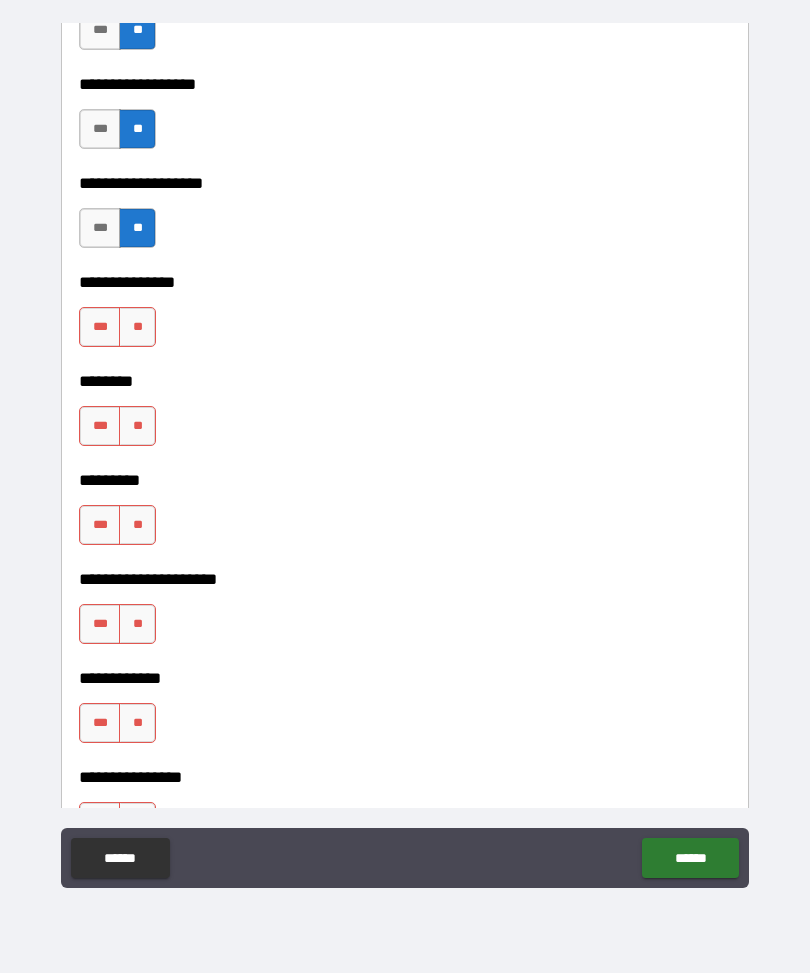 click on "**" at bounding box center [137, 328] 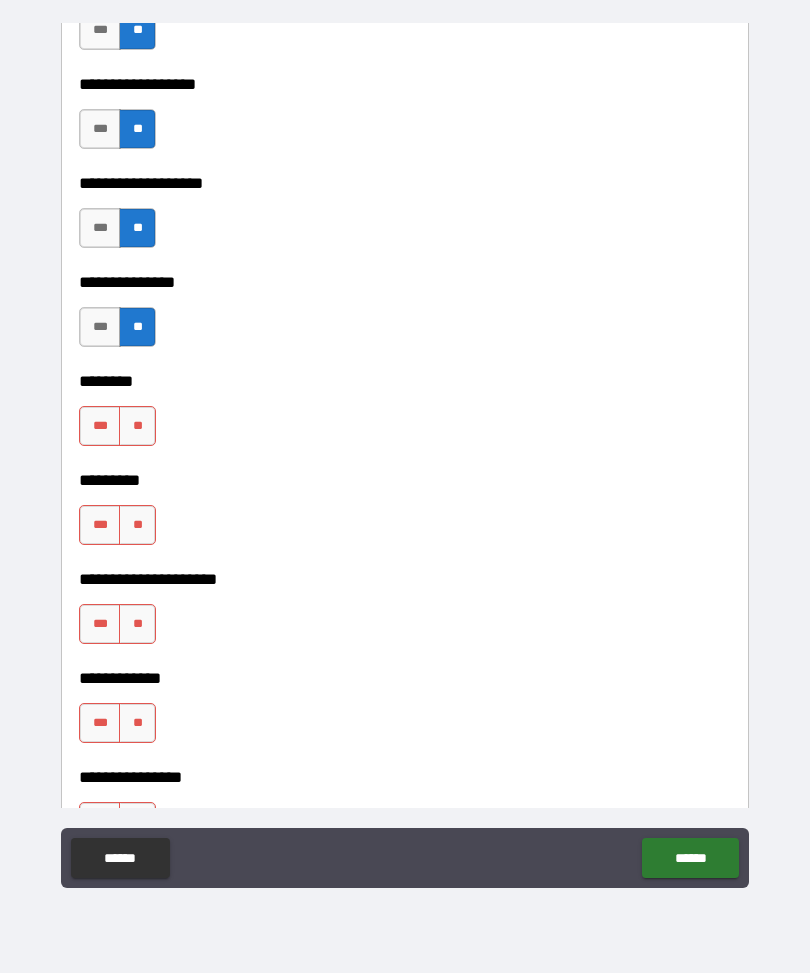 click on "**" at bounding box center [137, 427] 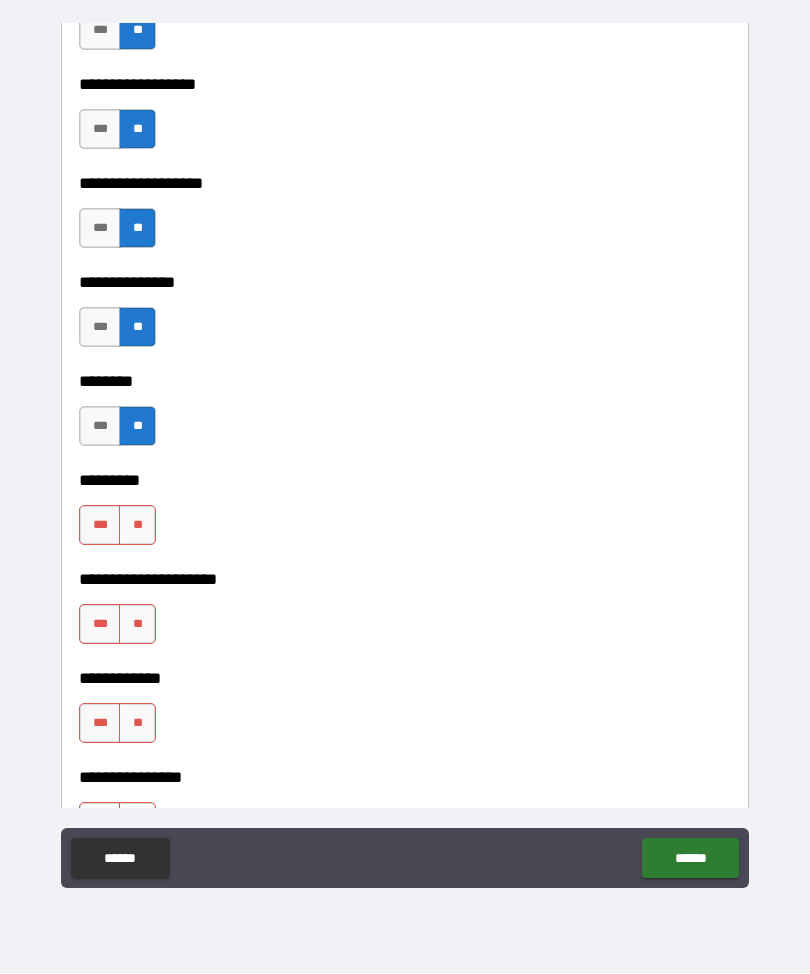 click on "**" at bounding box center [137, 526] 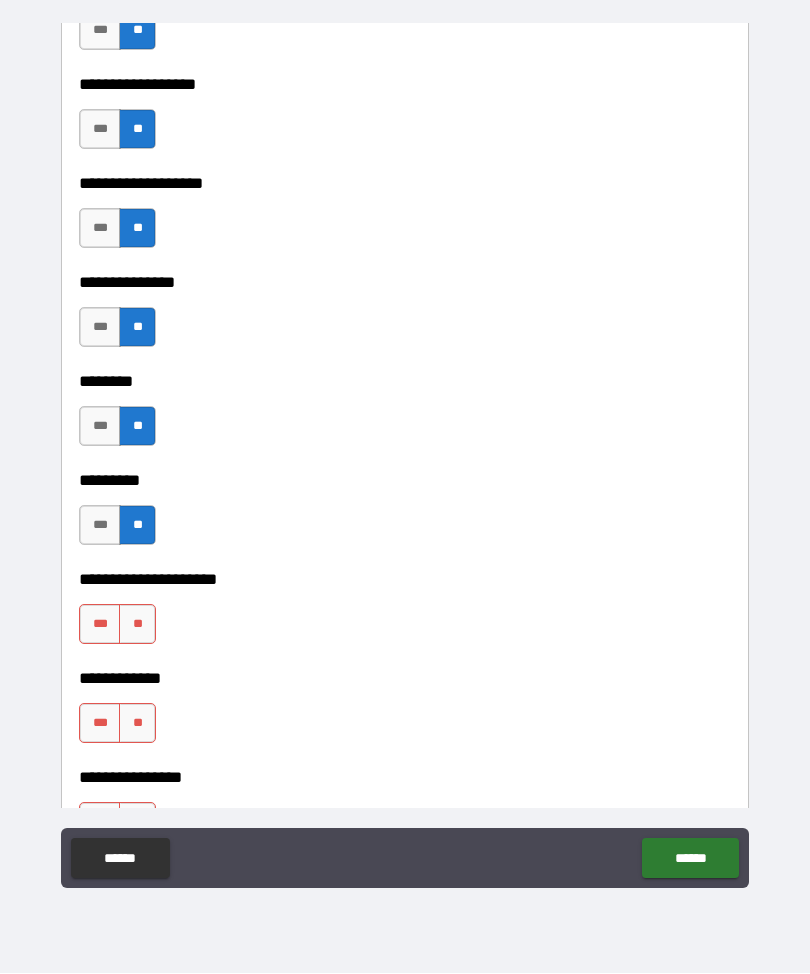 click on "**" at bounding box center (137, 625) 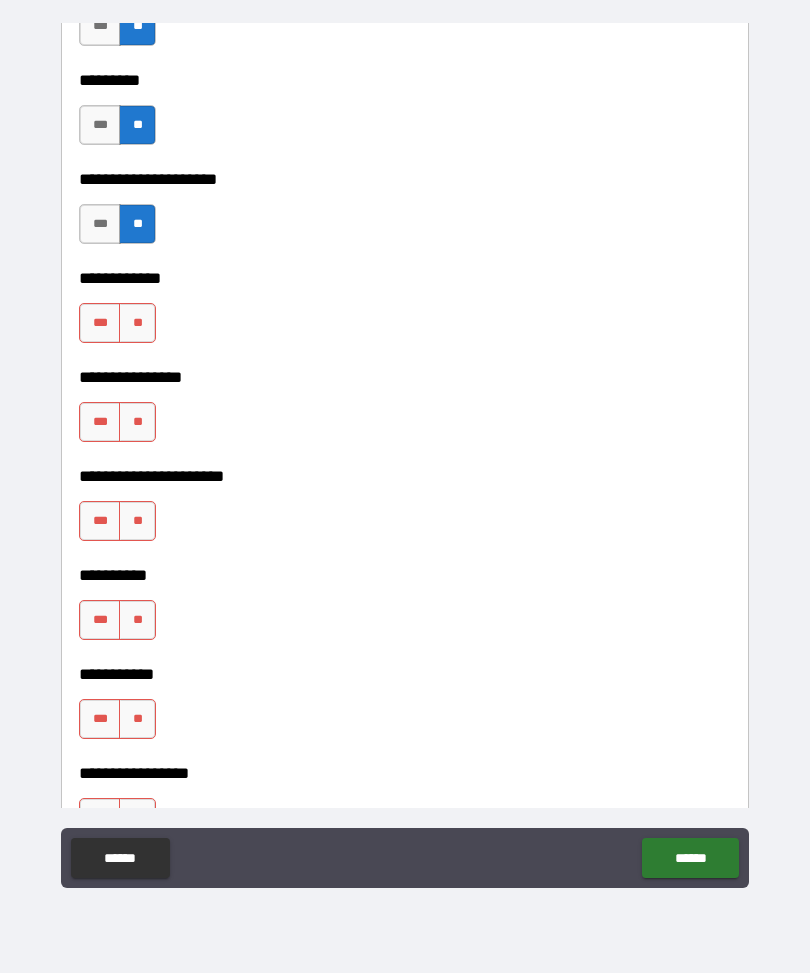 scroll, scrollTop: 6245, scrollLeft: 0, axis: vertical 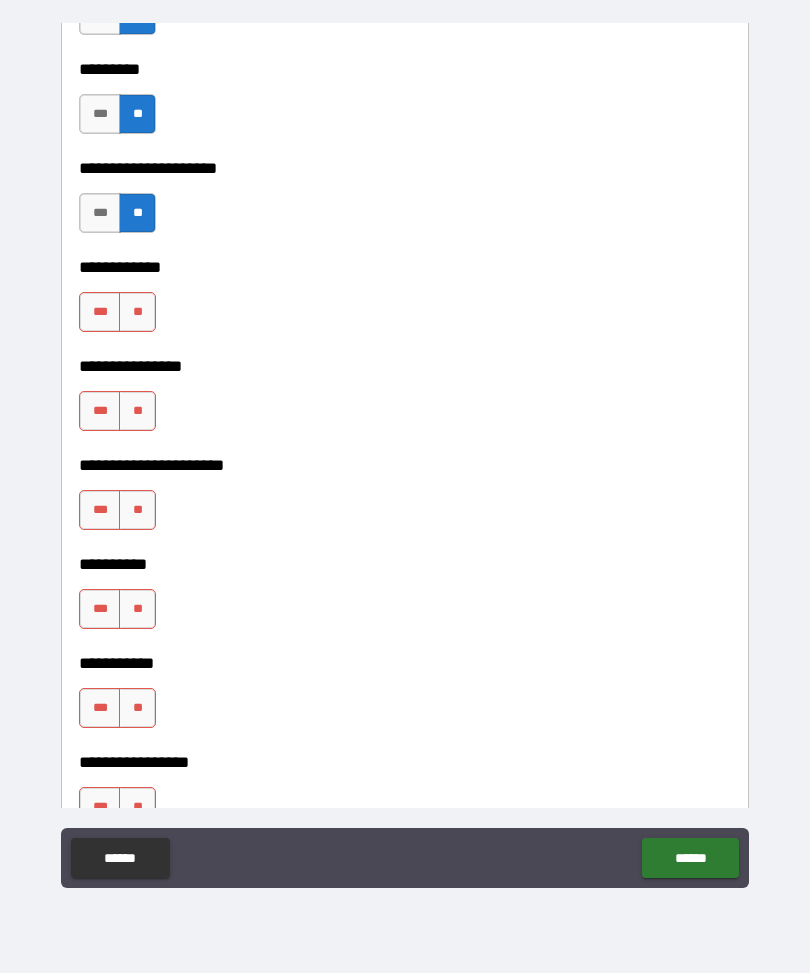 click on "**" at bounding box center (137, 313) 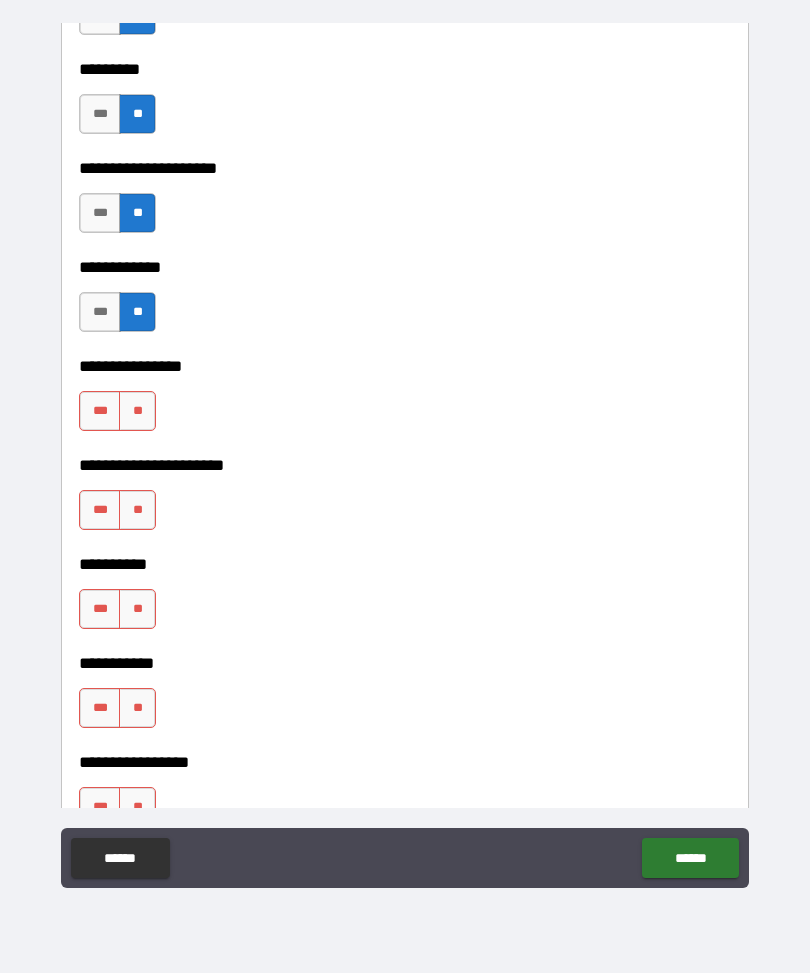 click on "**" at bounding box center [137, 412] 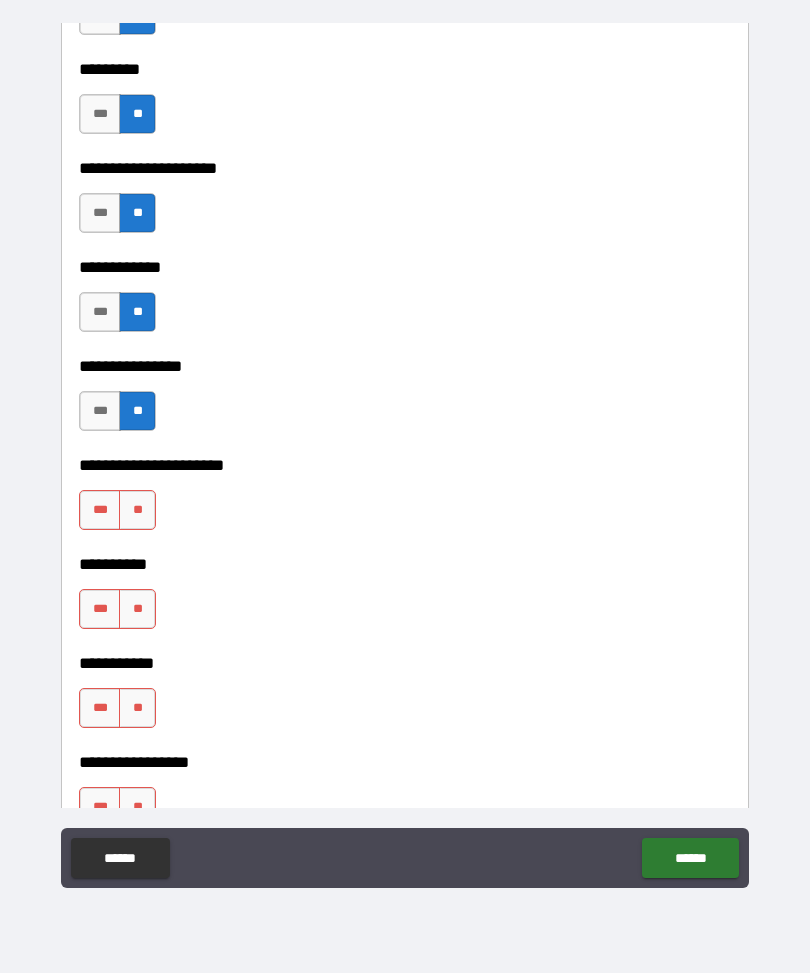 click on "**" at bounding box center [137, 511] 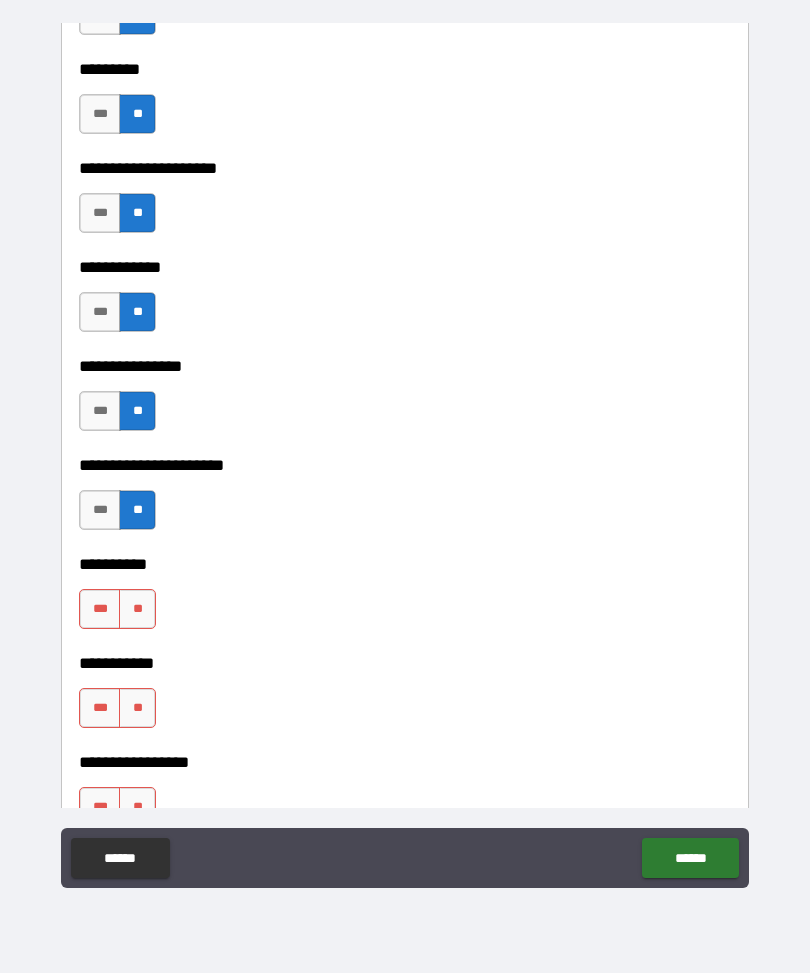 click on "**" at bounding box center [137, 610] 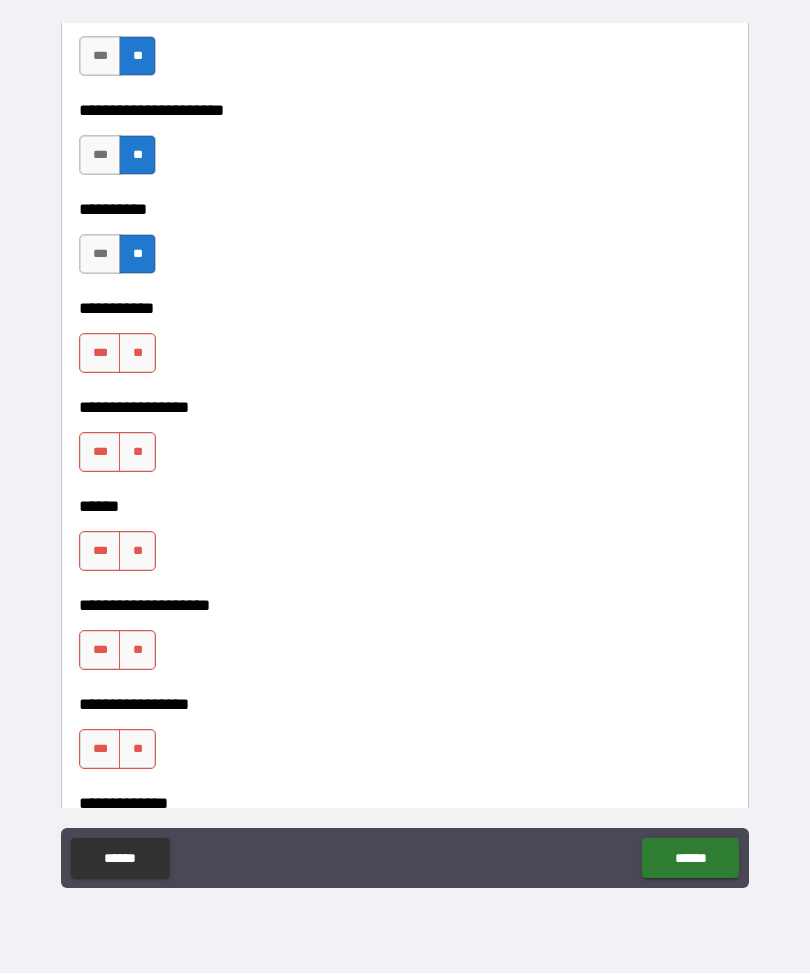 scroll, scrollTop: 6618, scrollLeft: 0, axis: vertical 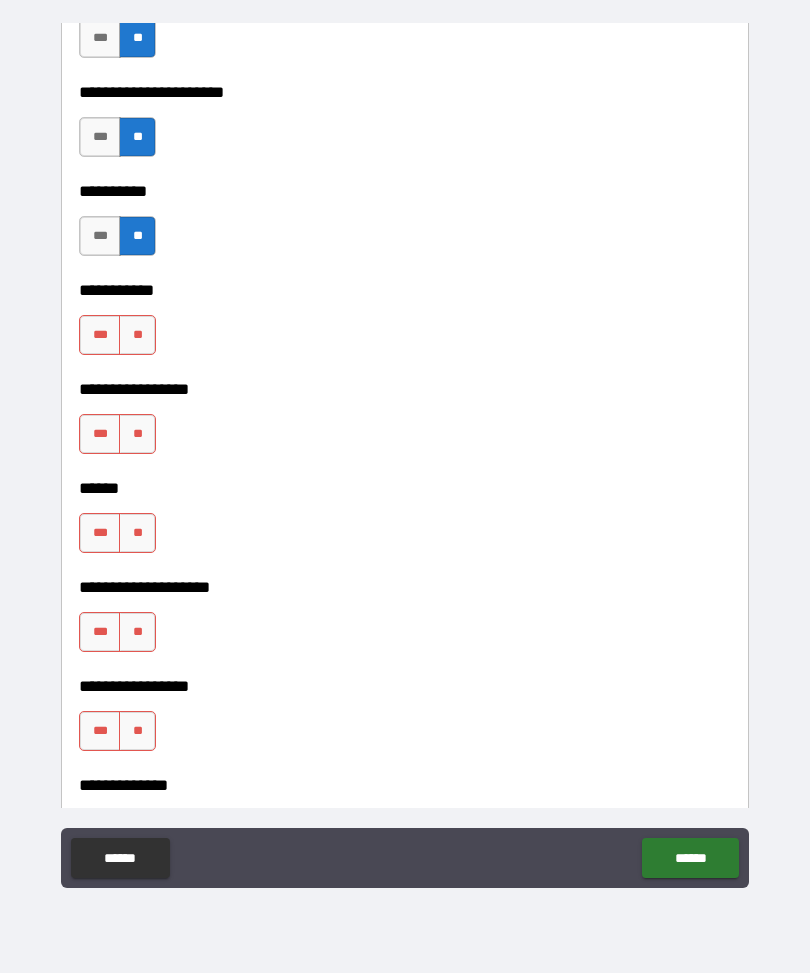 click on "**" at bounding box center (137, 336) 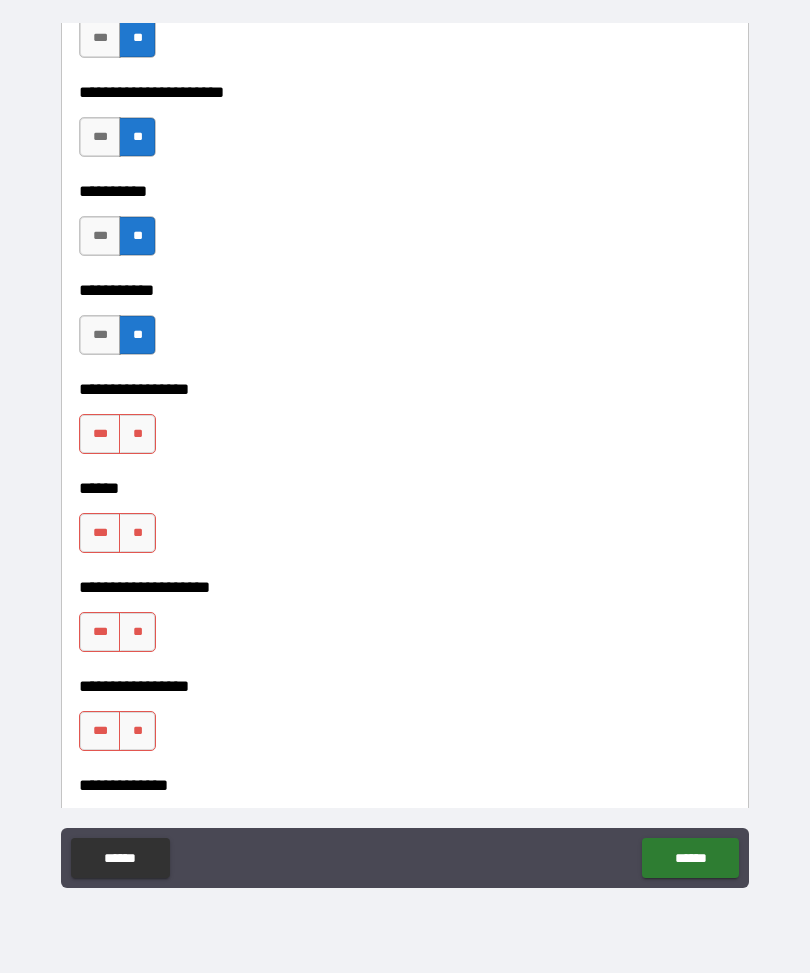 click on "**" at bounding box center [137, 435] 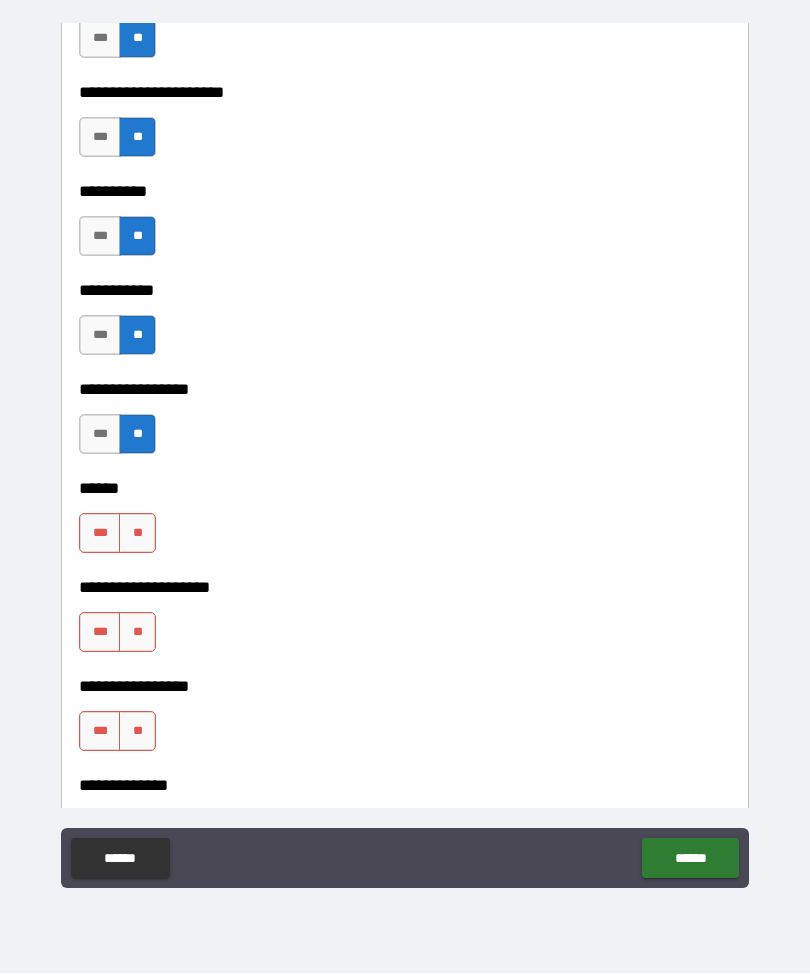 click on "**" at bounding box center (137, 534) 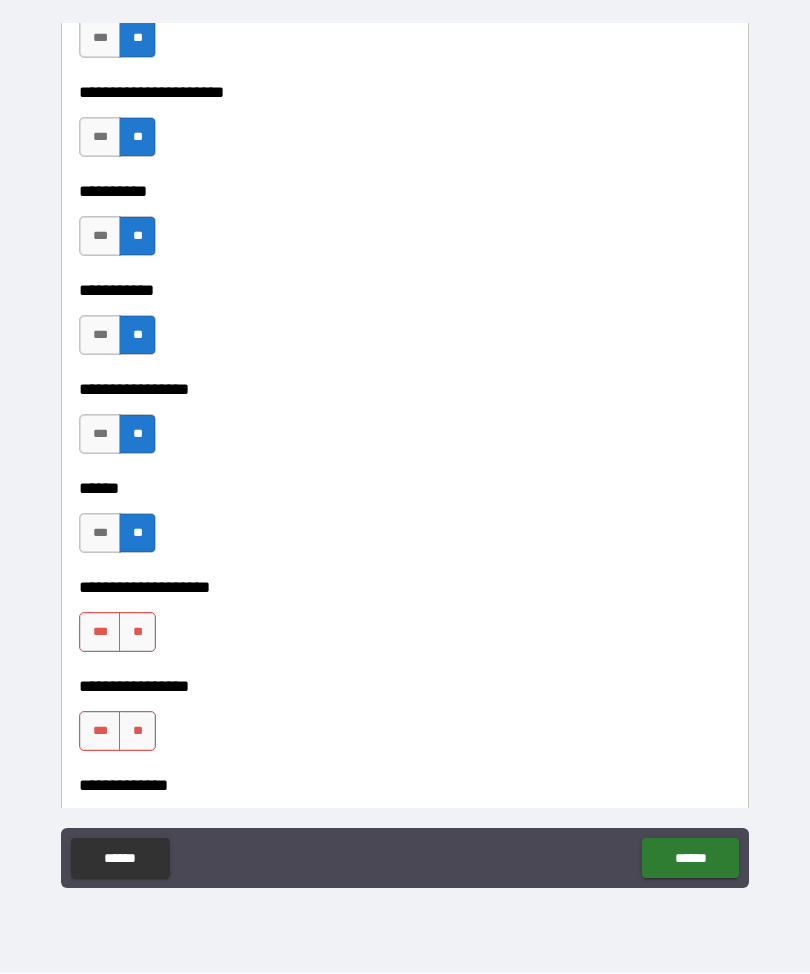 click on "**" at bounding box center [137, 633] 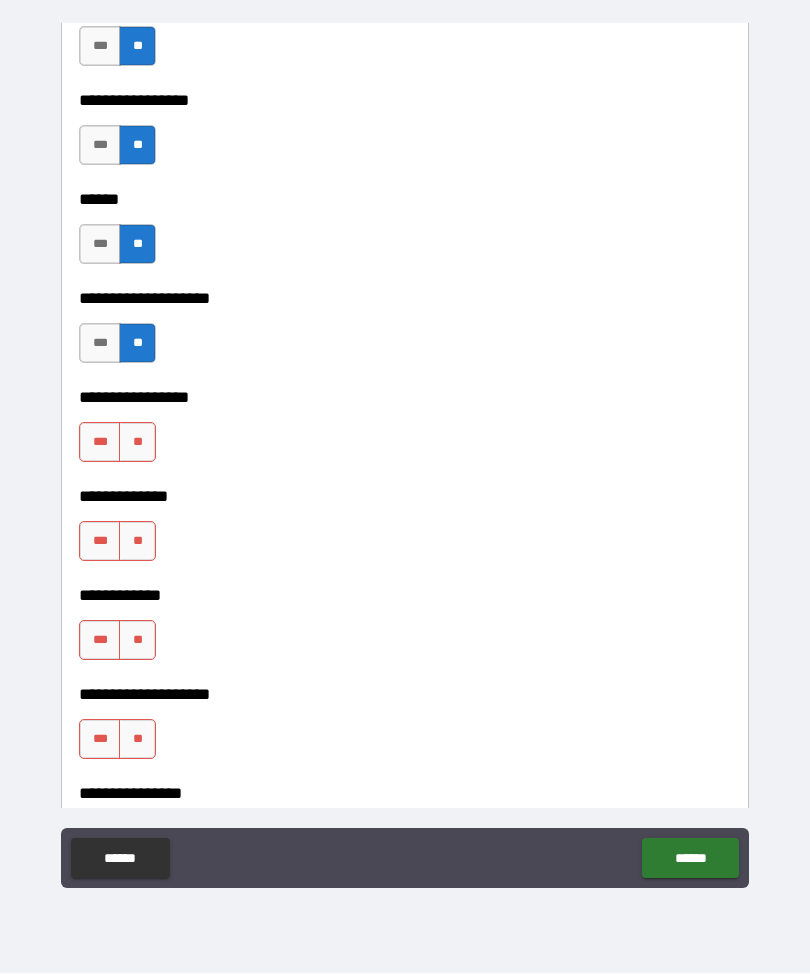 scroll, scrollTop: 6922, scrollLeft: 0, axis: vertical 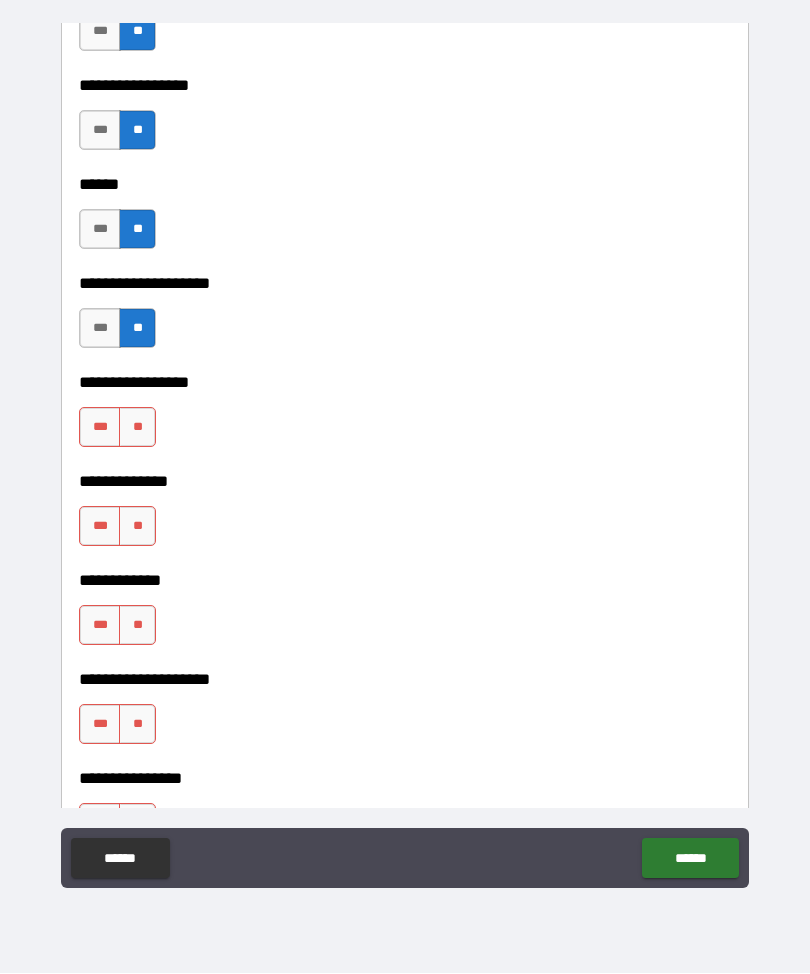 click on "**" at bounding box center (137, 428) 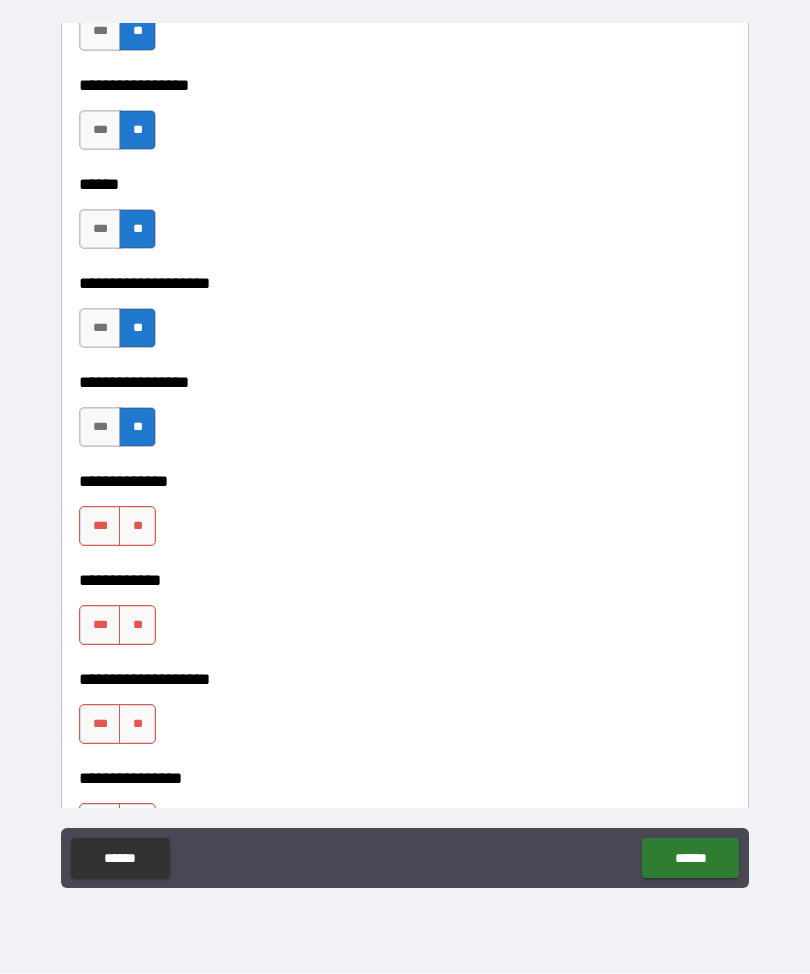 click on "**" at bounding box center (137, 527) 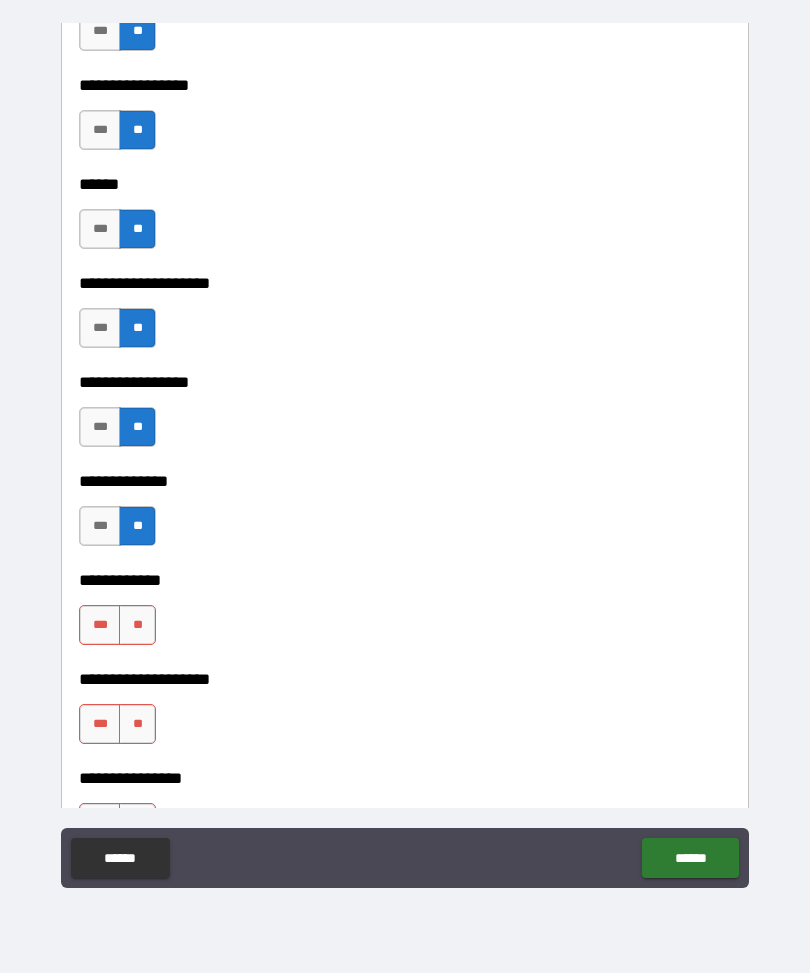 click on "**" at bounding box center (137, 626) 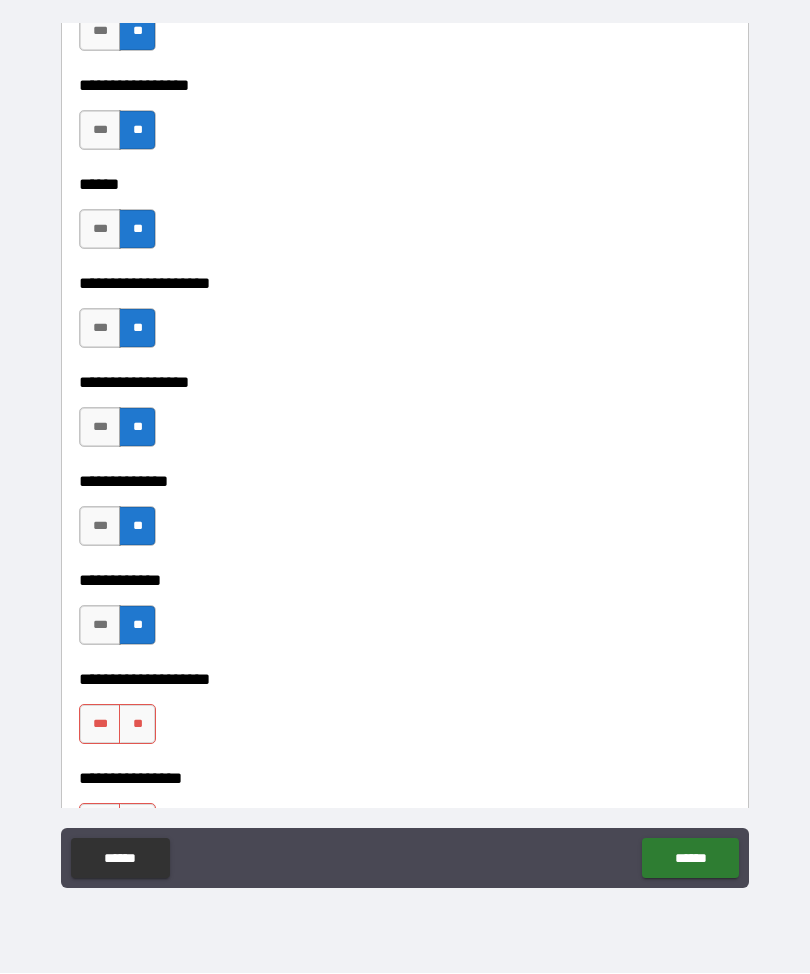 click on "***" at bounding box center [100, 428] 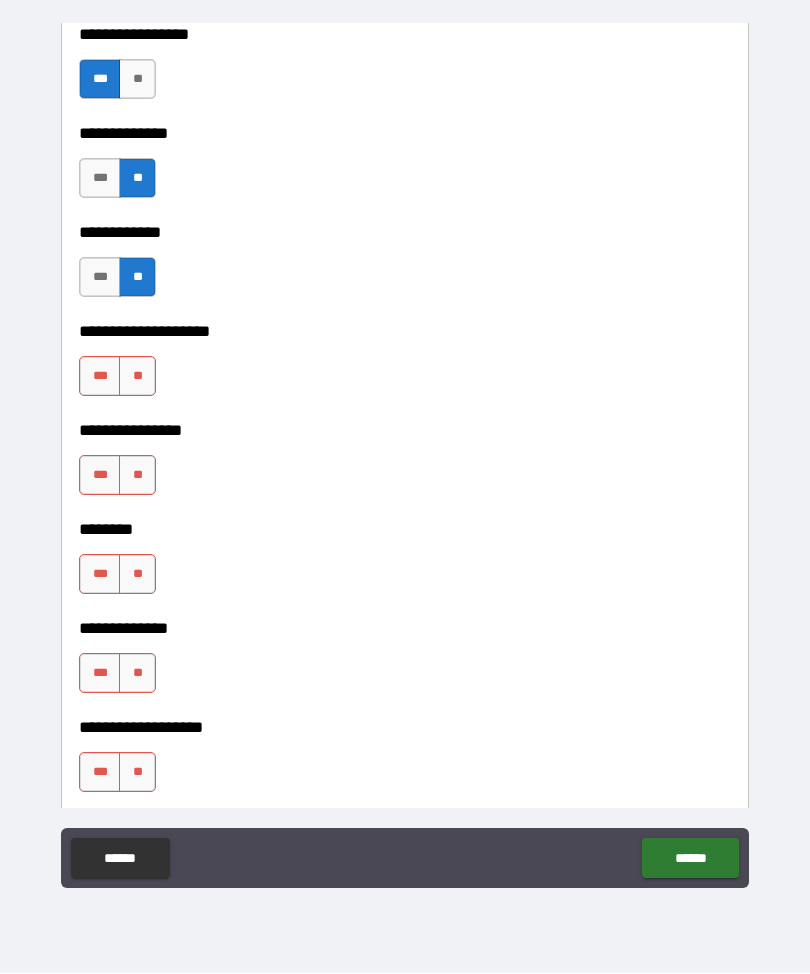 scroll, scrollTop: 7289, scrollLeft: 0, axis: vertical 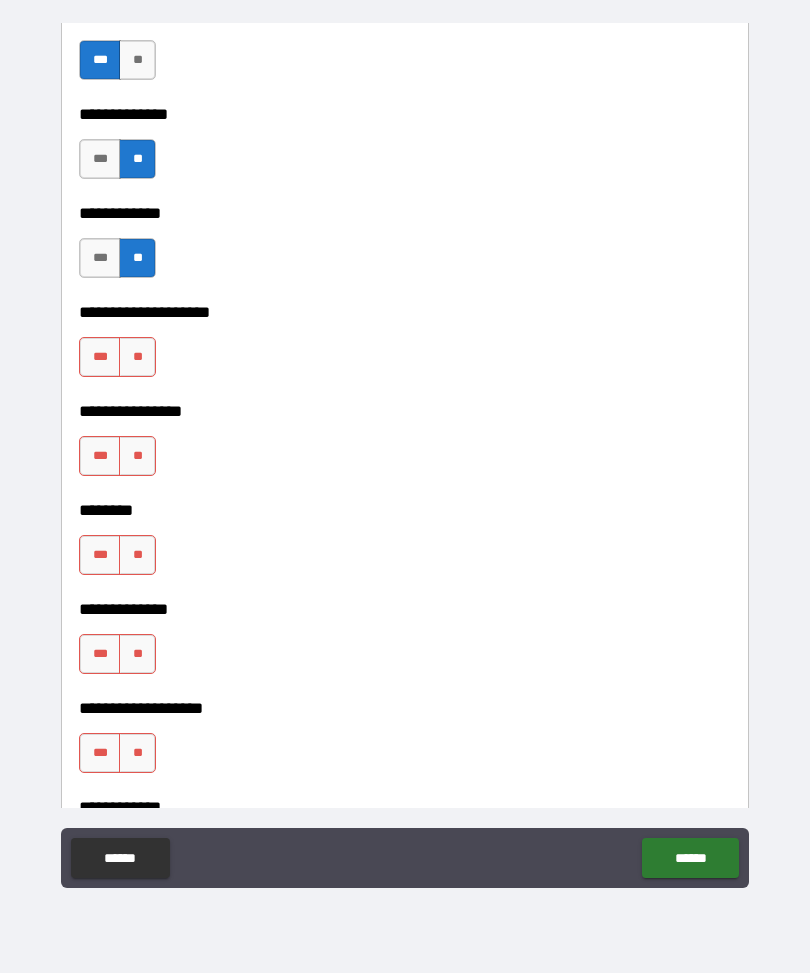 click on "**" at bounding box center (137, 358) 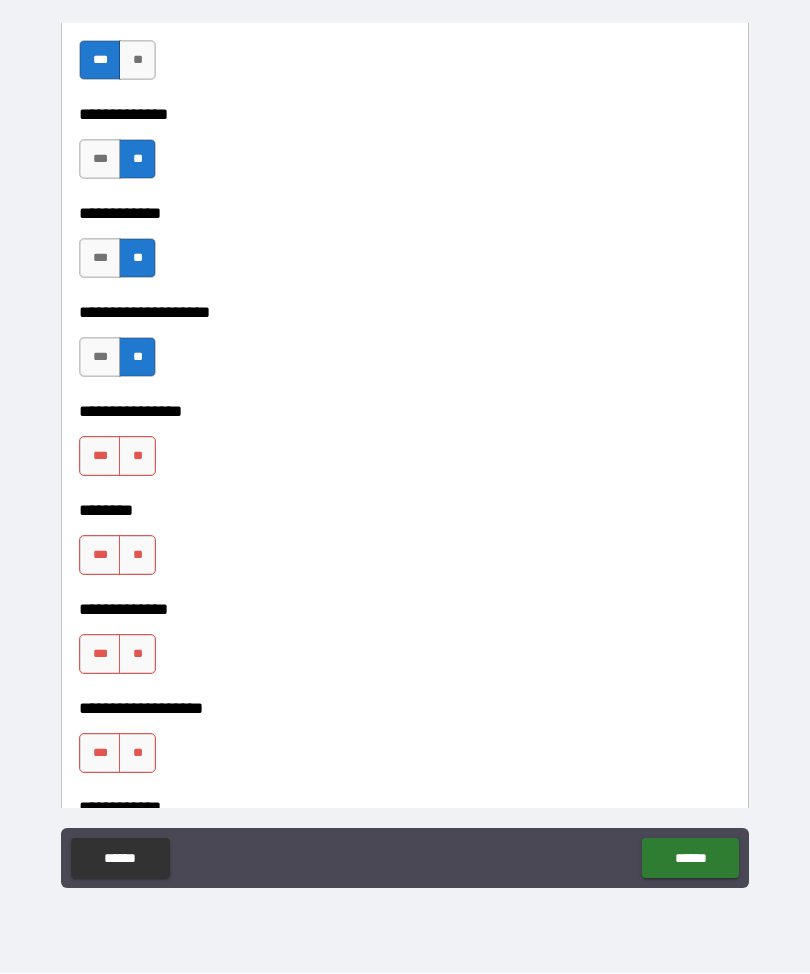 click on "**" at bounding box center (137, 457) 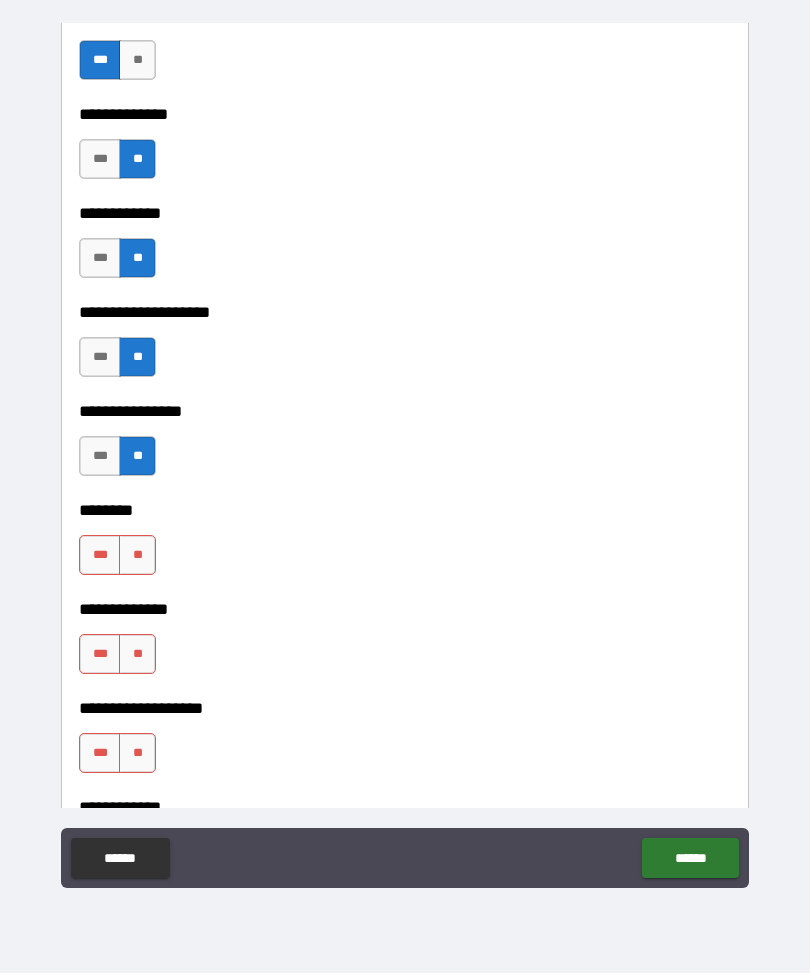 click on "**" at bounding box center [137, 556] 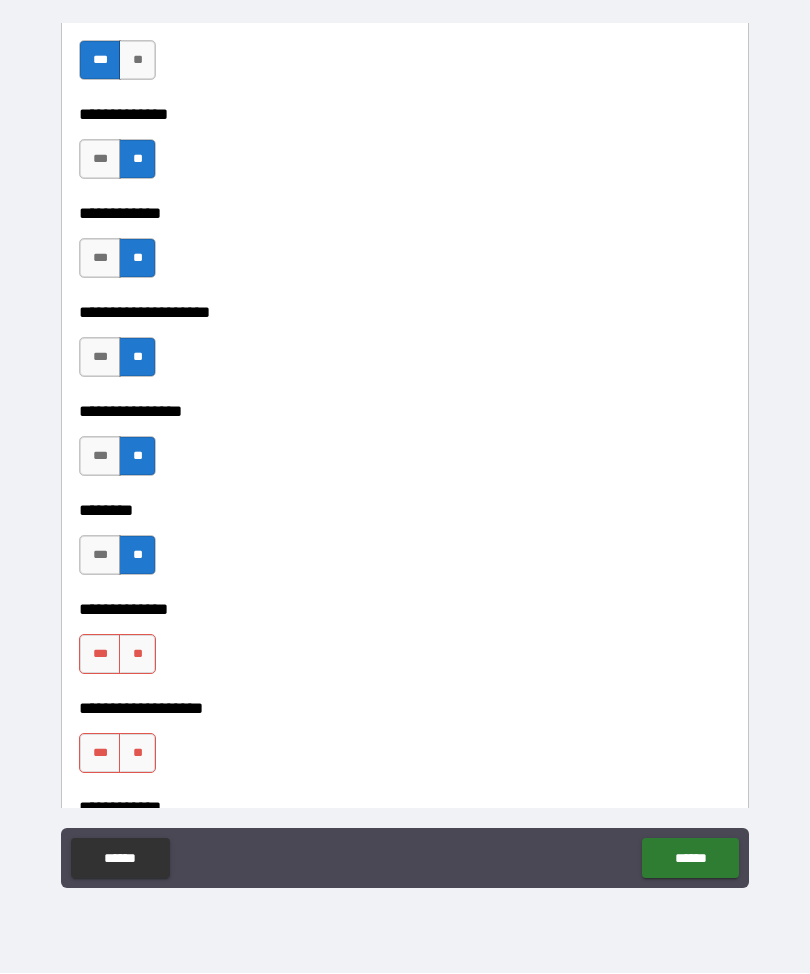 click on "**" at bounding box center [137, 655] 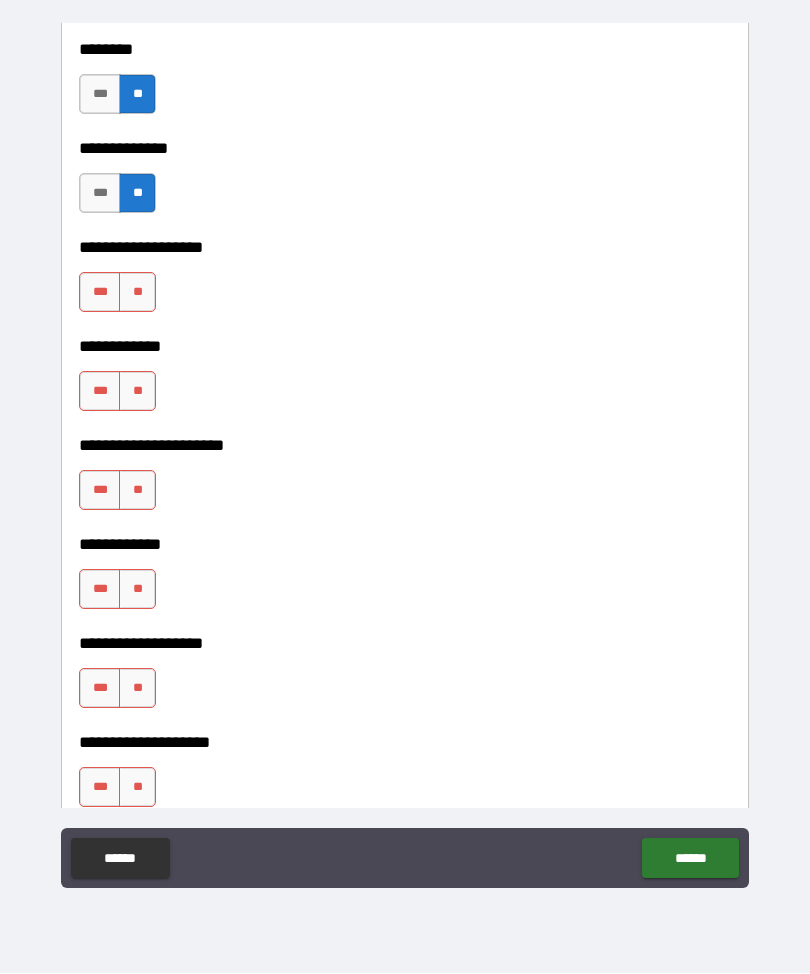 scroll, scrollTop: 7751, scrollLeft: 0, axis: vertical 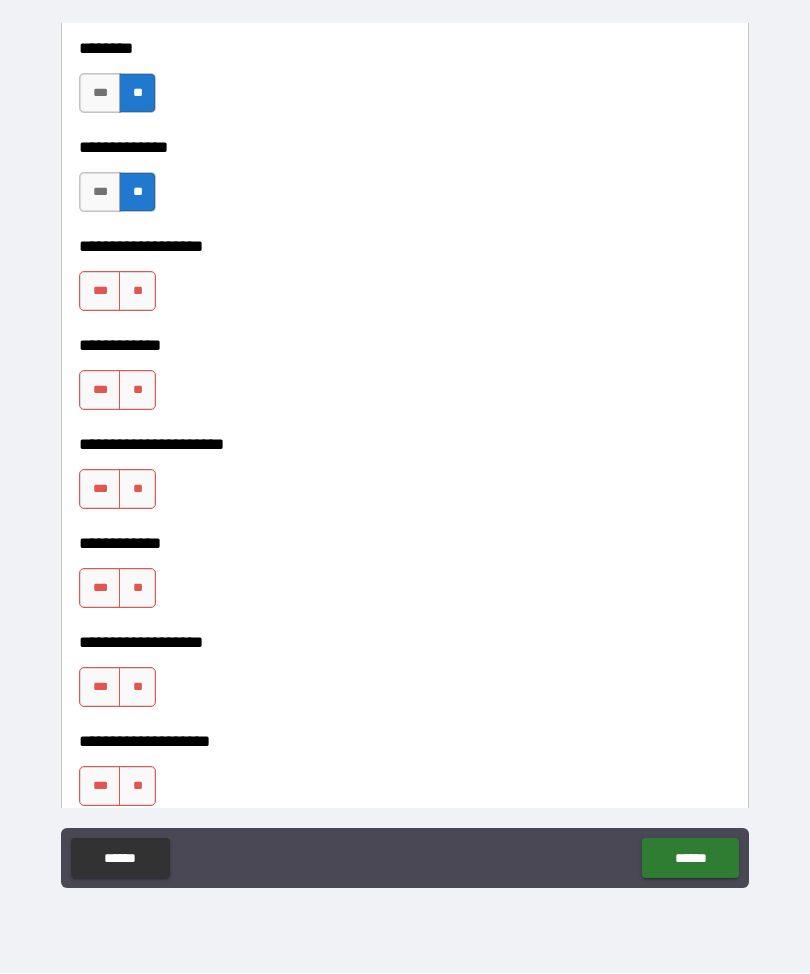 click on "**" at bounding box center (137, 292) 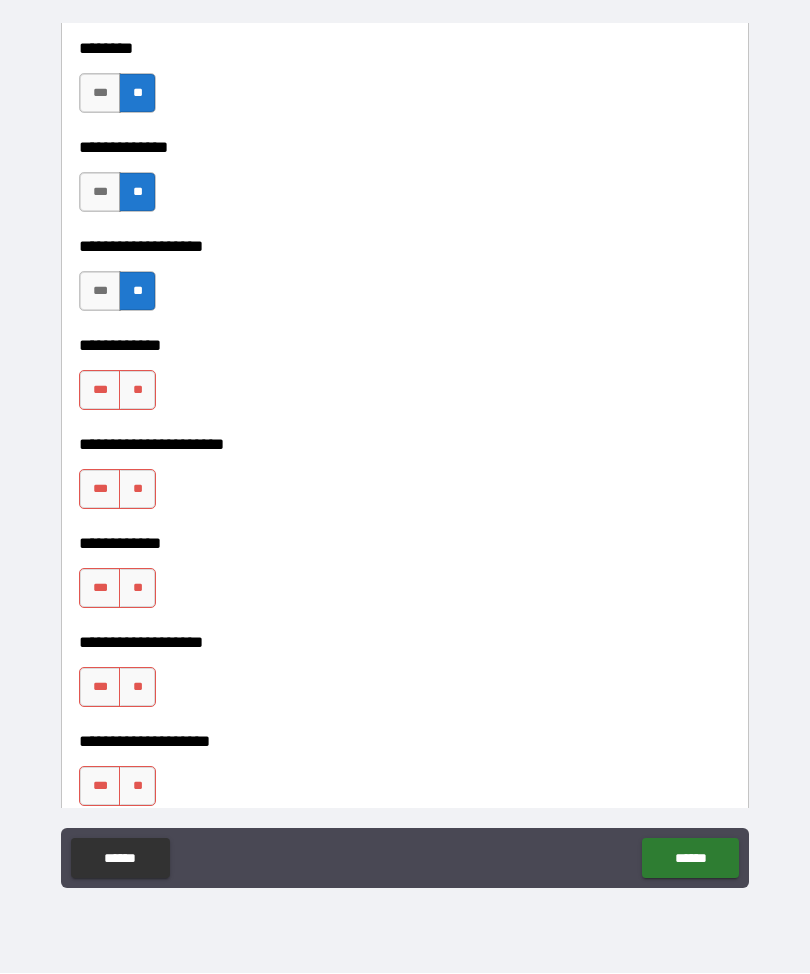 click on "**" at bounding box center [137, 391] 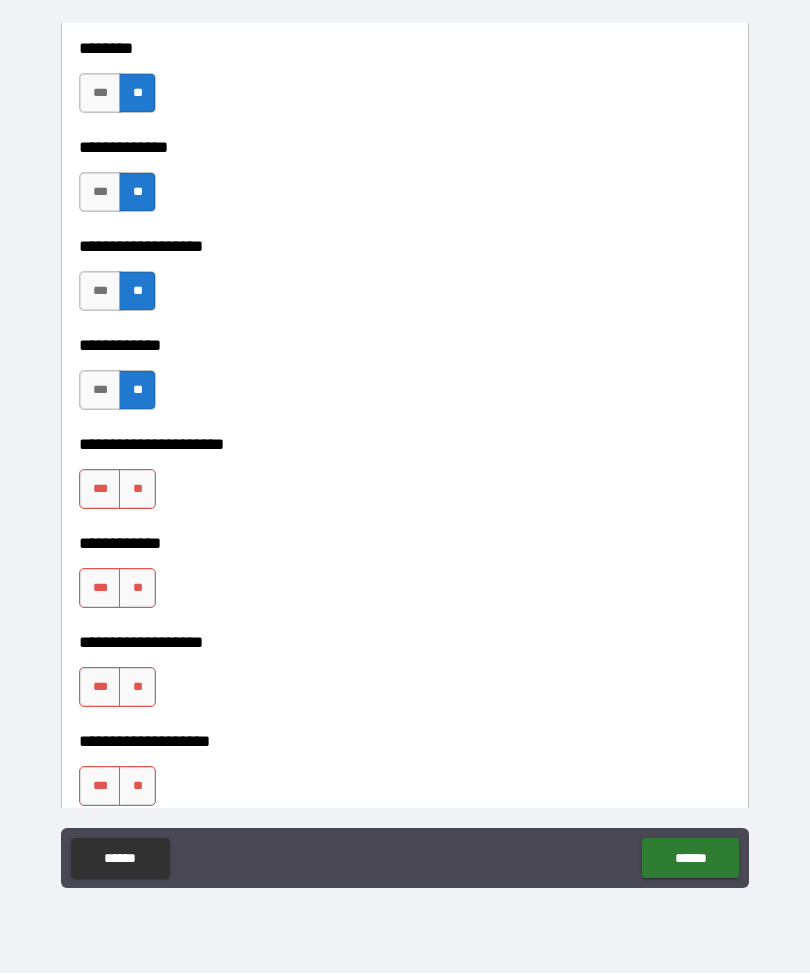 click on "**" at bounding box center (137, 490) 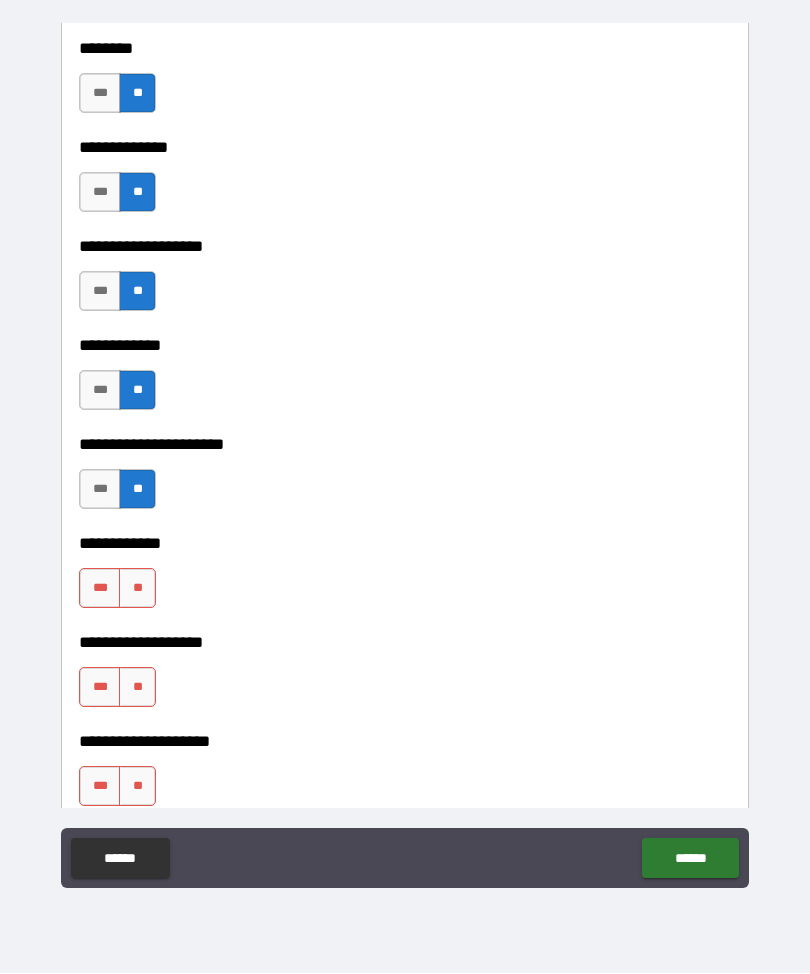 click on "**" at bounding box center (137, 589) 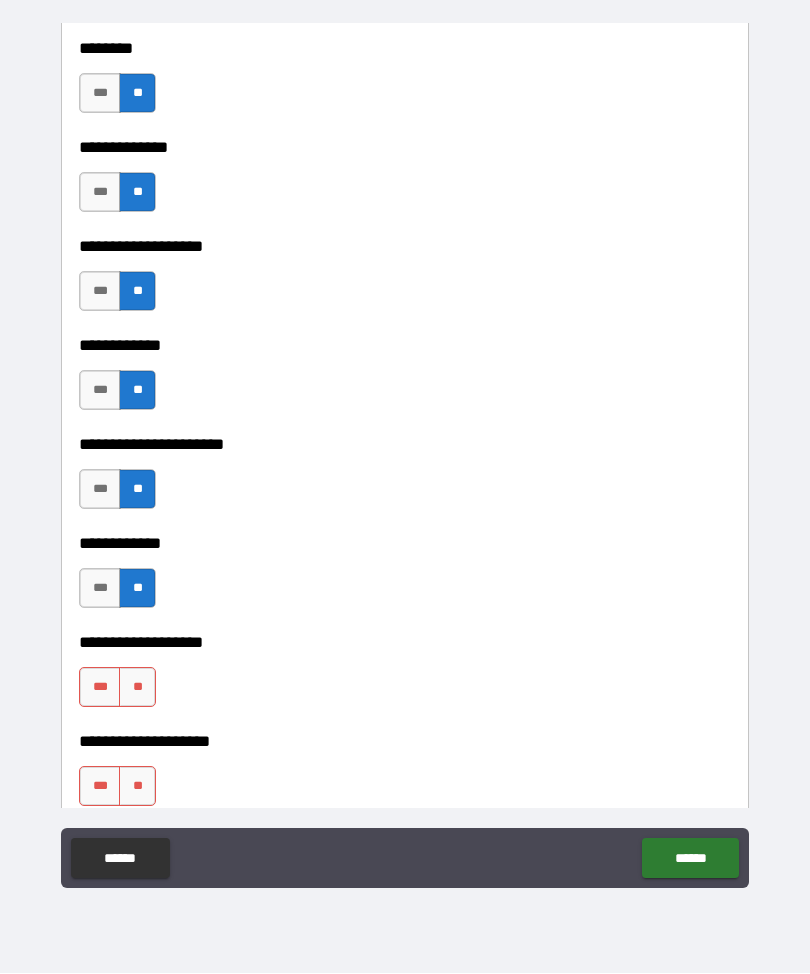 click on "**" at bounding box center (137, 688) 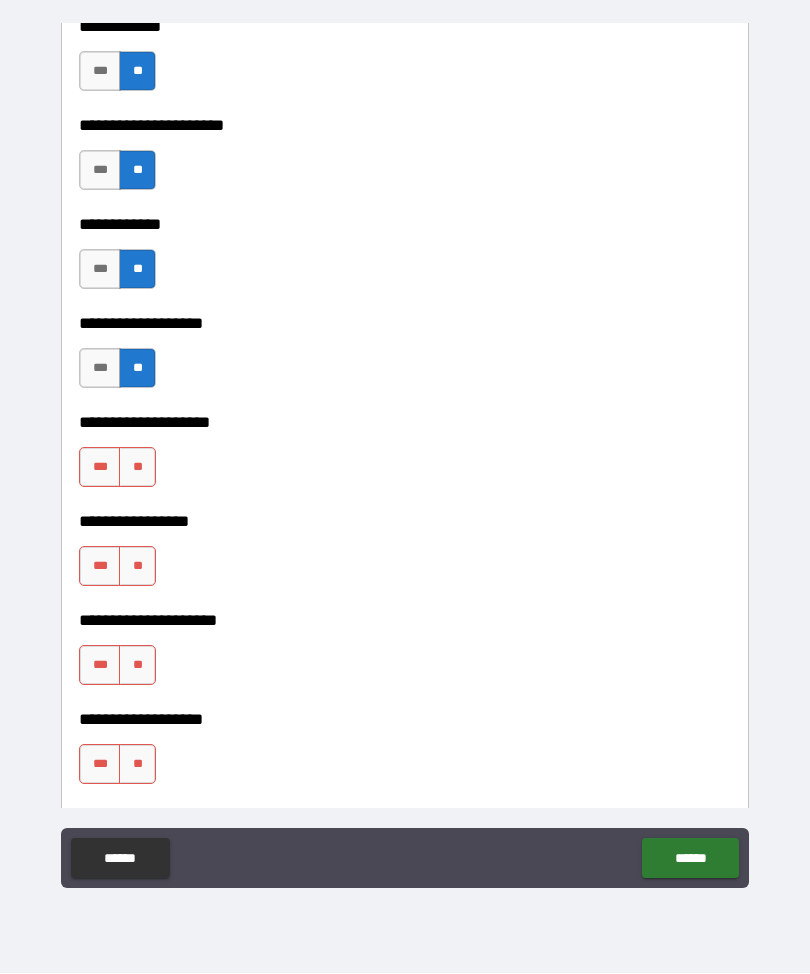 scroll, scrollTop: 8087, scrollLeft: 0, axis: vertical 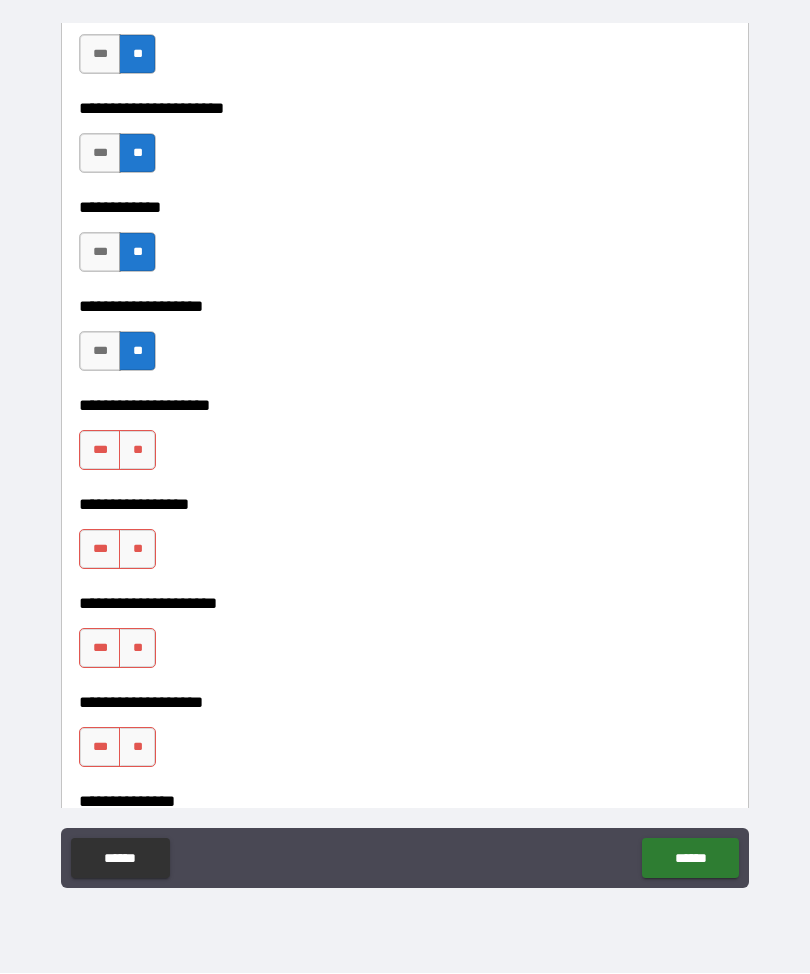 click on "**" at bounding box center (137, 451) 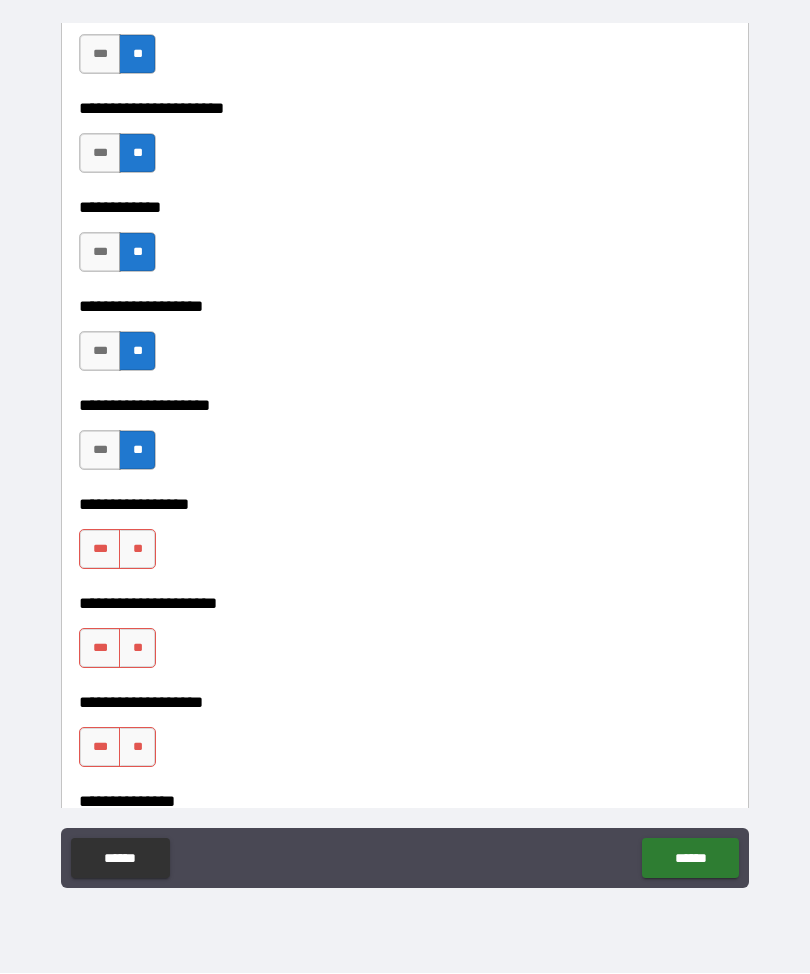 click on "**" at bounding box center [137, 550] 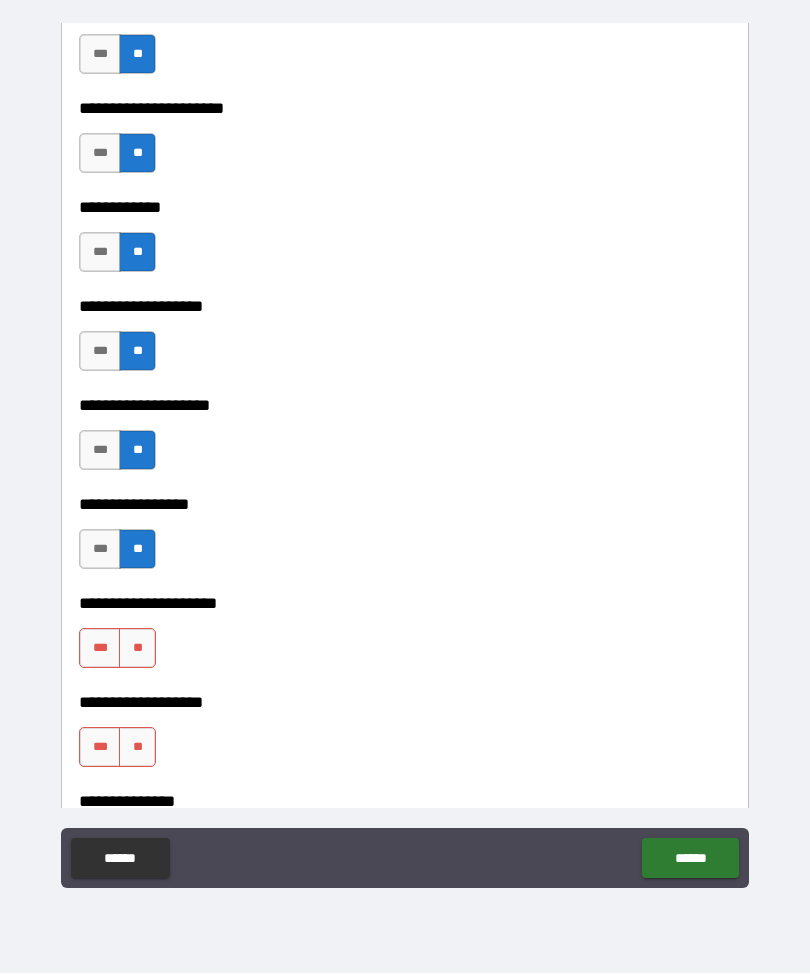 click on "**" at bounding box center (137, 649) 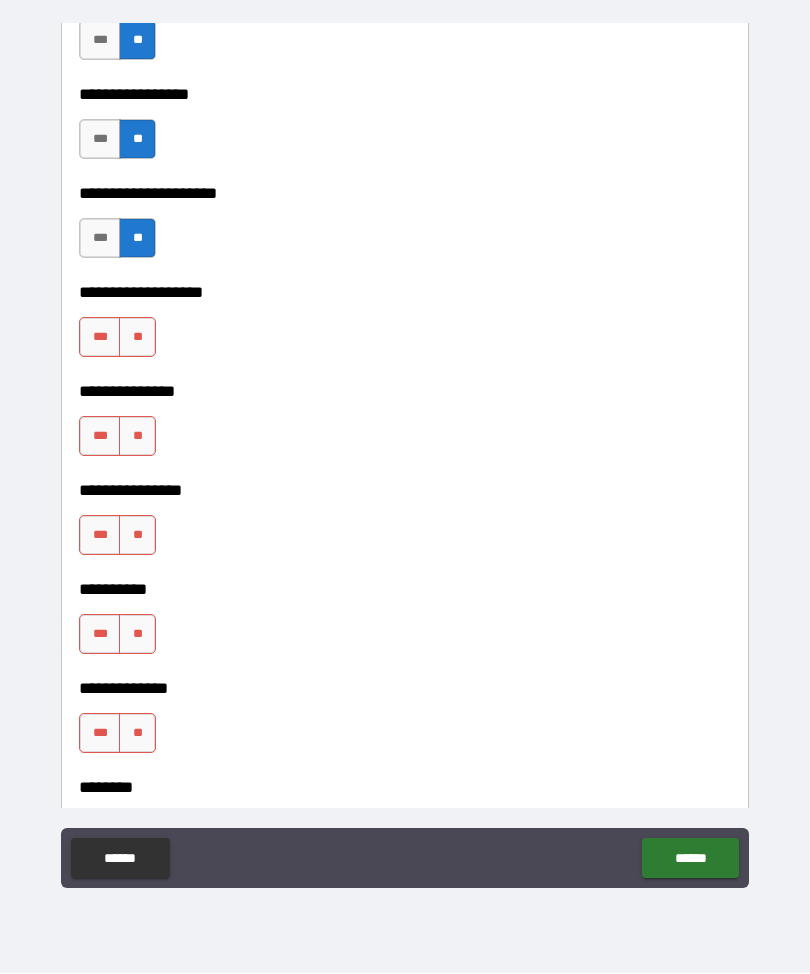 scroll, scrollTop: 8504, scrollLeft: 0, axis: vertical 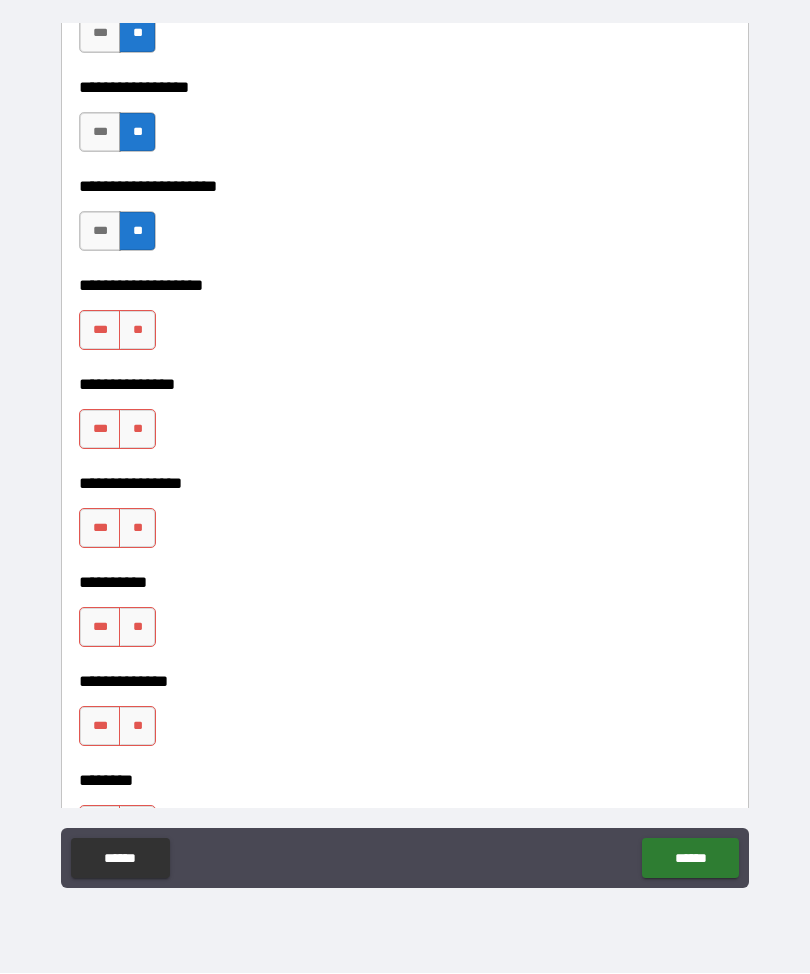 click on "**" at bounding box center (137, 331) 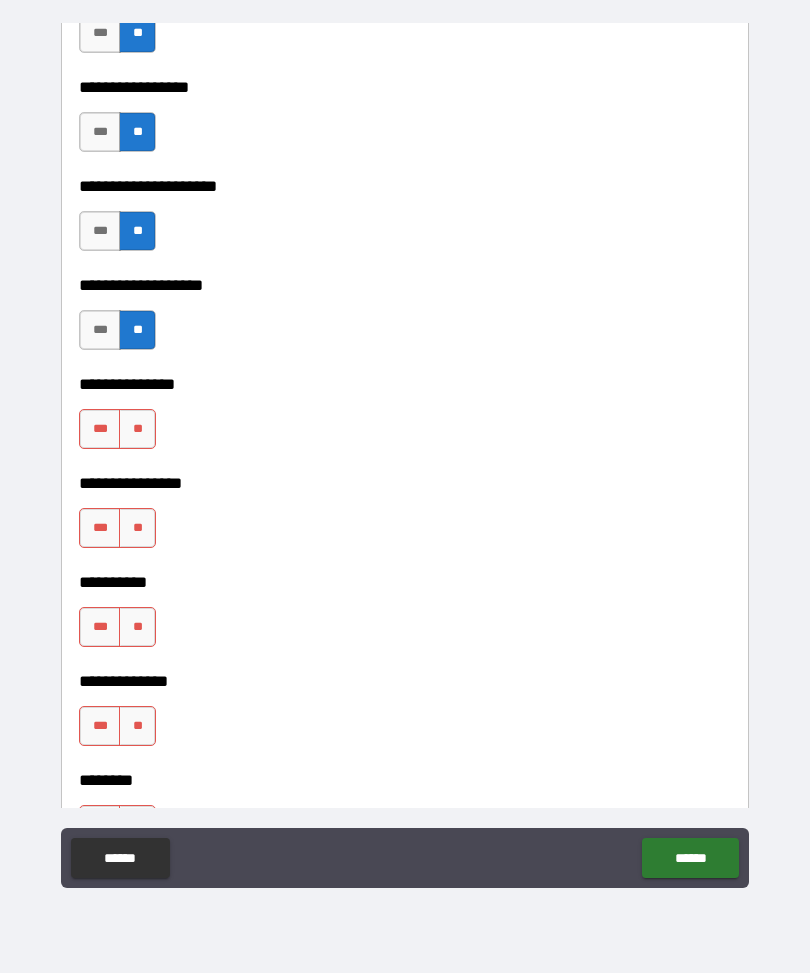 click on "**" at bounding box center [137, 430] 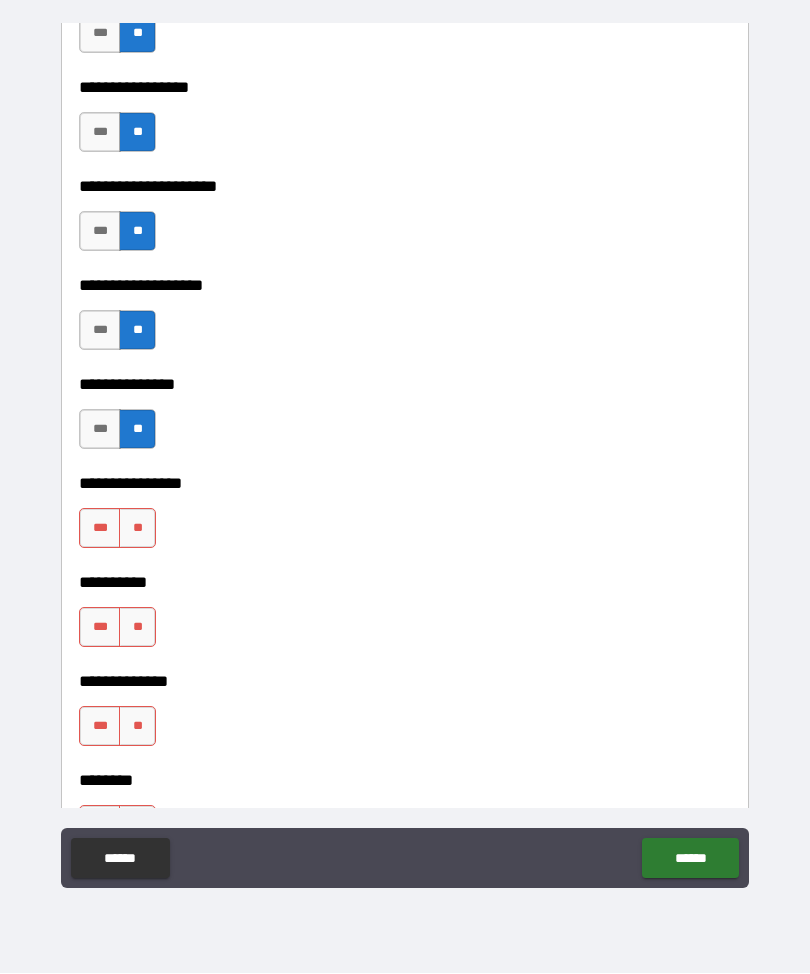 click on "**" at bounding box center (137, 529) 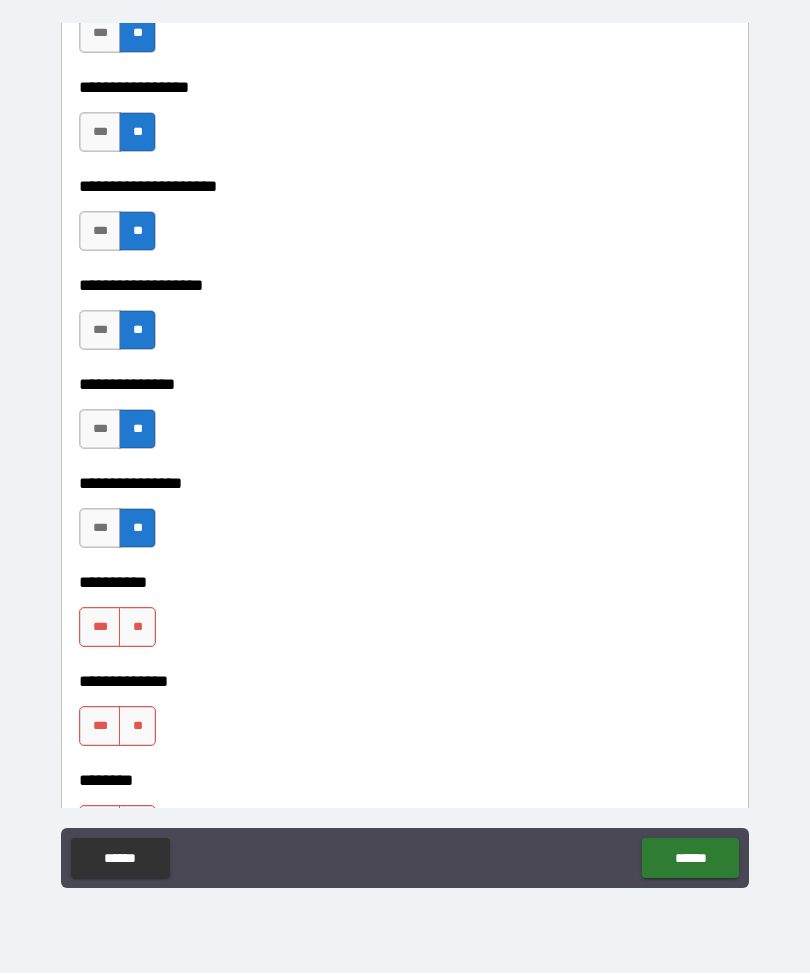 click on "**" at bounding box center (137, 628) 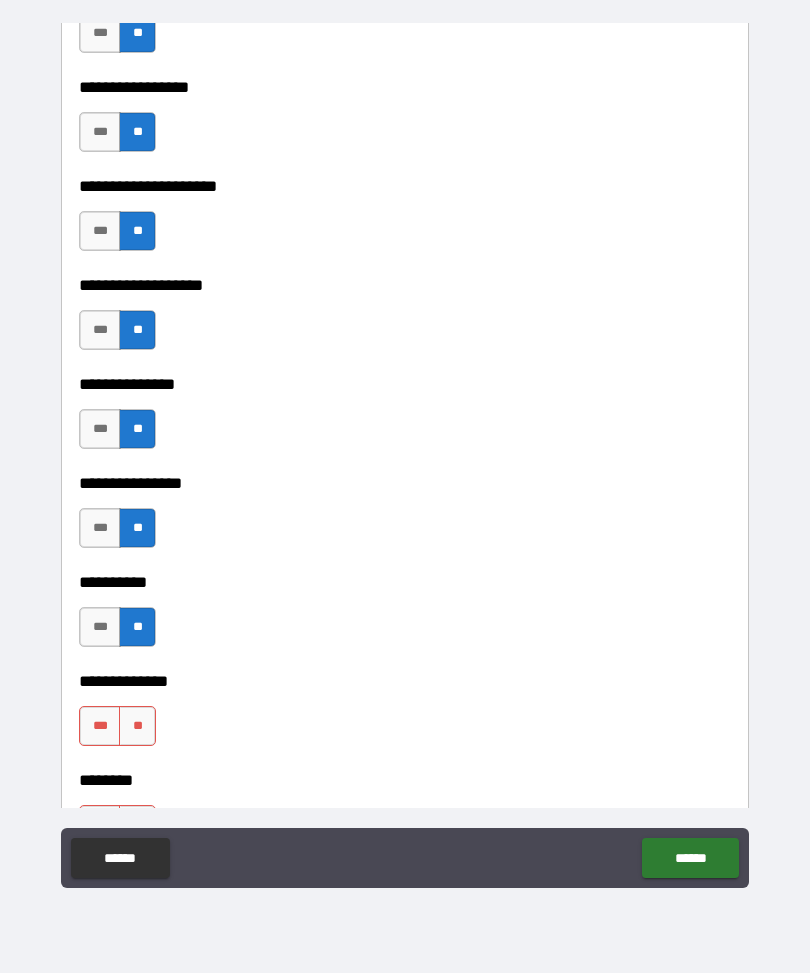 click on "**" at bounding box center (137, 727) 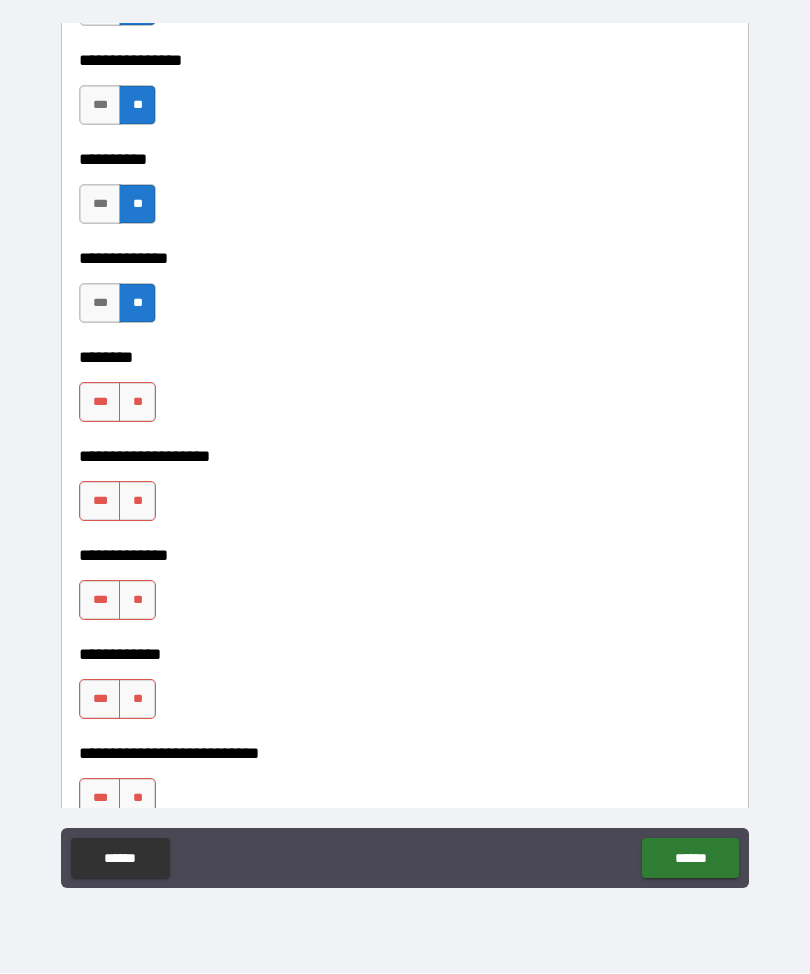scroll, scrollTop: 8930, scrollLeft: 0, axis: vertical 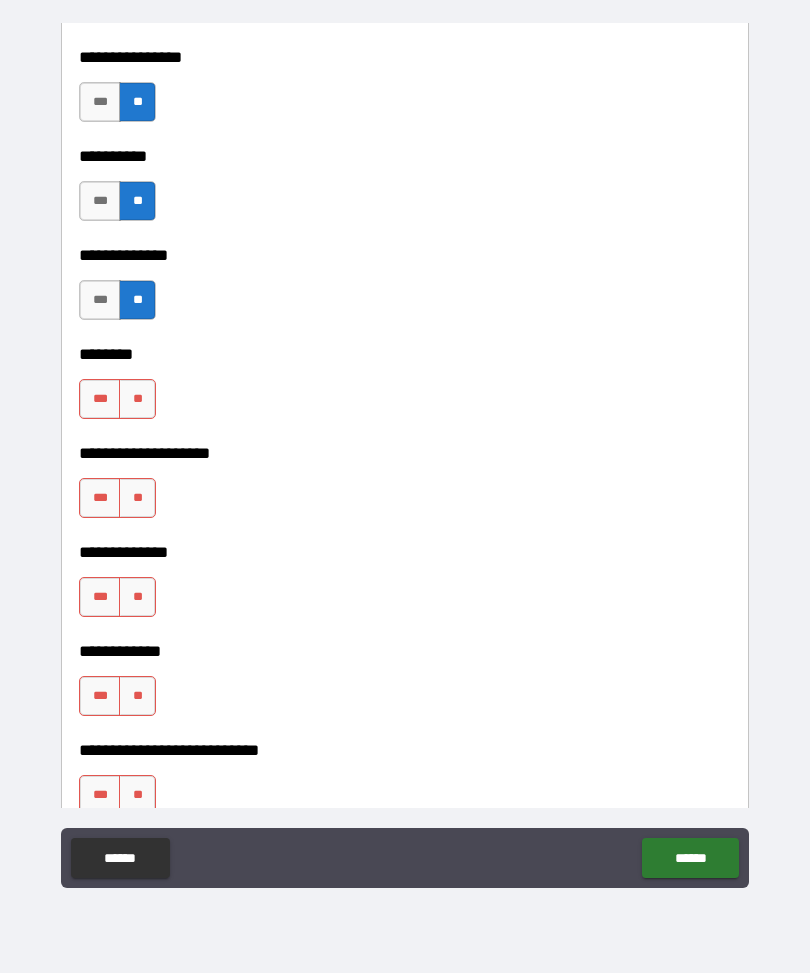 click on "**" at bounding box center [137, 400] 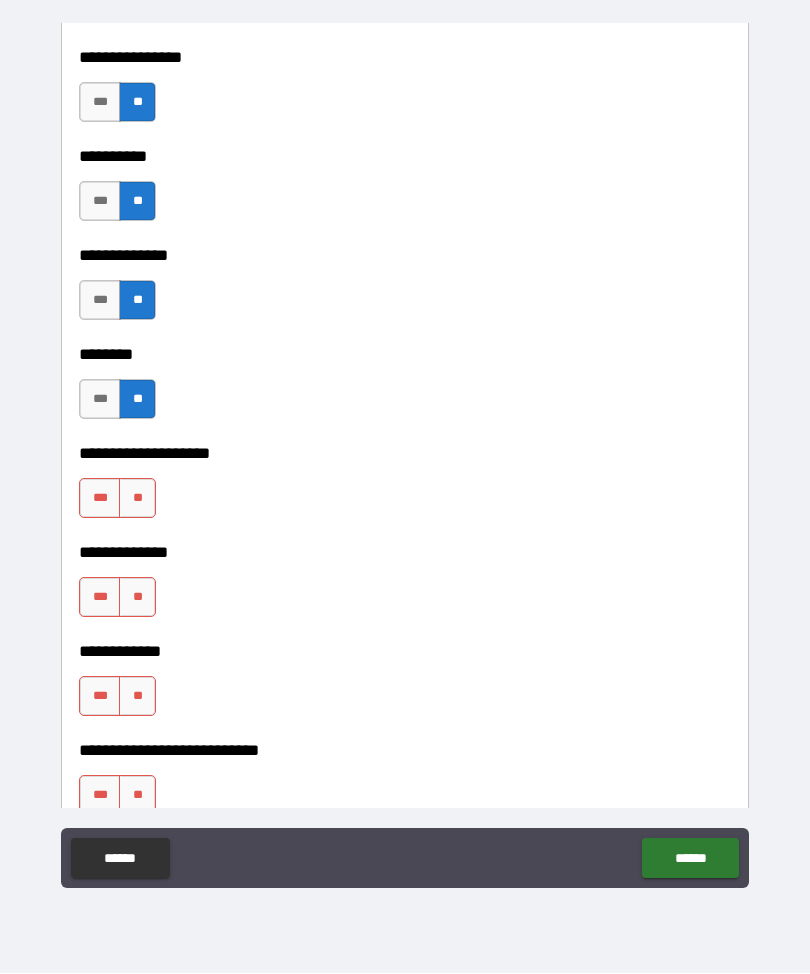 click on "**" at bounding box center [137, 499] 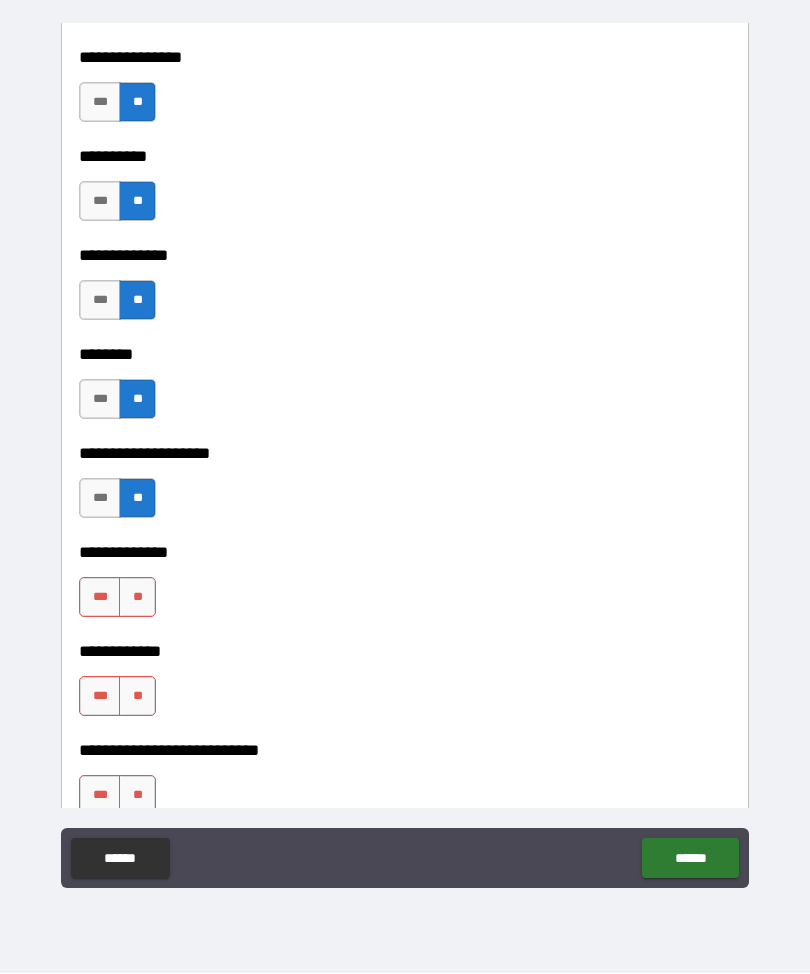click on "**" at bounding box center (137, 598) 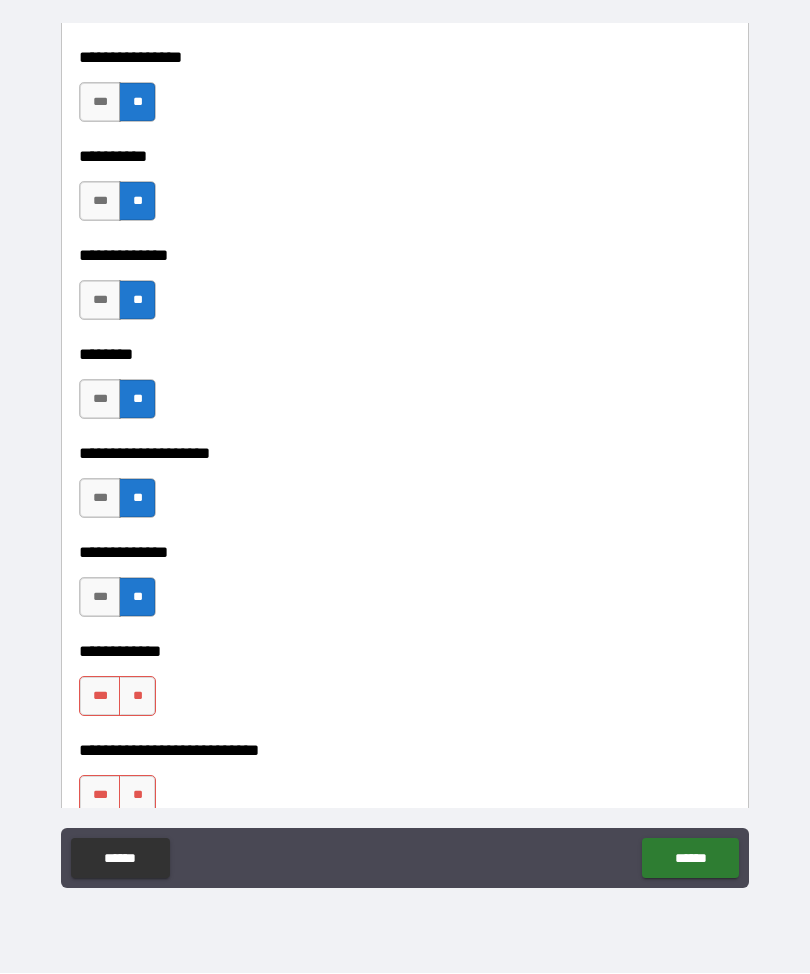 click on "**" at bounding box center [137, 697] 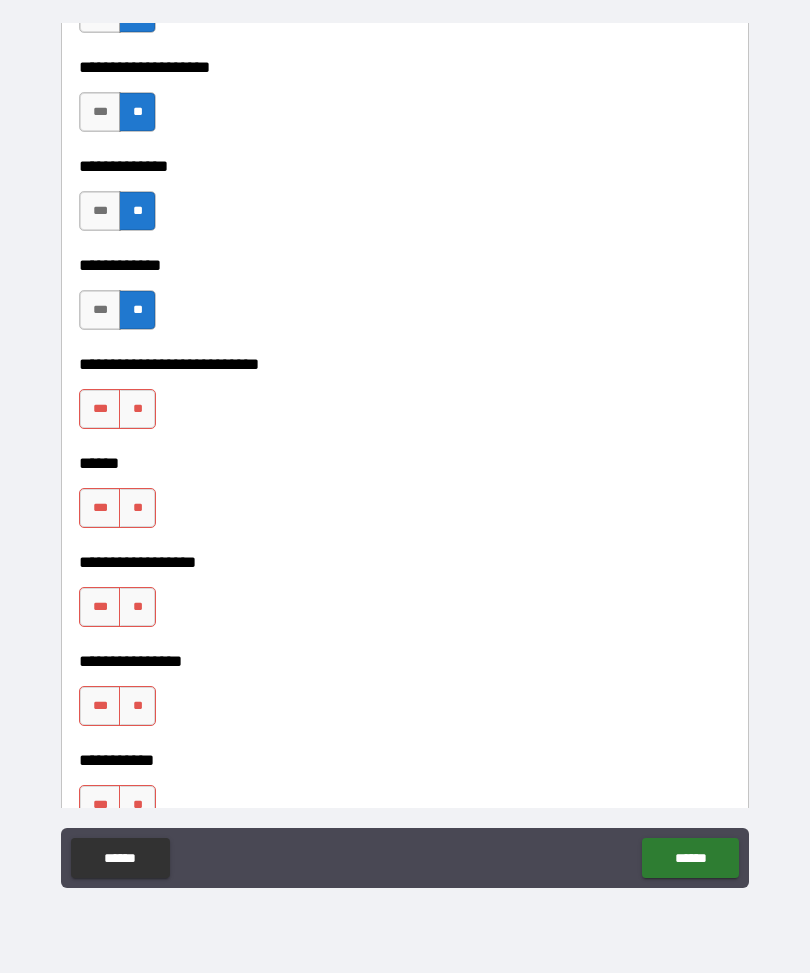 scroll, scrollTop: 9362, scrollLeft: 0, axis: vertical 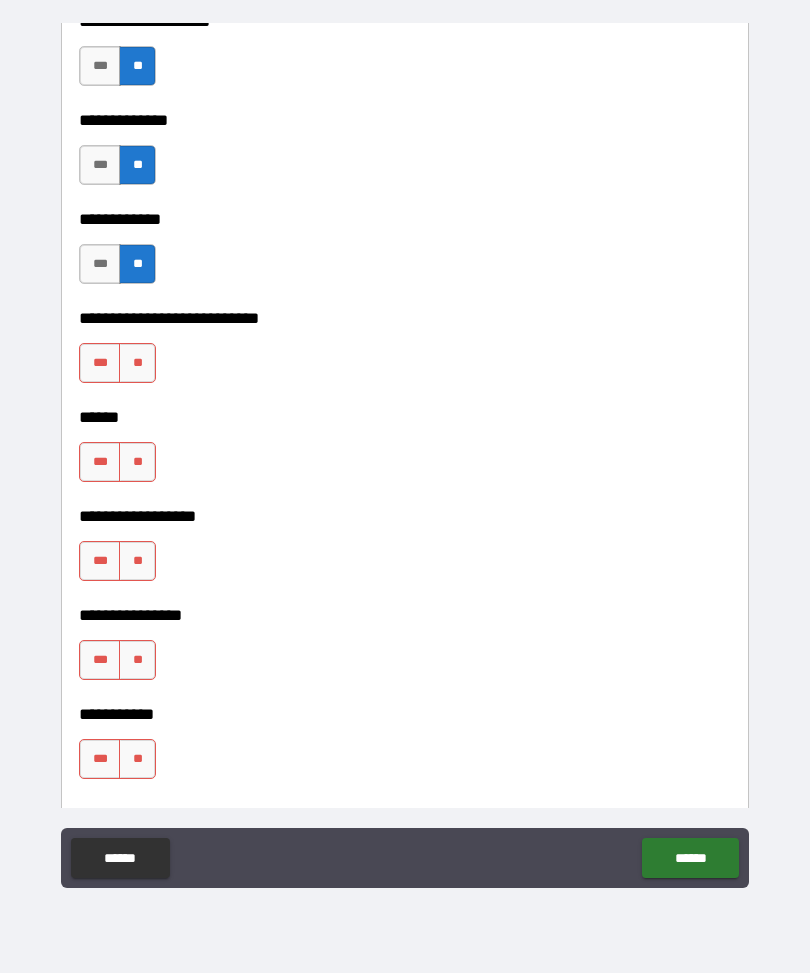 click on "**" at bounding box center (137, 364) 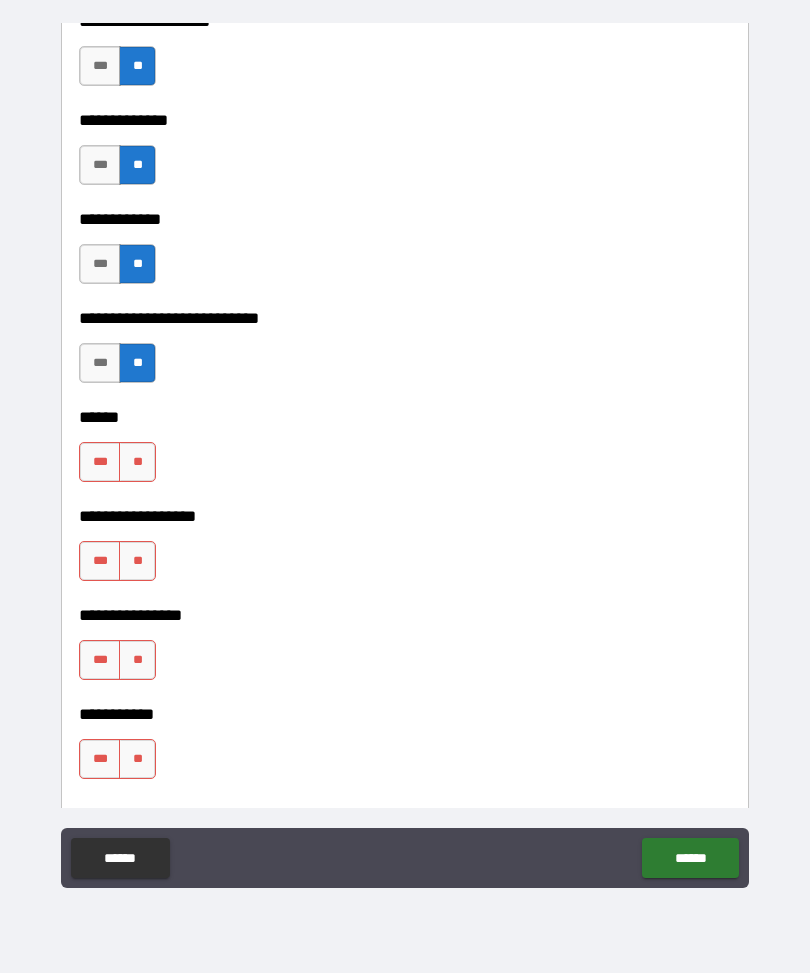 click on "**" at bounding box center (137, 463) 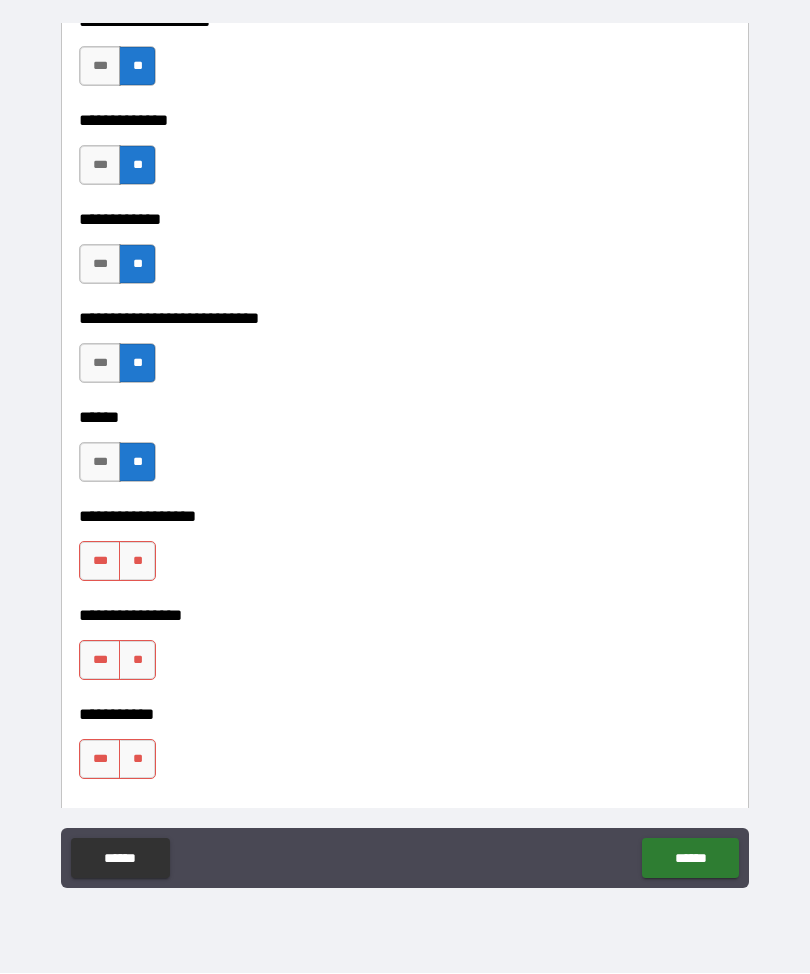click on "**" at bounding box center [137, 562] 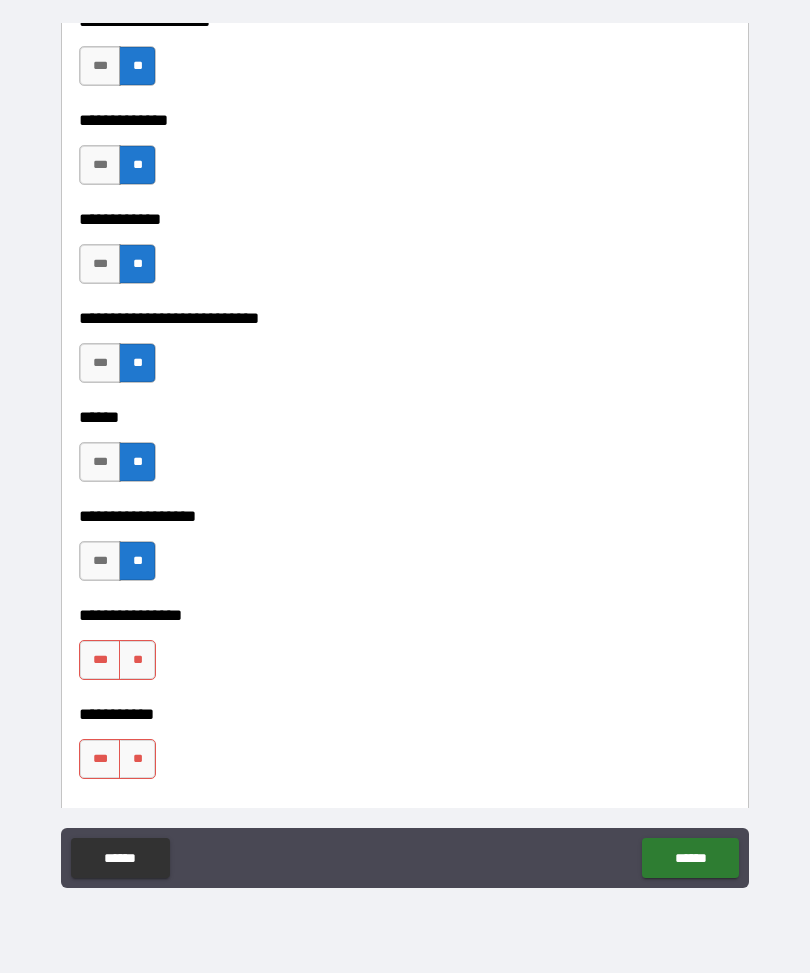 click on "**" at bounding box center (137, 661) 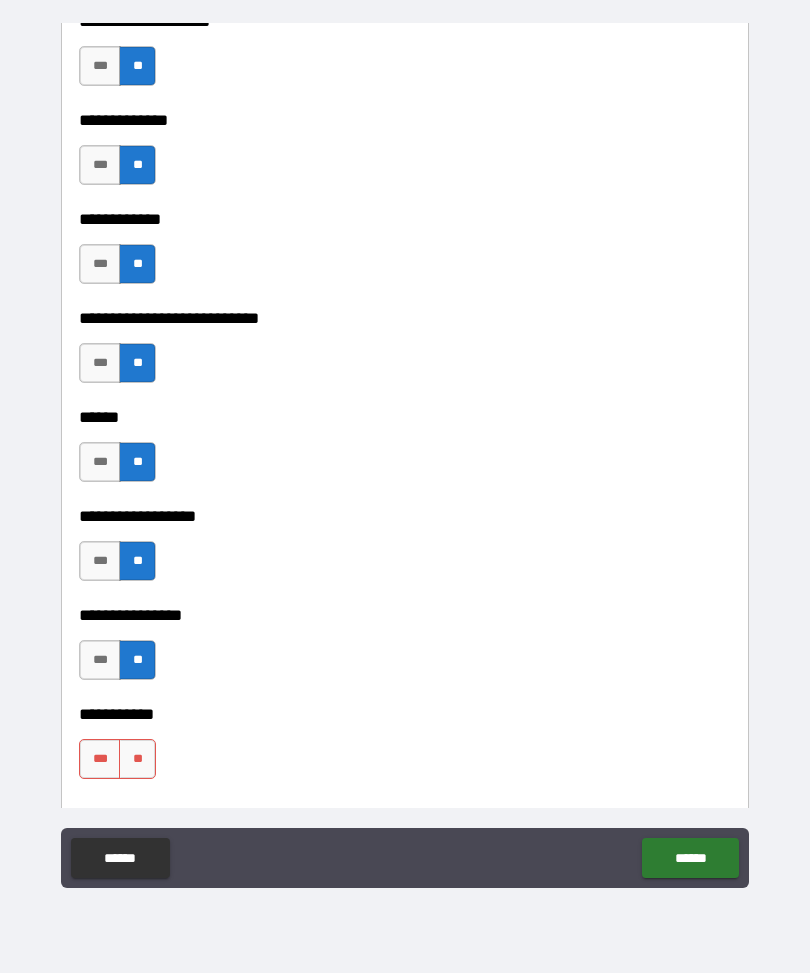 click on "**" at bounding box center [137, 760] 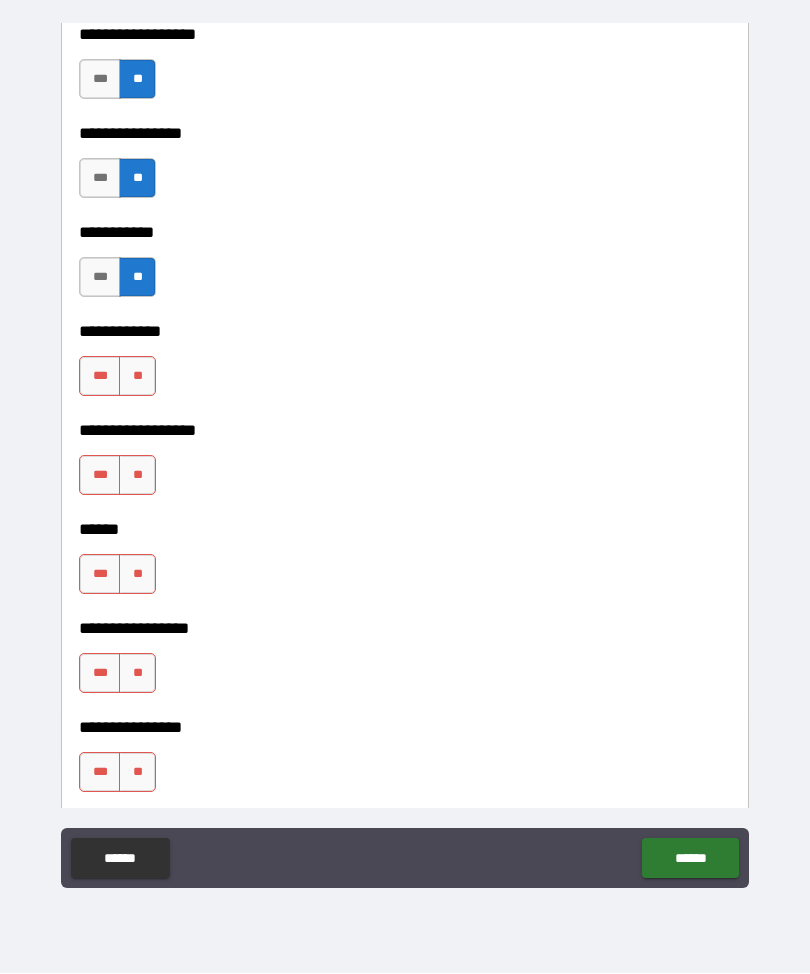 scroll, scrollTop: 9850, scrollLeft: 0, axis: vertical 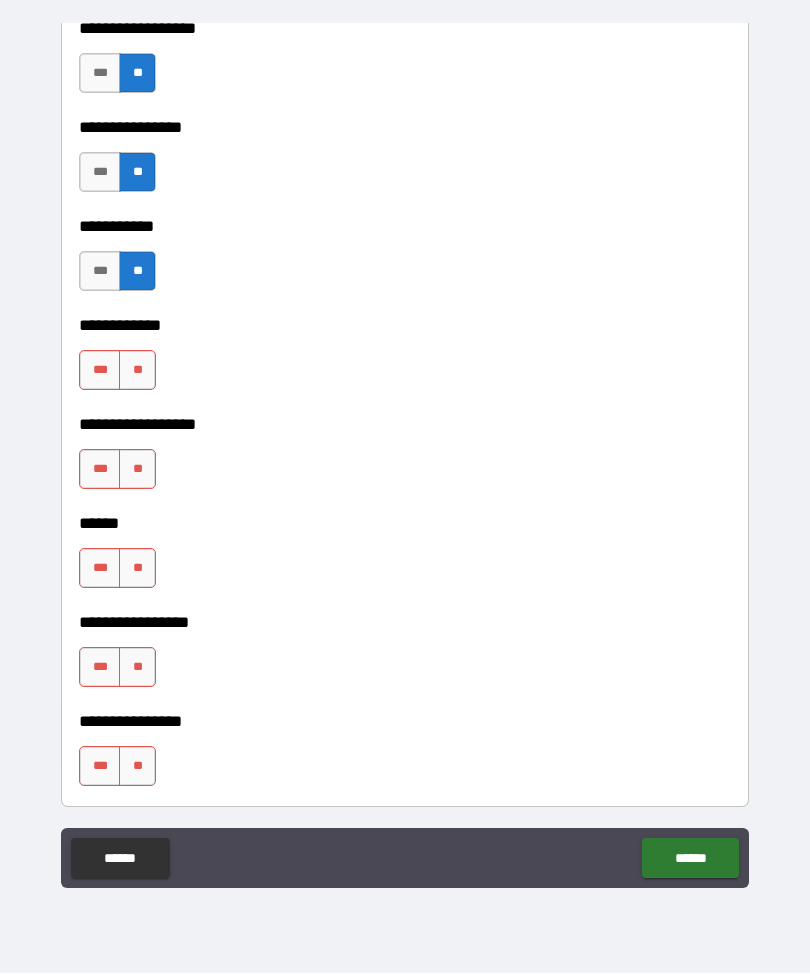 click on "**" at bounding box center [137, 371] 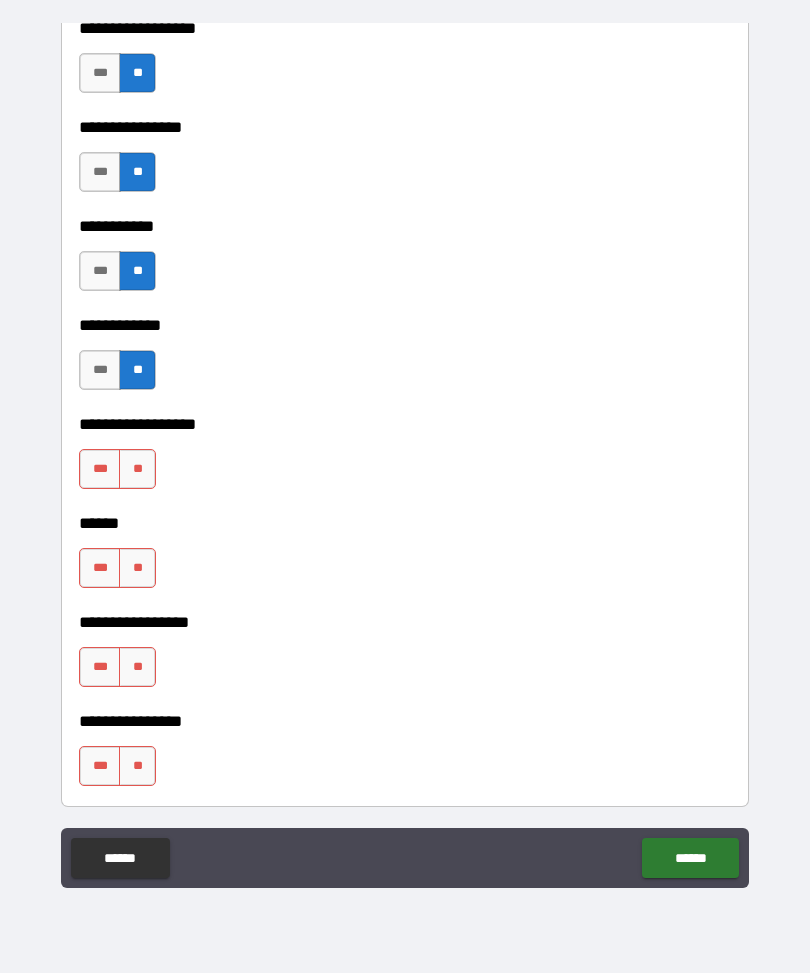 click on "**" at bounding box center (137, 470) 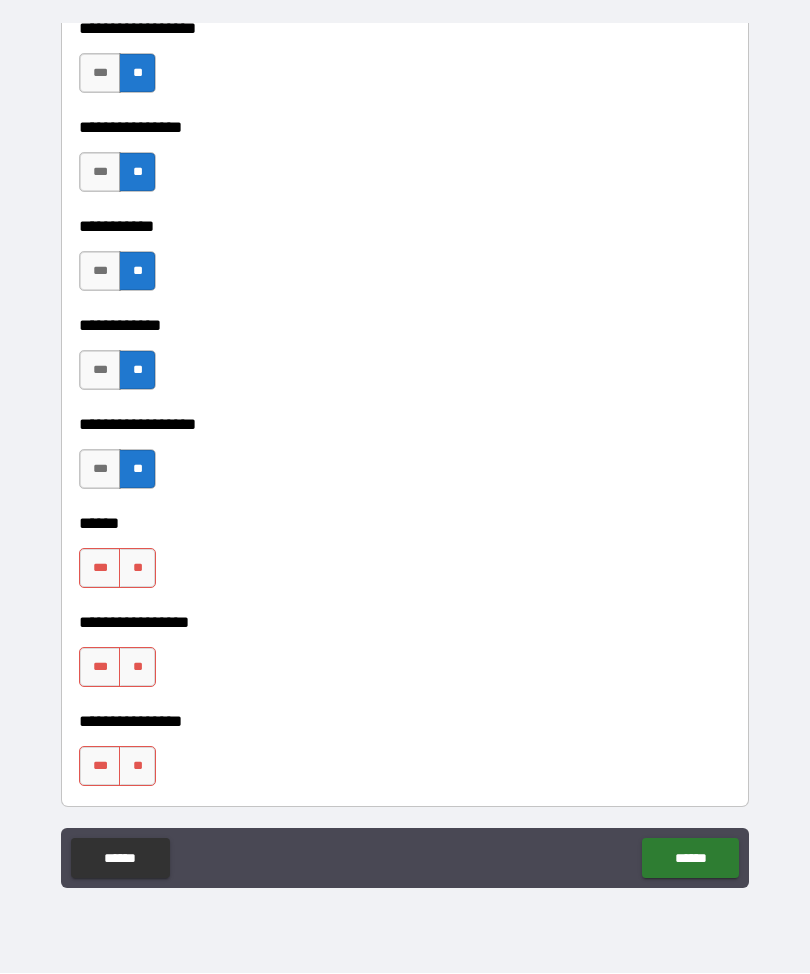 click on "**" at bounding box center (137, 569) 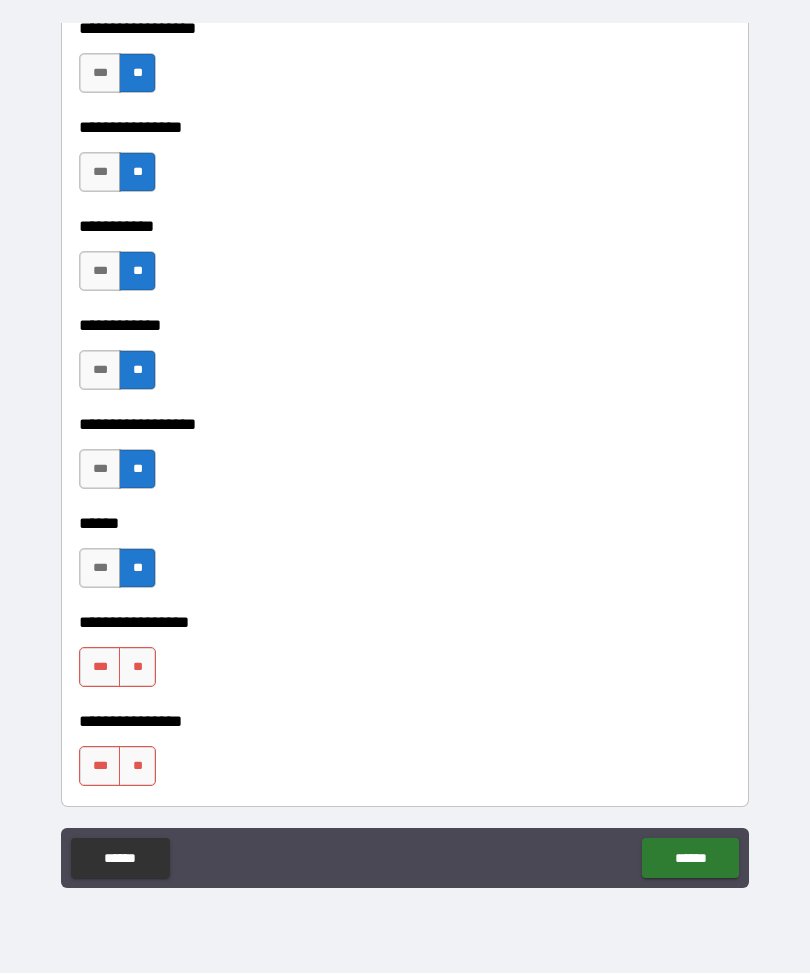 click on "*** **" at bounding box center [120, 673] 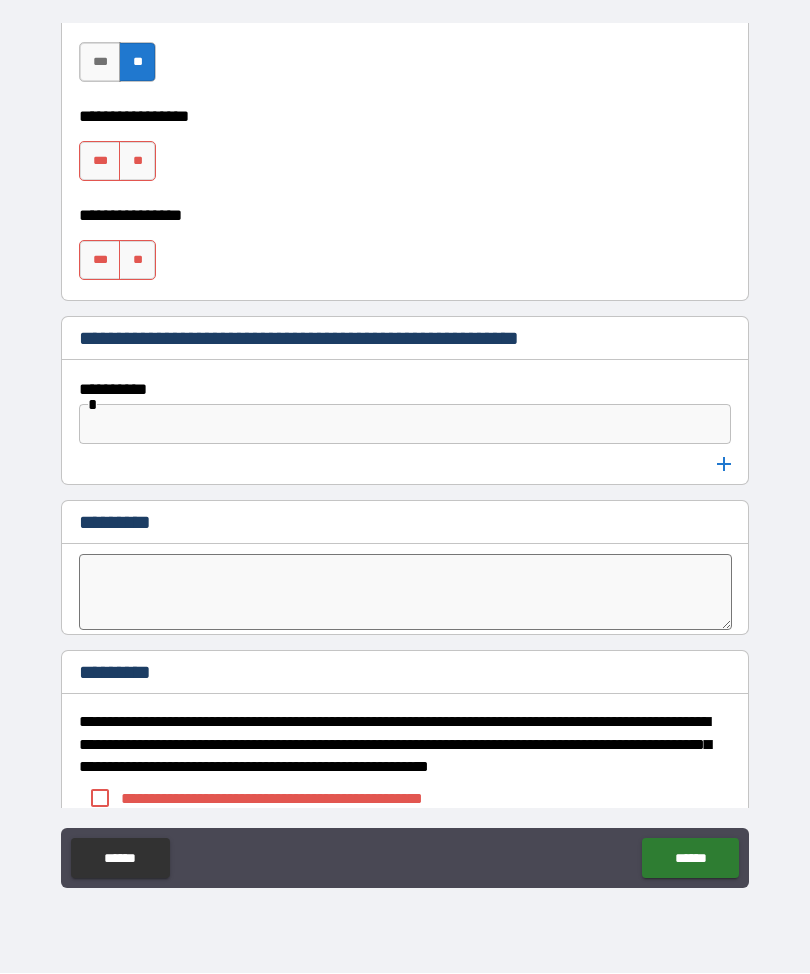 scroll, scrollTop: 10364, scrollLeft: 0, axis: vertical 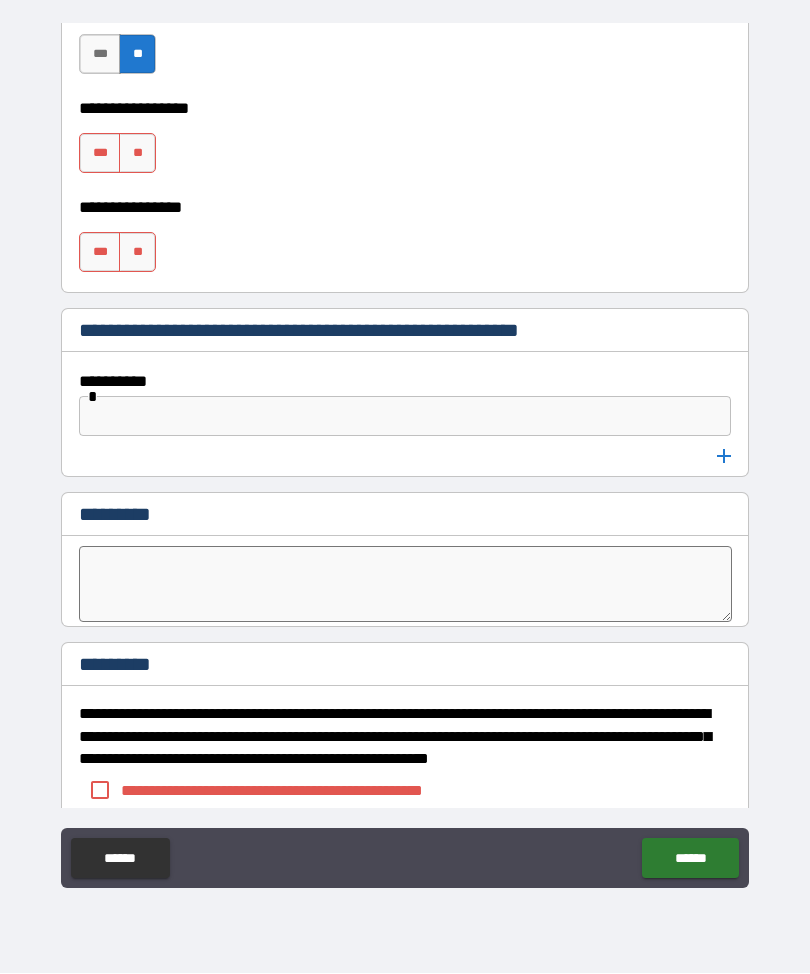 click on "**" at bounding box center [137, 154] 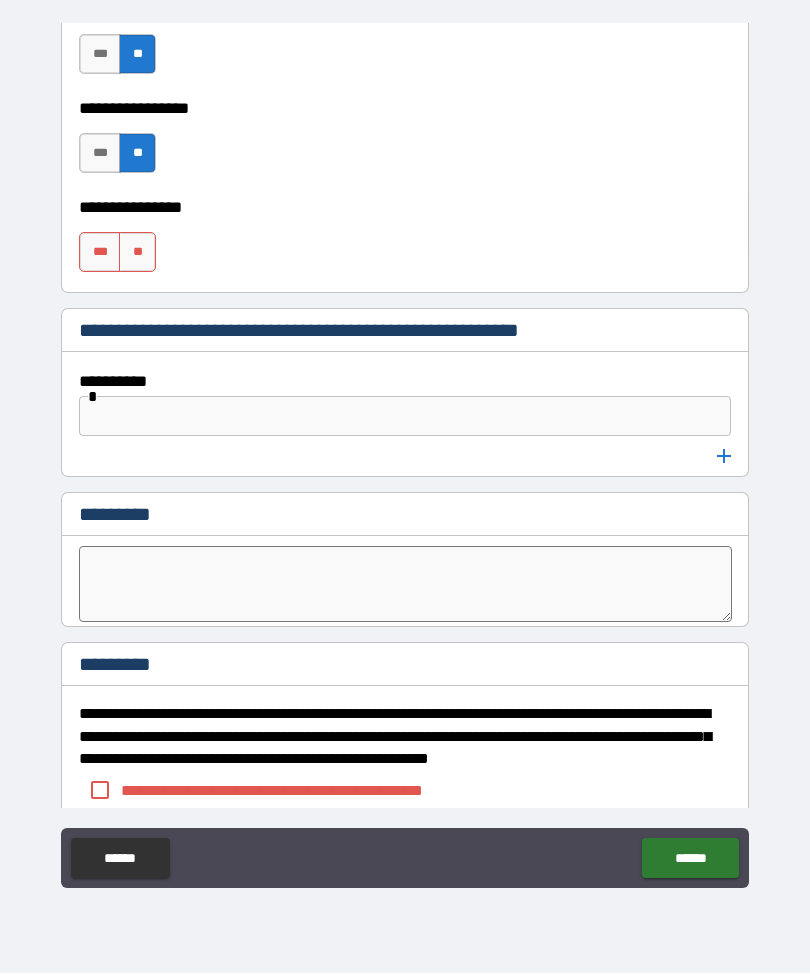 click on "**" at bounding box center [137, 253] 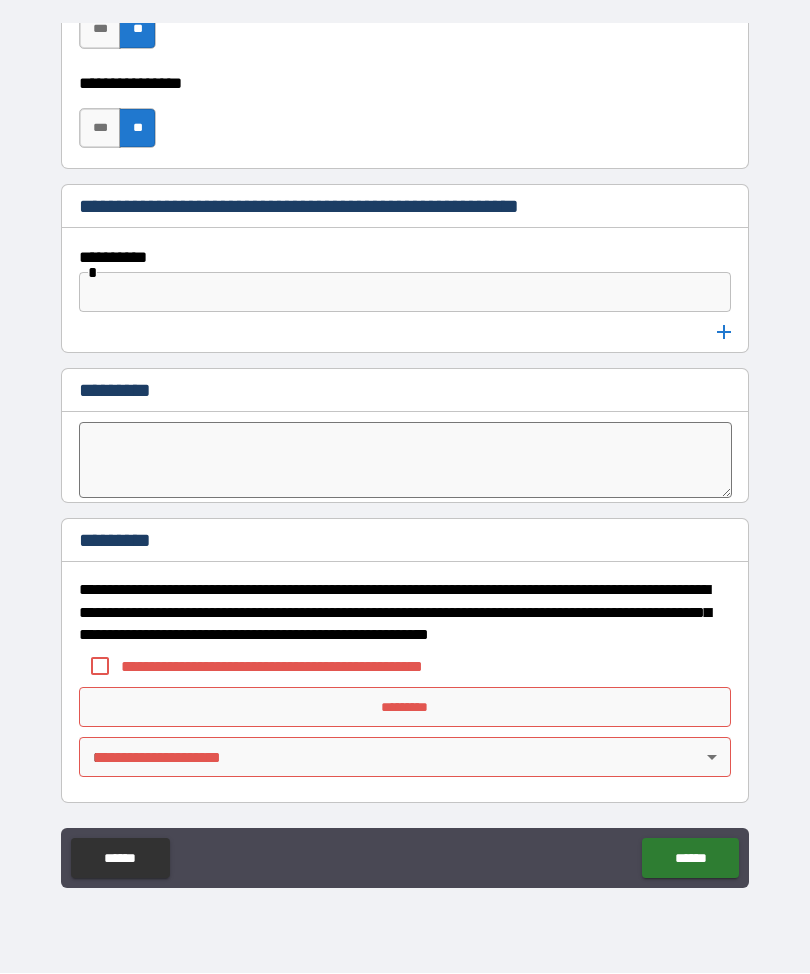 scroll, scrollTop: 10488, scrollLeft: 0, axis: vertical 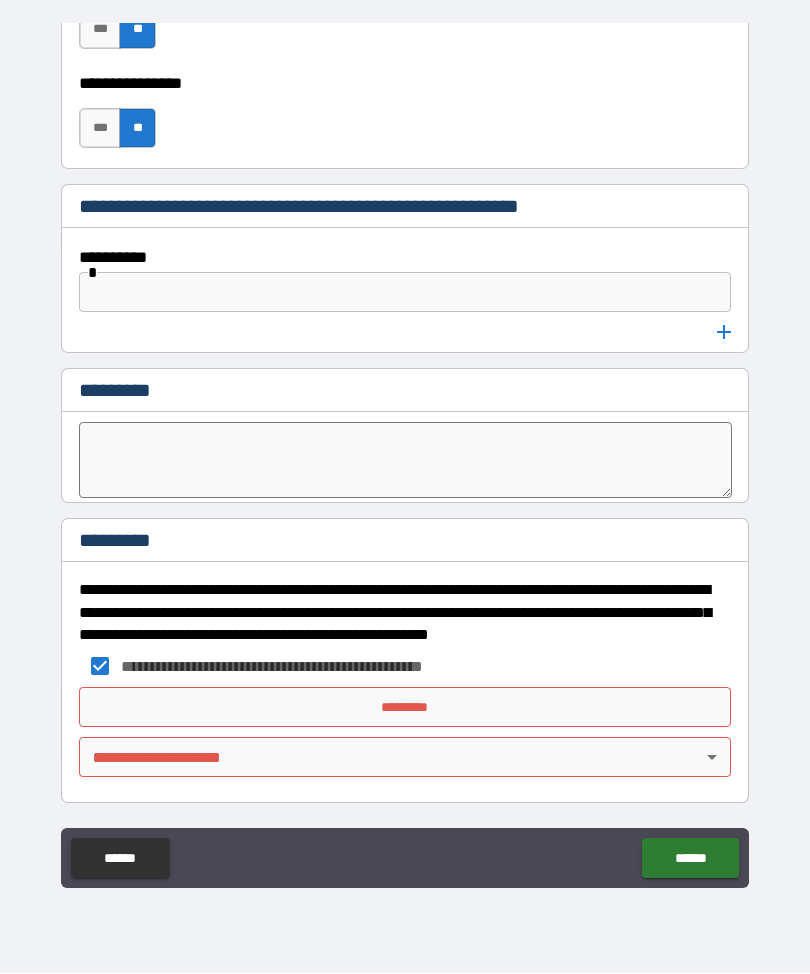 click on "*********" at bounding box center (405, 708) 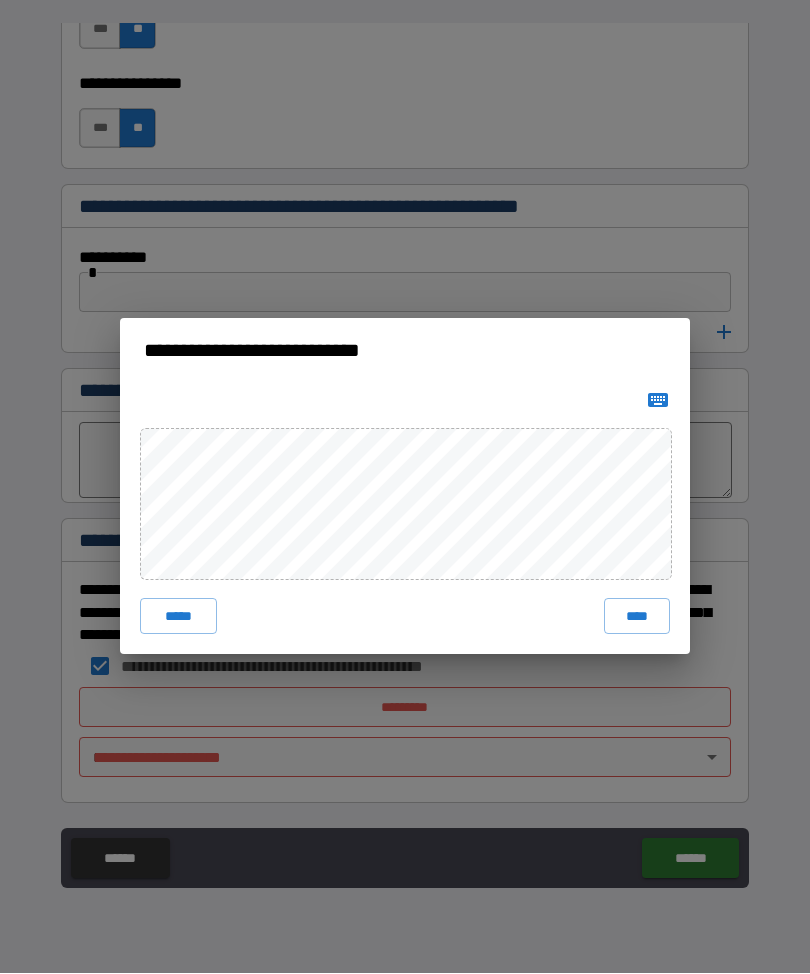click on "****" at bounding box center (637, 617) 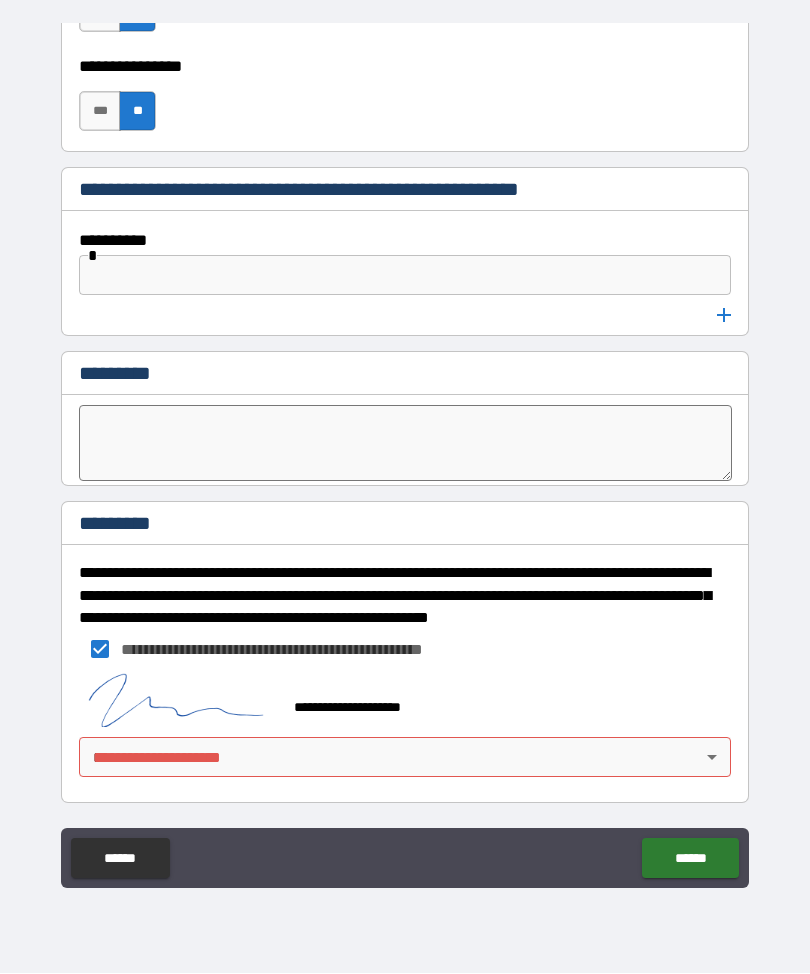 scroll, scrollTop: 10505, scrollLeft: 0, axis: vertical 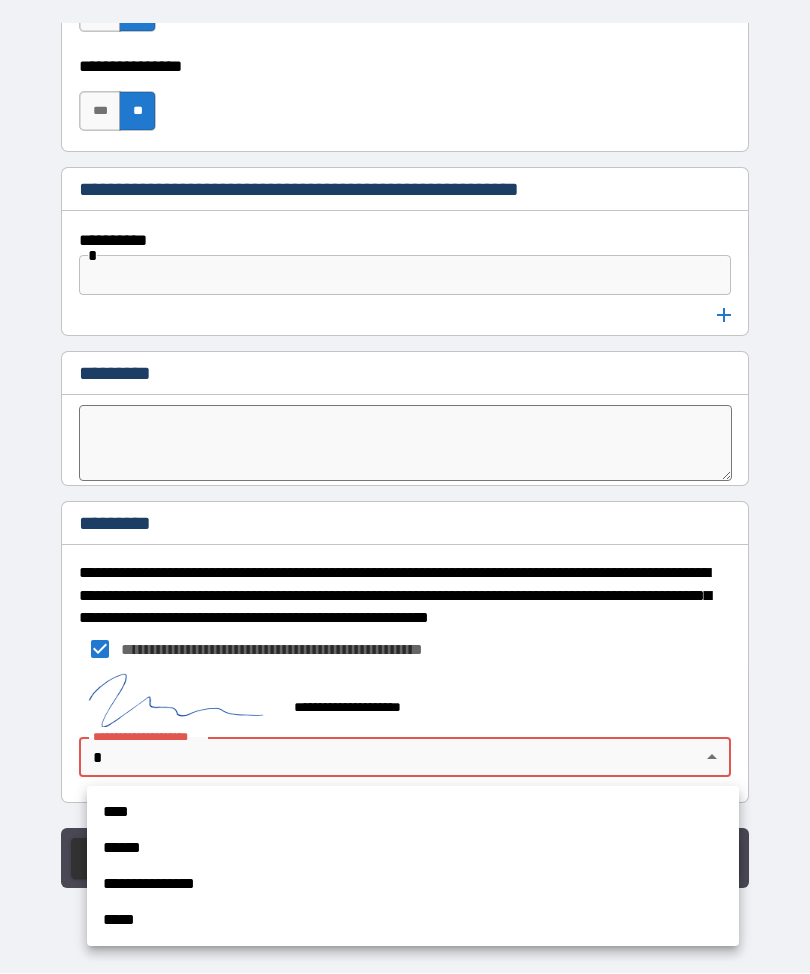 click on "****" at bounding box center (413, 813) 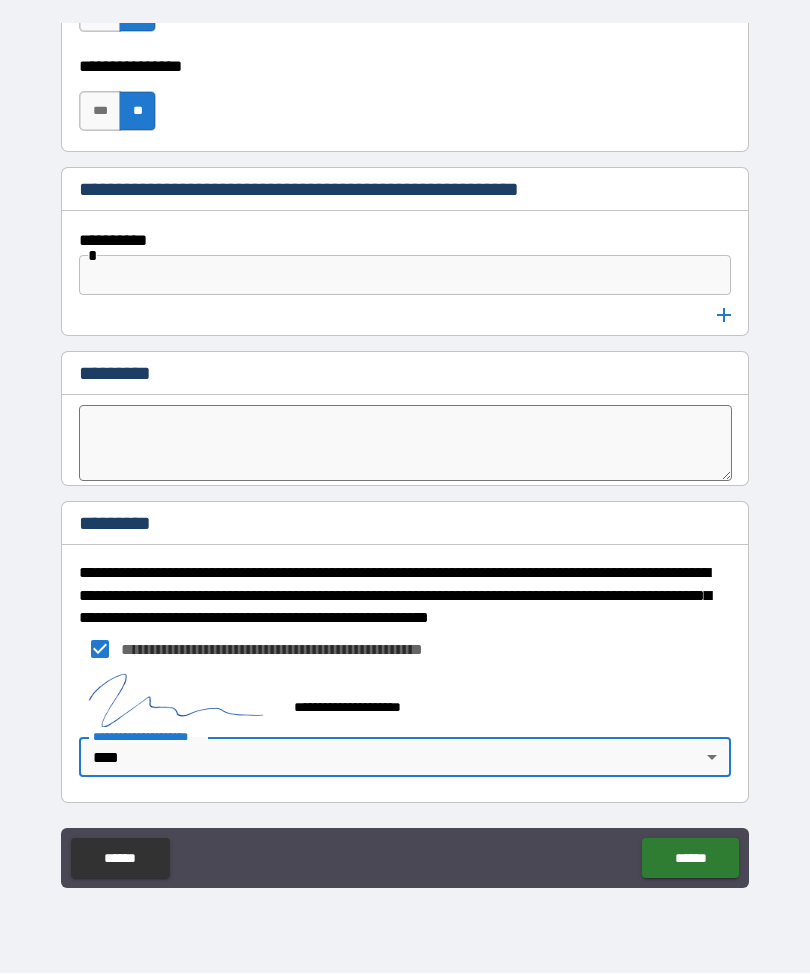 type on "****" 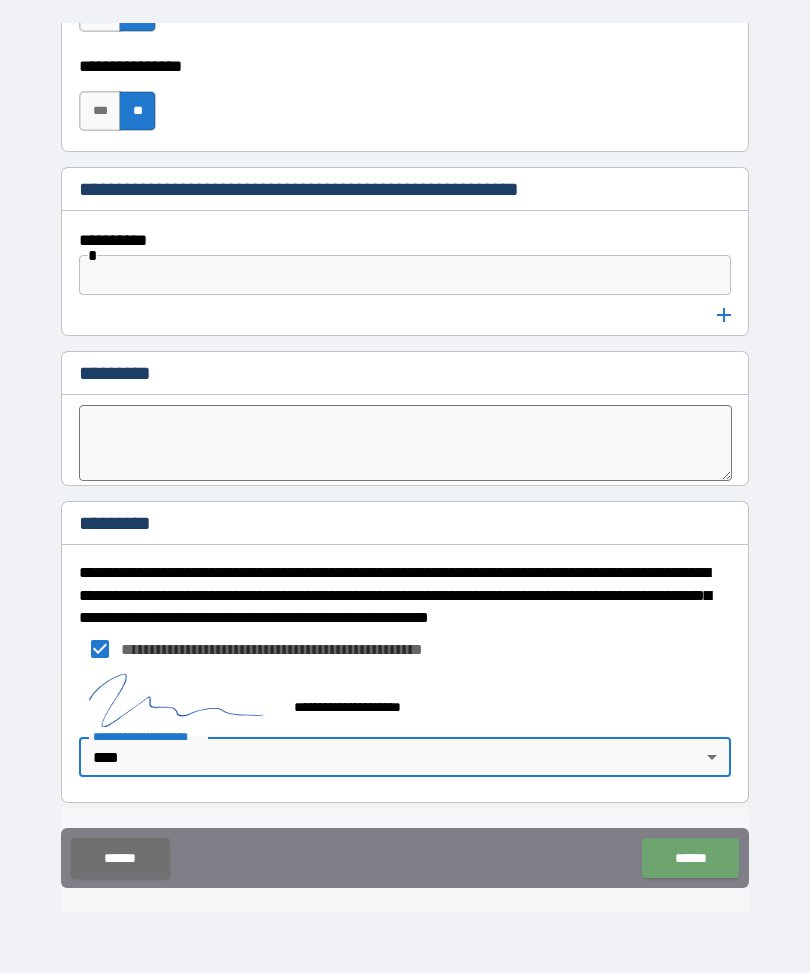 click on "******" at bounding box center [690, 859] 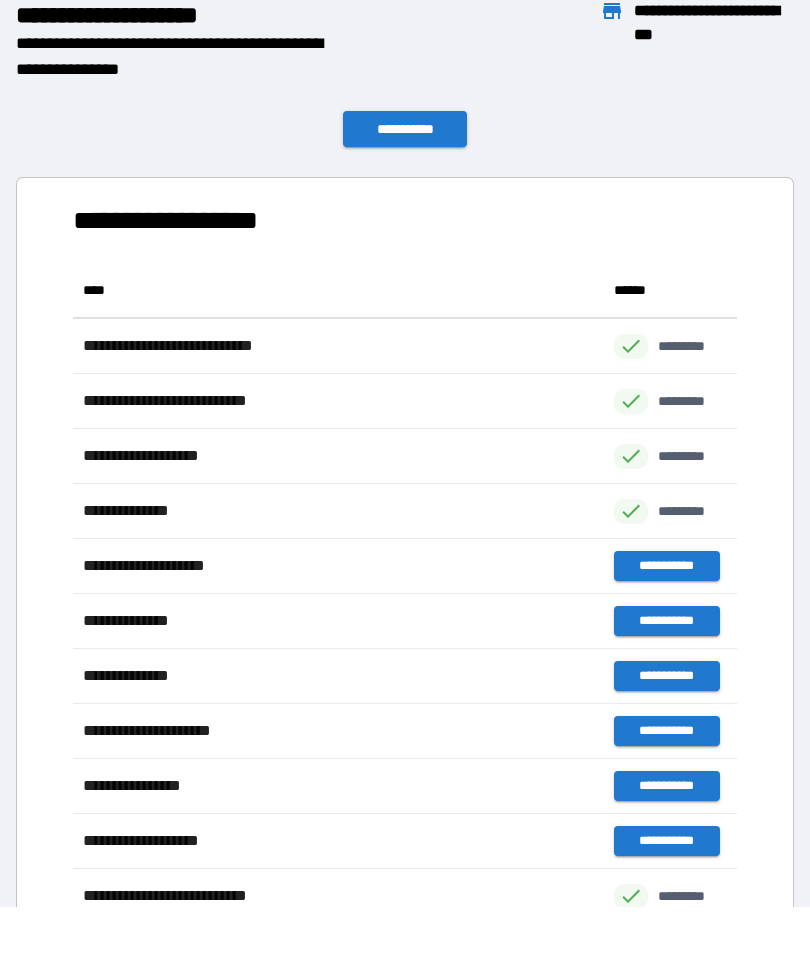 scroll, scrollTop: 1, scrollLeft: 1, axis: both 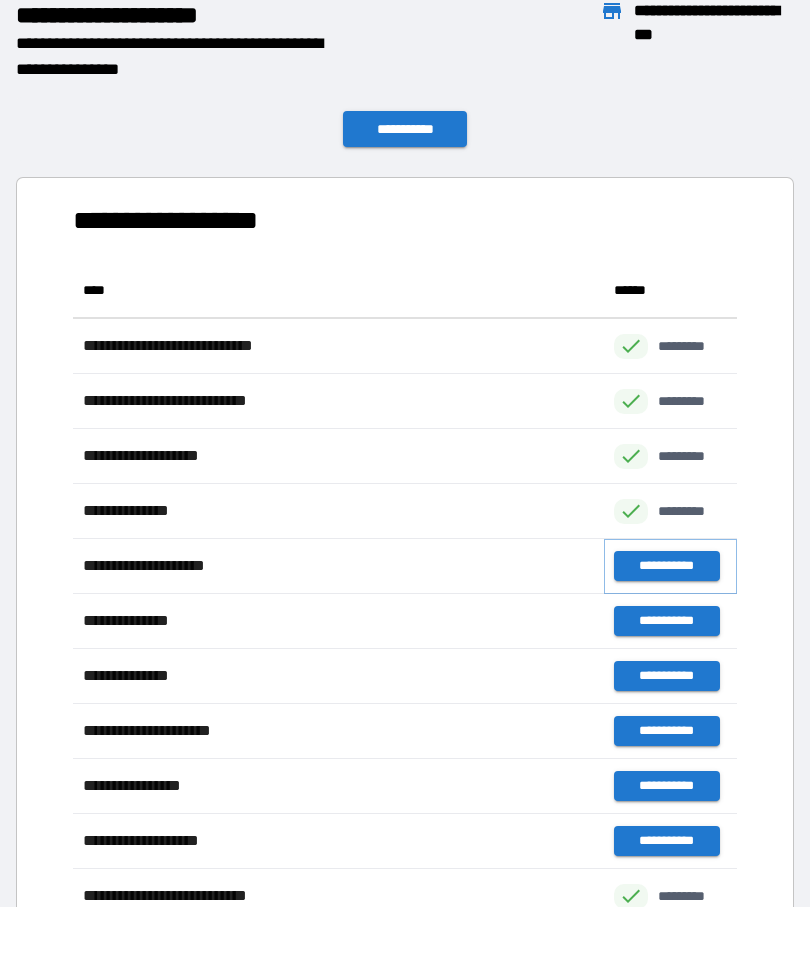 click on "**********" at bounding box center (666, 567) 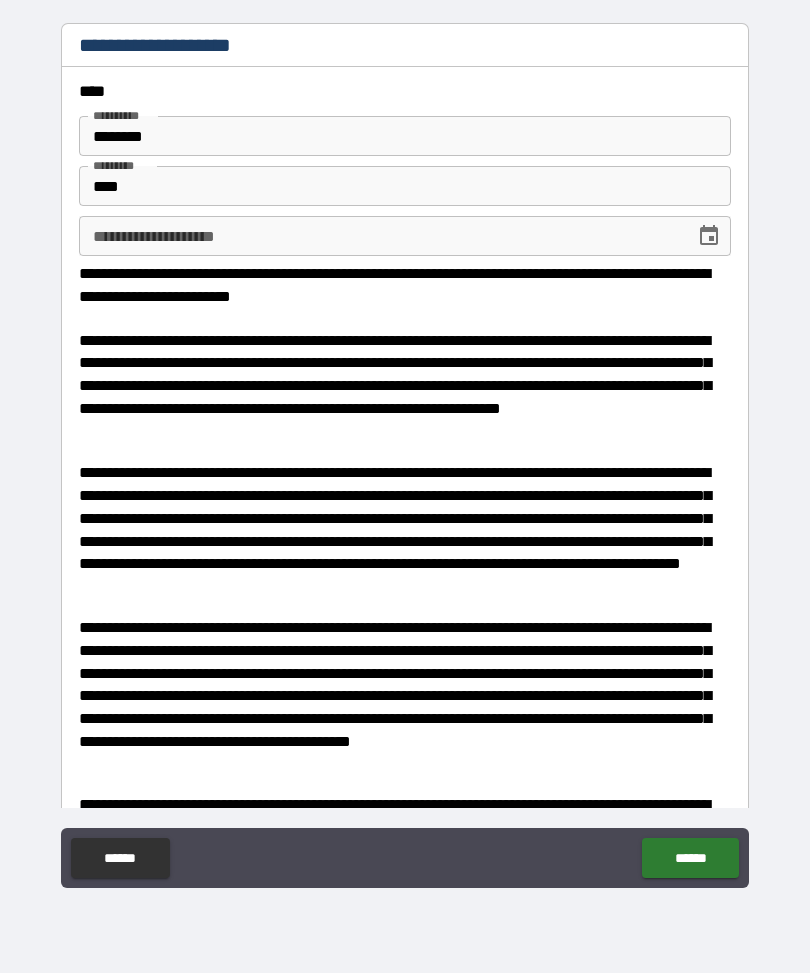 click on "**********" at bounding box center (380, 237) 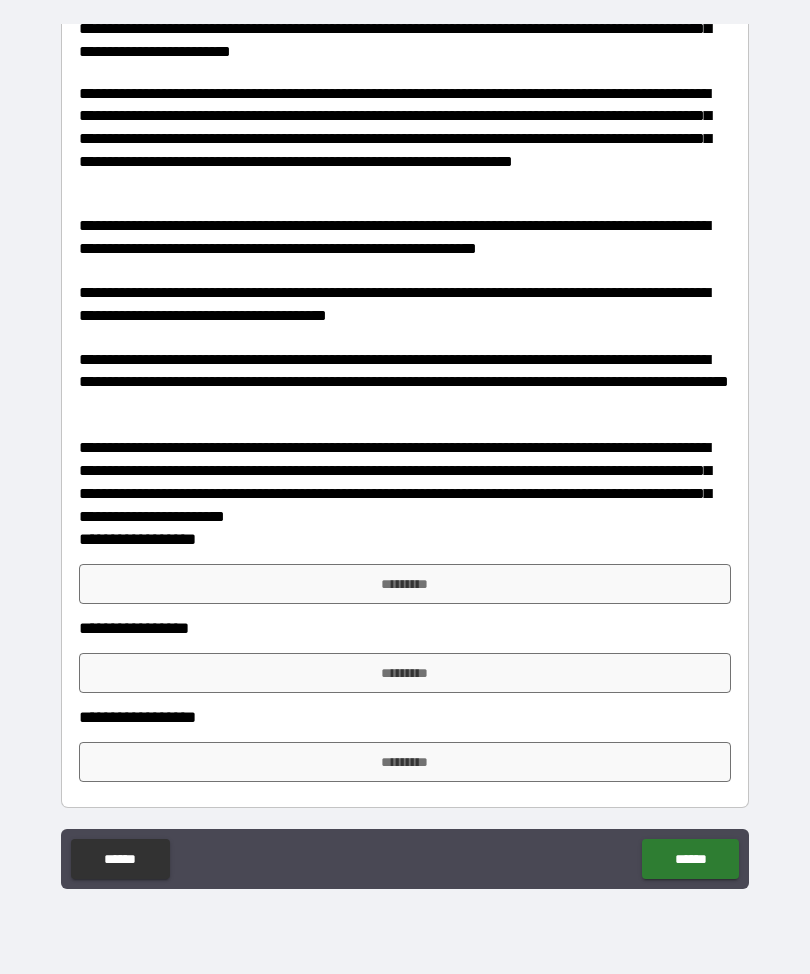 scroll, scrollTop: 843, scrollLeft: 0, axis: vertical 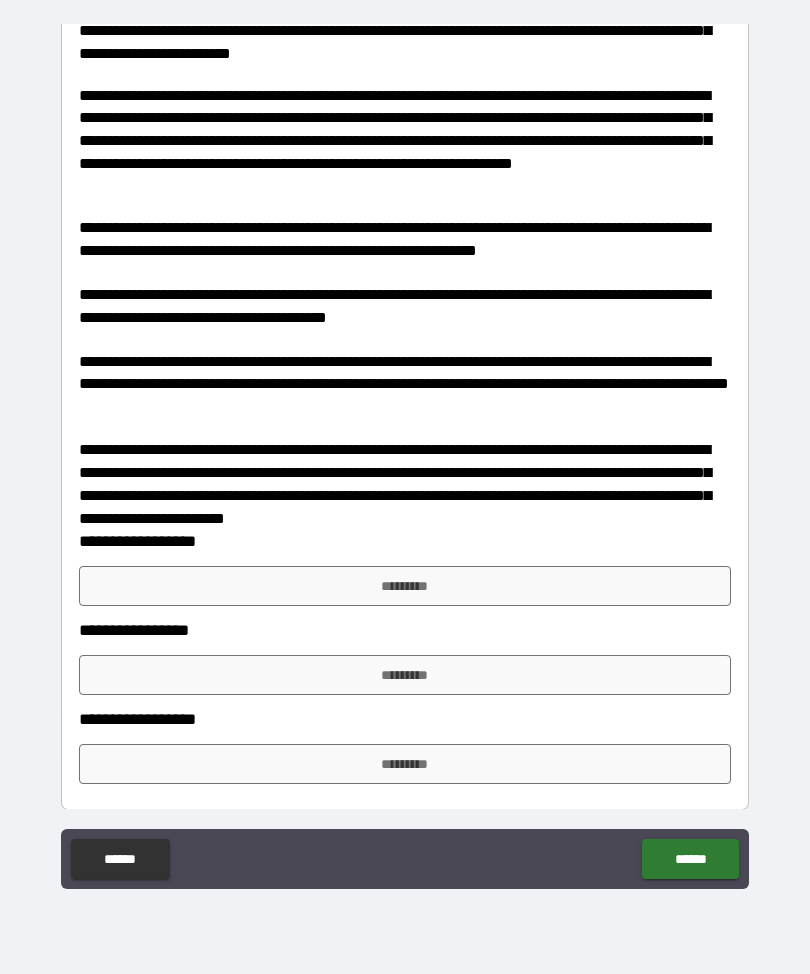 type on "**********" 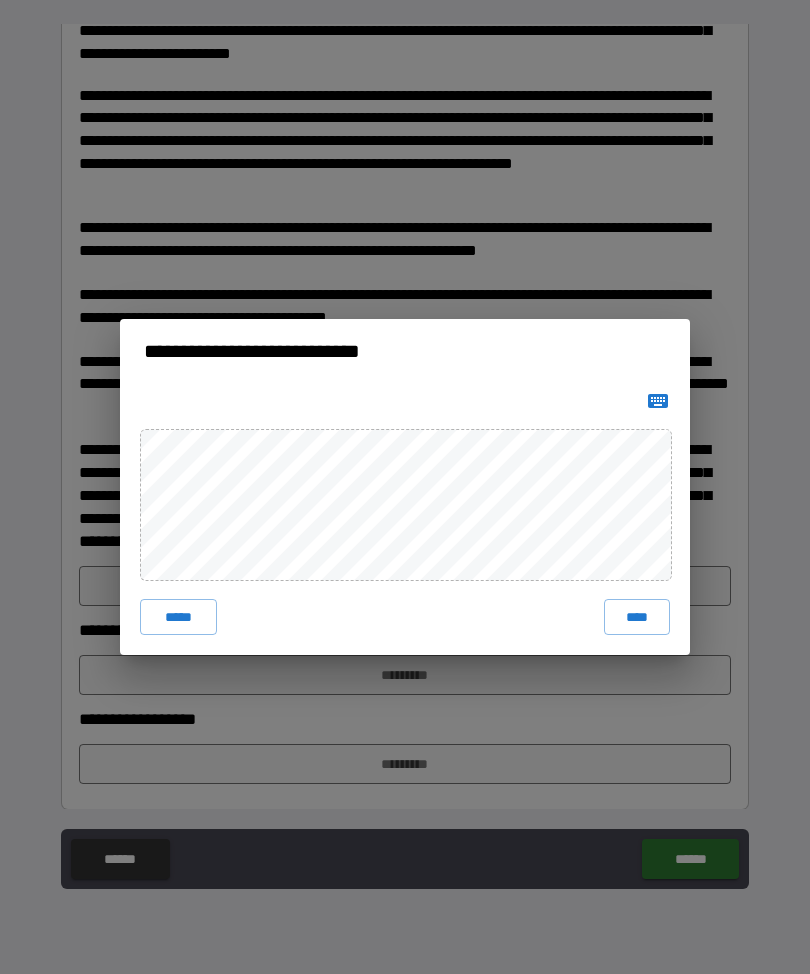 click on "****" at bounding box center (637, 617) 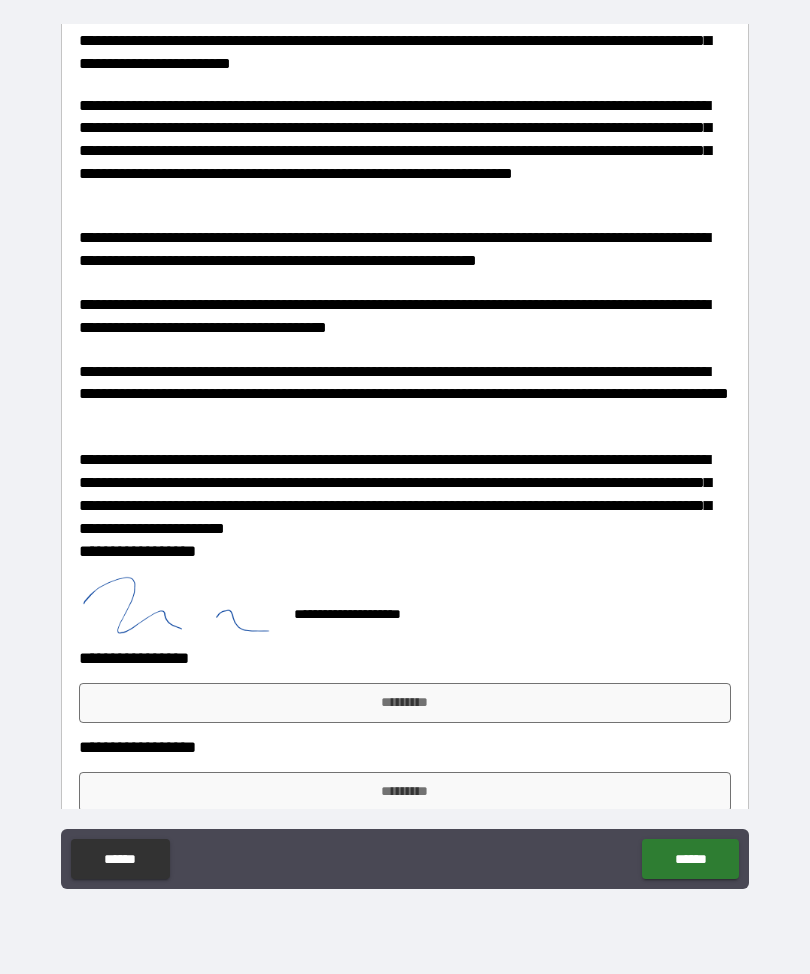 click on "*********" at bounding box center [405, 703] 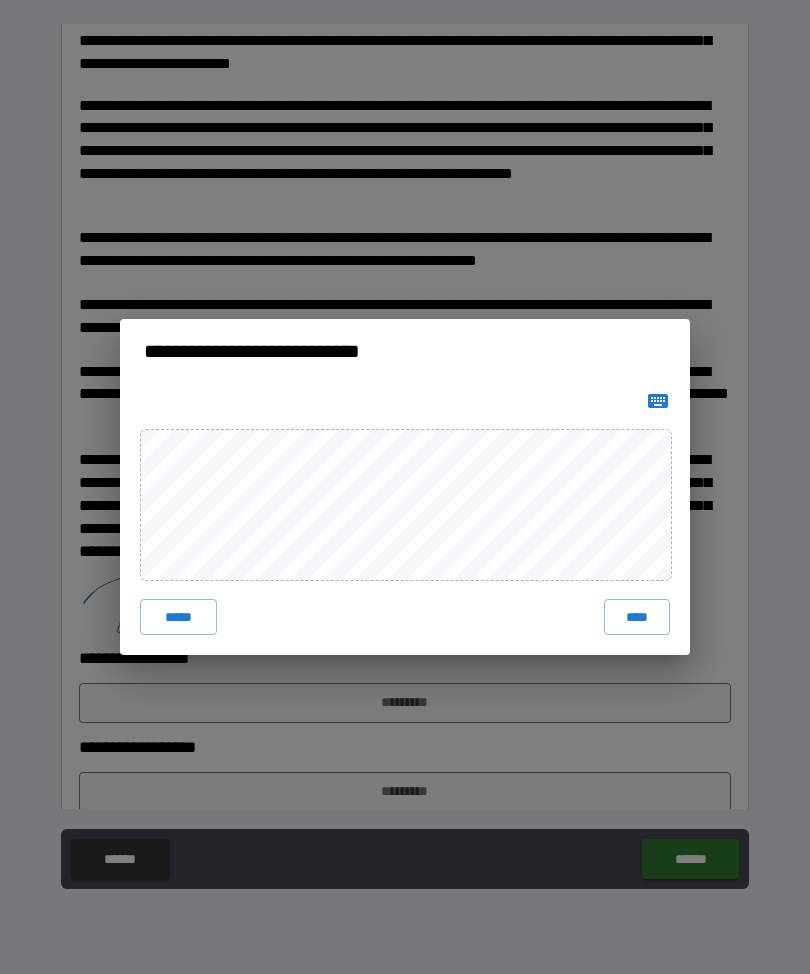 click on "****" at bounding box center (637, 617) 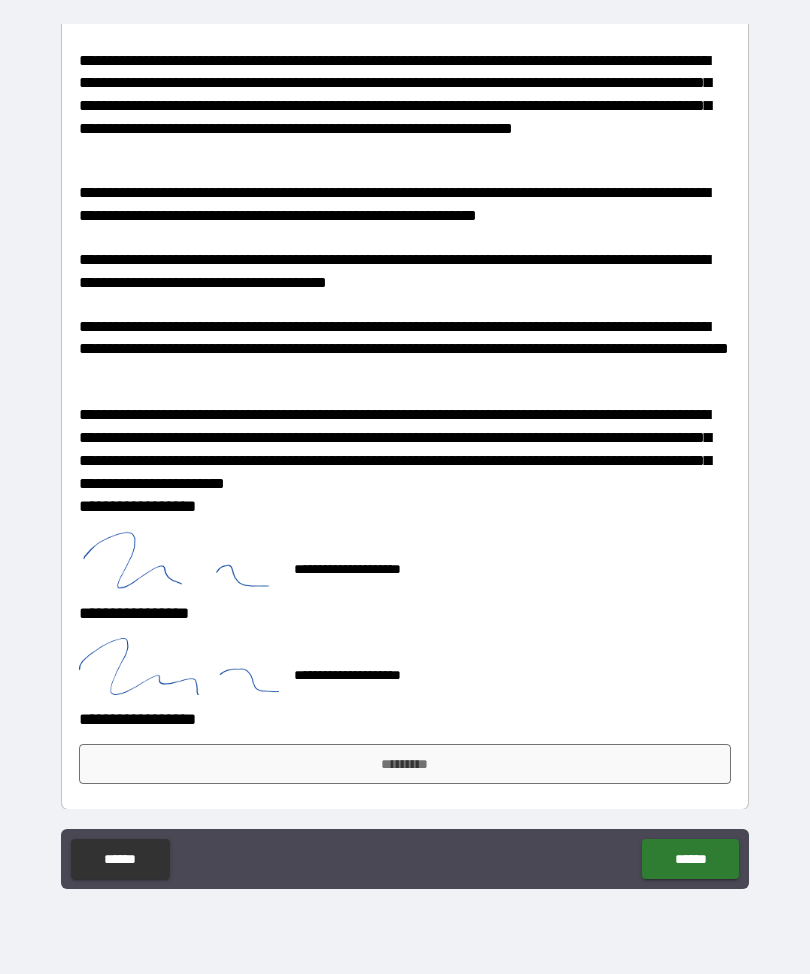 scroll, scrollTop: 877, scrollLeft: 0, axis: vertical 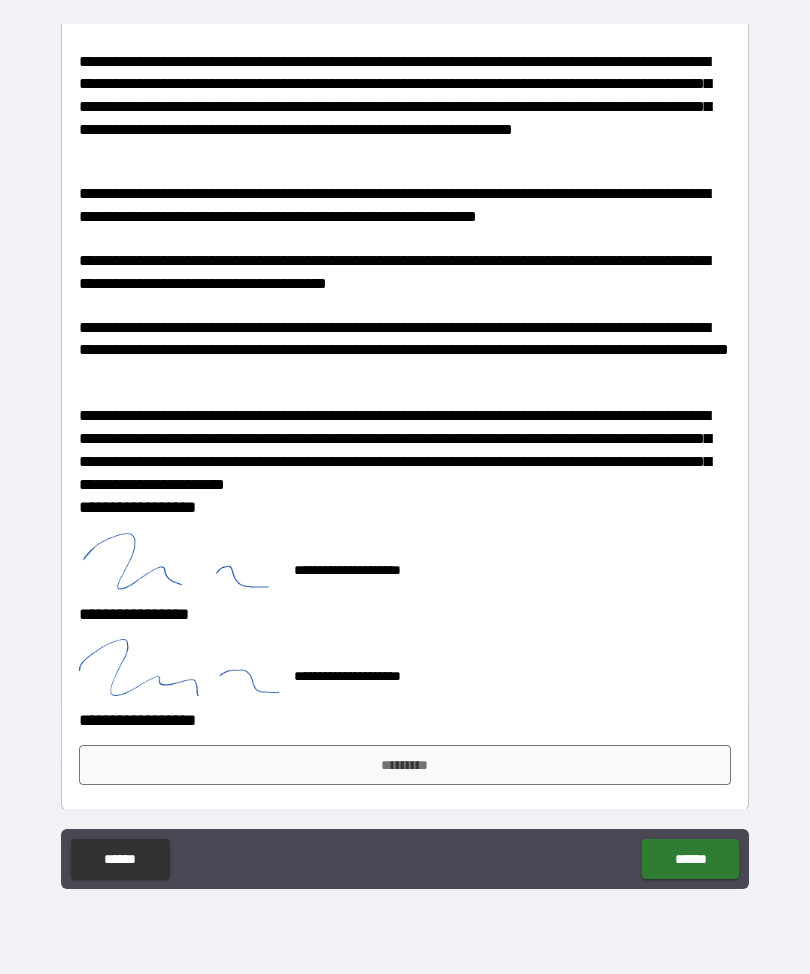 click on "*********" at bounding box center (405, 765) 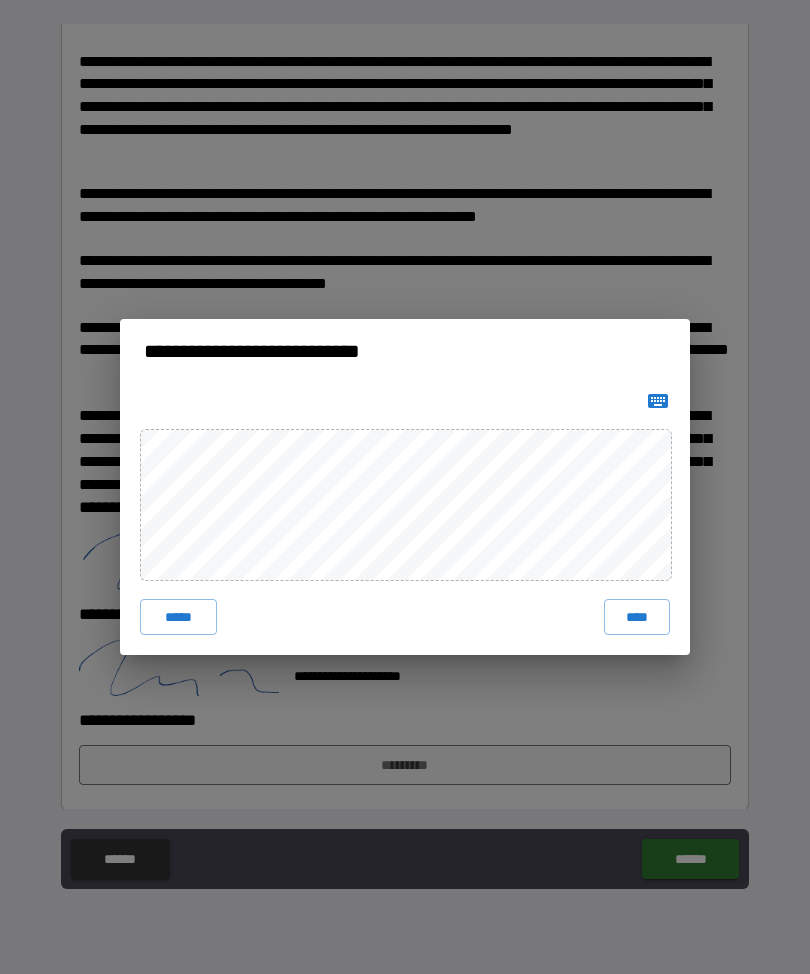 click on "****" at bounding box center [637, 617] 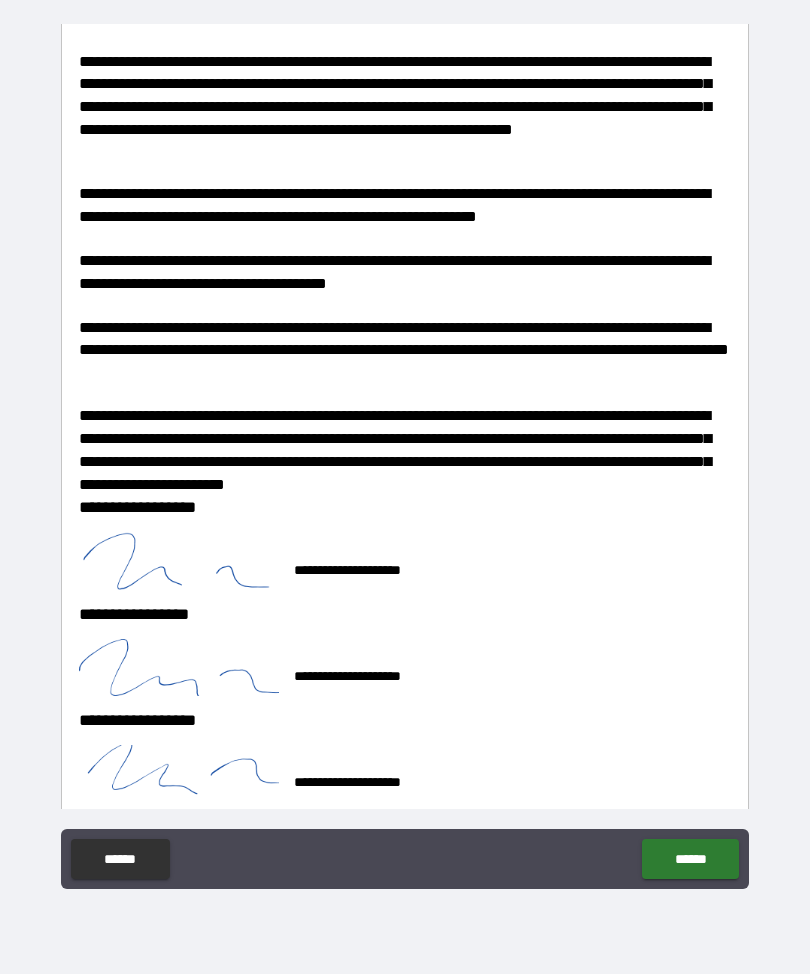 click on "******" at bounding box center [690, 859] 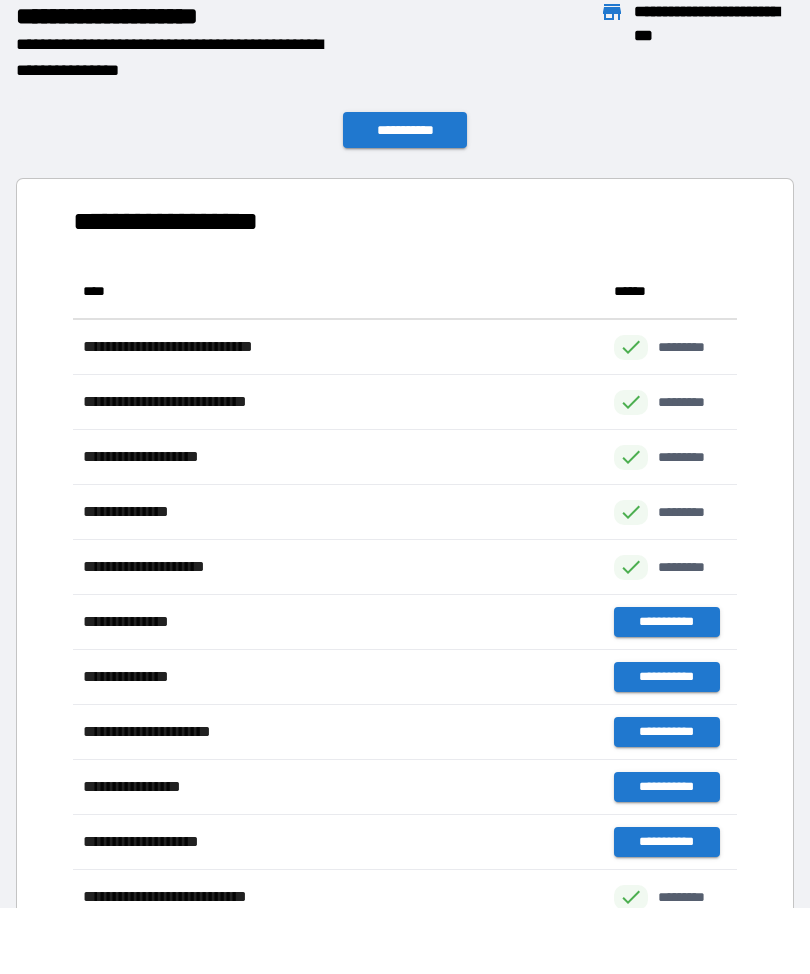 scroll, scrollTop: 716, scrollLeft: 664, axis: both 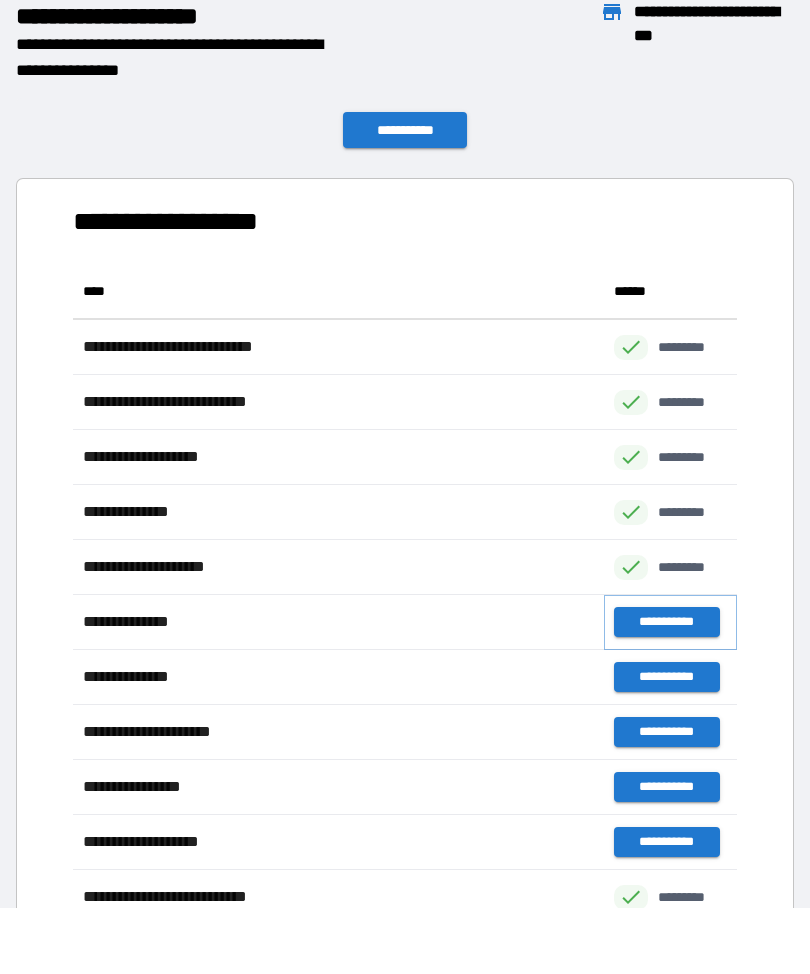 click on "**********" at bounding box center [666, 622] 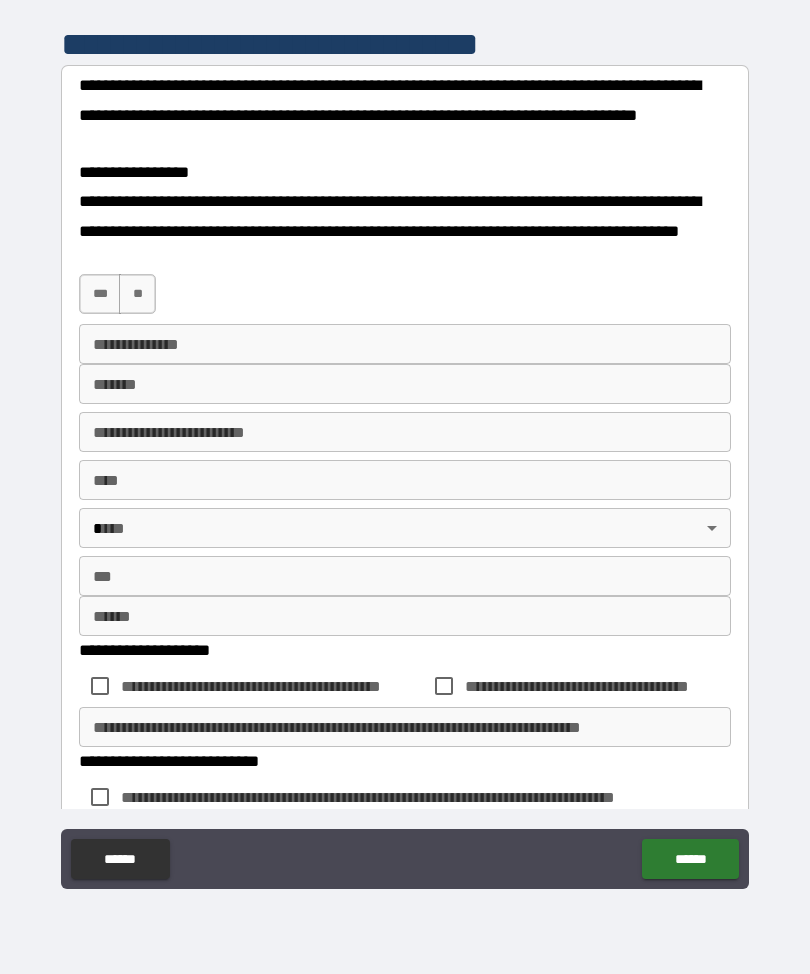 click on "***" at bounding box center [100, 294] 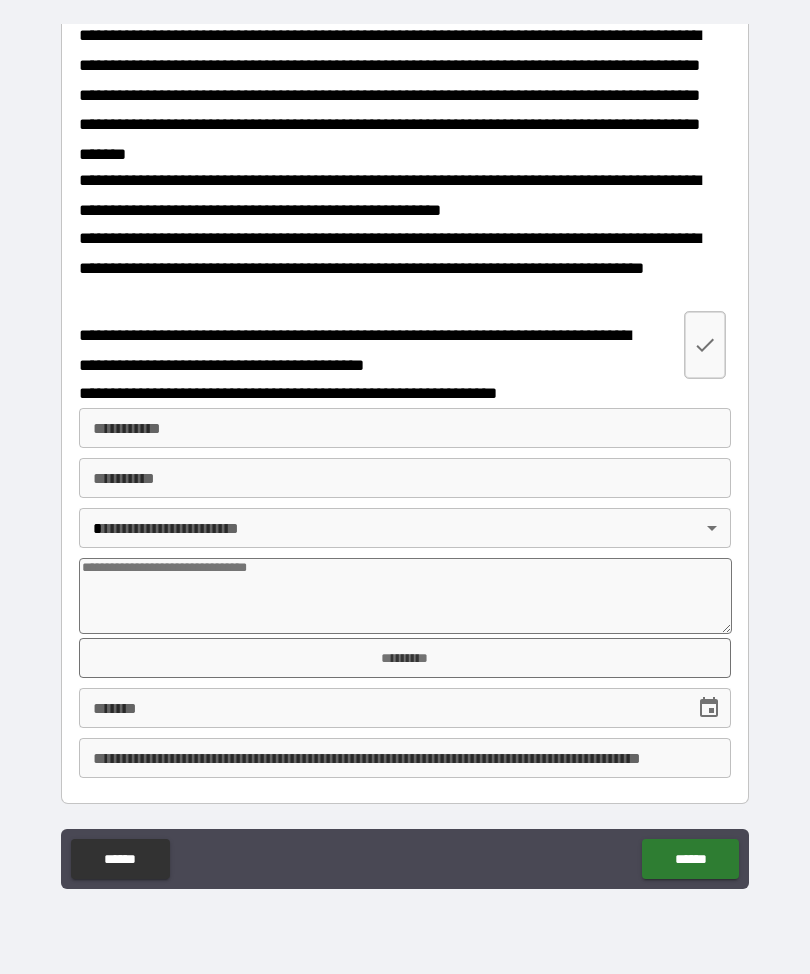 scroll, scrollTop: 1153, scrollLeft: 0, axis: vertical 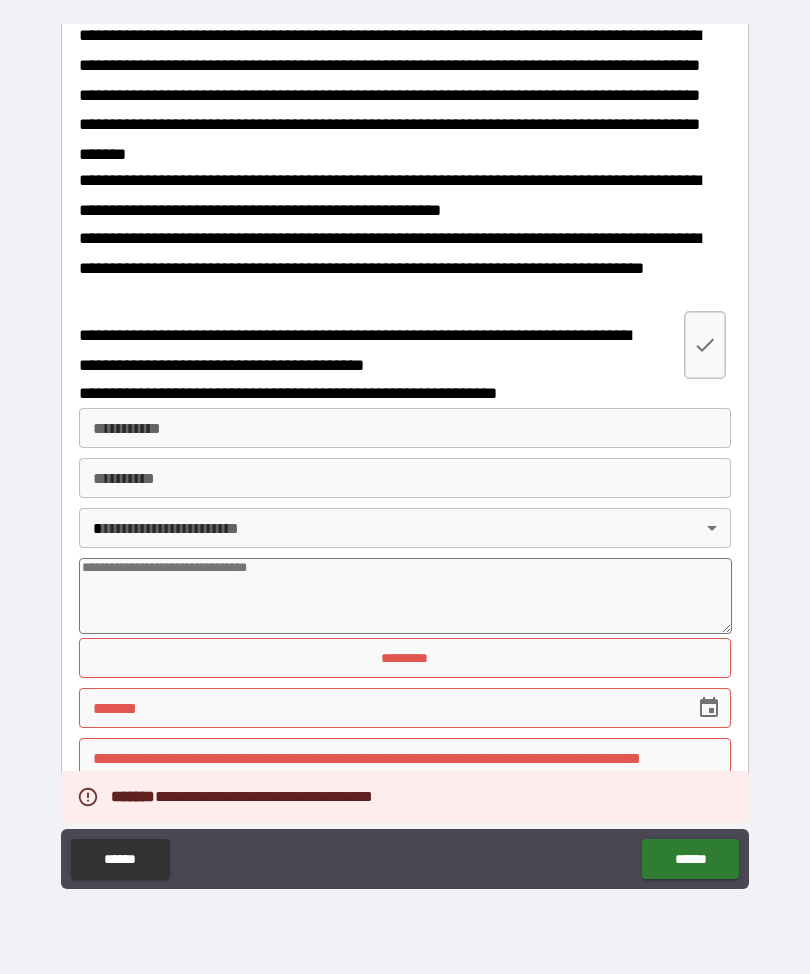 type on "*" 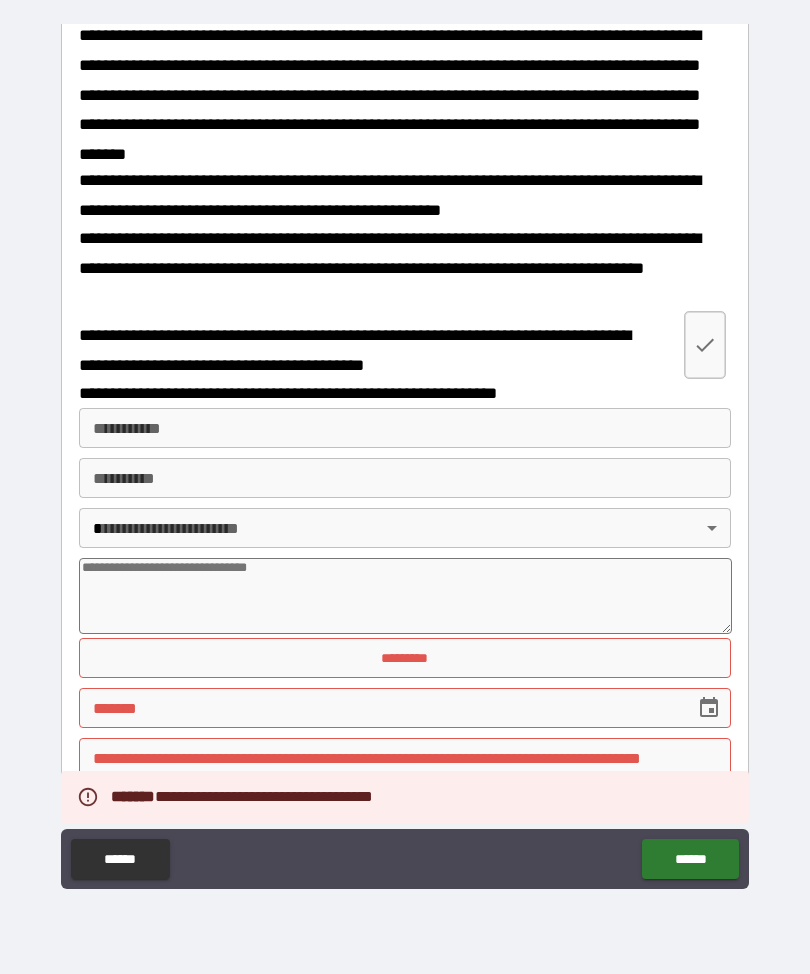 click on "**********" at bounding box center [405, 428] 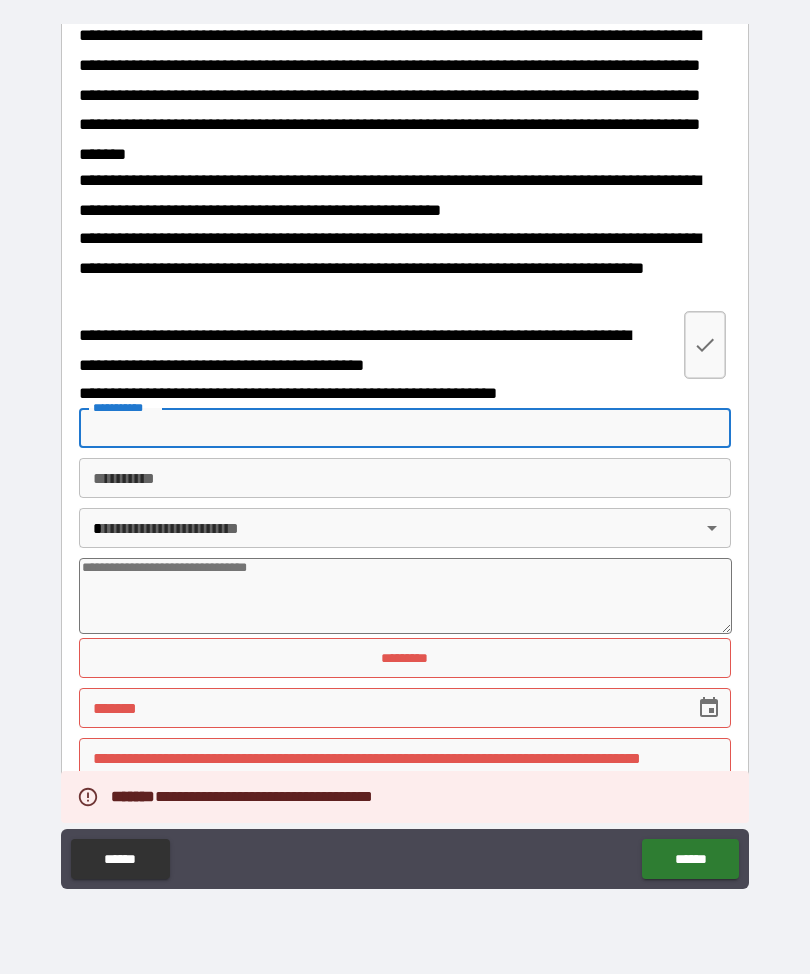 type on "*" 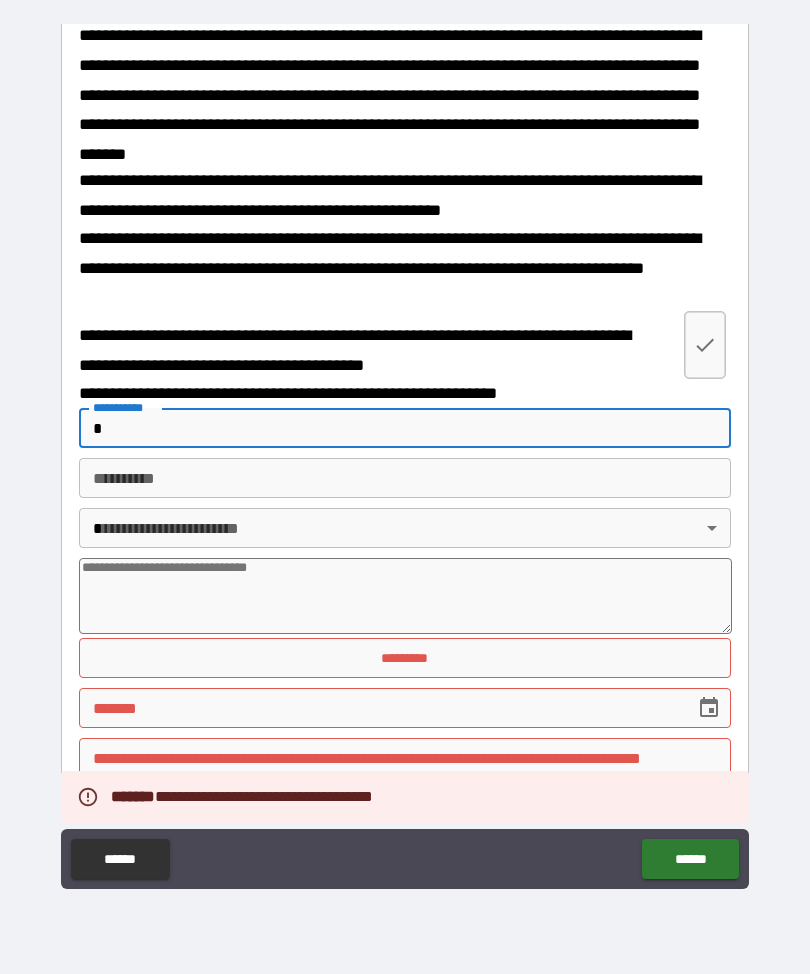 type on "*" 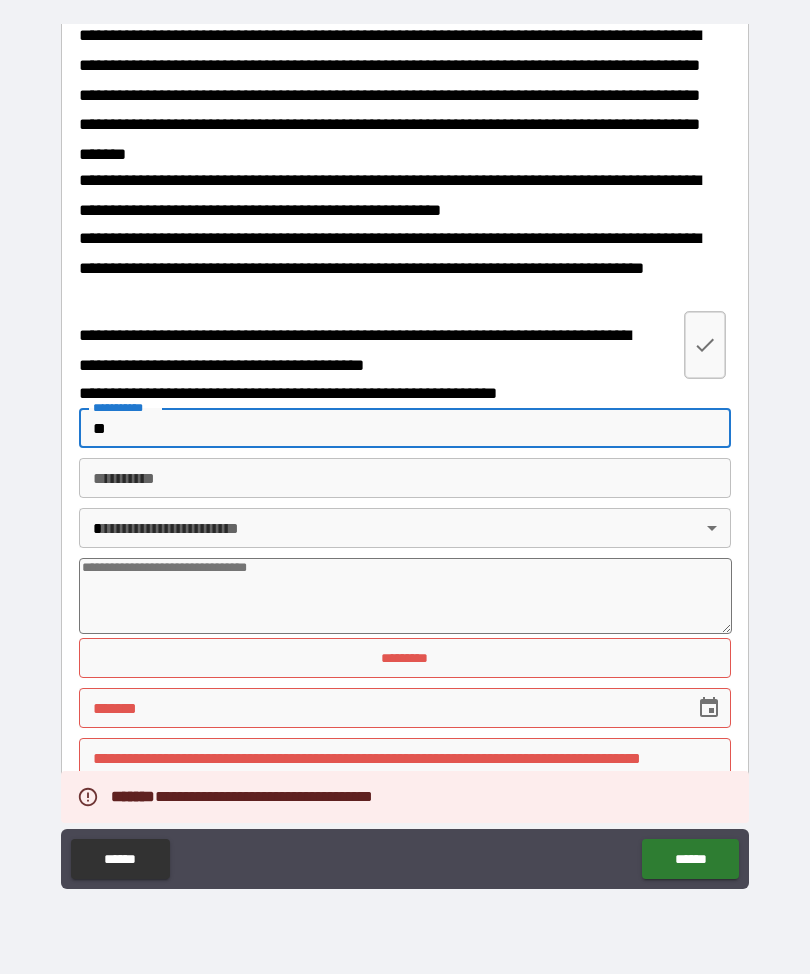type on "*" 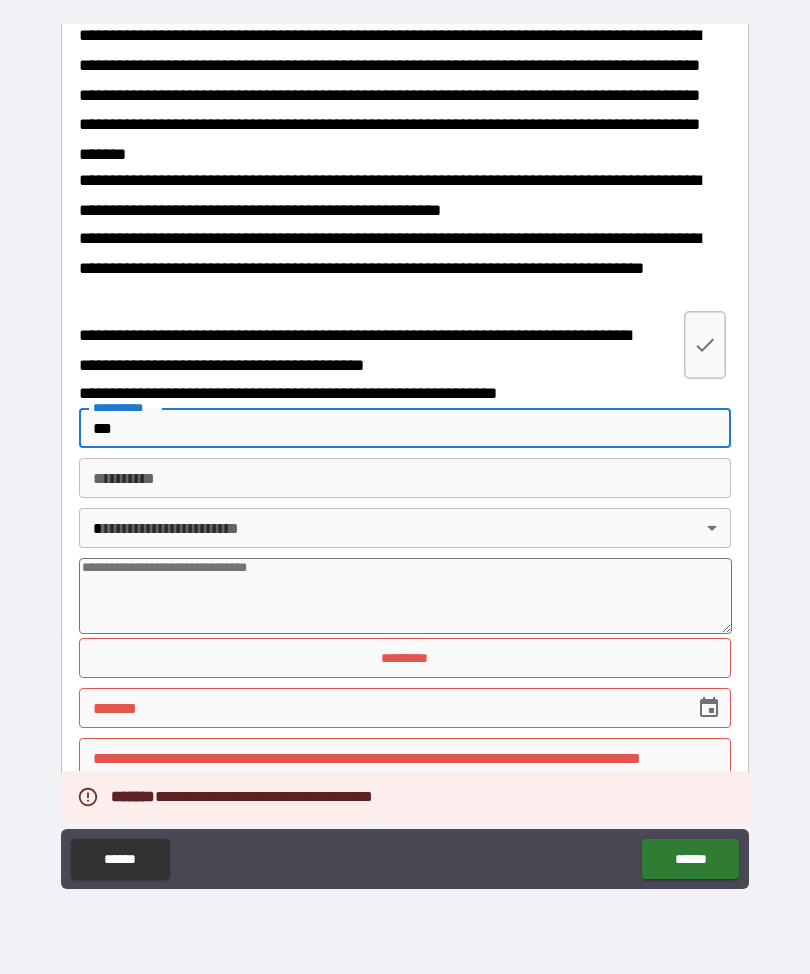 type on "*" 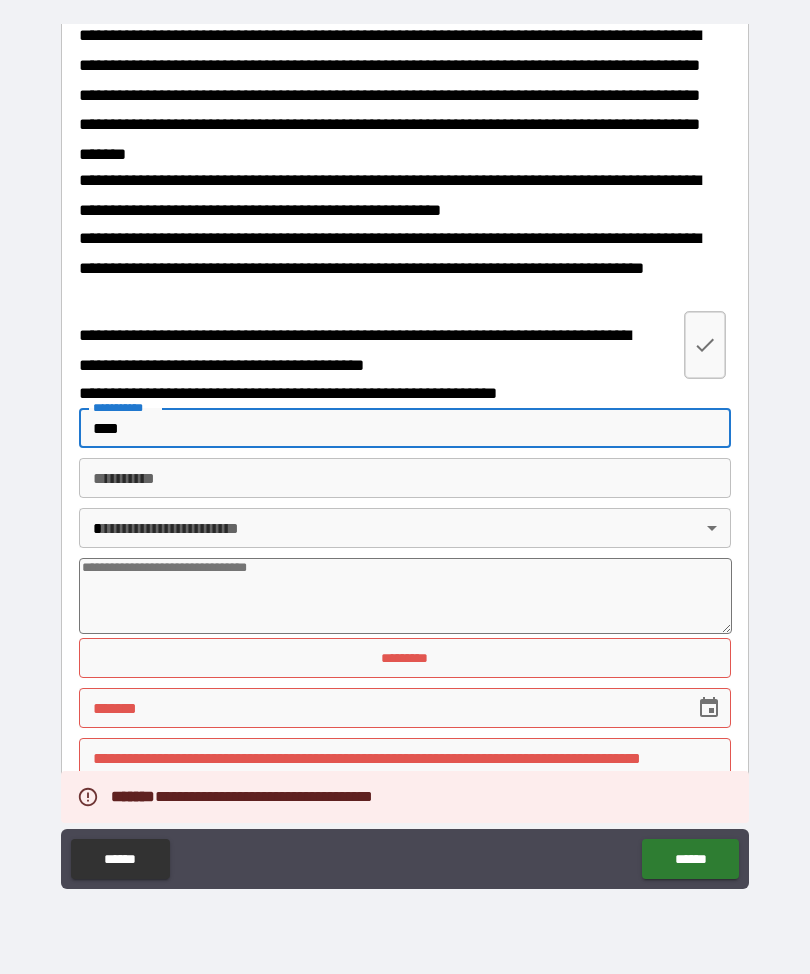 type on "*" 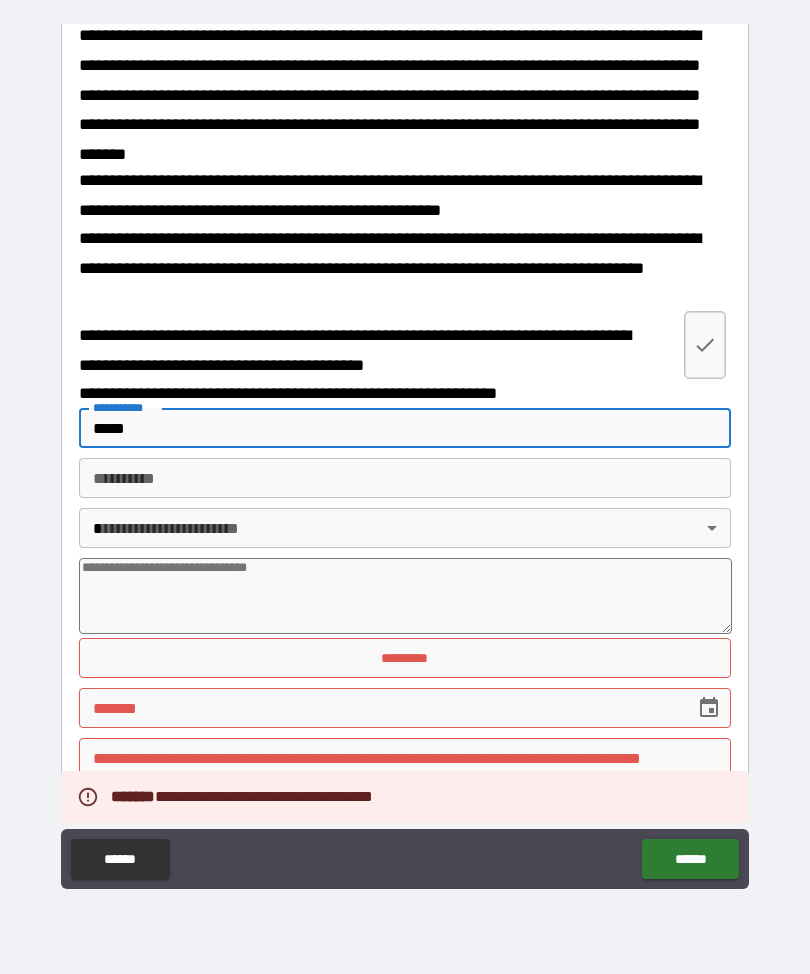 type on "*" 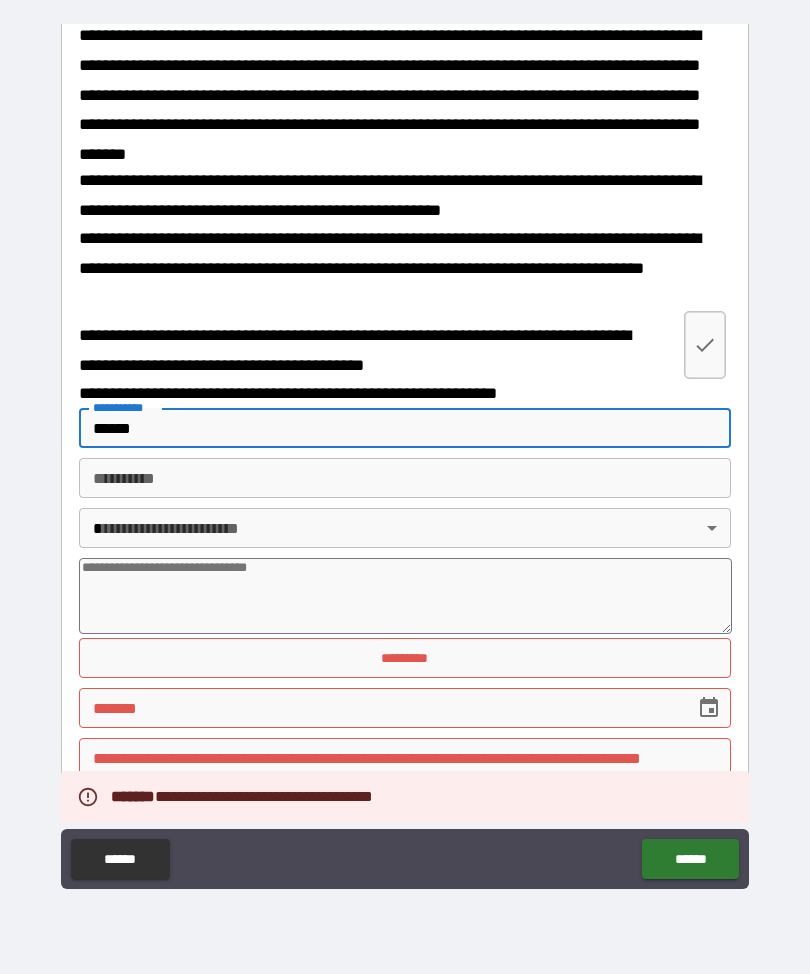 type on "*" 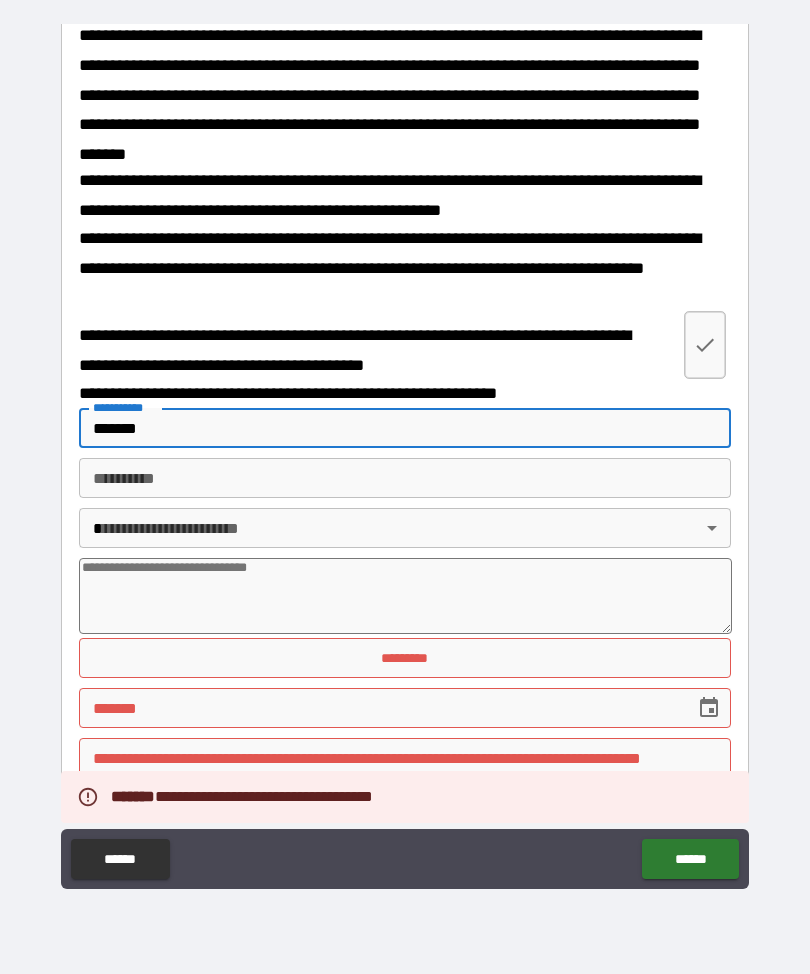 type on "*" 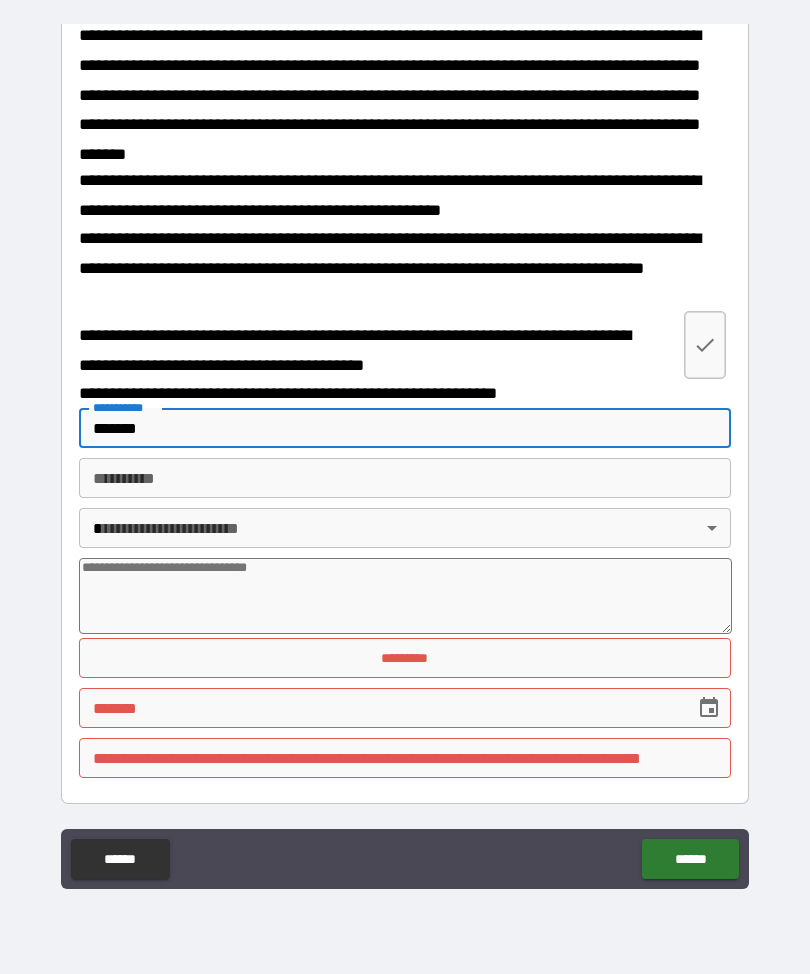type on "********" 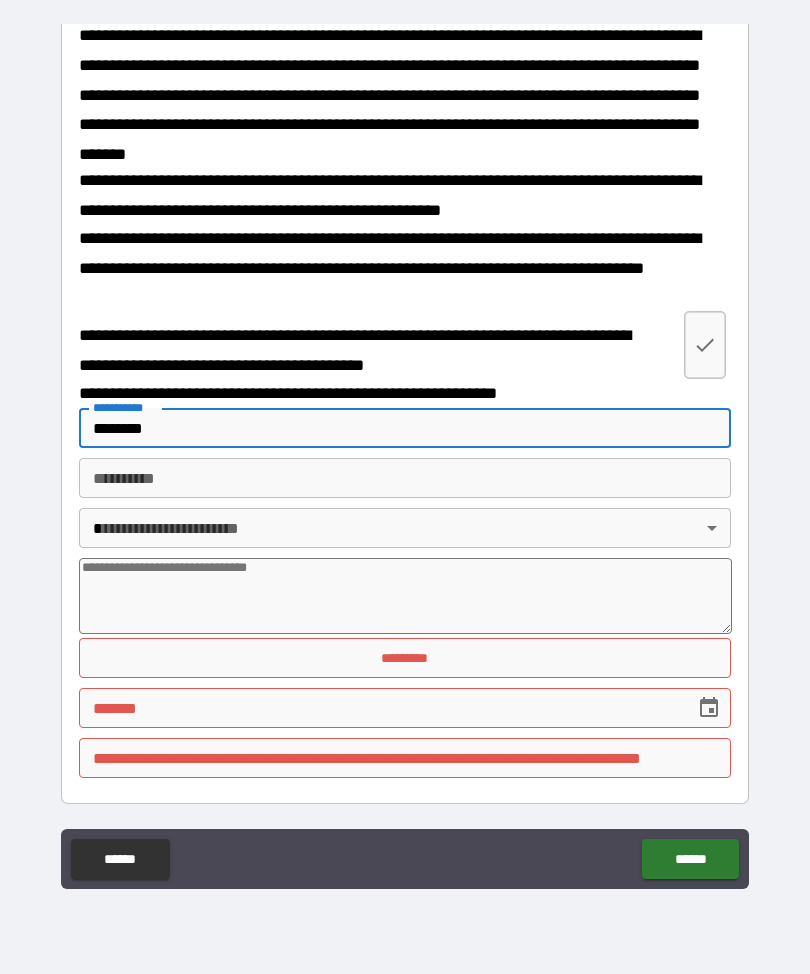 type on "*" 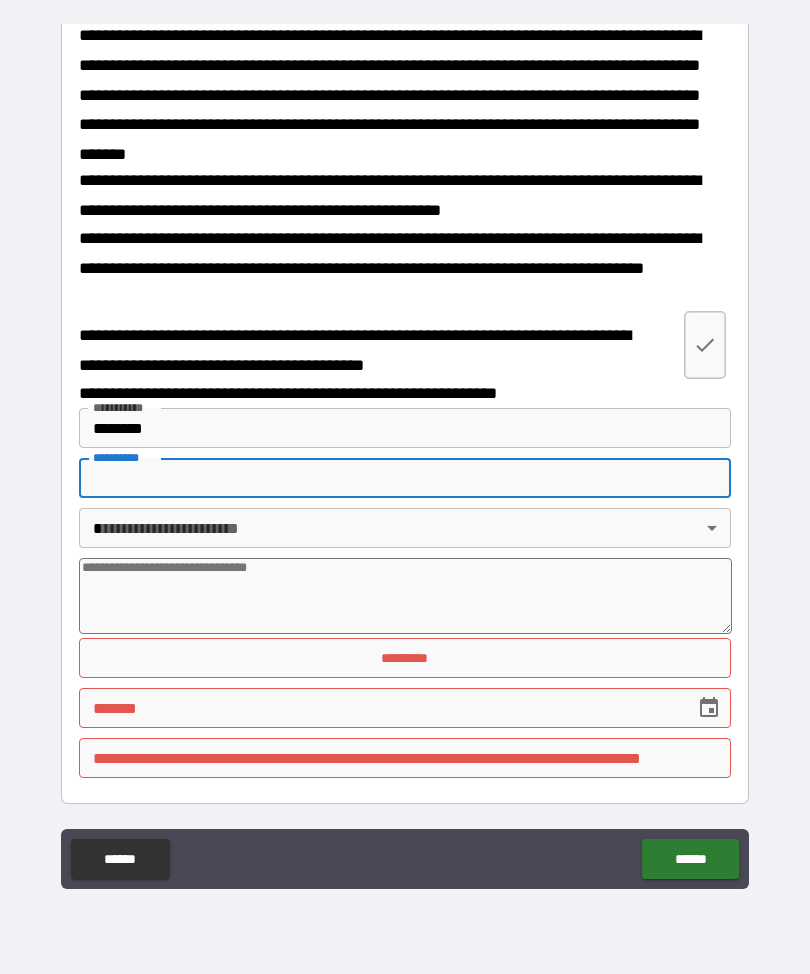 type on "*" 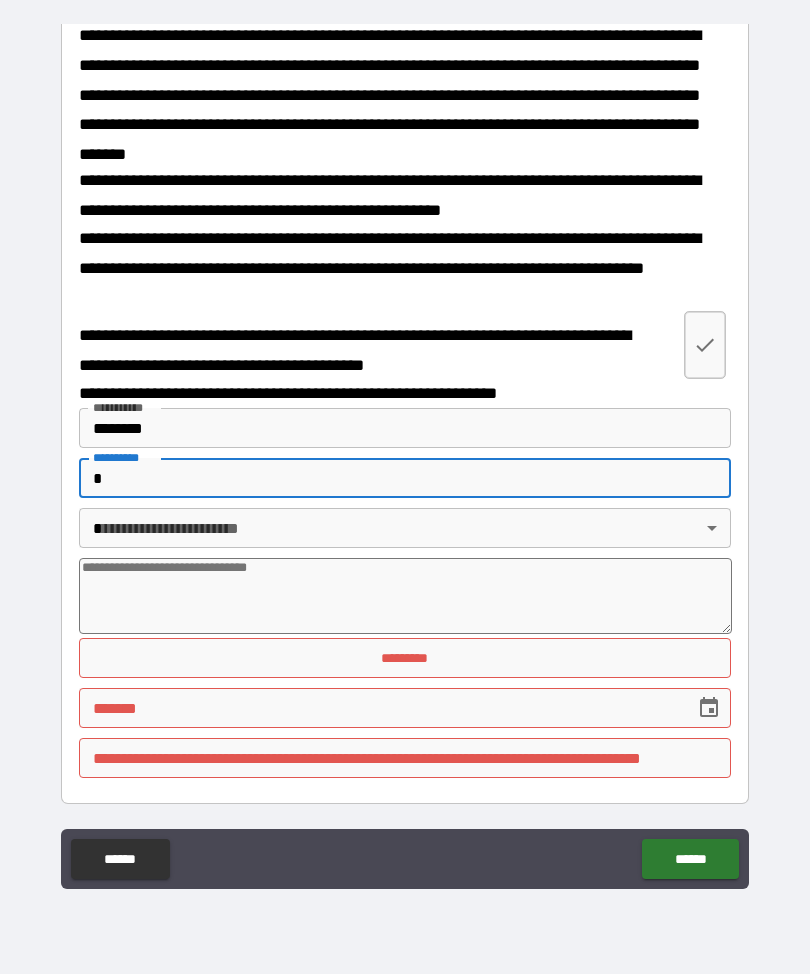 type on "*" 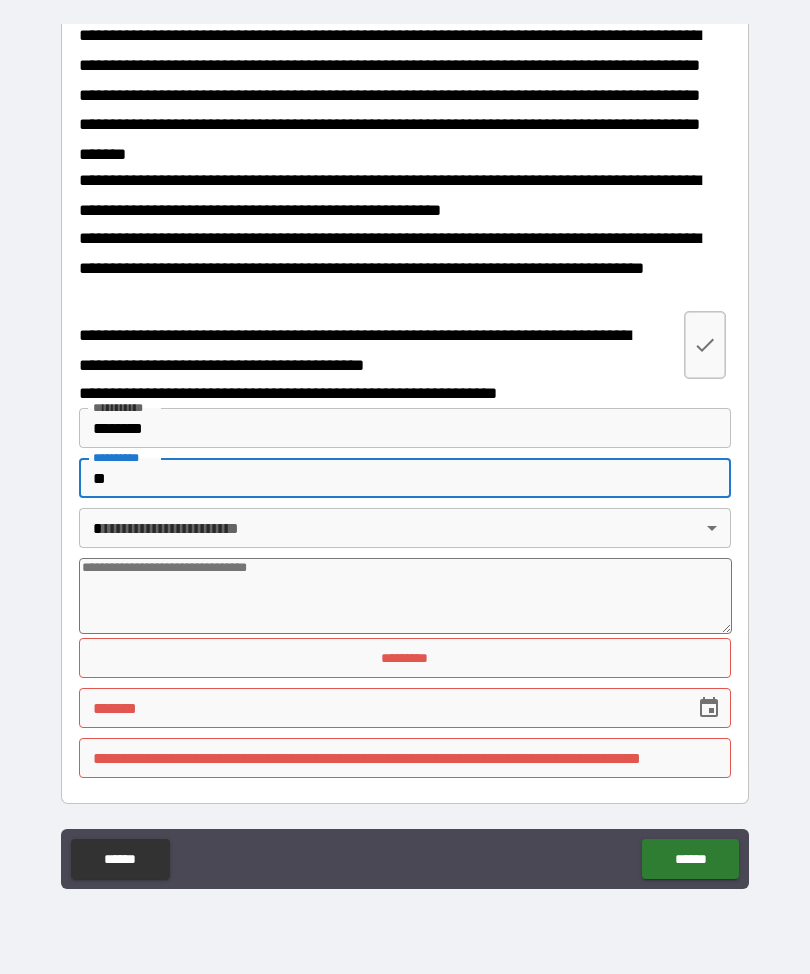 type on "*" 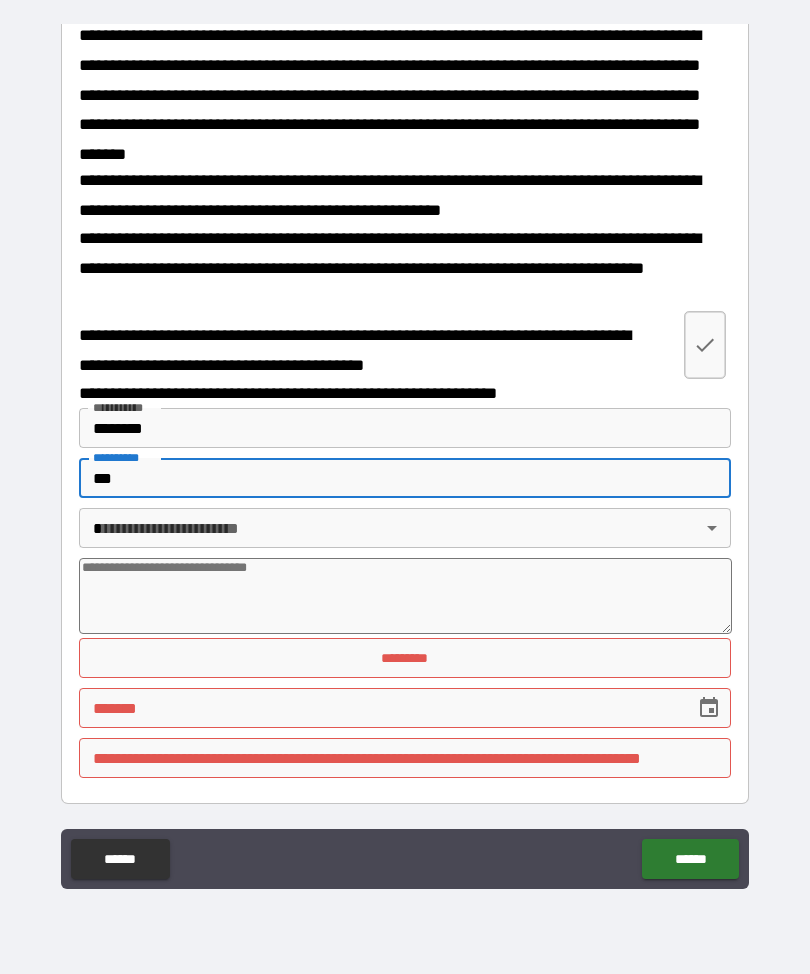 type on "*" 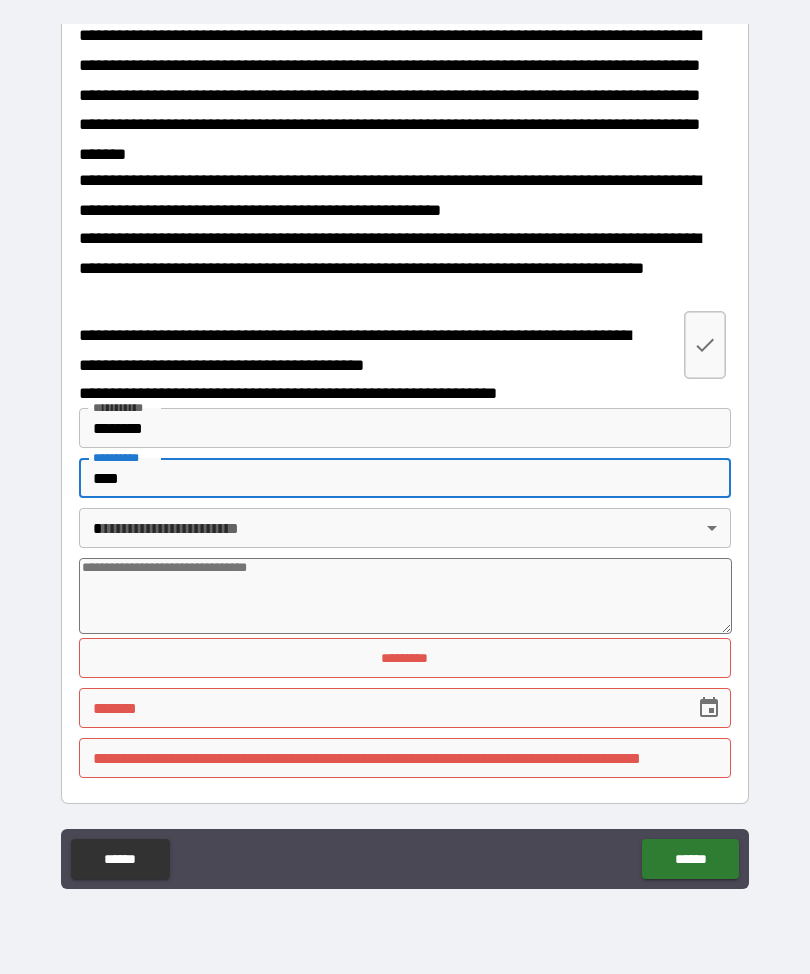 type on "*" 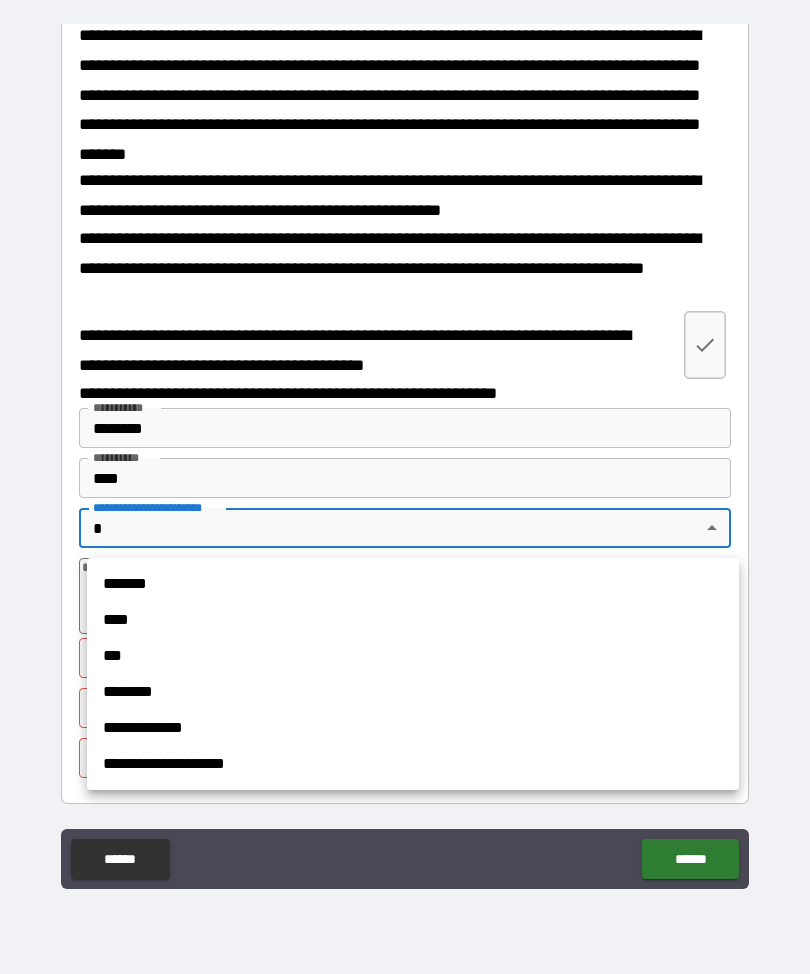 click on "*******" at bounding box center (413, 584) 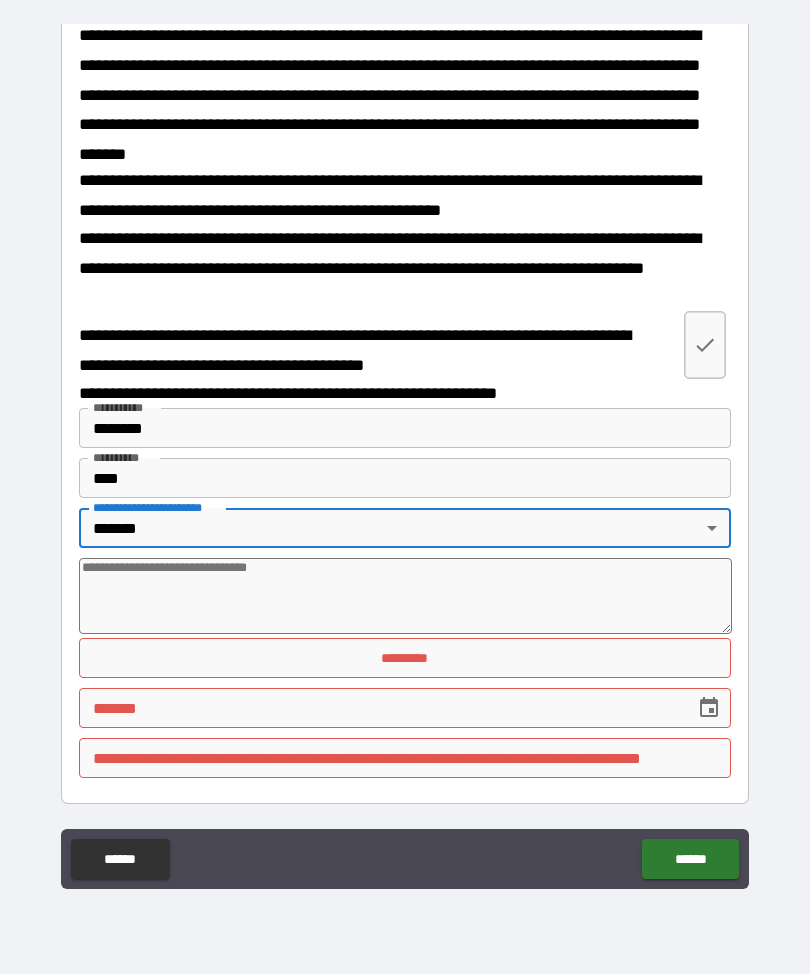 type on "*" 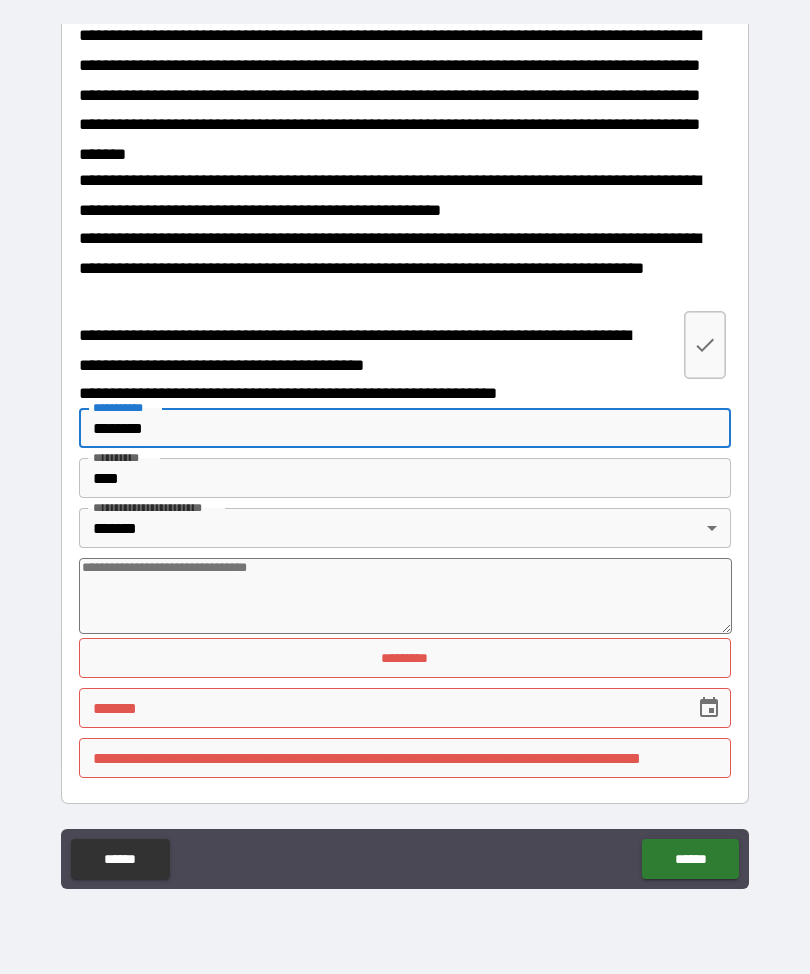 type on "*******" 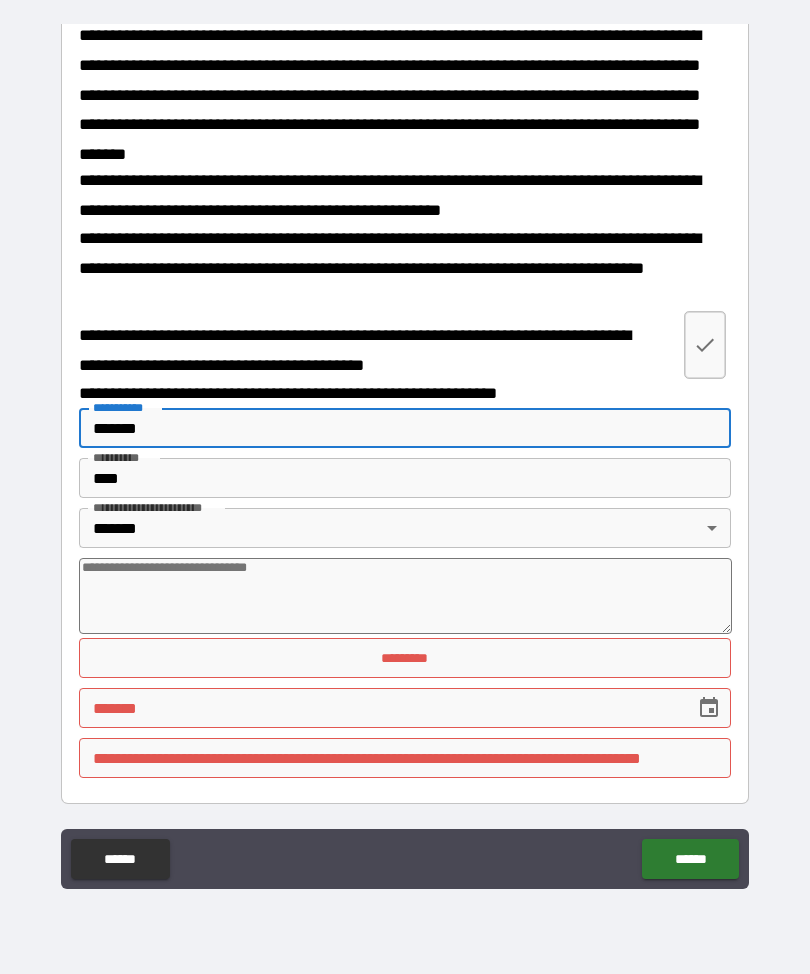 type on "*" 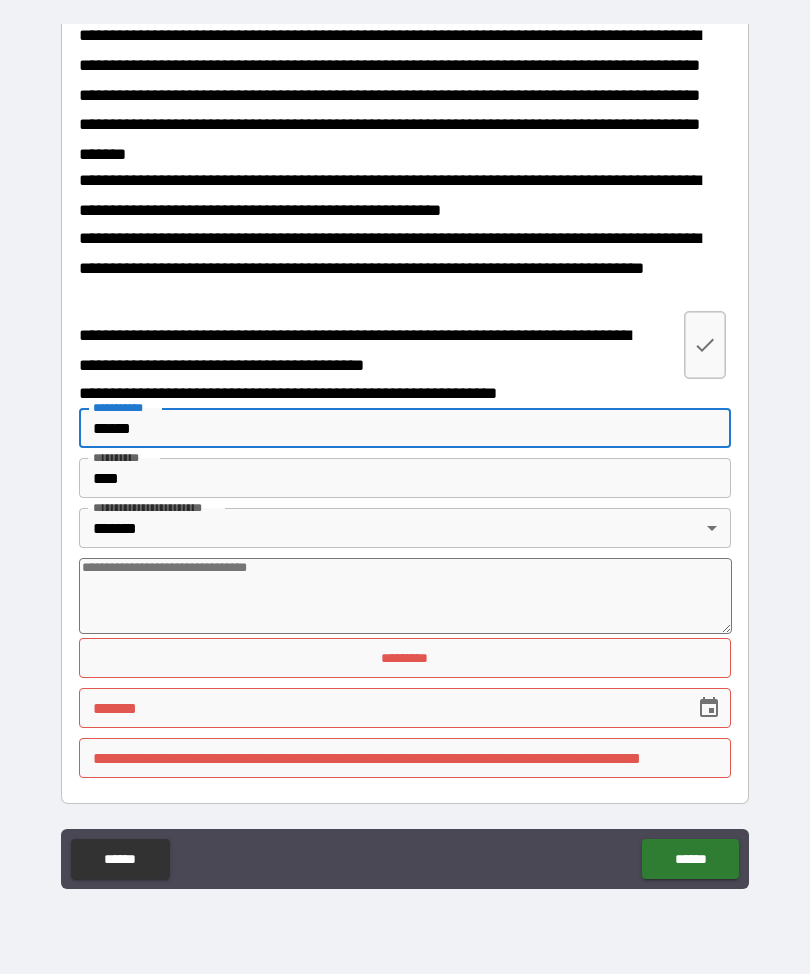 type on "*" 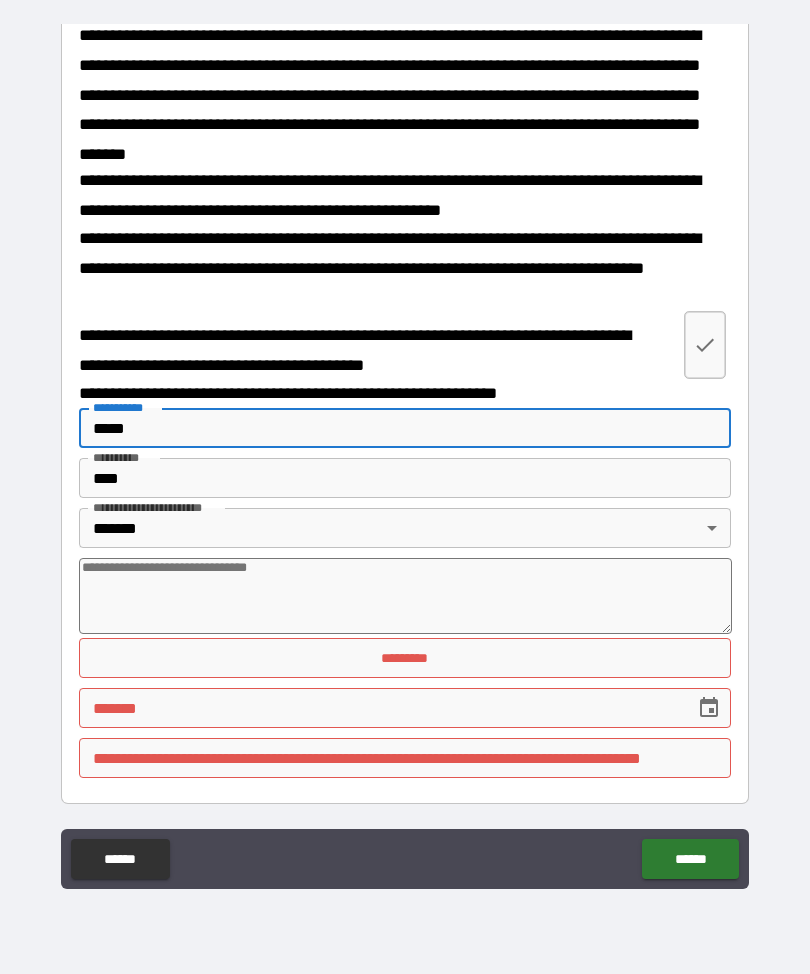 type on "*" 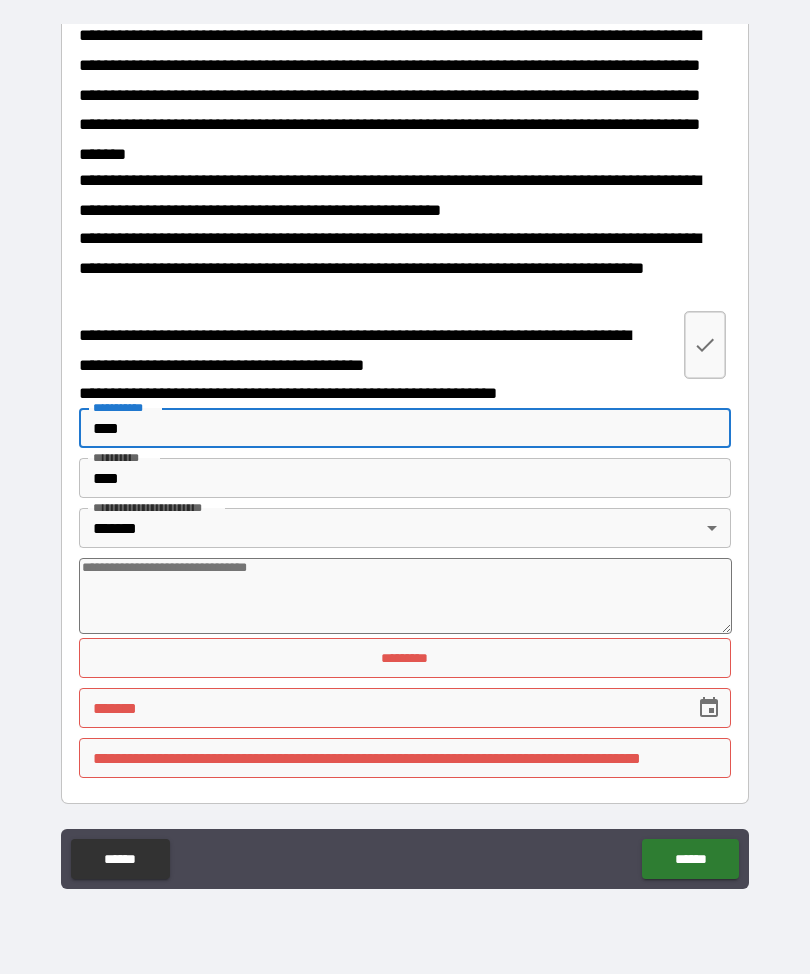 type on "*" 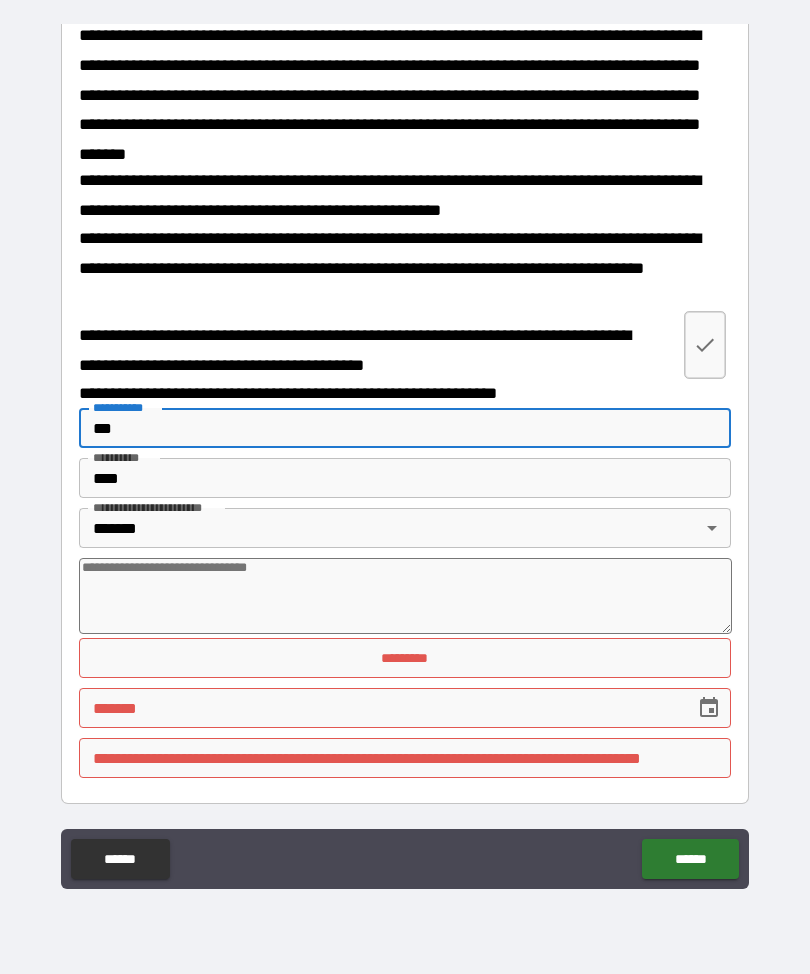 type on "*" 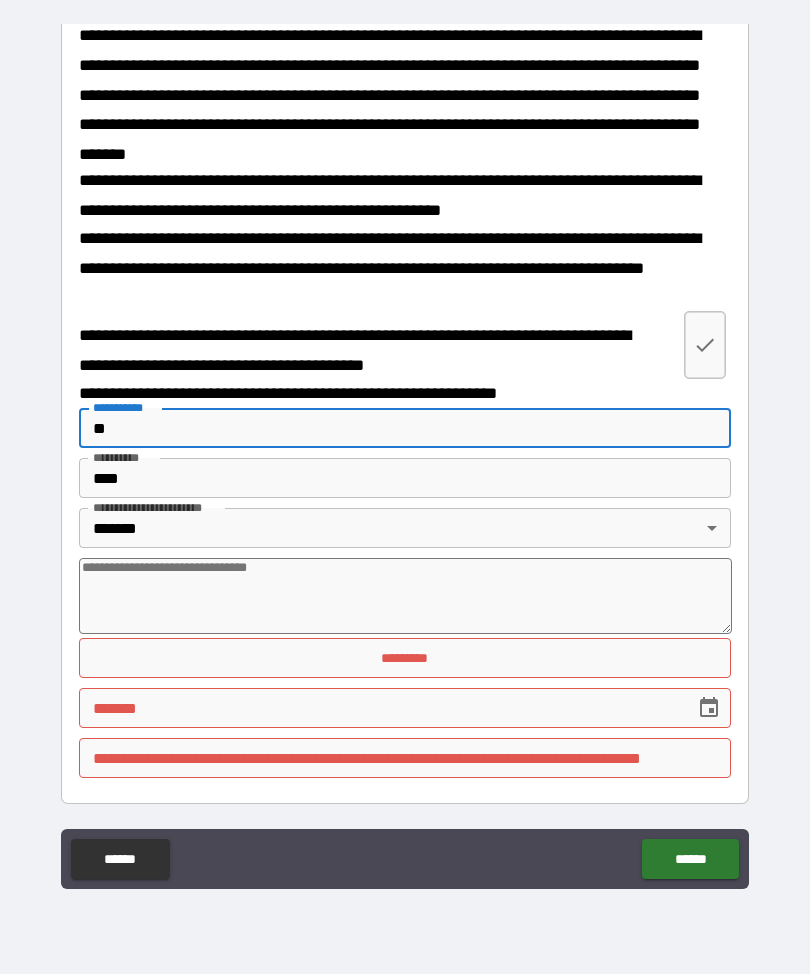 type on "*" 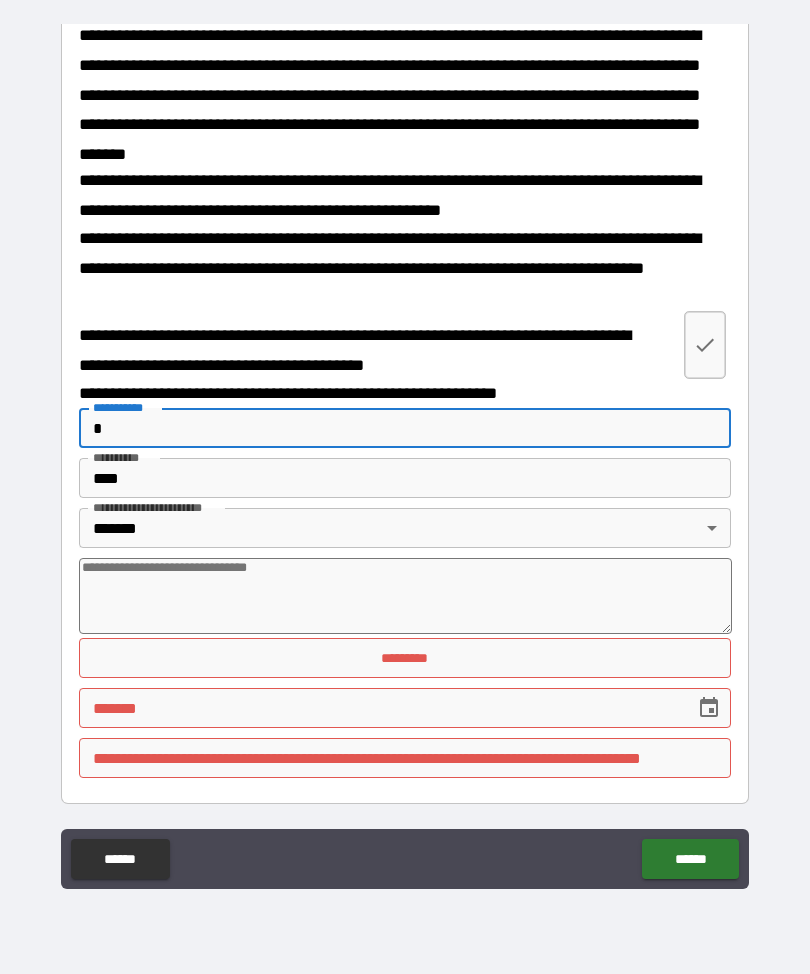 type on "*" 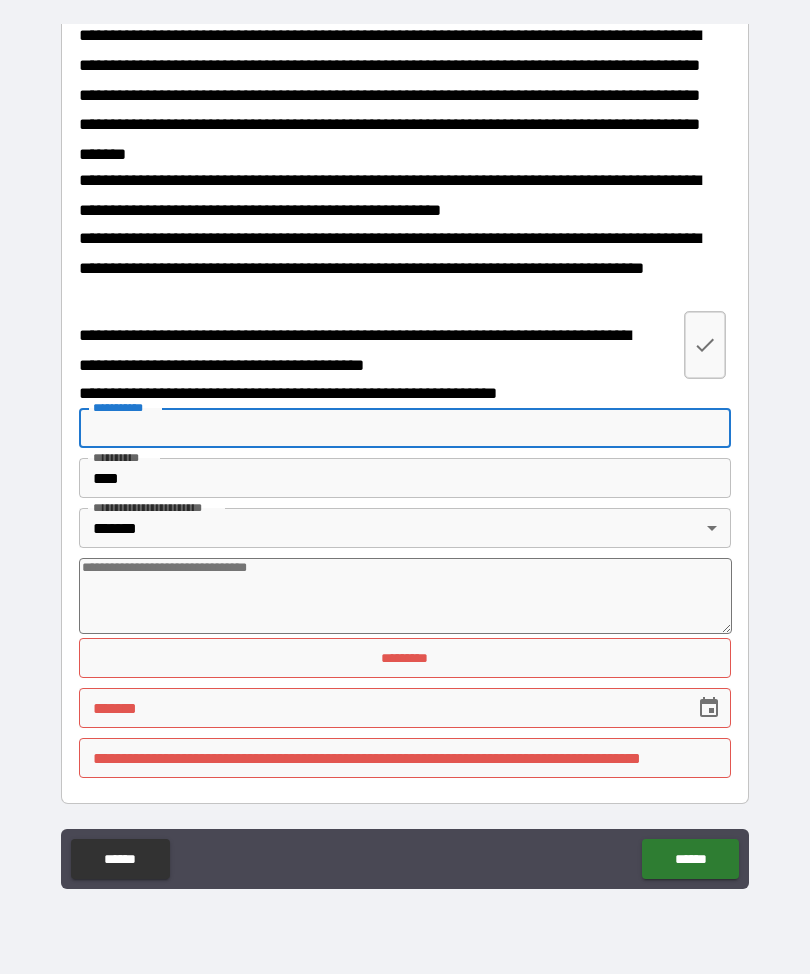 type on "*" 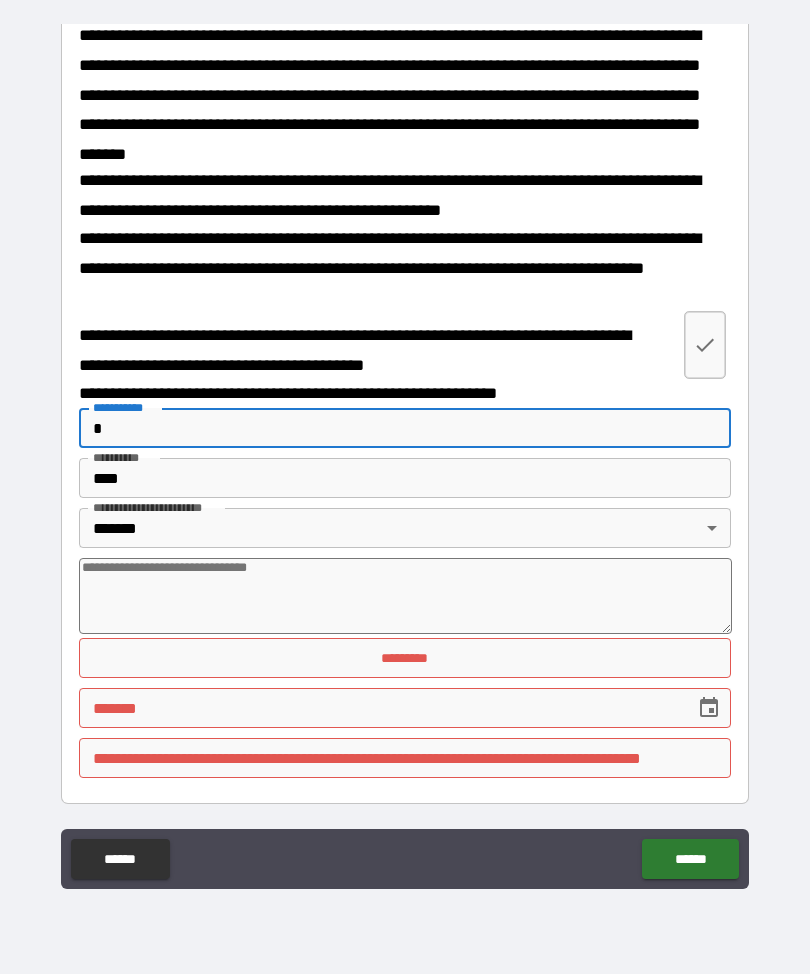 type on "*" 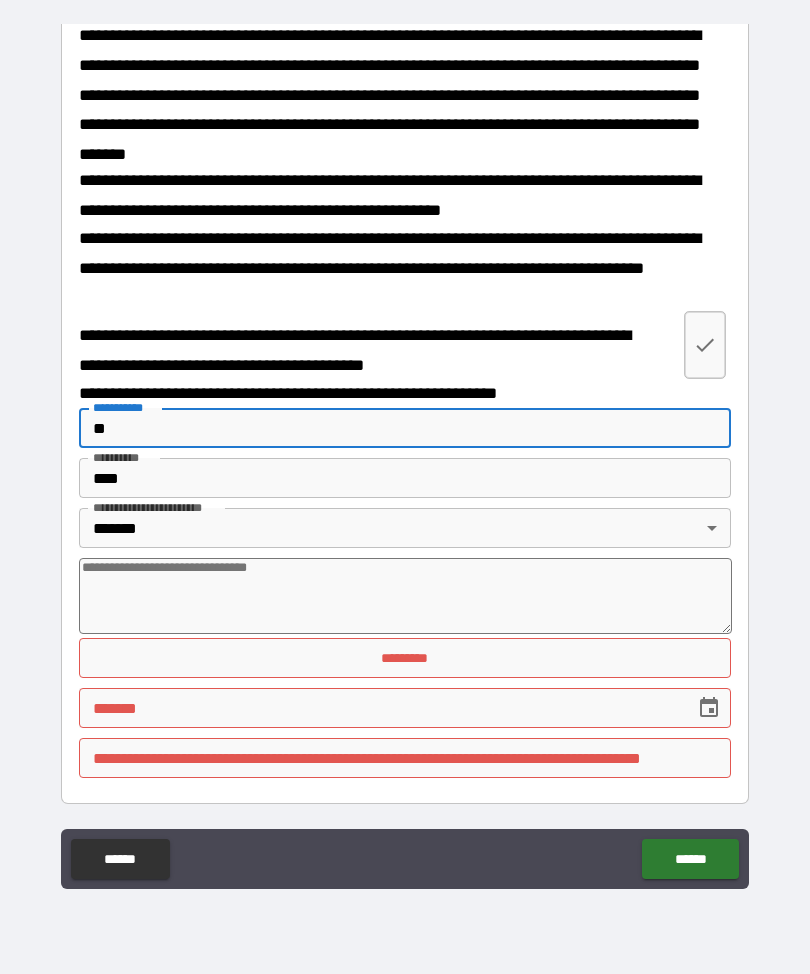 type on "*" 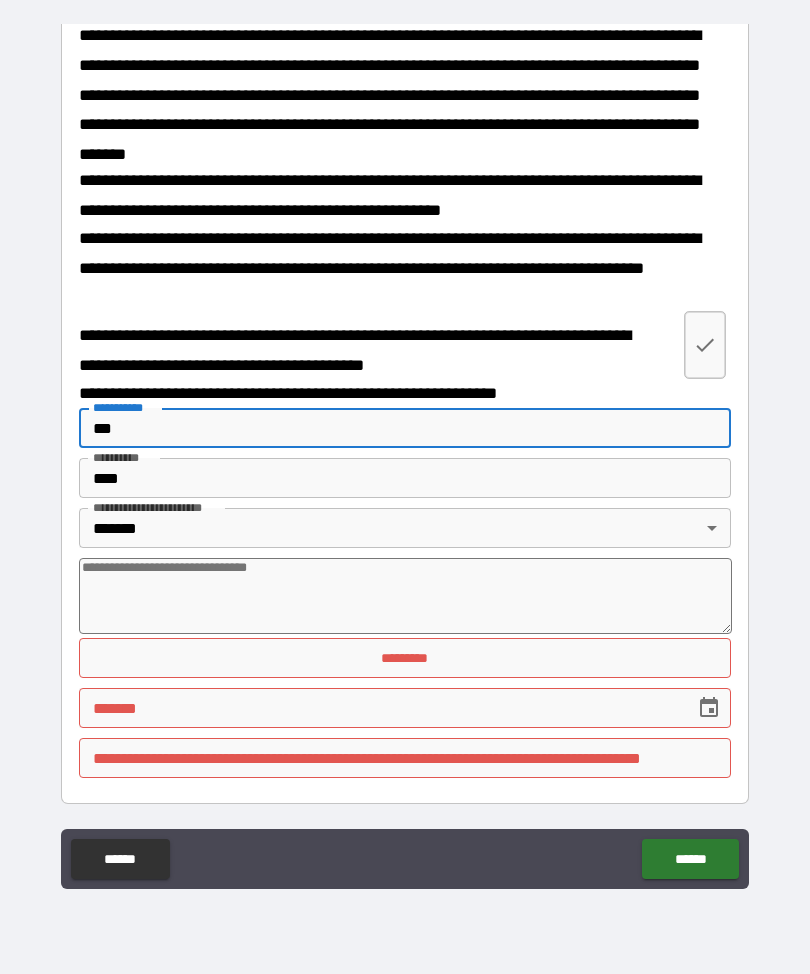 type on "*" 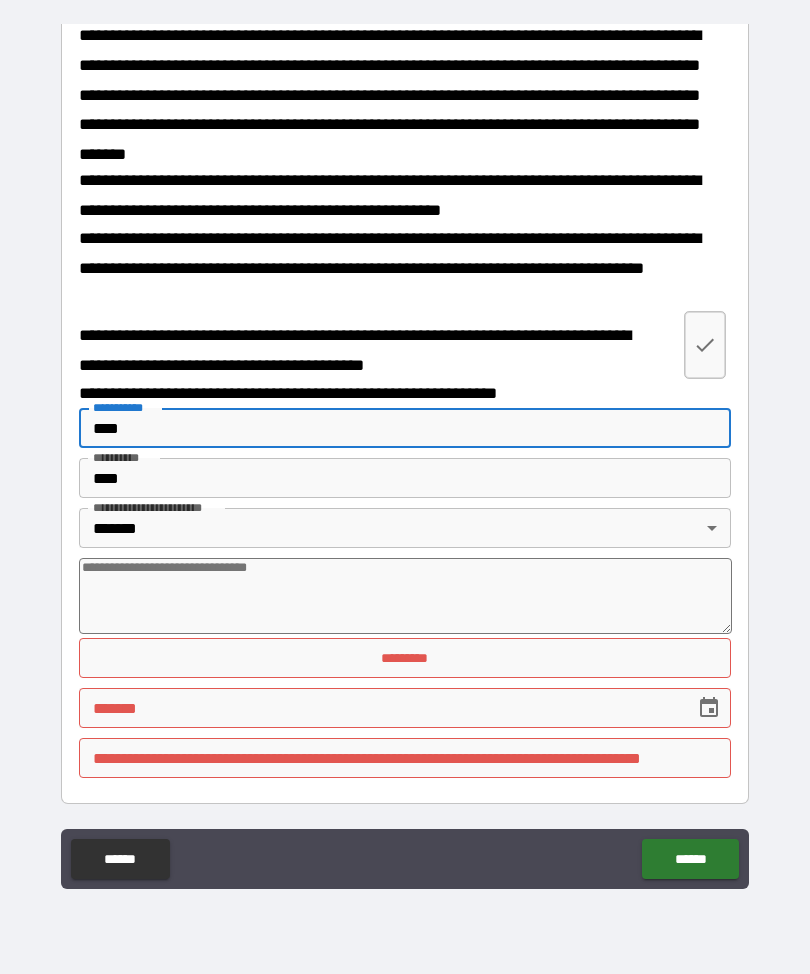 type on "*" 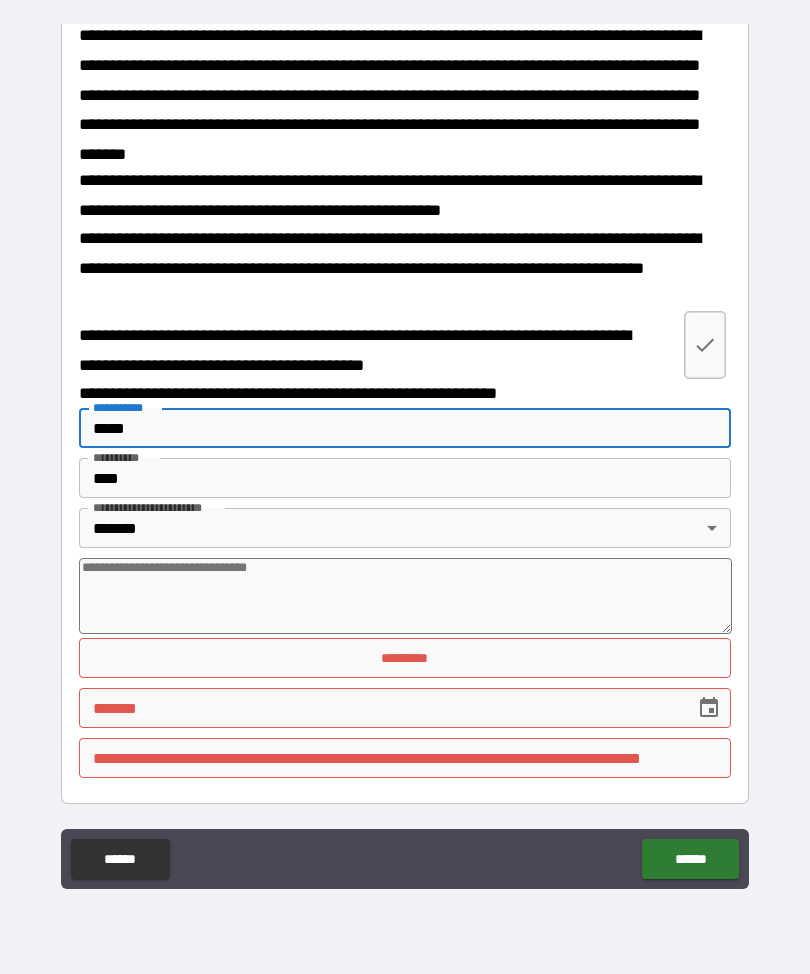 type on "*" 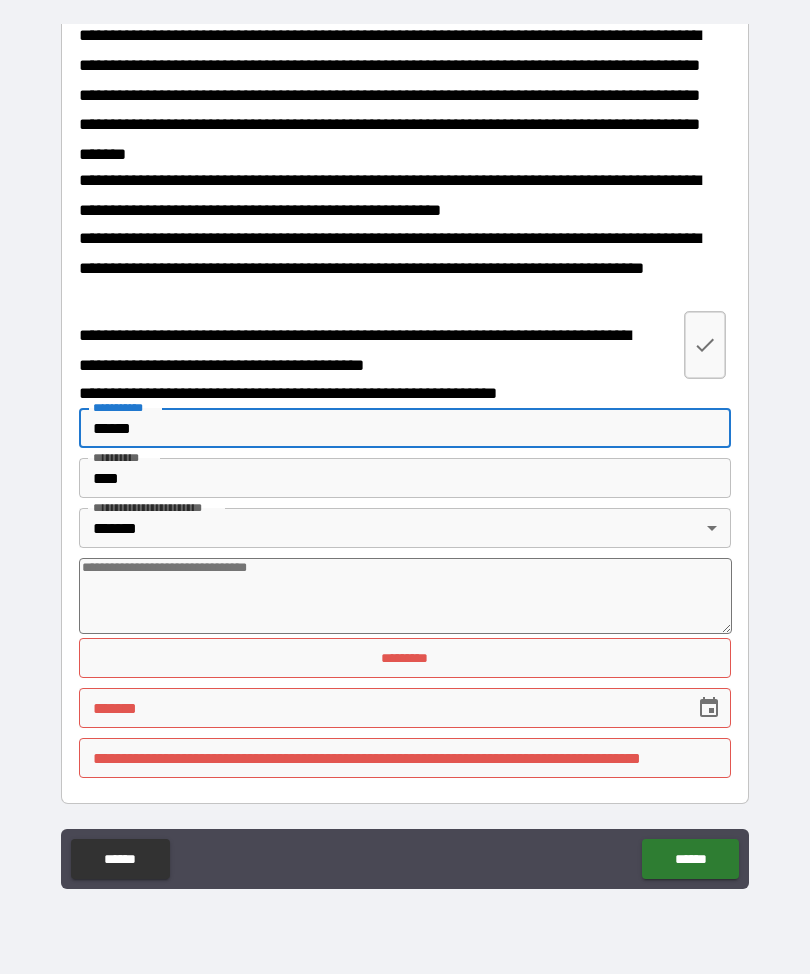 type on "*" 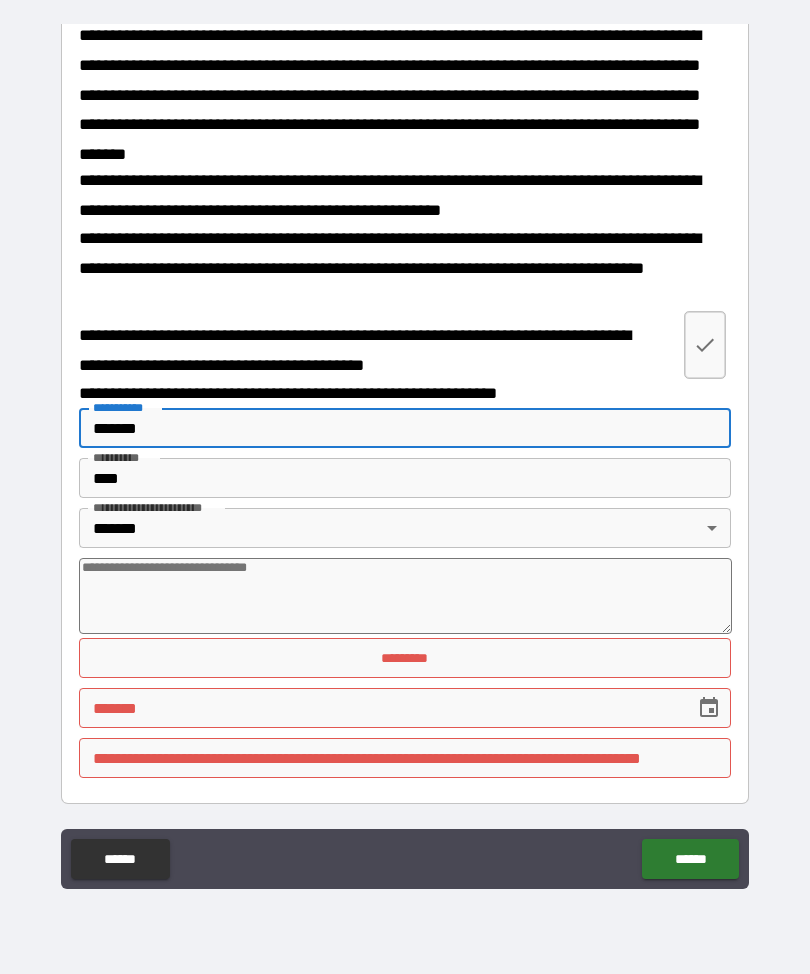 type on "*" 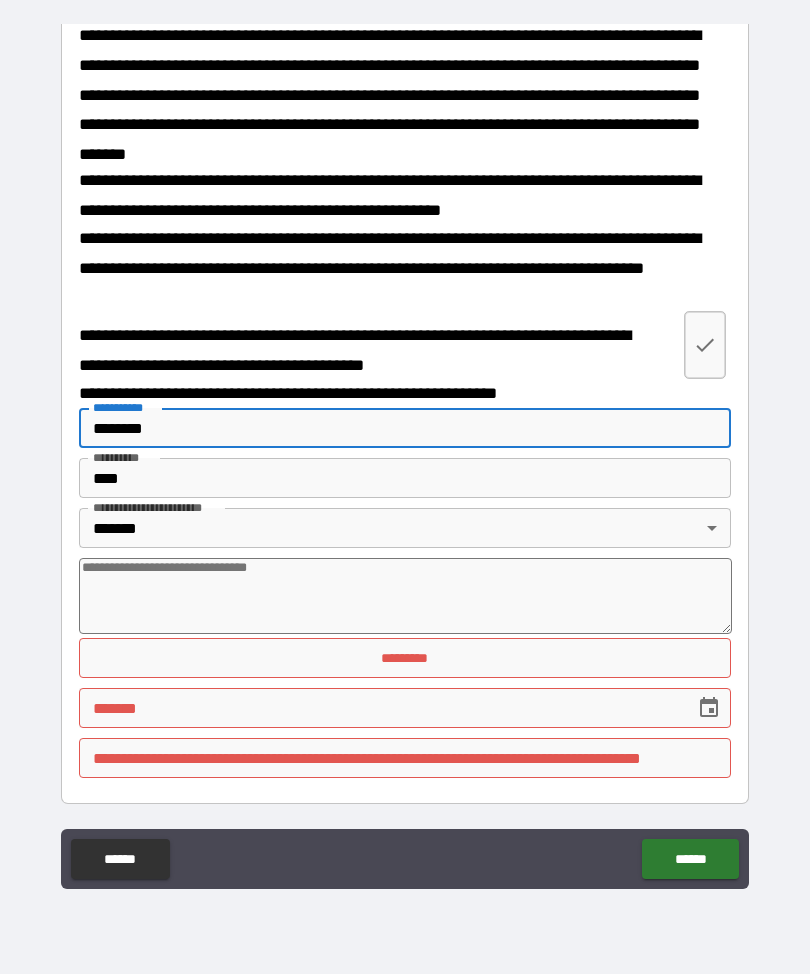 type on "*" 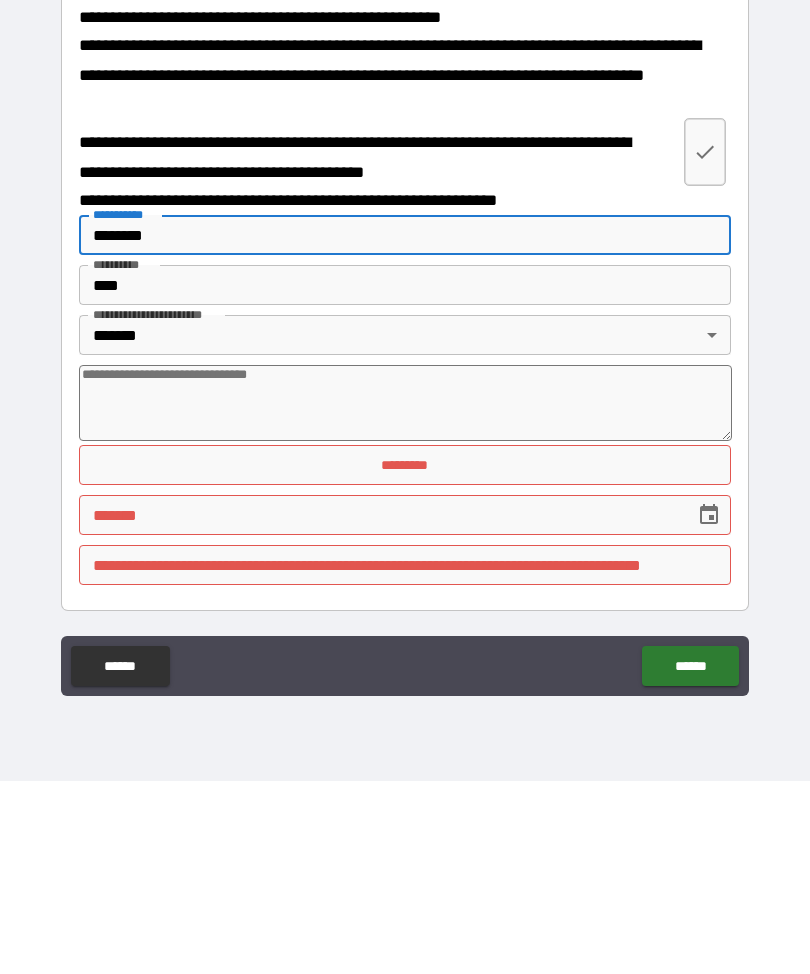 type on "********" 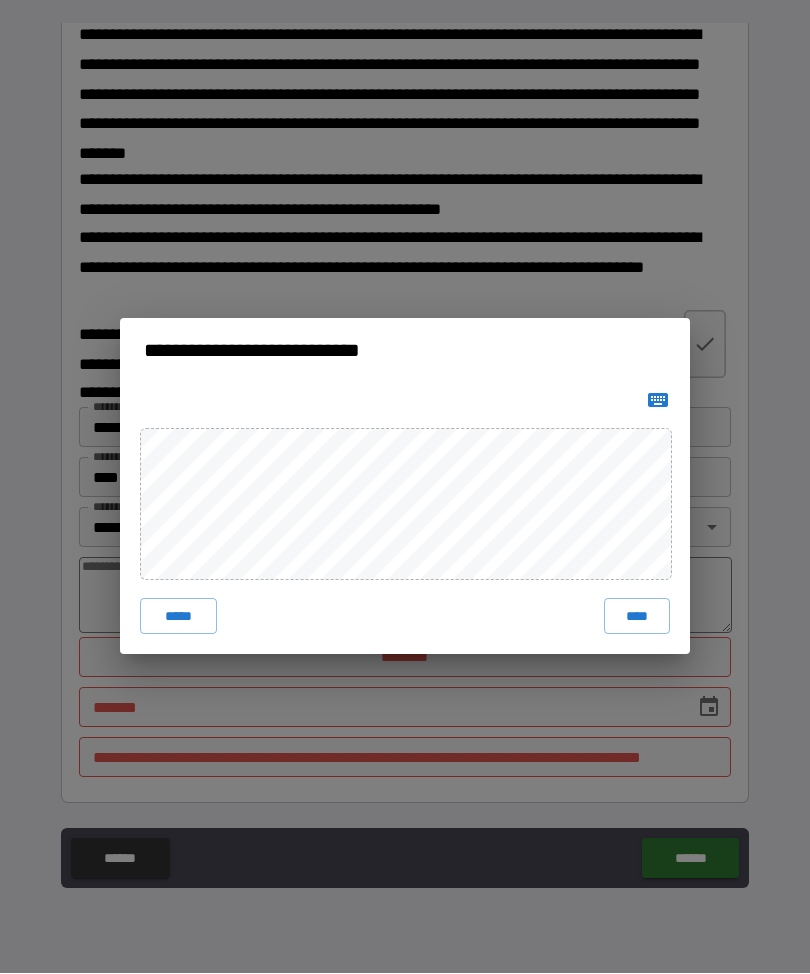 click on "****" at bounding box center (637, 617) 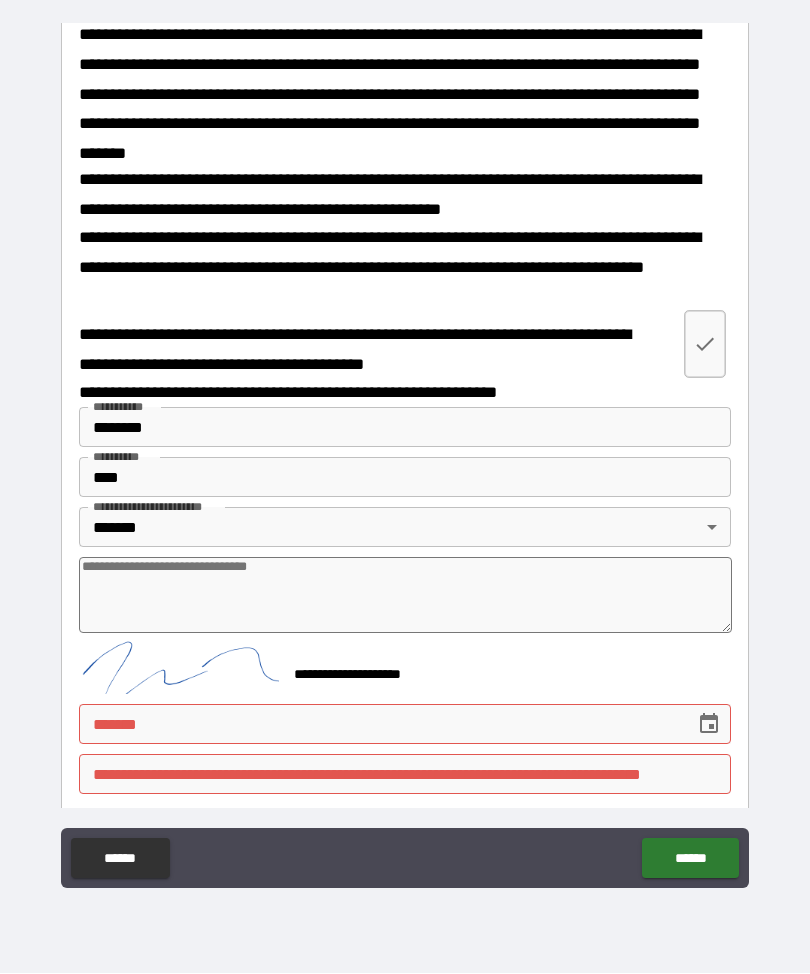 scroll, scrollTop: 1143, scrollLeft: 0, axis: vertical 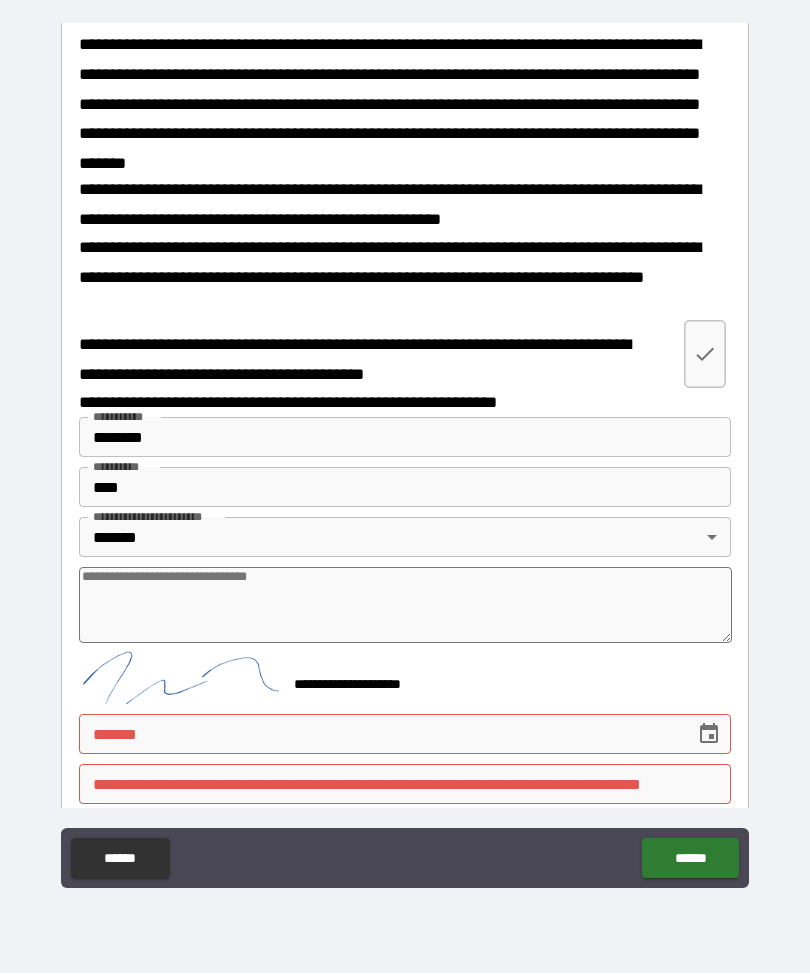 type on "*" 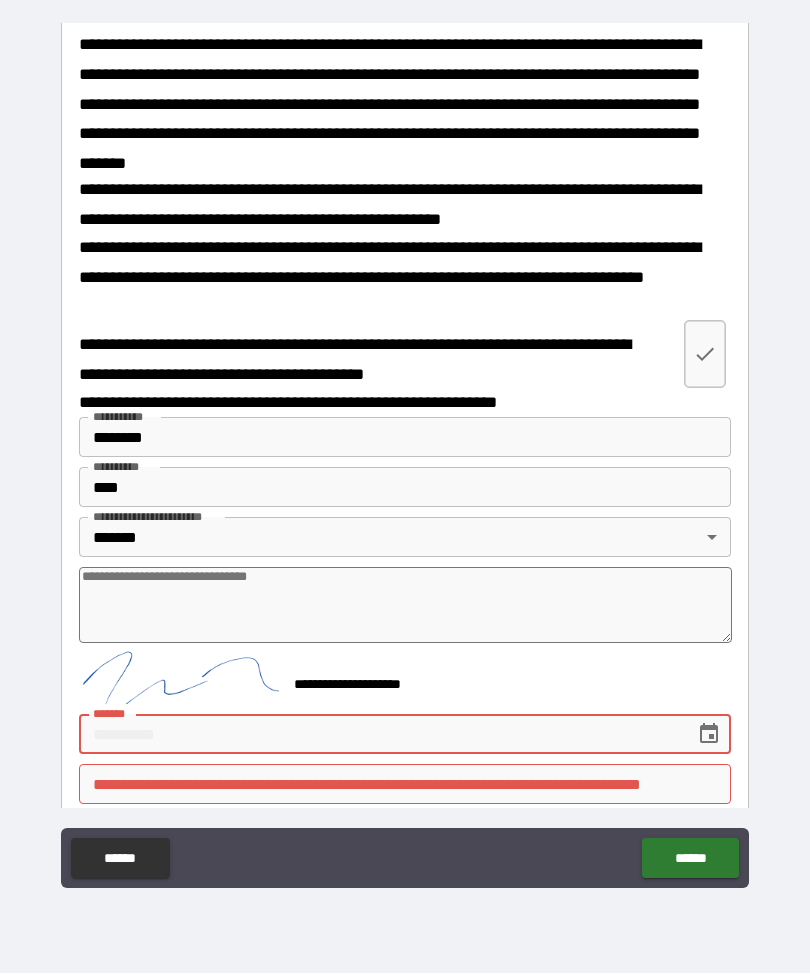 scroll, scrollTop: 67, scrollLeft: 0, axis: vertical 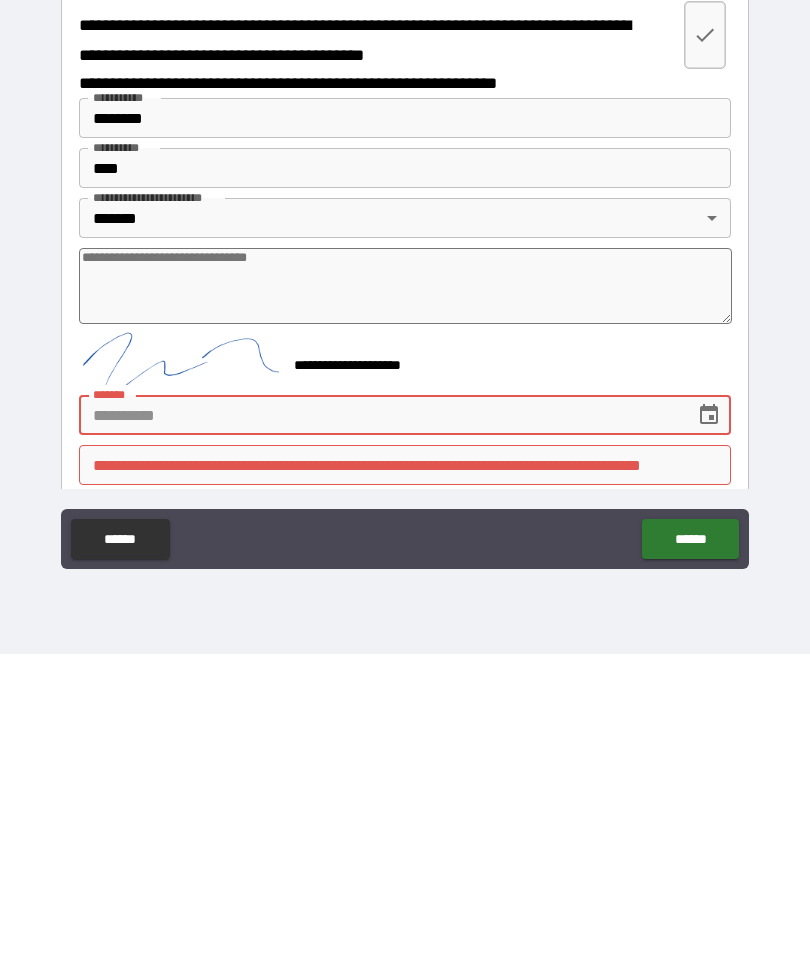 type on "*" 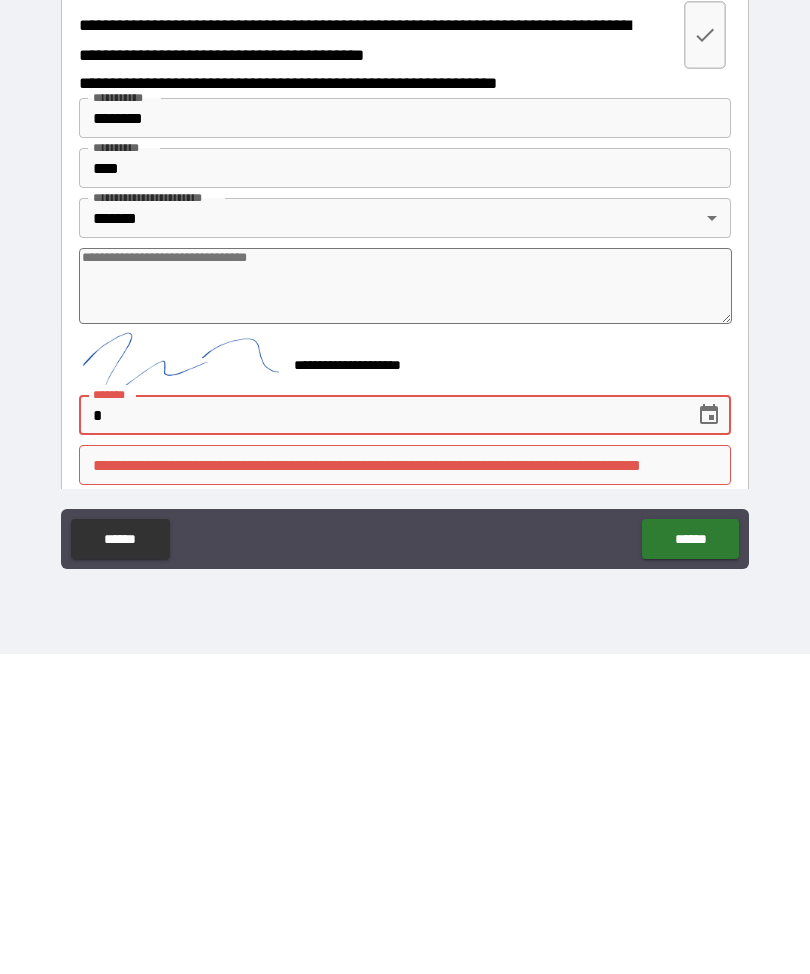 scroll, scrollTop: 66, scrollLeft: 0, axis: vertical 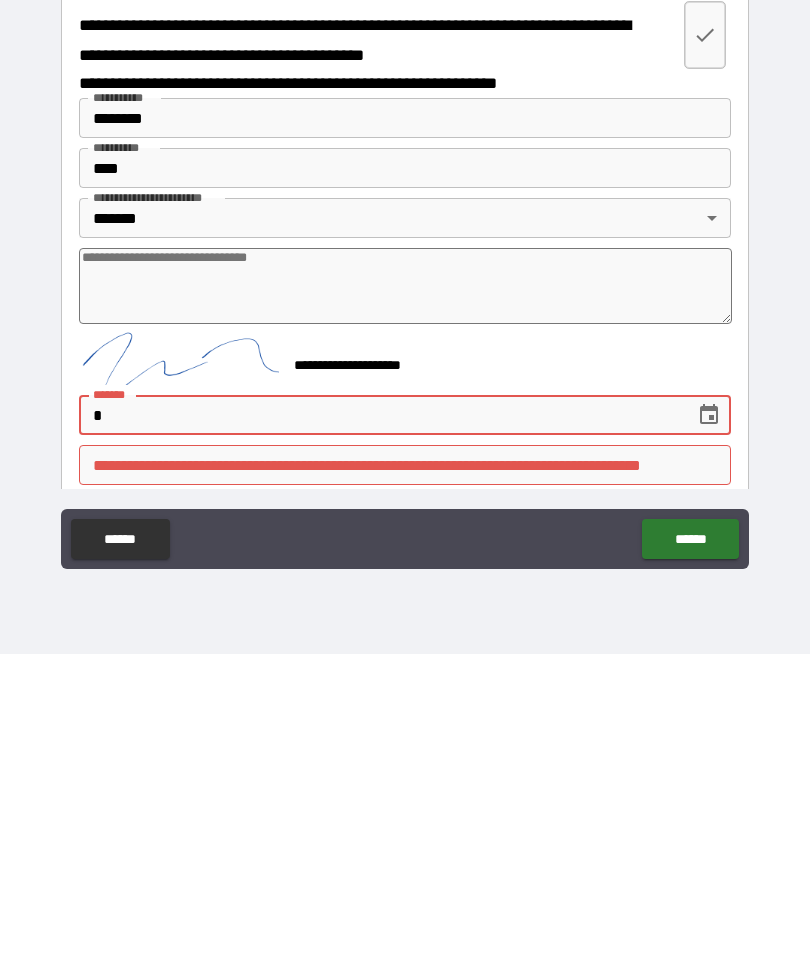 type on "*" 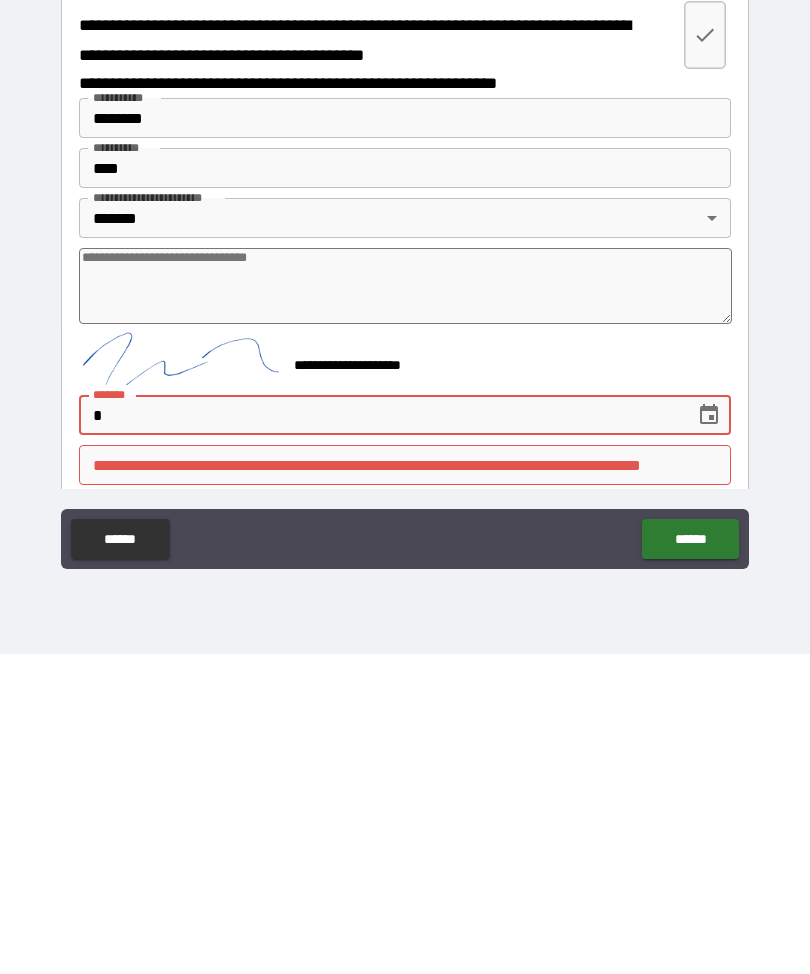 type on "***" 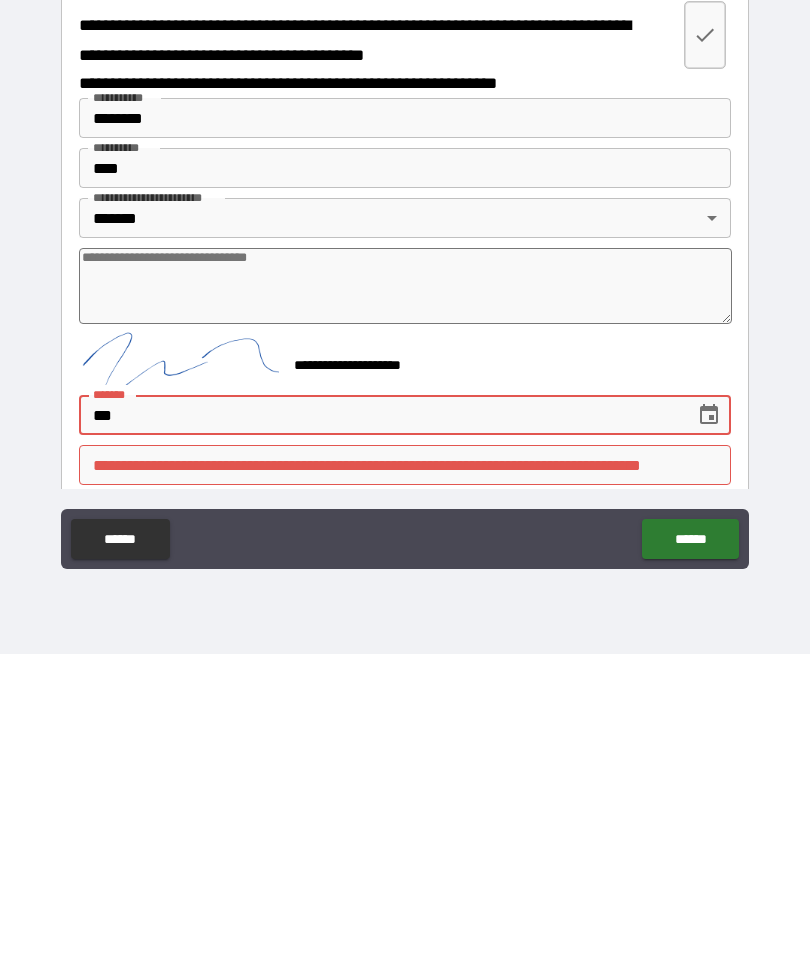 type on "*" 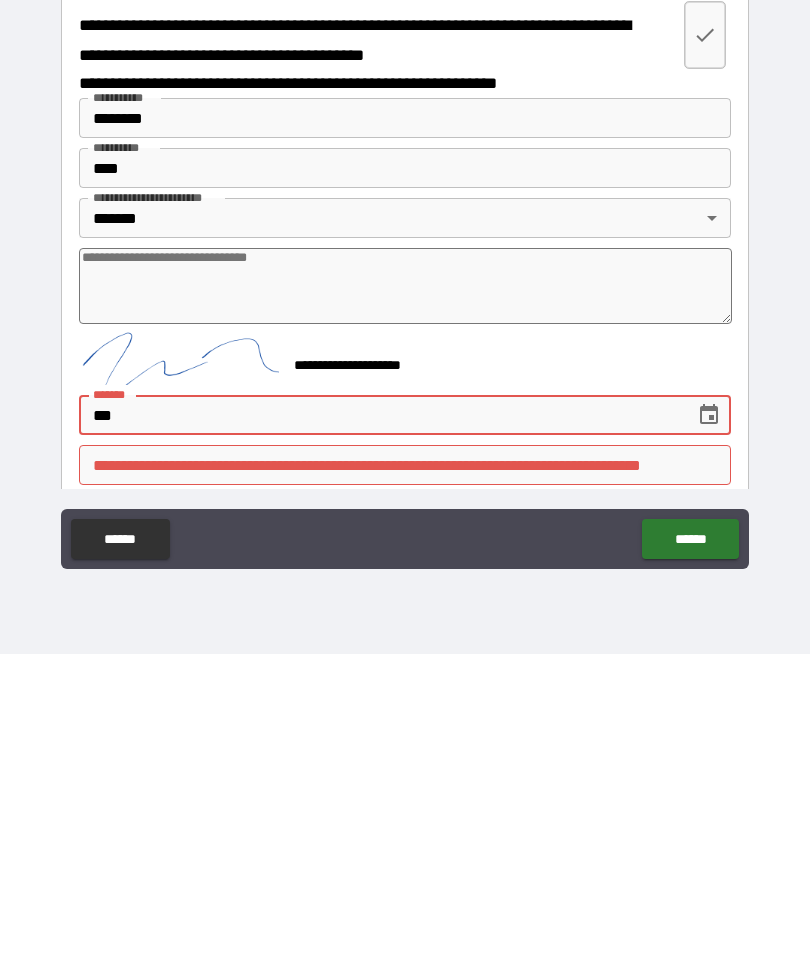 type on "****" 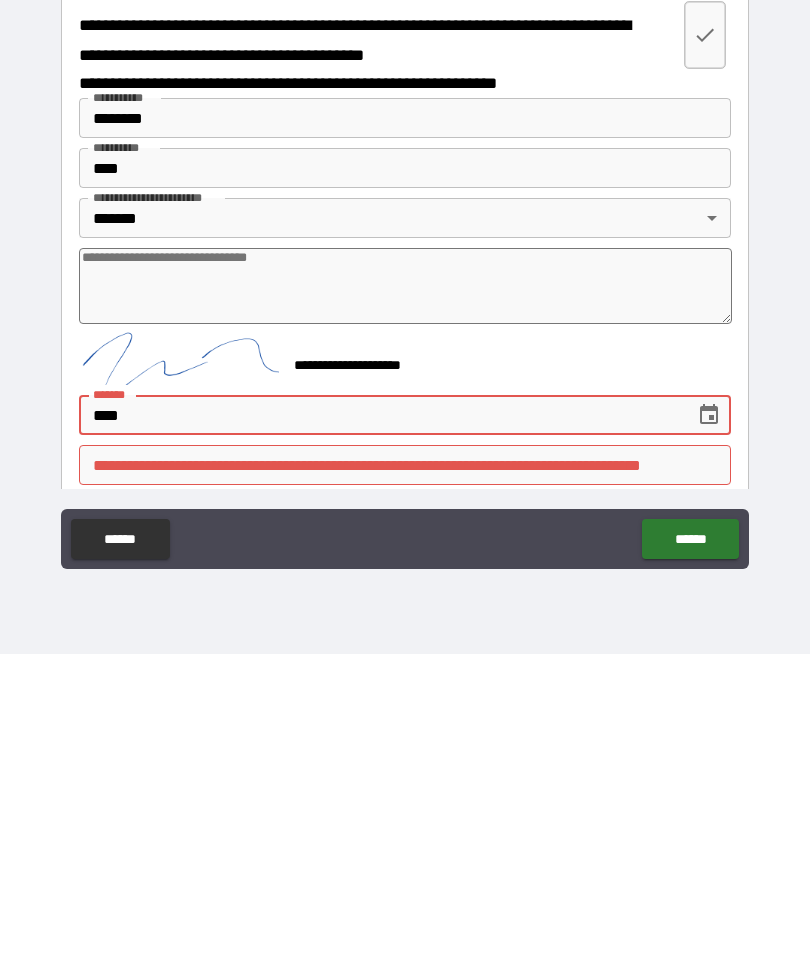 type on "*" 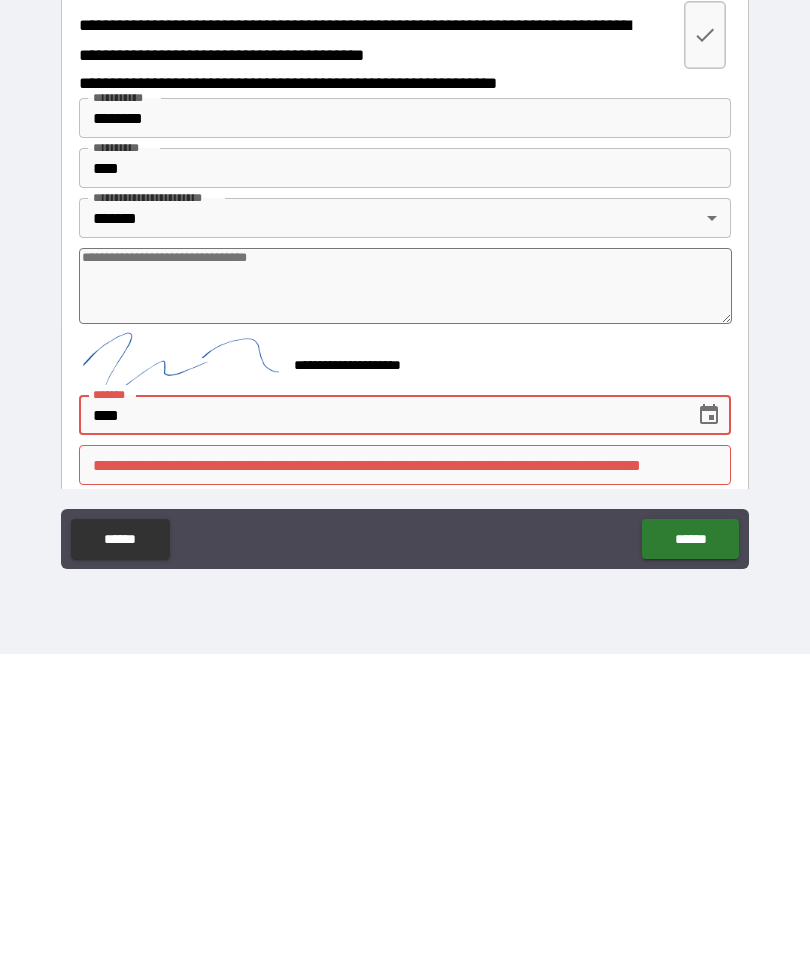 type on "******" 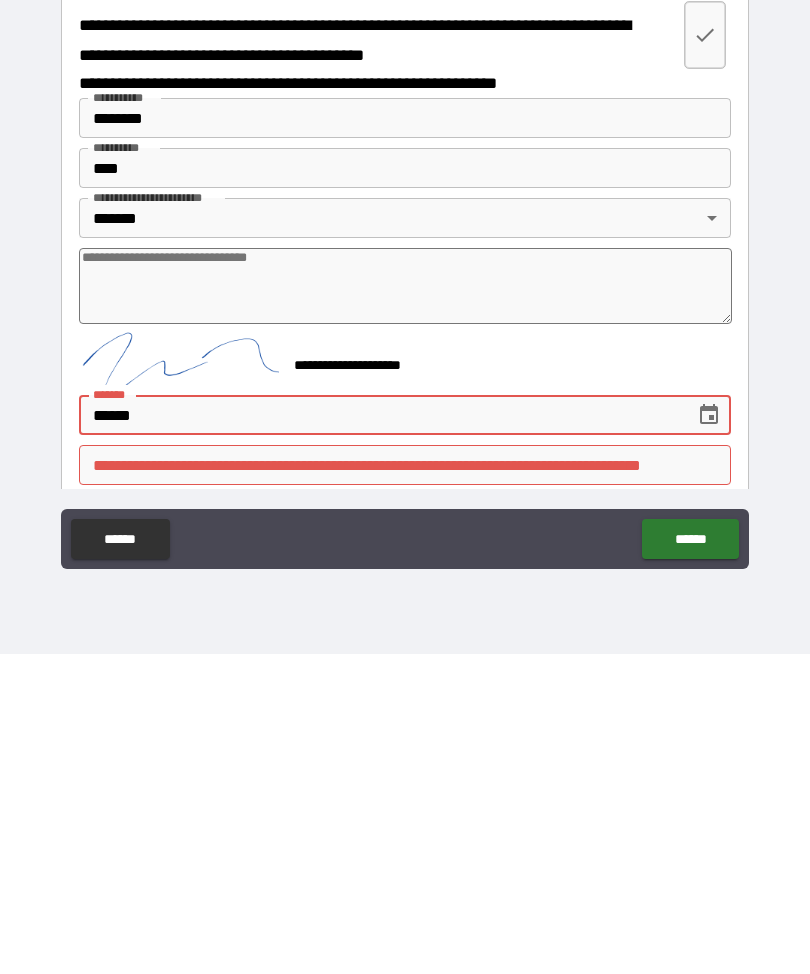 type on "*" 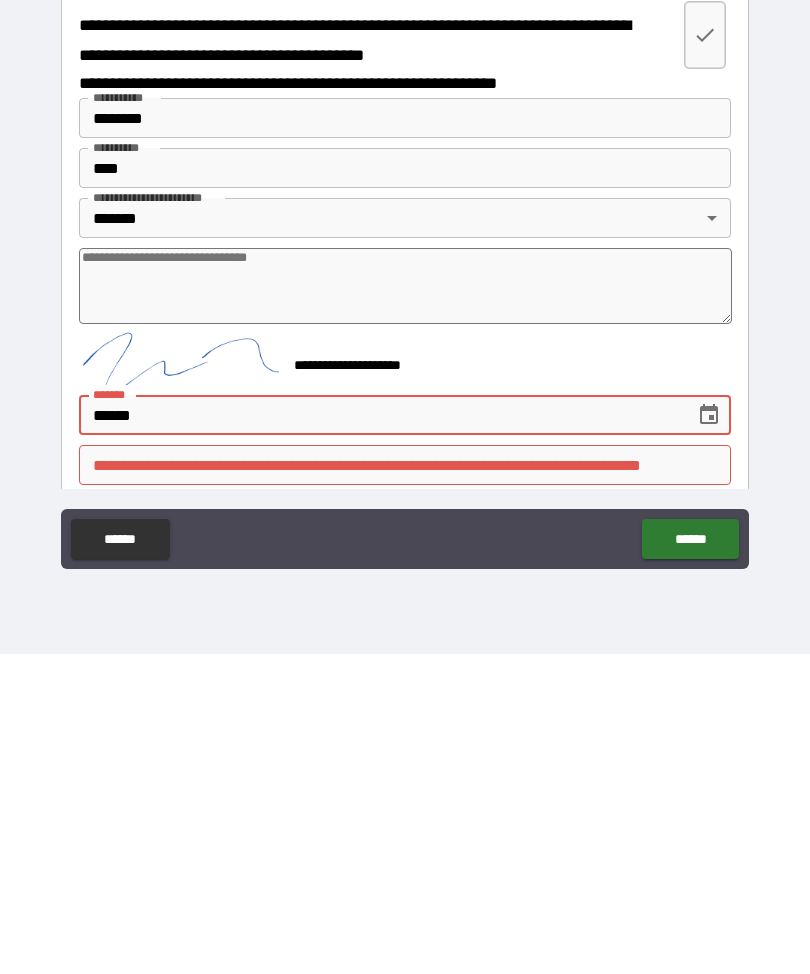 type on "*******" 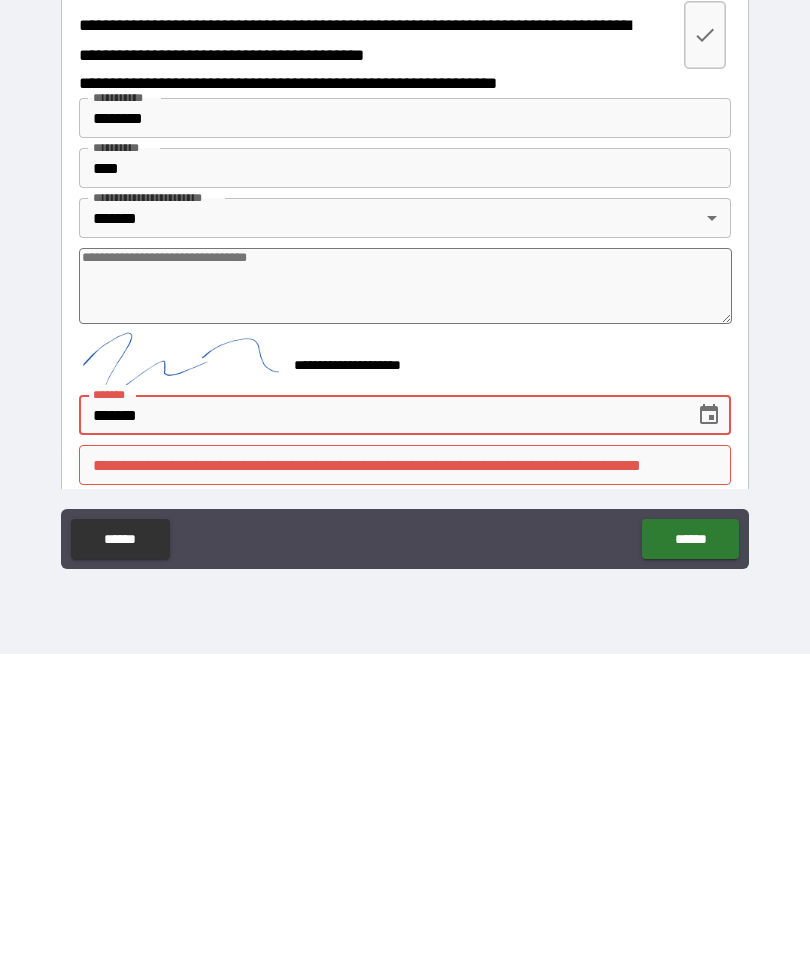 type on "*" 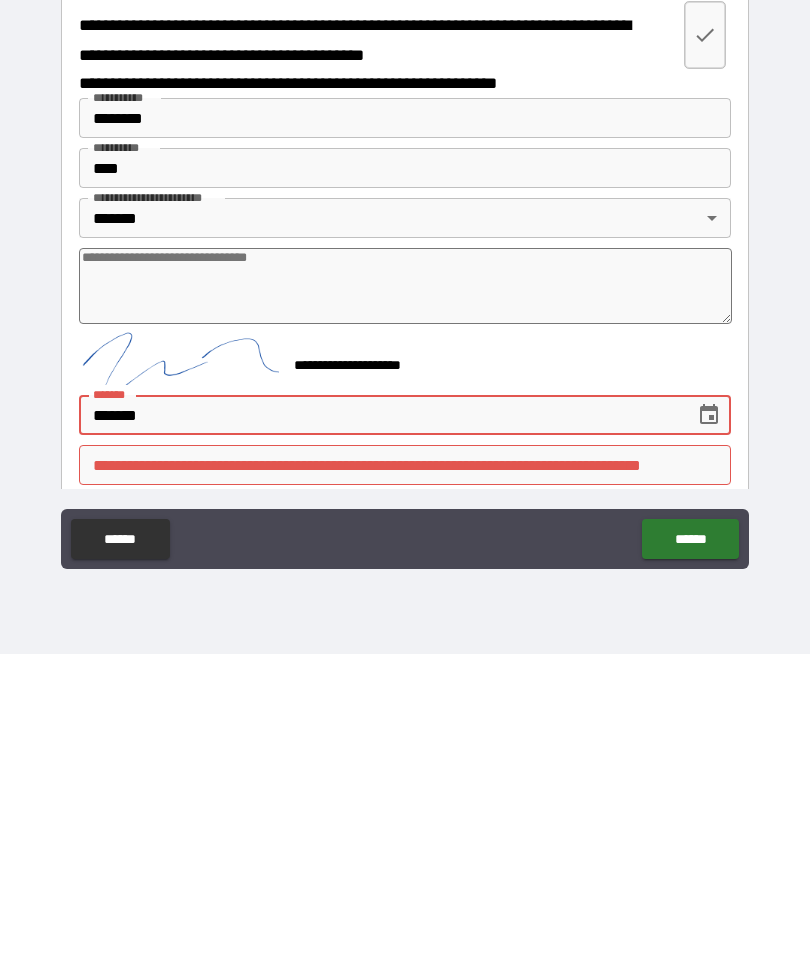type on "********" 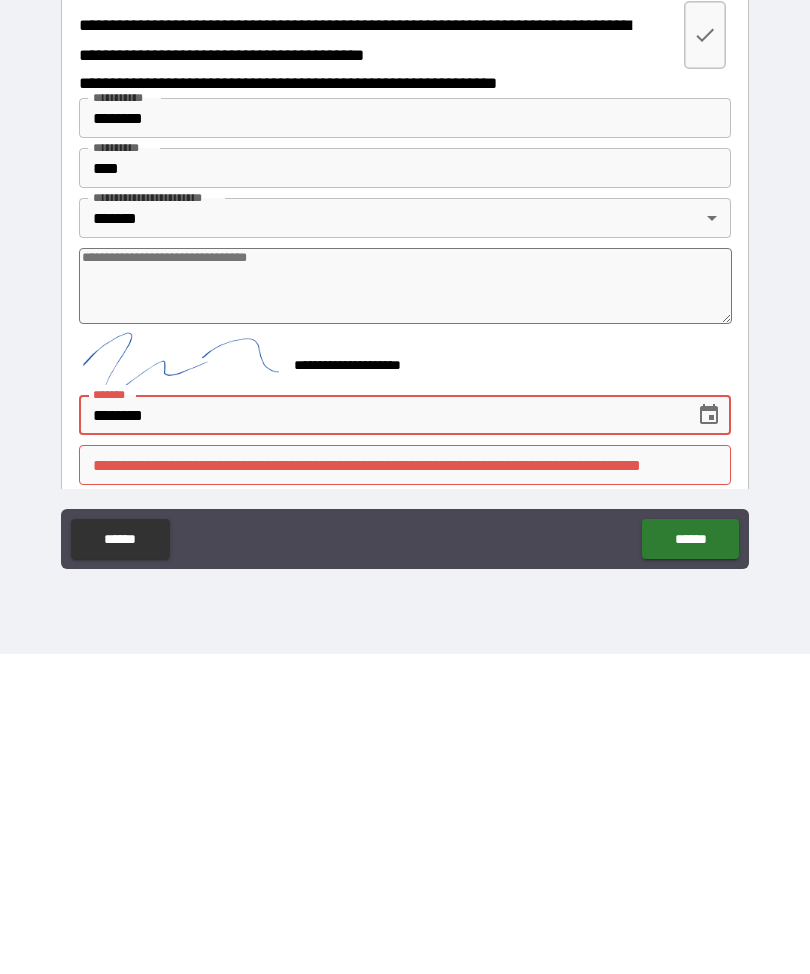 type on "*" 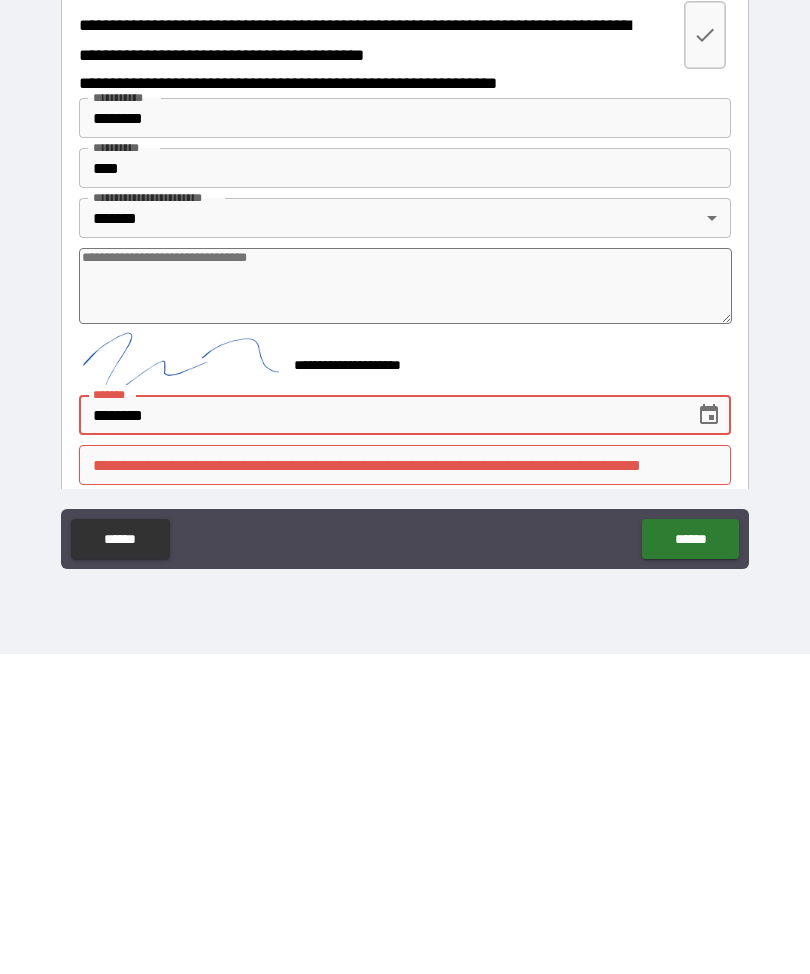type on "*********" 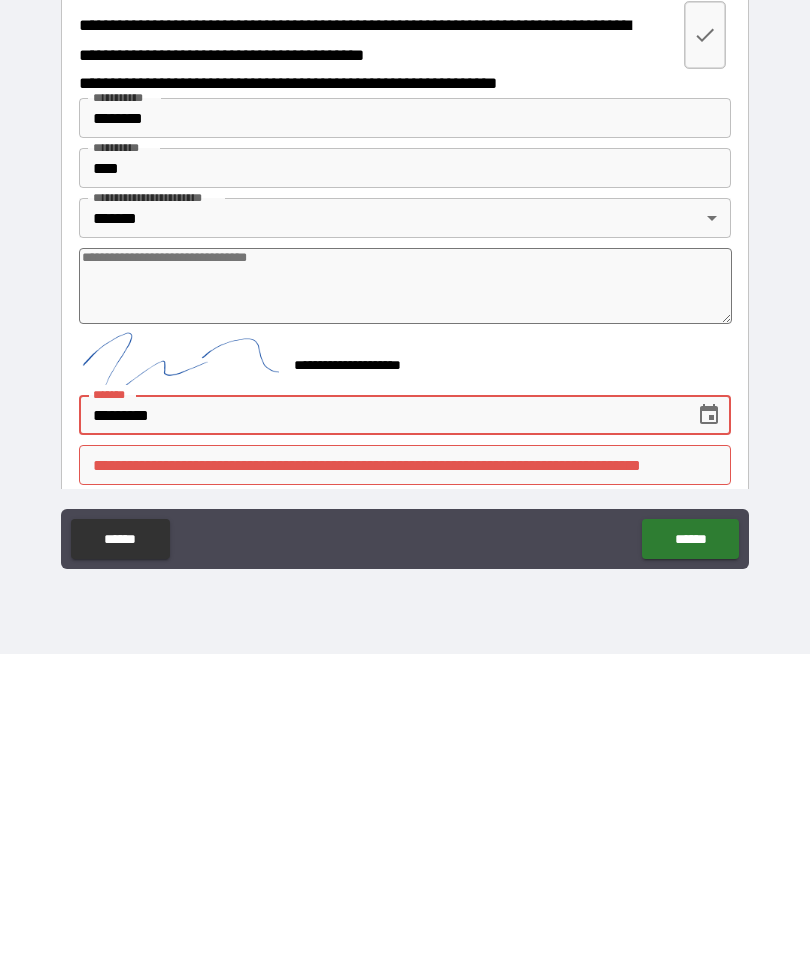 type on "*" 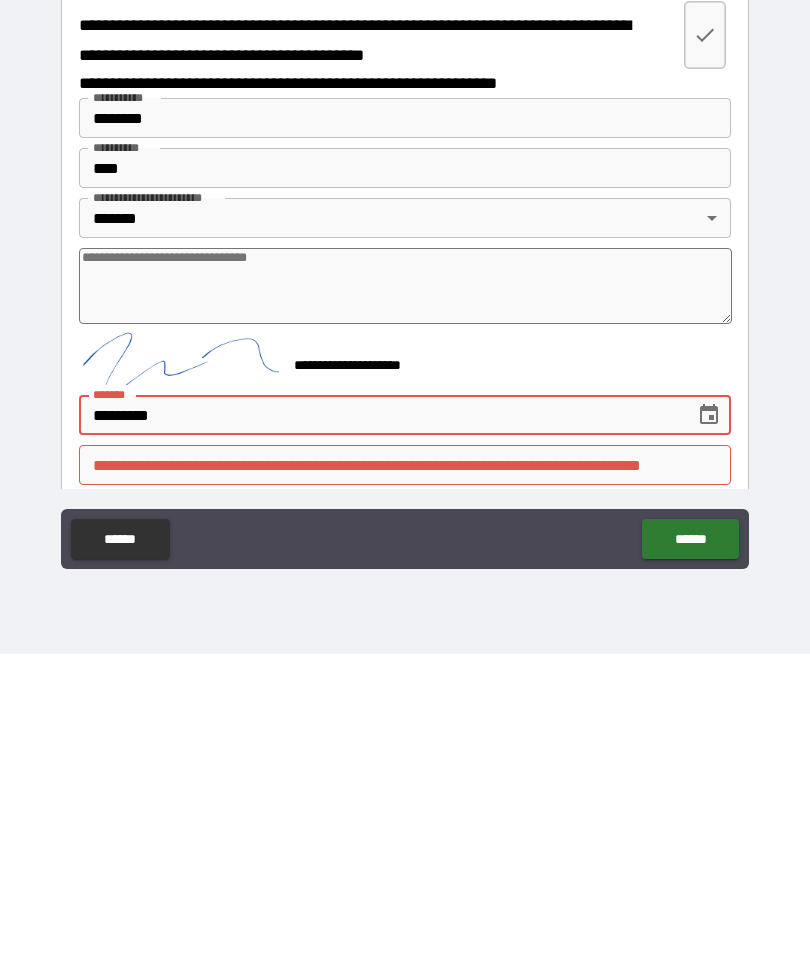type on "**********" 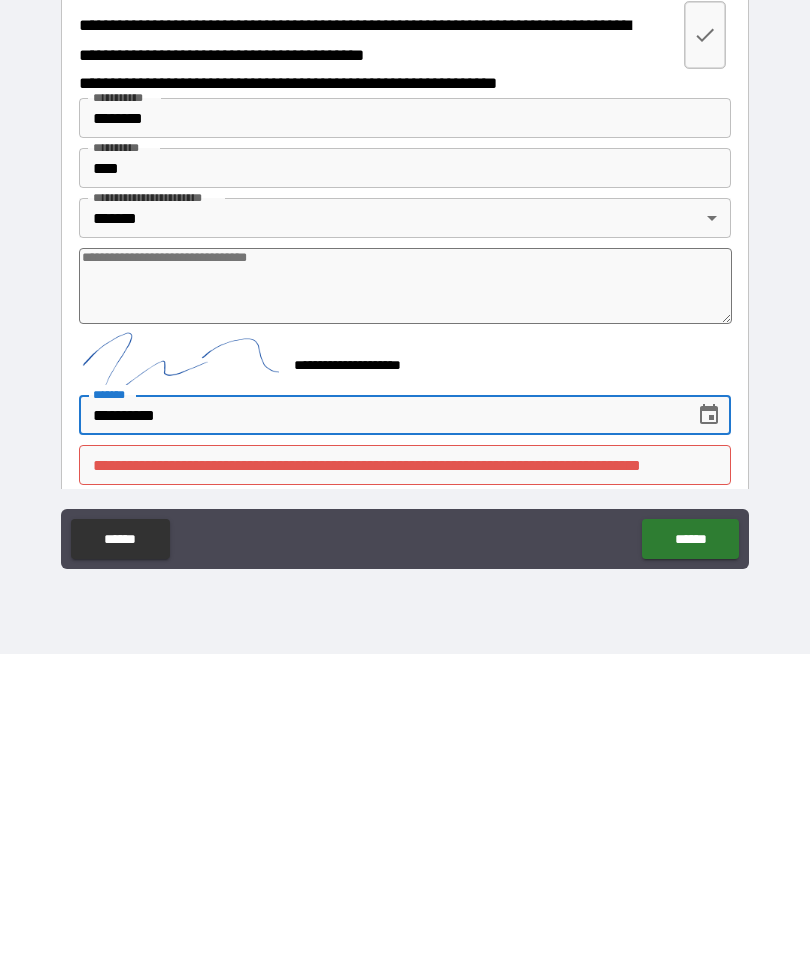 type on "*" 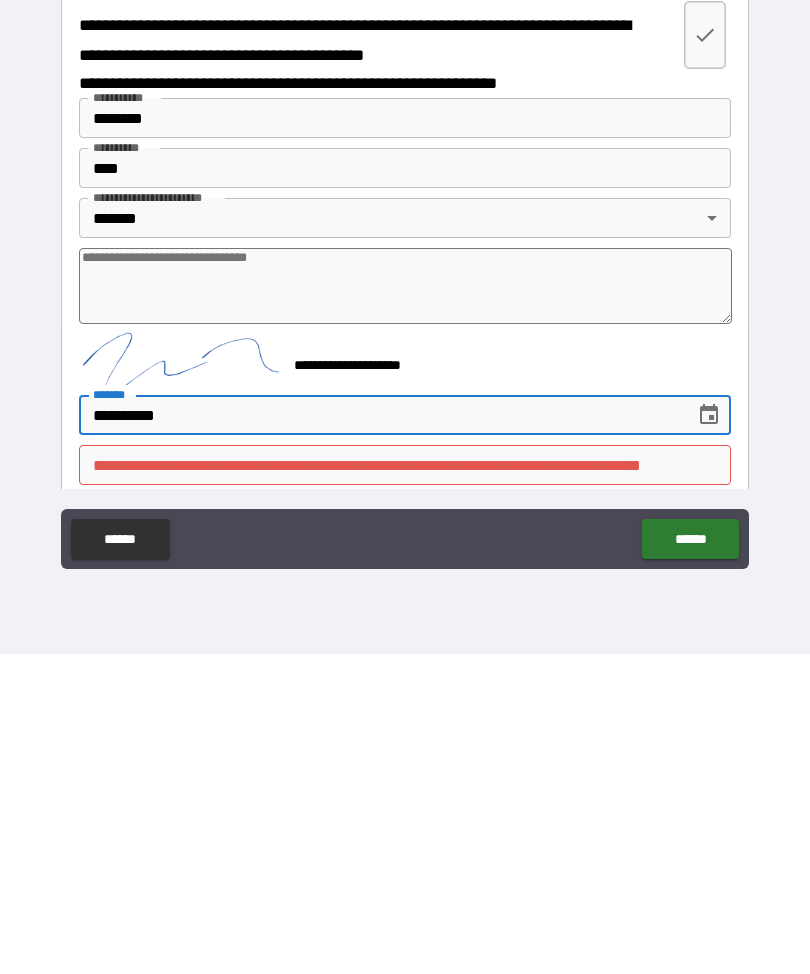 type on "**********" 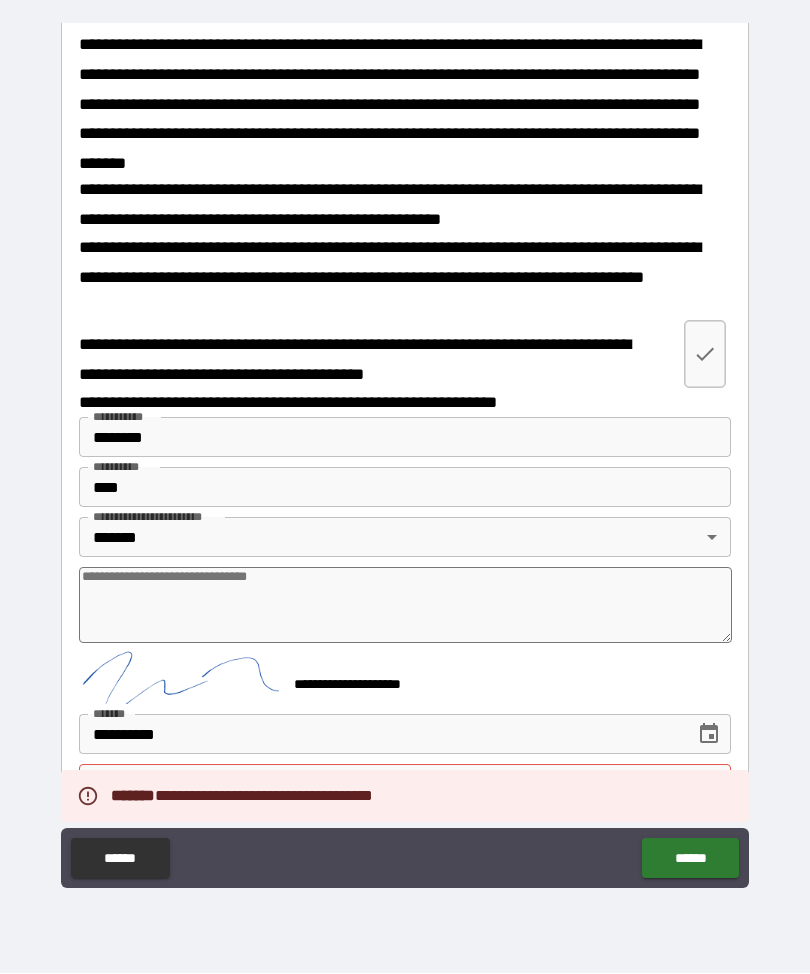 type on "*" 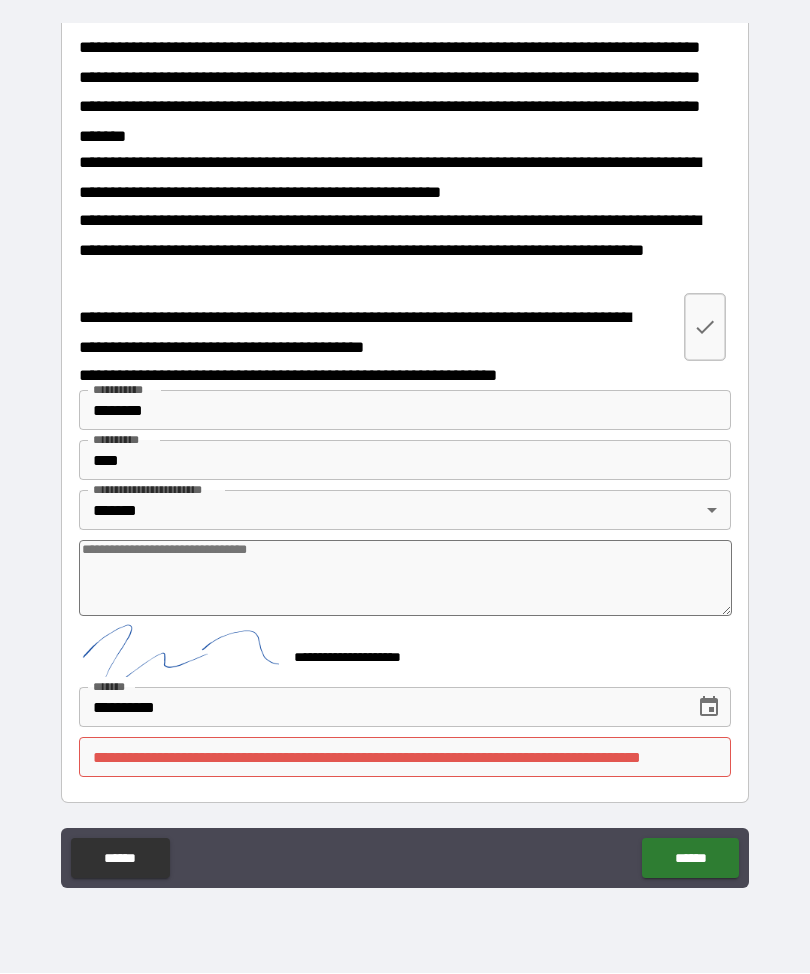 scroll, scrollTop: 1170, scrollLeft: 0, axis: vertical 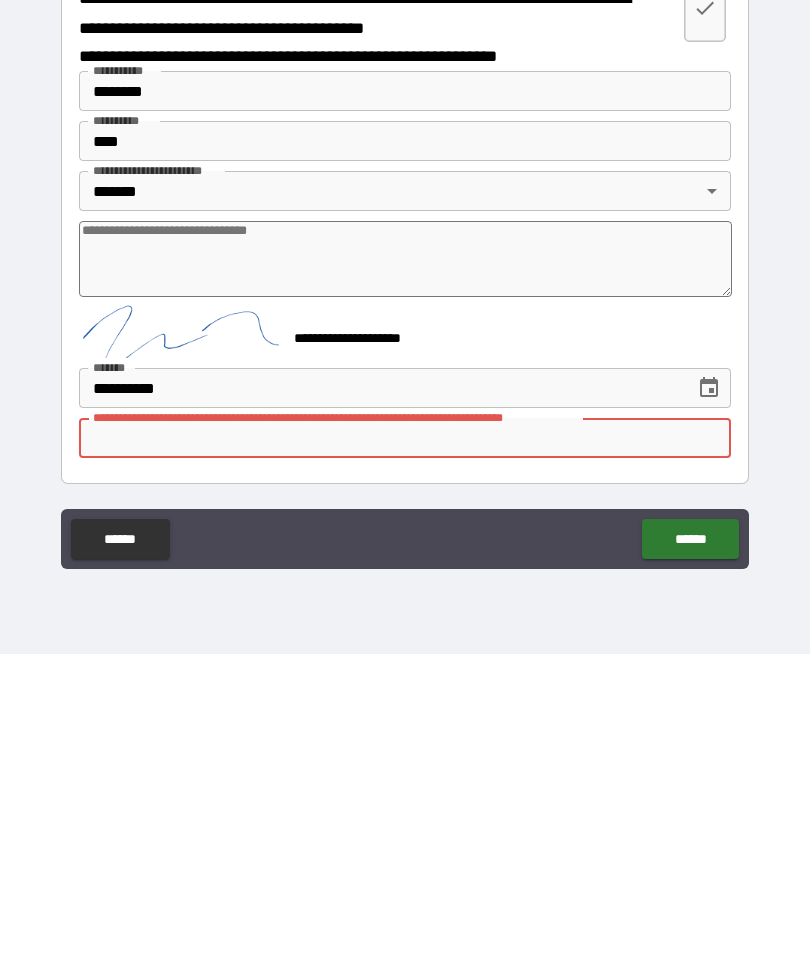 type on "*" 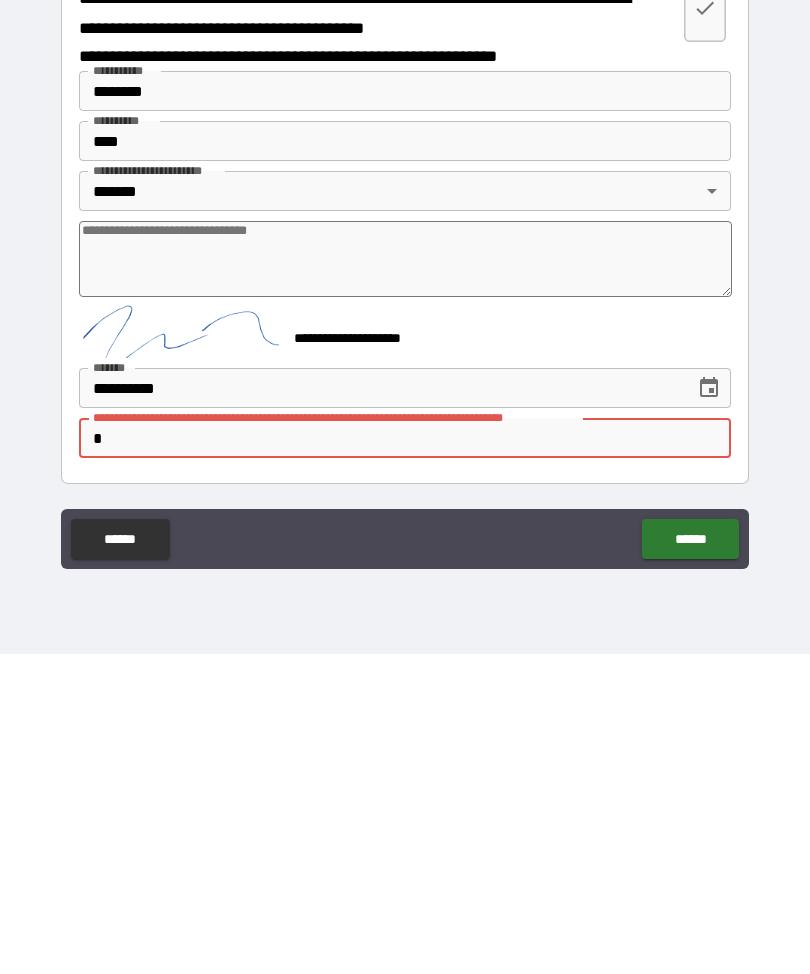 scroll, scrollTop: 66, scrollLeft: 0, axis: vertical 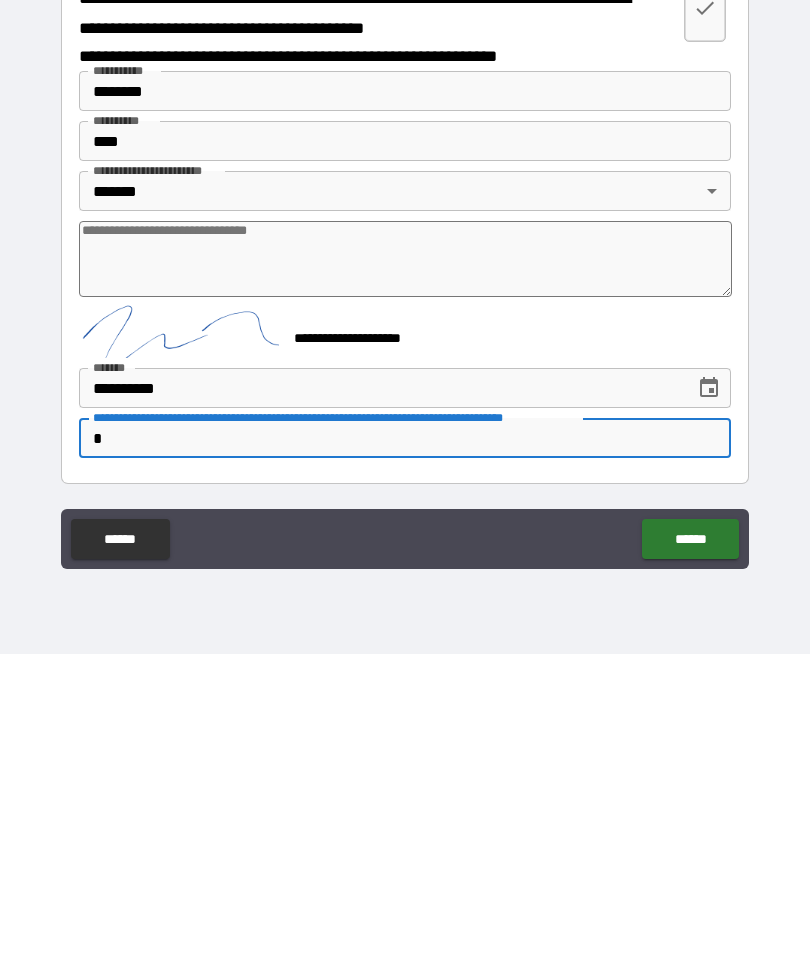 type on "*" 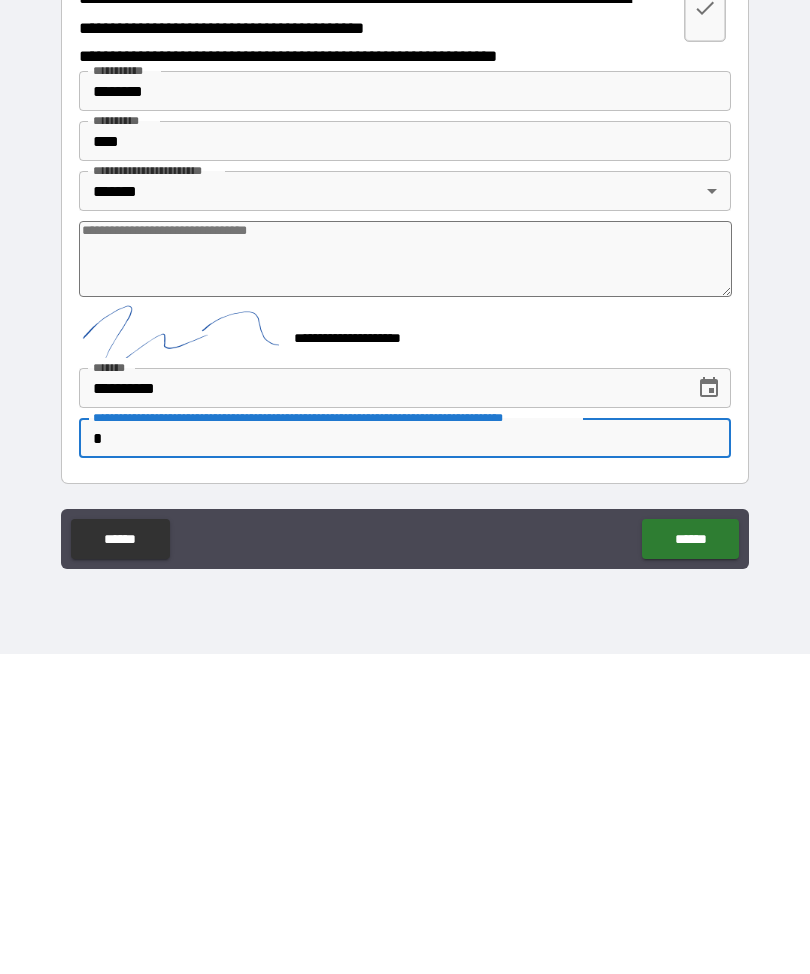type on "**" 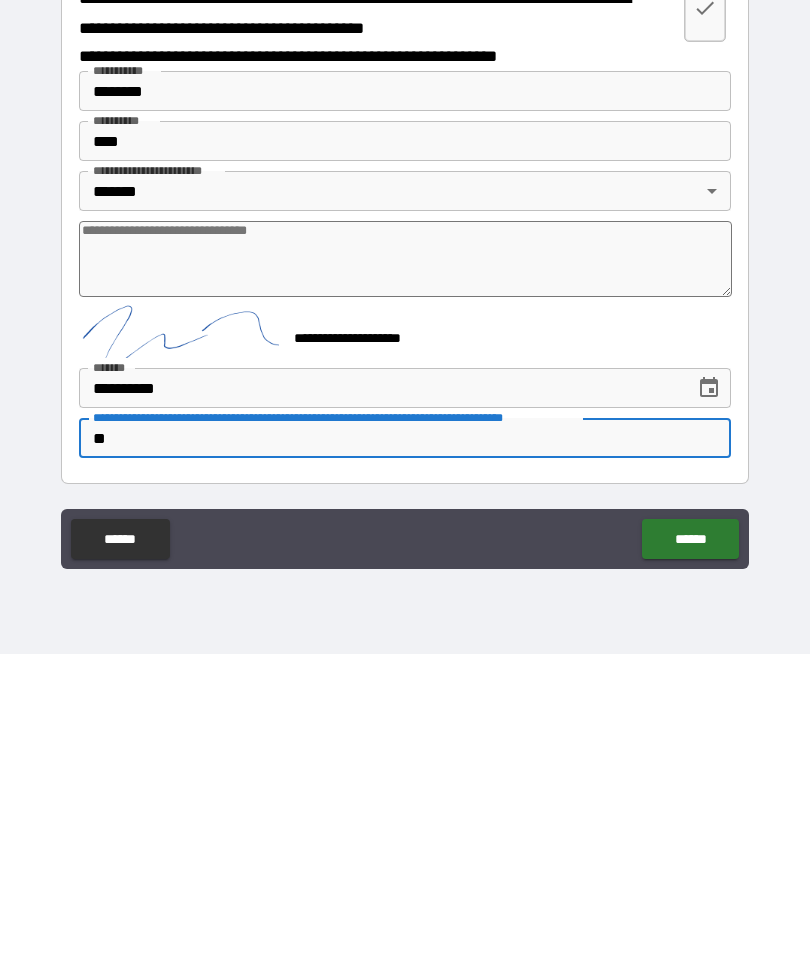 type on "*" 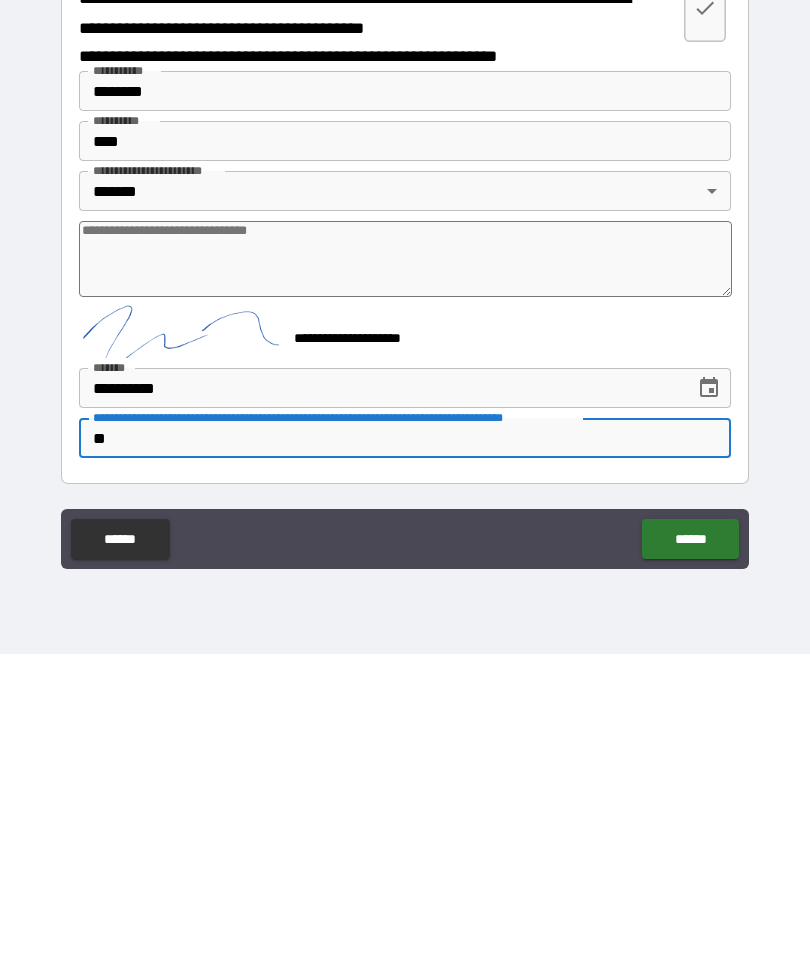 type on "***" 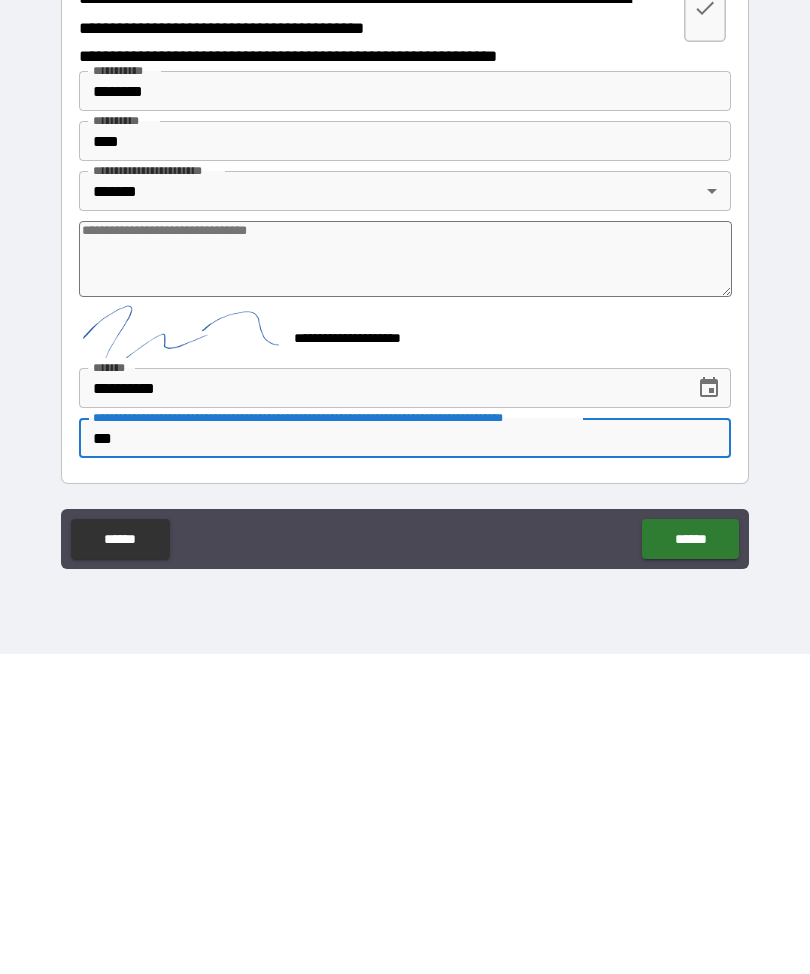 type on "*" 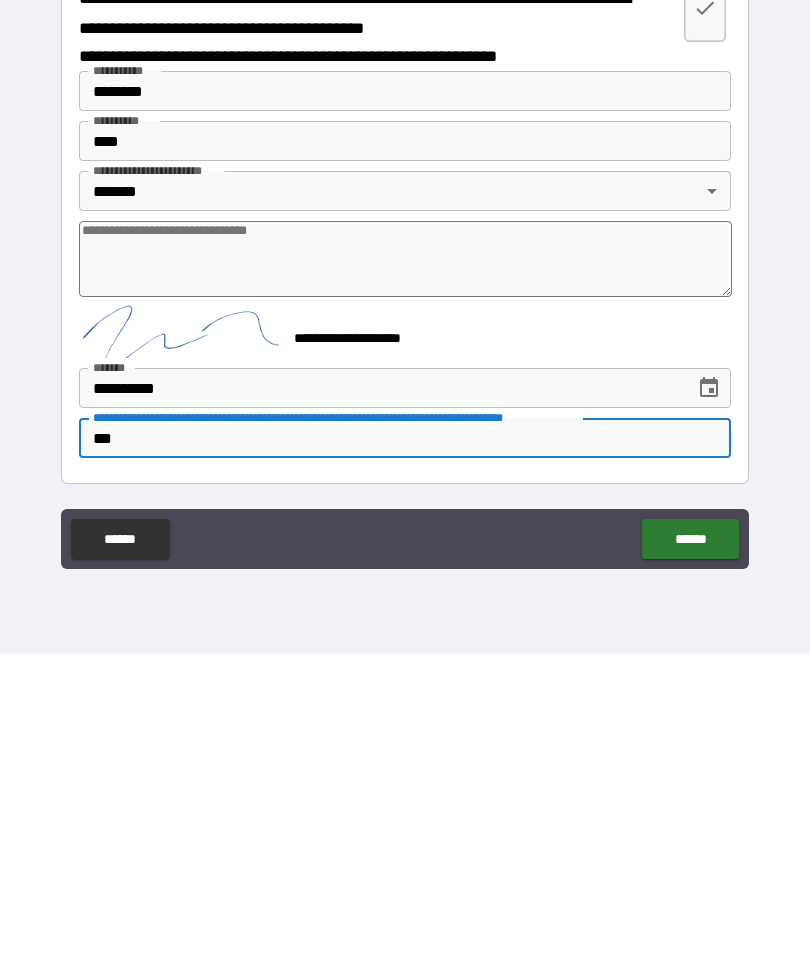 type on "****" 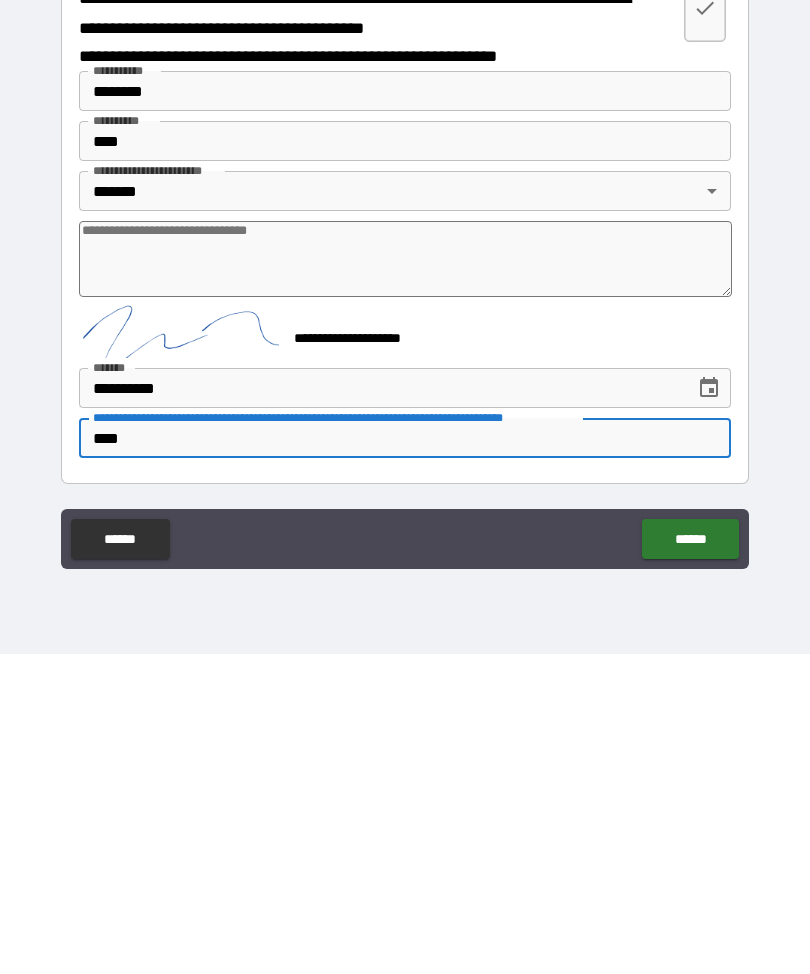 type on "*" 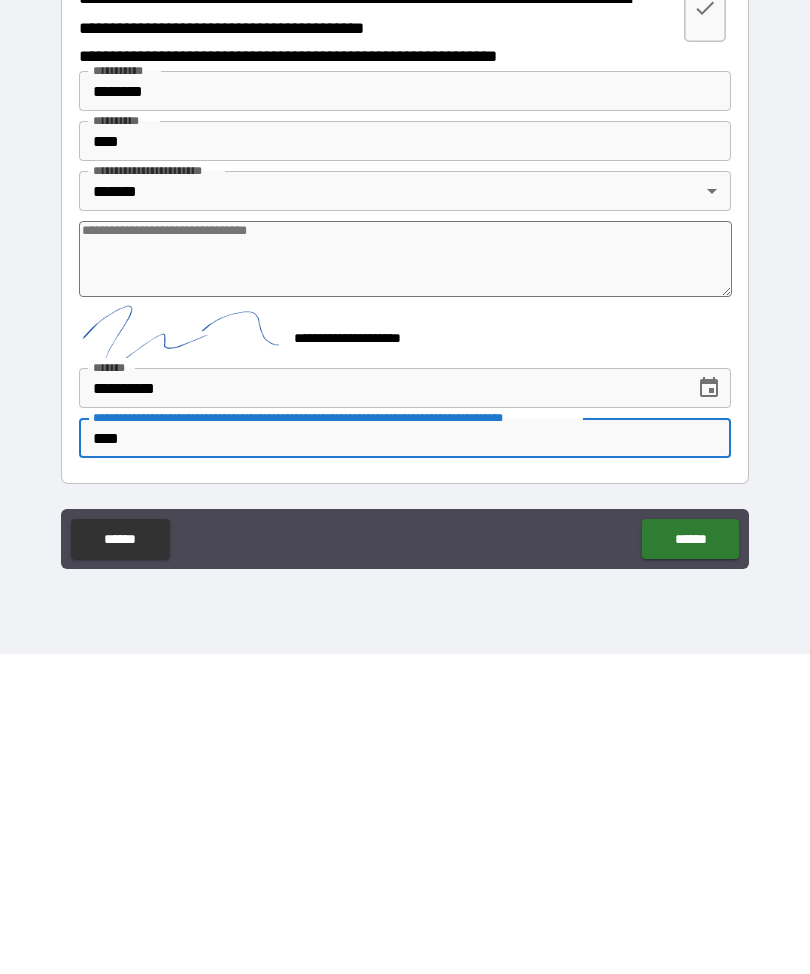type on "*****" 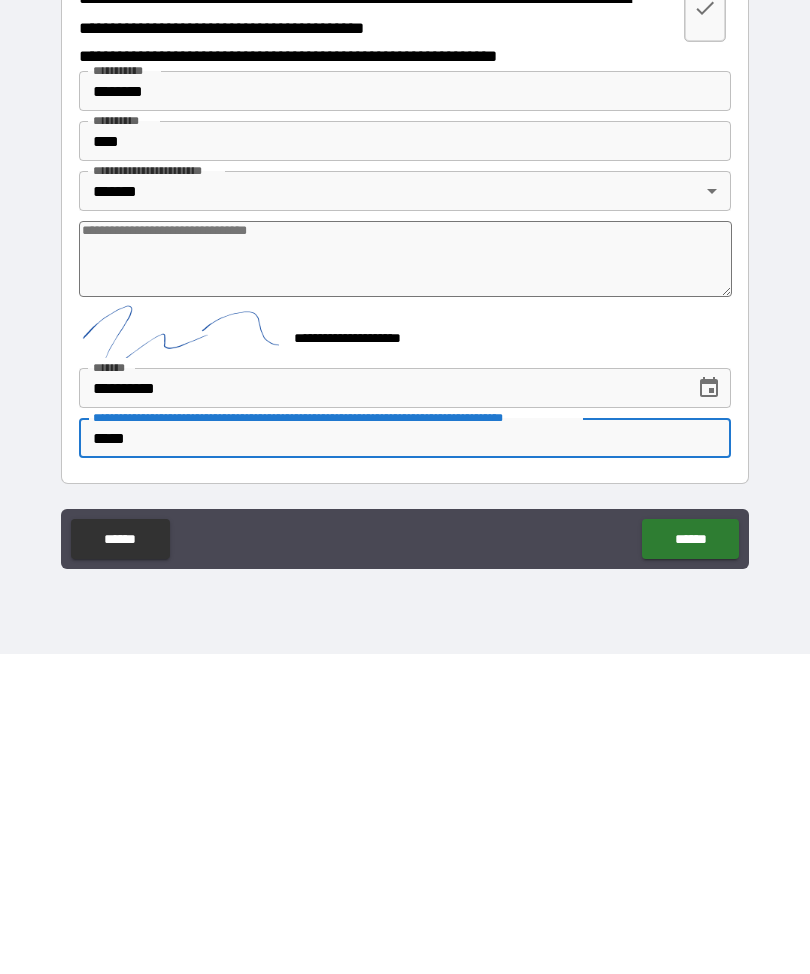 type on "*" 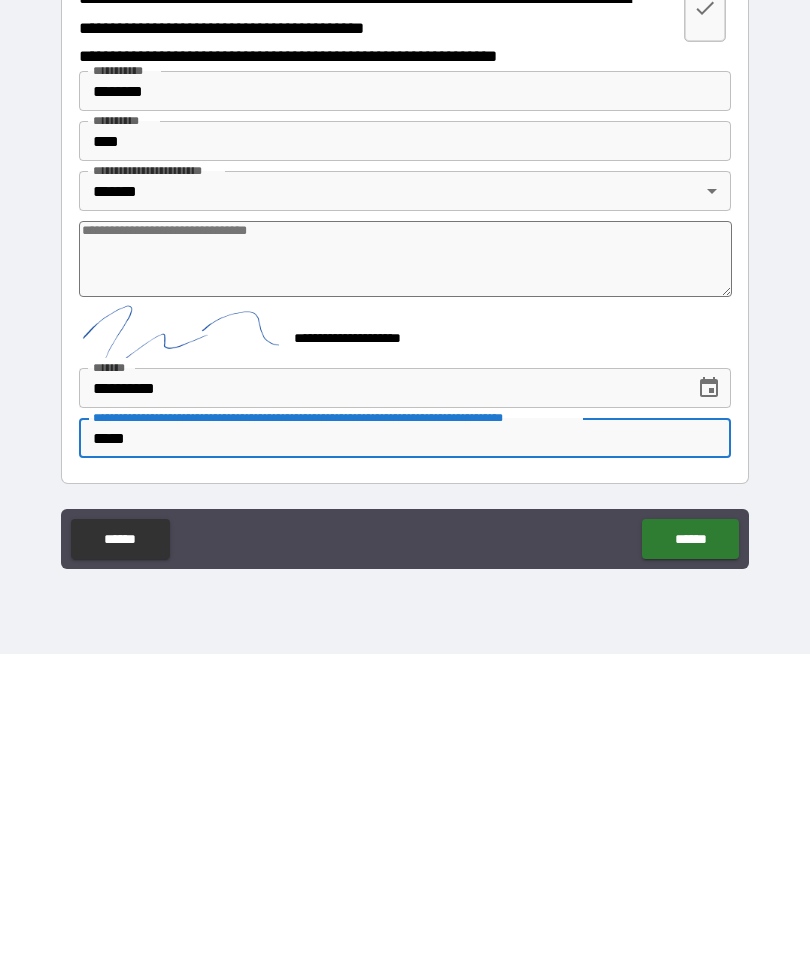 type on "******" 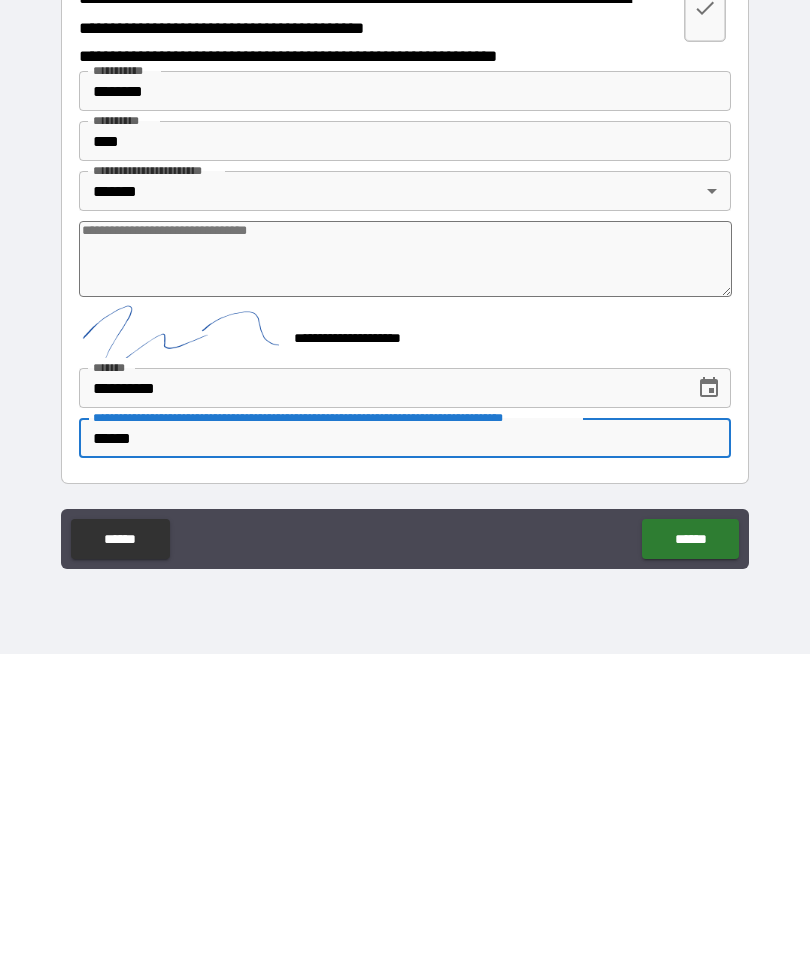 type on "*" 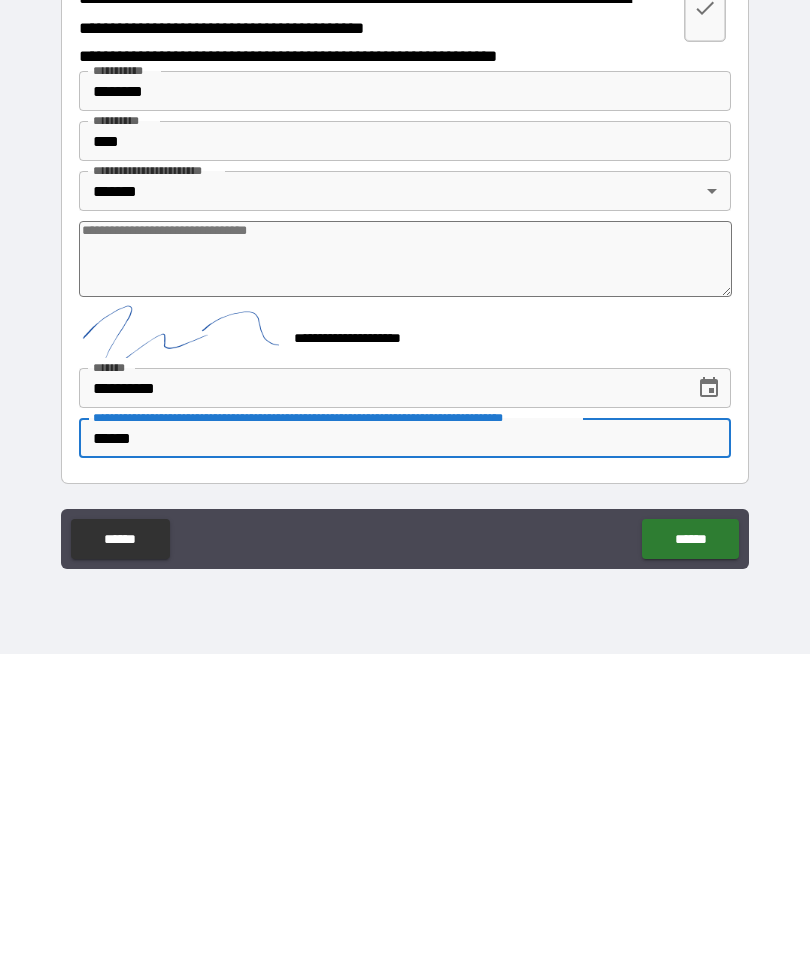 type on "*******" 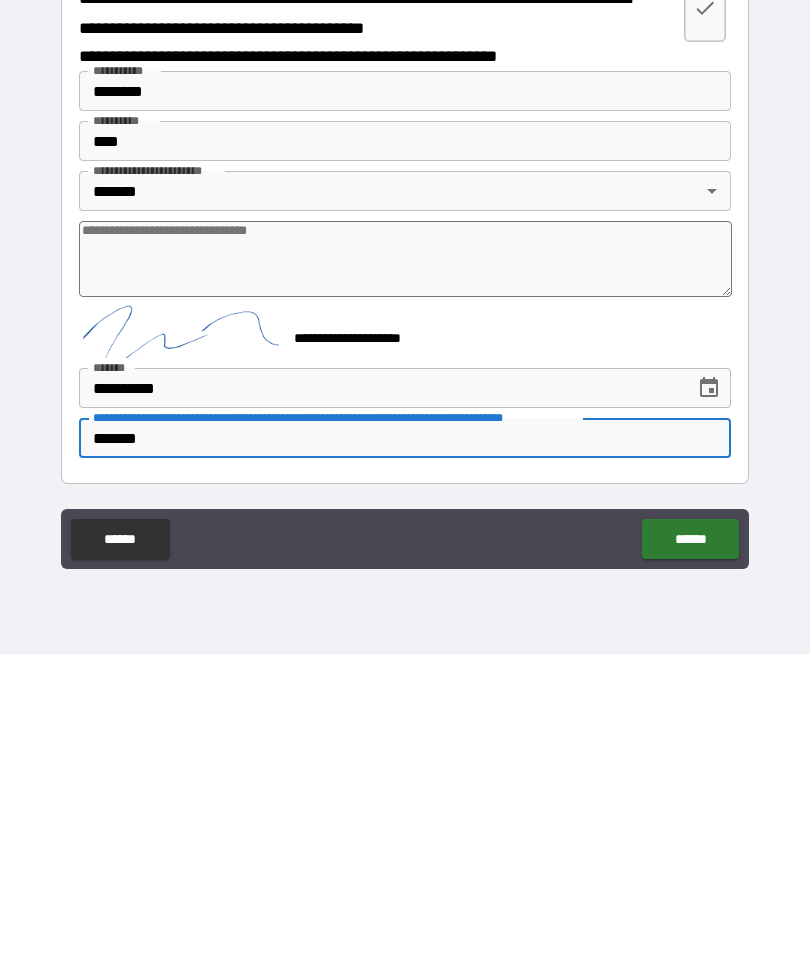 type on "*" 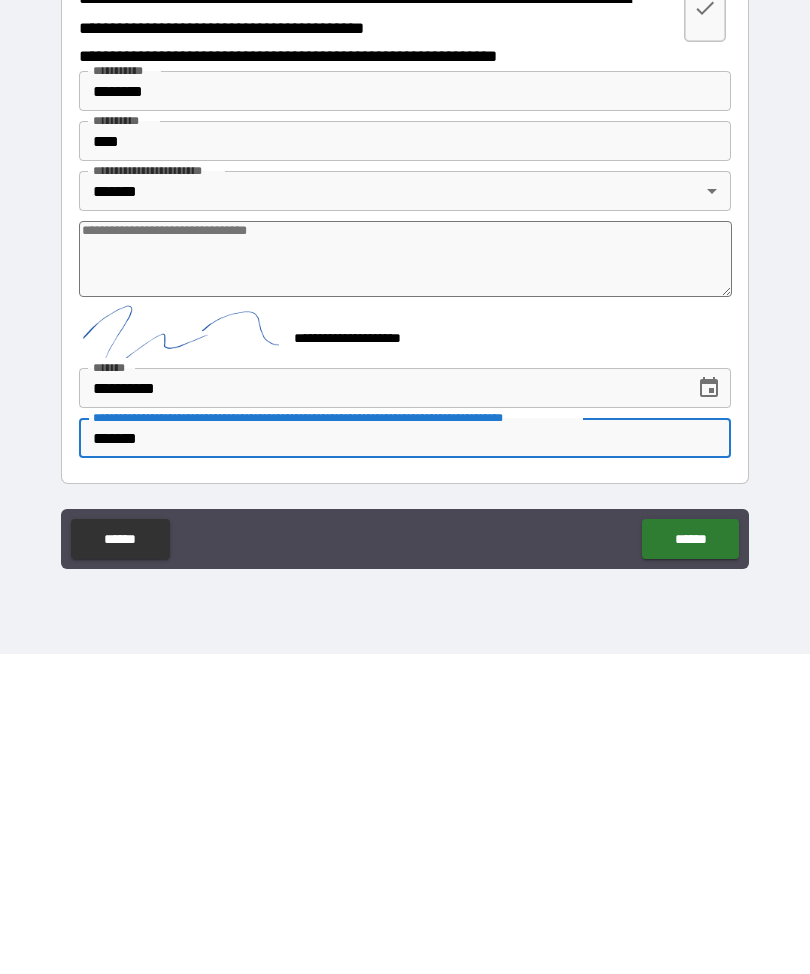 type on "********" 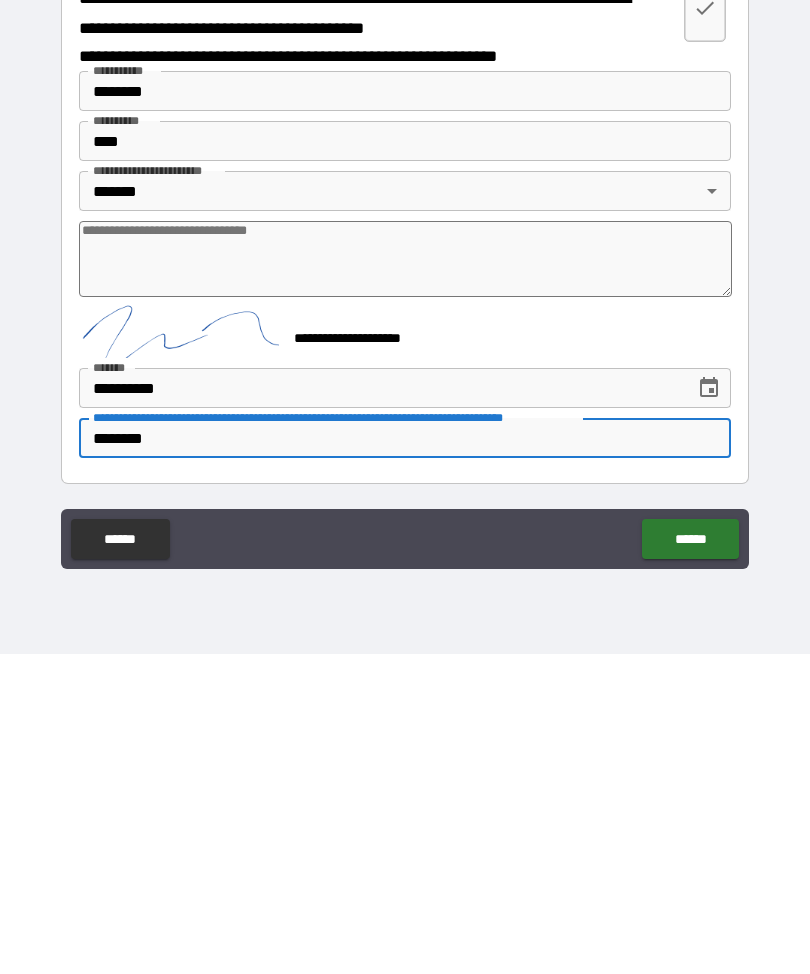 type on "*" 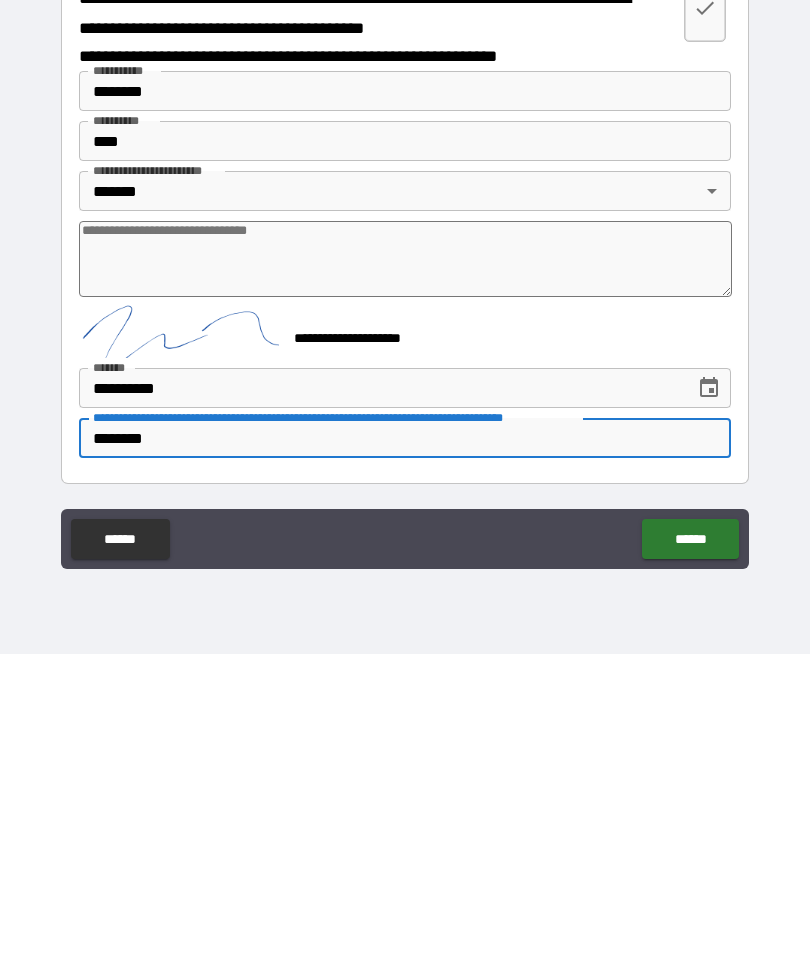 type on "********" 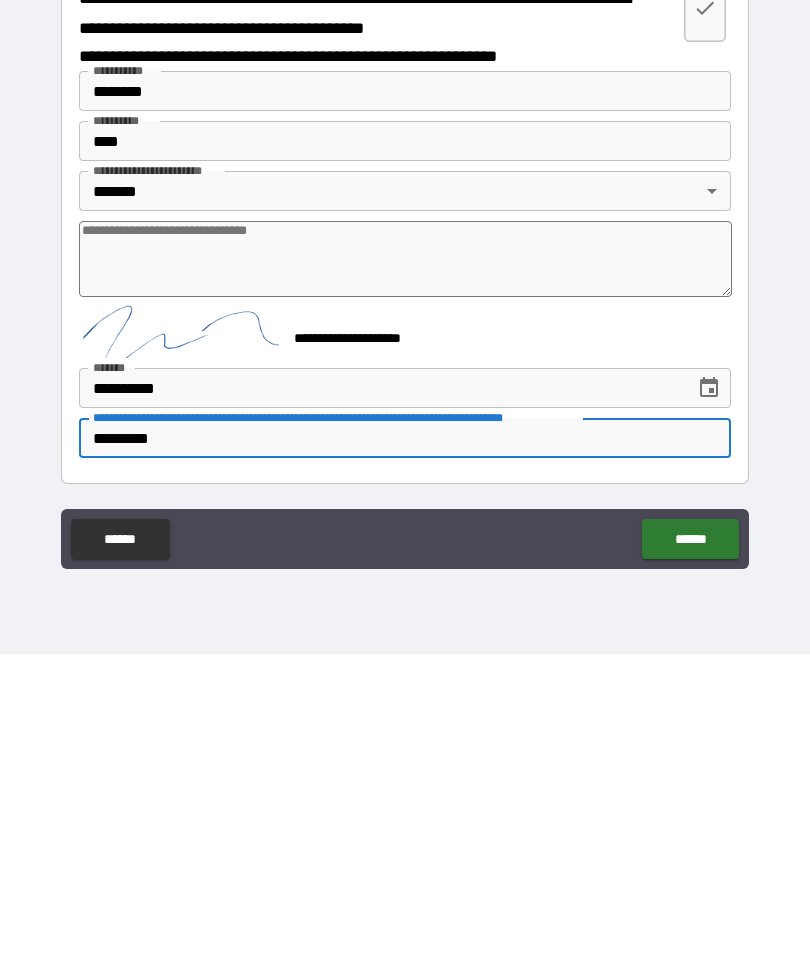 type on "*" 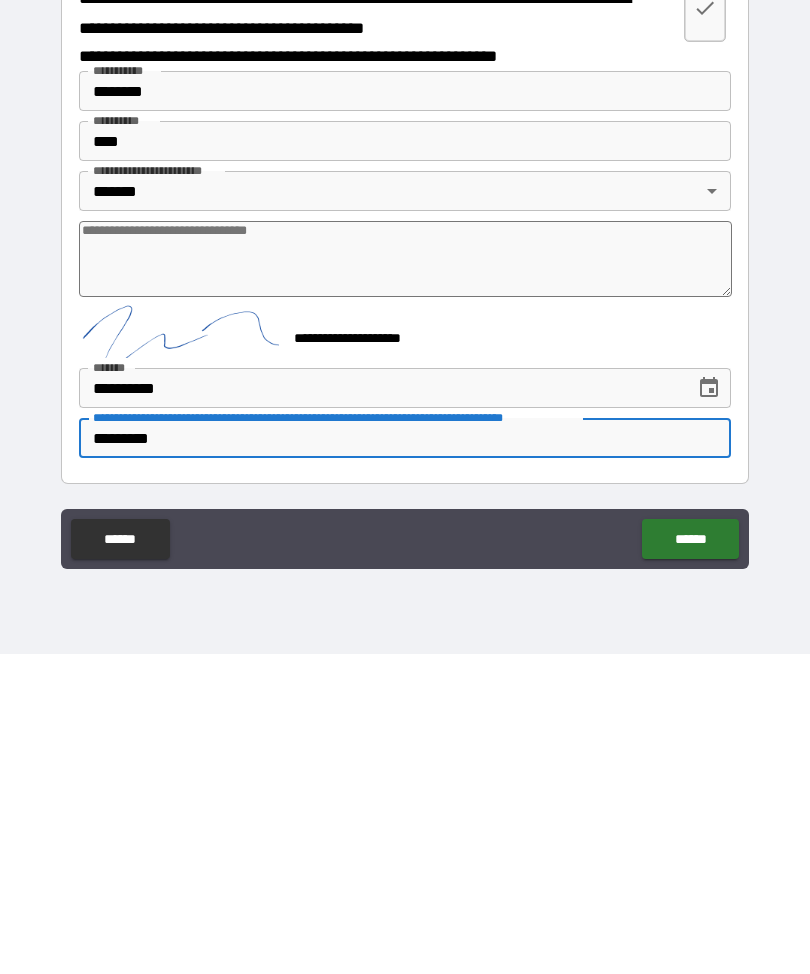 type on "**********" 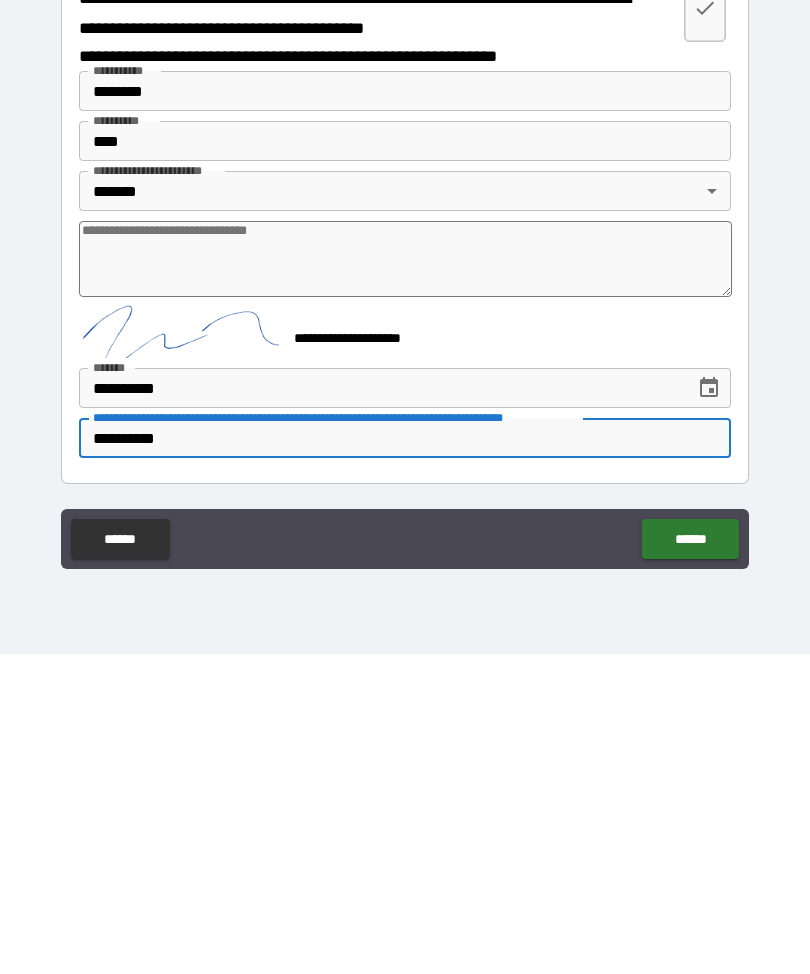 type on "*" 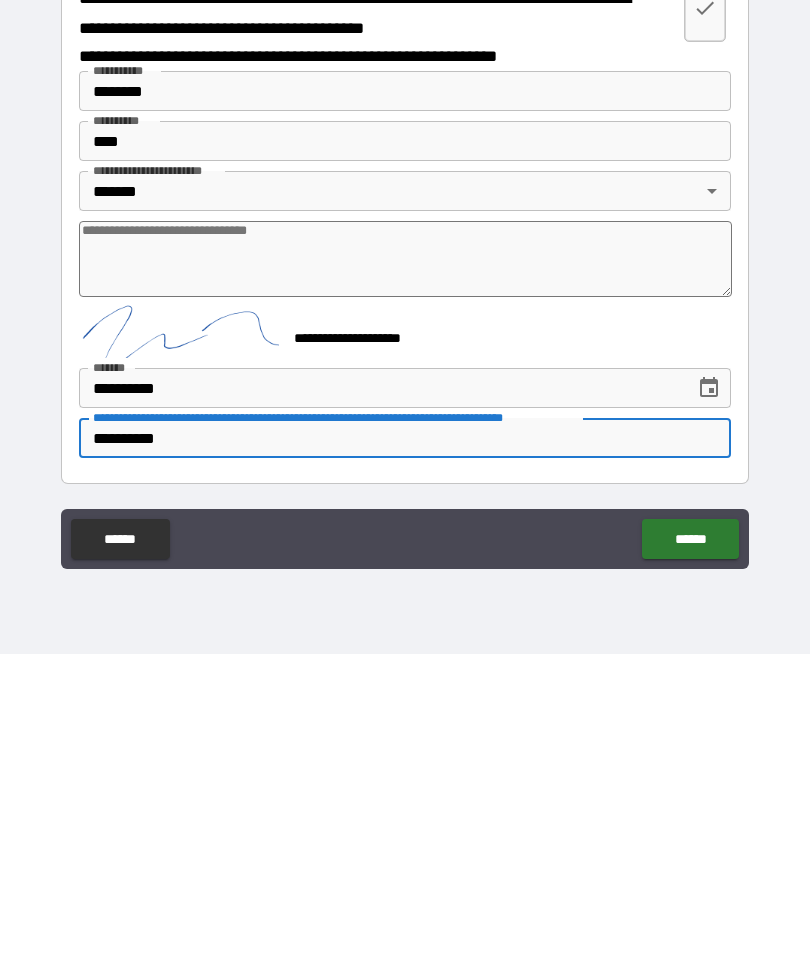 type on "**********" 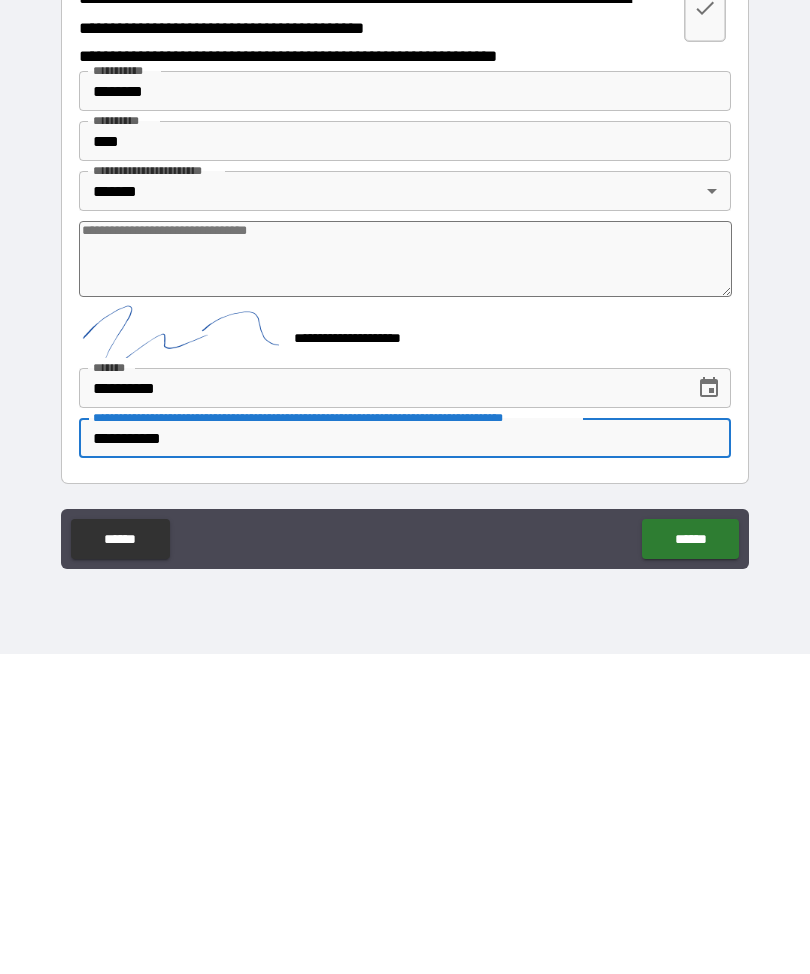 type on "*" 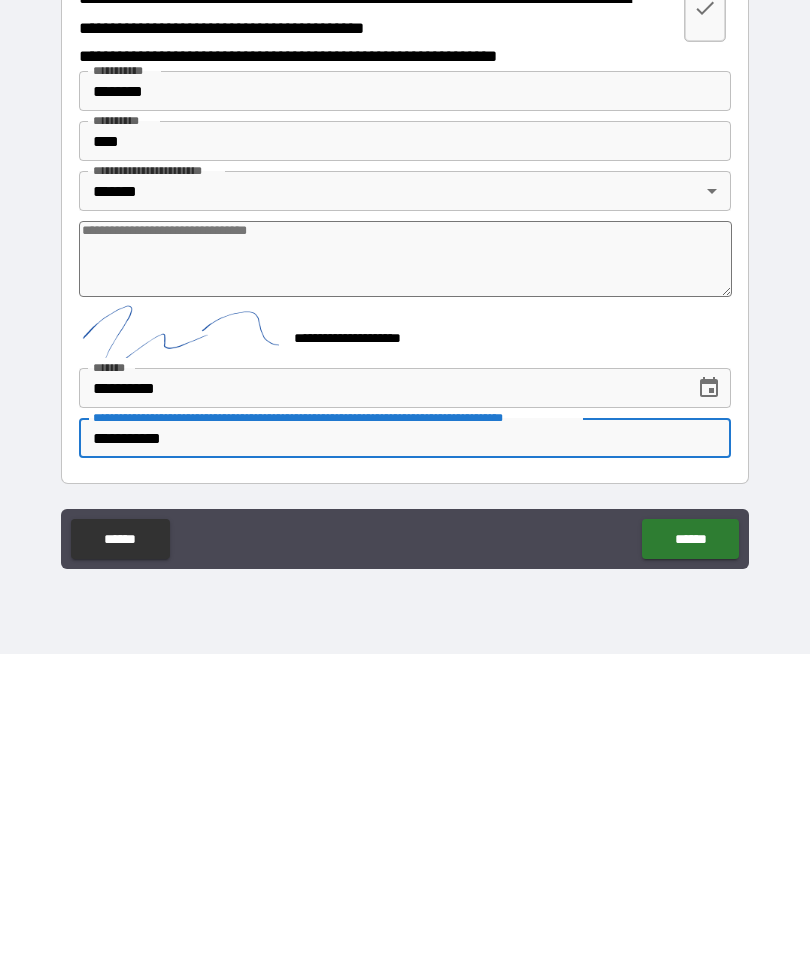 type on "**********" 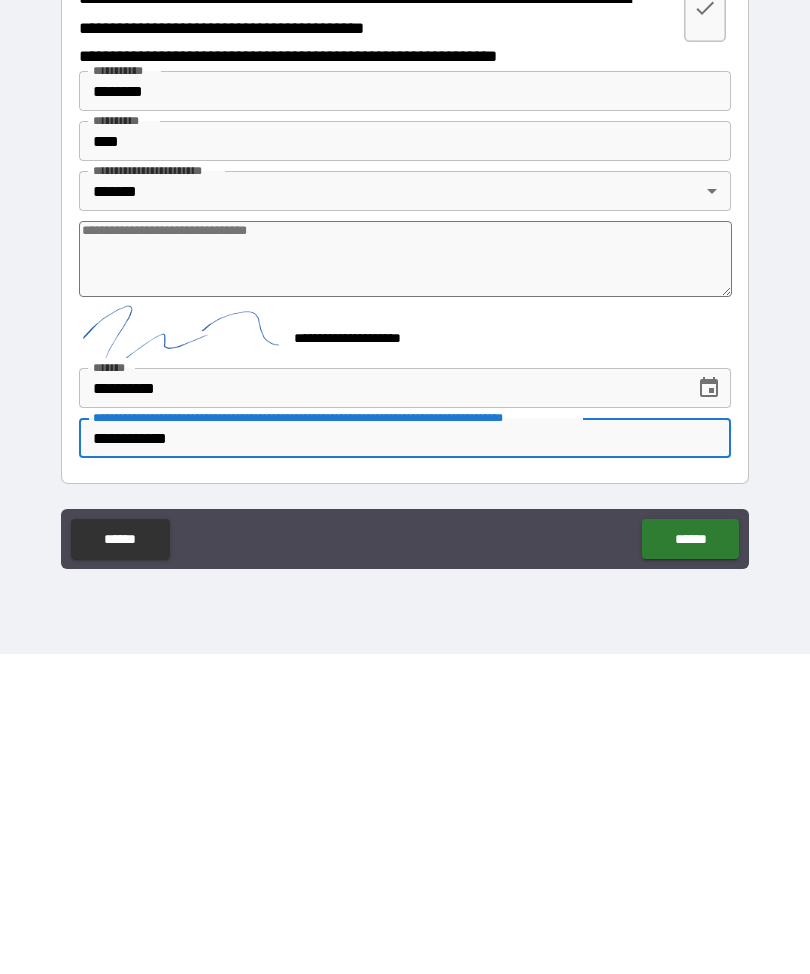 type on "*" 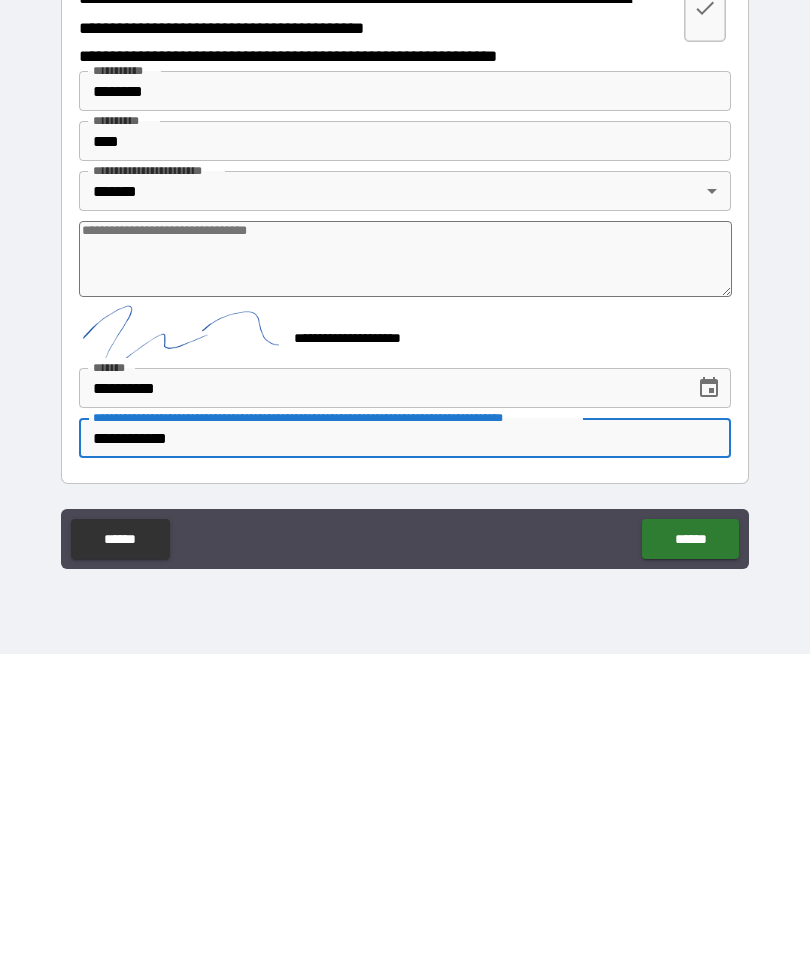 type on "**********" 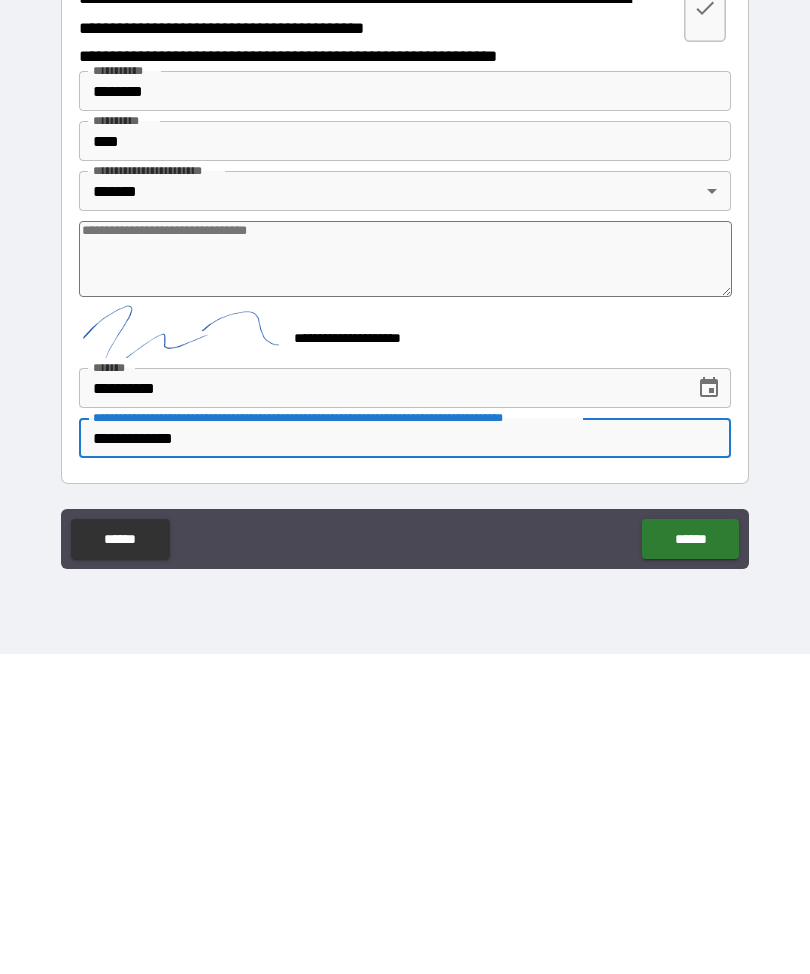 type on "*" 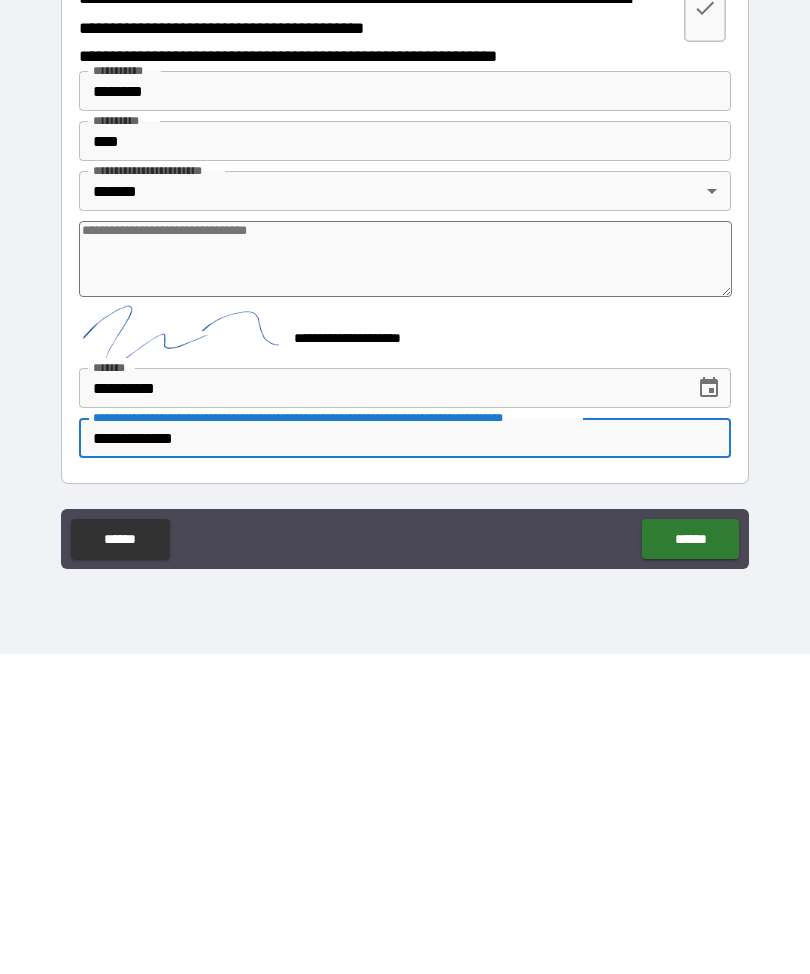 type on "**********" 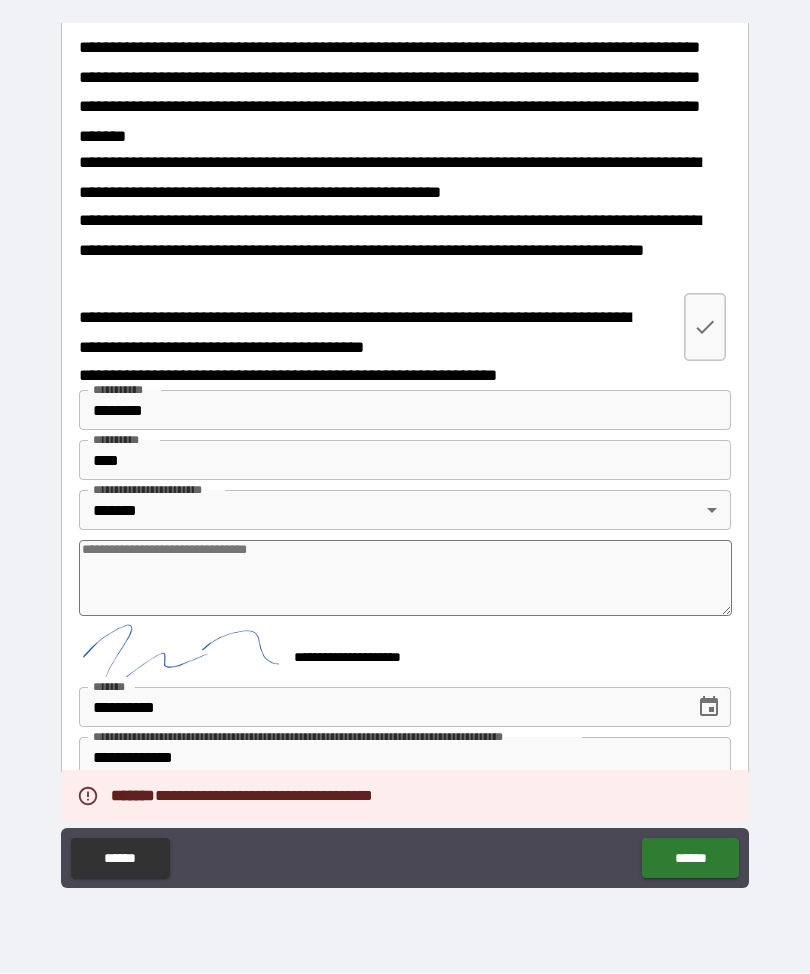 click on "******" at bounding box center [690, 859] 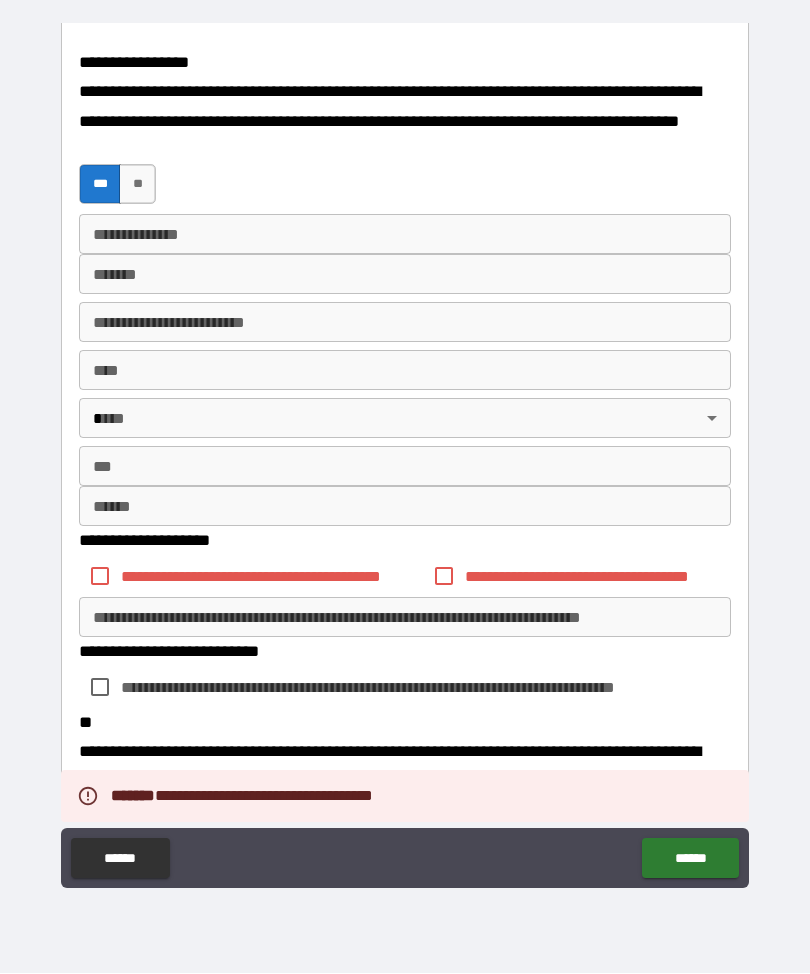 scroll, scrollTop: 108, scrollLeft: 0, axis: vertical 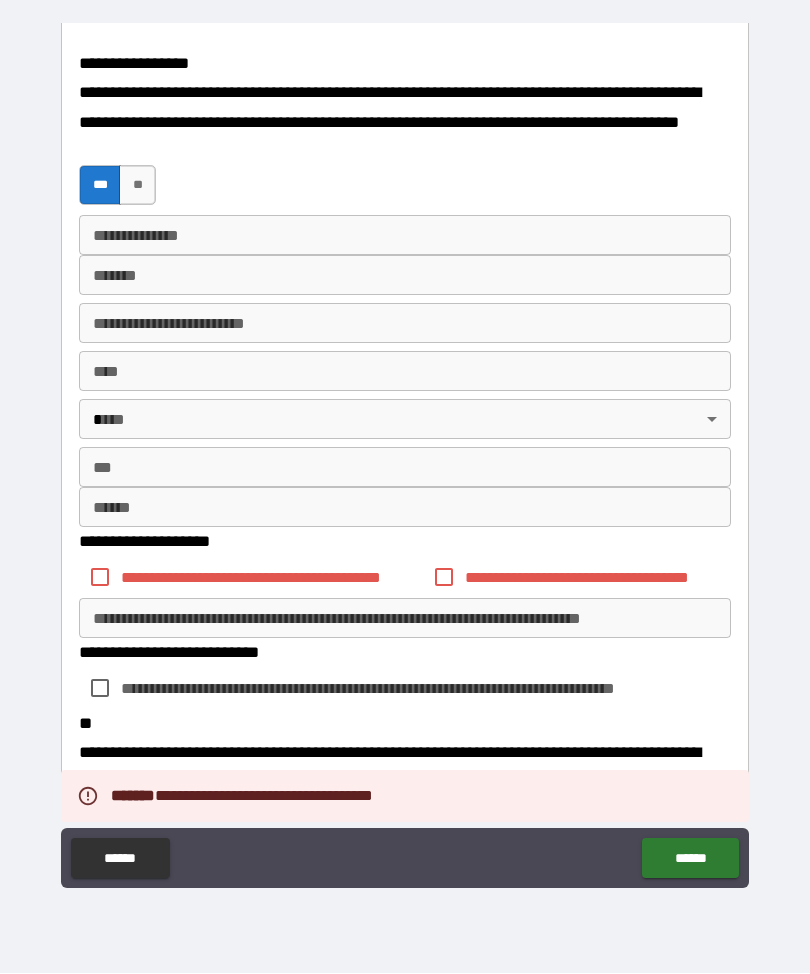 click on "**" at bounding box center (137, 186) 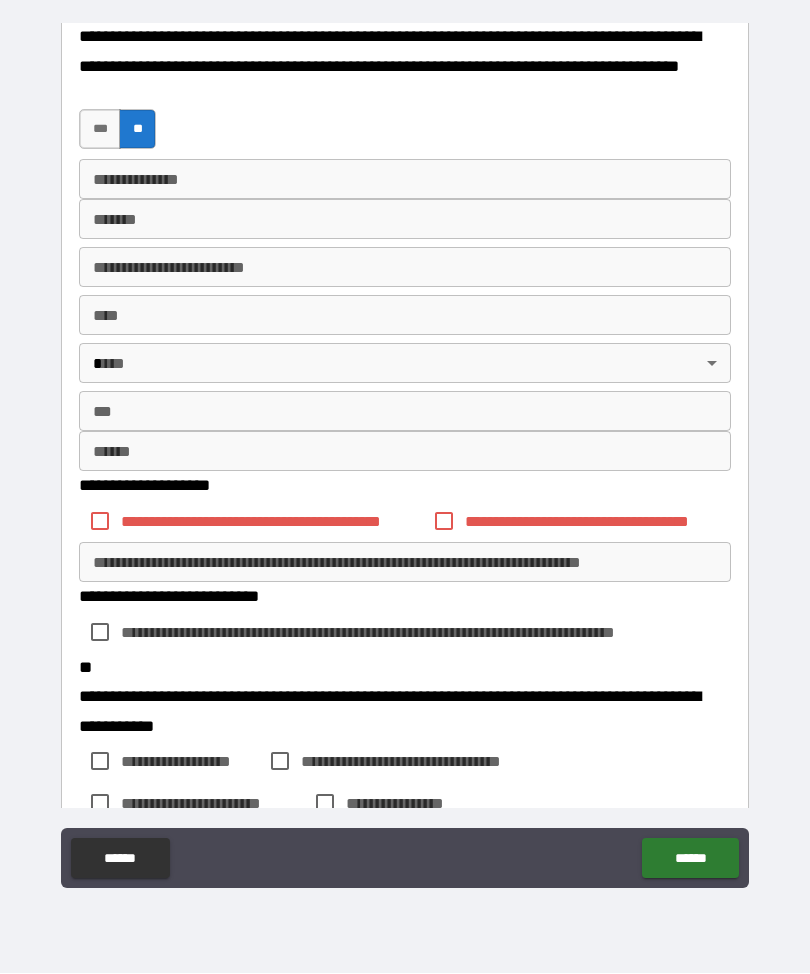 scroll, scrollTop: 180, scrollLeft: 0, axis: vertical 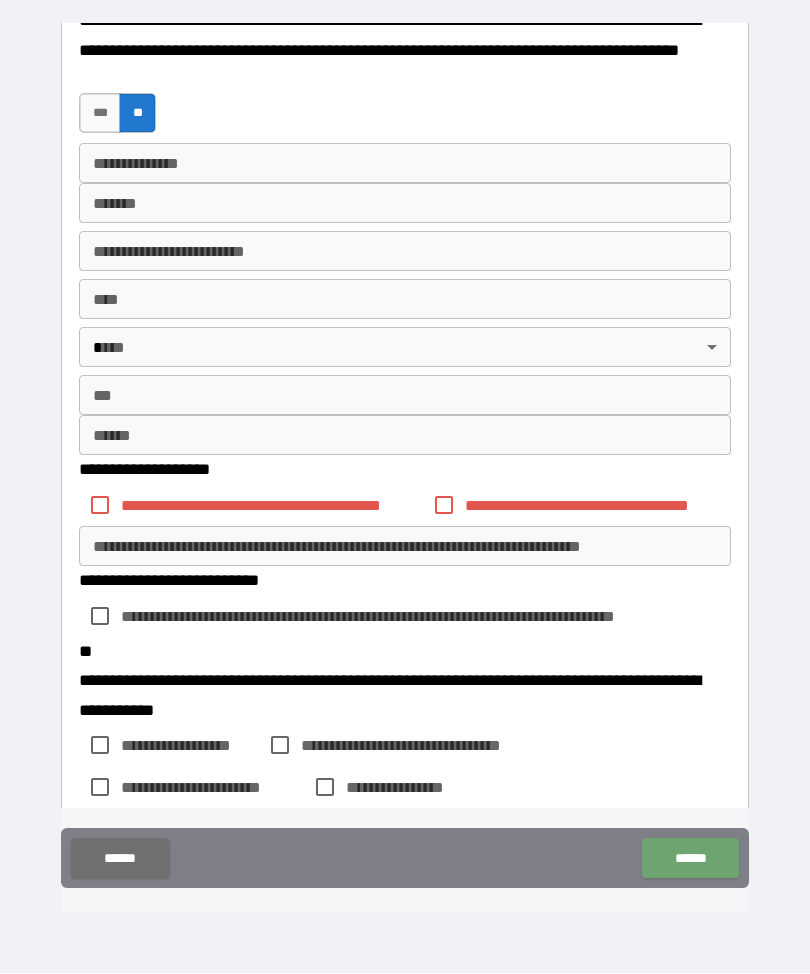 click on "******" at bounding box center [690, 859] 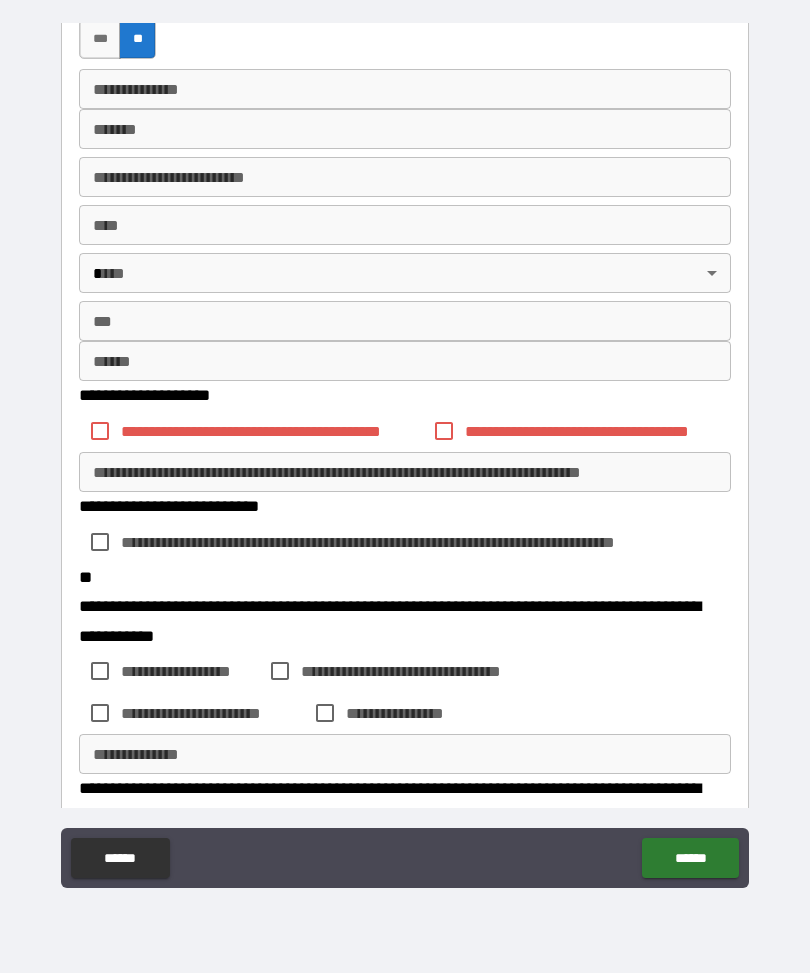 scroll, scrollTop: 262, scrollLeft: 0, axis: vertical 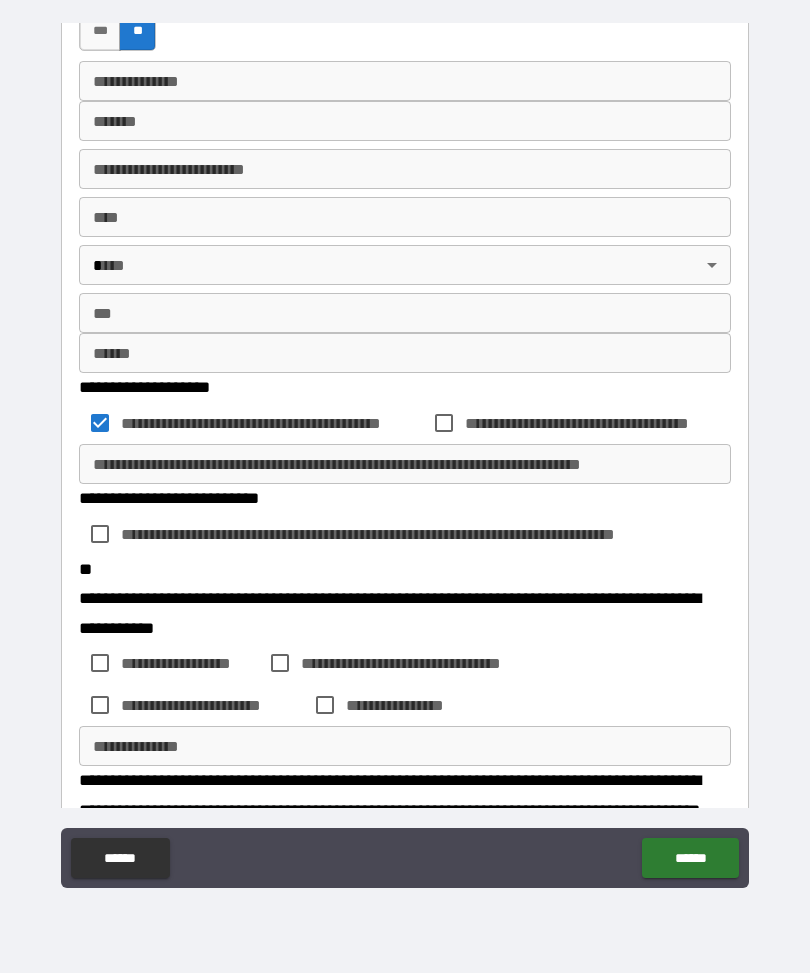 type on "*" 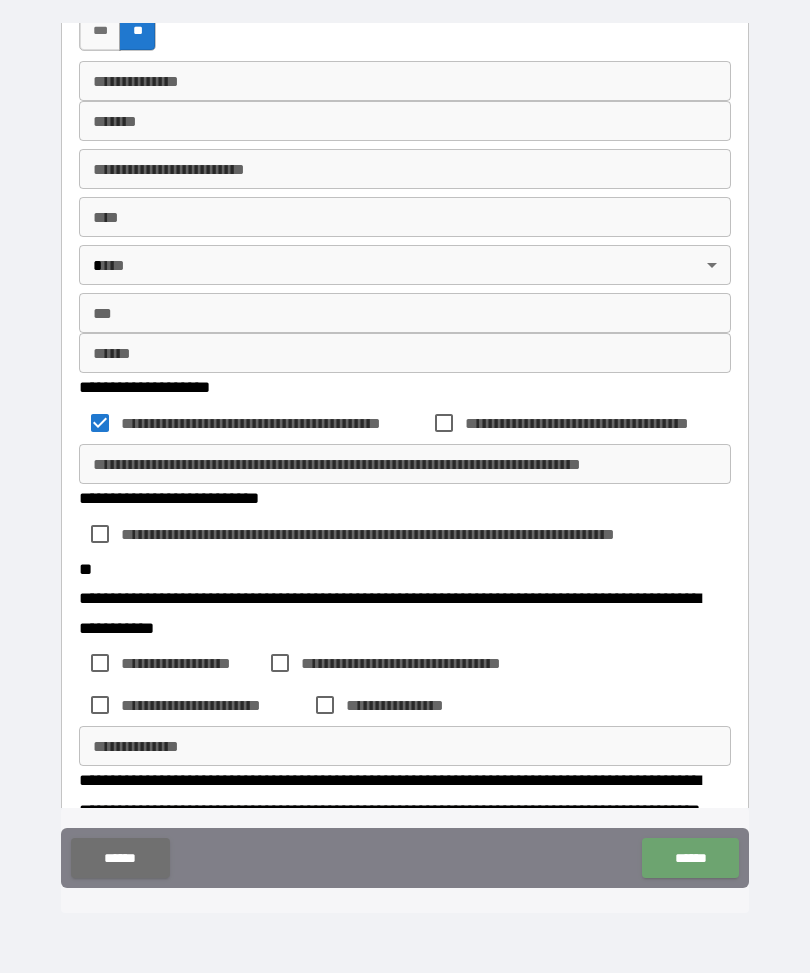 click on "******" at bounding box center (690, 859) 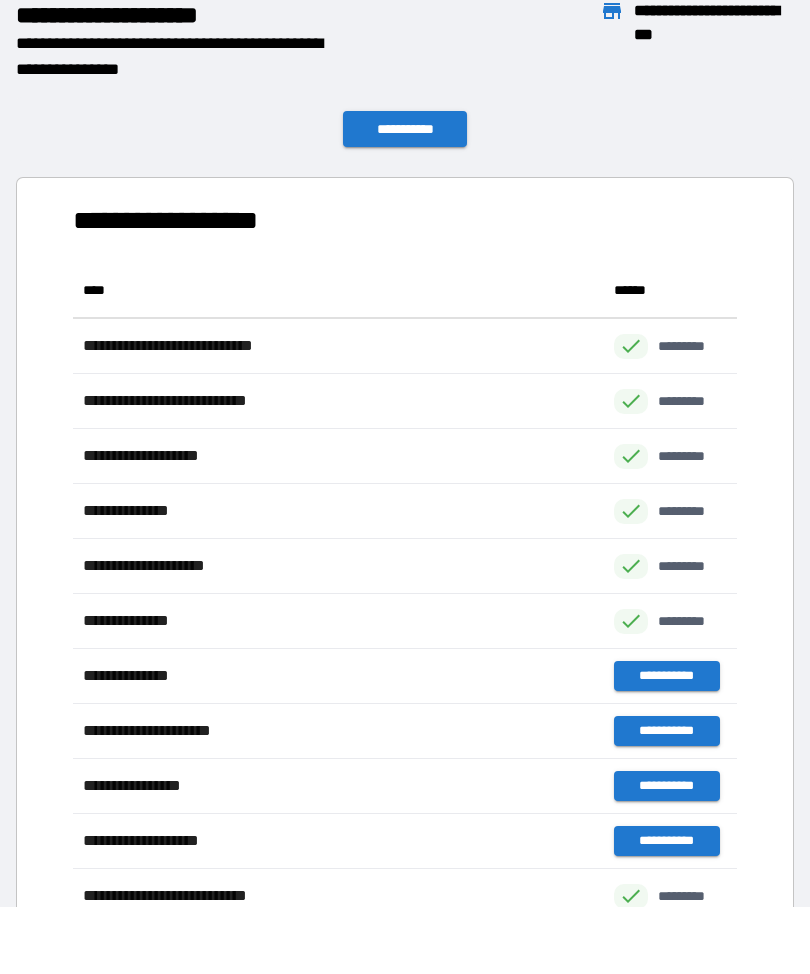 scroll, scrollTop: 1, scrollLeft: 1, axis: both 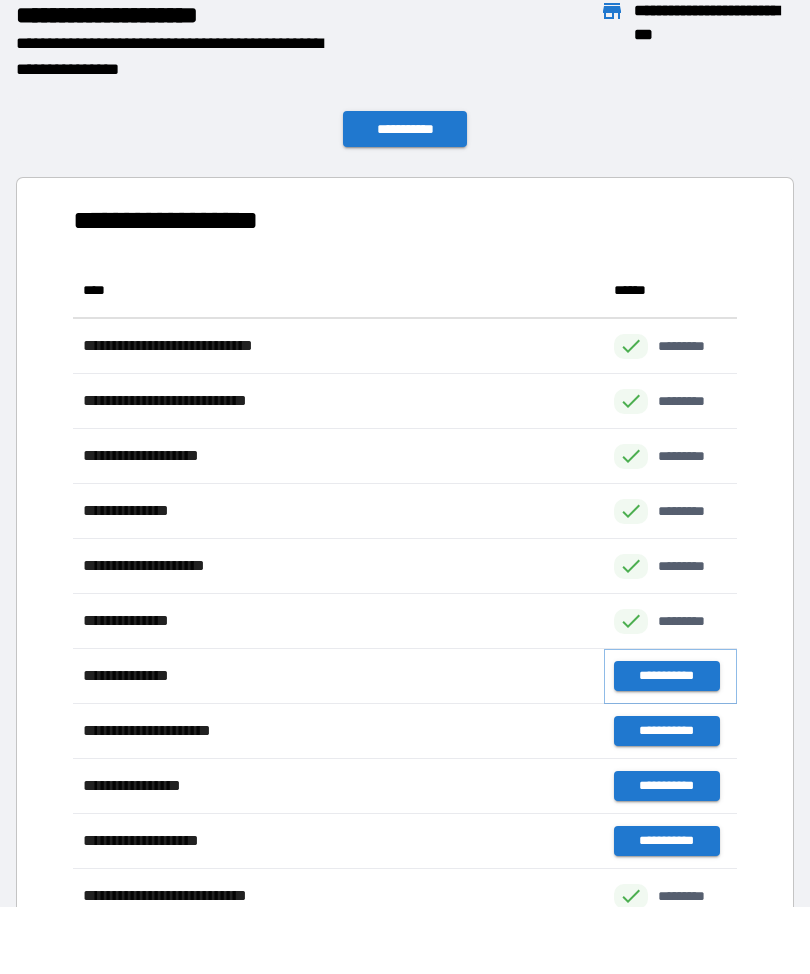 click on "**********" at bounding box center (666, 677) 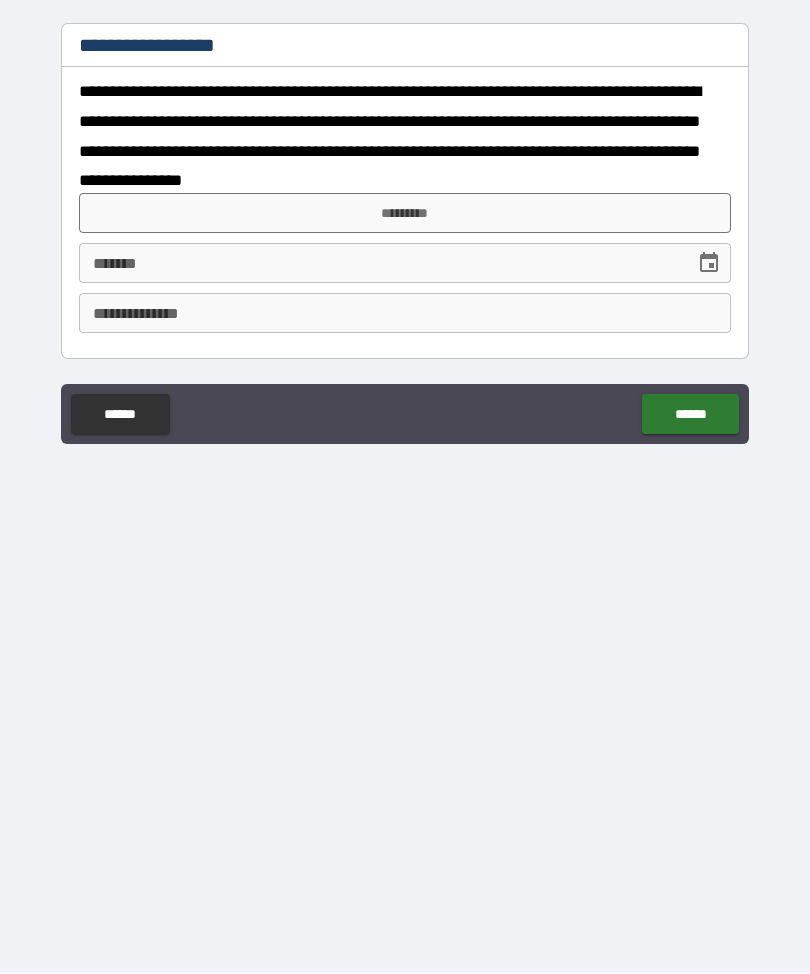 click on "*********" at bounding box center [405, 214] 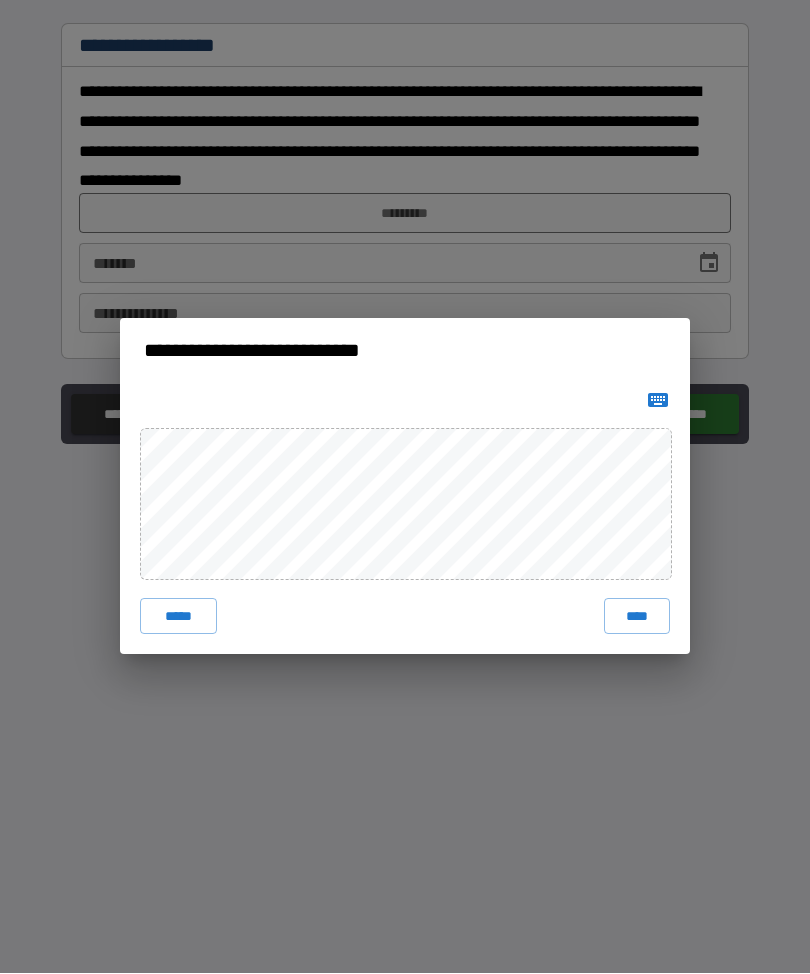 click on "****" at bounding box center [637, 617] 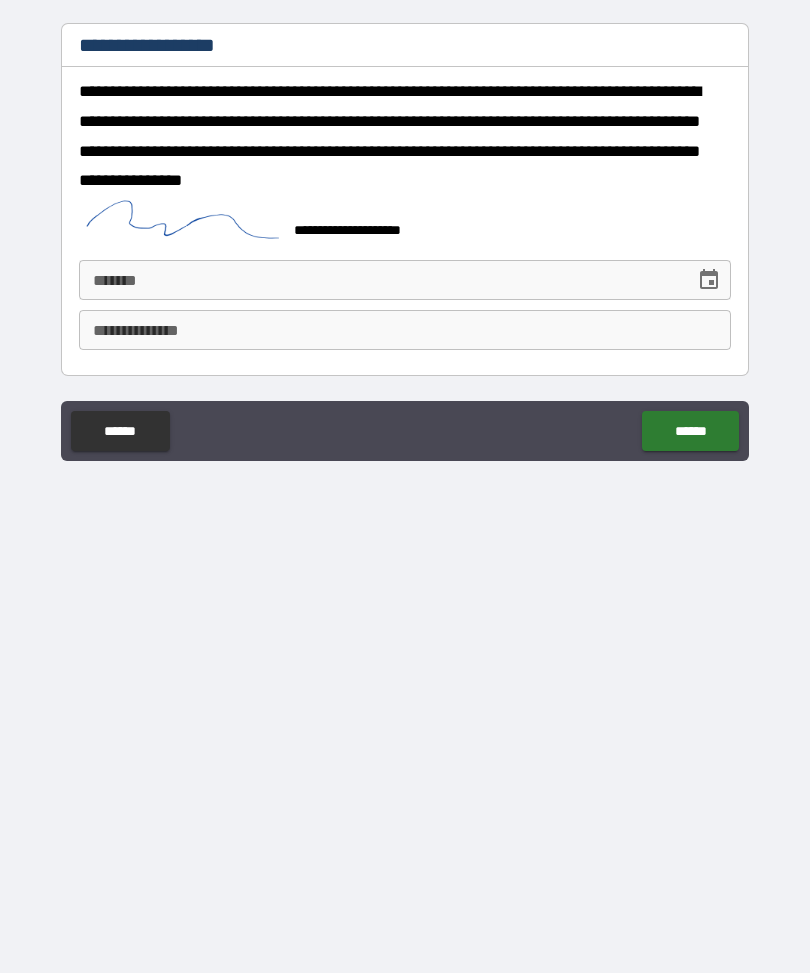 click on "****   *" at bounding box center (380, 281) 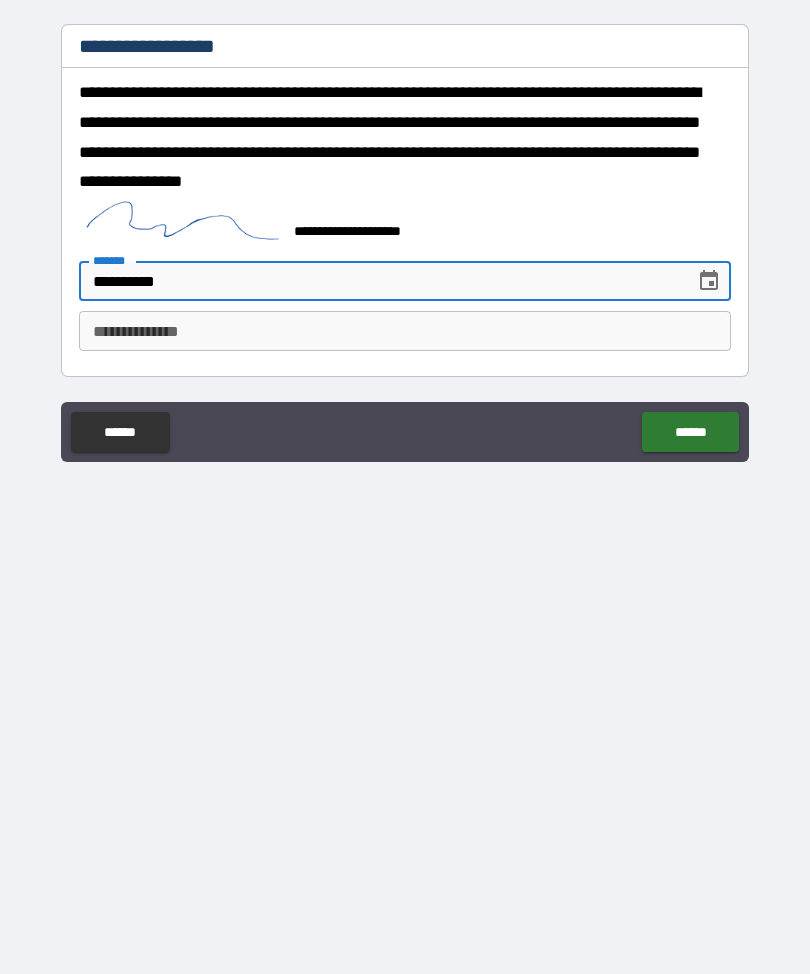 type on "**********" 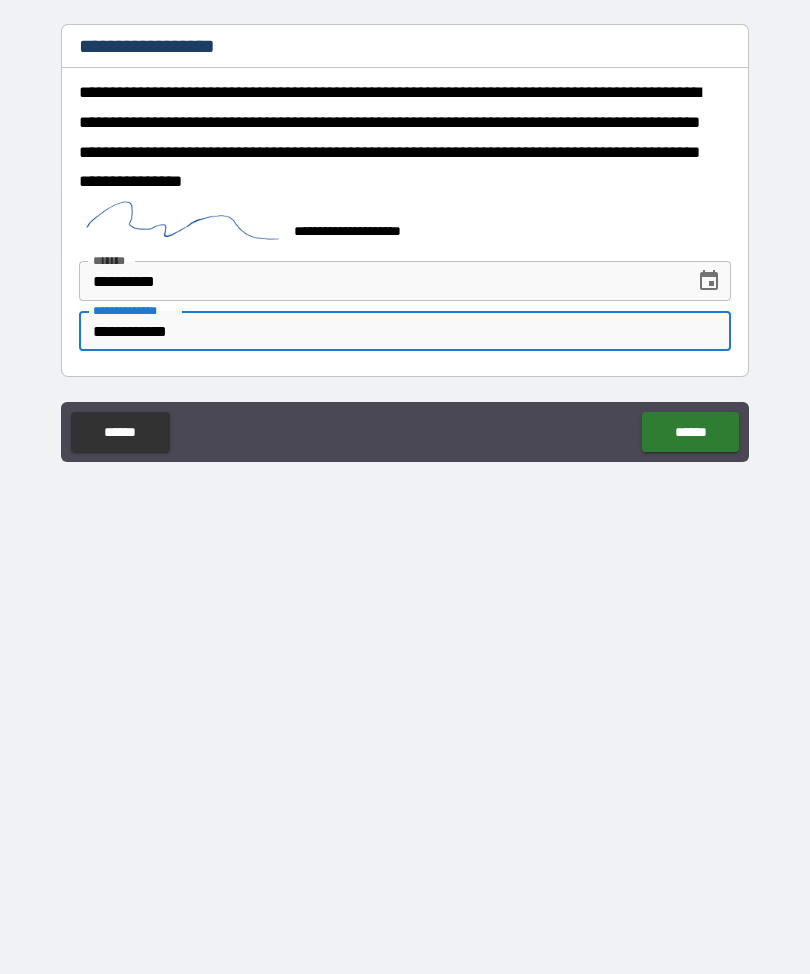 type on "**********" 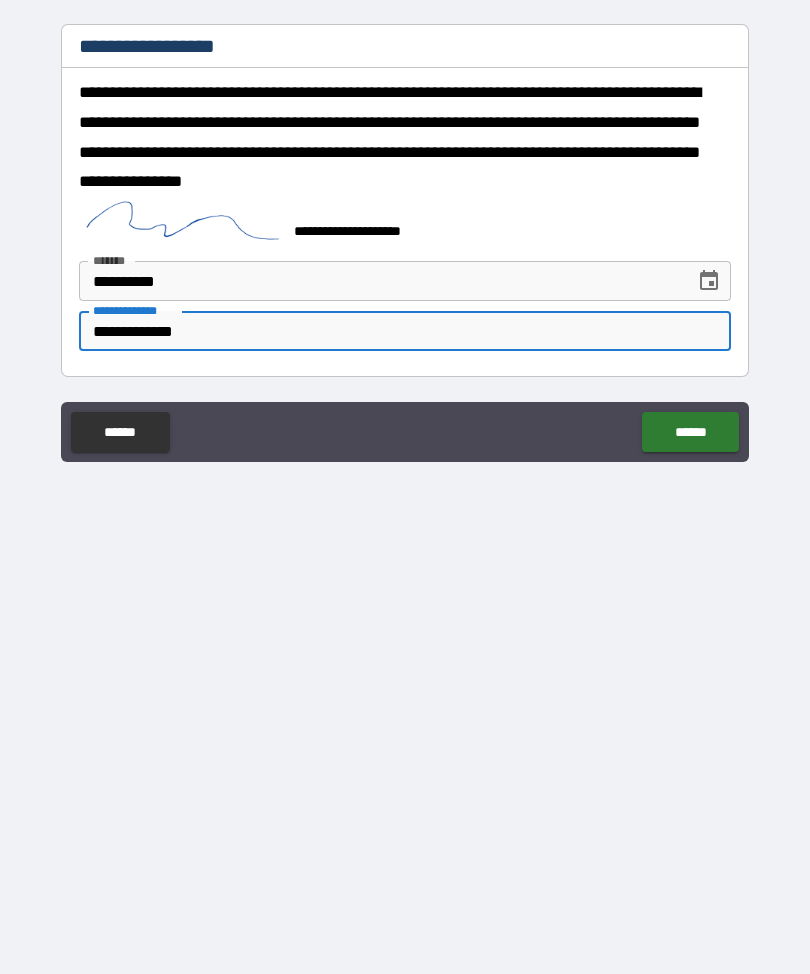 click on "******" at bounding box center (690, 432) 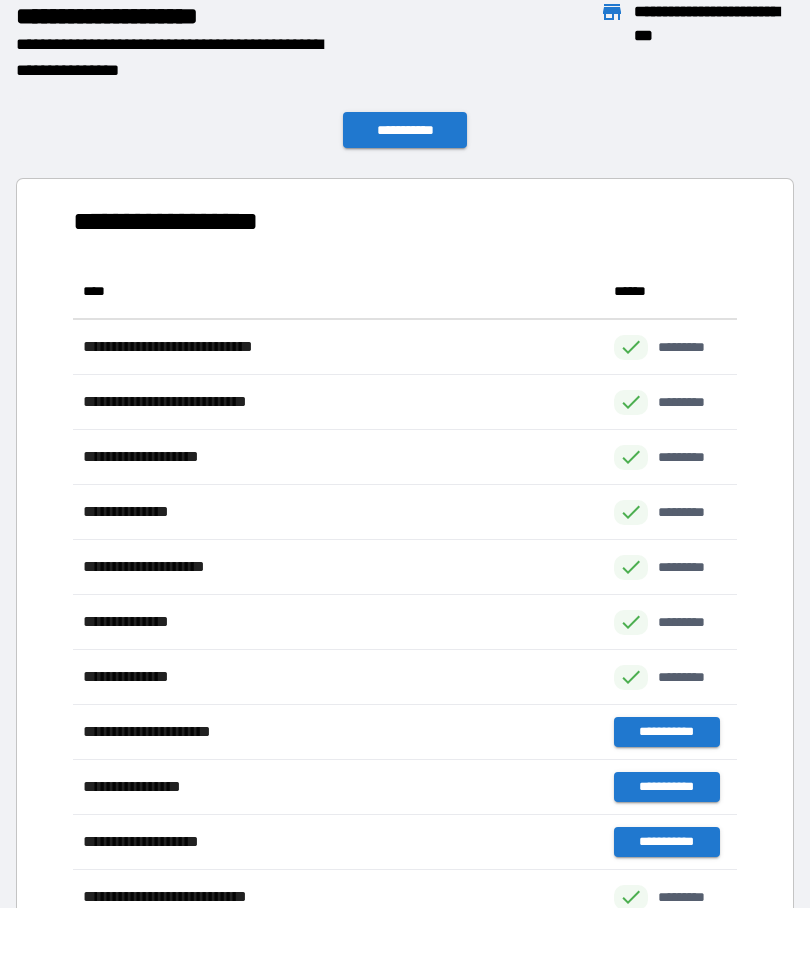 scroll, scrollTop: 1, scrollLeft: 1, axis: both 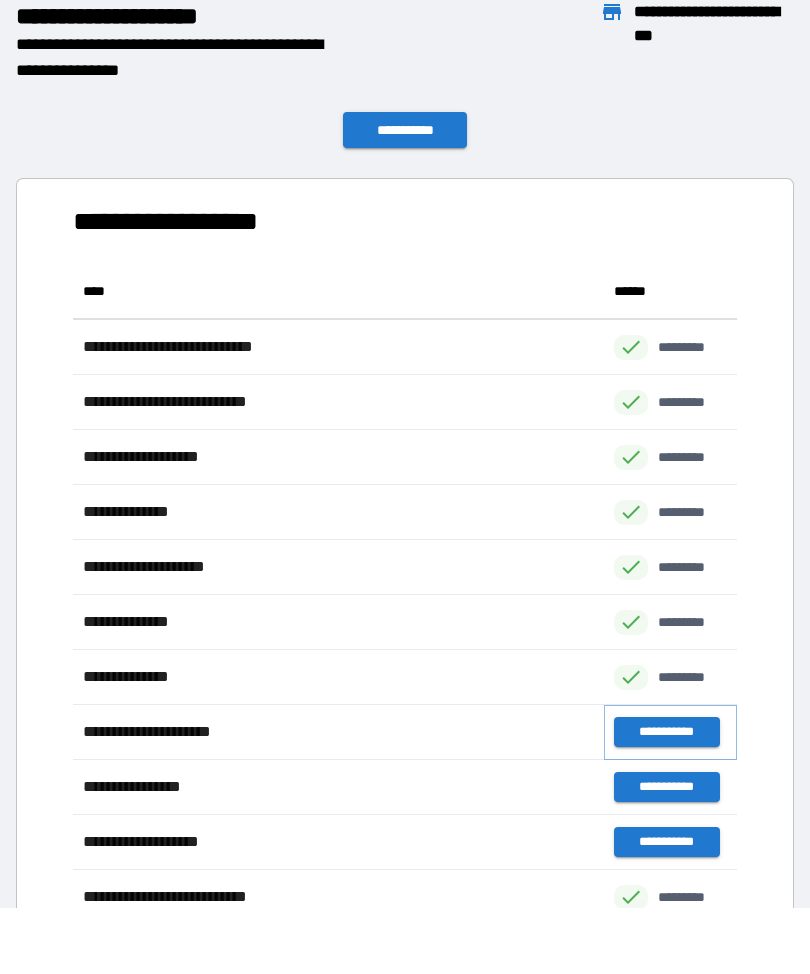 click on "**********" at bounding box center [666, 732] 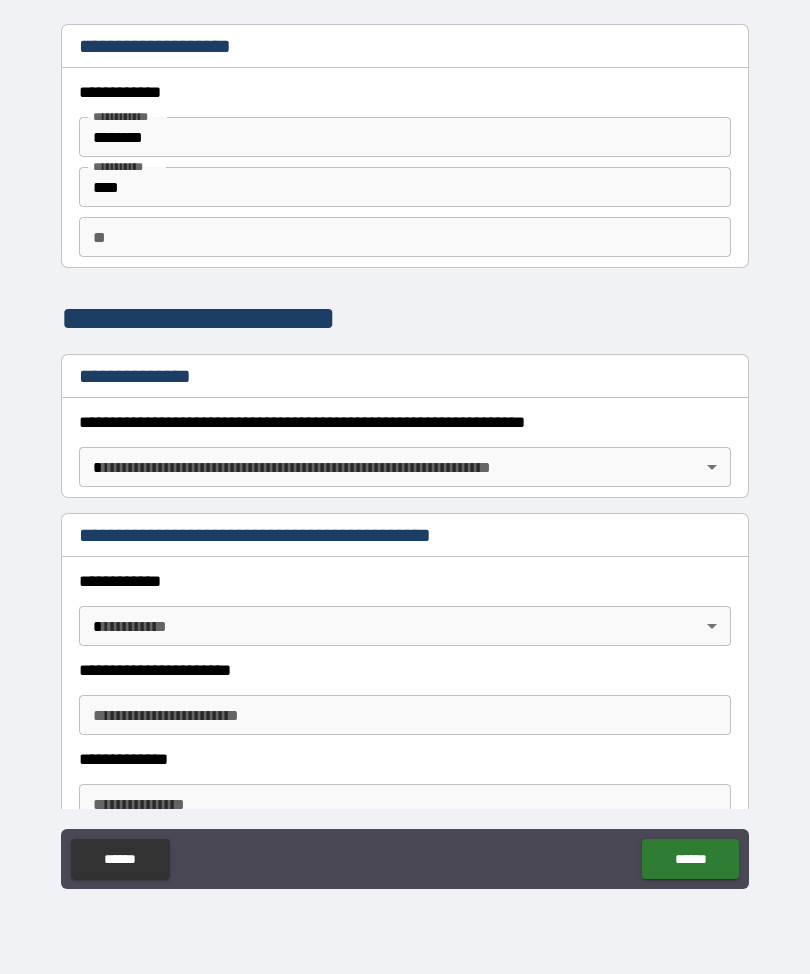 click on "******" at bounding box center (690, 859) 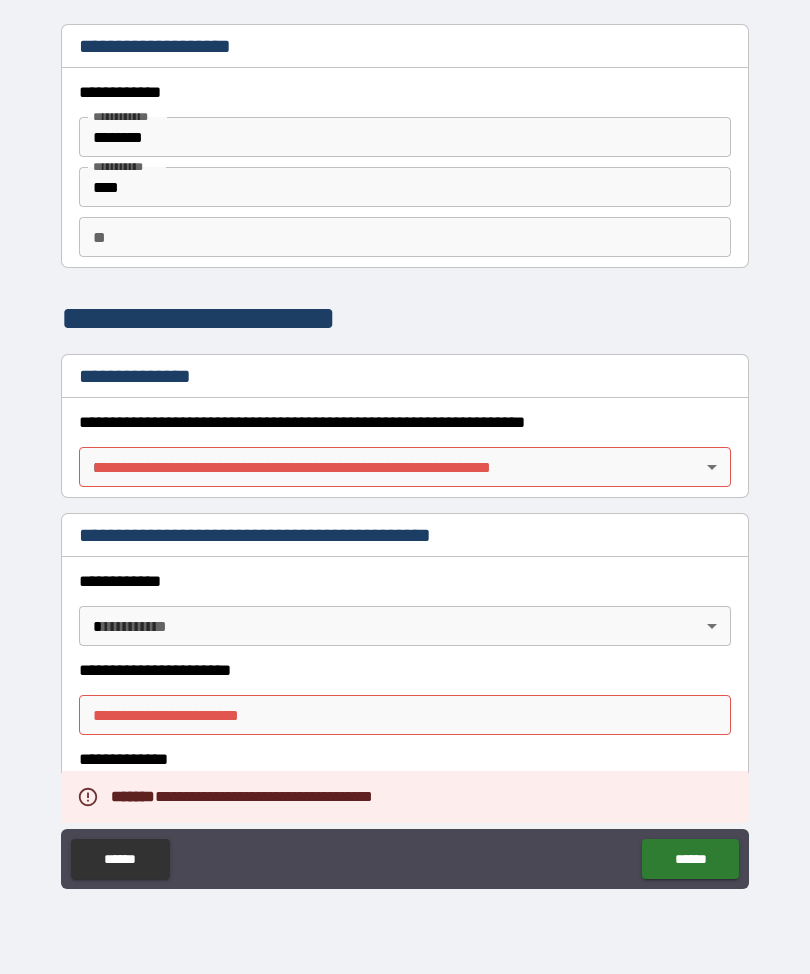 click on "******" at bounding box center [690, 859] 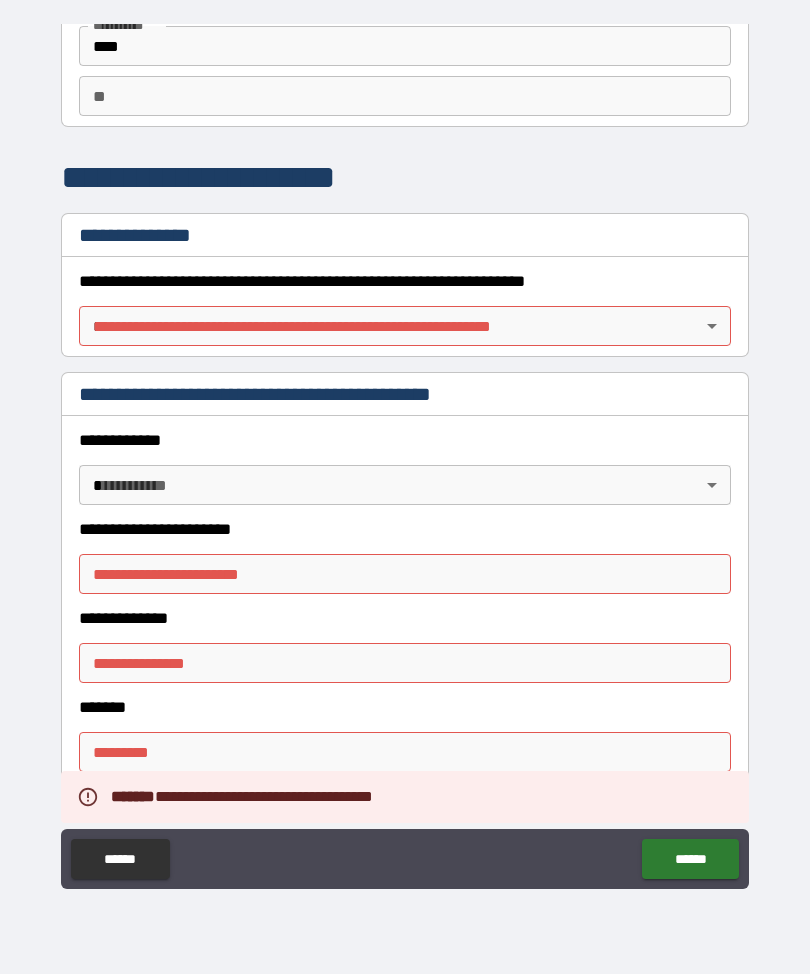 scroll, scrollTop: 138, scrollLeft: 0, axis: vertical 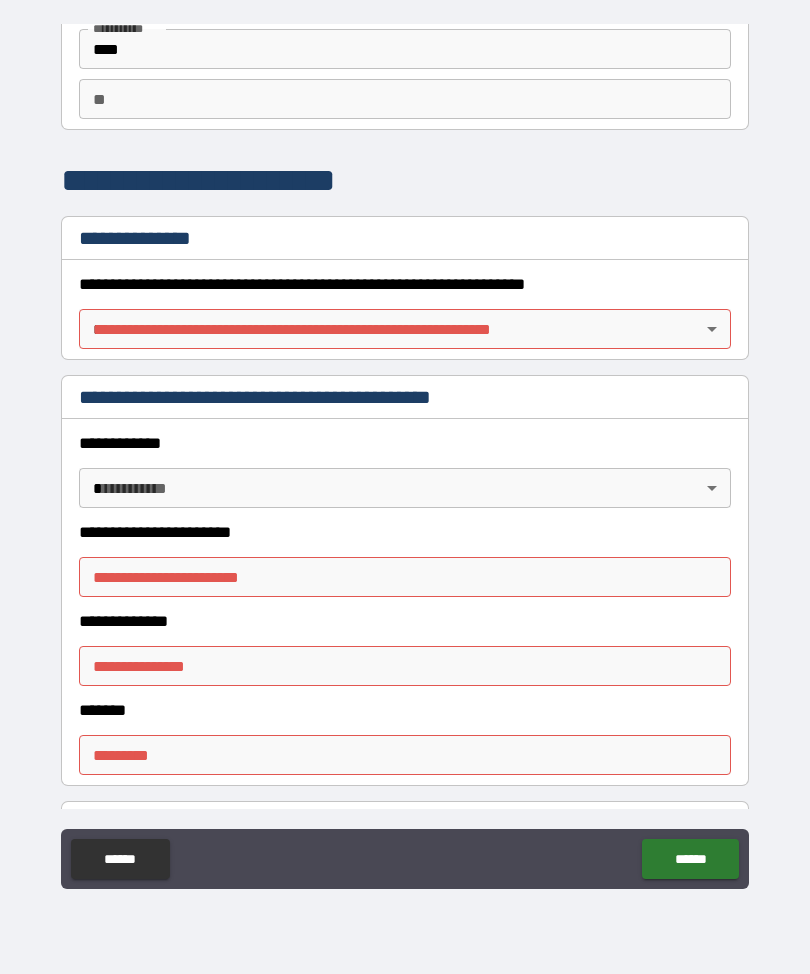 click on "**********" at bounding box center [405, 454] 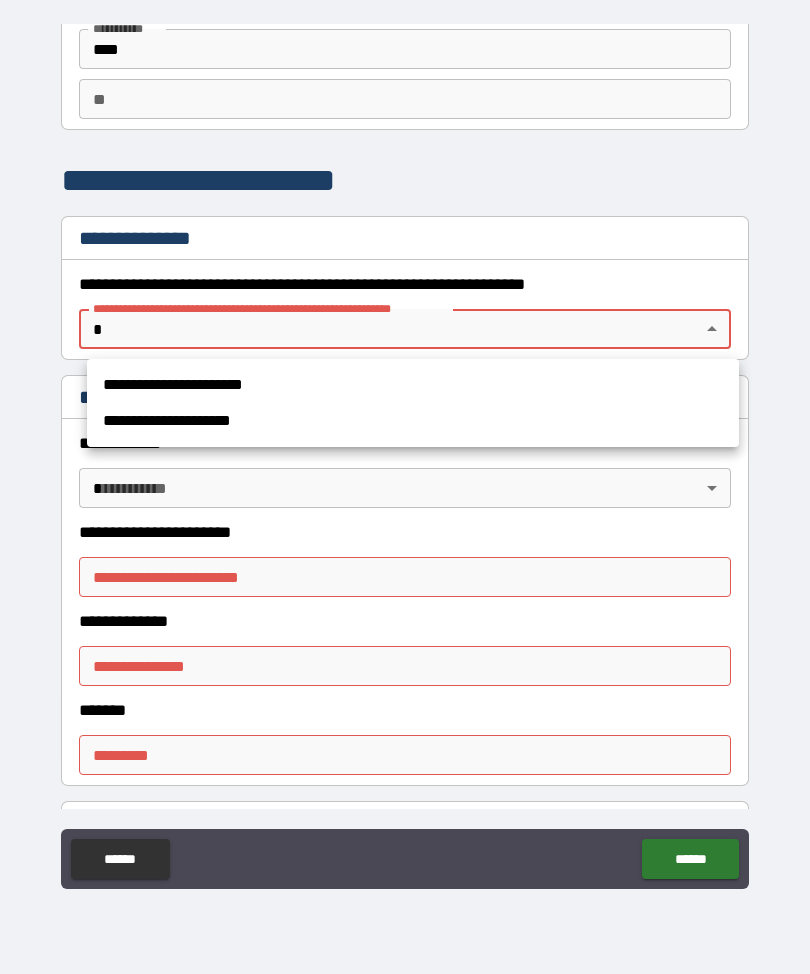 click on "**********" at bounding box center [413, 385] 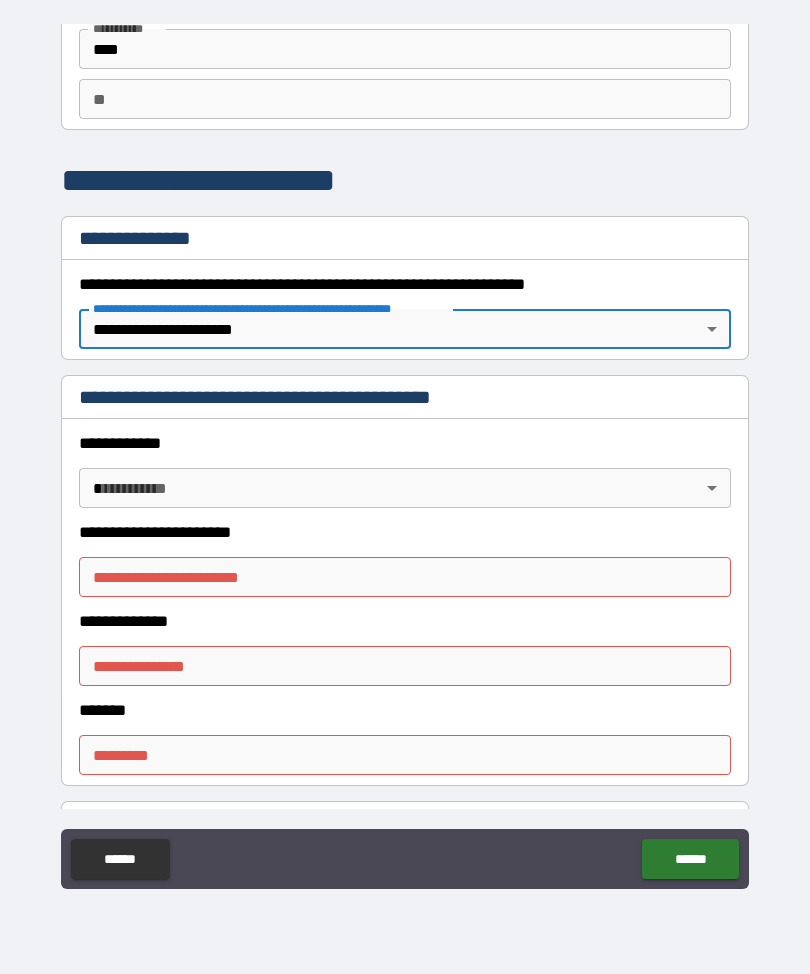 click on "**********" at bounding box center (405, 454) 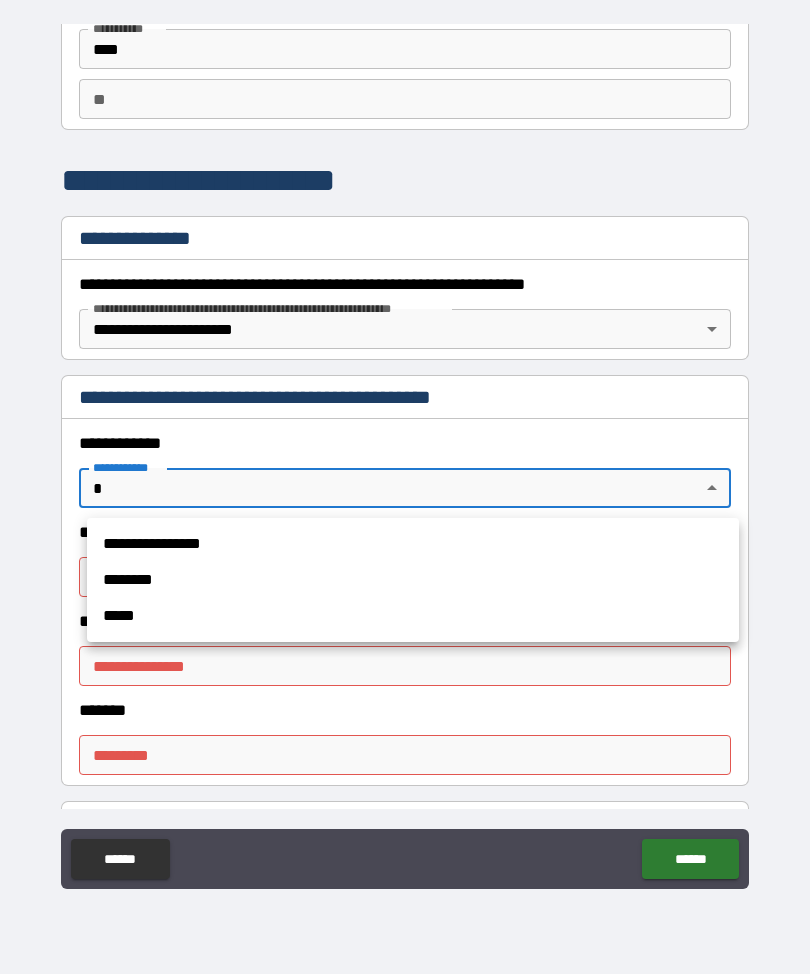 click on "**********" at bounding box center (413, 544) 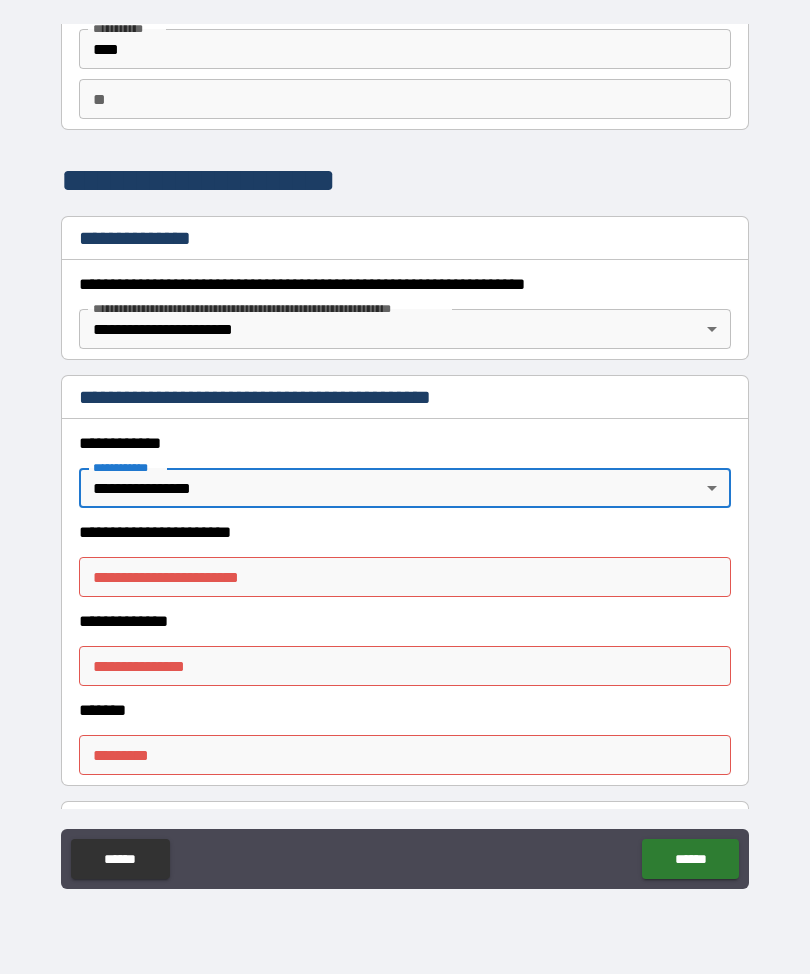 type on "*" 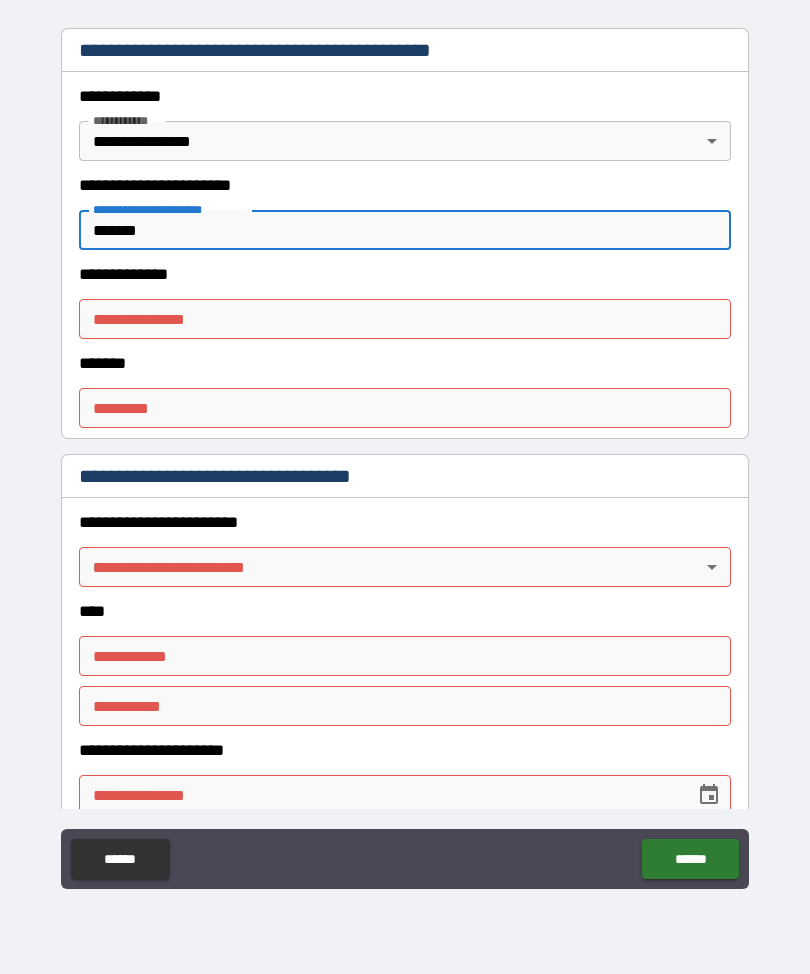 scroll, scrollTop: 486, scrollLeft: 0, axis: vertical 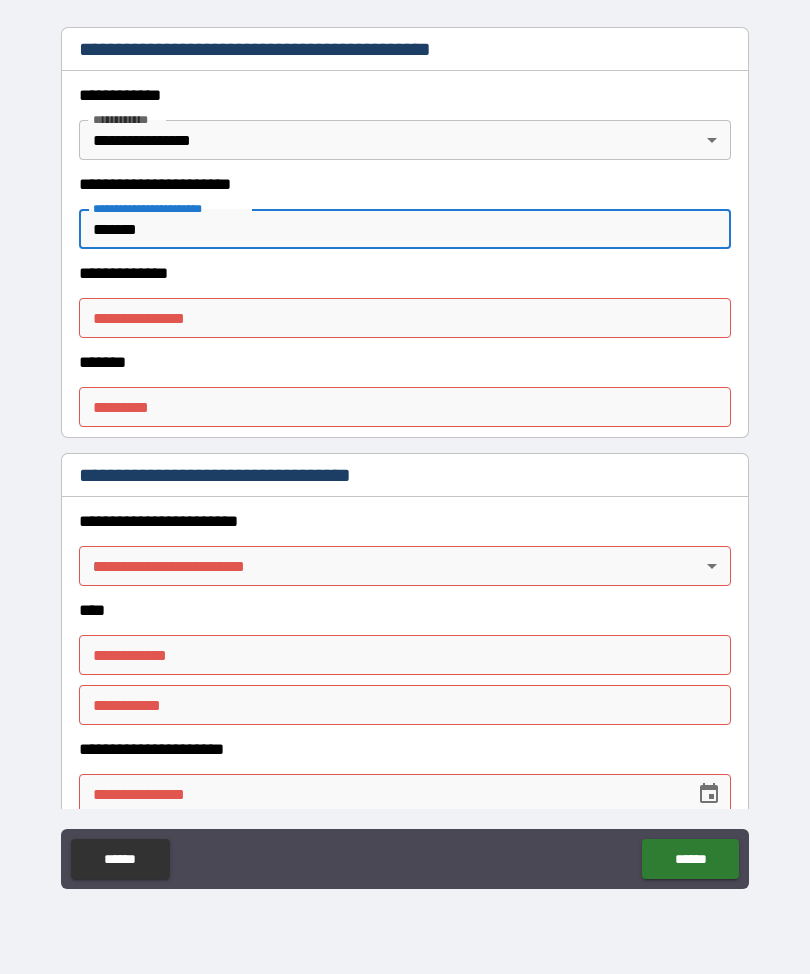 type on "*******" 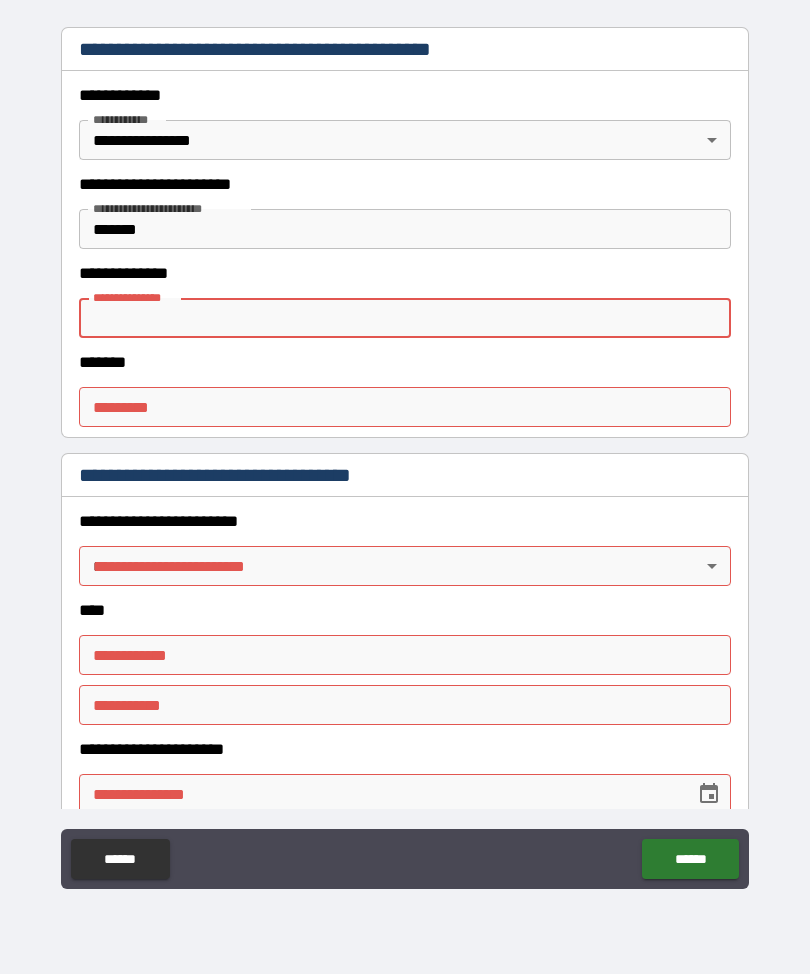 click on "**********" at bounding box center [405, 456] 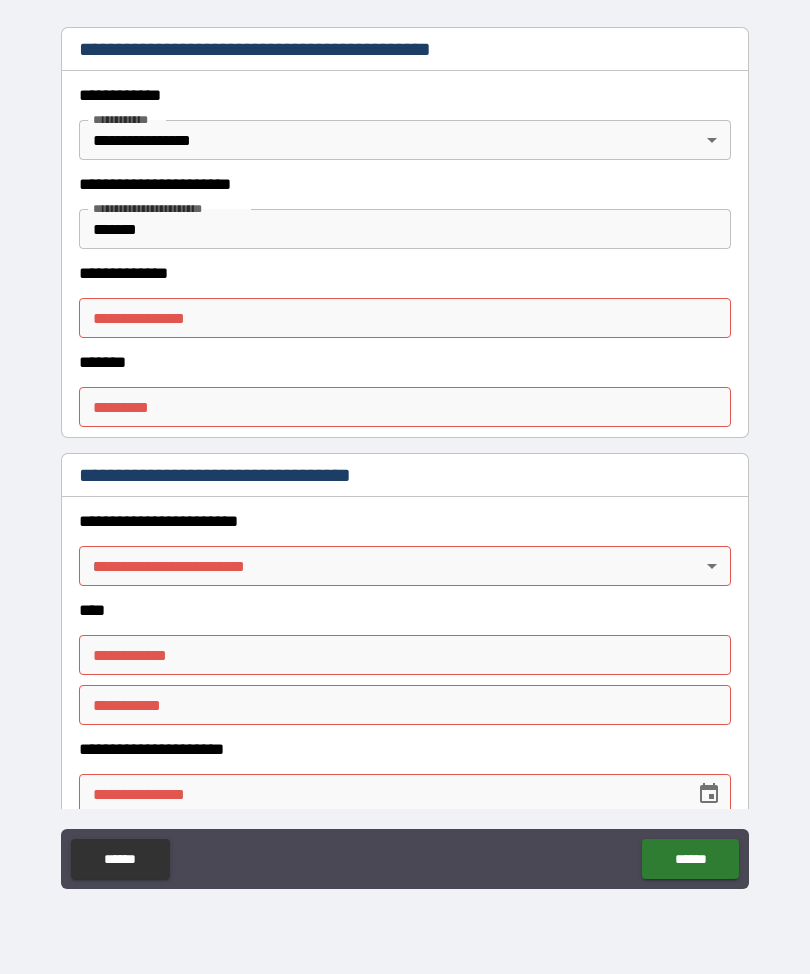 click on "**********" at bounding box center [405, 454] 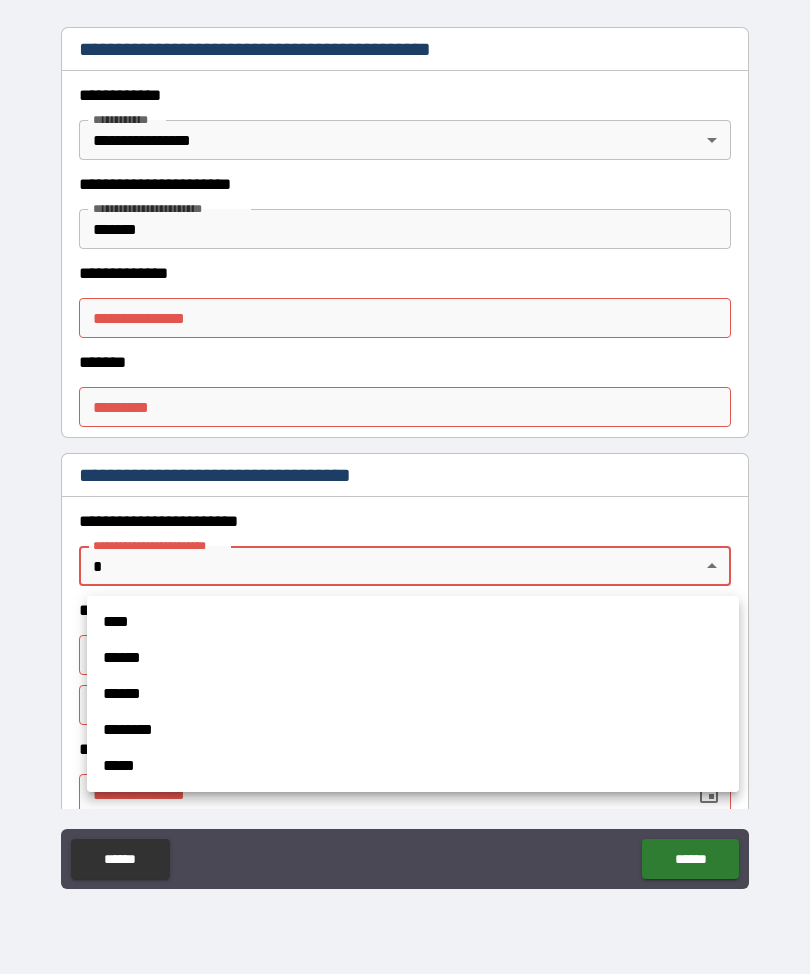 click on "******" at bounding box center [413, 694] 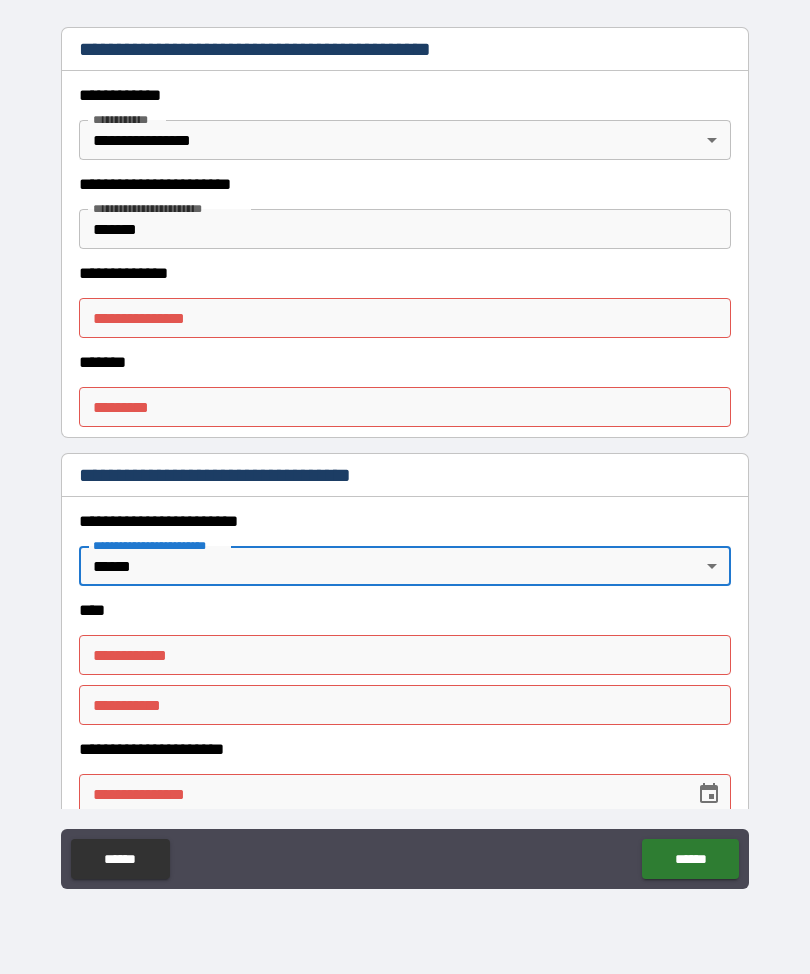 type on "*" 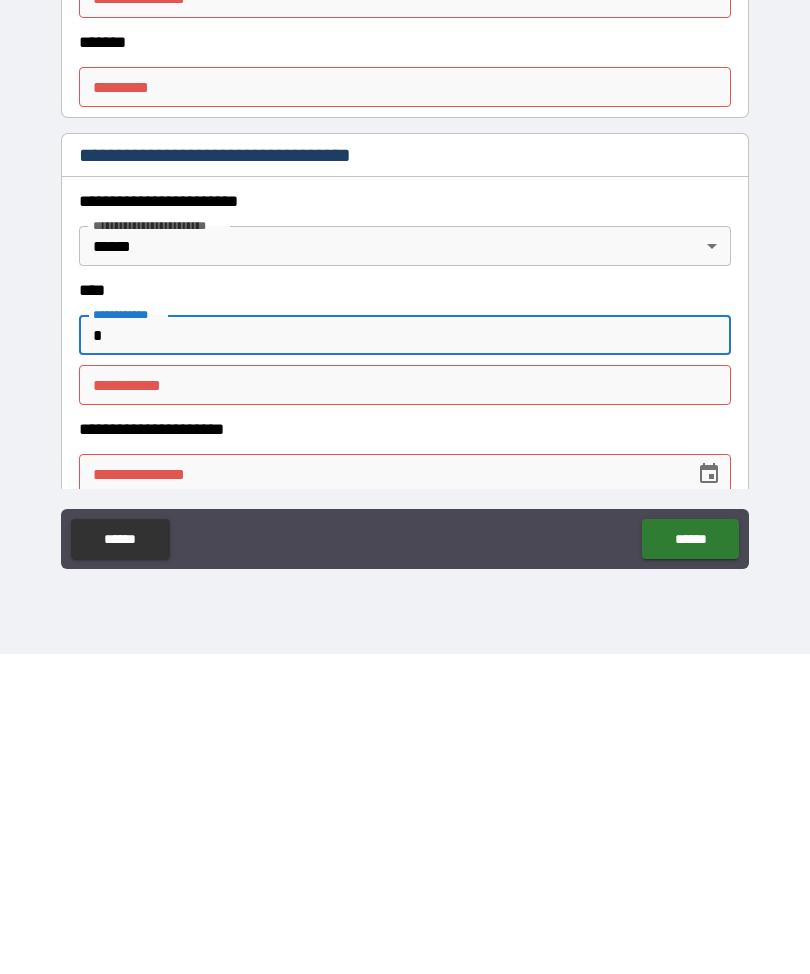 scroll, scrollTop: 66, scrollLeft: 0, axis: vertical 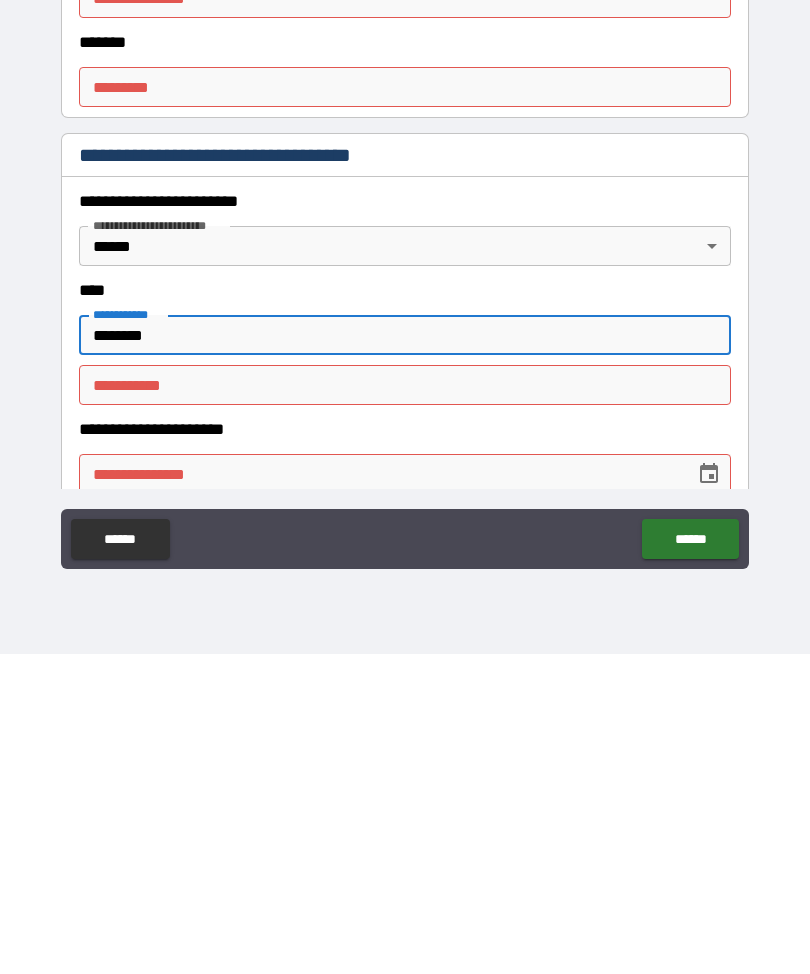 type on "********" 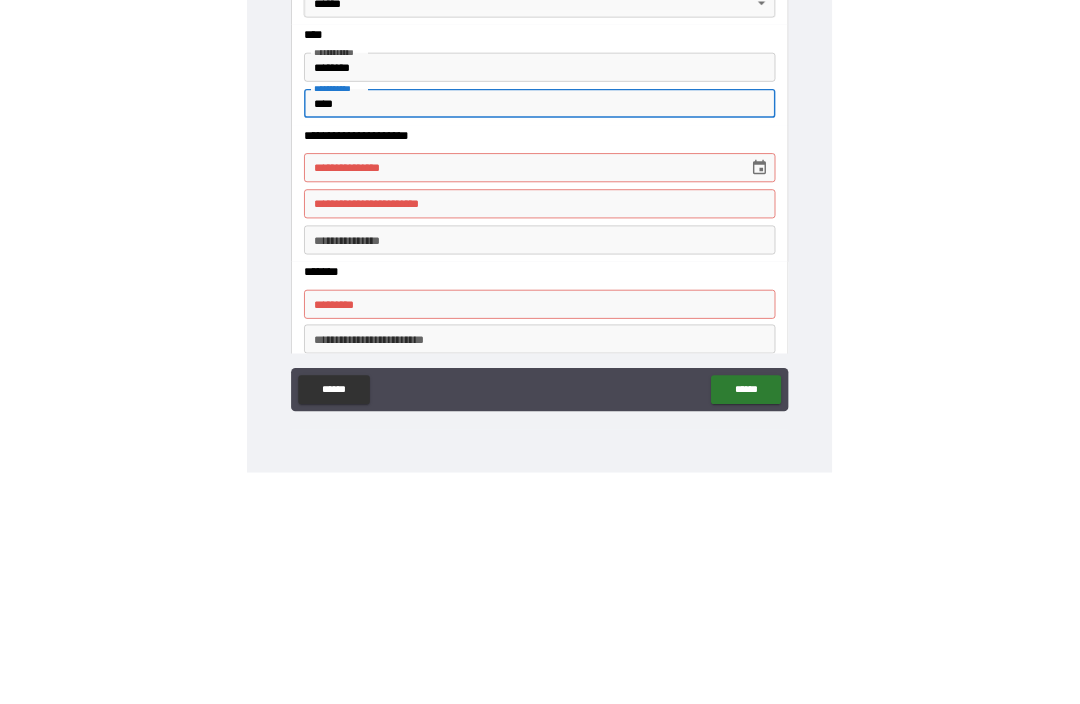 scroll, scrollTop: 729, scrollLeft: 0, axis: vertical 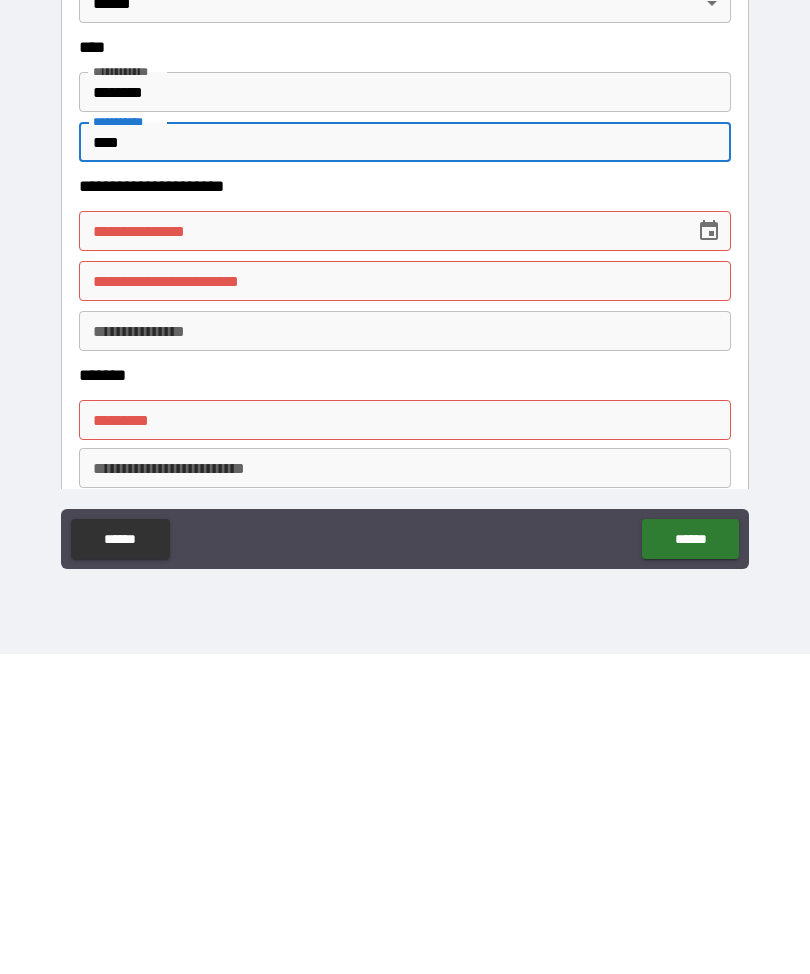 type on "****" 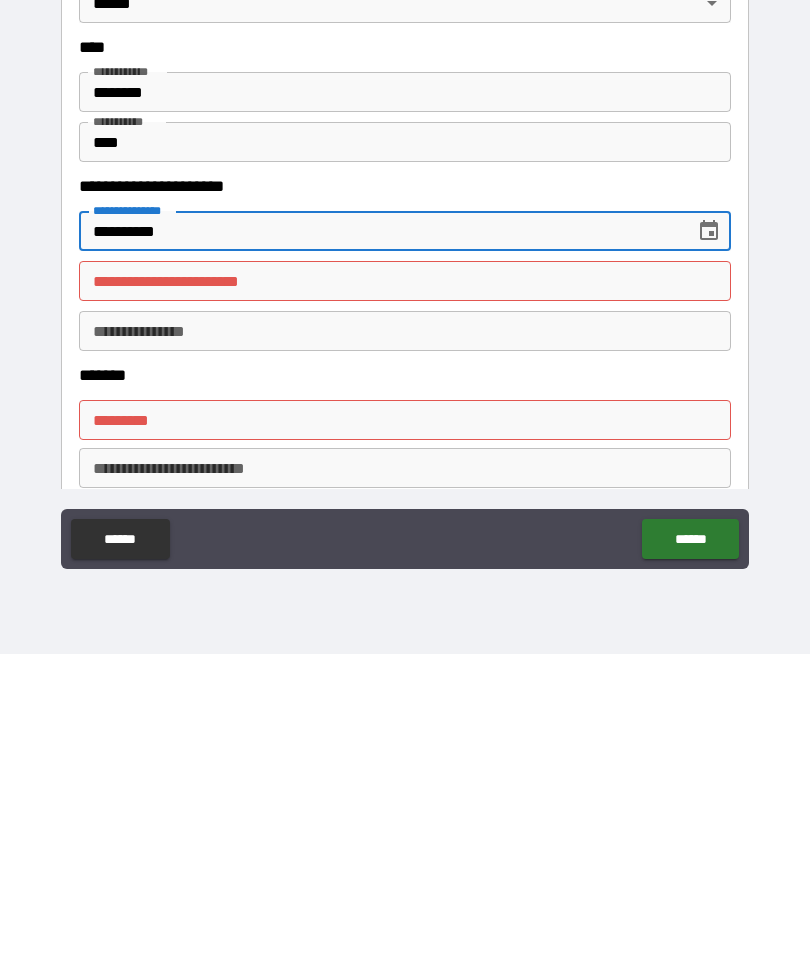 type on "**********" 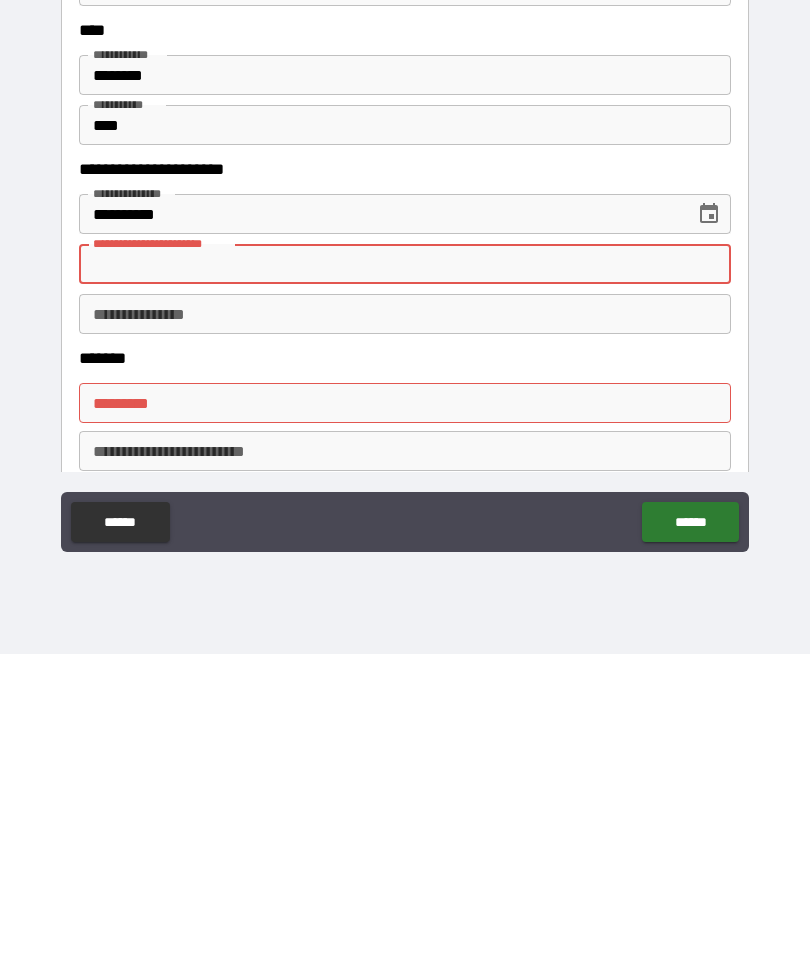 scroll, scrollTop: 731, scrollLeft: 0, axis: vertical 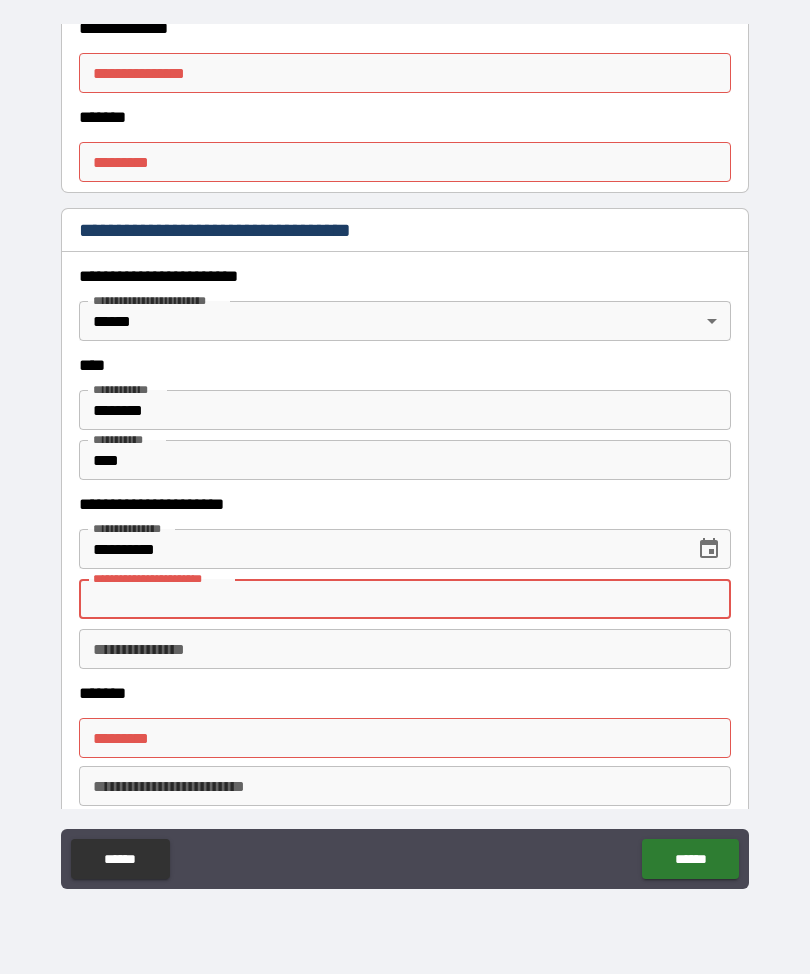 click on "**********" at bounding box center [405, 599] 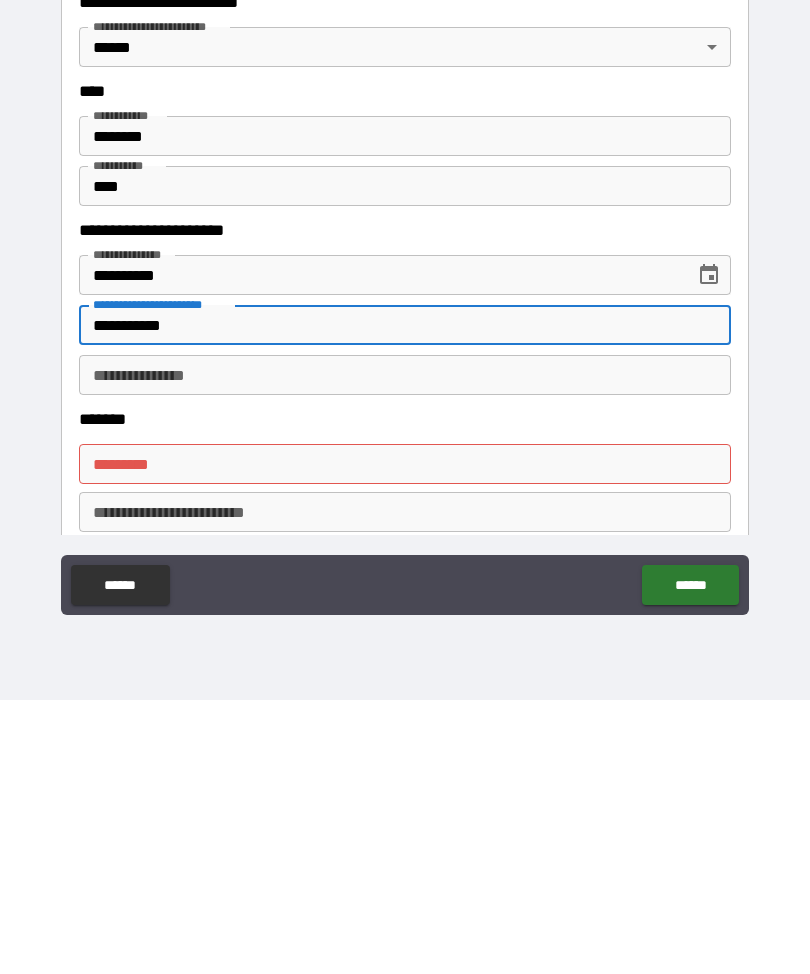 type on "**********" 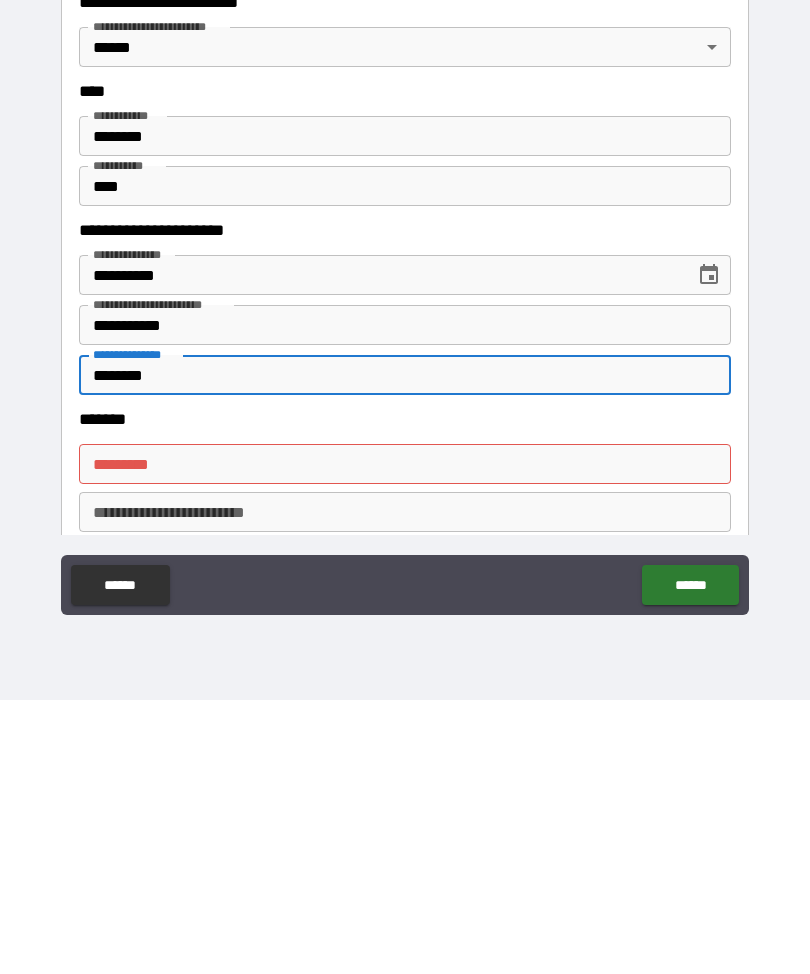 type on "********" 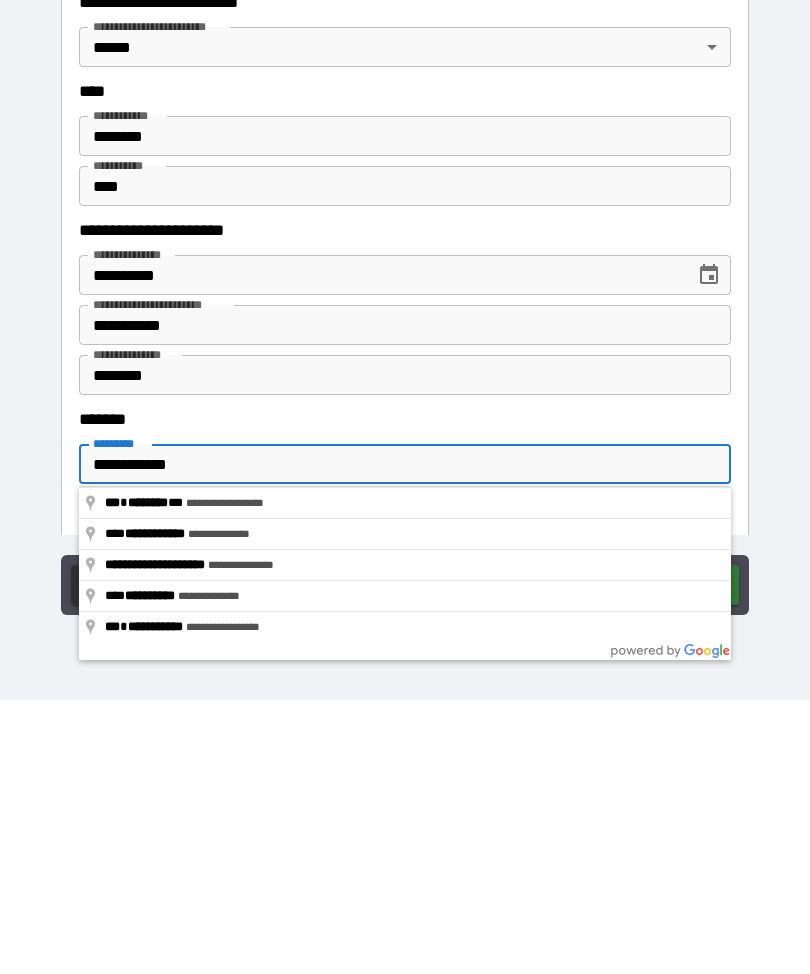 type on "**********" 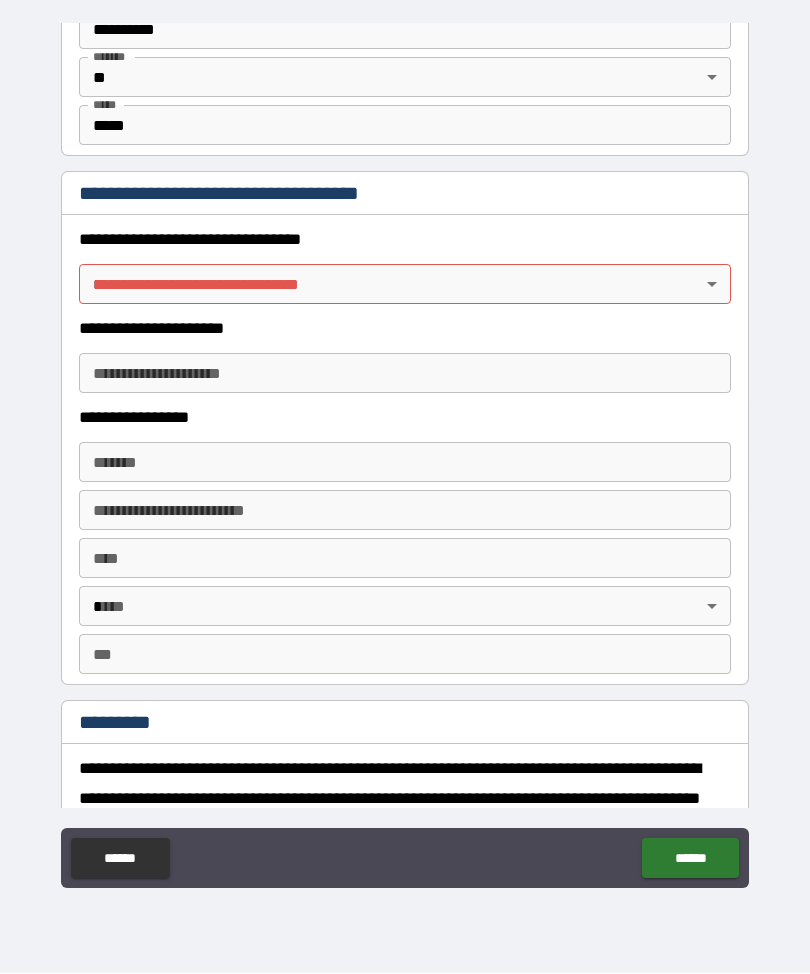 scroll, scrollTop: 1494, scrollLeft: 0, axis: vertical 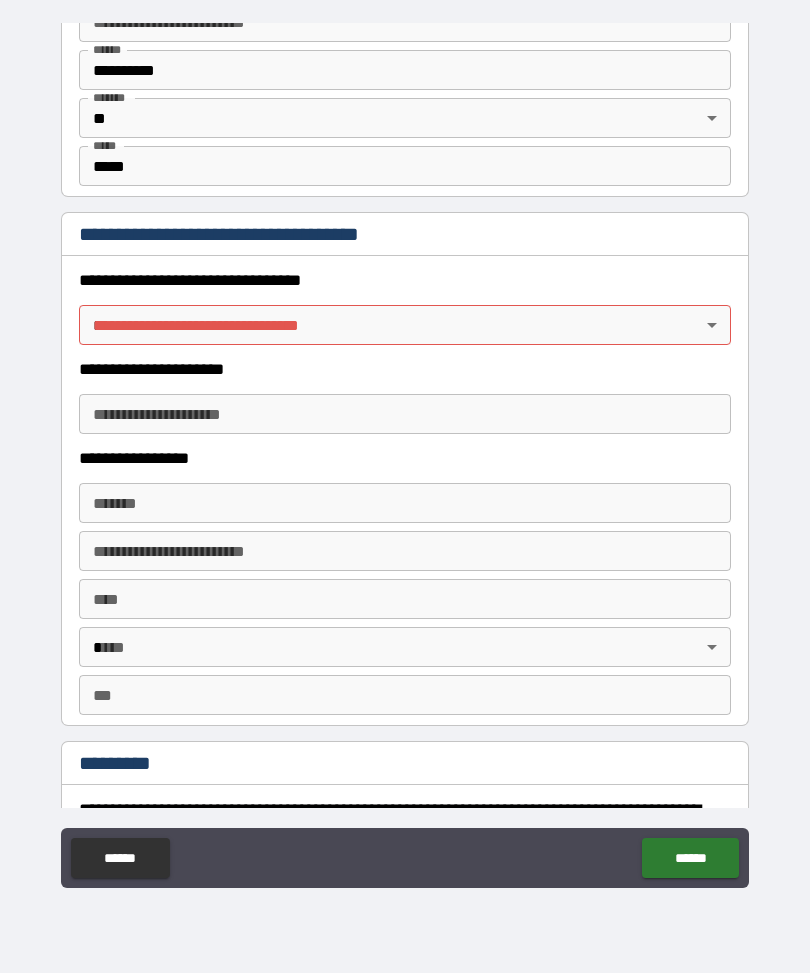 click on "**********" at bounding box center (405, 454) 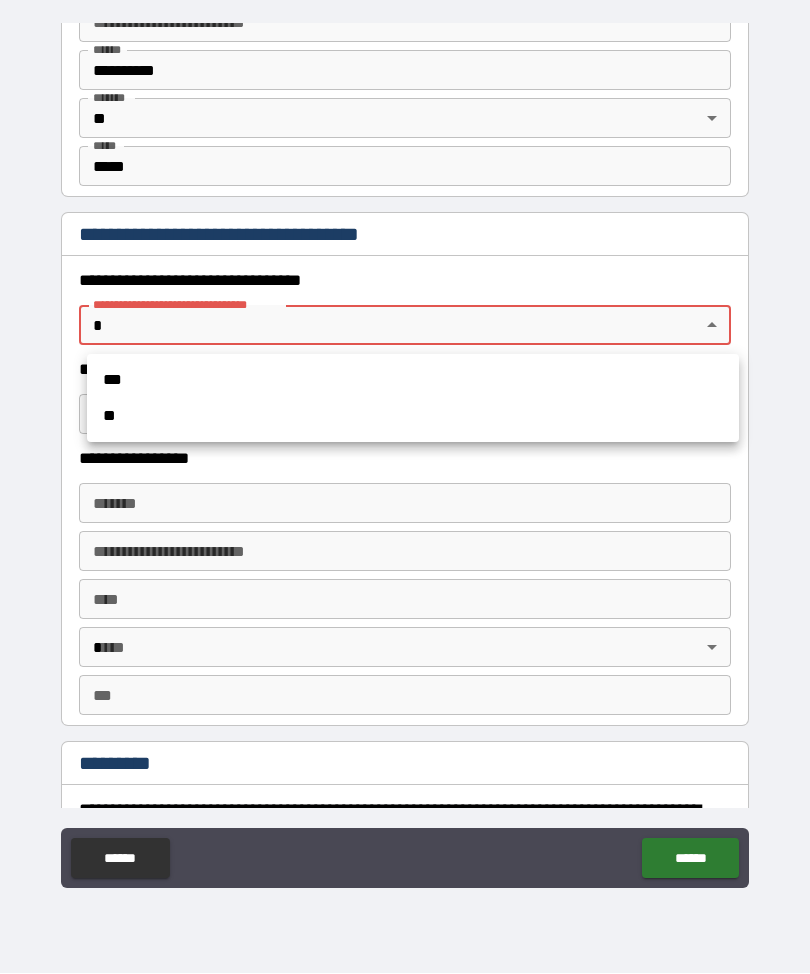 click on "*** **" at bounding box center (413, 399) 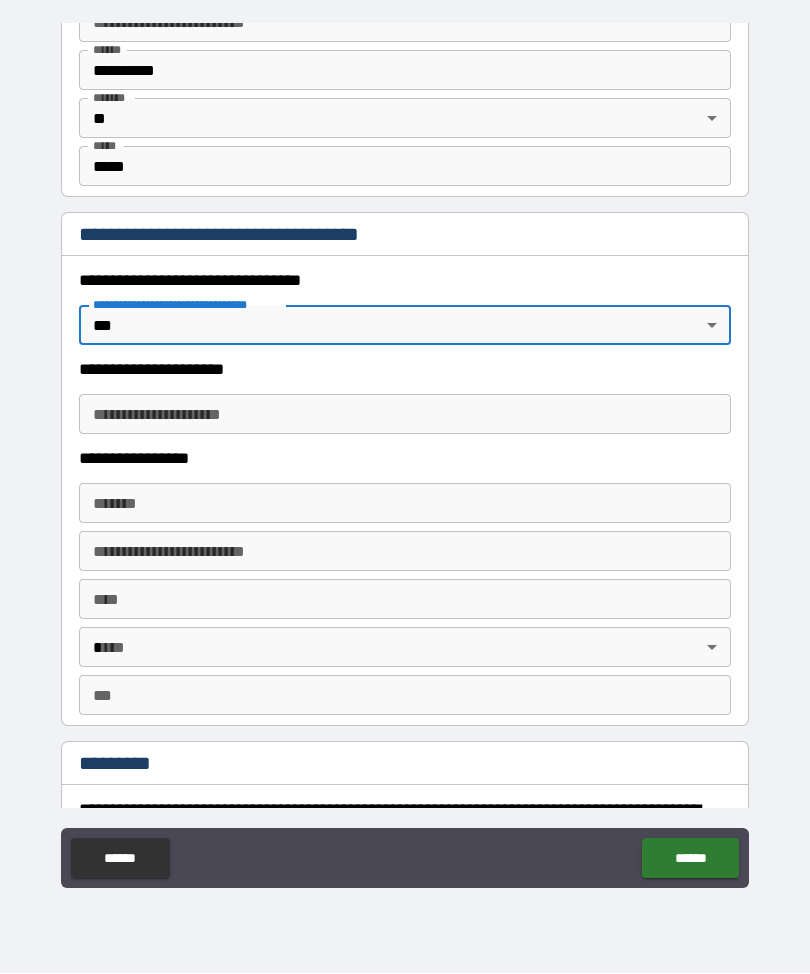 click on "**********" at bounding box center [405, 415] 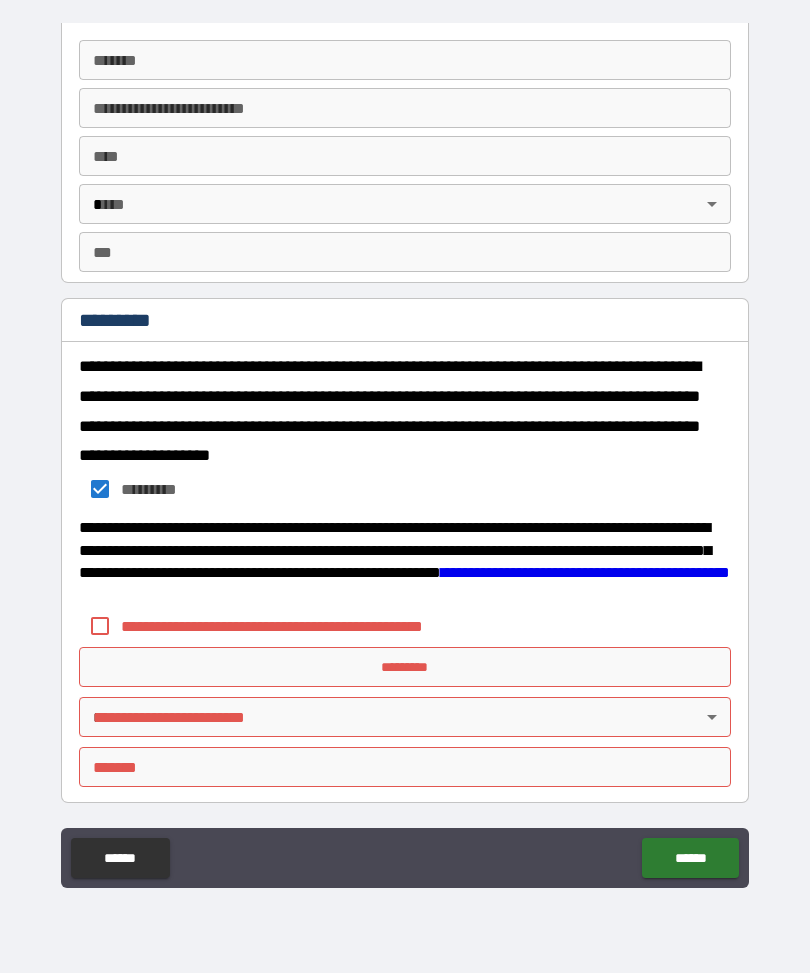 scroll, scrollTop: 1937, scrollLeft: 0, axis: vertical 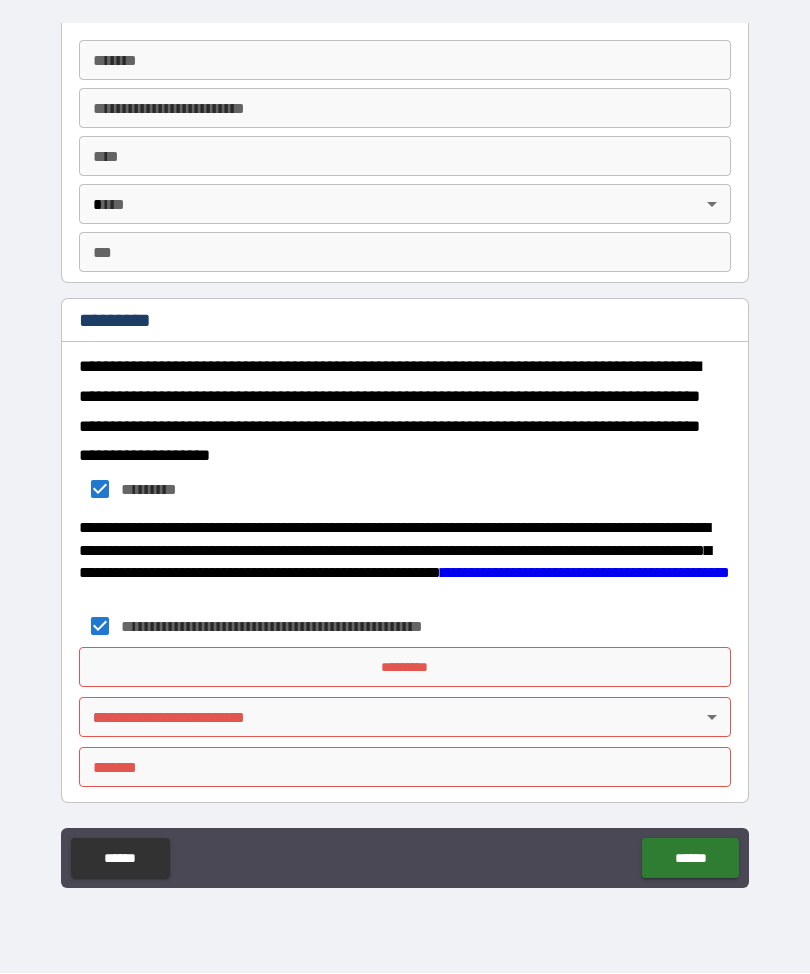 click on "*********" at bounding box center (405, 668) 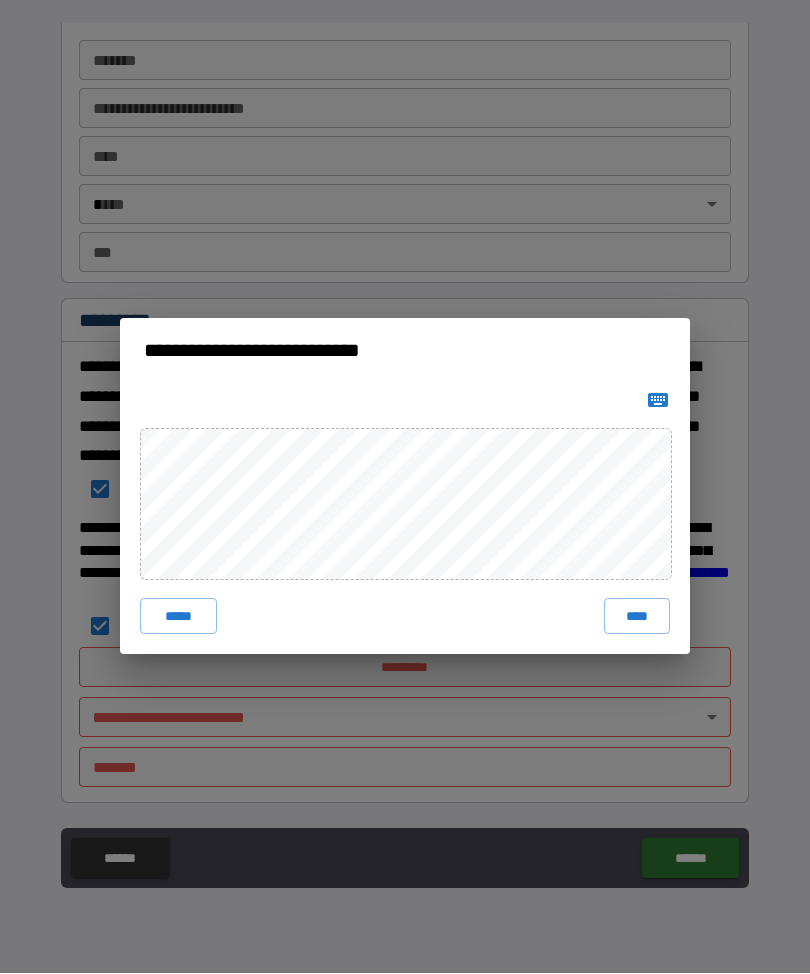 click on "****" at bounding box center (637, 617) 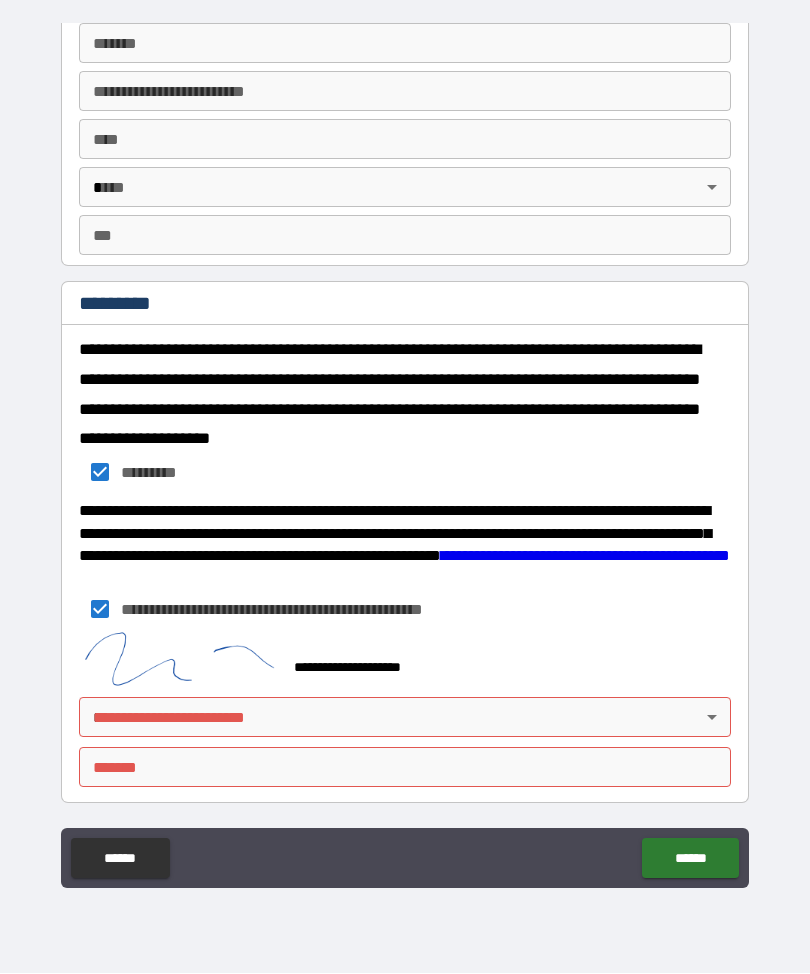 scroll, scrollTop: 1954, scrollLeft: 0, axis: vertical 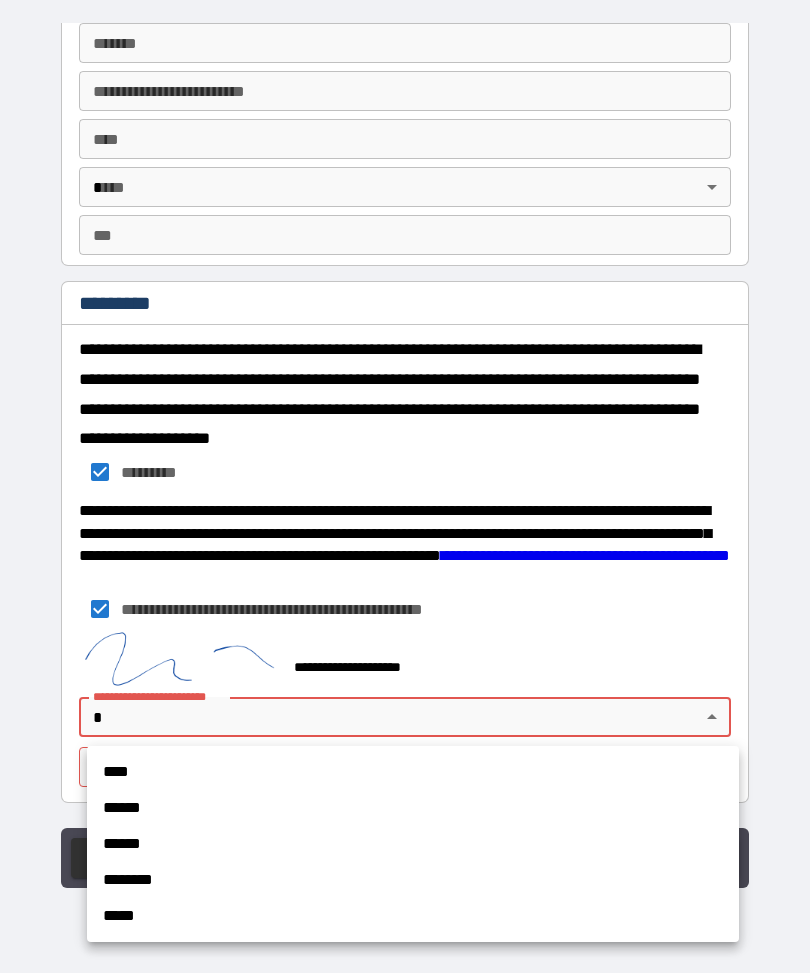 click on "****" at bounding box center (413, 773) 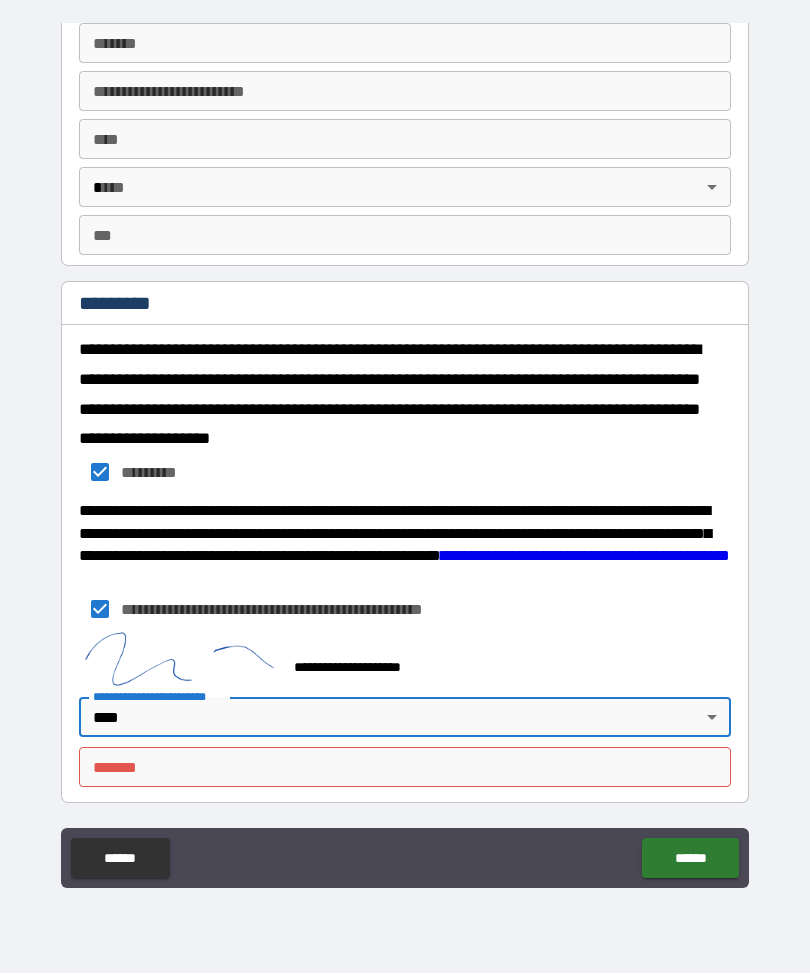 click on "*****   *" at bounding box center (405, 768) 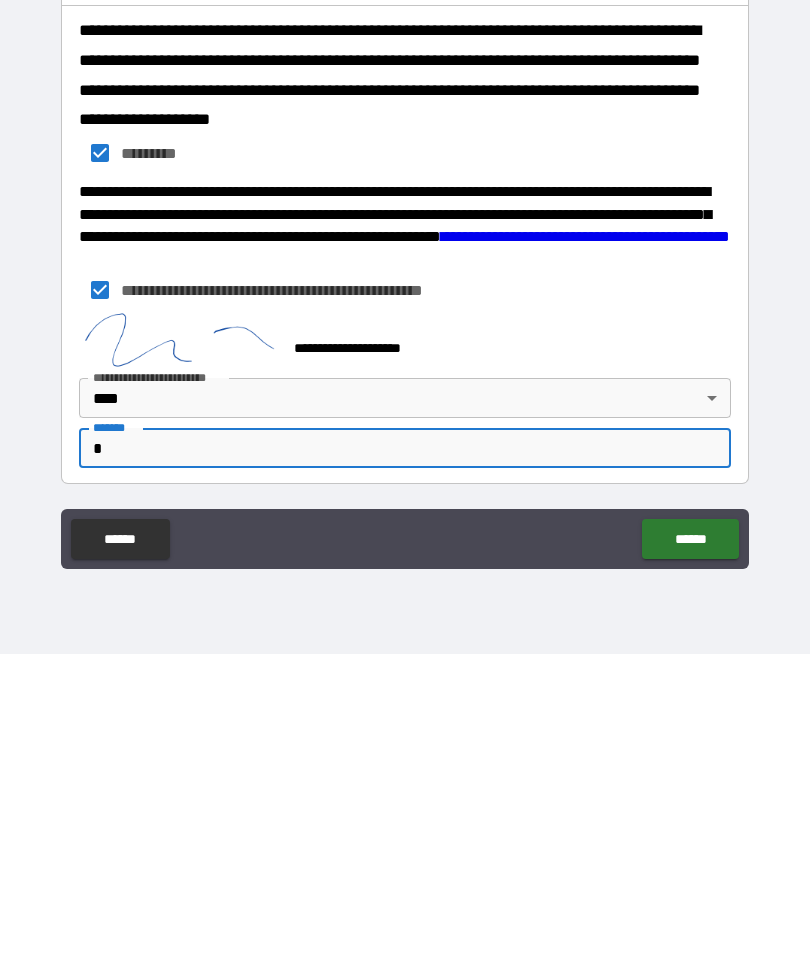 scroll, scrollTop: 66, scrollLeft: 0, axis: vertical 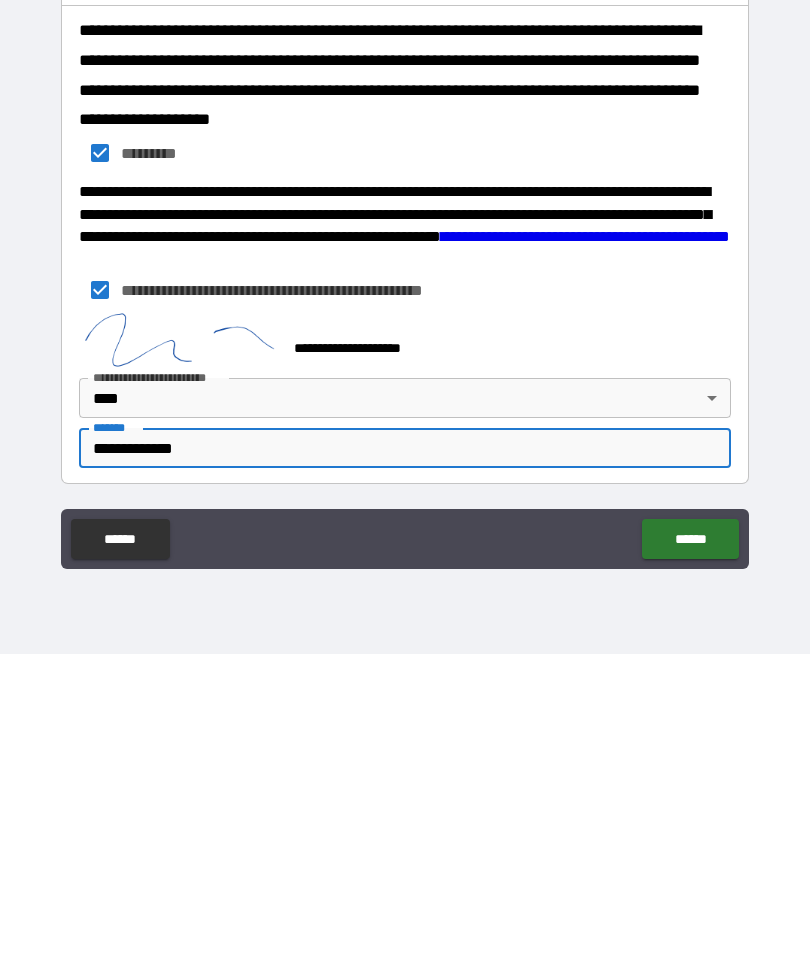 click on "******" at bounding box center [690, 859] 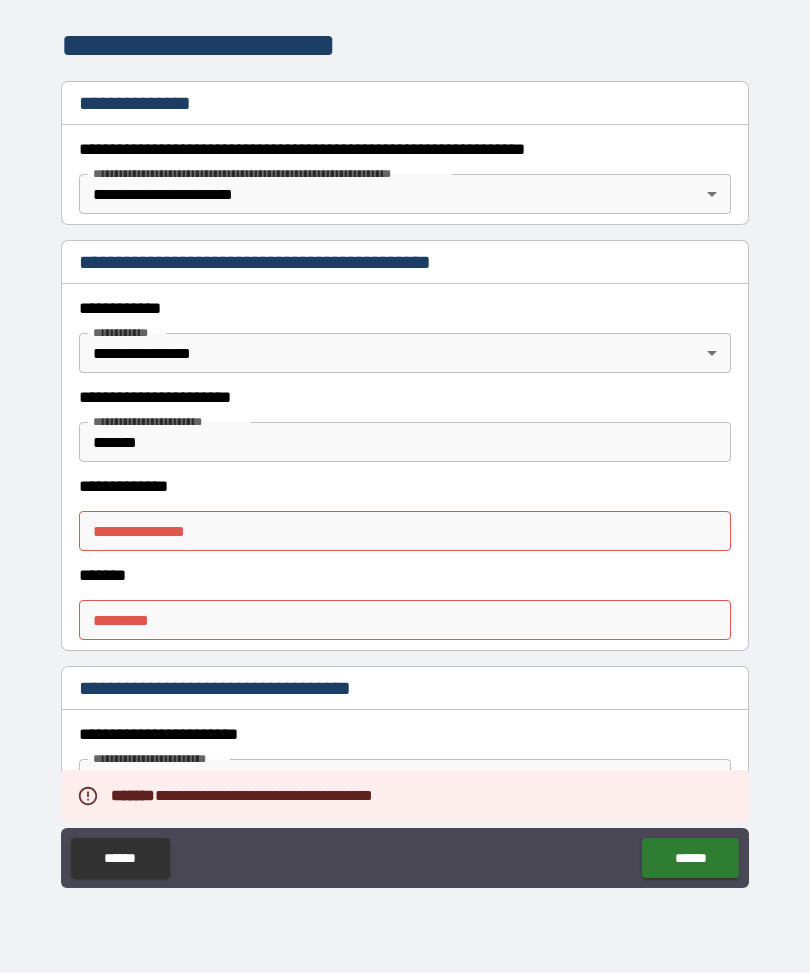 scroll, scrollTop: 271, scrollLeft: 0, axis: vertical 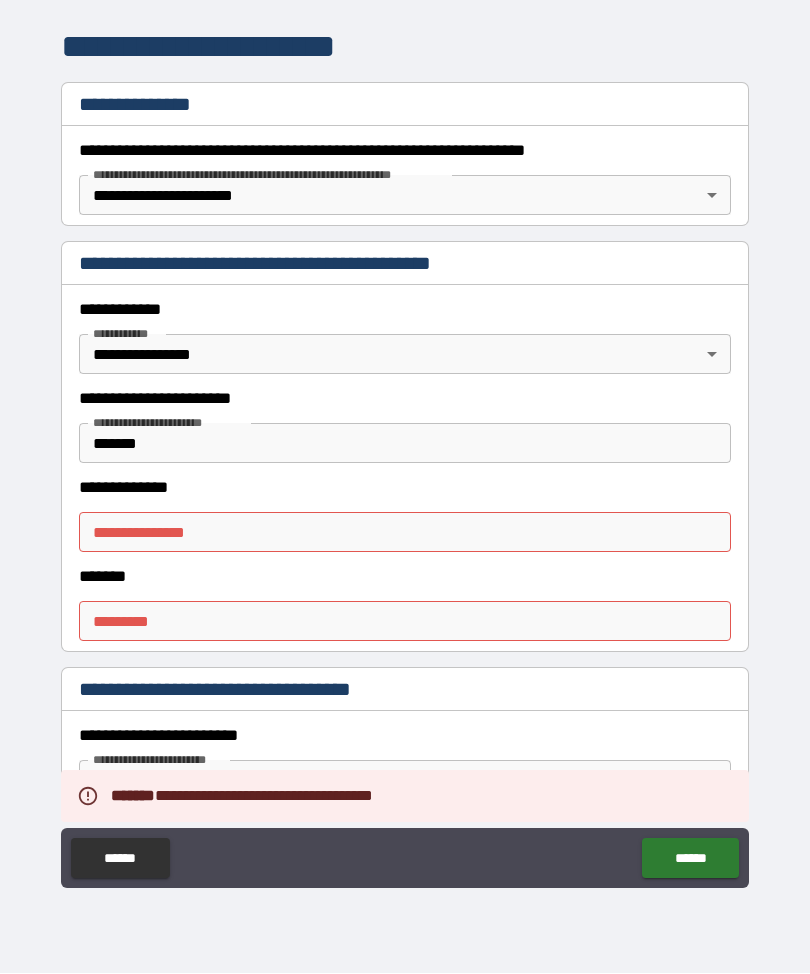 click on "**********" at bounding box center [405, 533] 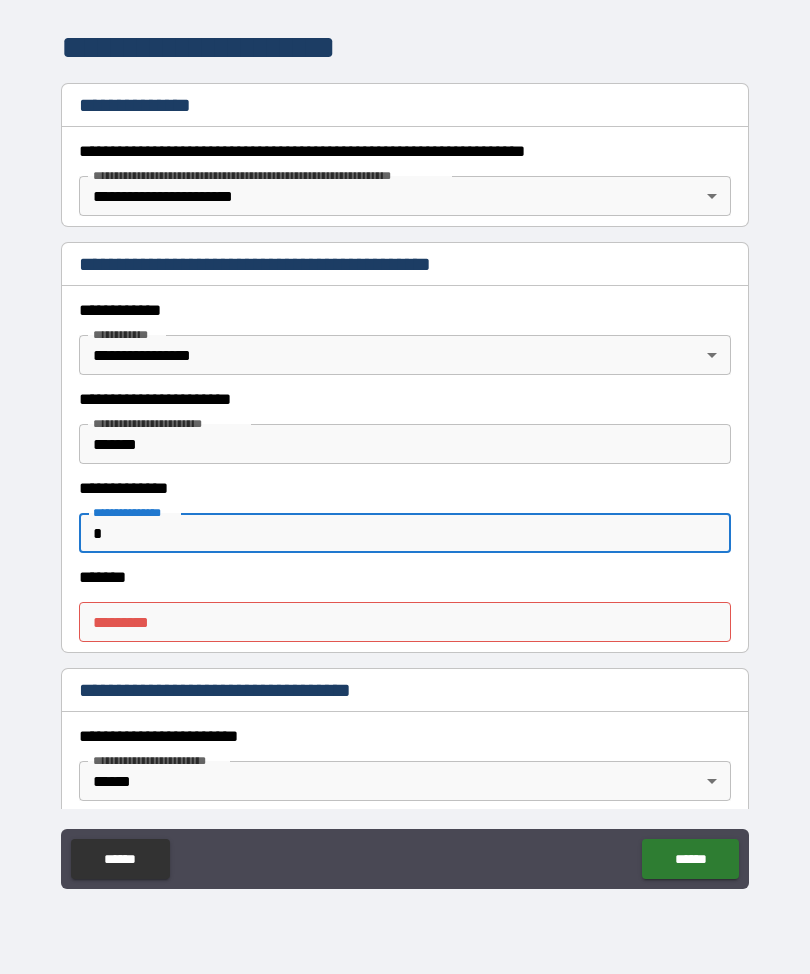 click on "*******   *" at bounding box center [405, 622] 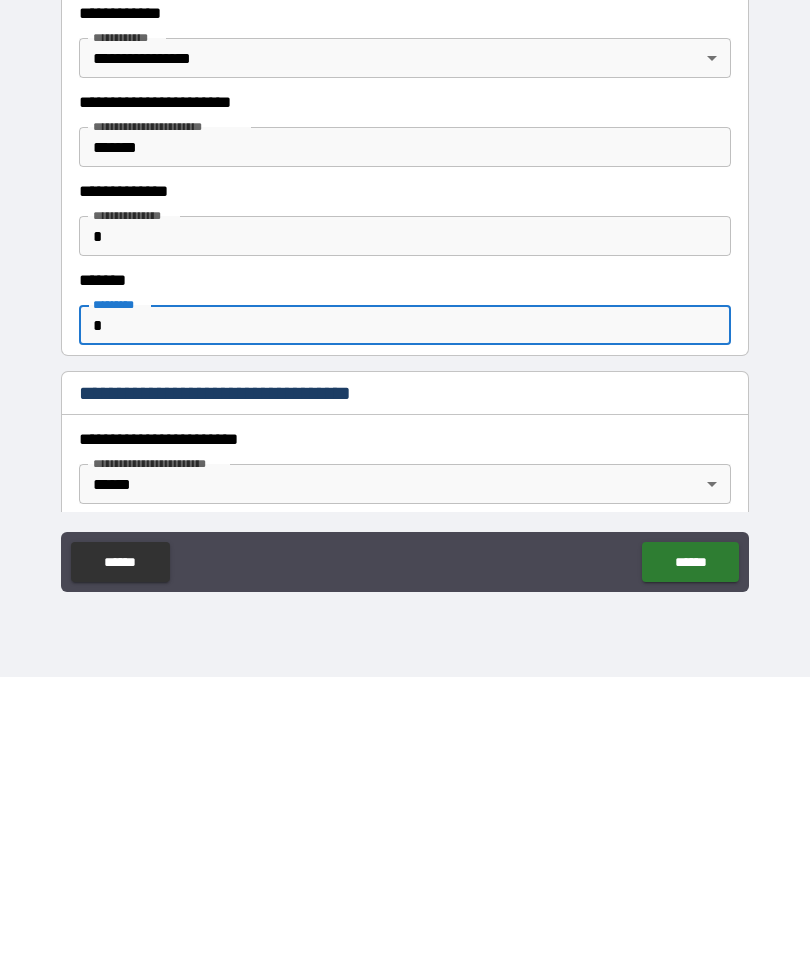 click on "******" at bounding box center [690, 859] 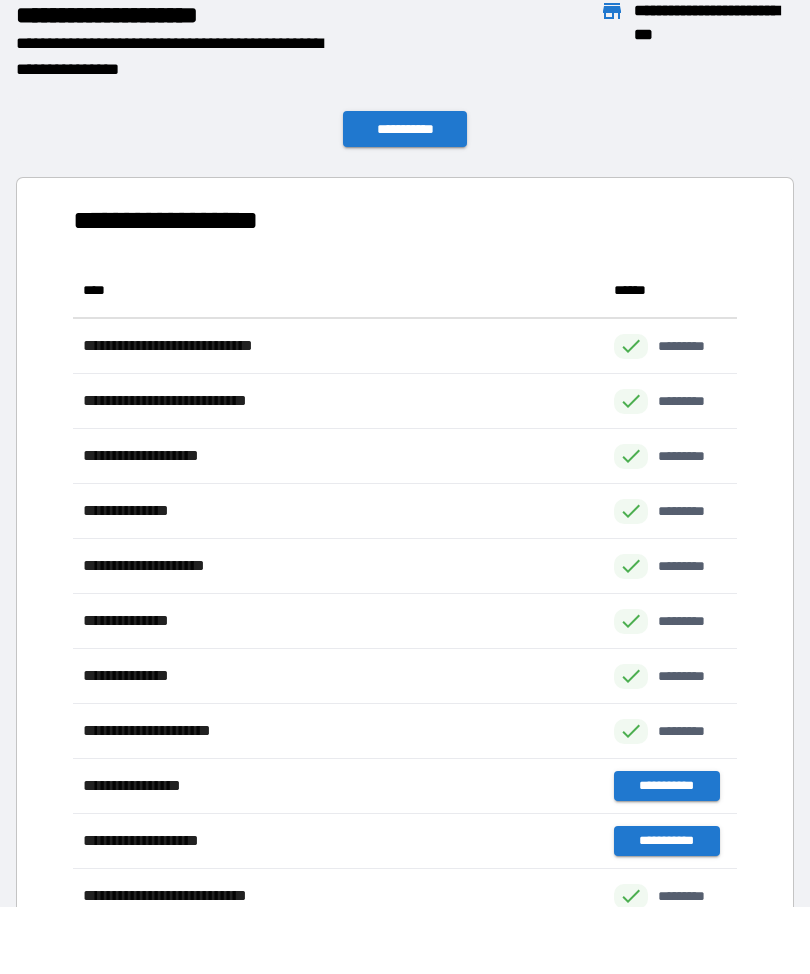 scroll, scrollTop: 1, scrollLeft: 1, axis: both 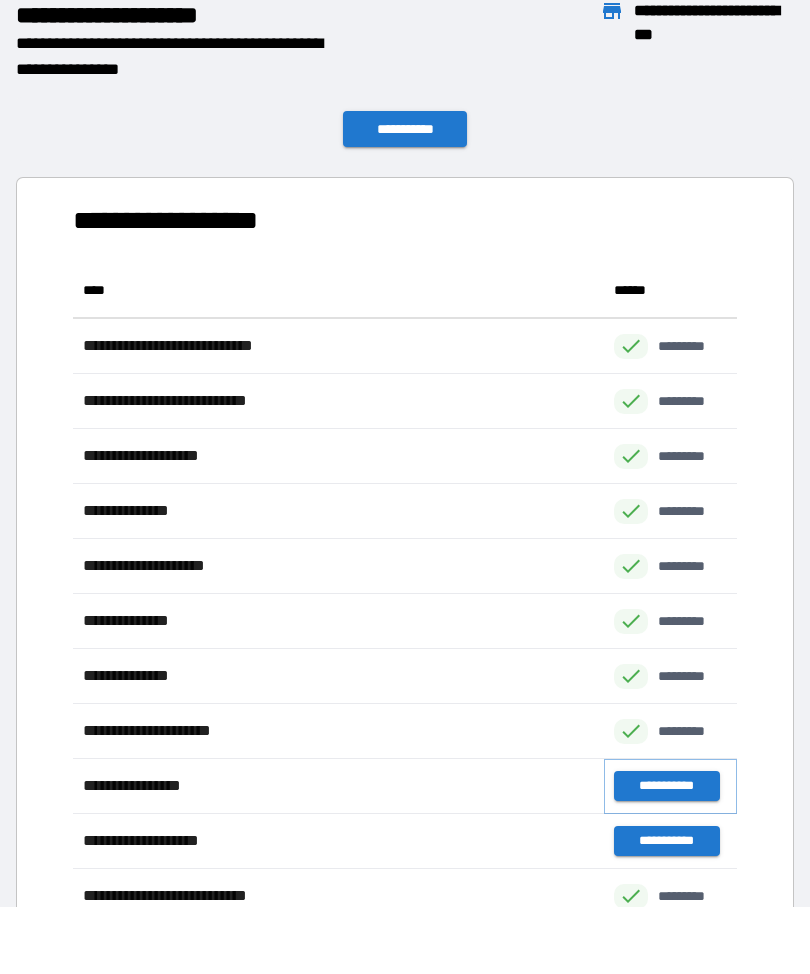 click on "**********" at bounding box center (666, 787) 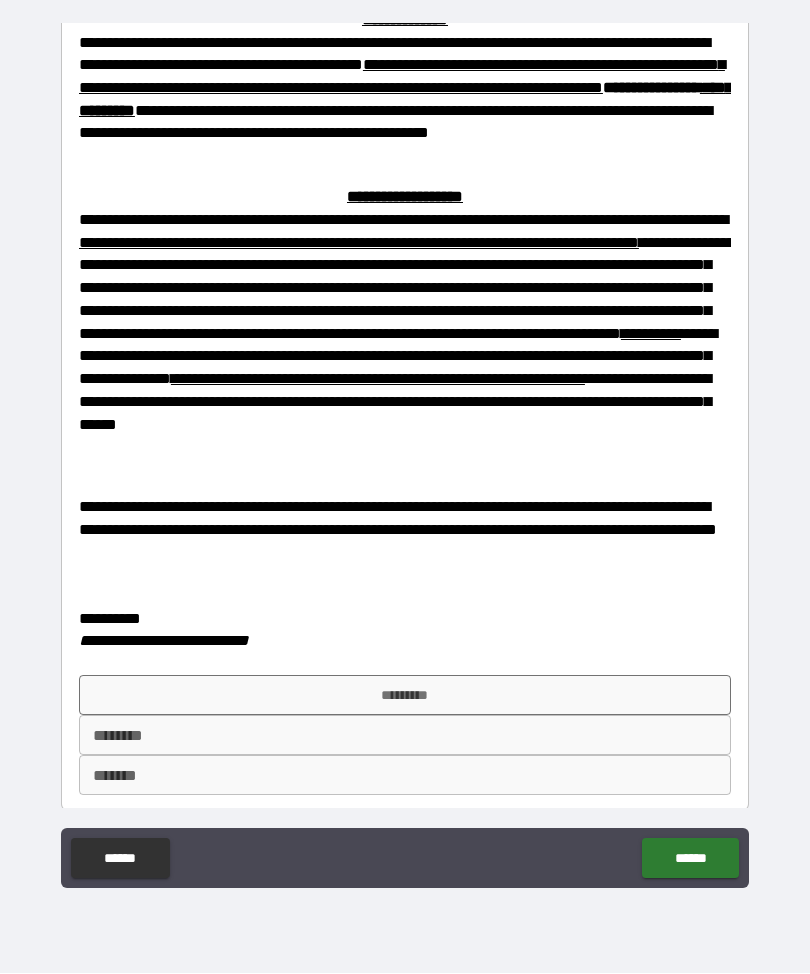scroll, scrollTop: 288, scrollLeft: 0, axis: vertical 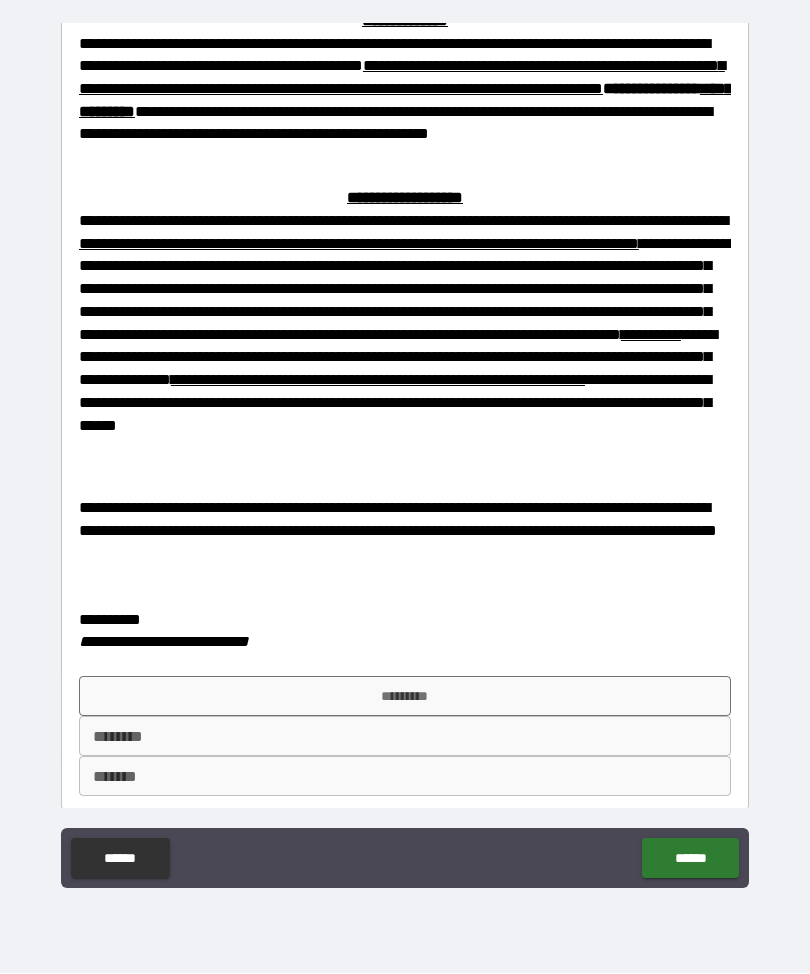 click on "*********" at bounding box center (405, 697) 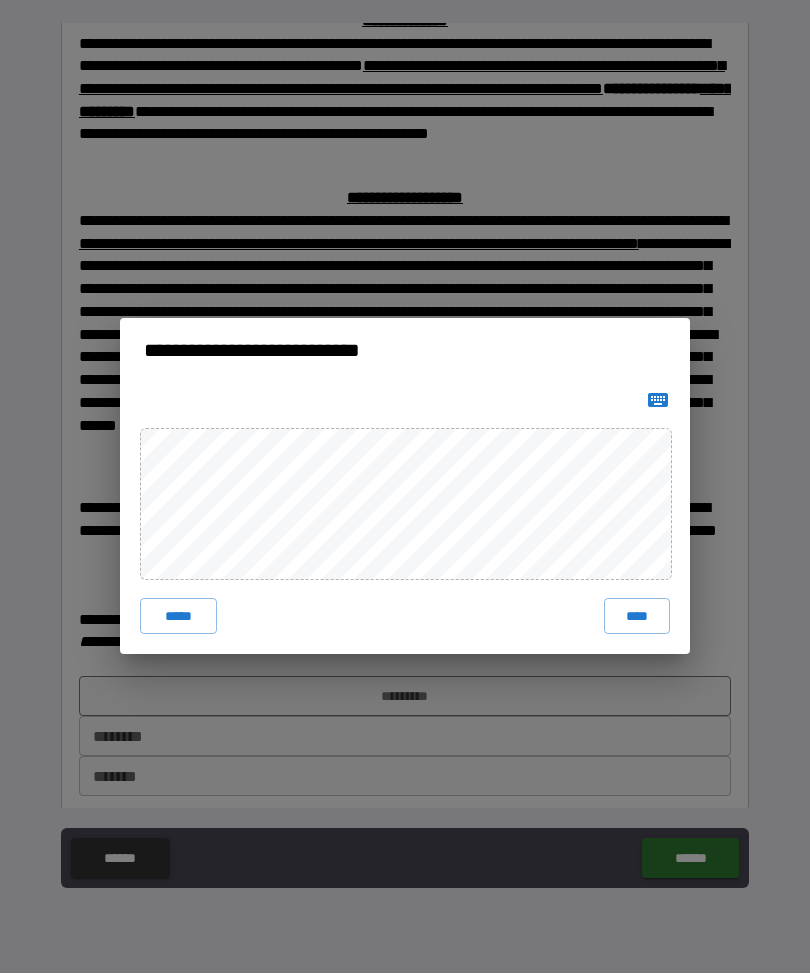 click on "****" at bounding box center (637, 617) 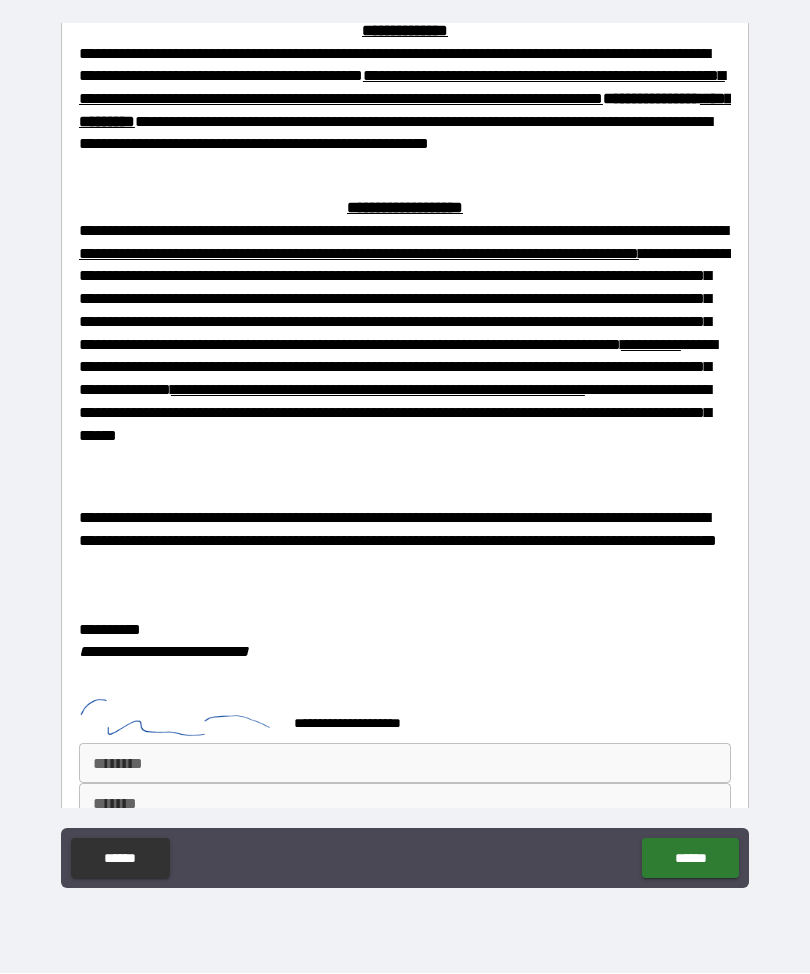 click on "*****   *" at bounding box center [405, 764] 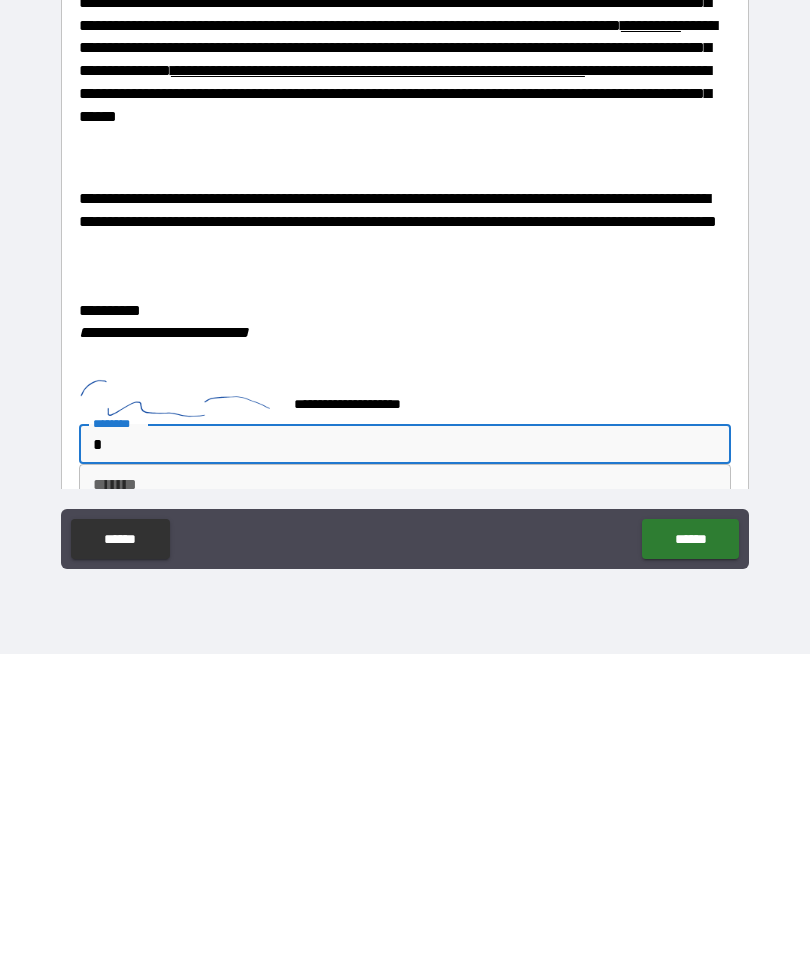 scroll, scrollTop: 66, scrollLeft: 0, axis: vertical 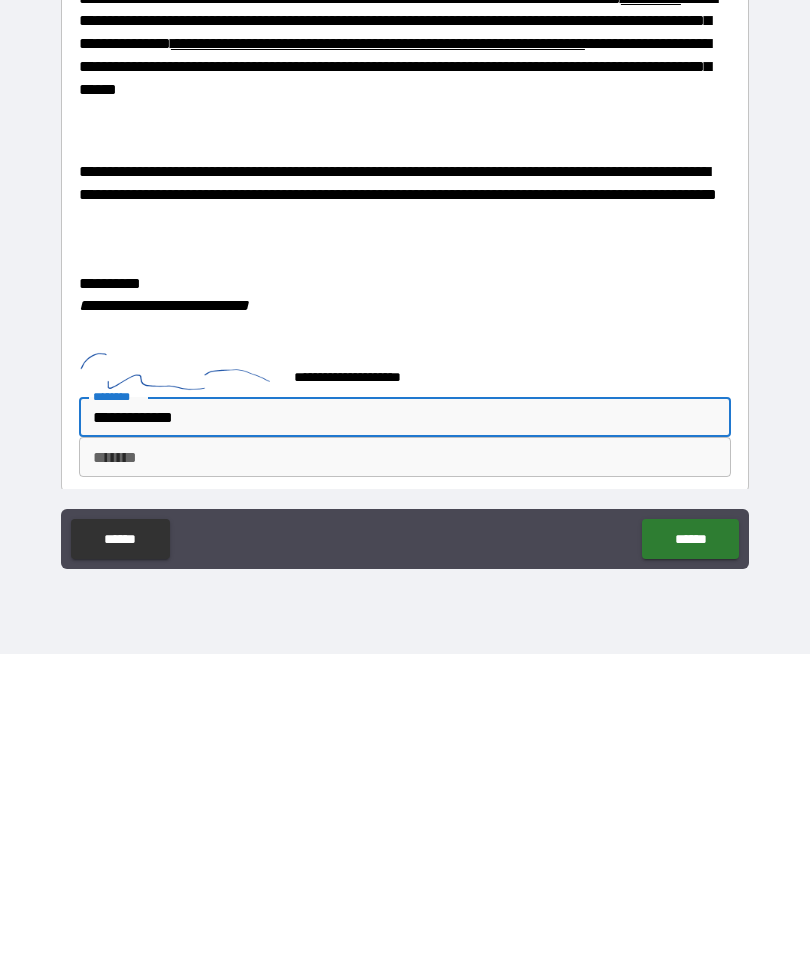 click on "*****   *" at bounding box center [405, 777] 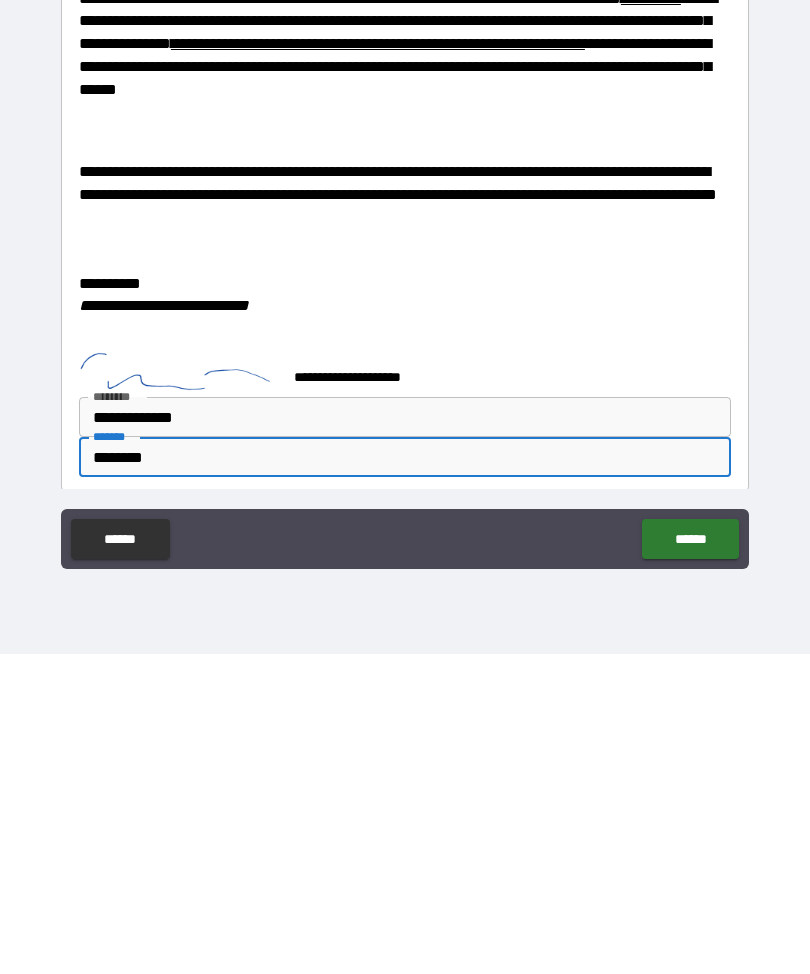 click on "******" at bounding box center [690, 859] 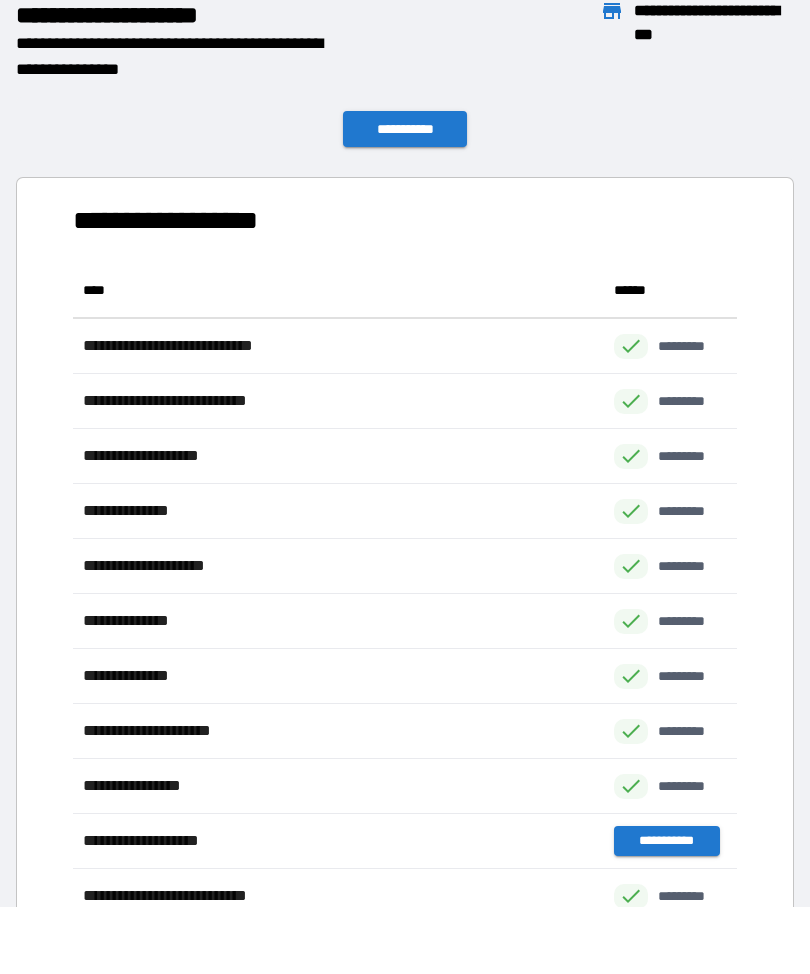 scroll, scrollTop: 1, scrollLeft: 1, axis: both 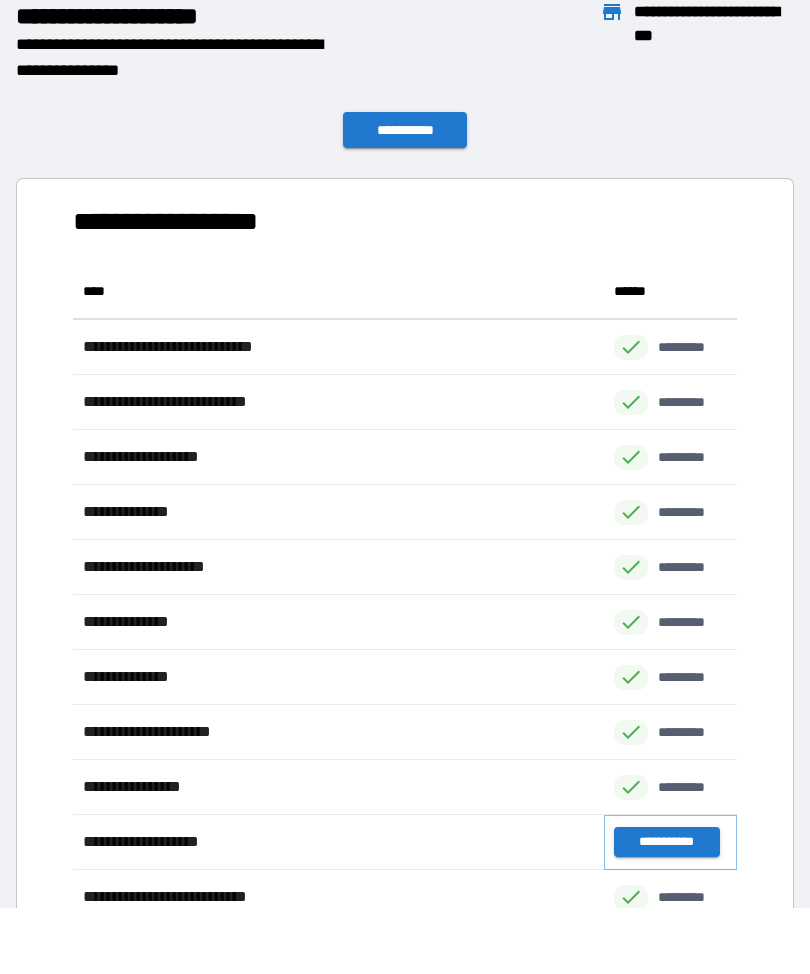 click on "**********" at bounding box center (666, 842) 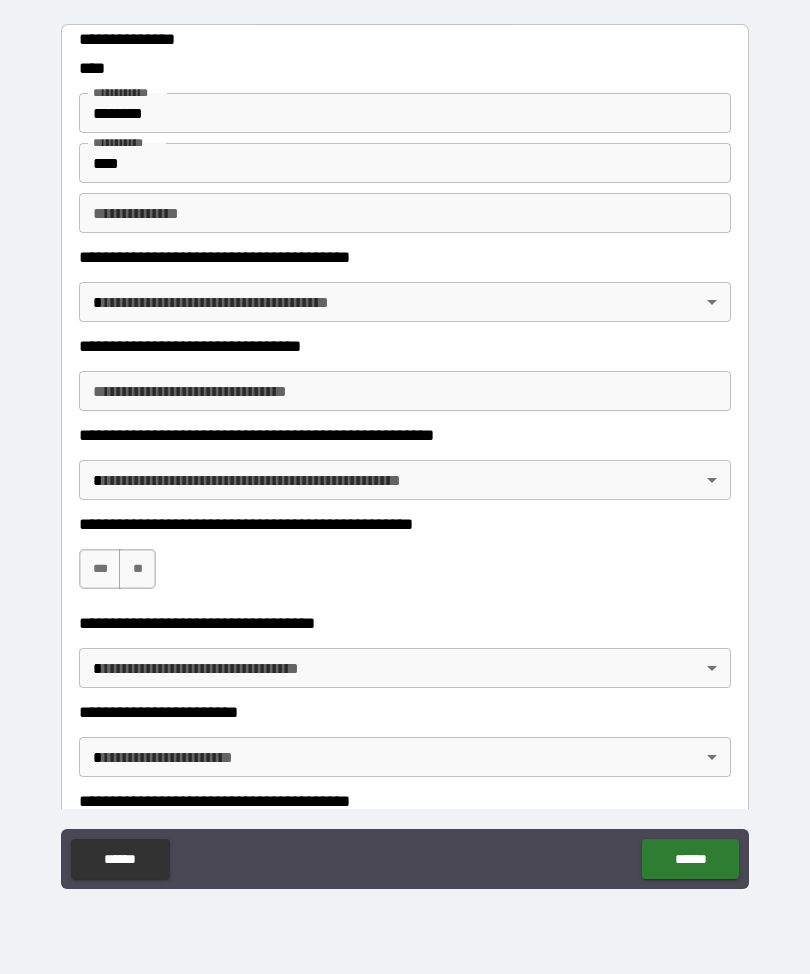 click on "**********" at bounding box center [405, 454] 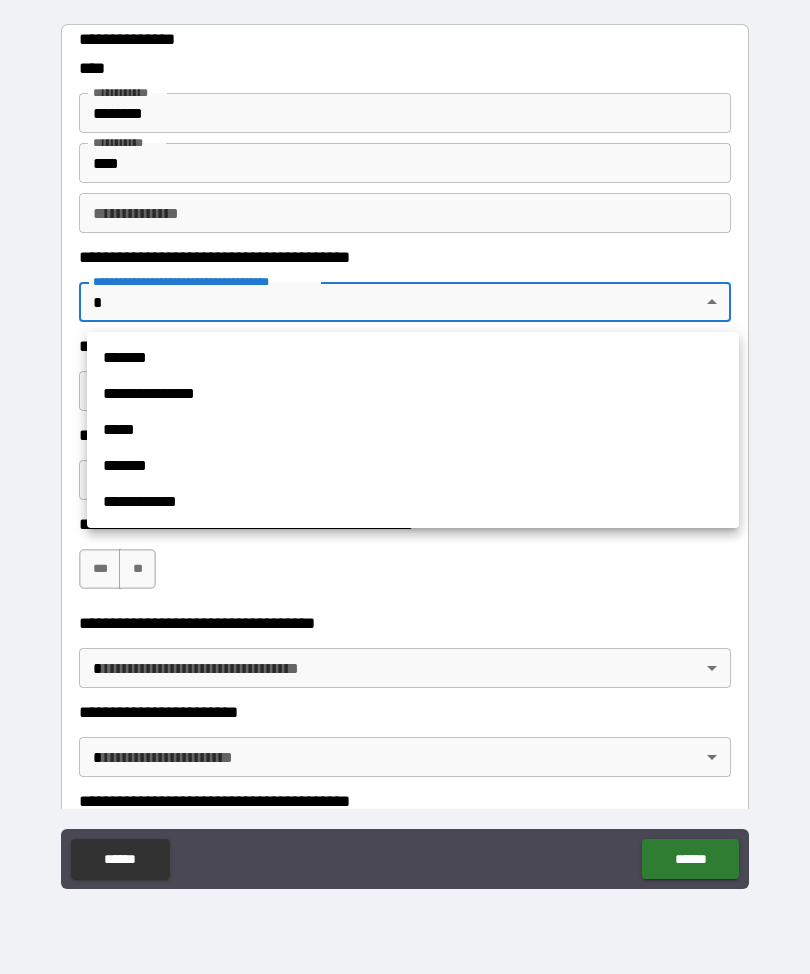 click on "**********" at bounding box center [413, 394] 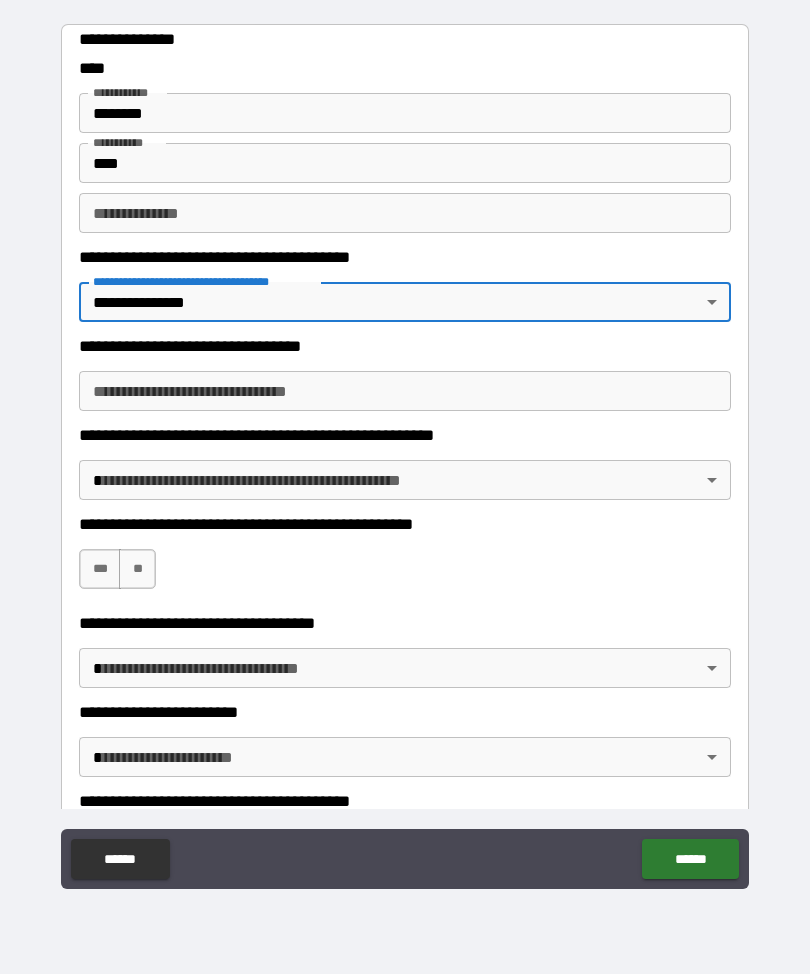 click on "**********" at bounding box center (405, 391) 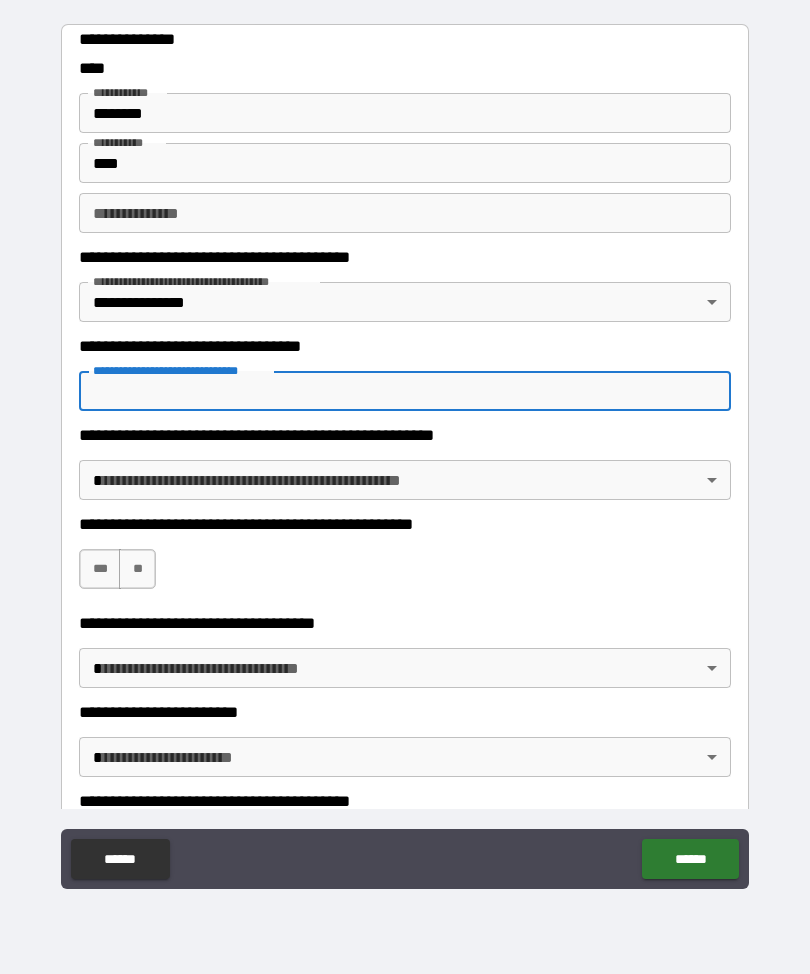 click on "**********" at bounding box center [405, 454] 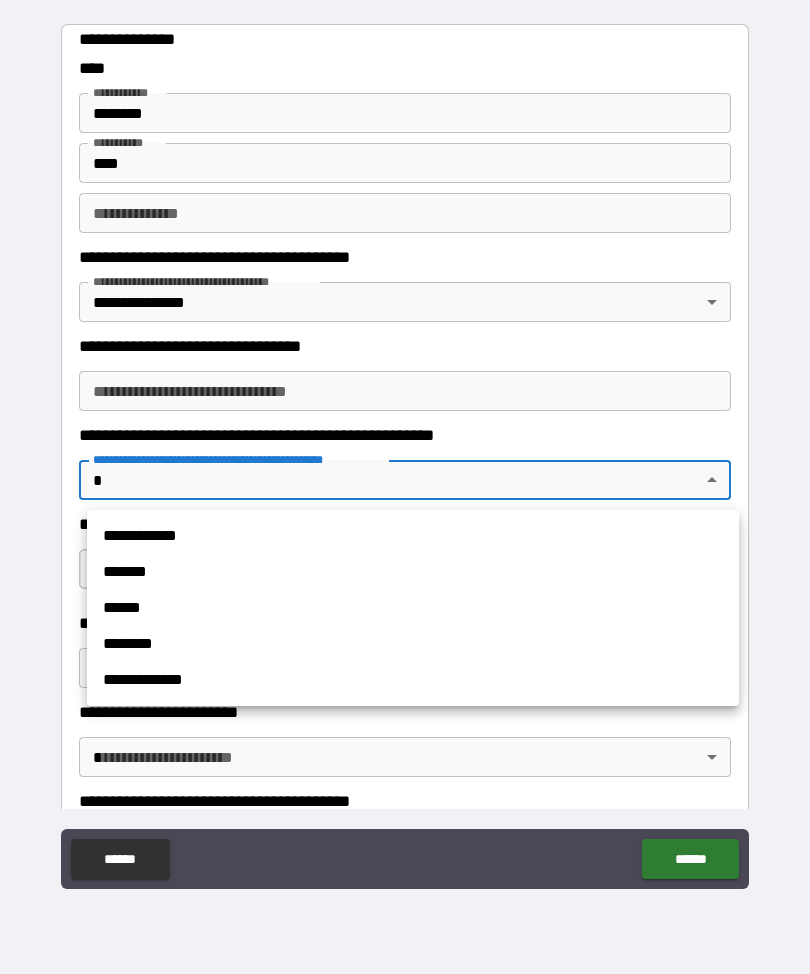 click on "**********" at bounding box center (413, 680) 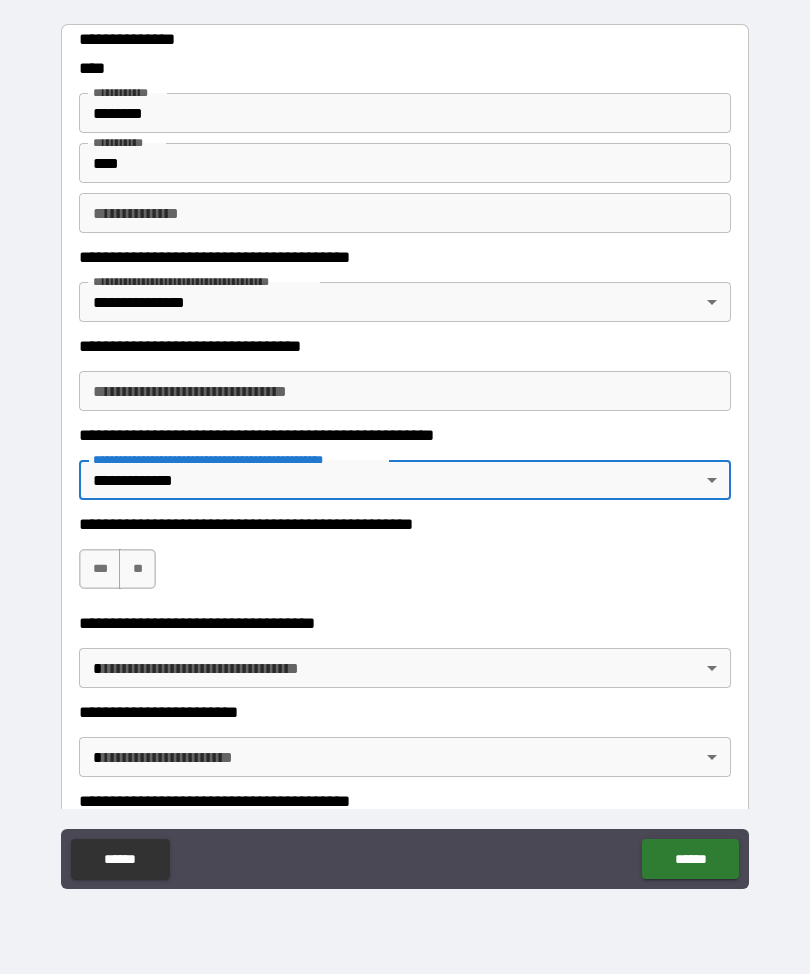 click on "***" at bounding box center (100, 569) 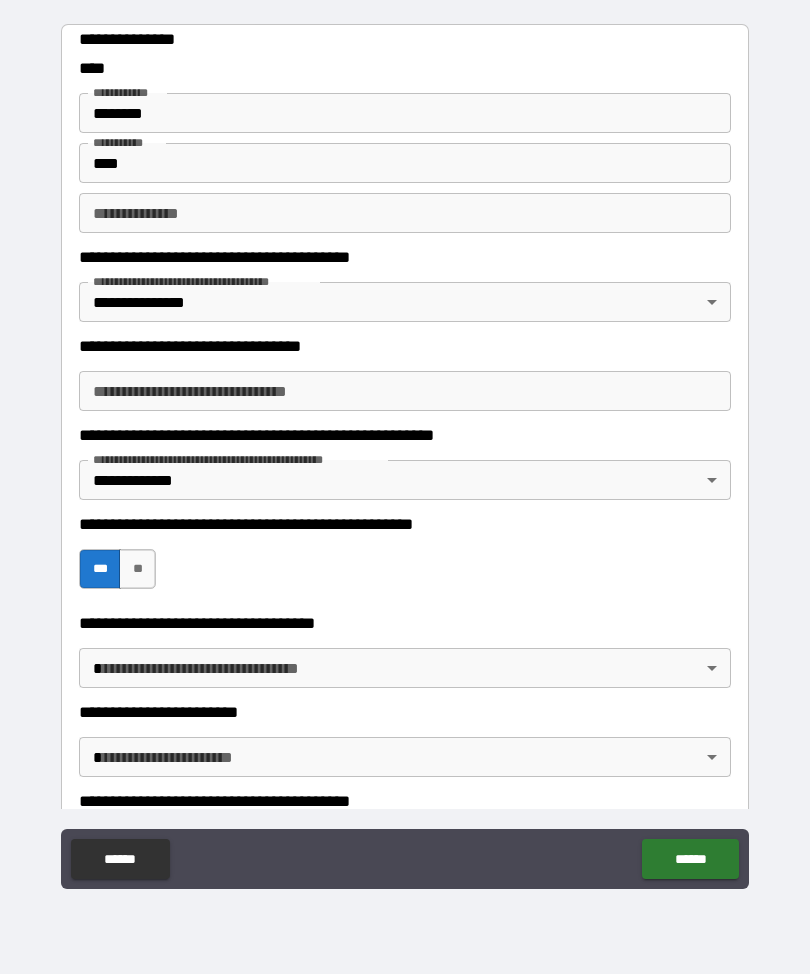 click on "**********" at bounding box center [405, 454] 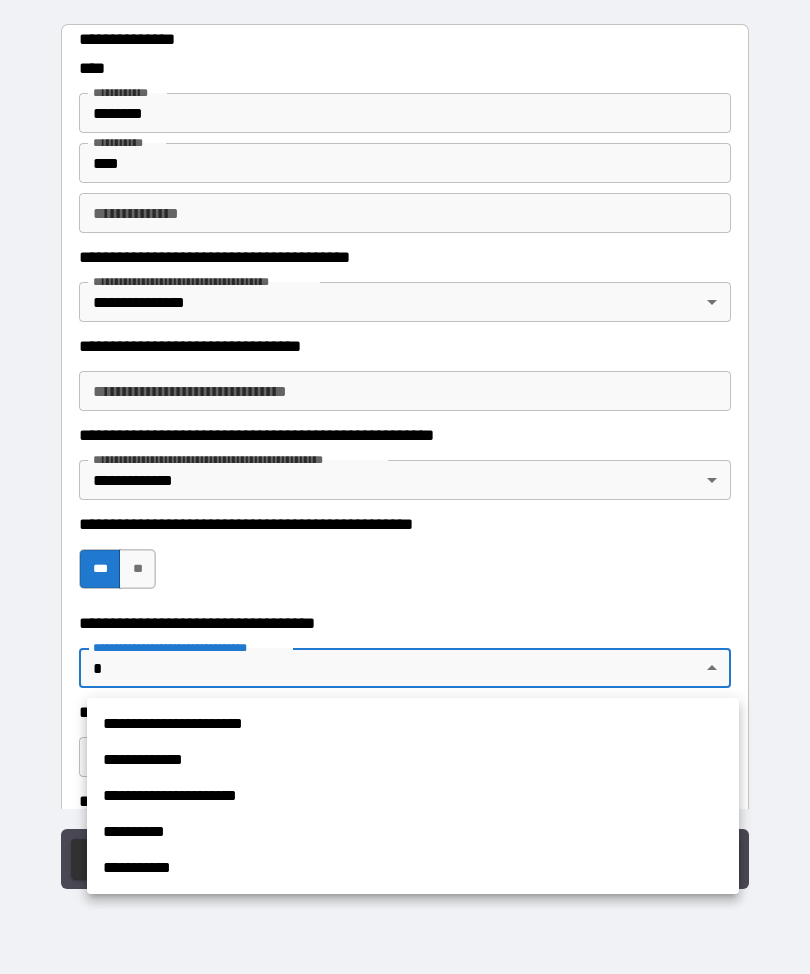 click on "**********" at bounding box center (413, 868) 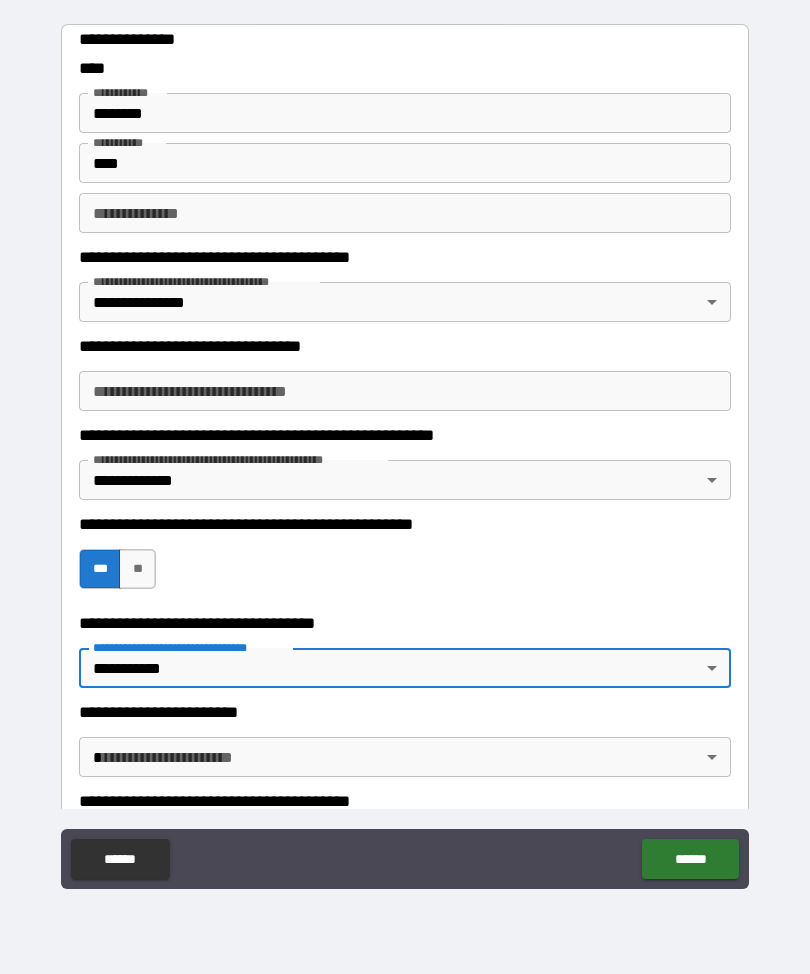 click on "**********" at bounding box center (405, 454) 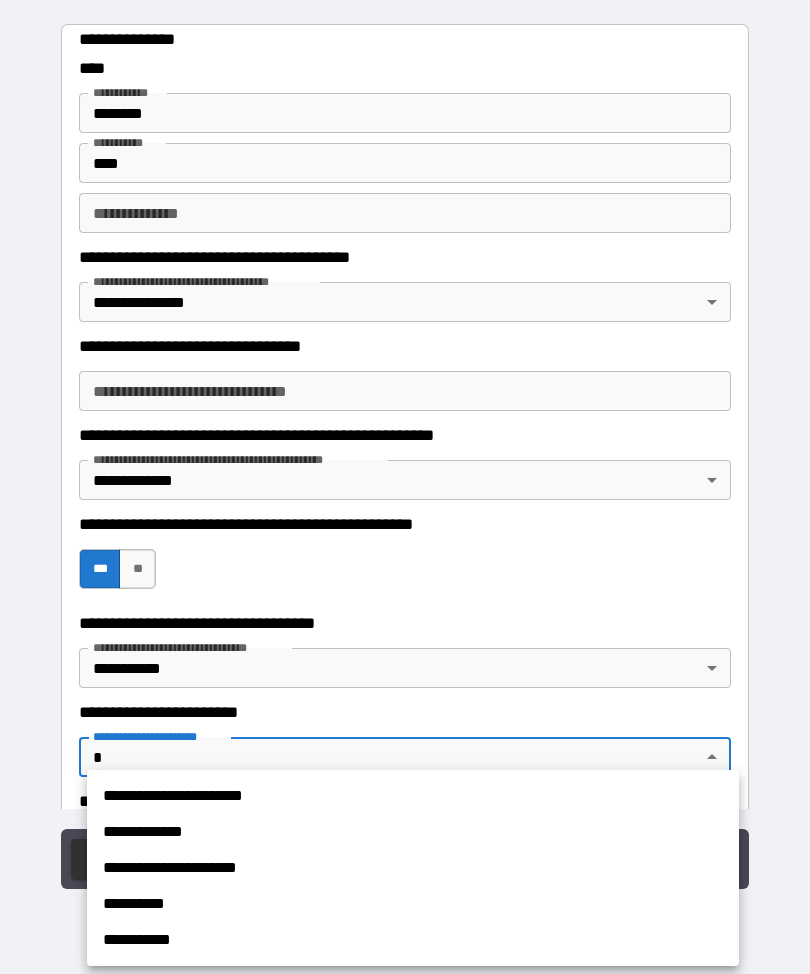 click on "**********" at bounding box center (413, 904) 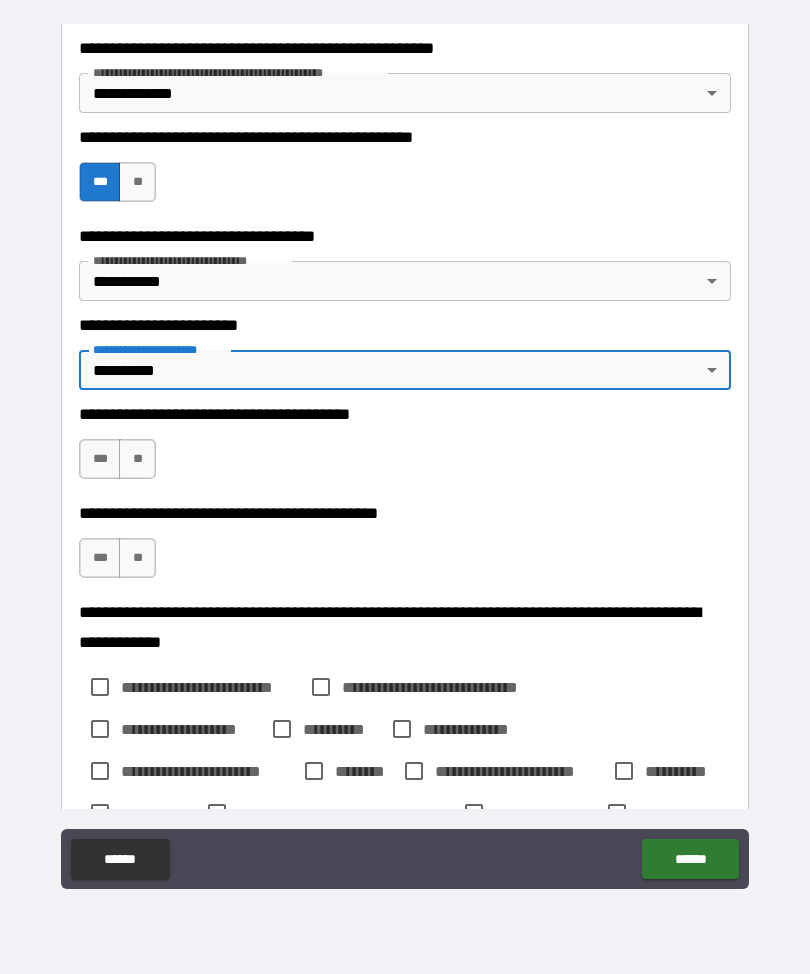 scroll, scrollTop: 389, scrollLeft: 0, axis: vertical 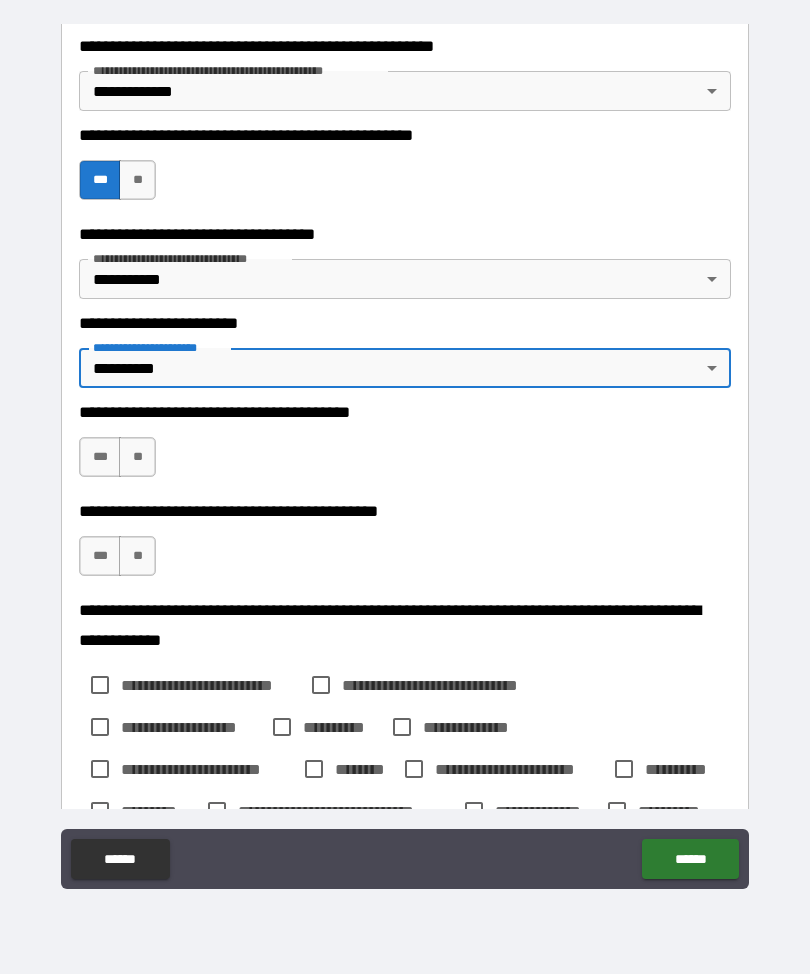 click on "***" at bounding box center (100, 457) 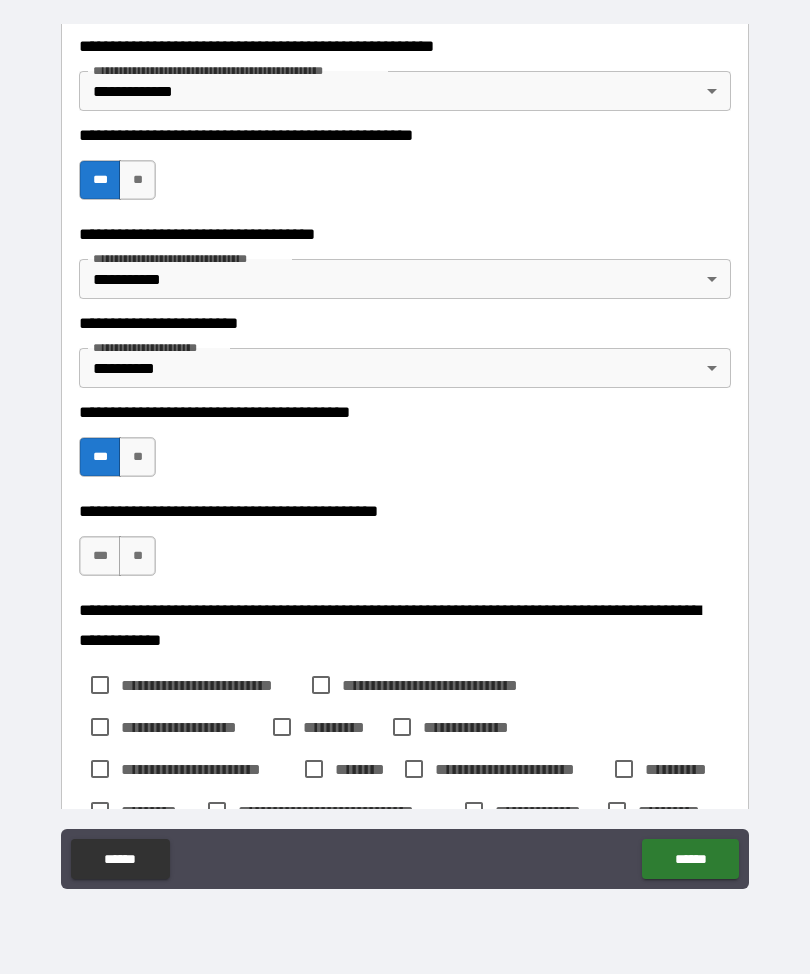 click on "**" at bounding box center [137, 556] 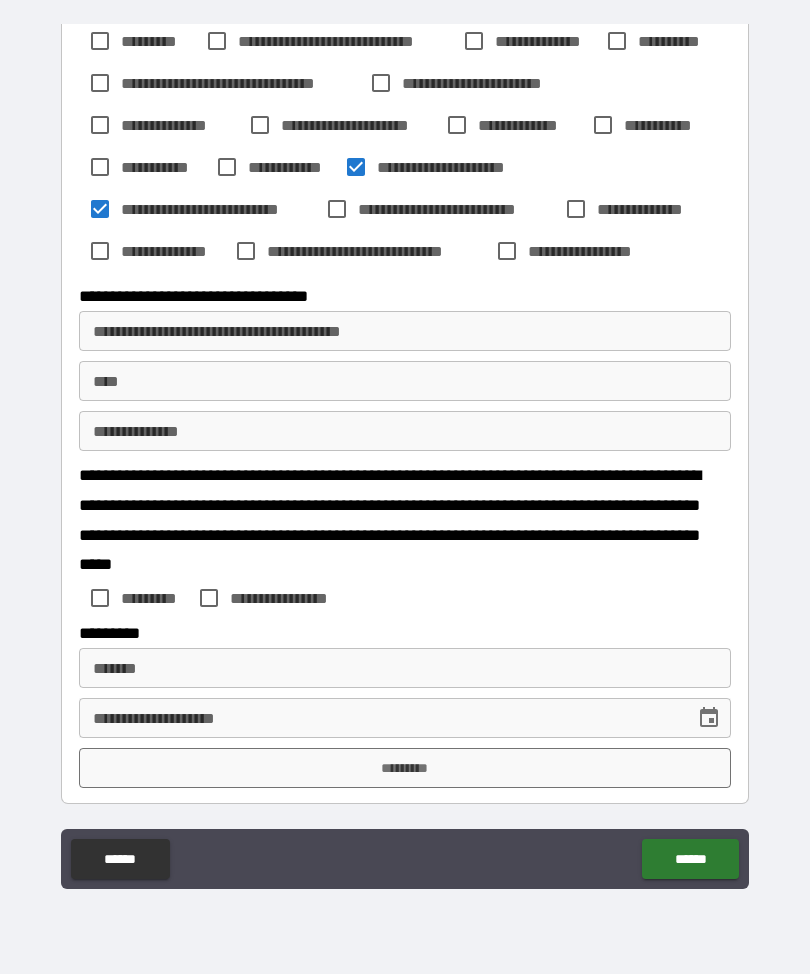 scroll, scrollTop: 1159, scrollLeft: 0, axis: vertical 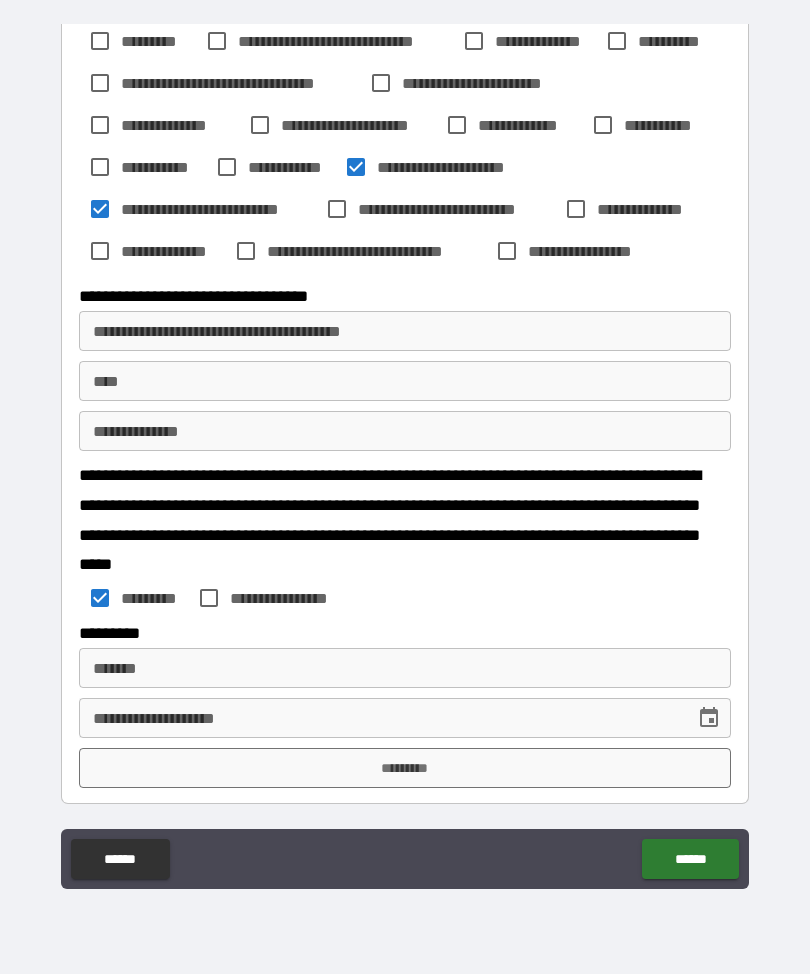click on "*****   *" at bounding box center (405, 668) 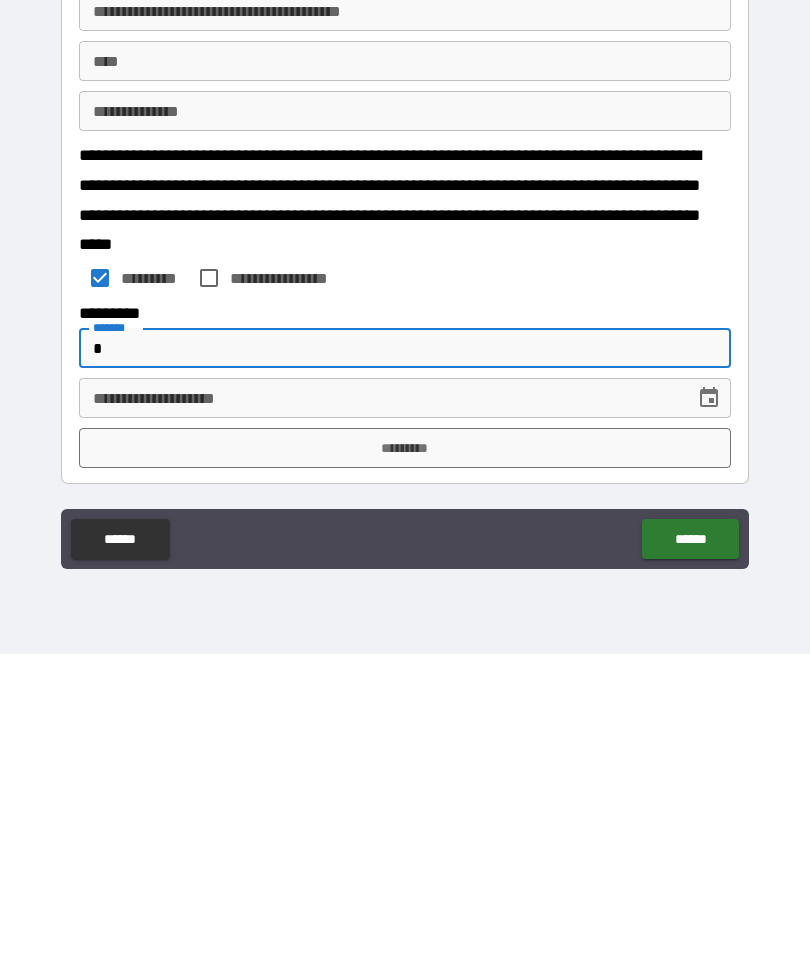 scroll, scrollTop: 66, scrollLeft: 0, axis: vertical 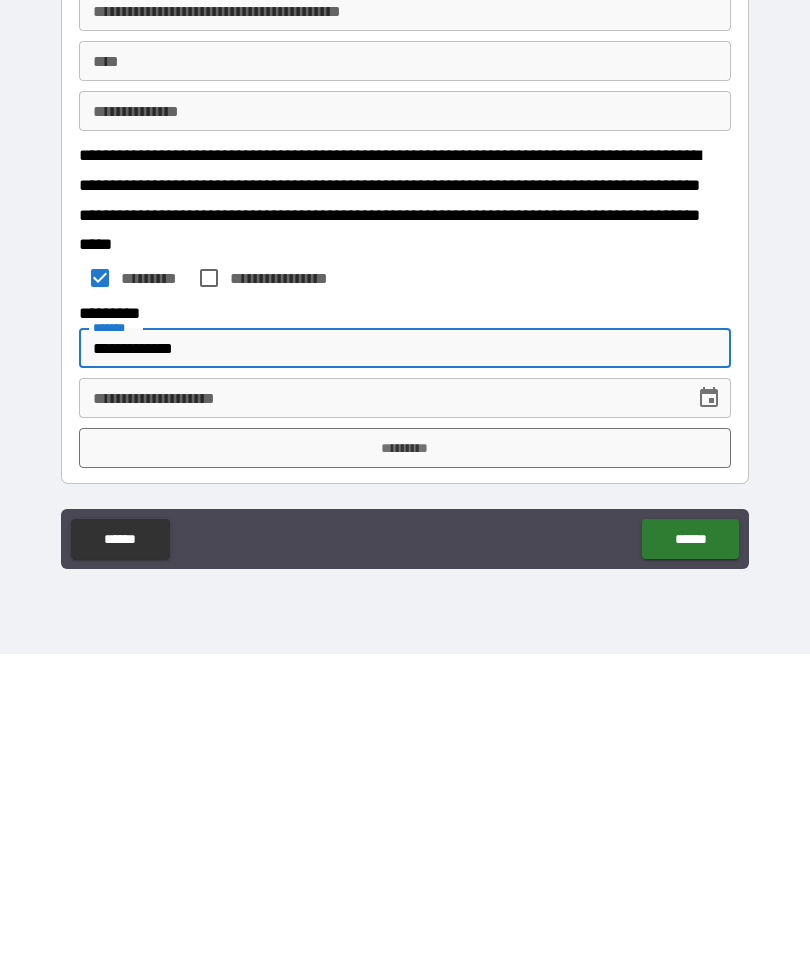 click on "**********" at bounding box center (380, 718) 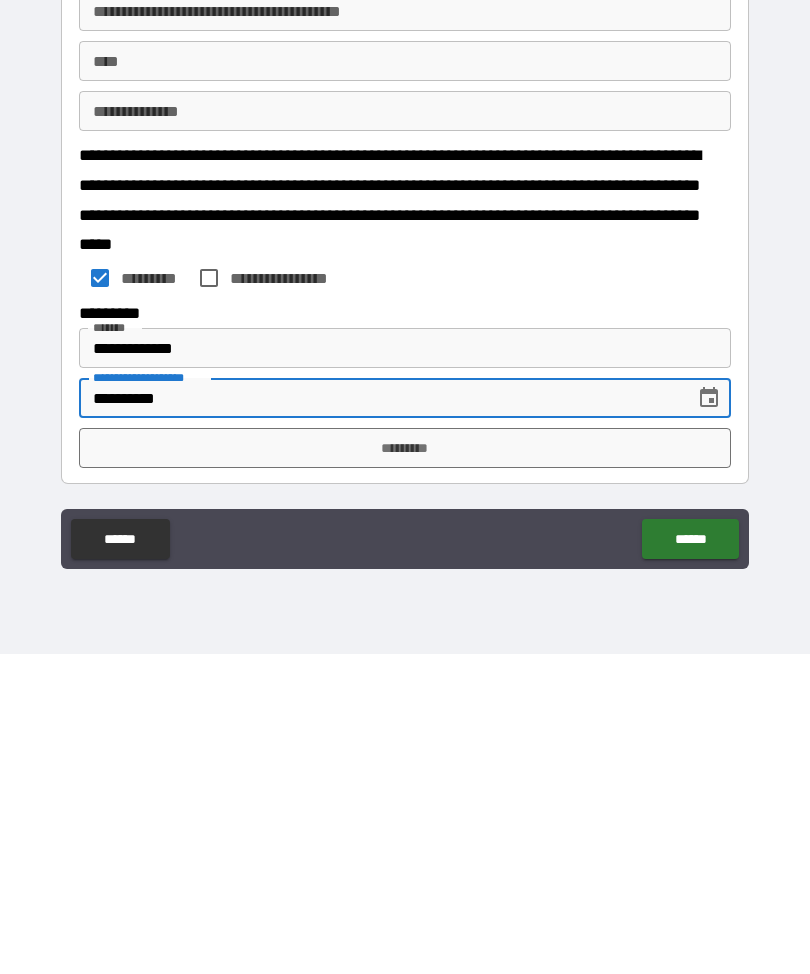 click on "*********" at bounding box center (405, 768) 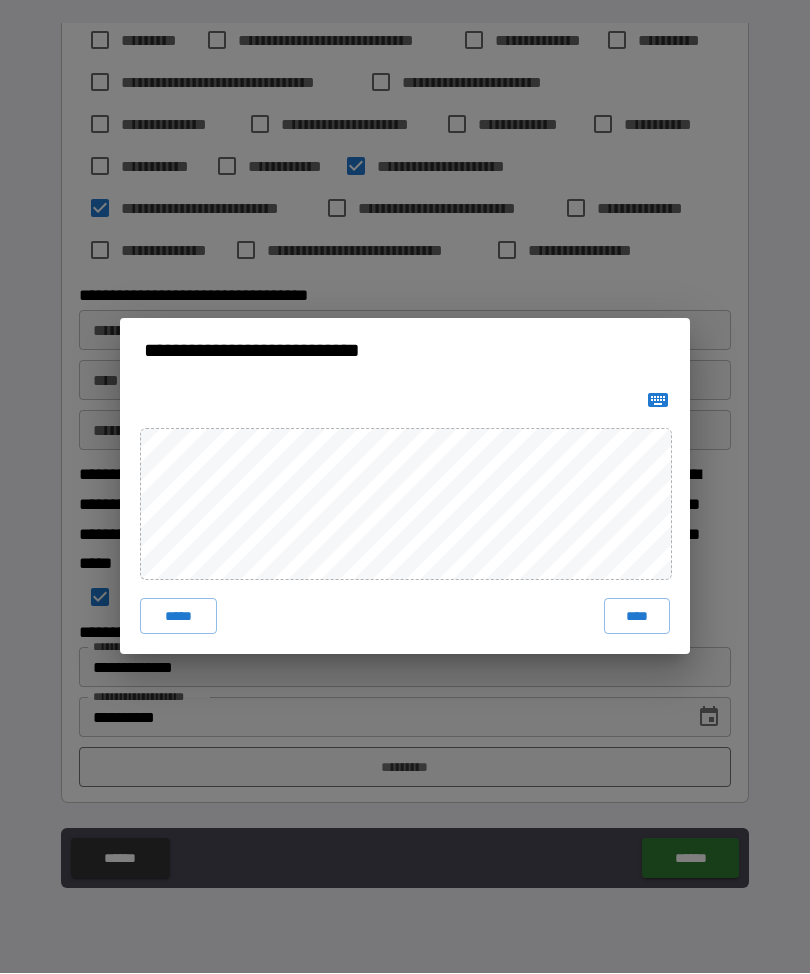 click on "****" at bounding box center (637, 617) 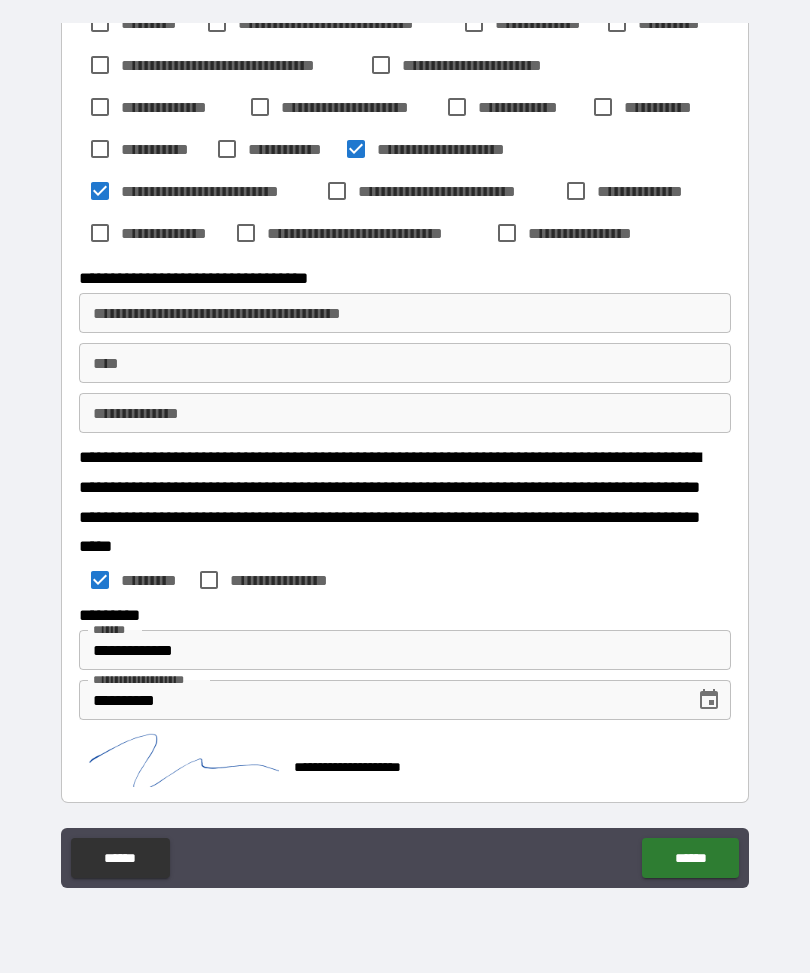 click on "******" at bounding box center [690, 859] 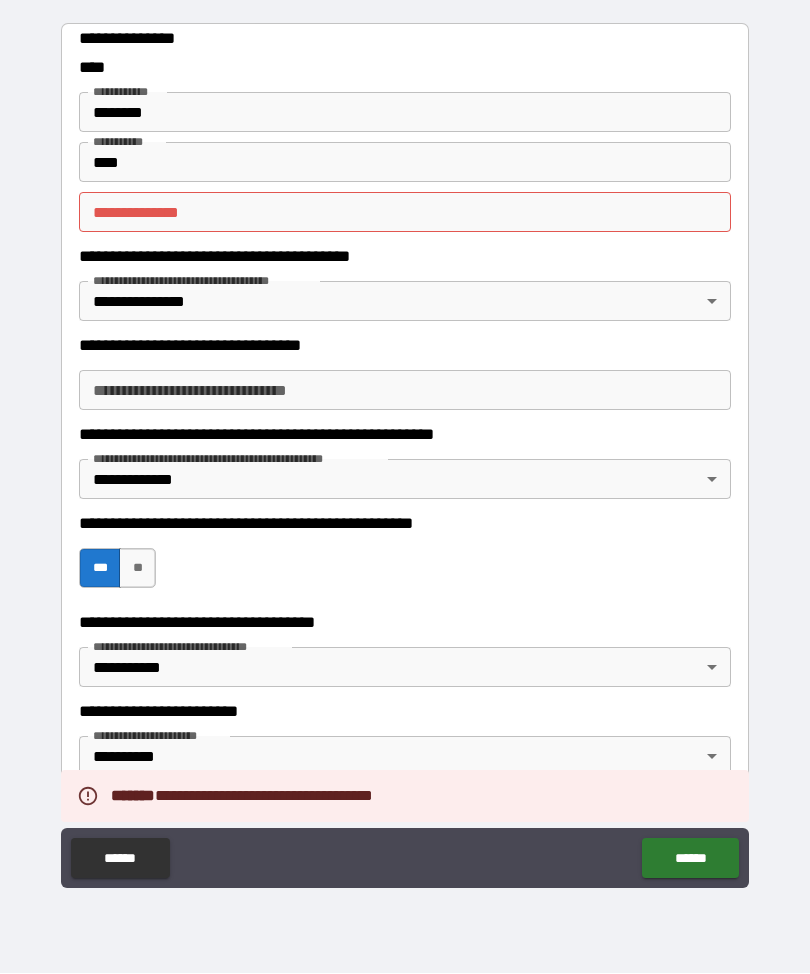 scroll, scrollTop: 0, scrollLeft: 0, axis: both 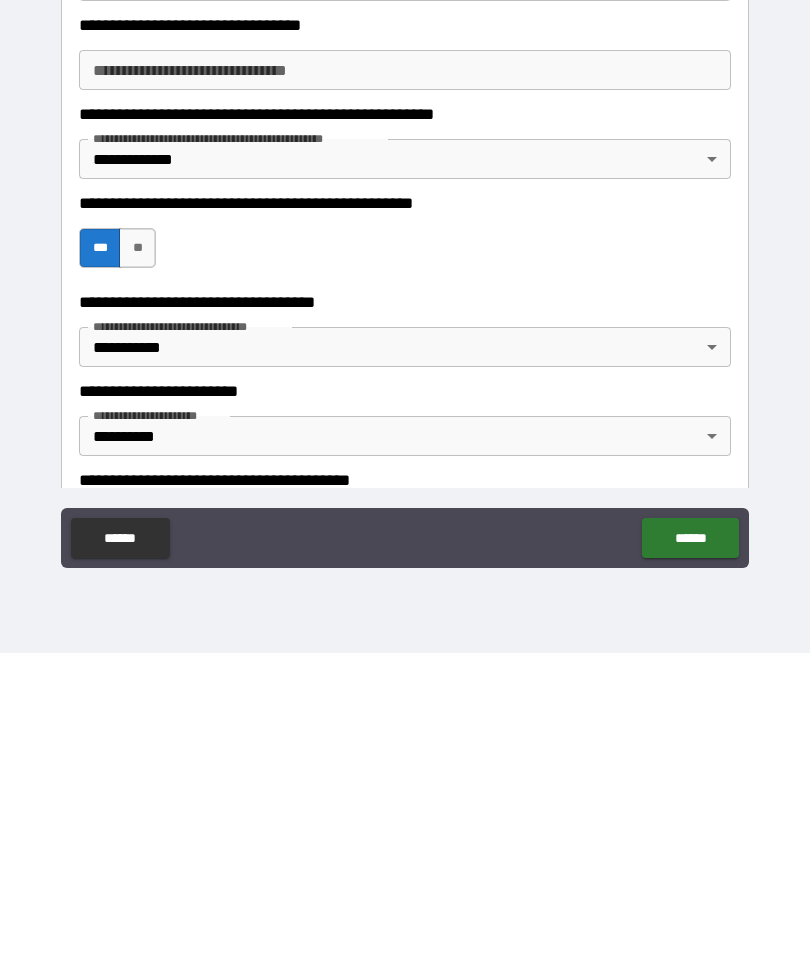 click on "******" at bounding box center (690, 859) 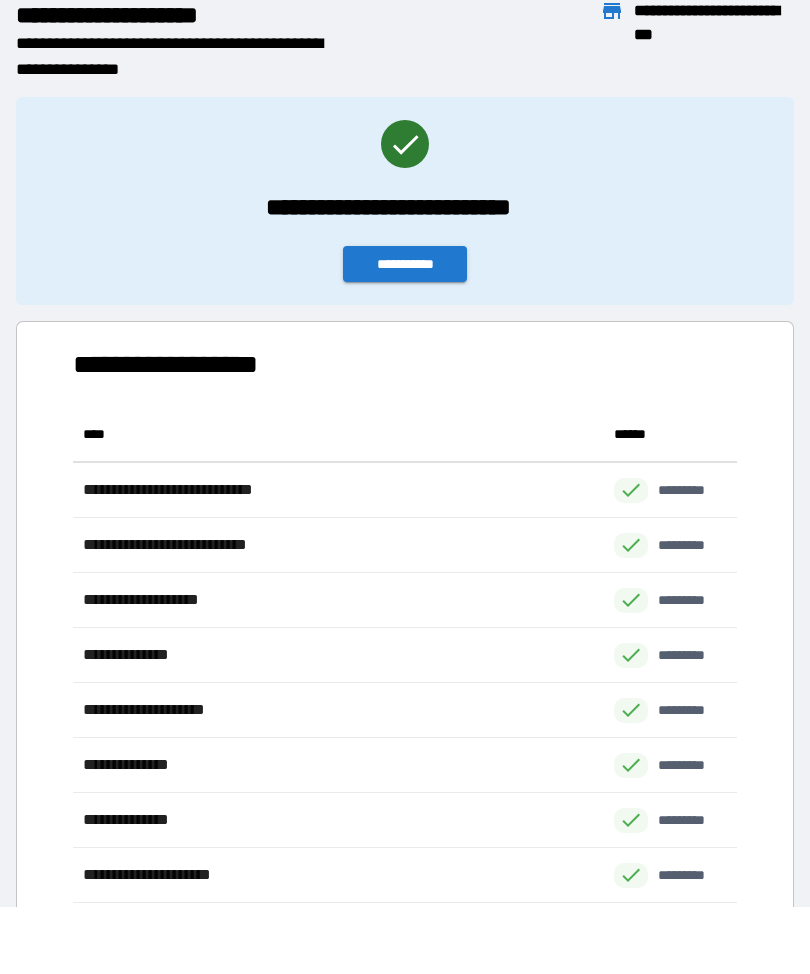 scroll, scrollTop: 1, scrollLeft: 1, axis: both 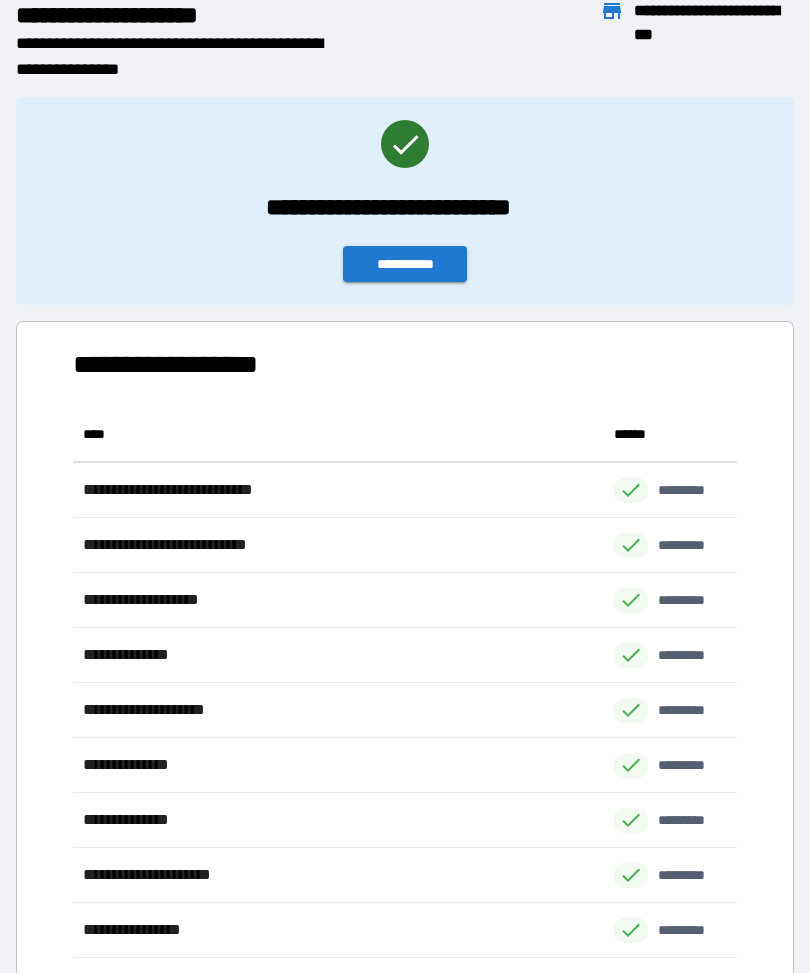 click on "**********" at bounding box center [405, 265] 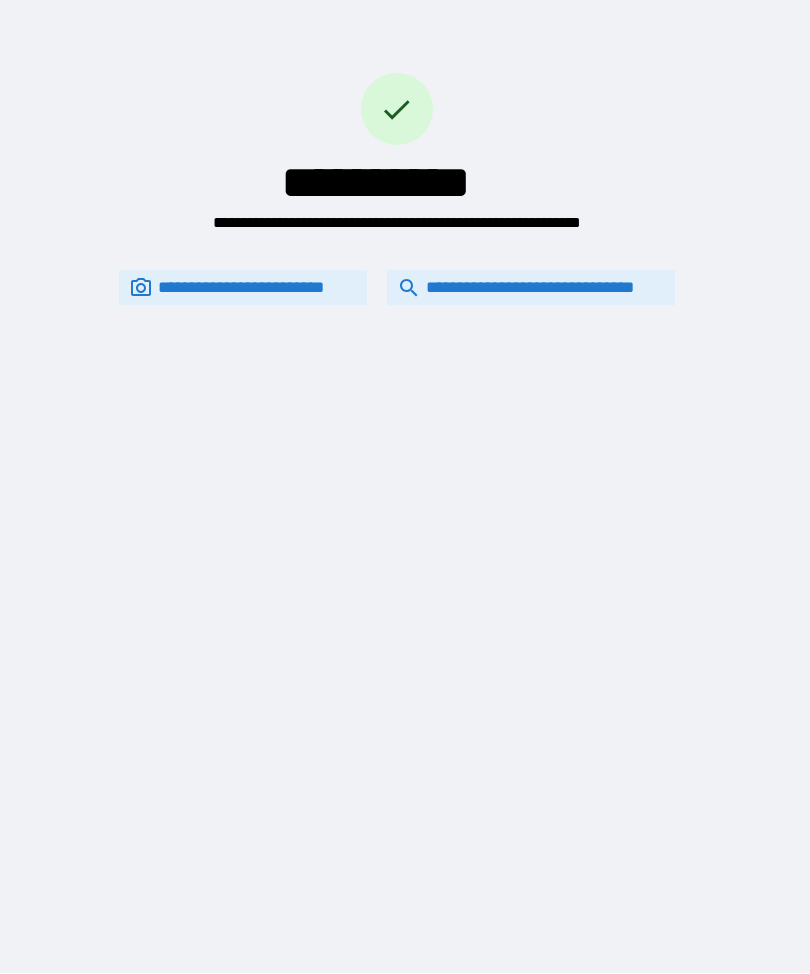 click on "**********" at bounding box center (531, 288) 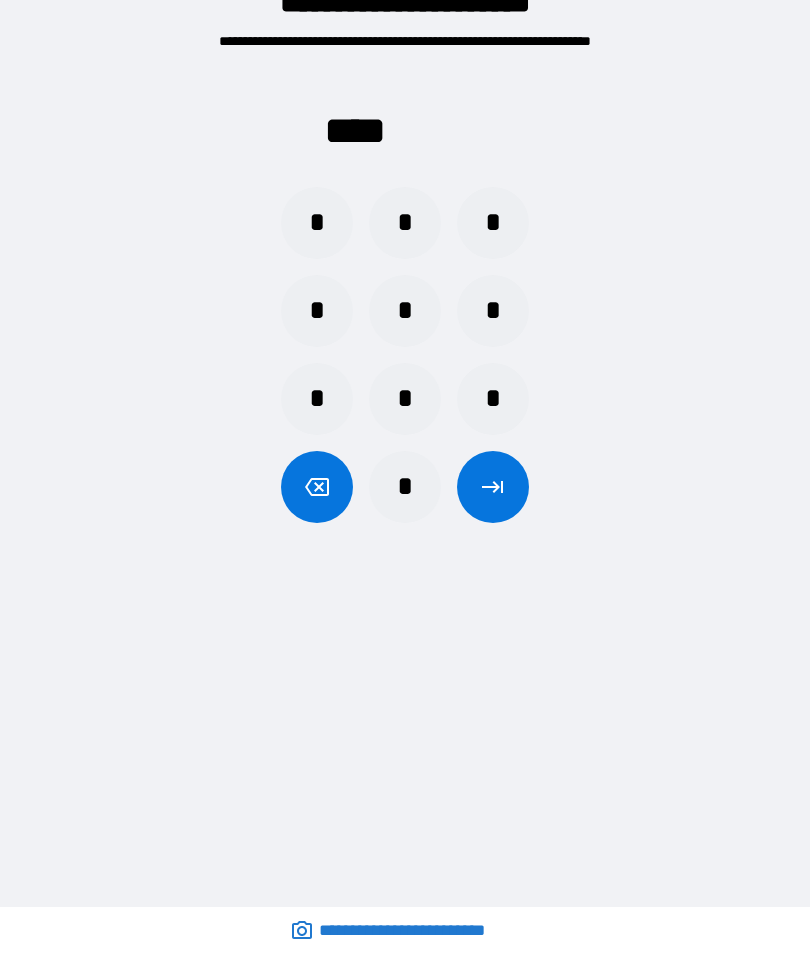 click on "*" at bounding box center [317, 224] 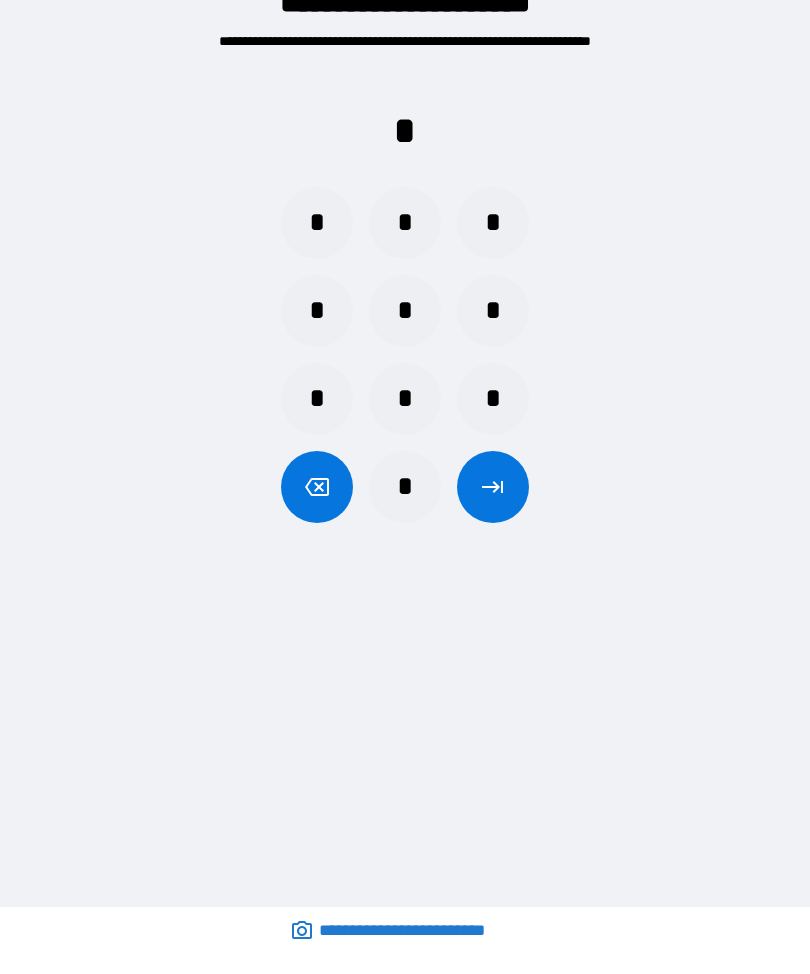 click on "*" at bounding box center (317, 312) 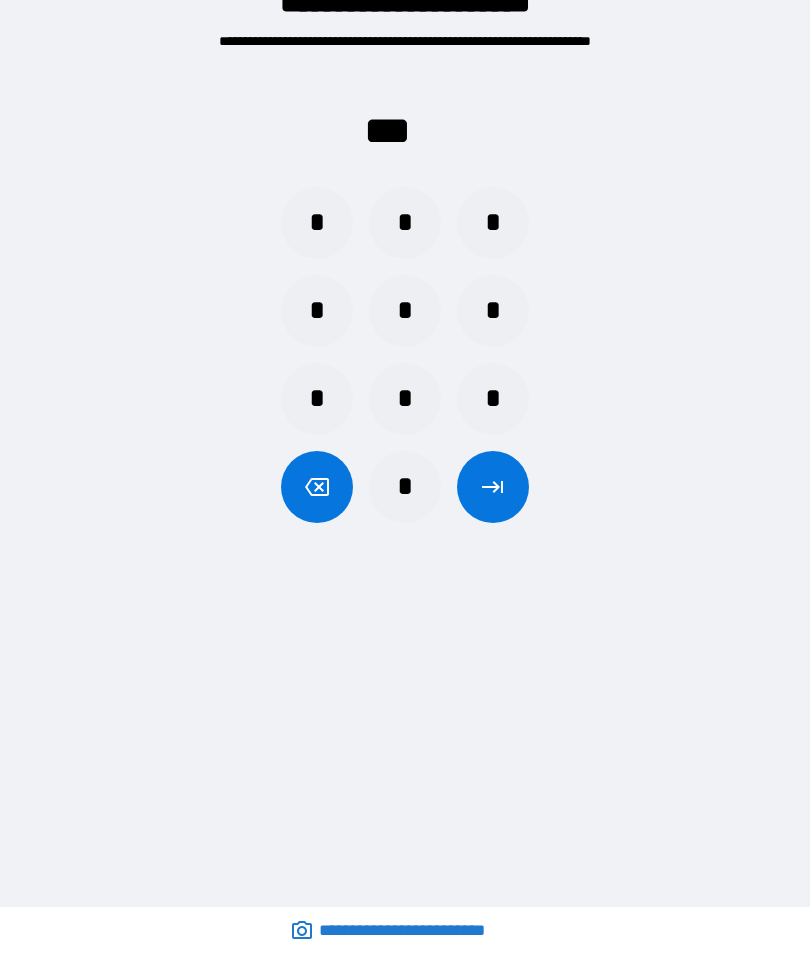 click on "*" at bounding box center (493, 312) 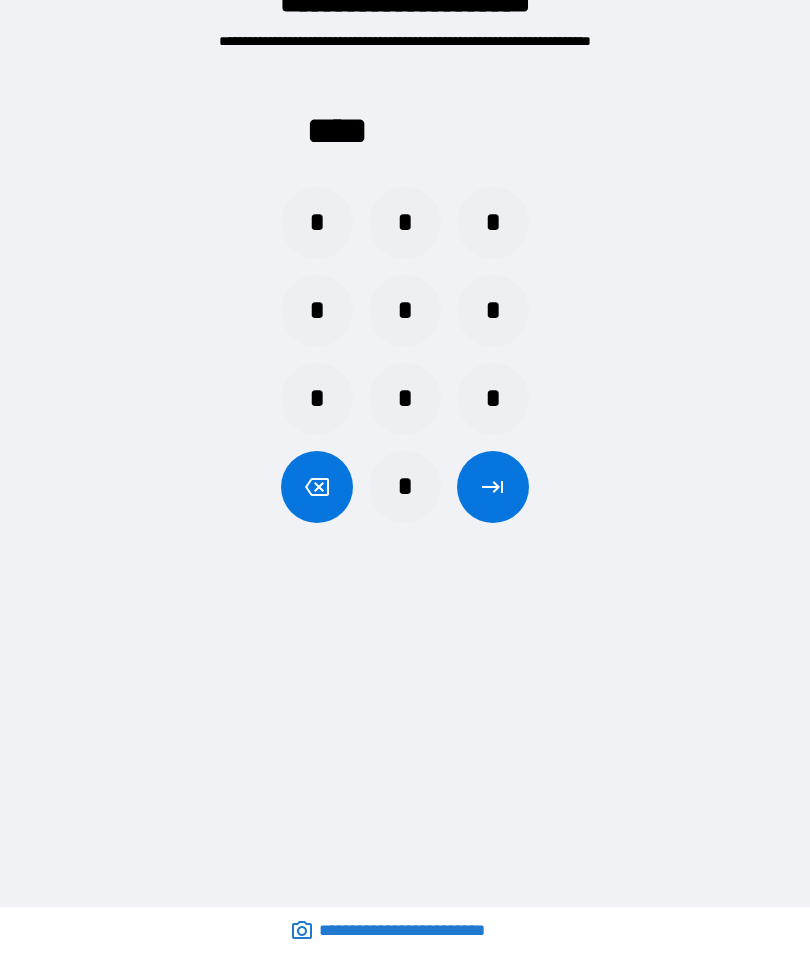 click at bounding box center [493, 488] 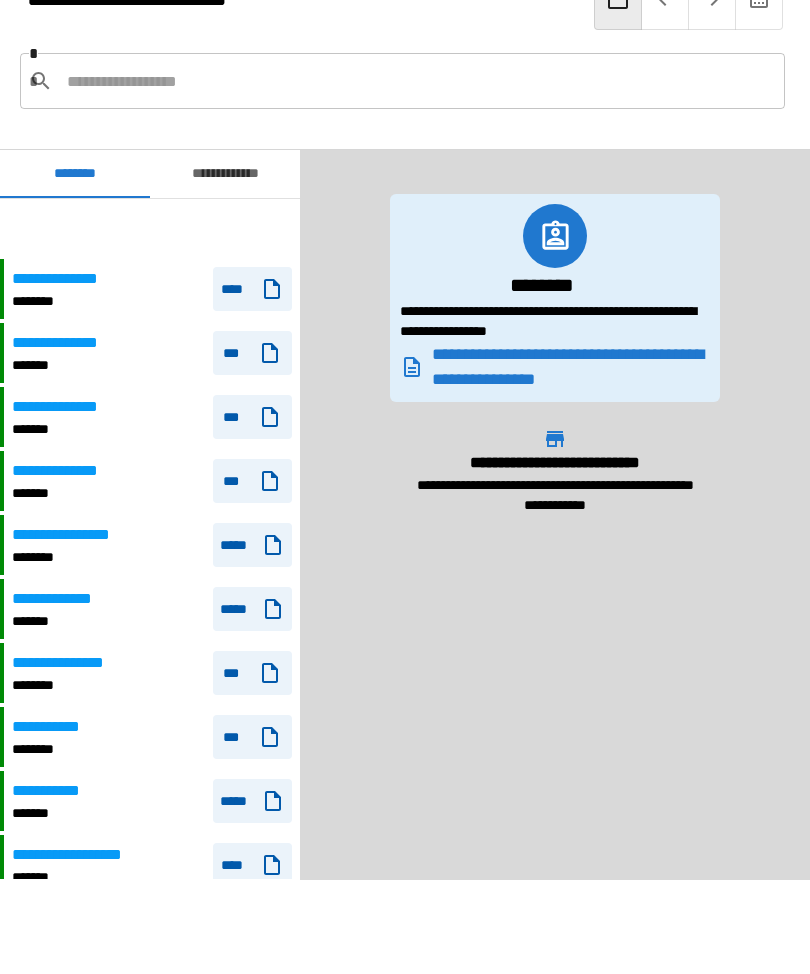 scroll, scrollTop: 60, scrollLeft: 0, axis: vertical 